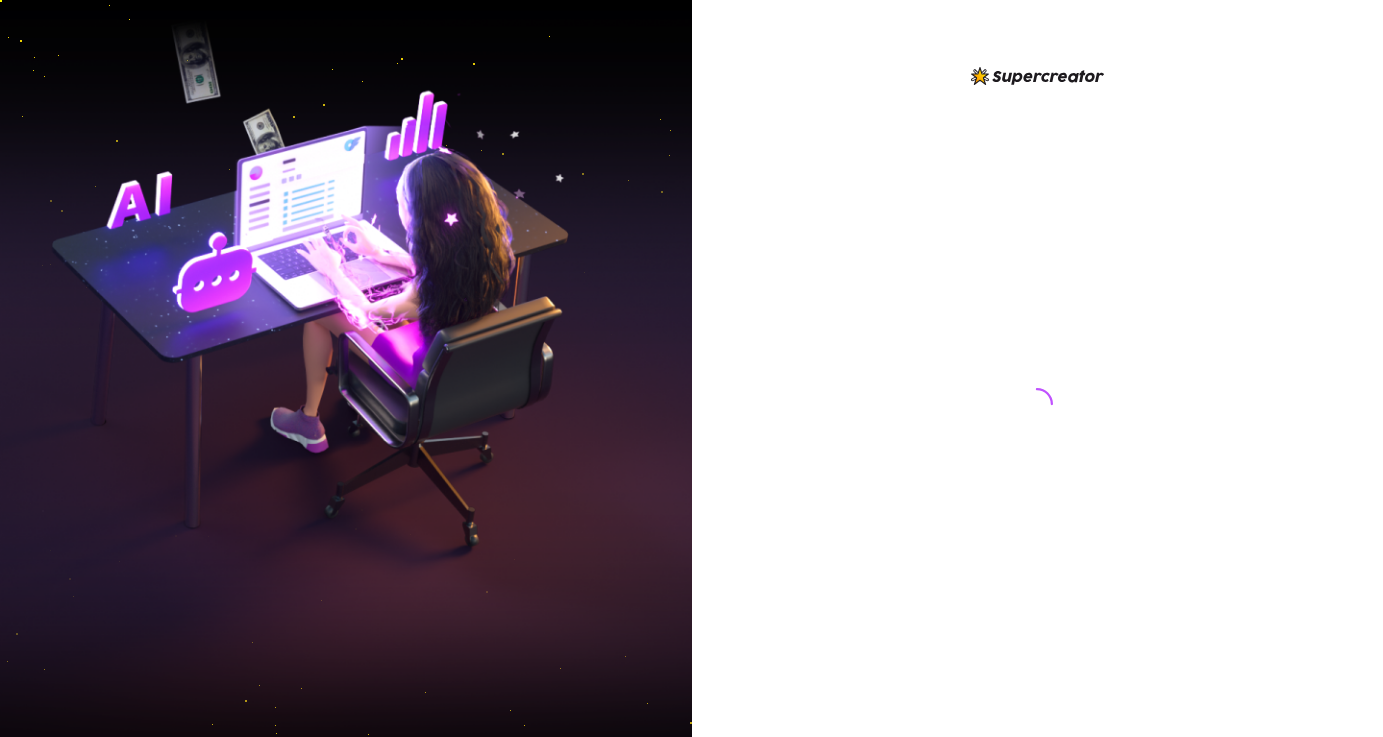 scroll, scrollTop: 0, scrollLeft: 0, axis: both 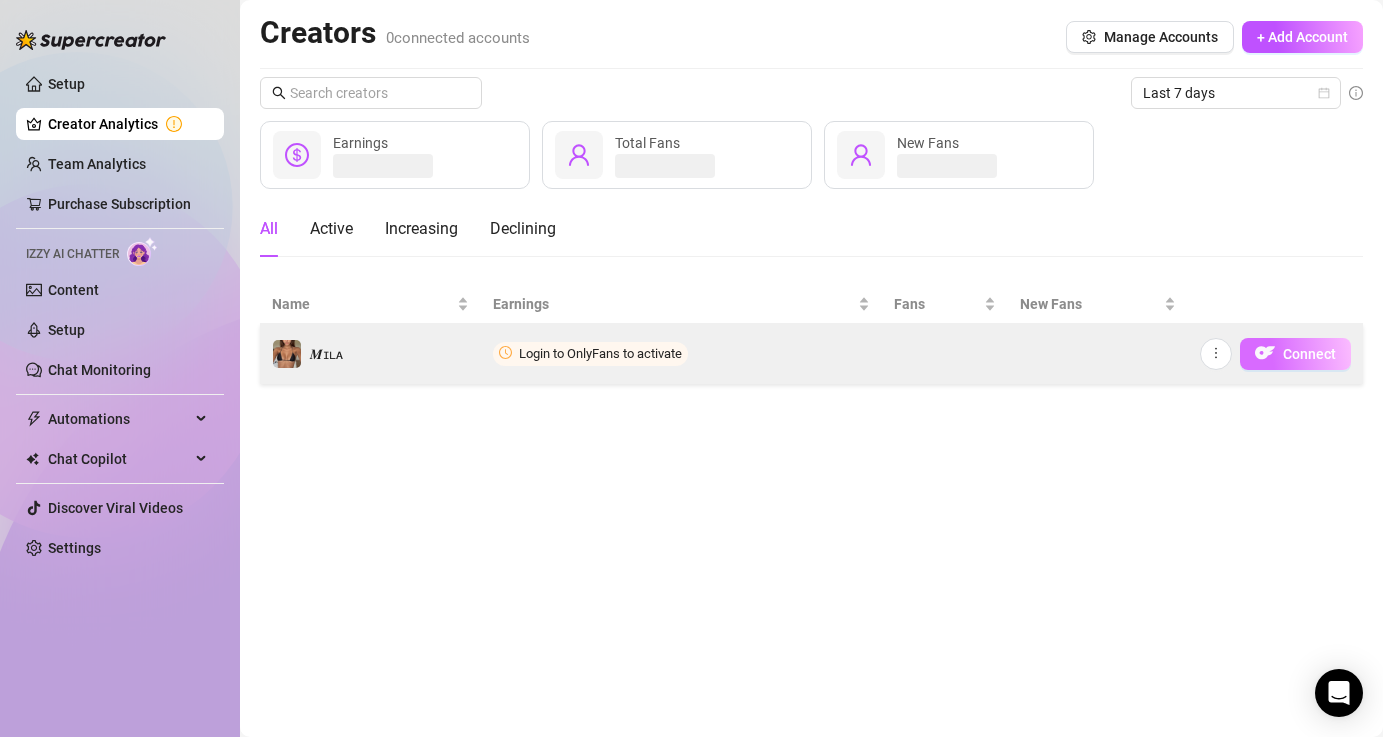 click at bounding box center (1265, 353) 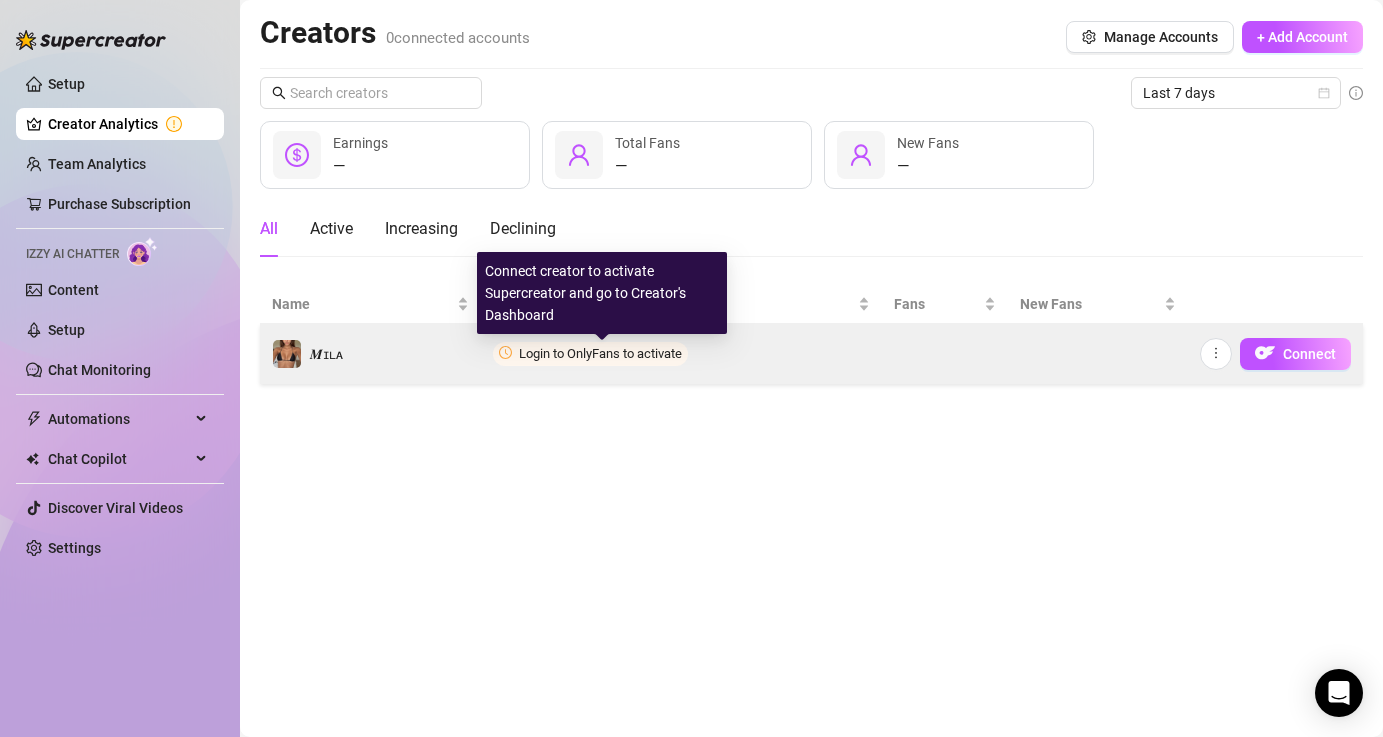 click on "Login to OnlyFans to activate" at bounding box center (600, 353) 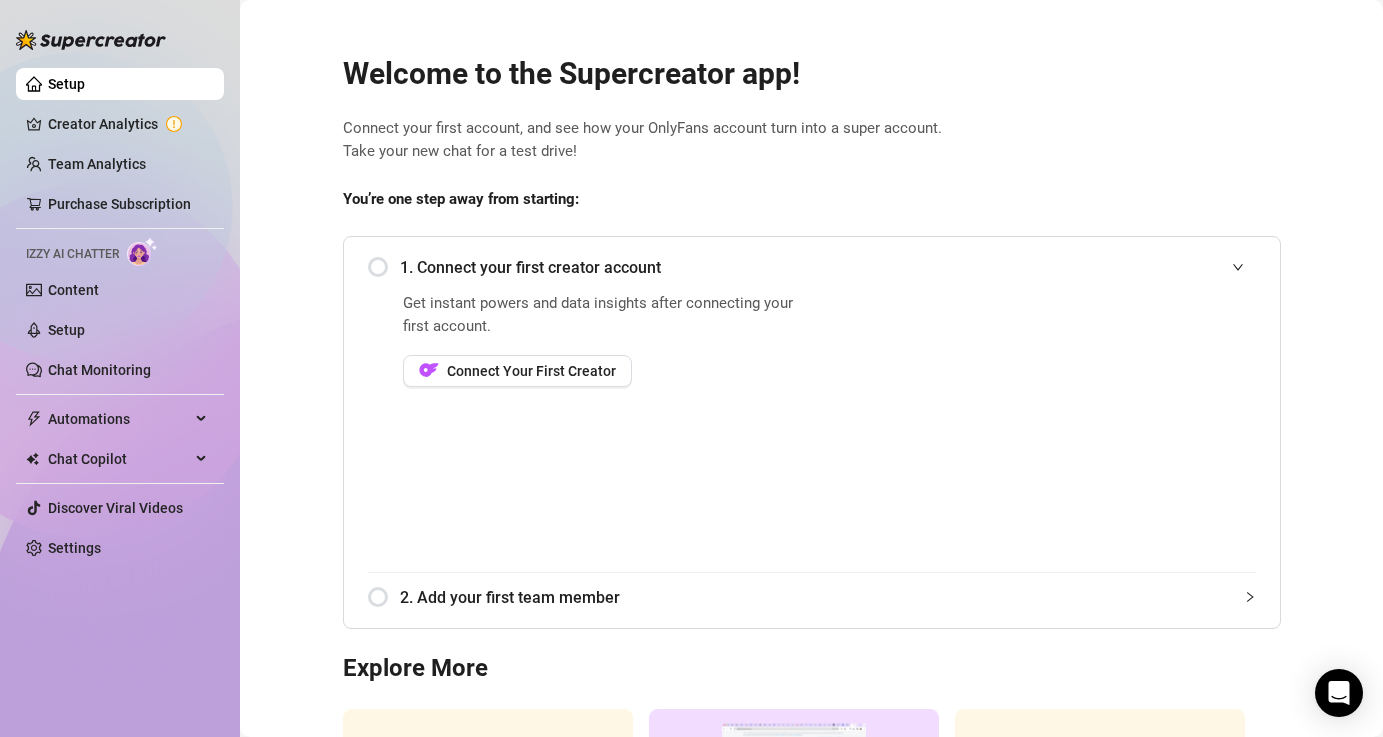 click on "1. Connect your first creator account" at bounding box center (812, 267) 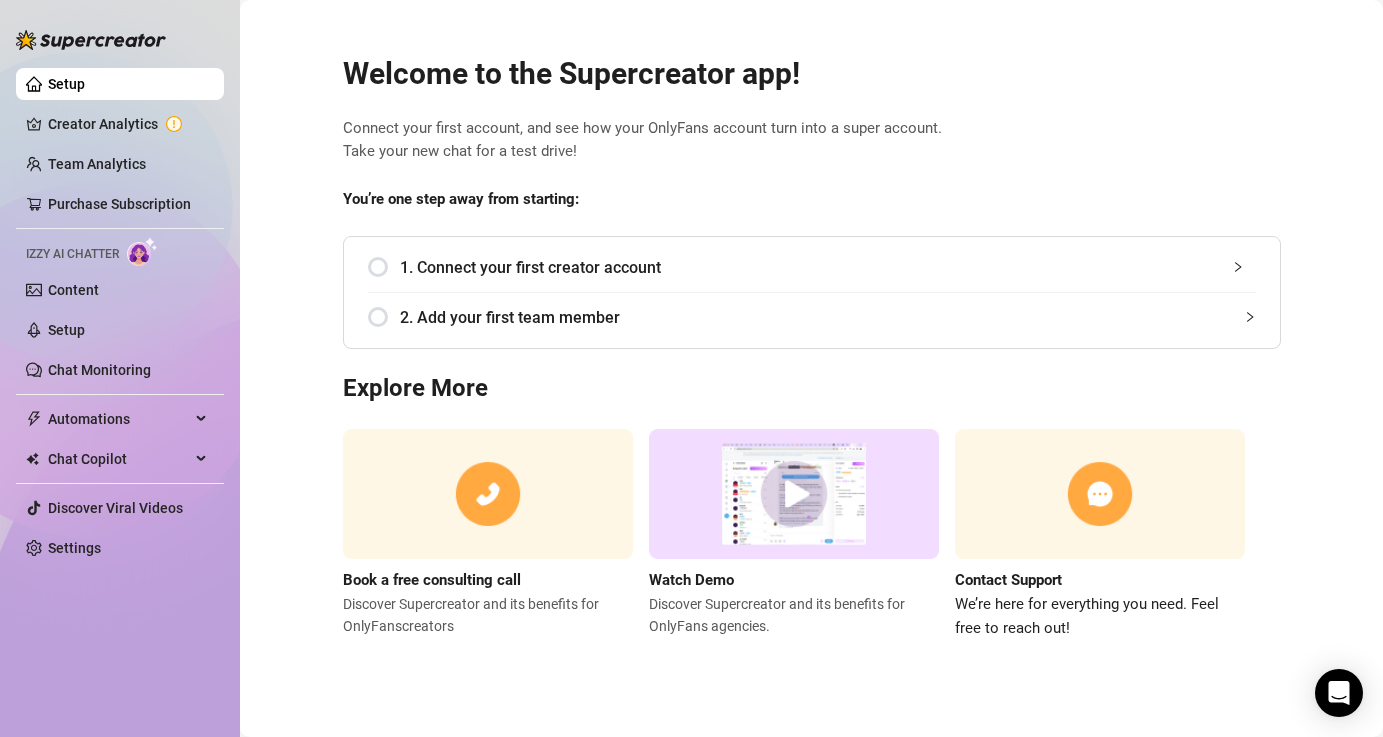 click on "1. Connect your first creator account" at bounding box center (812, 267) 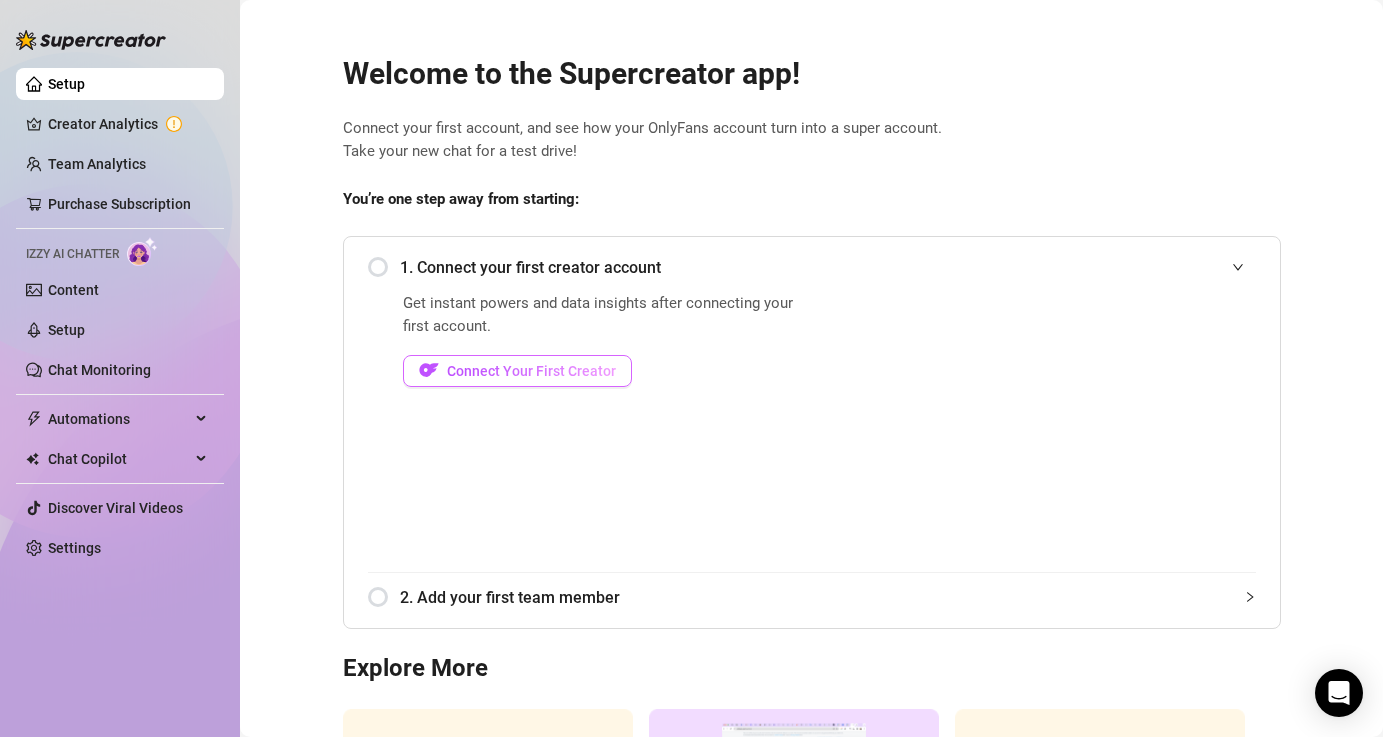 click on "Connect Your First Creator" at bounding box center (531, 371) 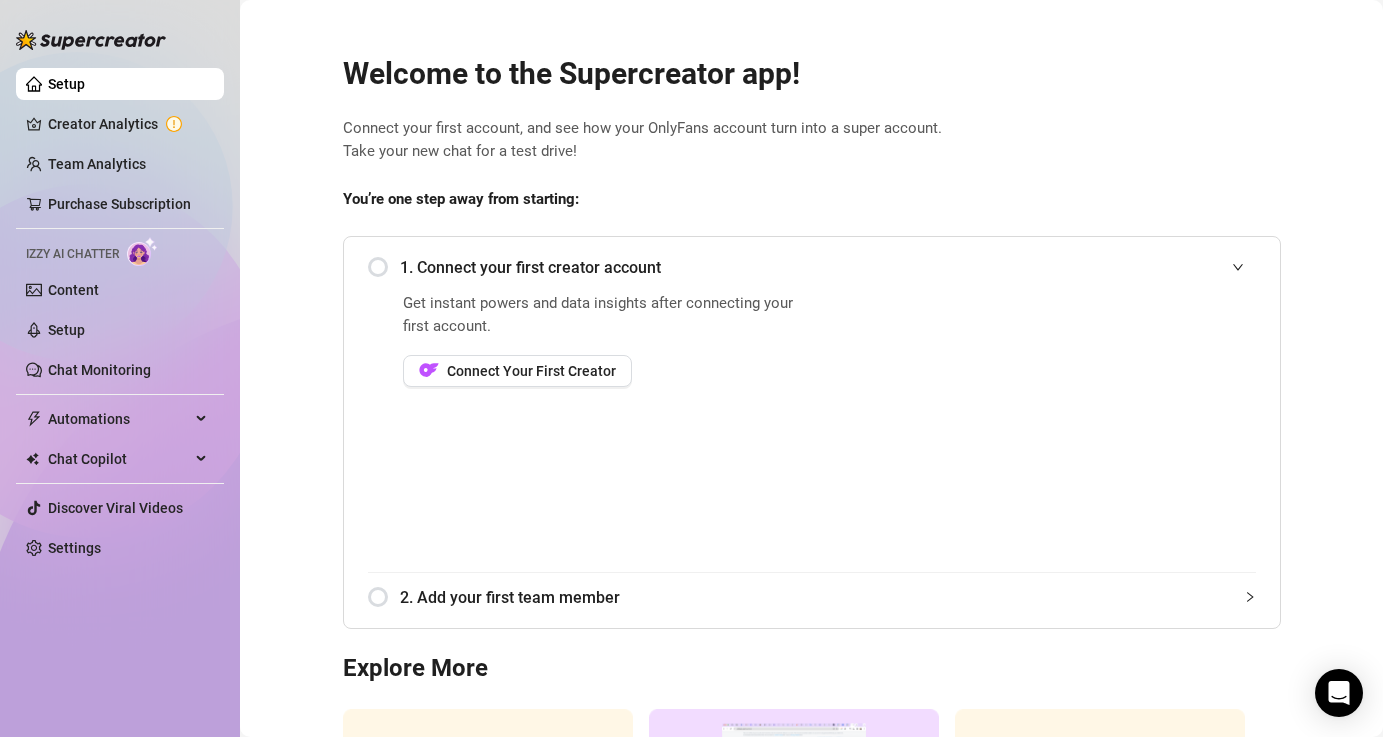 click on "1. Connect your first creator account" at bounding box center (812, 267) 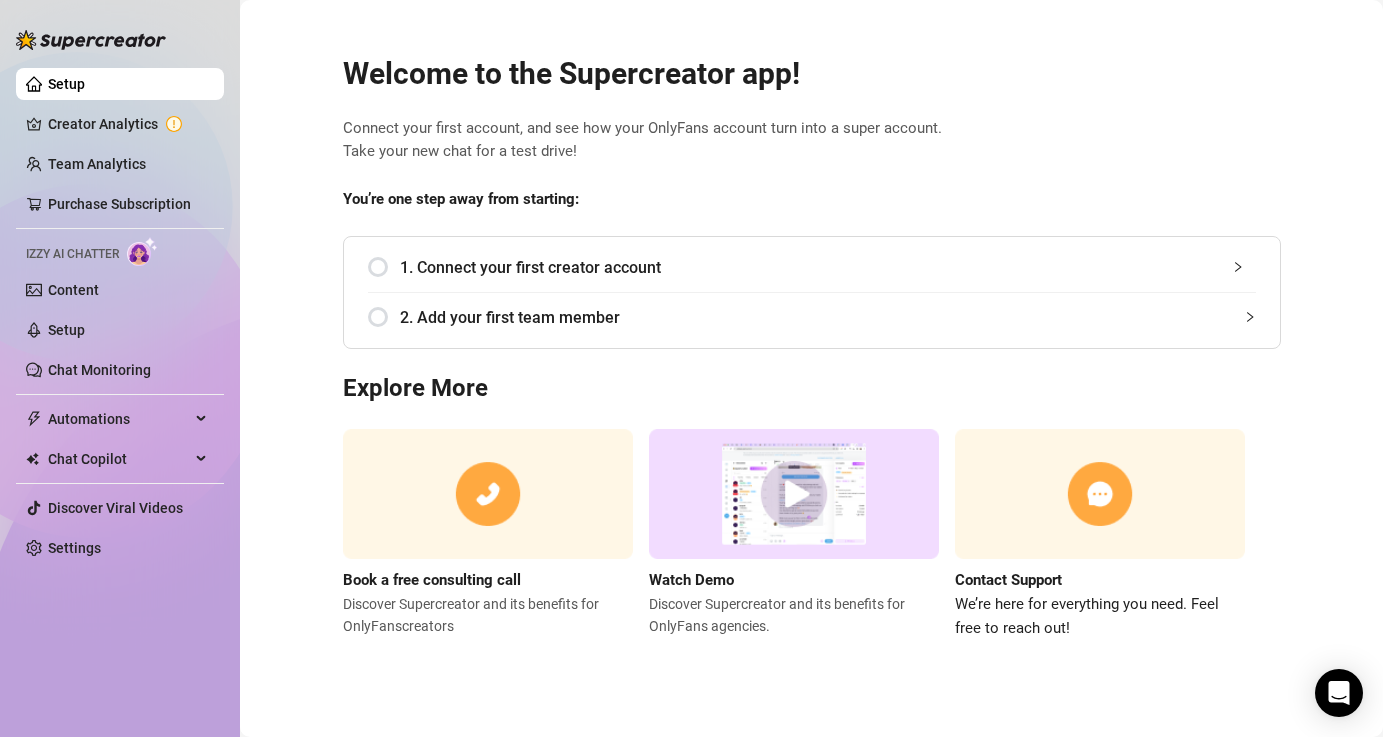 click on "1. Connect your first creator account" at bounding box center [828, 267] 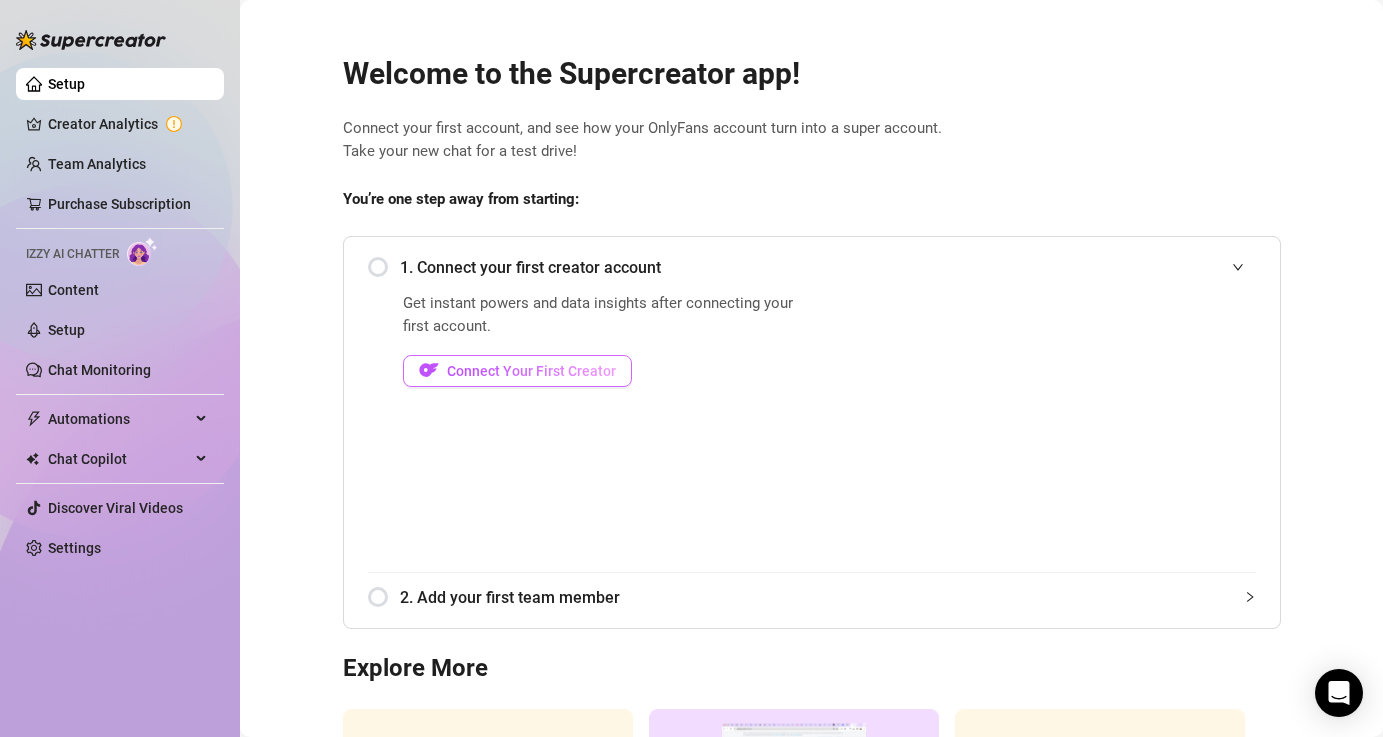 click on "Connect Your First Creator" at bounding box center (531, 371) 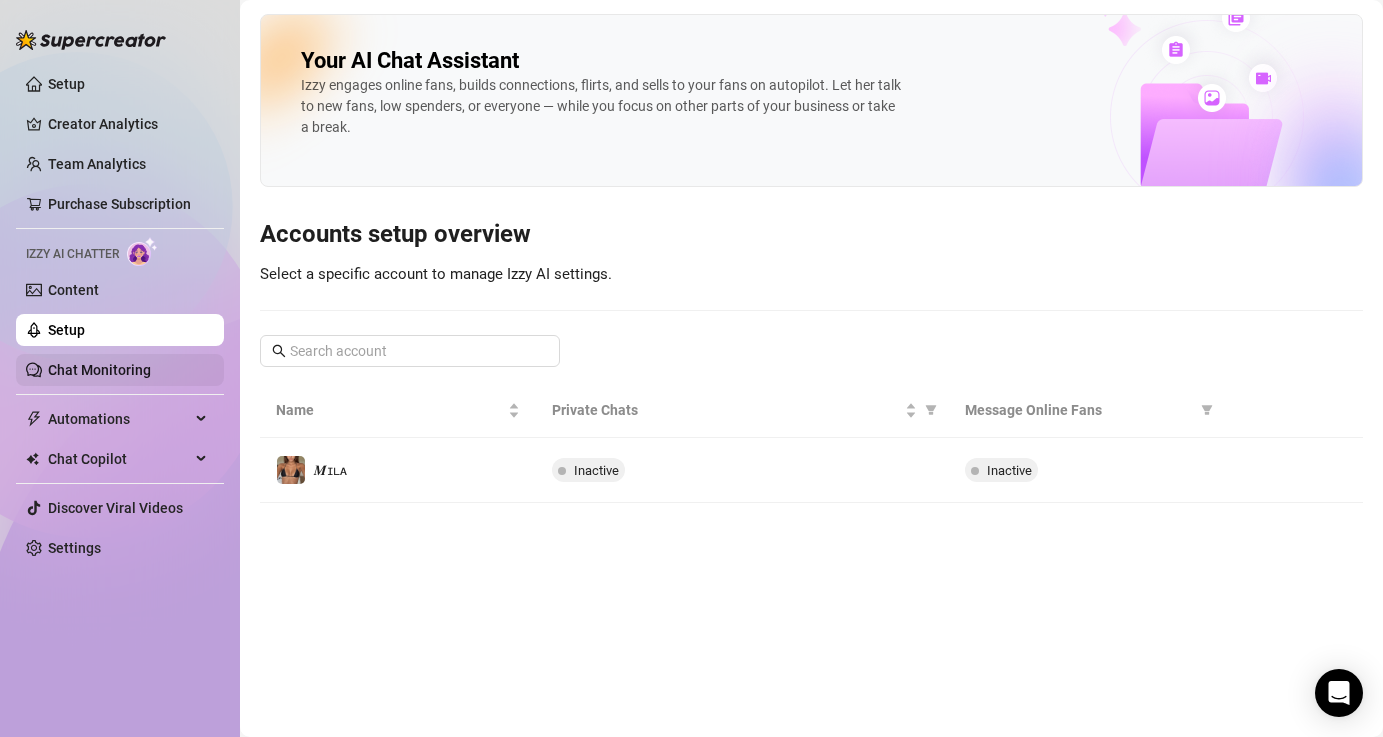 click on "Chat Monitoring" at bounding box center [99, 370] 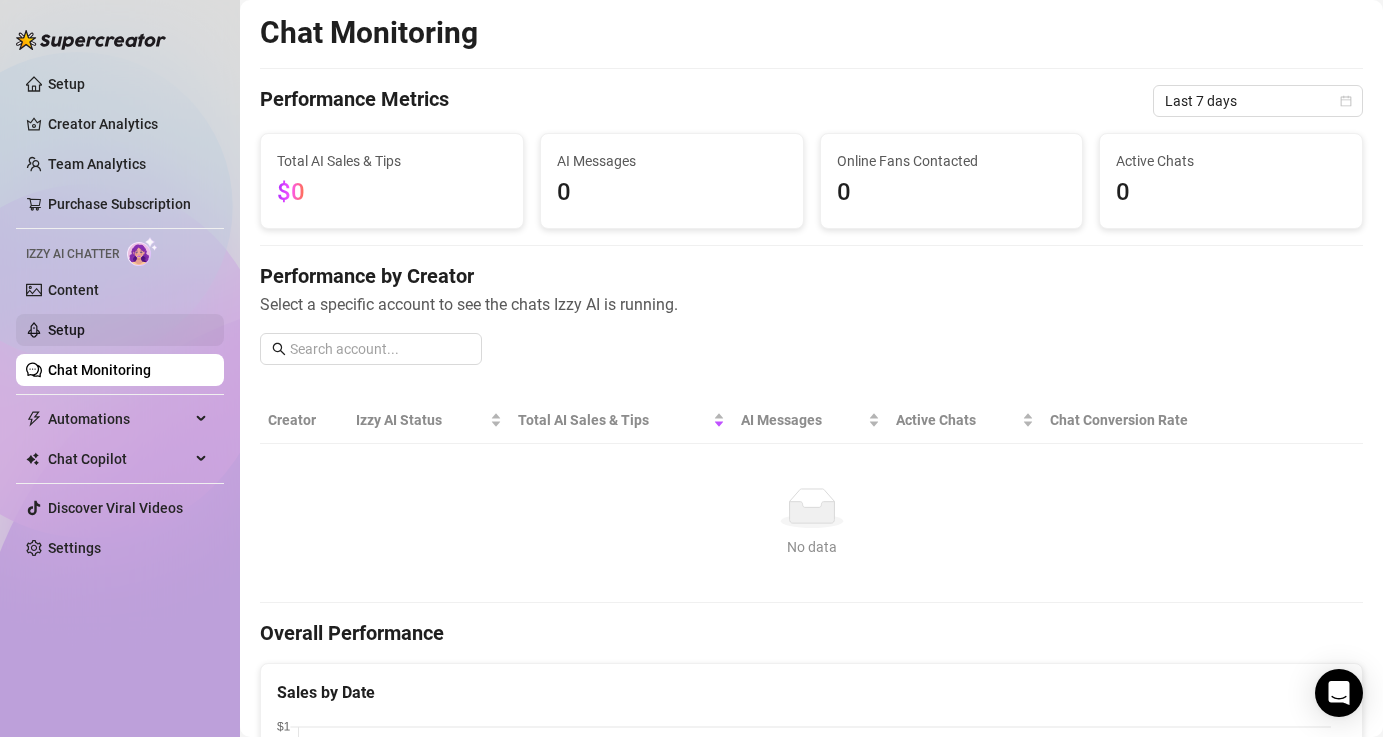 click on "Setup" at bounding box center [66, 330] 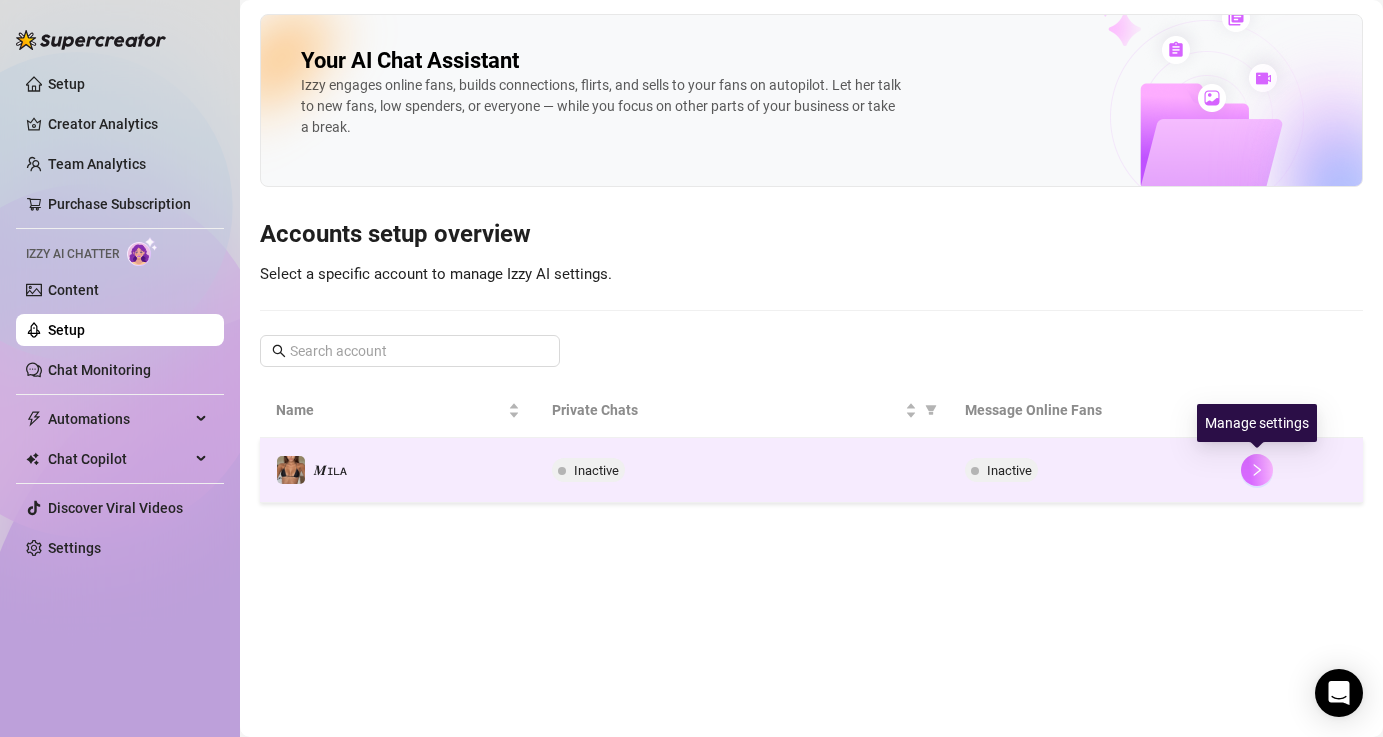 click at bounding box center [1257, 470] 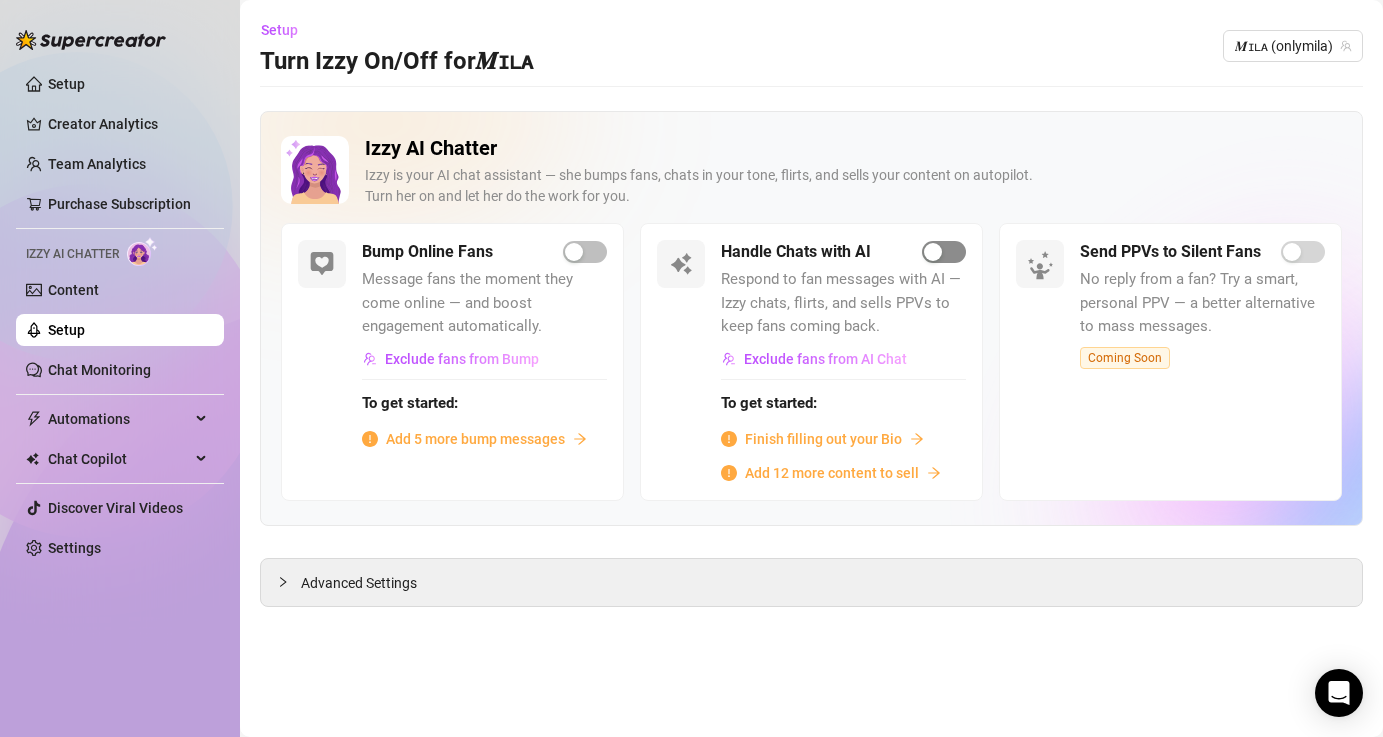 click at bounding box center [944, 252] 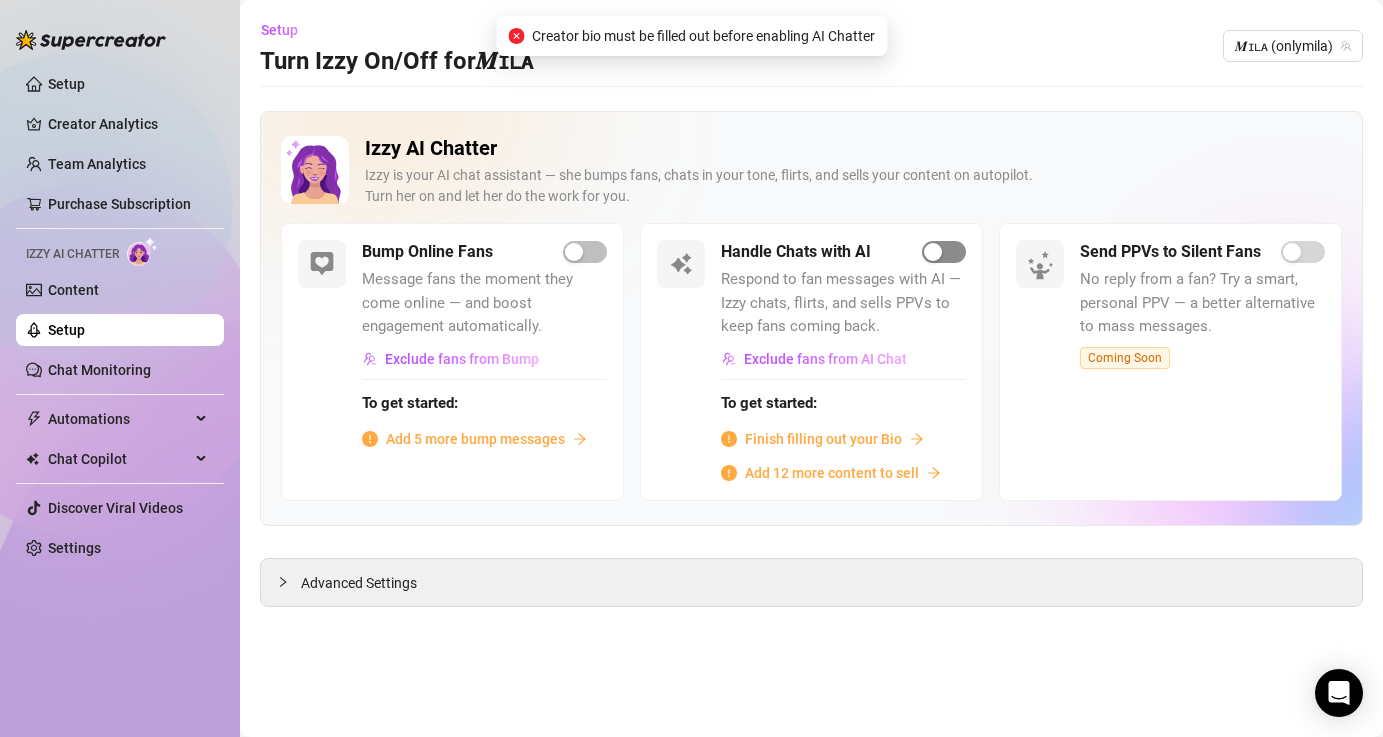 click at bounding box center (944, 252) 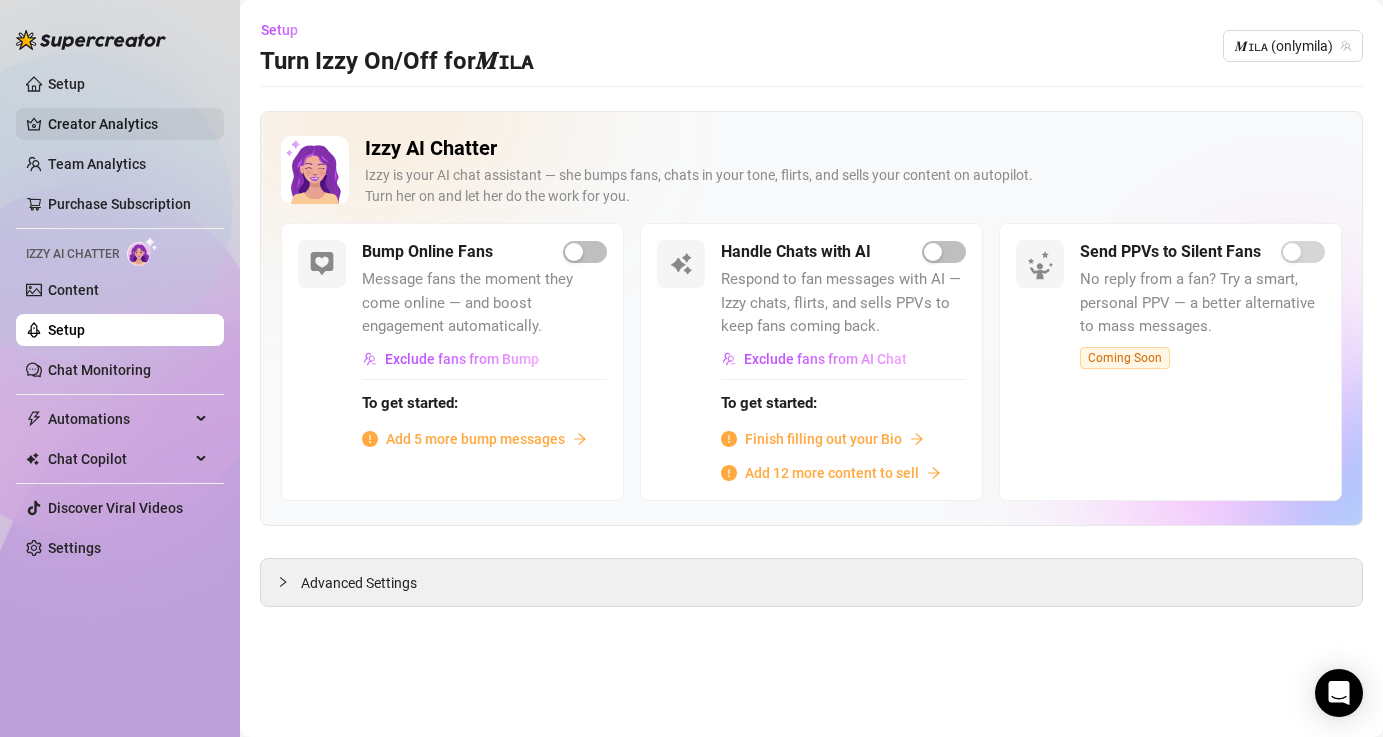 click on "Creator Analytics" at bounding box center [128, 124] 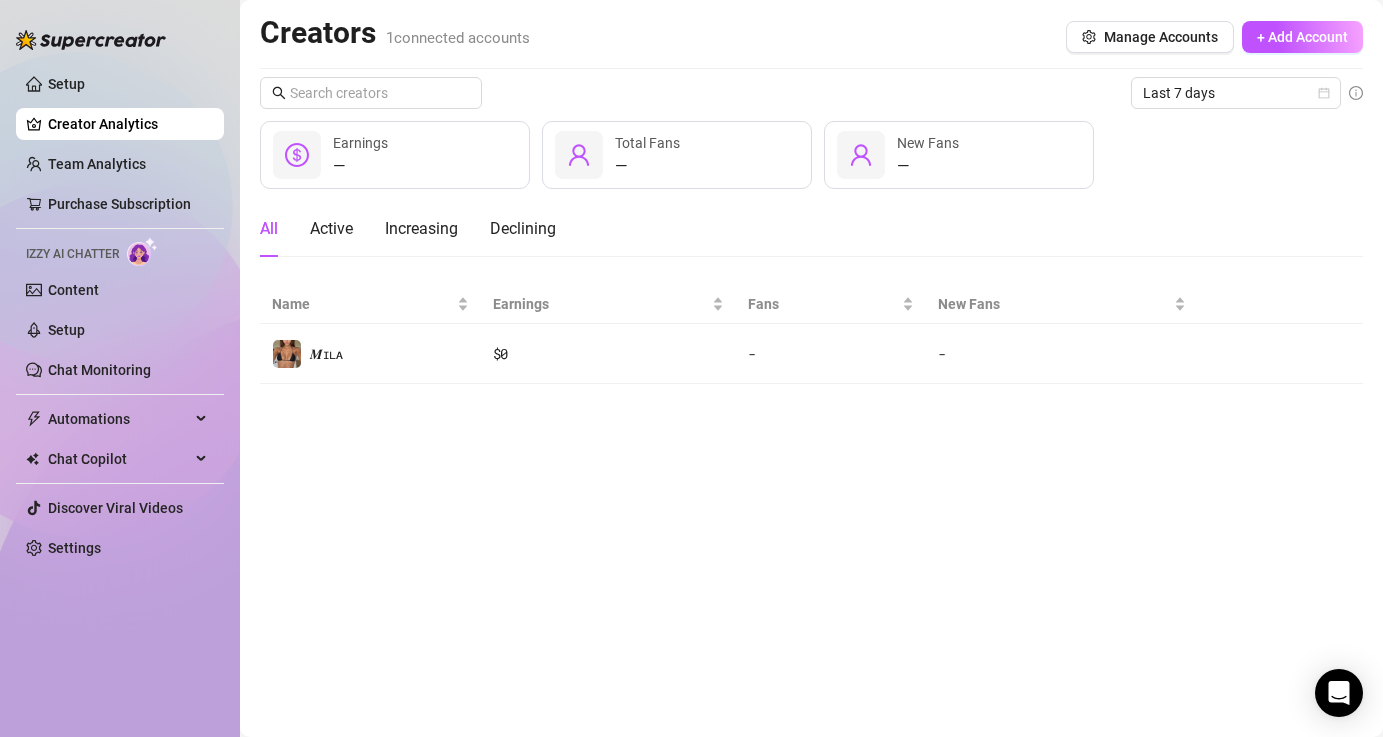 click on "Izzy AI Chatter" at bounding box center (72, 254) 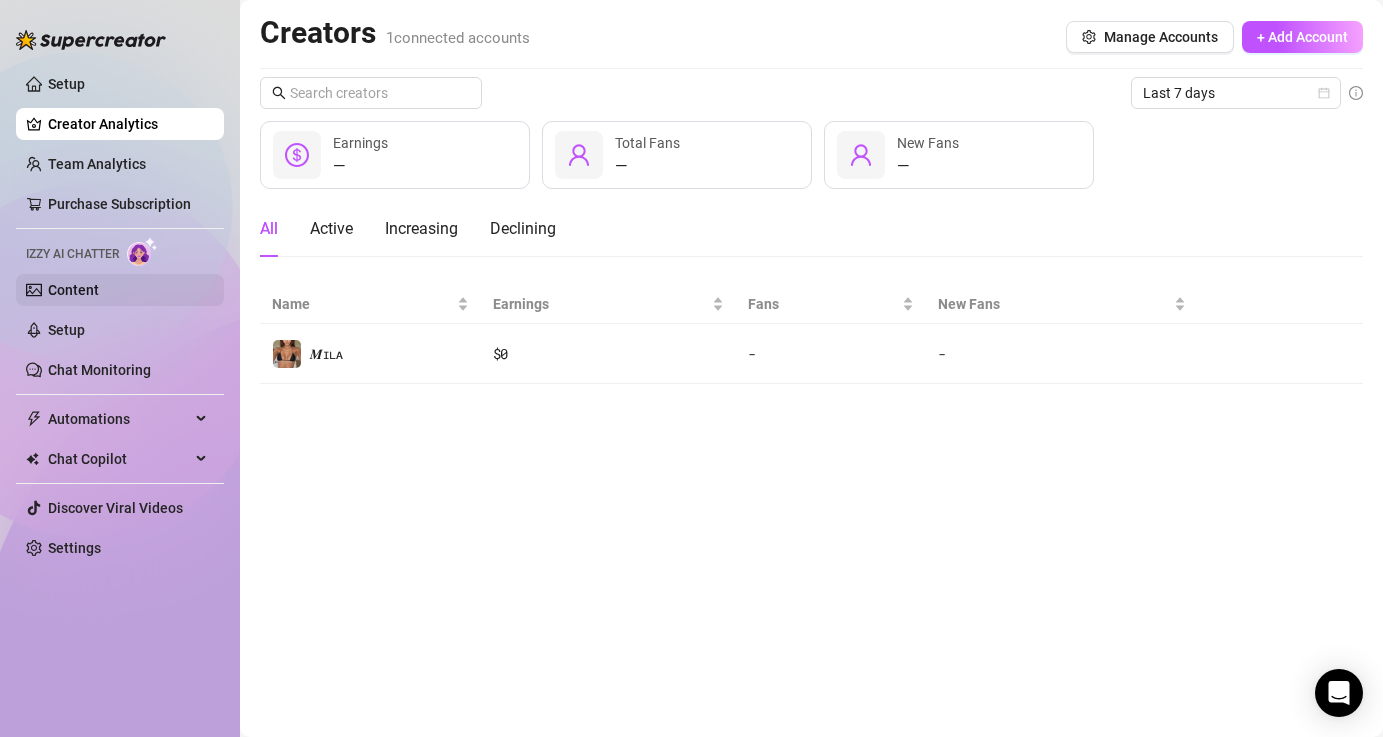 click on "Content" at bounding box center (73, 290) 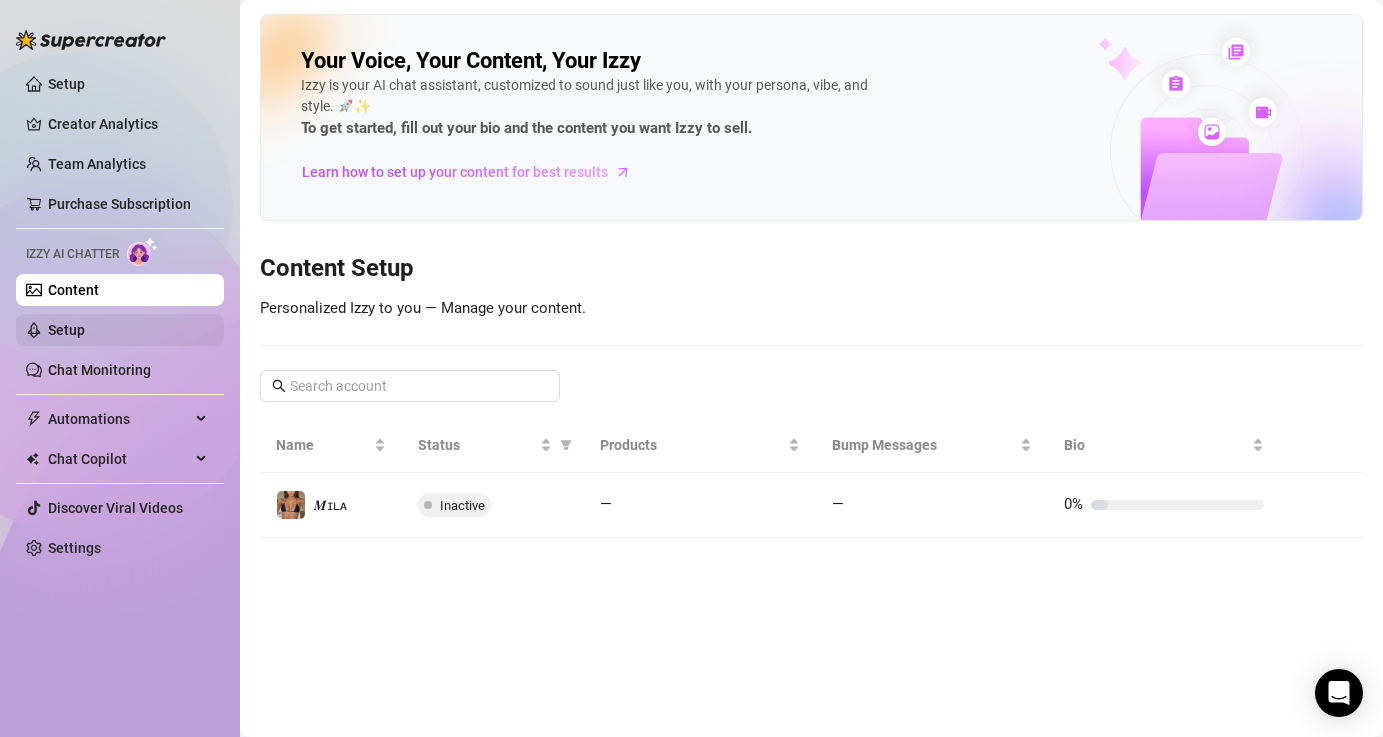 click on "Setup" at bounding box center [66, 330] 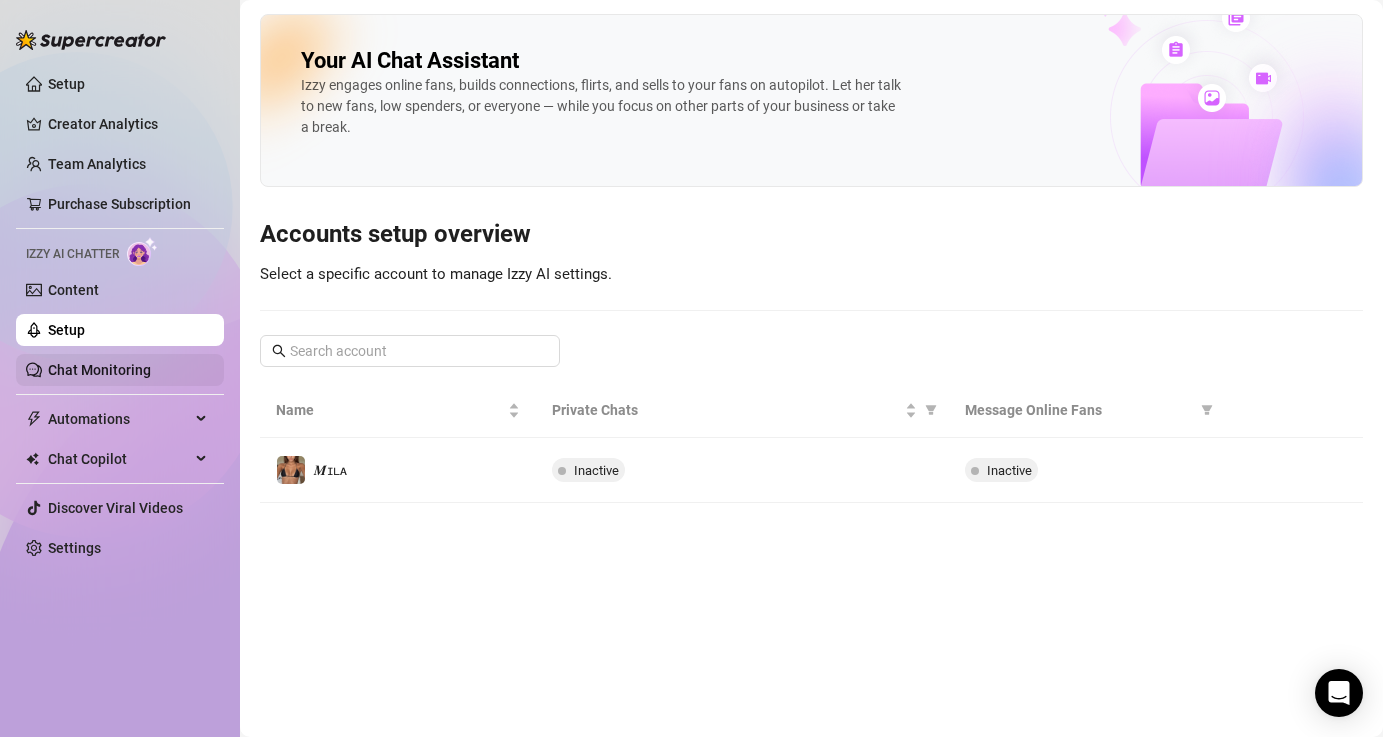 click on "Chat Monitoring" at bounding box center (99, 370) 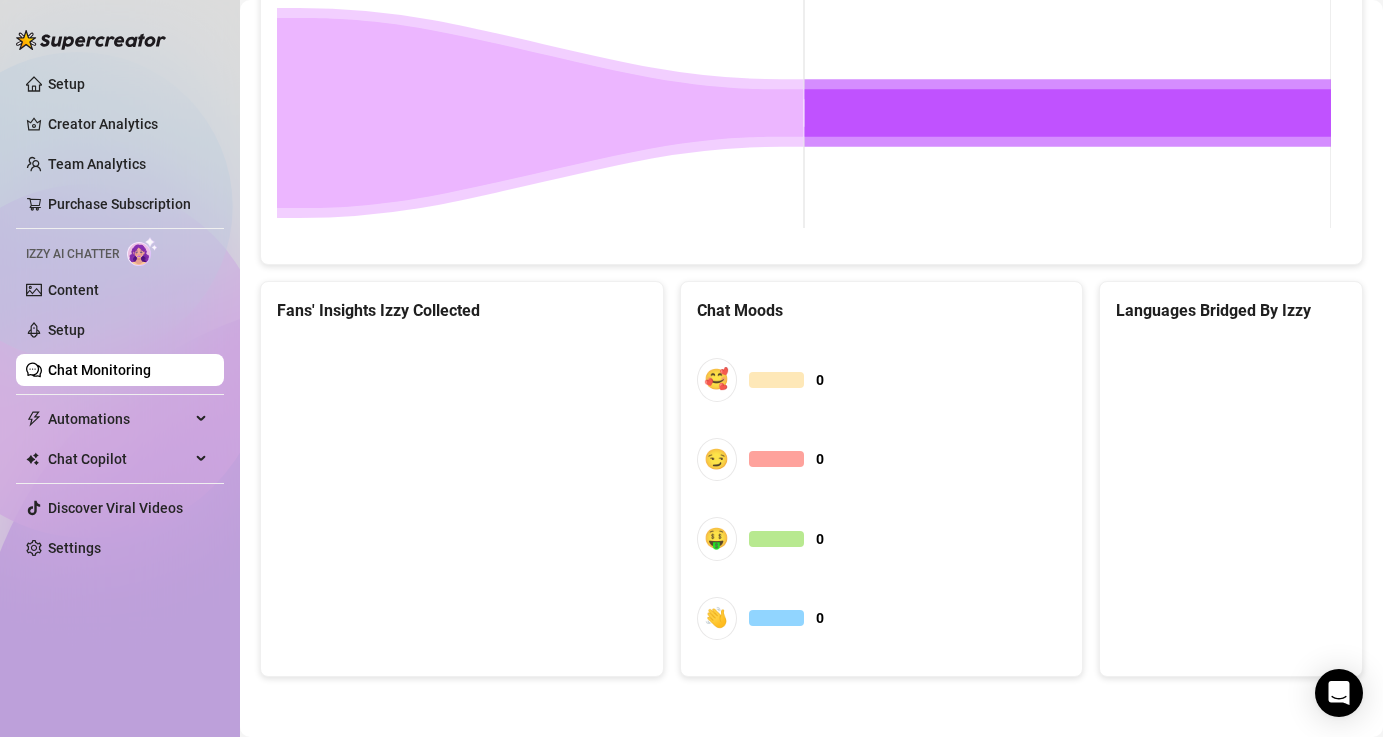 scroll, scrollTop: 1060, scrollLeft: 0, axis: vertical 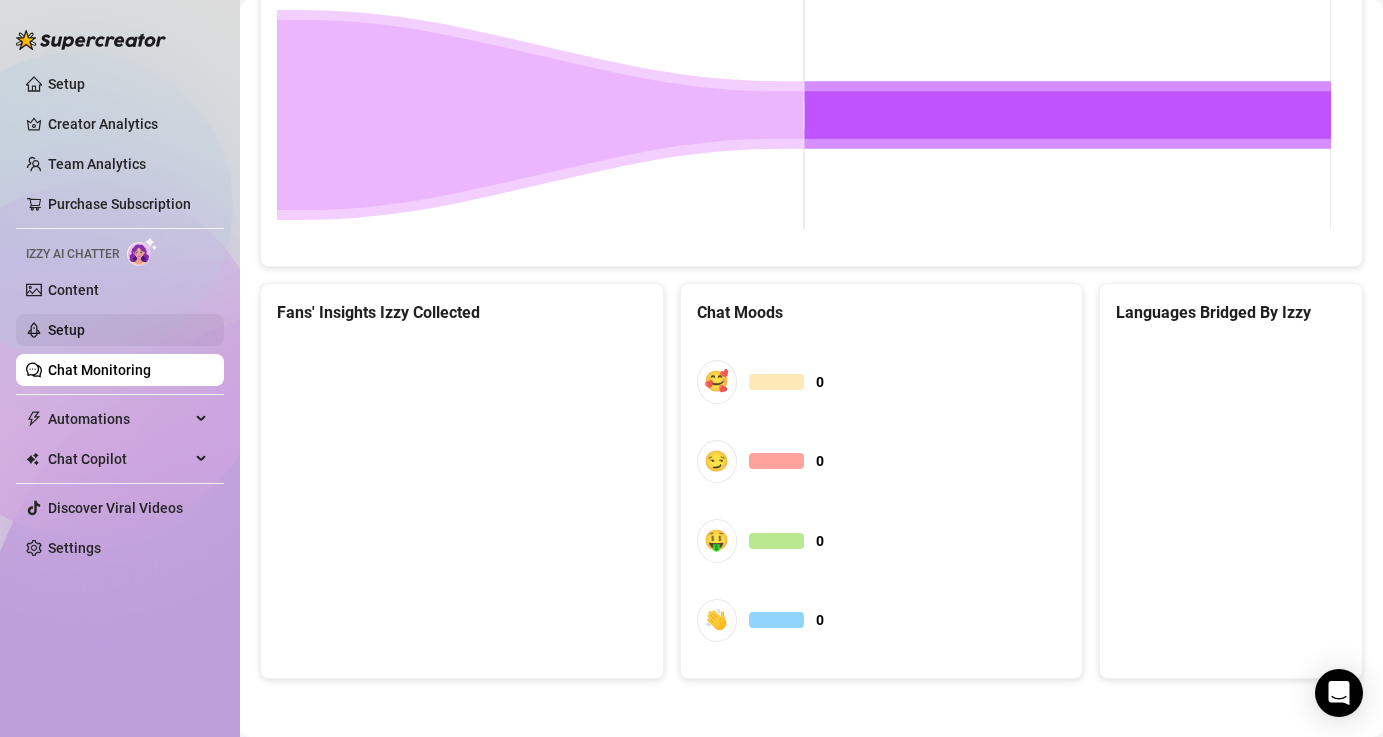 click on "Setup" at bounding box center (66, 330) 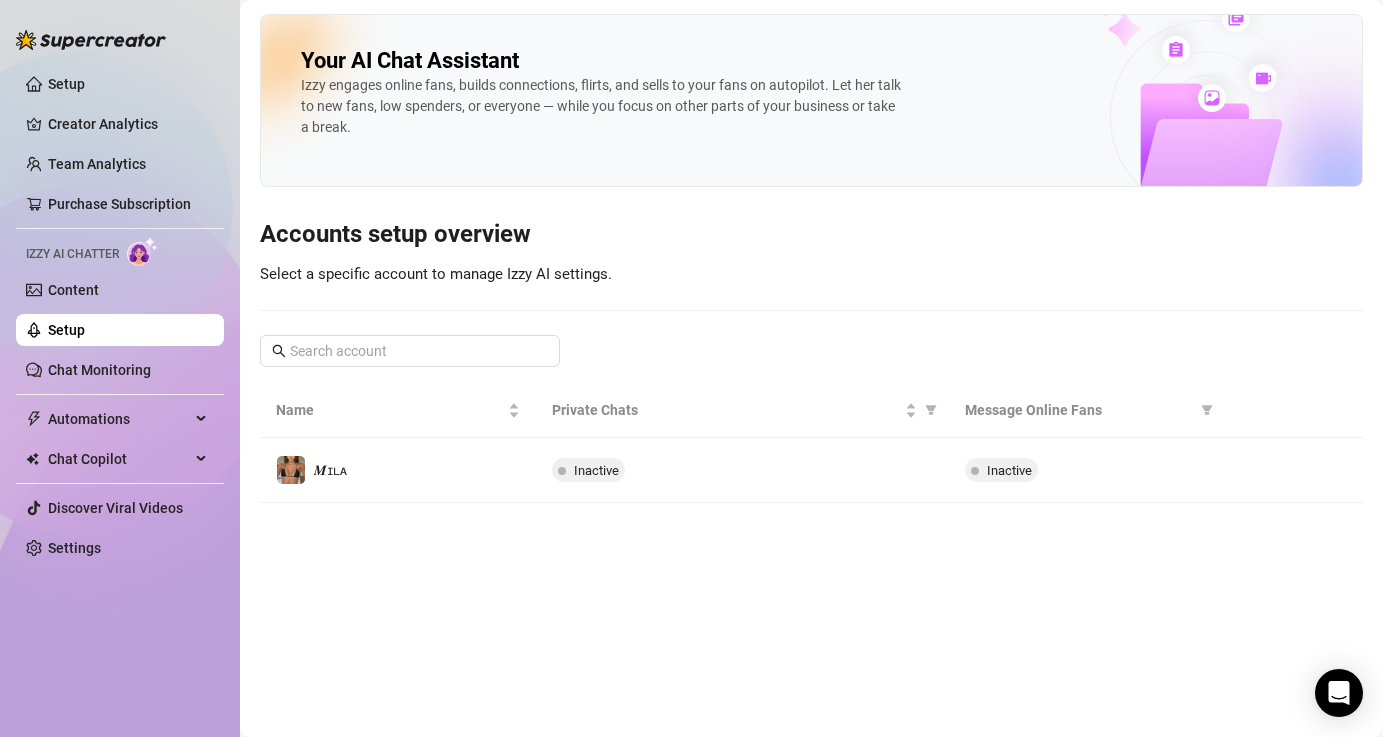 scroll, scrollTop: 0, scrollLeft: 0, axis: both 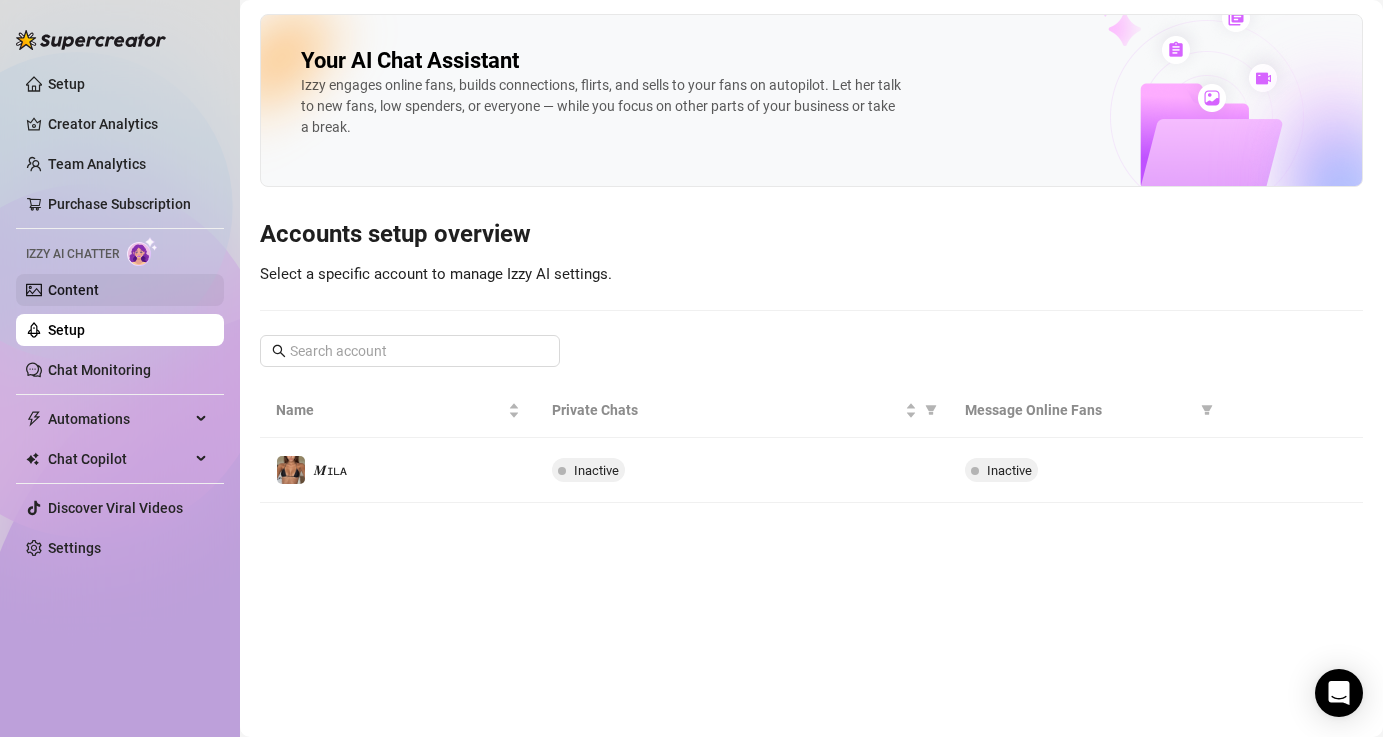 click on "Content" at bounding box center (73, 290) 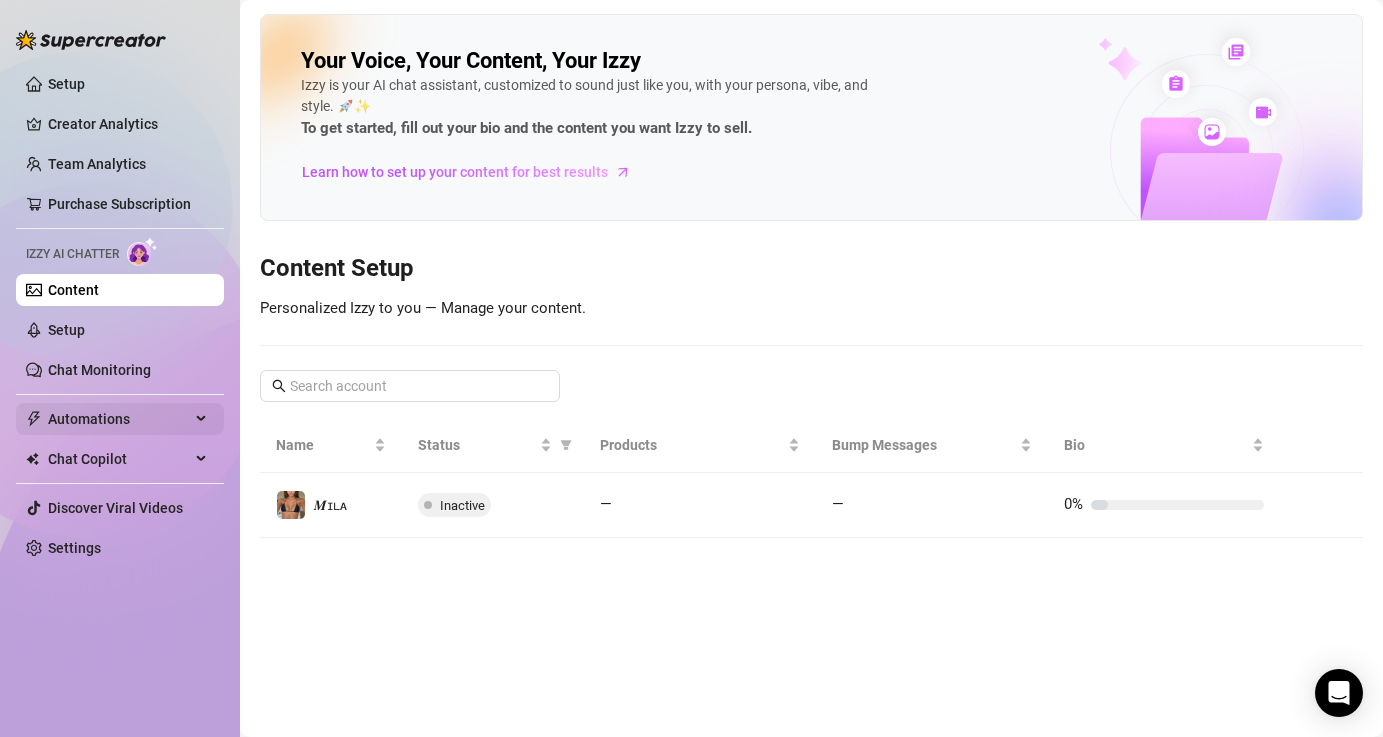 click on "Automations" at bounding box center (119, 419) 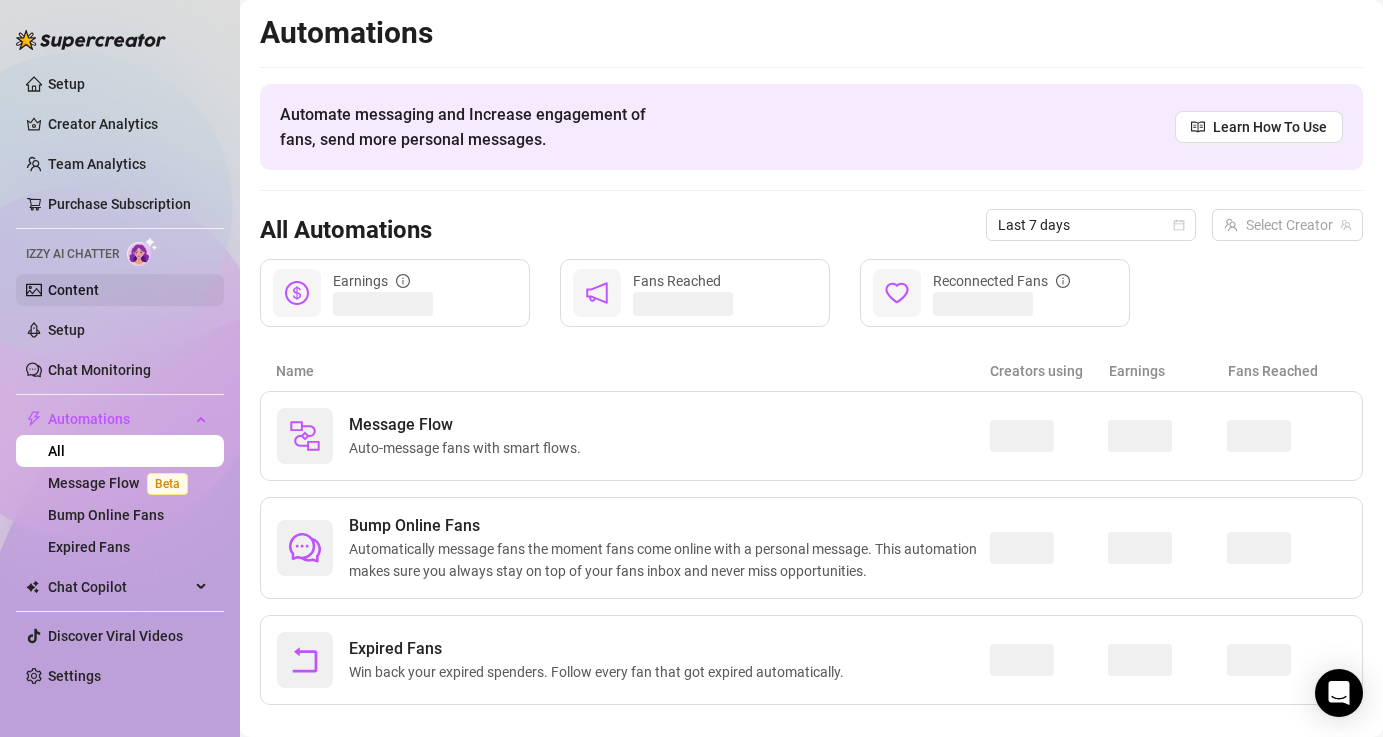 click on "Content" at bounding box center (73, 290) 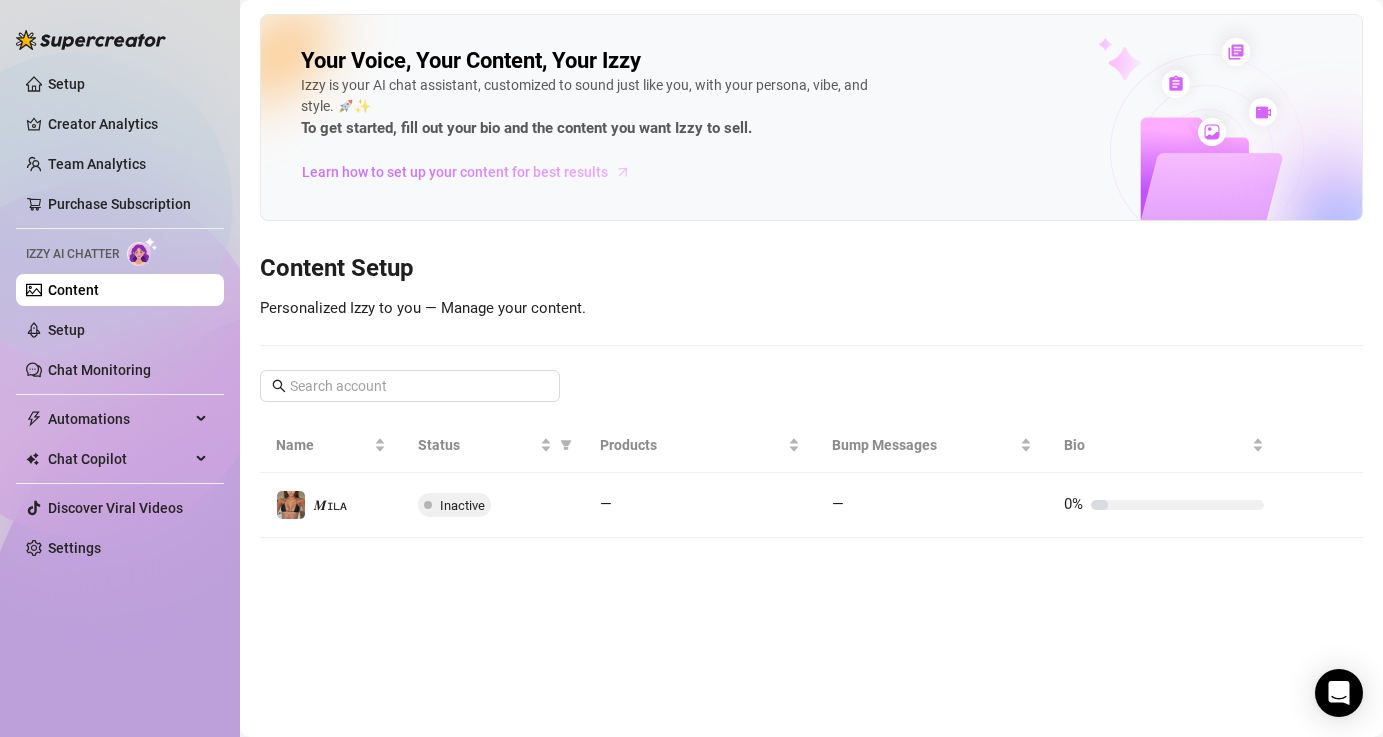 click on "Learn how to set up your content for best results" at bounding box center [455, 172] 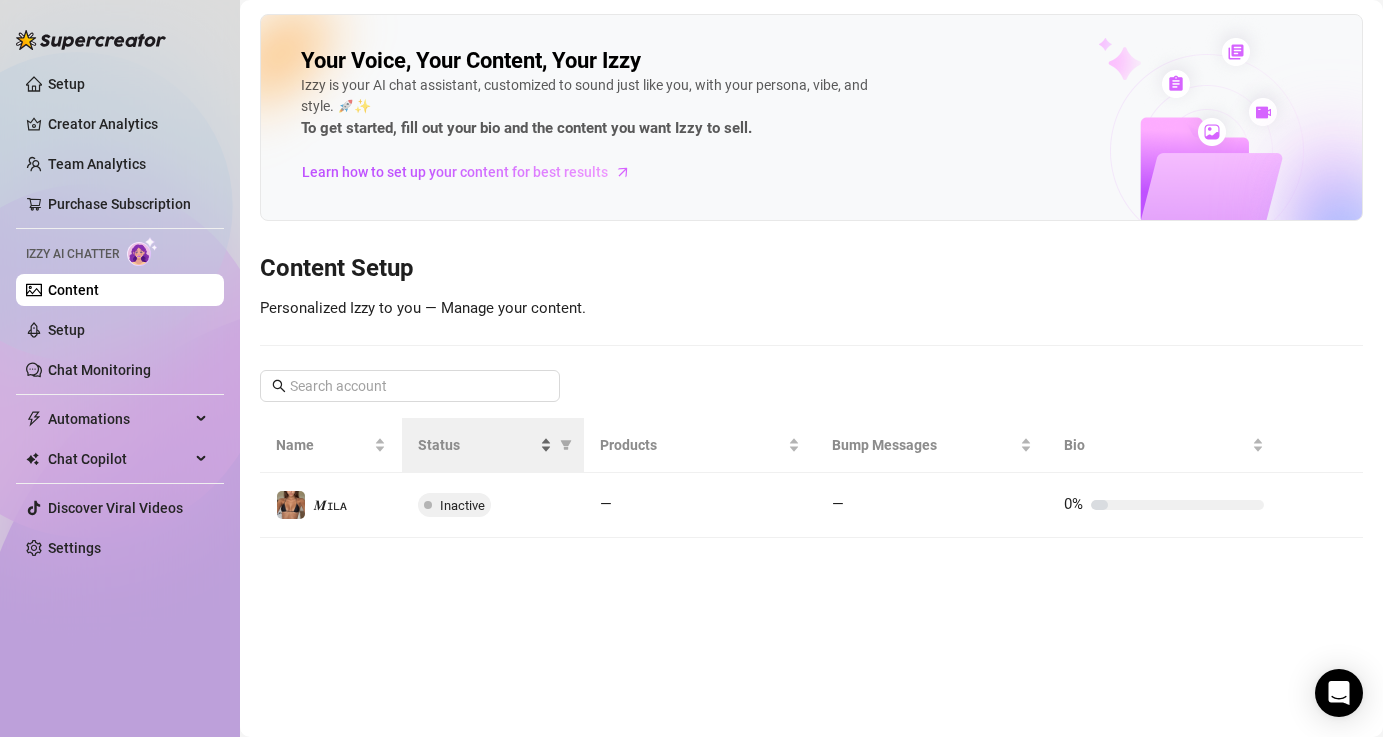 click on "Status" at bounding box center [476, 445] 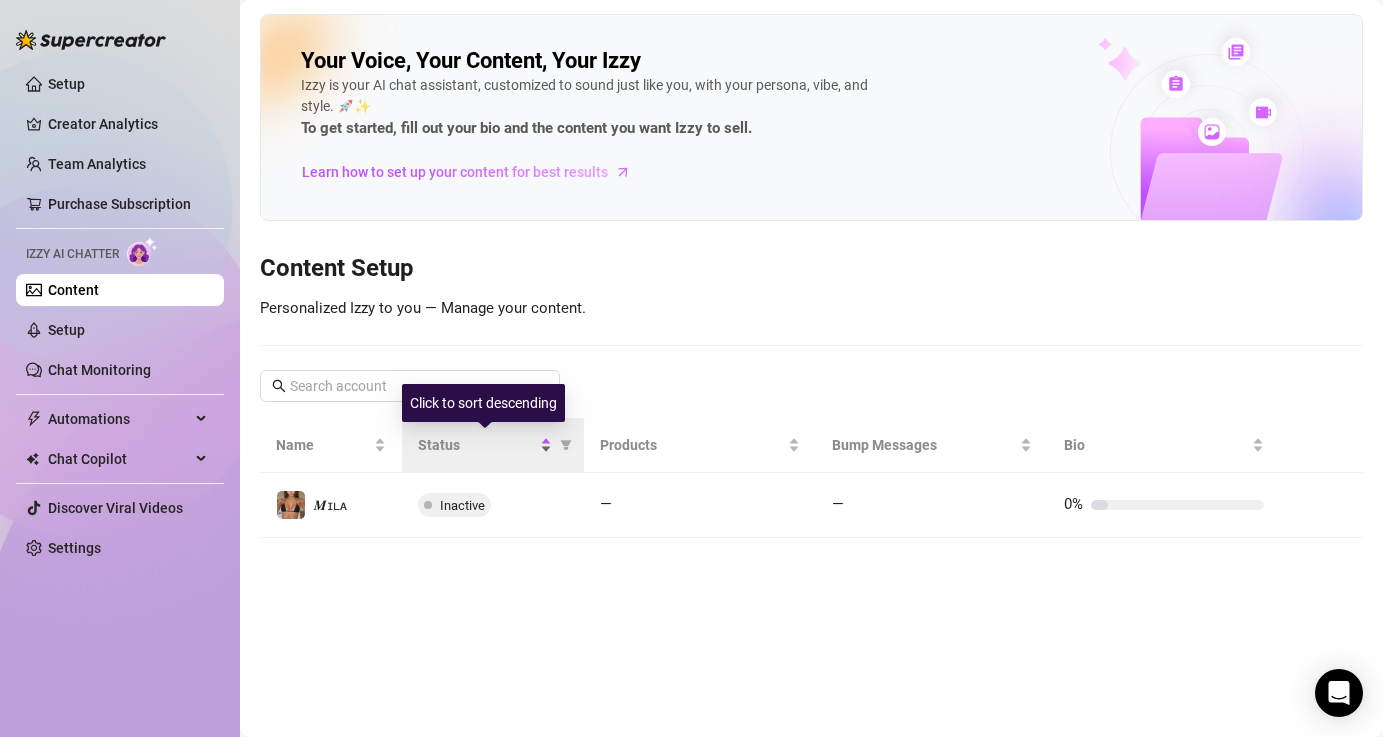 click on "Status" at bounding box center (476, 445) 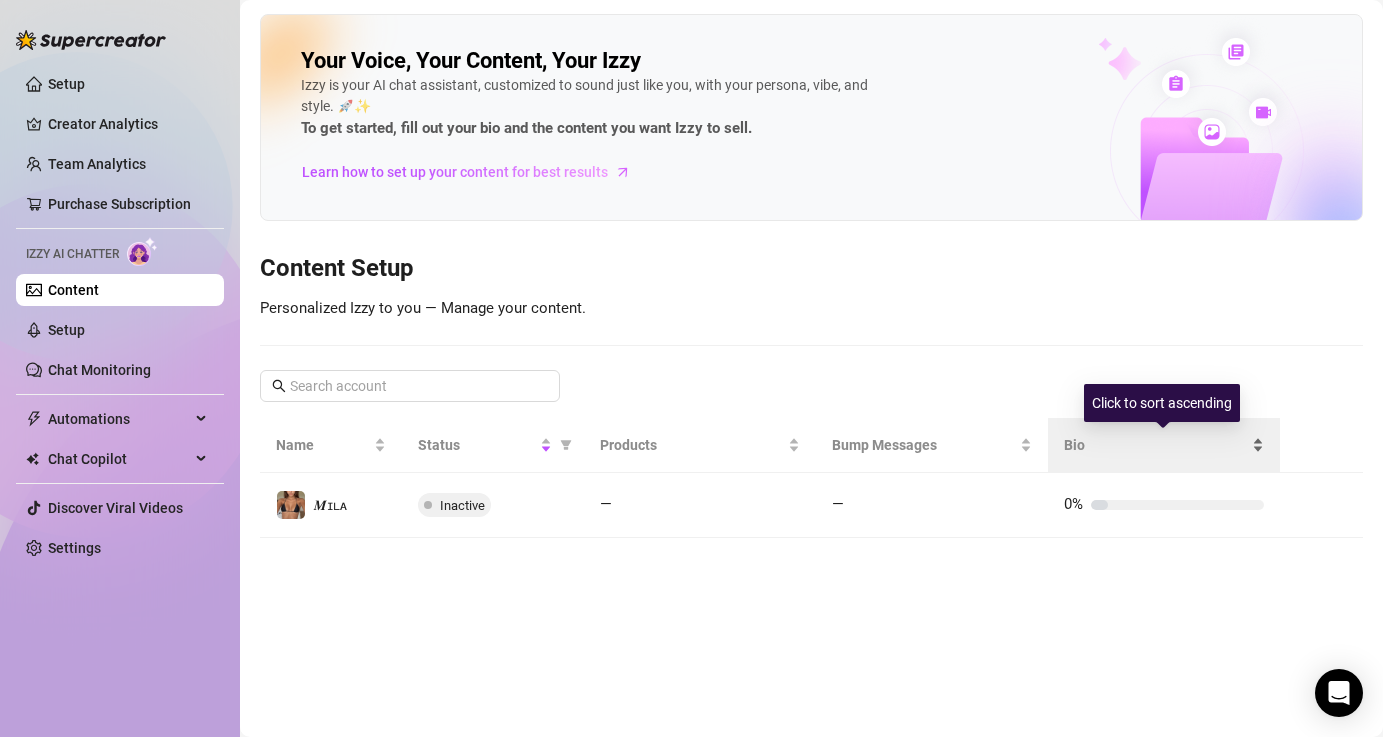 click on "Bio" at bounding box center (1156, 445) 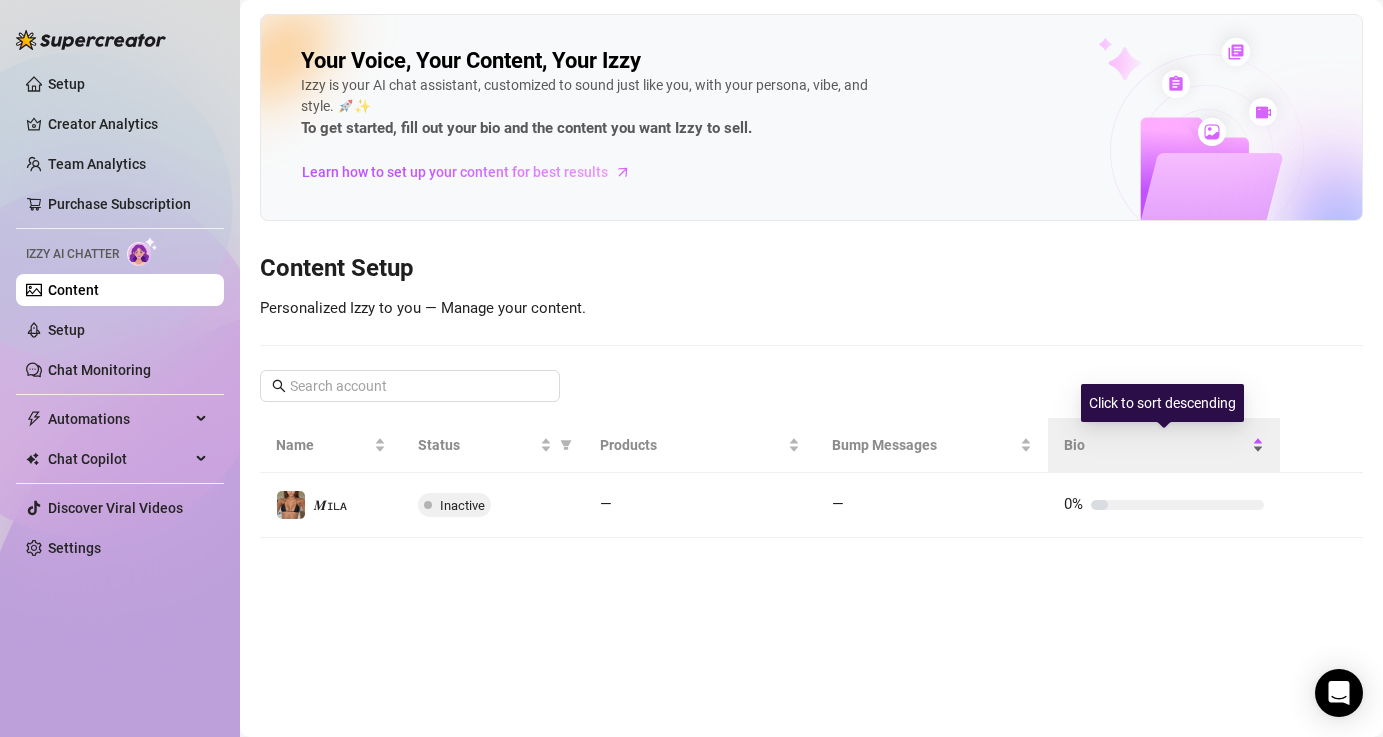 click on "Bio" at bounding box center [1156, 445] 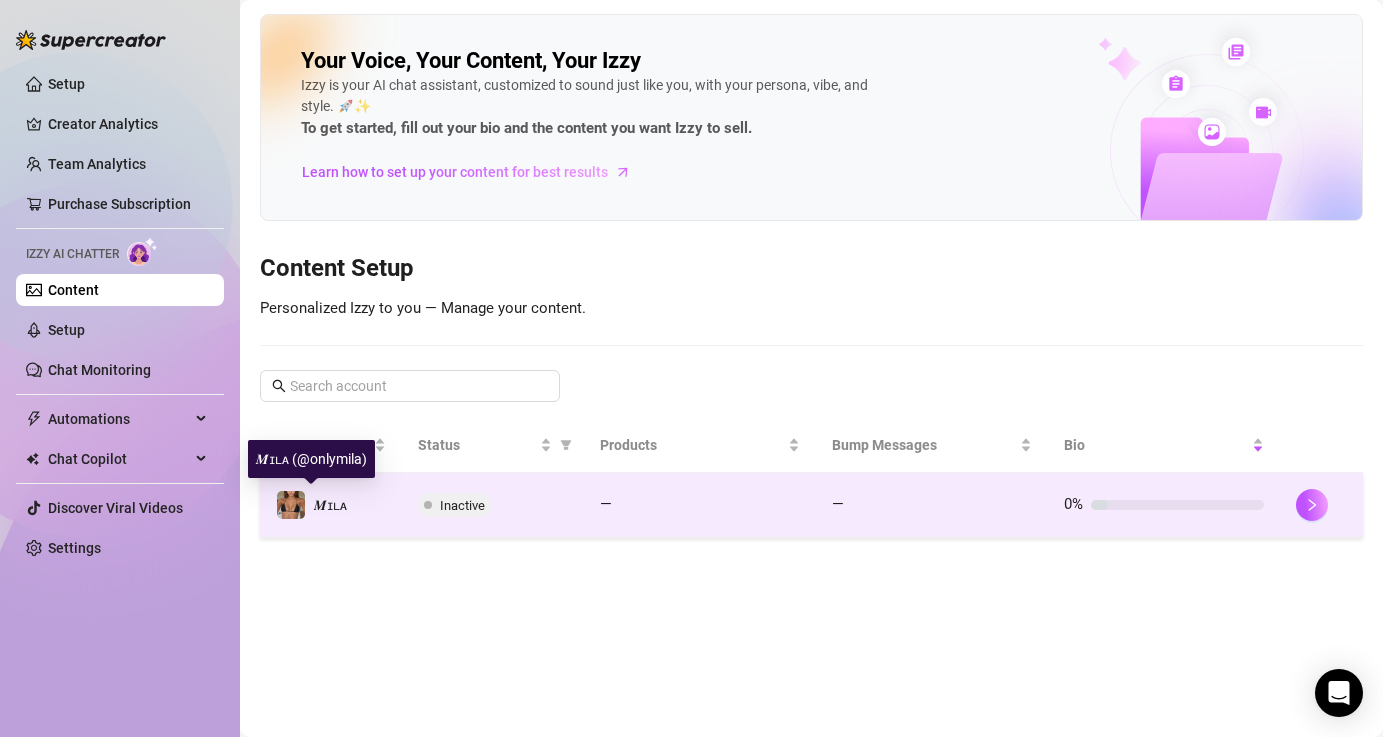 click at bounding box center (291, 505) 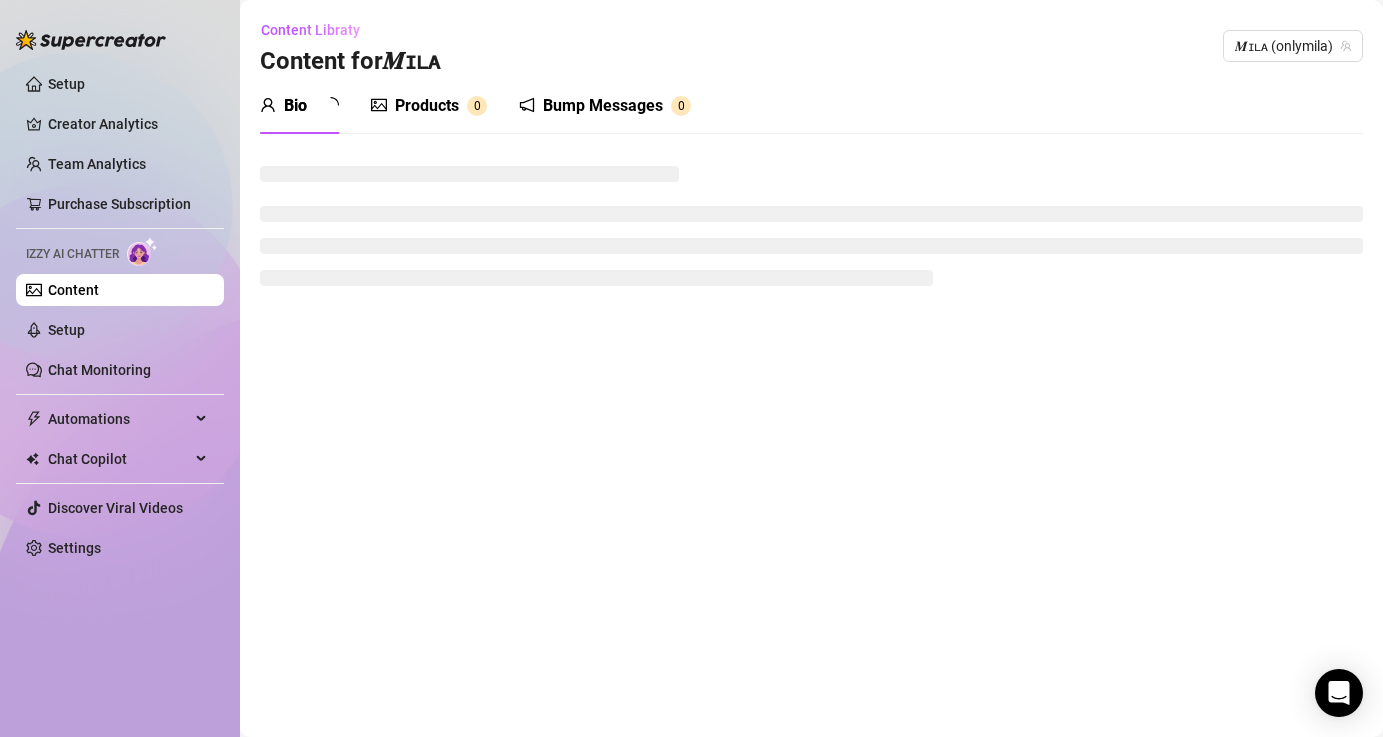 type 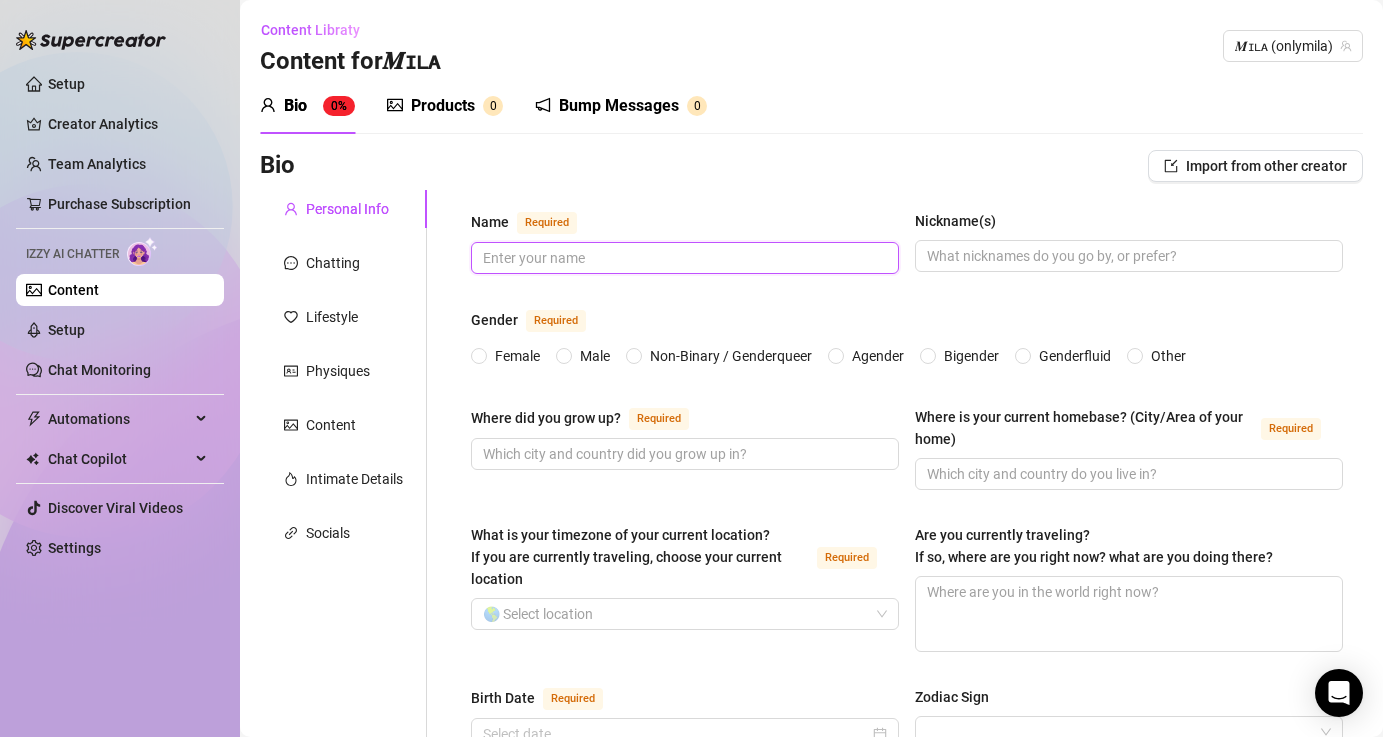 click on "Name Required" at bounding box center [683, 258] 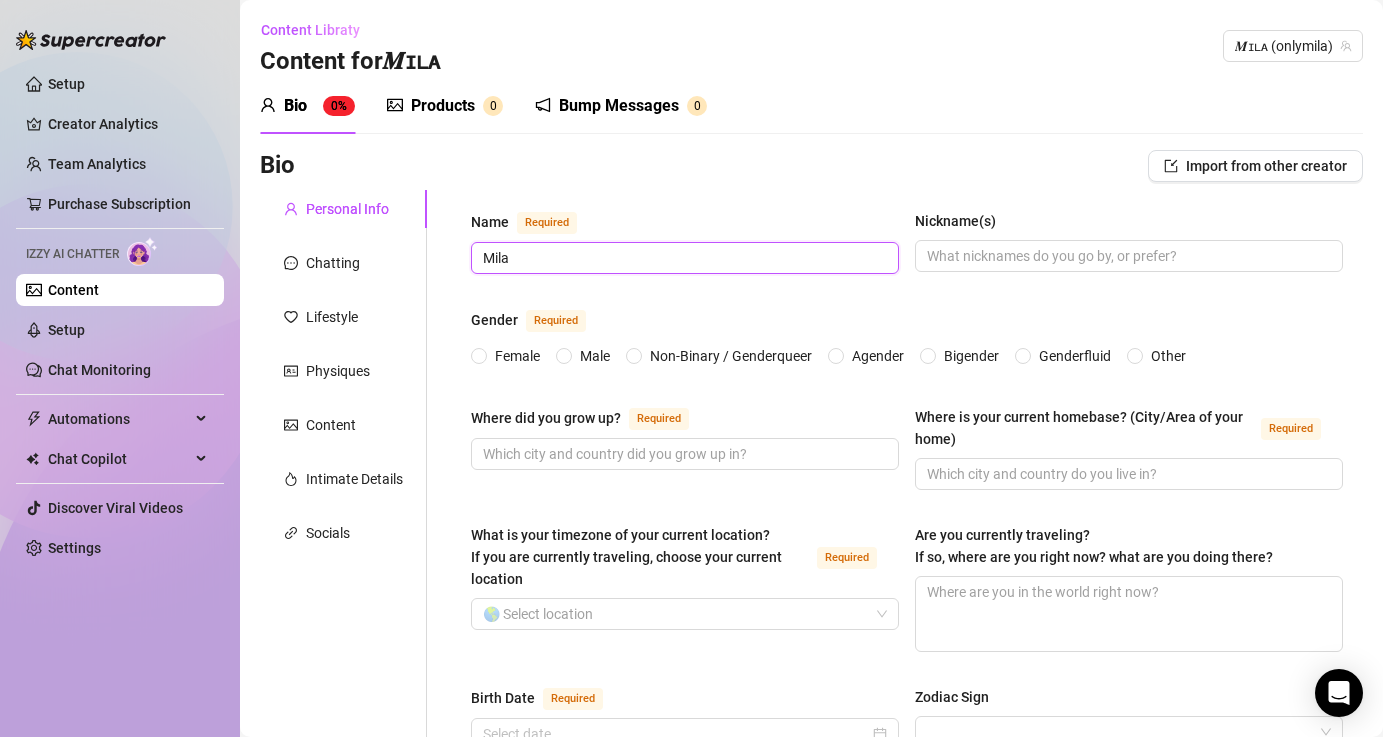 type on "Mila" 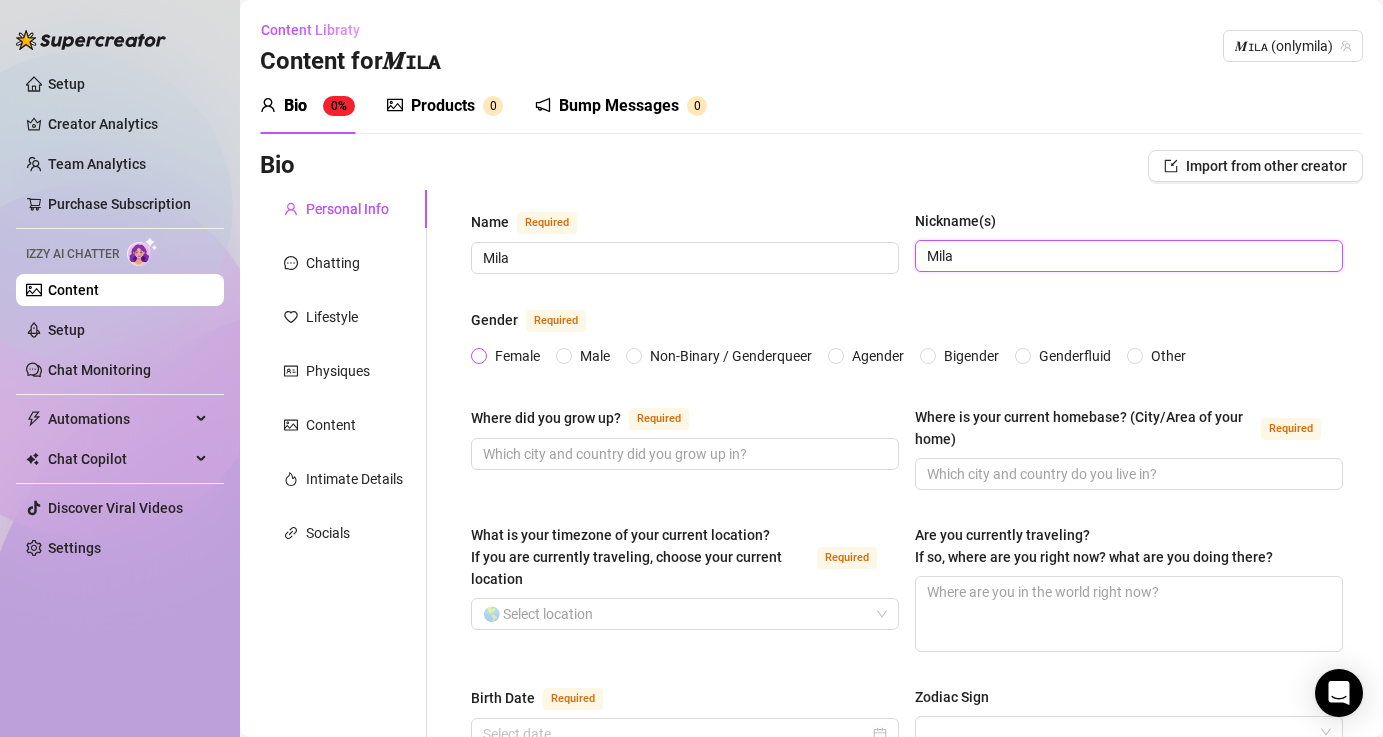 type on "Mila" 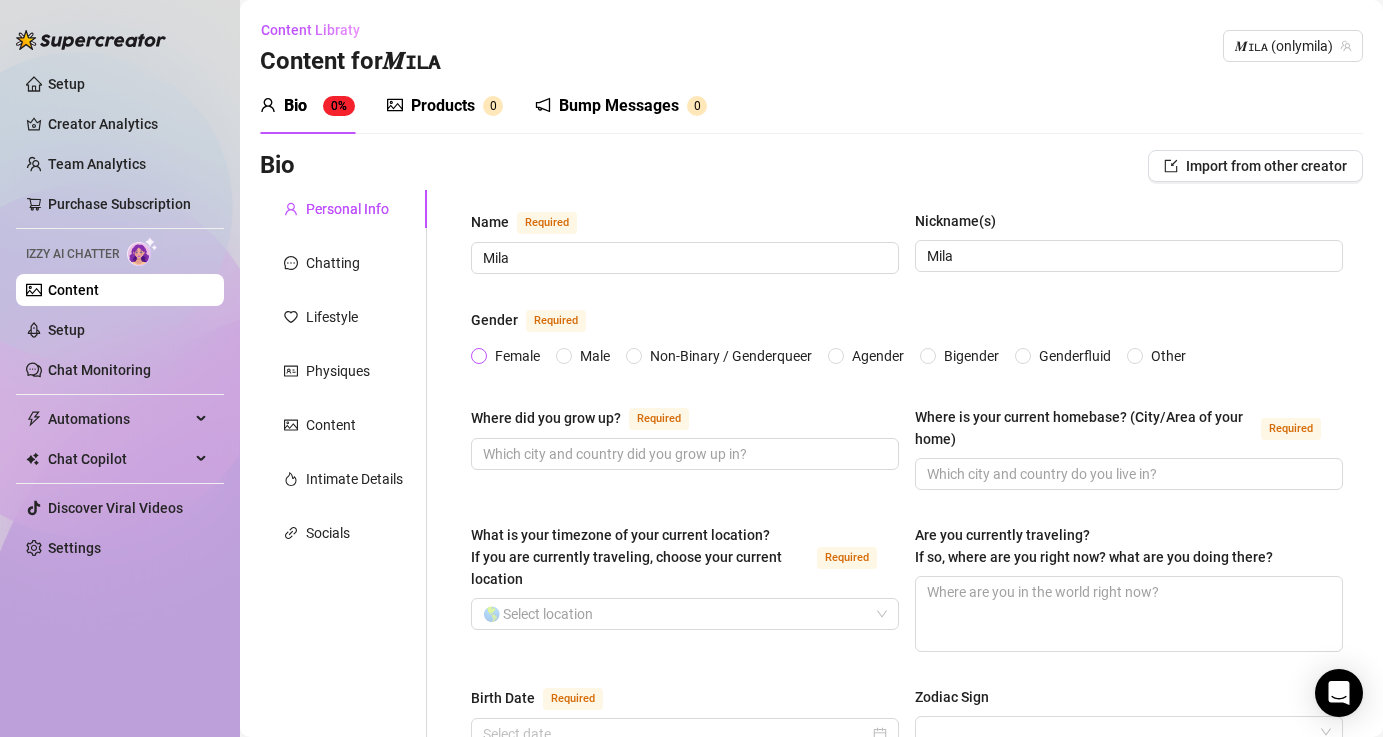 click at bounding box center [479, 356] 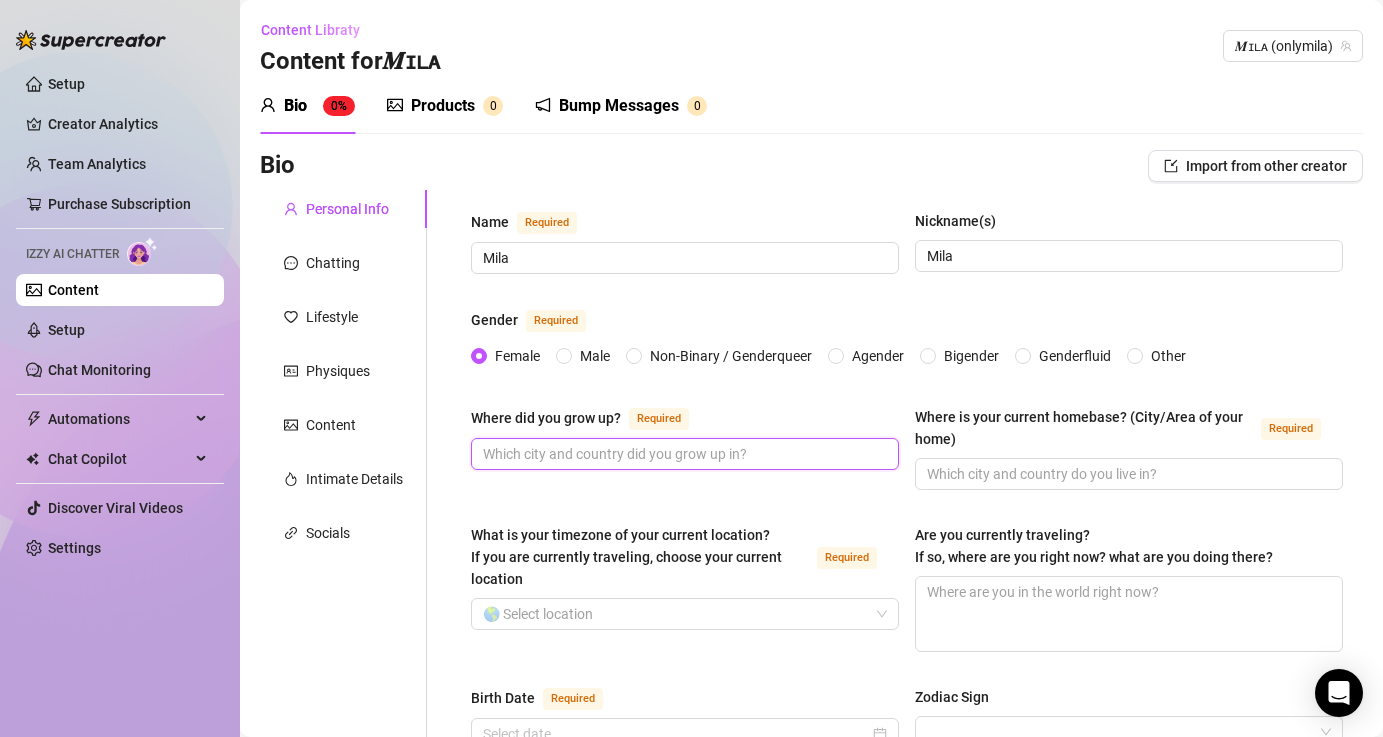 click on "Where did you grow up? Required" at bounding box center (683, 454) 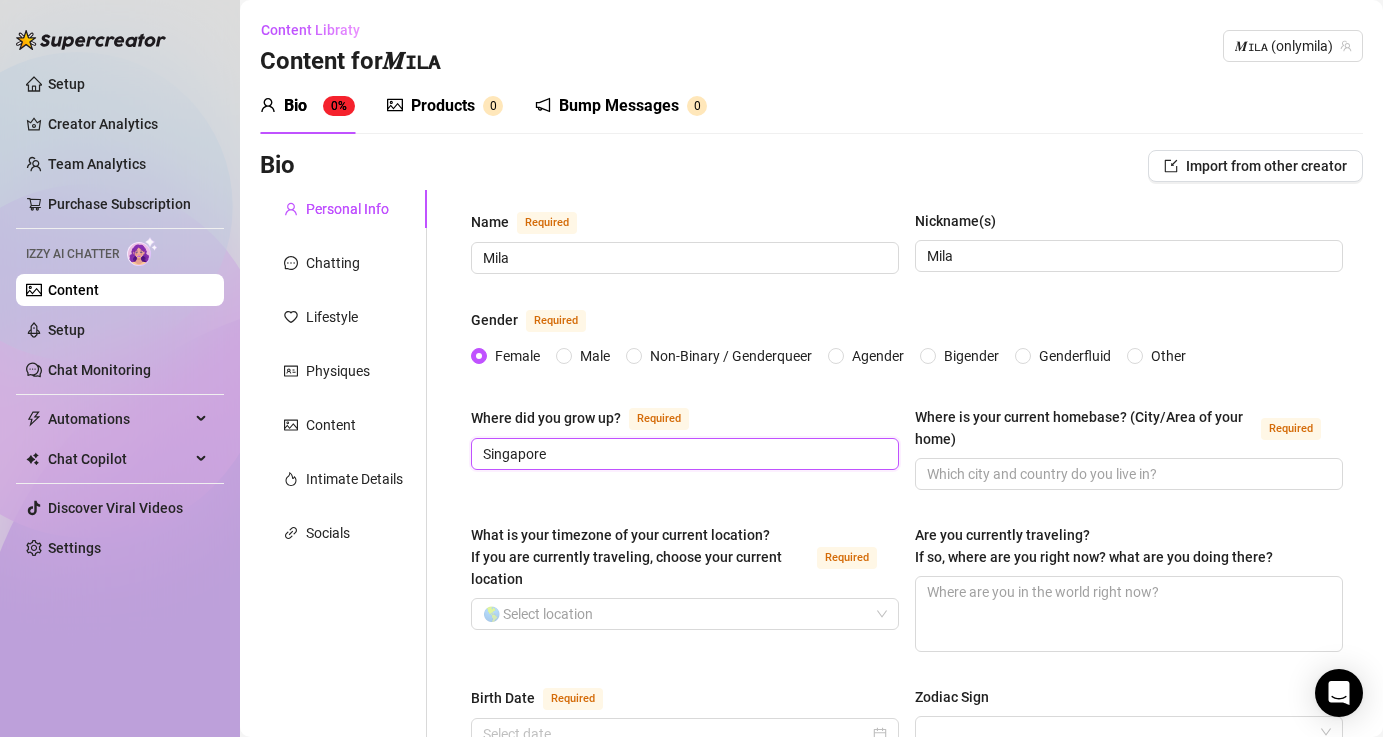 type on "Singapore" 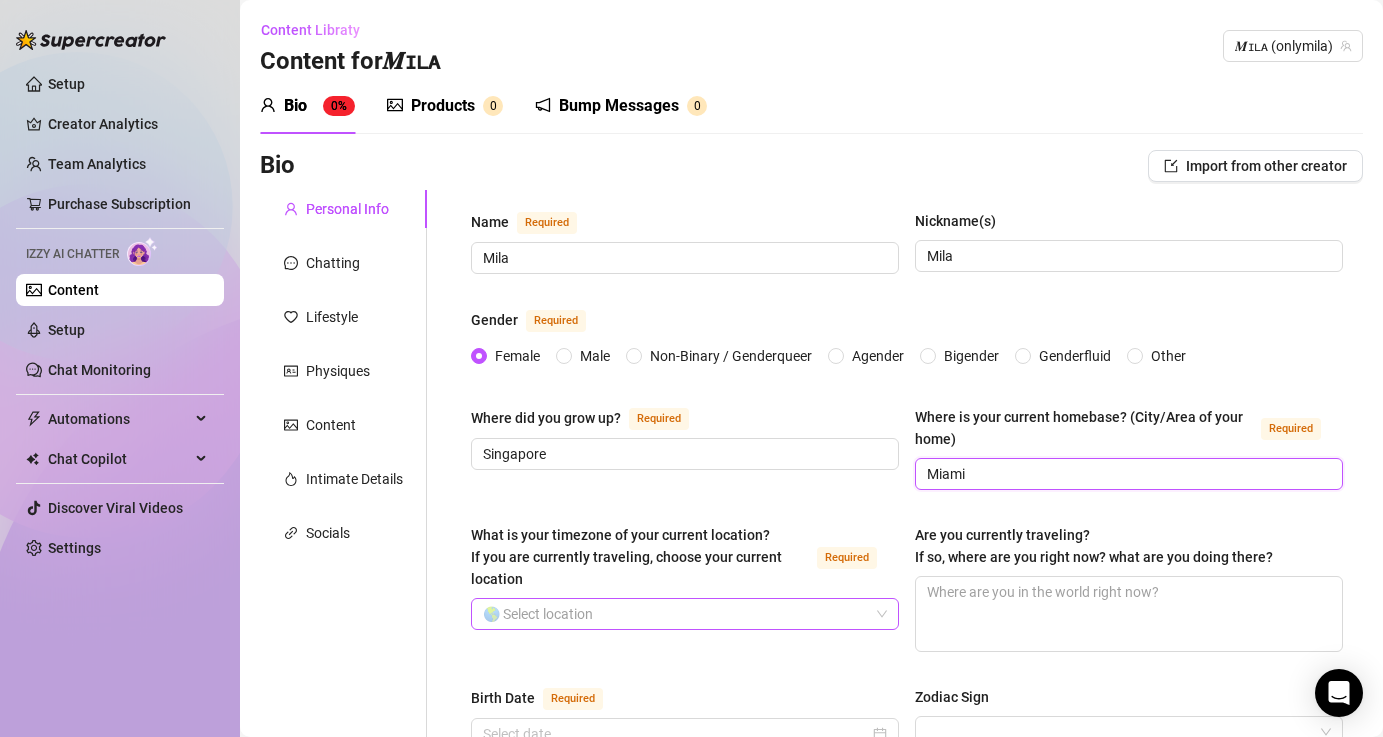type on "Miami" 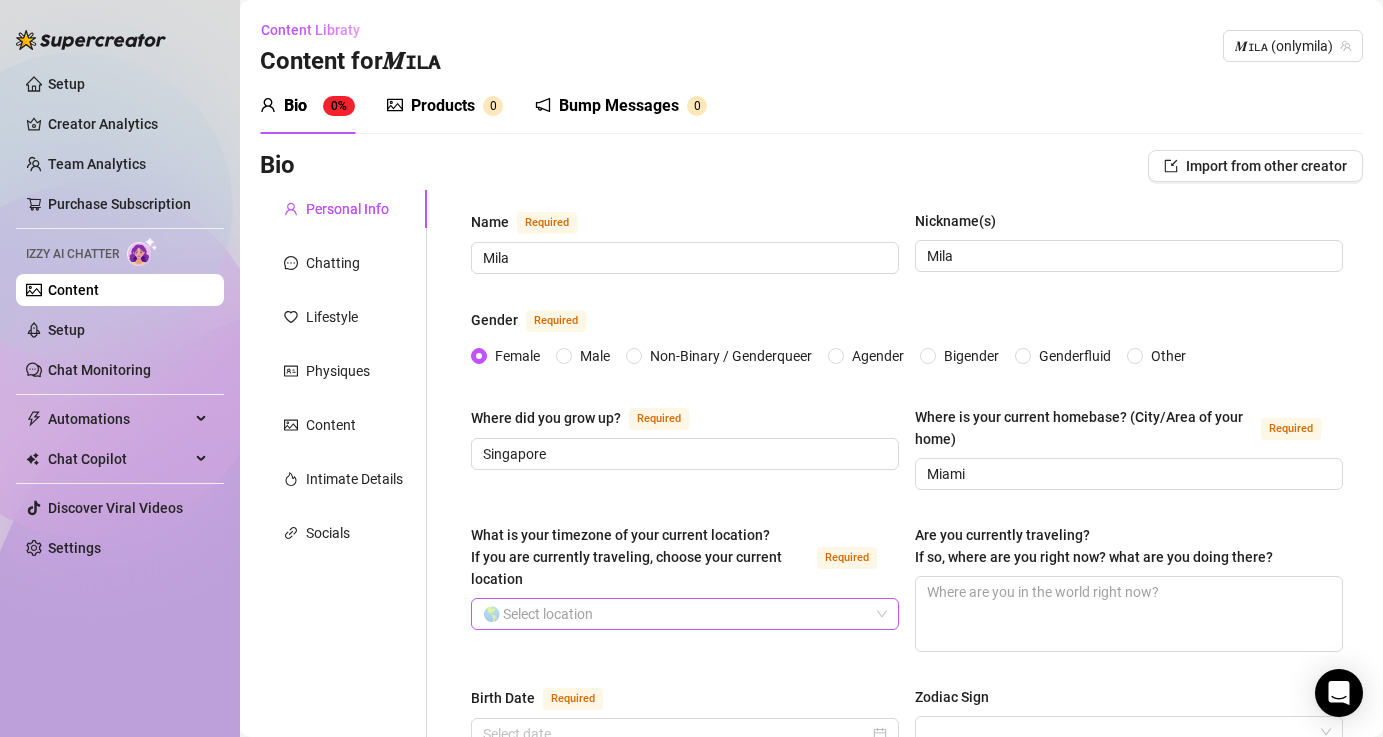 click on "What is your timezone of your current location? If you are currently traveling, choose your current location Required" at bounding box center (676, 614) 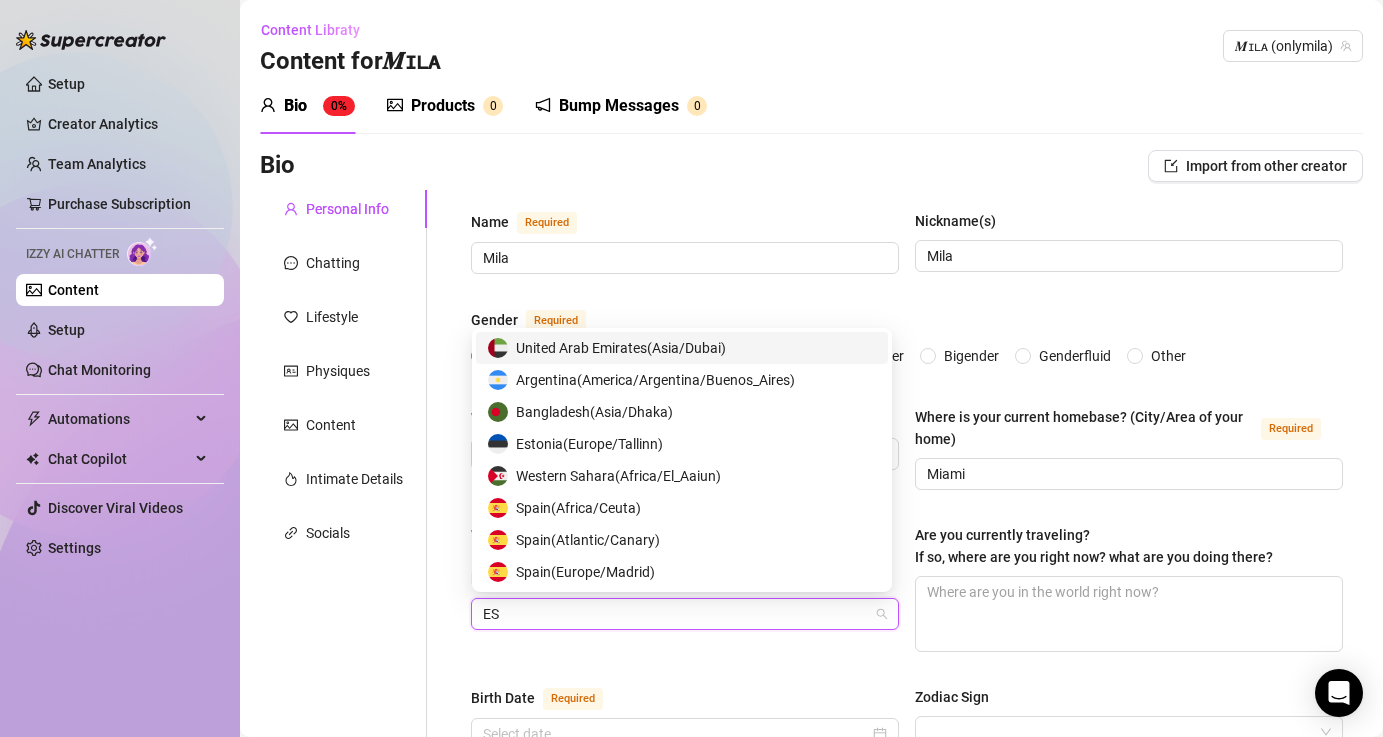 type on "E" 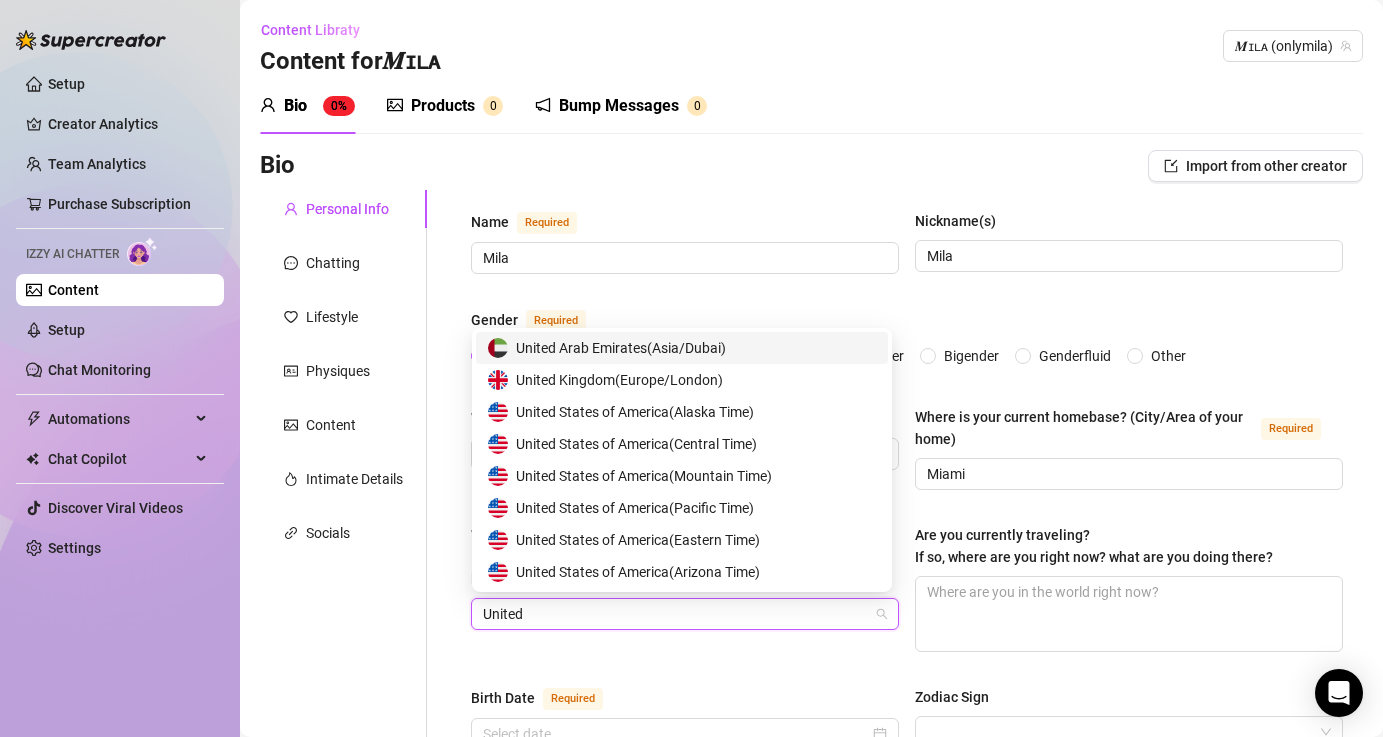 type on "United" 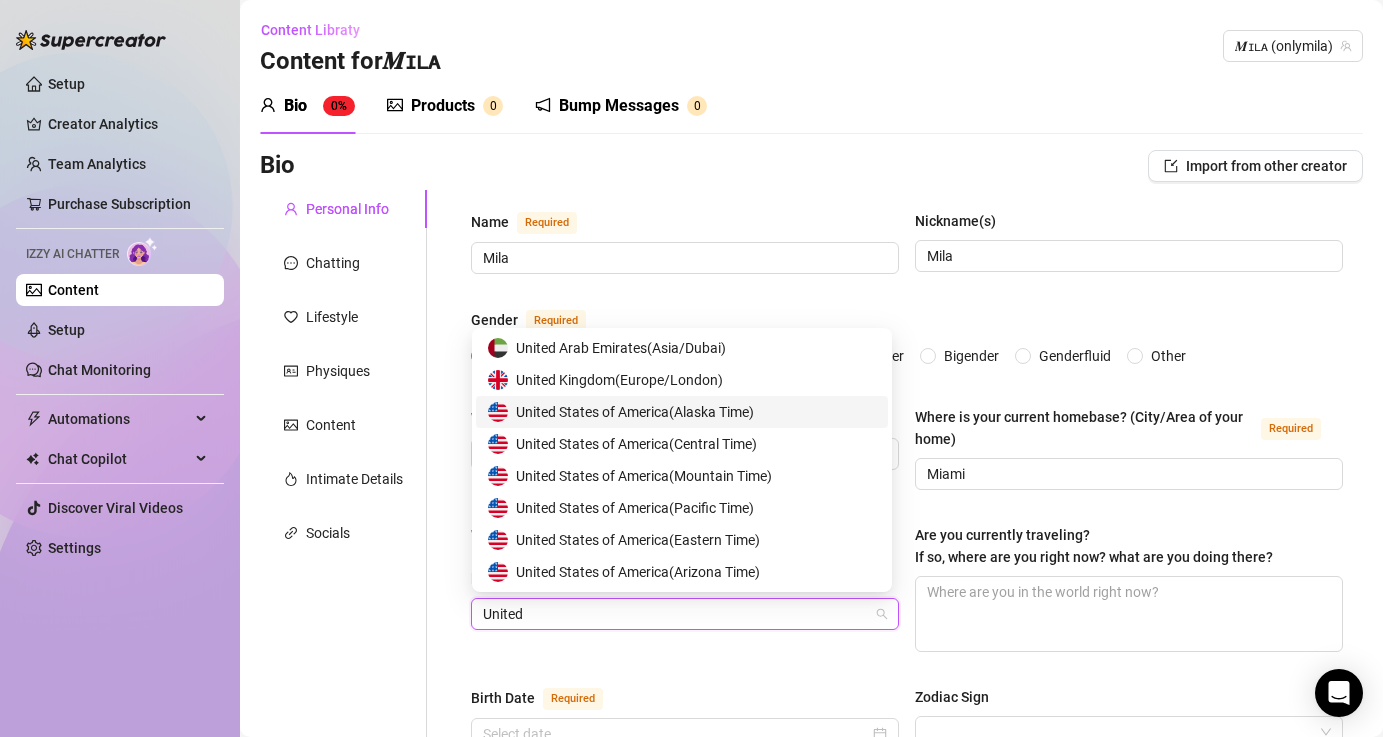 click on "[COUNTRY] ( [TIMEZONE] )" at bounding box center (635, 412) 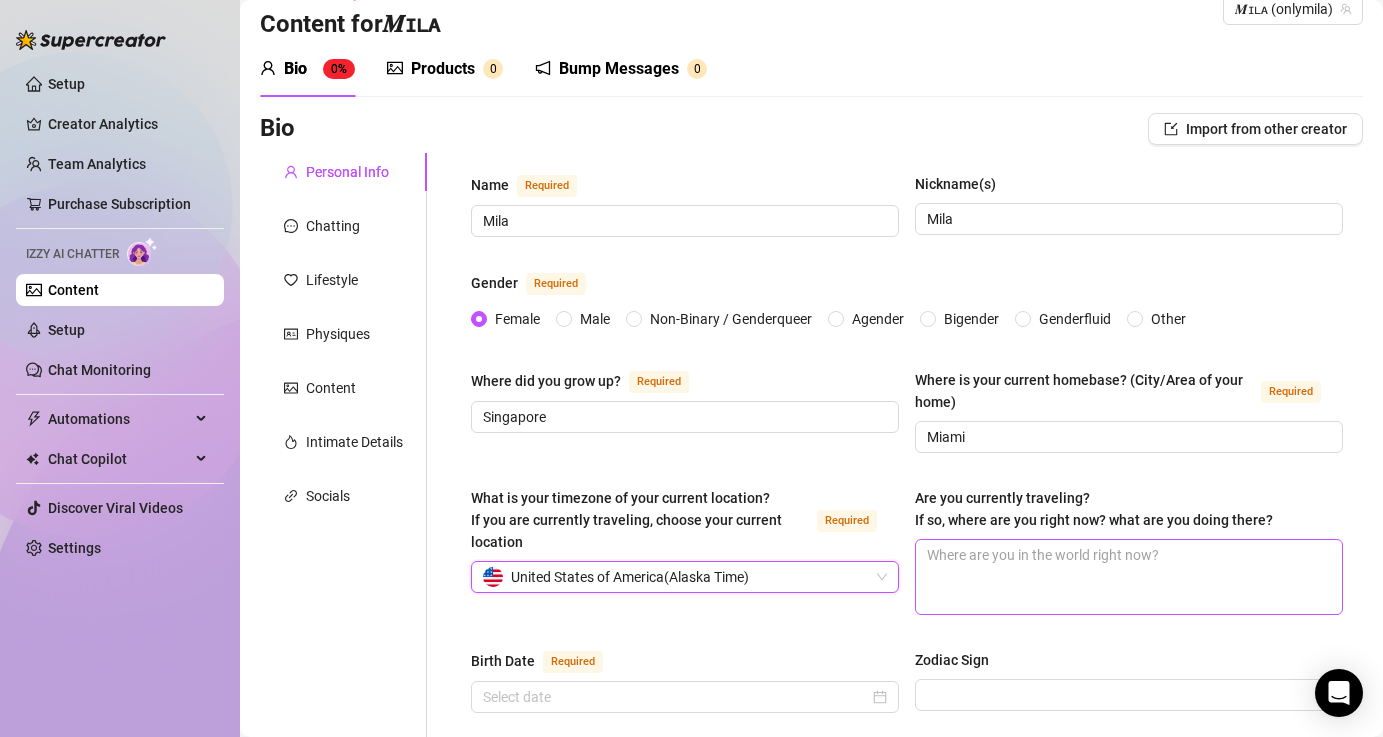 scroll, scrollTop: 40, scrollLeft: 0, axis: vertical 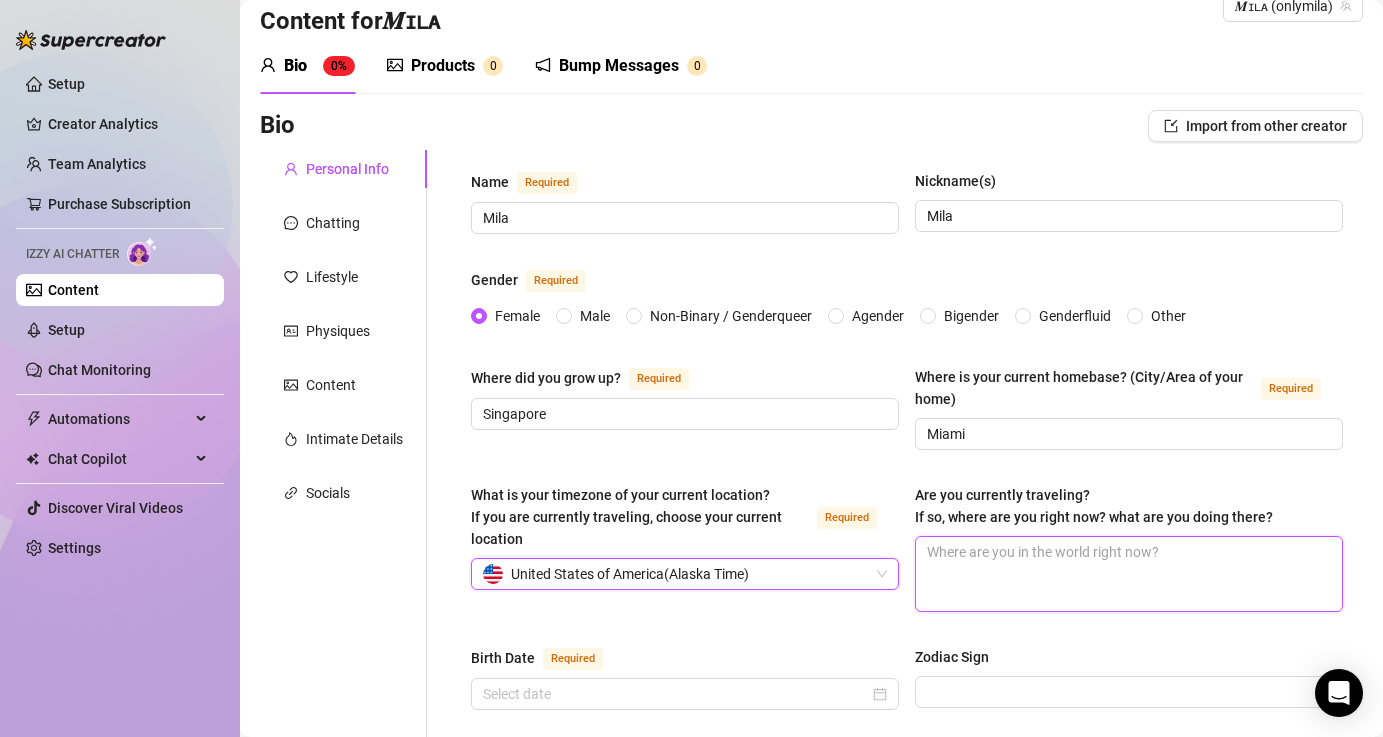 click on "Are you currently traveling? If so, where are you right now? what are you doing there?" at bounding box center (1129, 574) 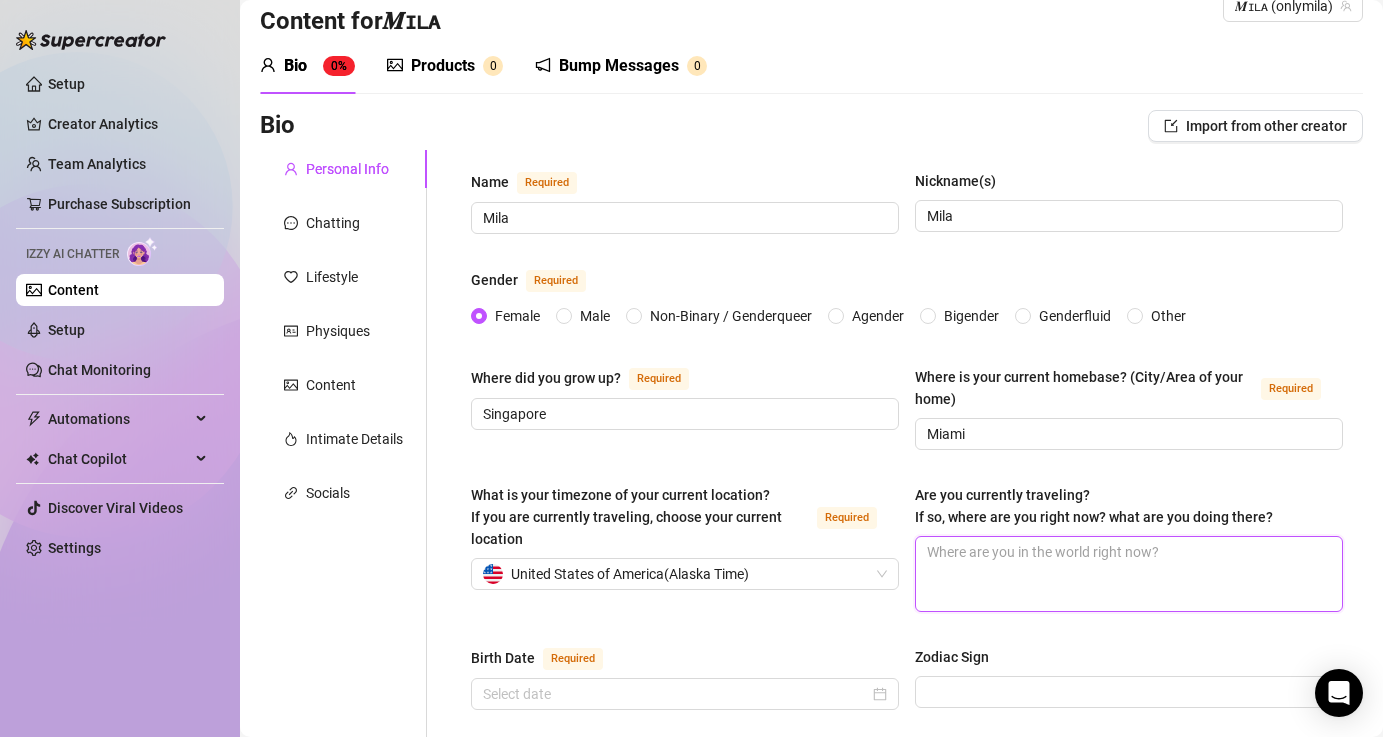 scroll, scrollTop: 148, scrollLeft: 0, axis: vertical 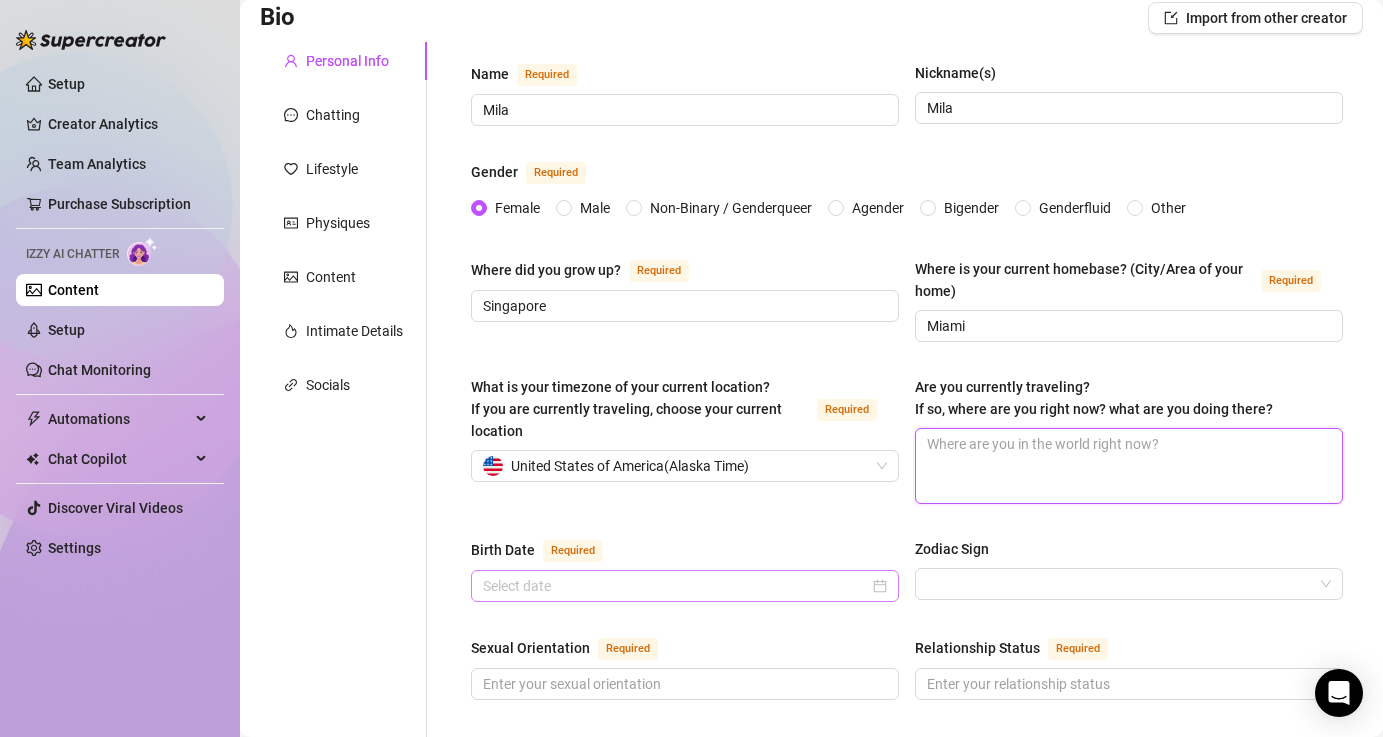 click at bounding box center (685, 586) 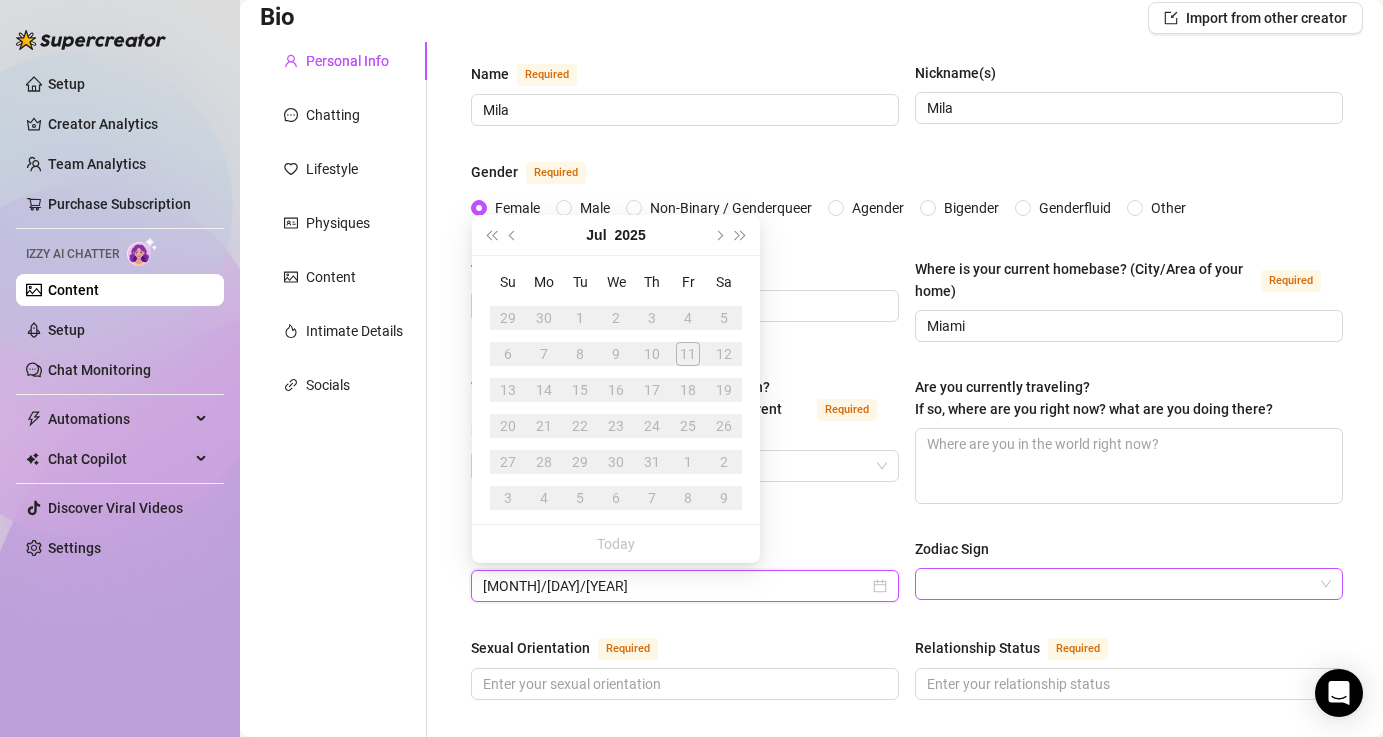 type on "[MONTH]/[DAY]/[YEAR]" 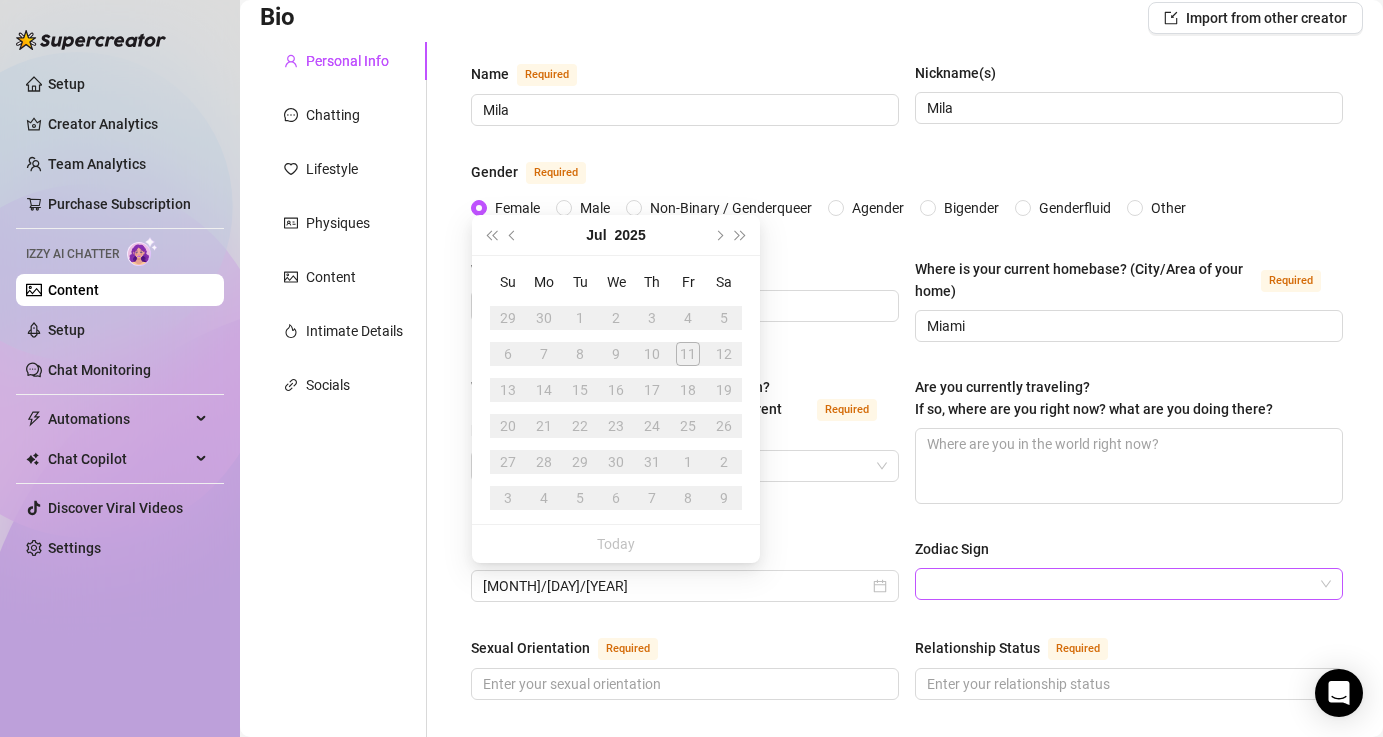 type 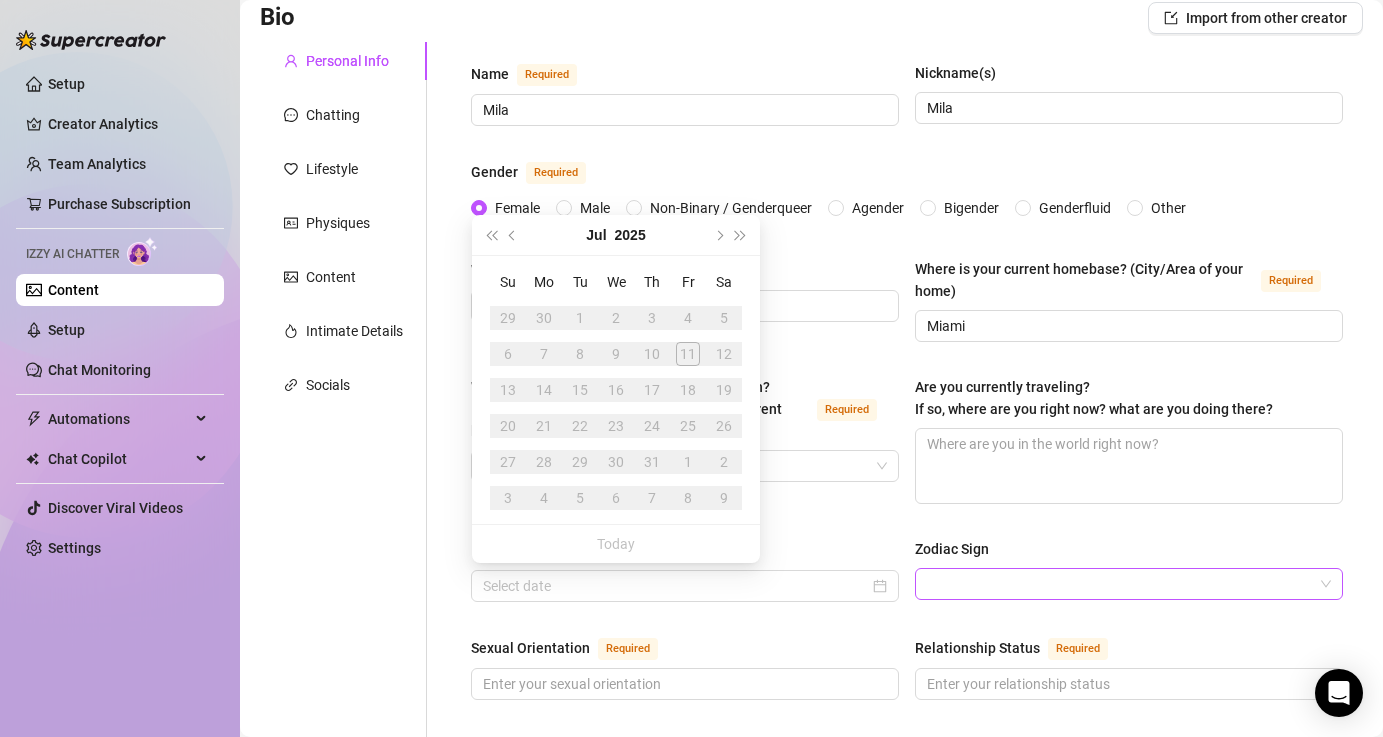 click on "Zodiac Sign" at bounding box center [1120, 584] 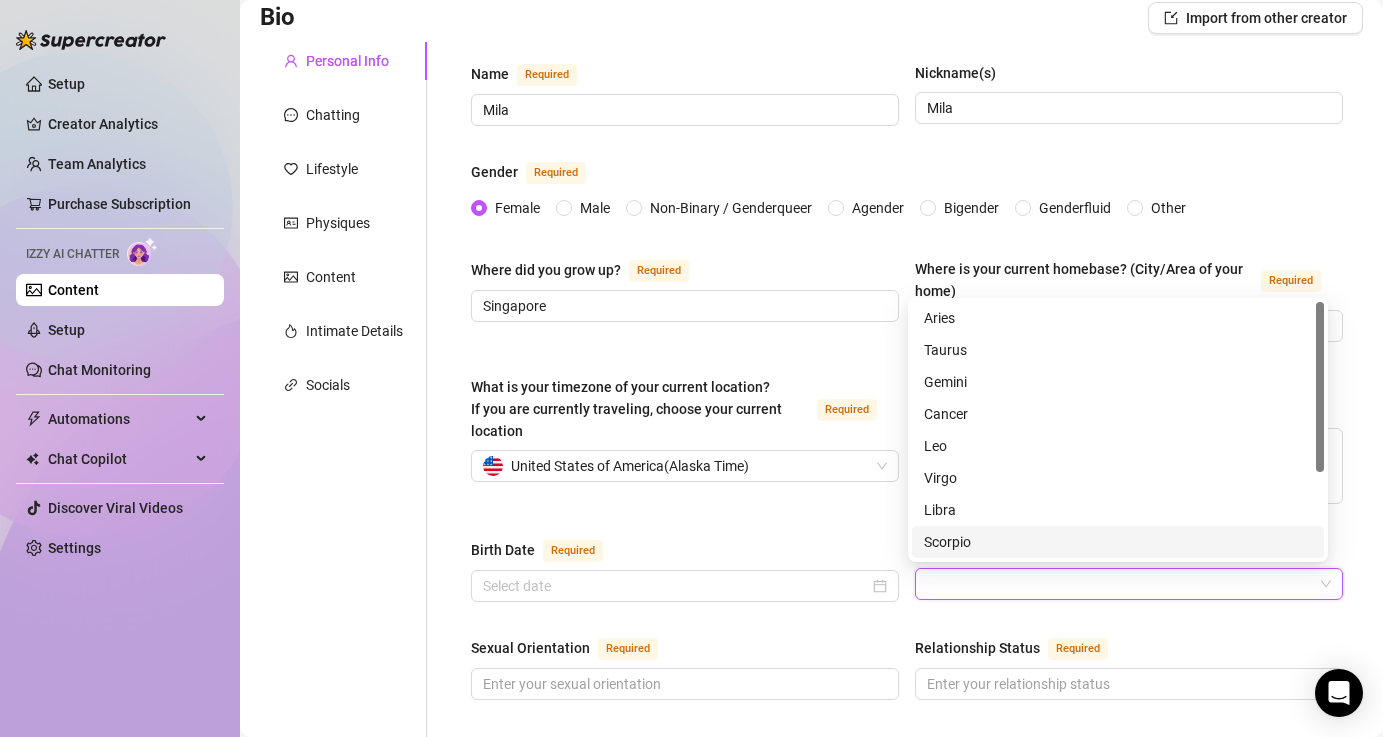 click on "Scorpio" at bounding box center (1118, 542) 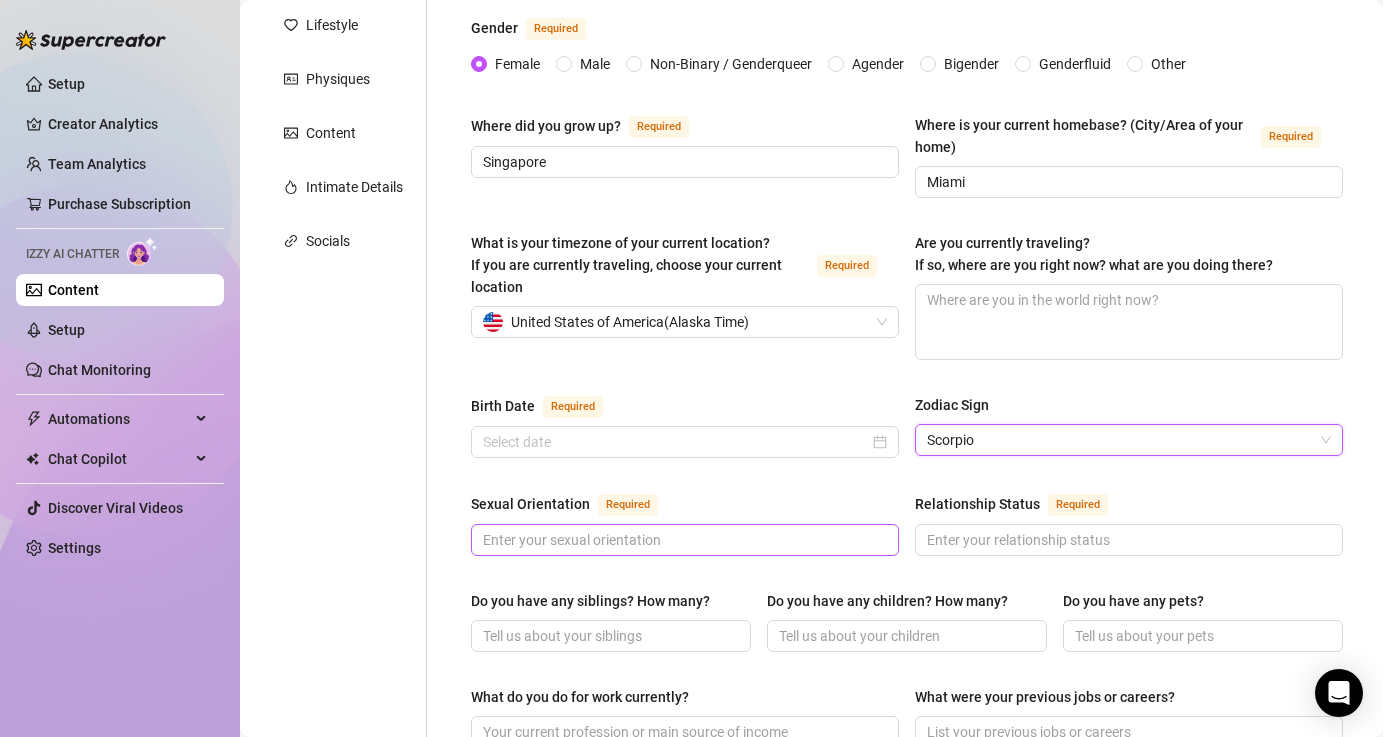 scroll, scrollTop: 304, scrollLeft: 0, axis: vertical 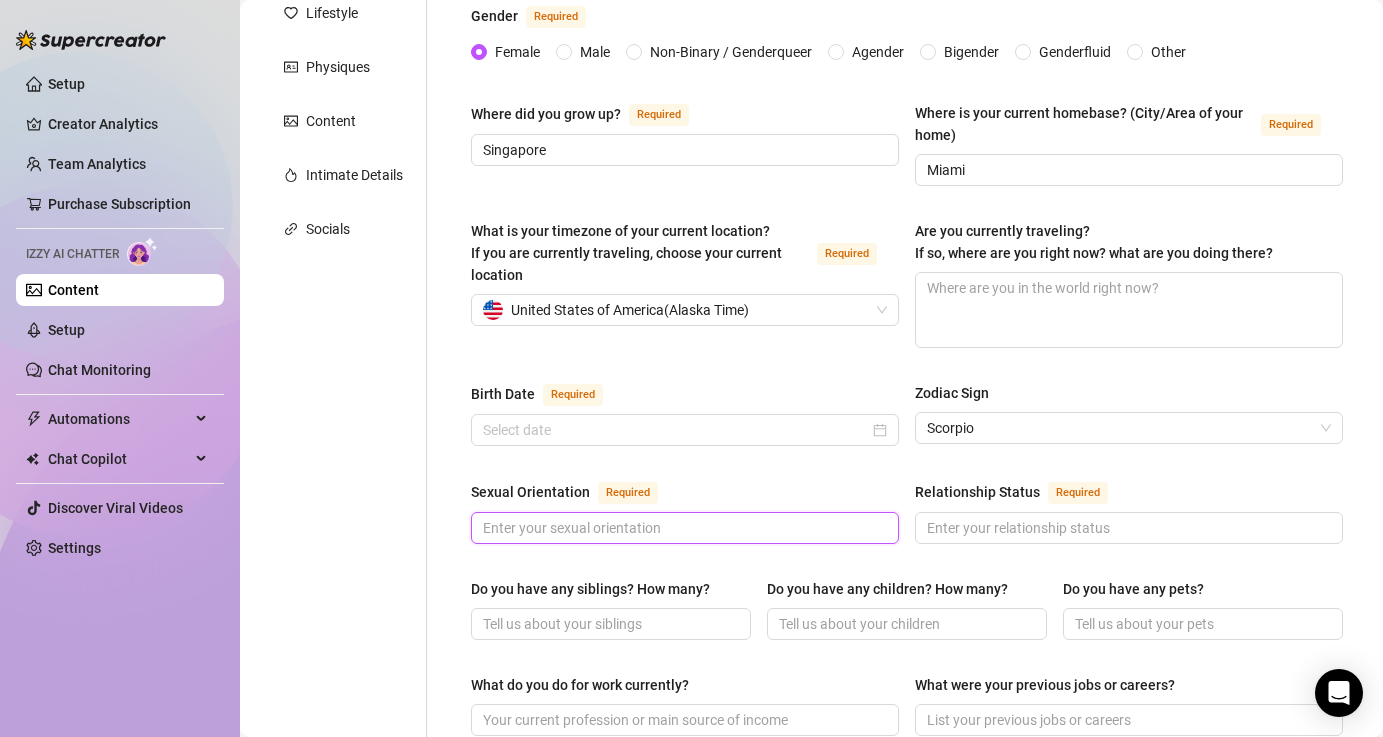 click on "Sexual Orientation Required" at bounding box center (683, 528) 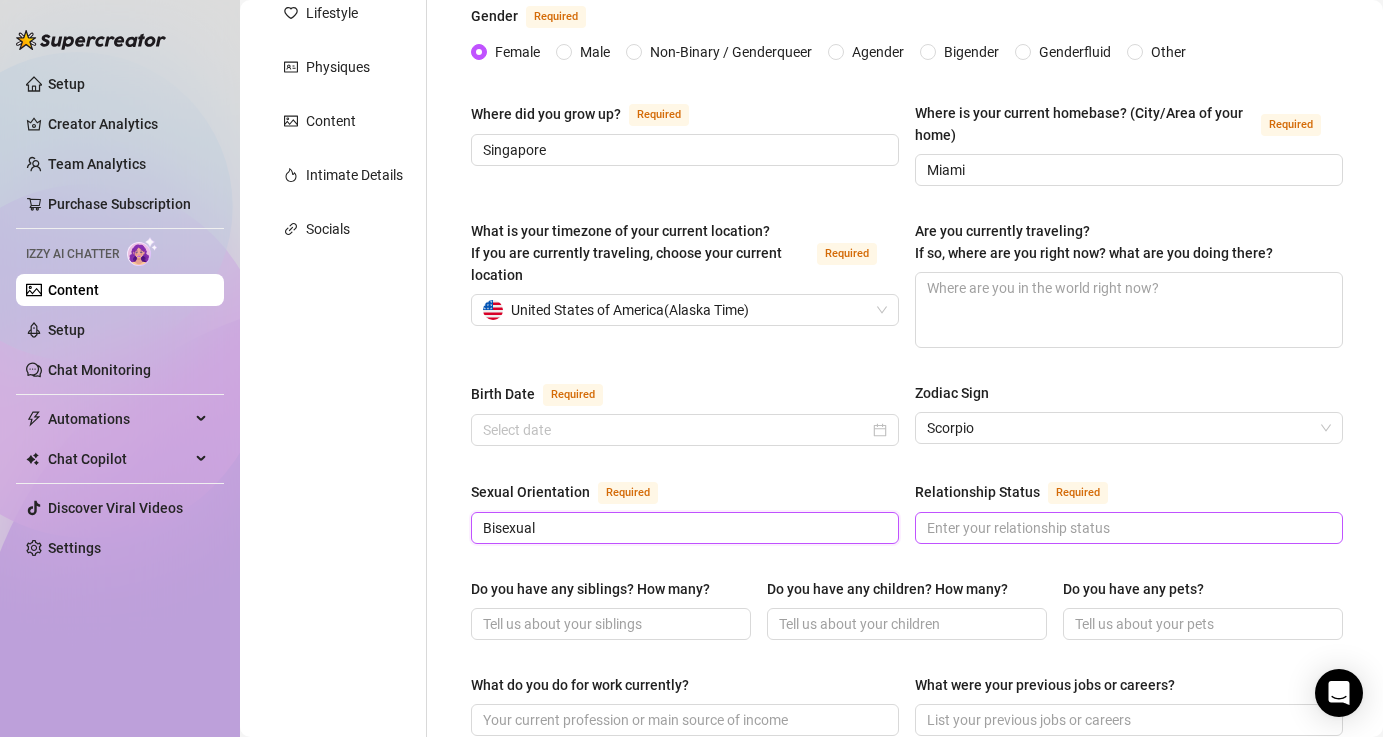 type on "Bisexual" 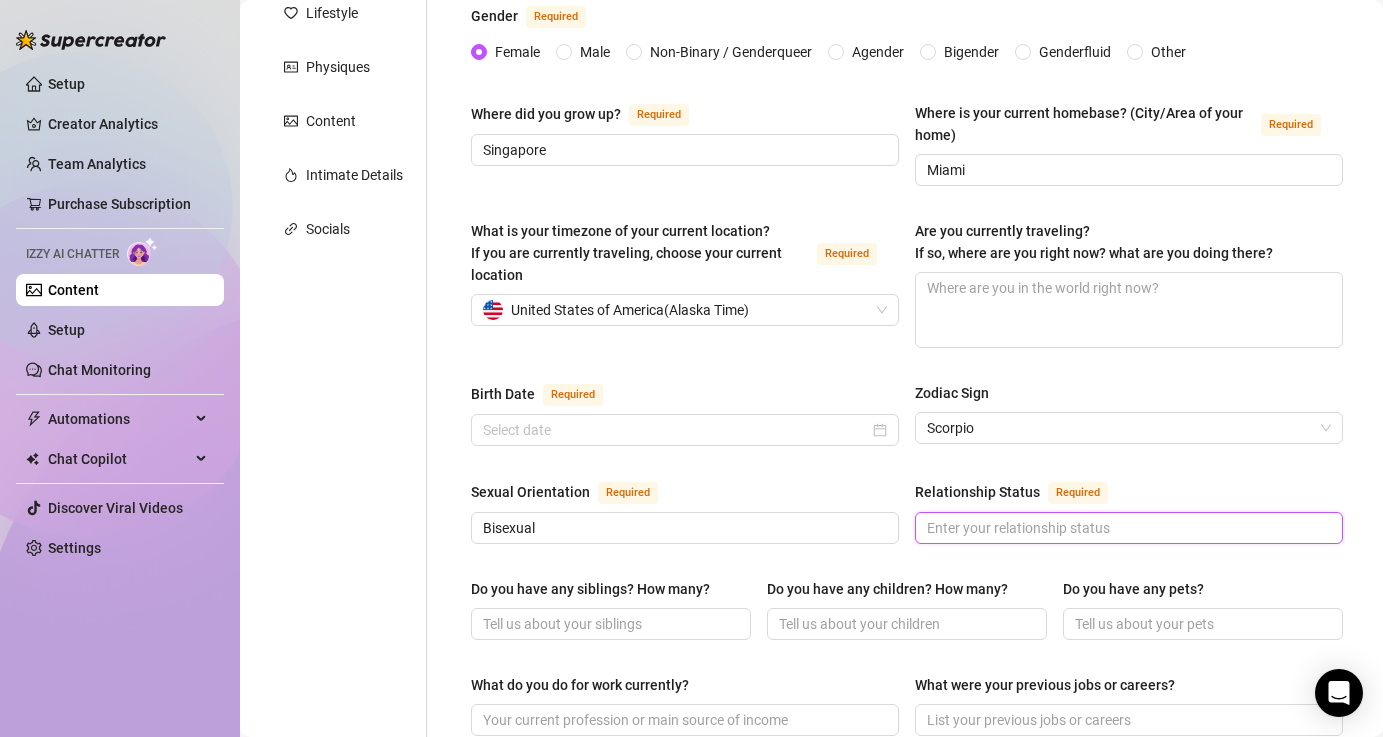 click on "Relationship Status Required" at bounding box center (1127, 528) 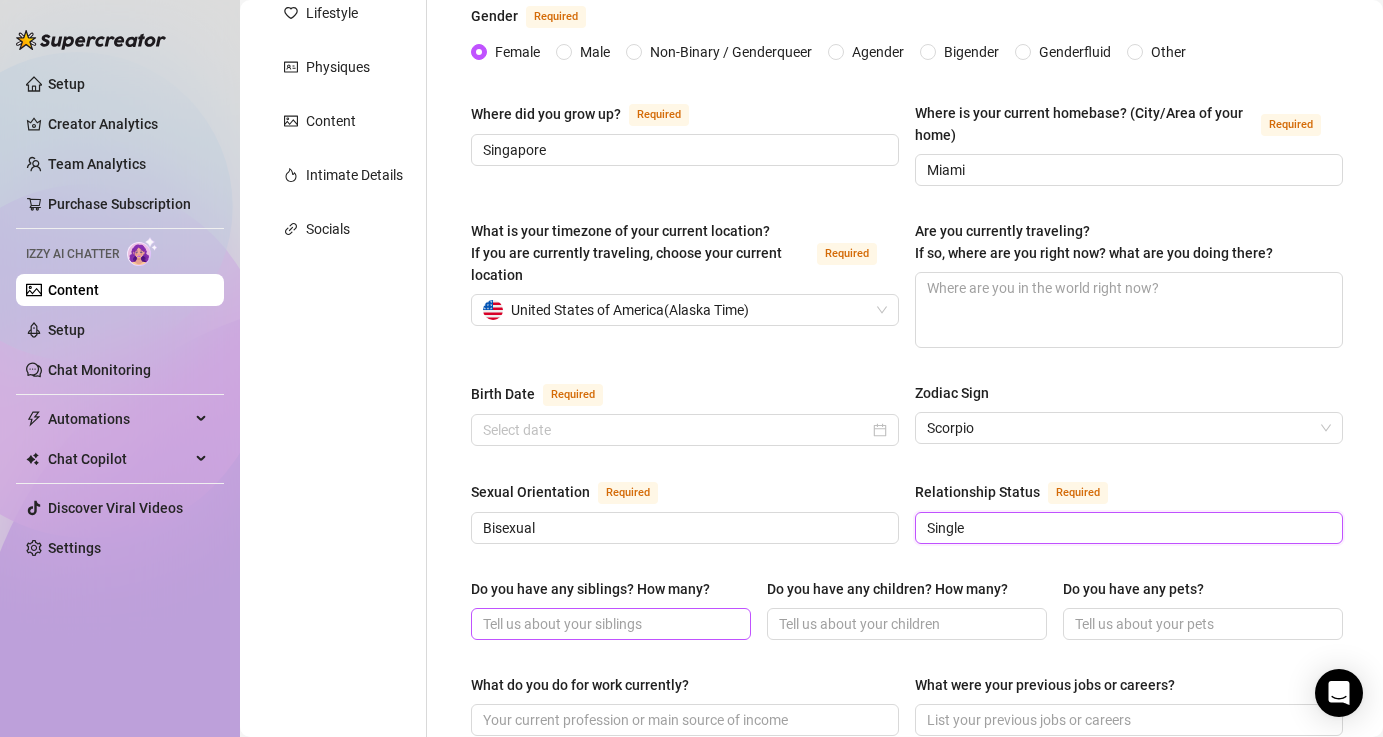type on "Single" 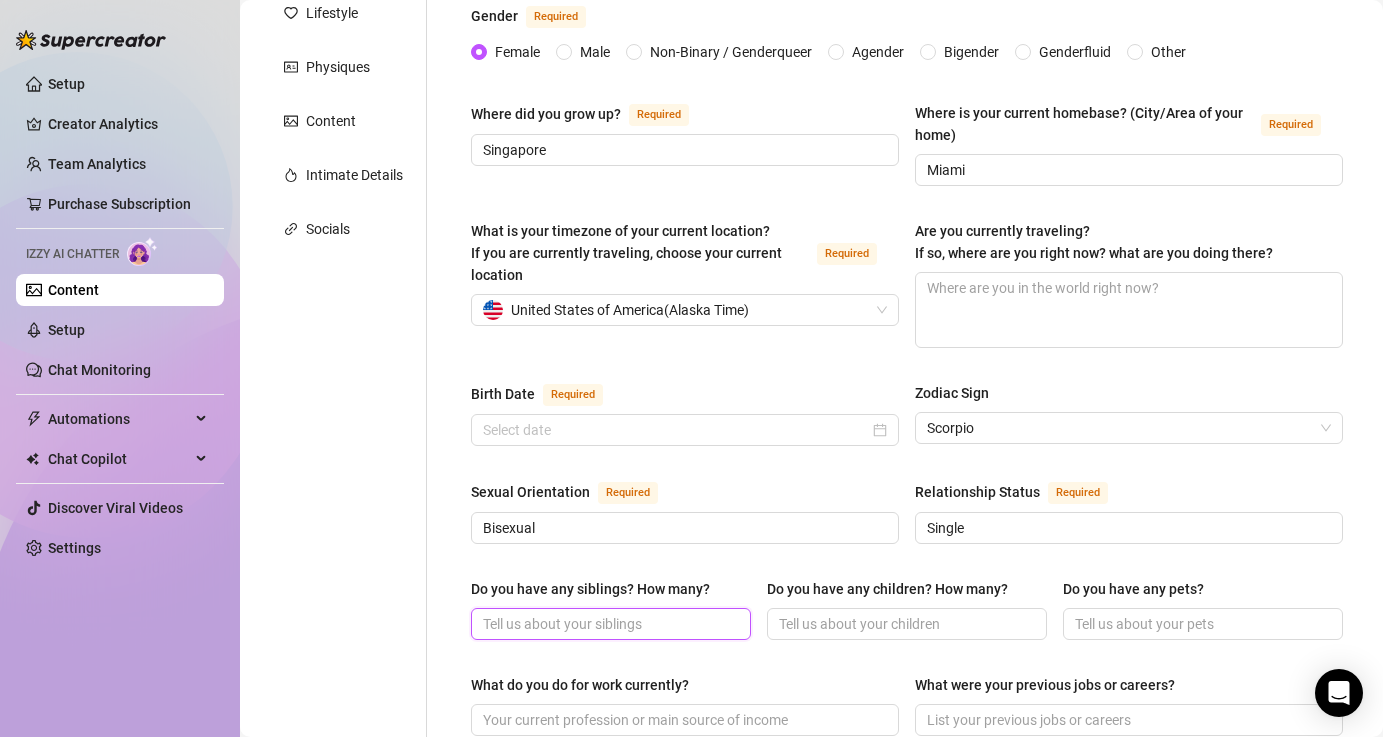 click on "Do you have any siblings? How many?" at bounding box center [609, 624] 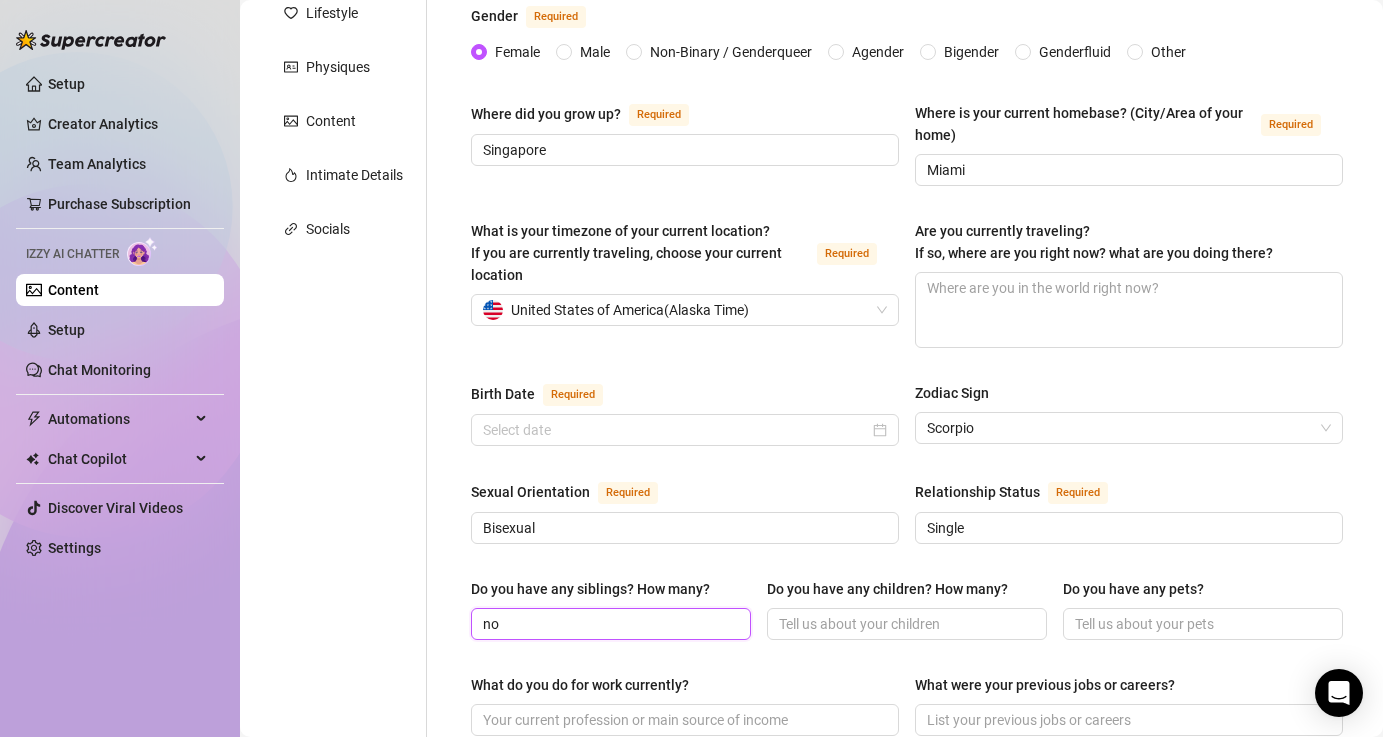type on "no" 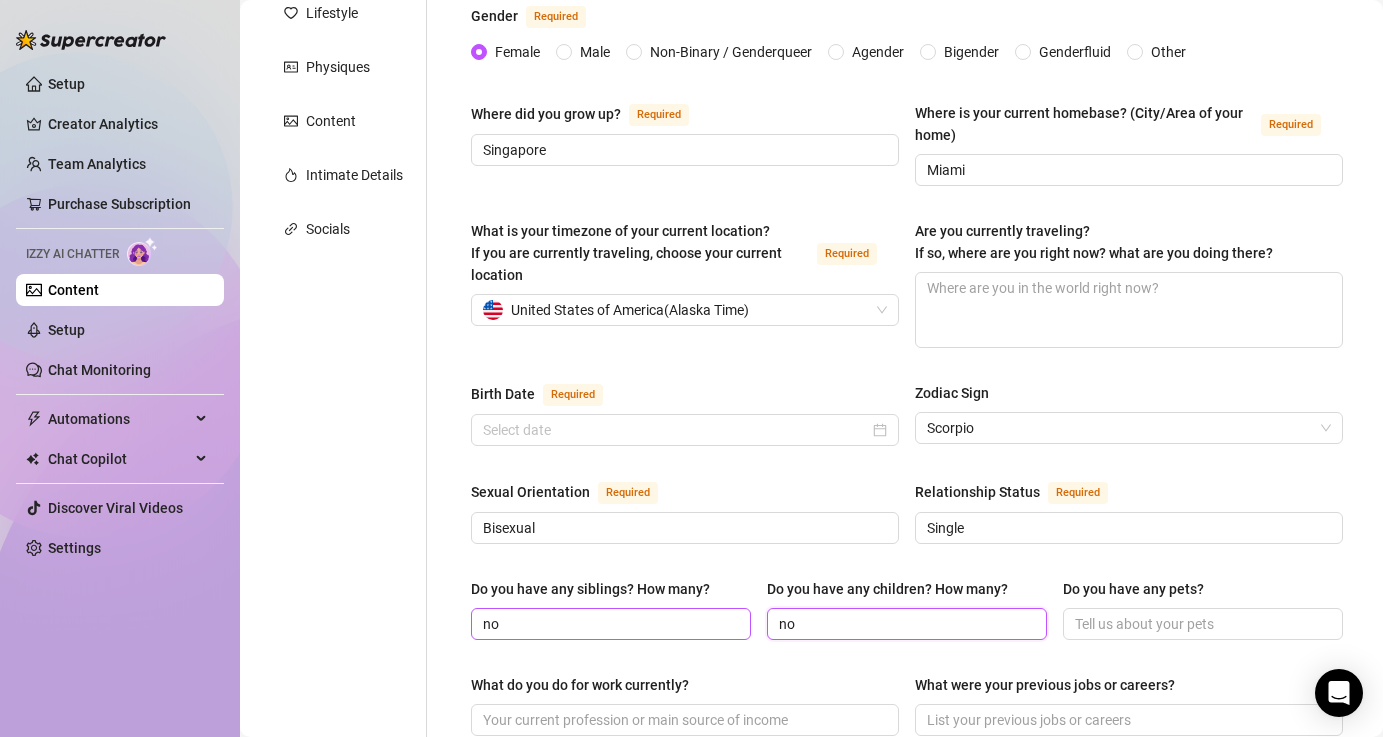 type on "no" 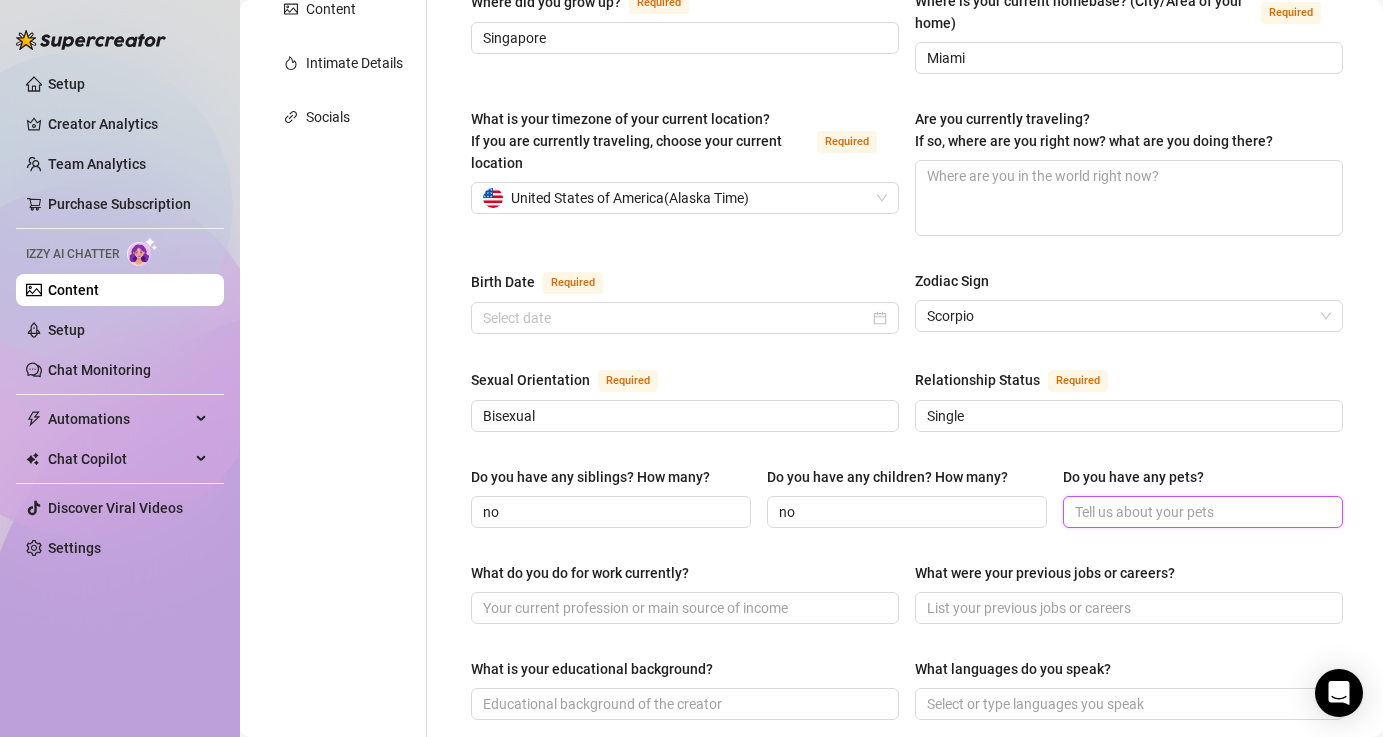 scroll, scrollTop: 421, scrollLeft: 0, axis: vertical 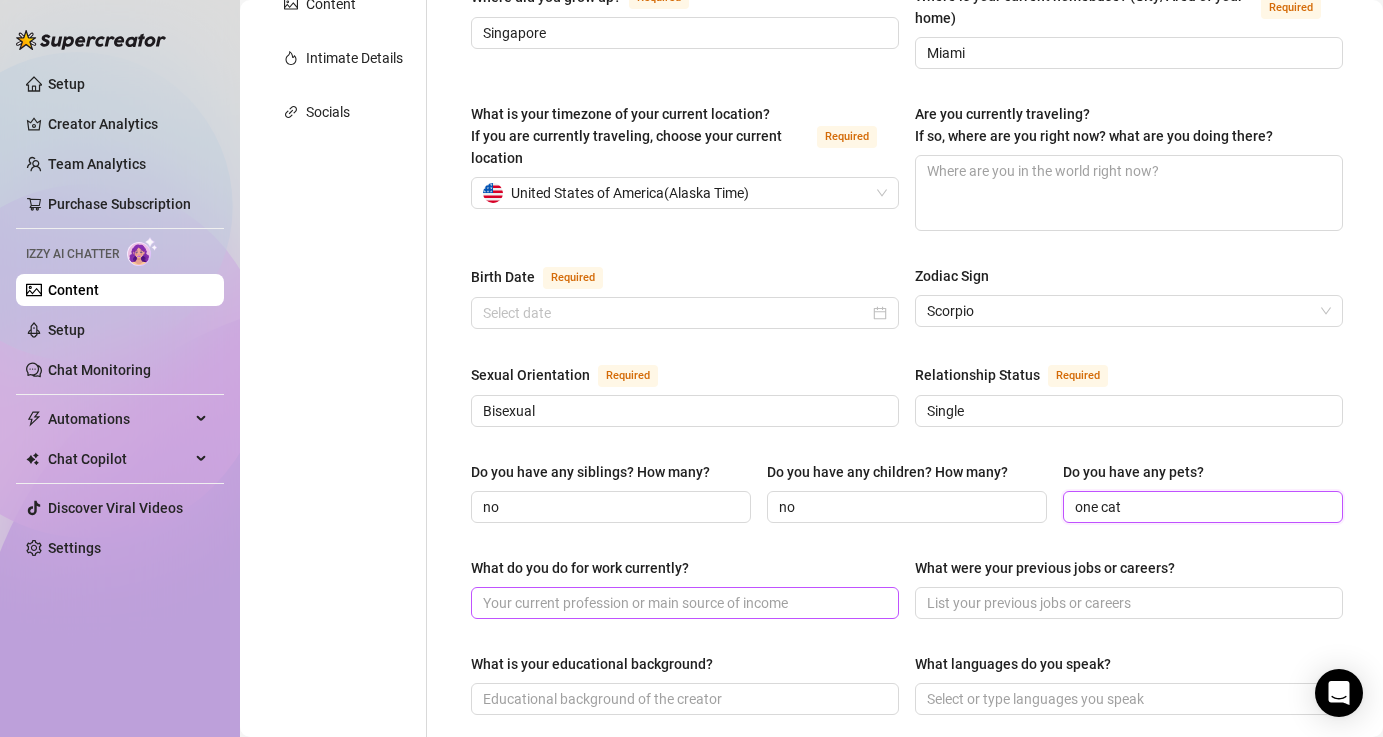 type on "one cat" 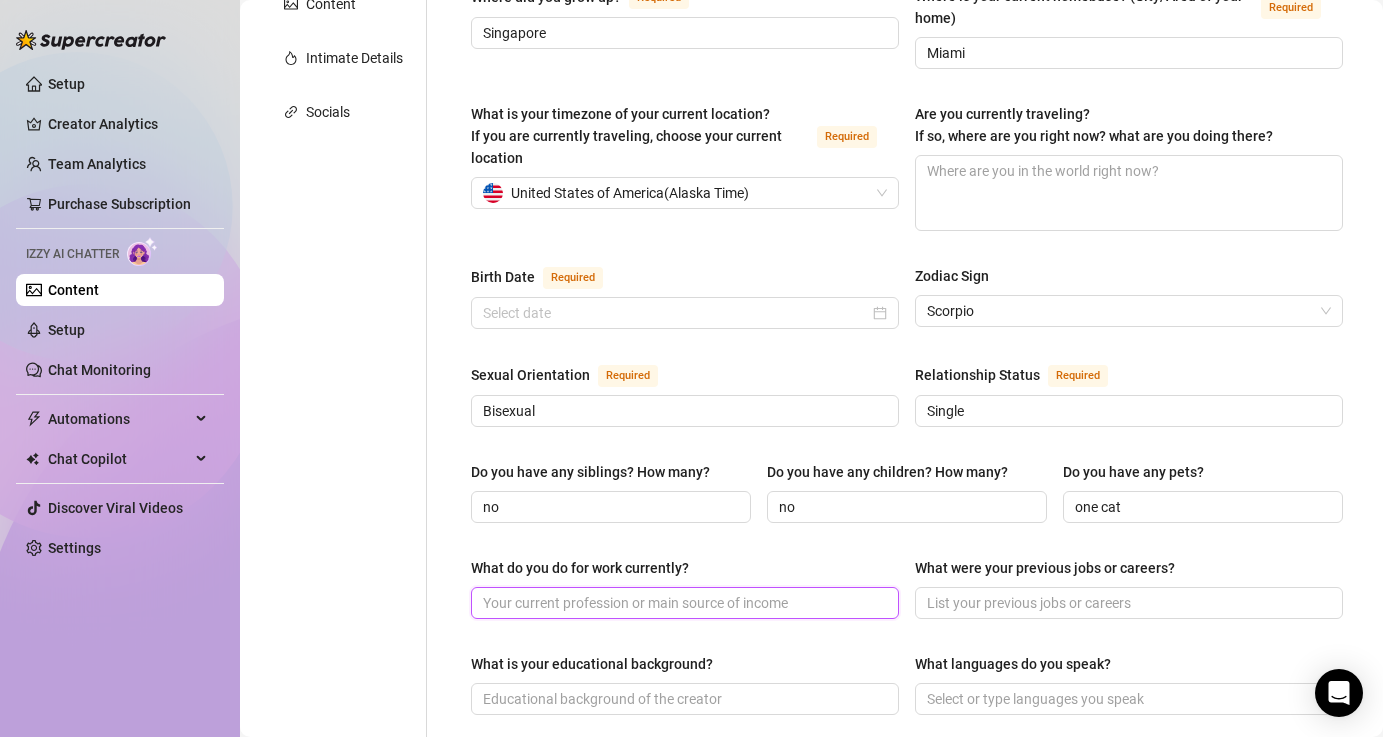 click on "What do you do for work currently?" at bounding box center [683, 603] 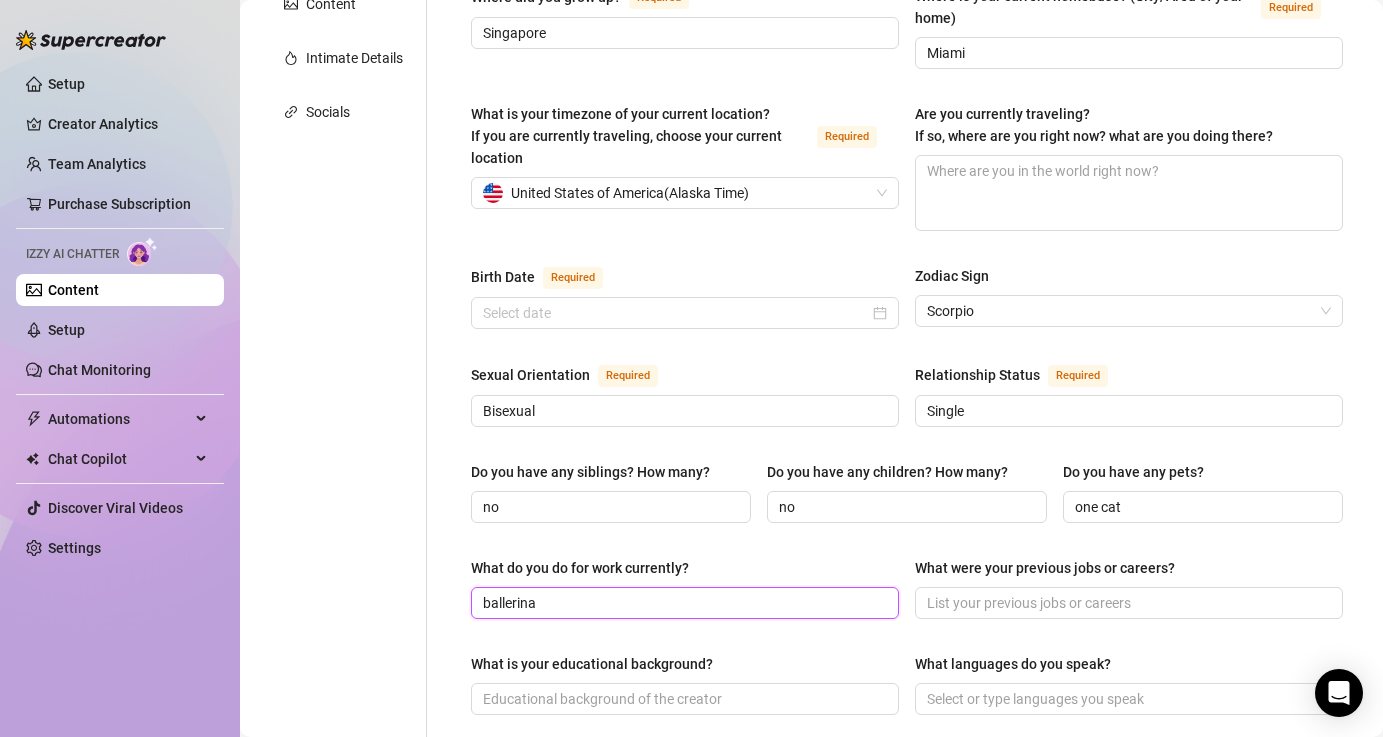 type on "ballerina" 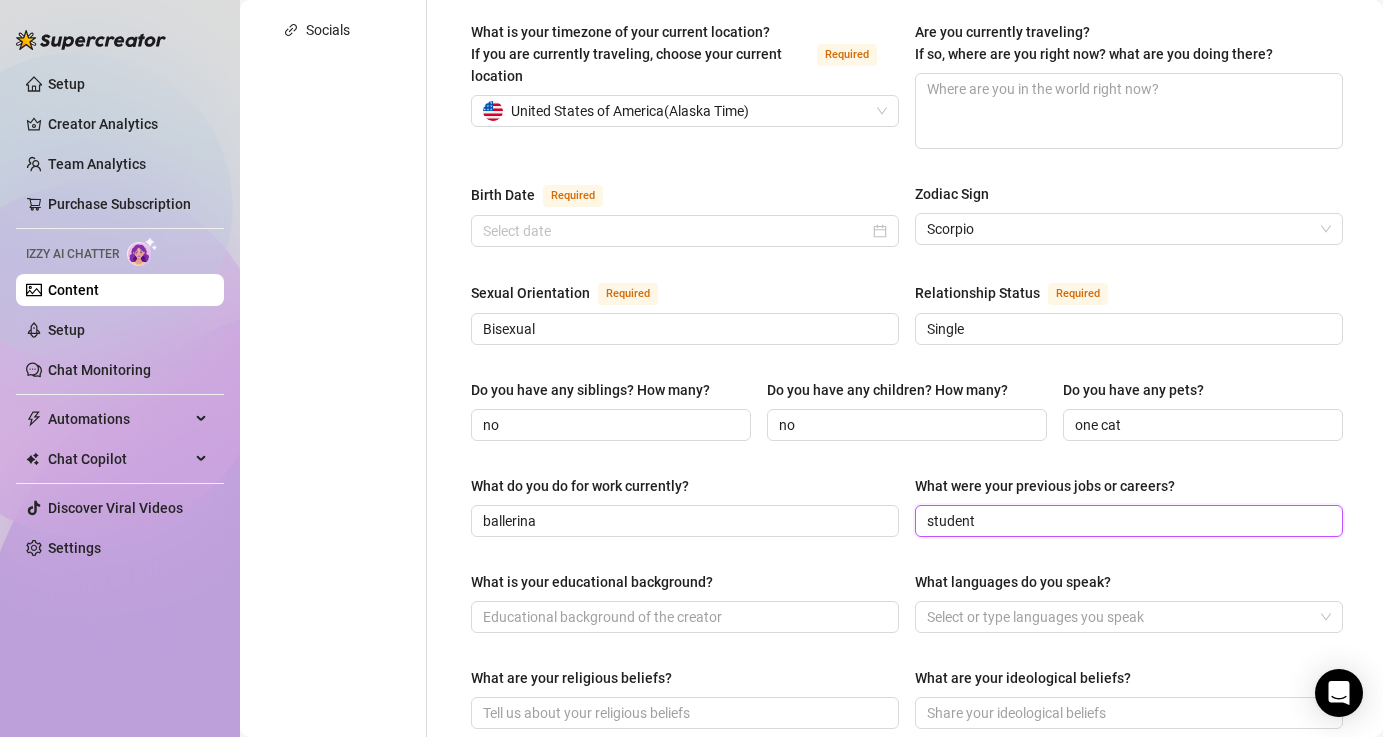 scroll, scrollTop: 615, scrollLeft: 0, axis: vertical 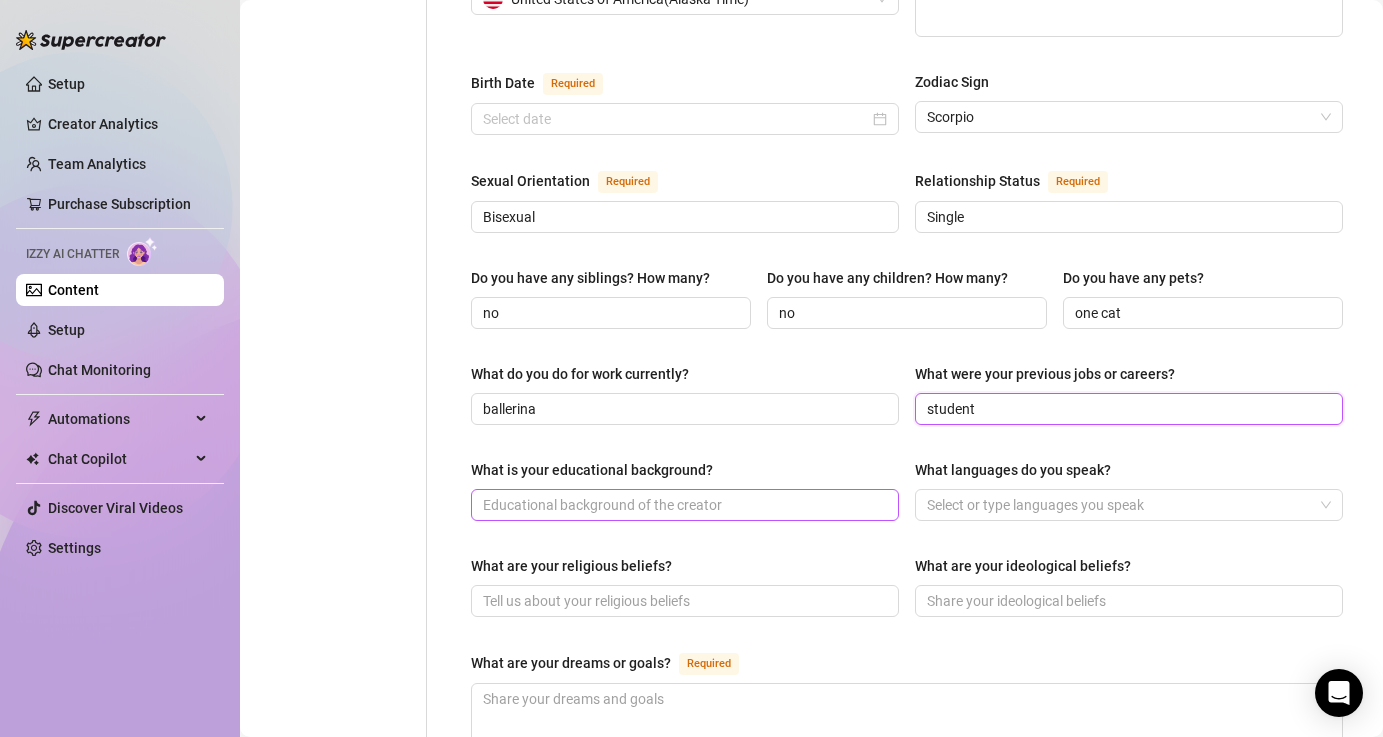 type on "student" 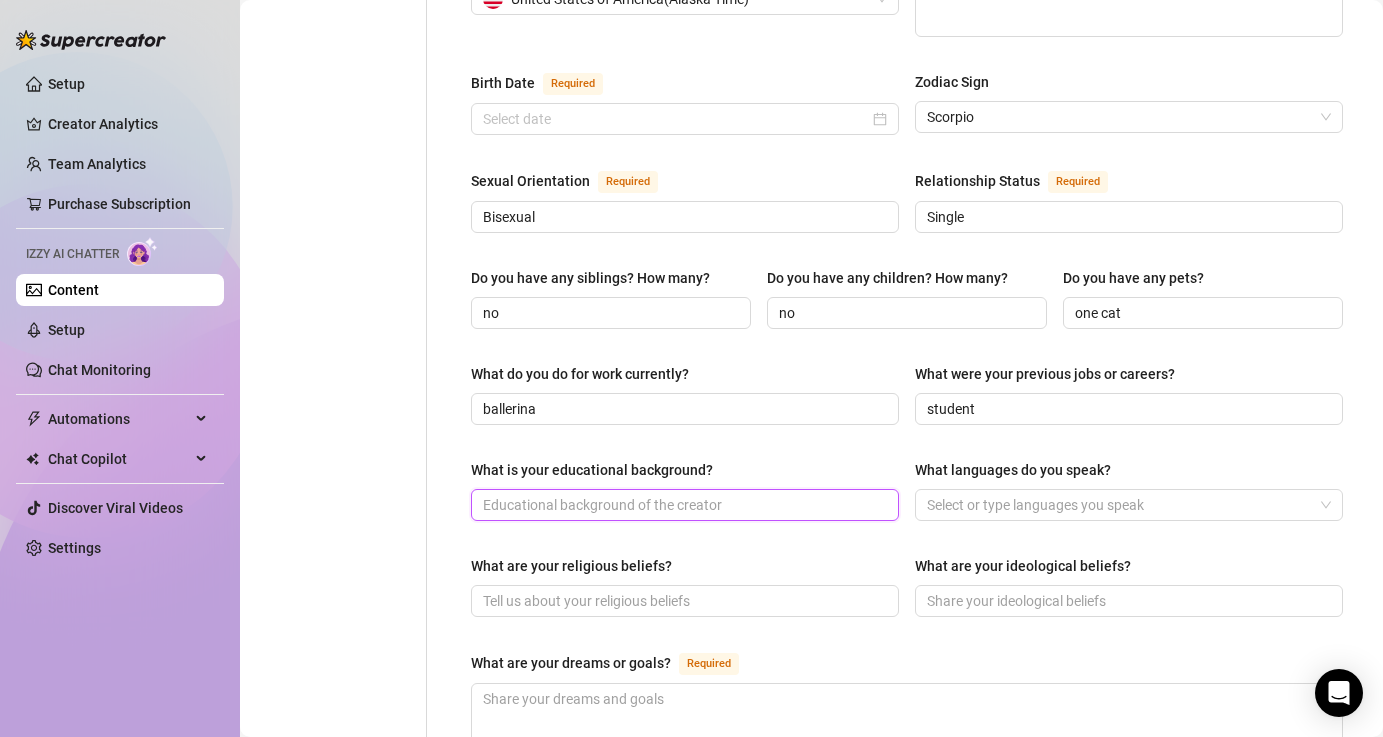 click on "What is your educational background?" at bounding box center [683, 505] 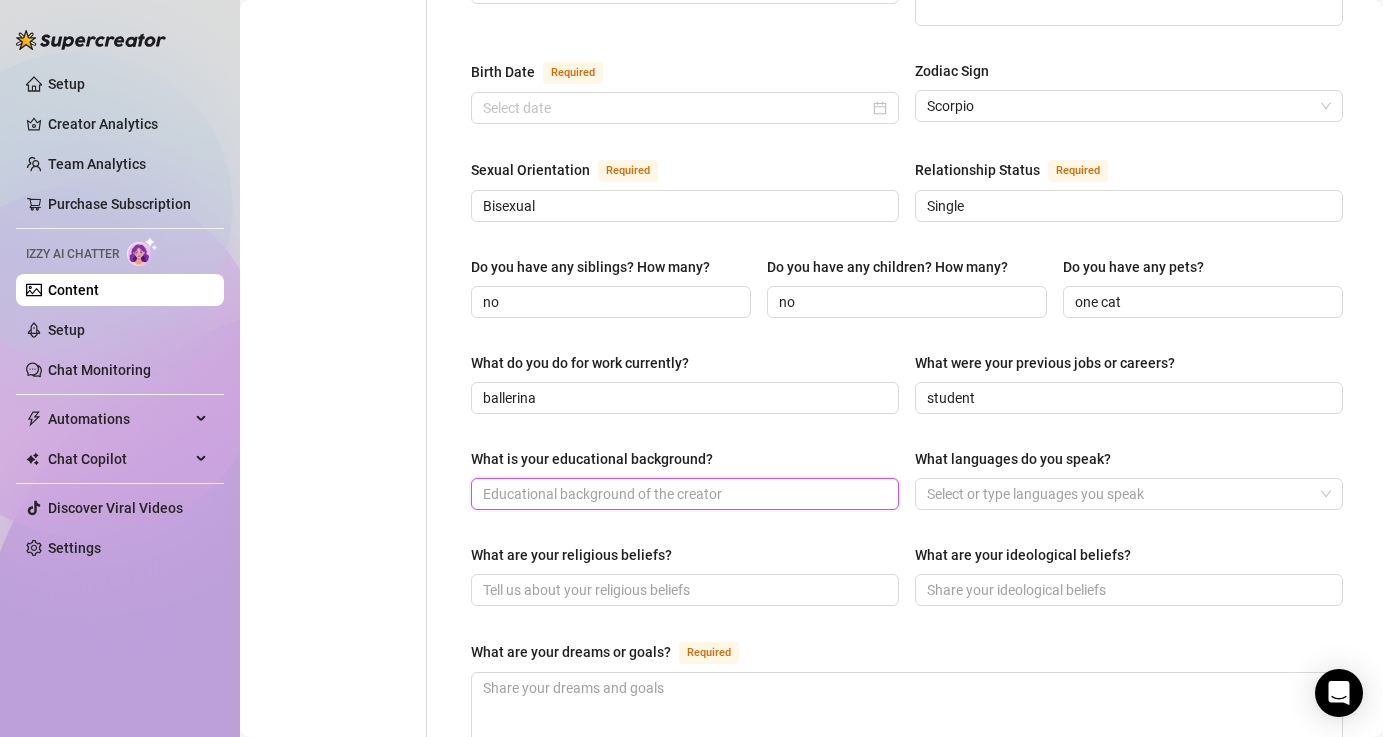 scroll, scrollTop: 870, scrollLeft: 0, axis: vertical 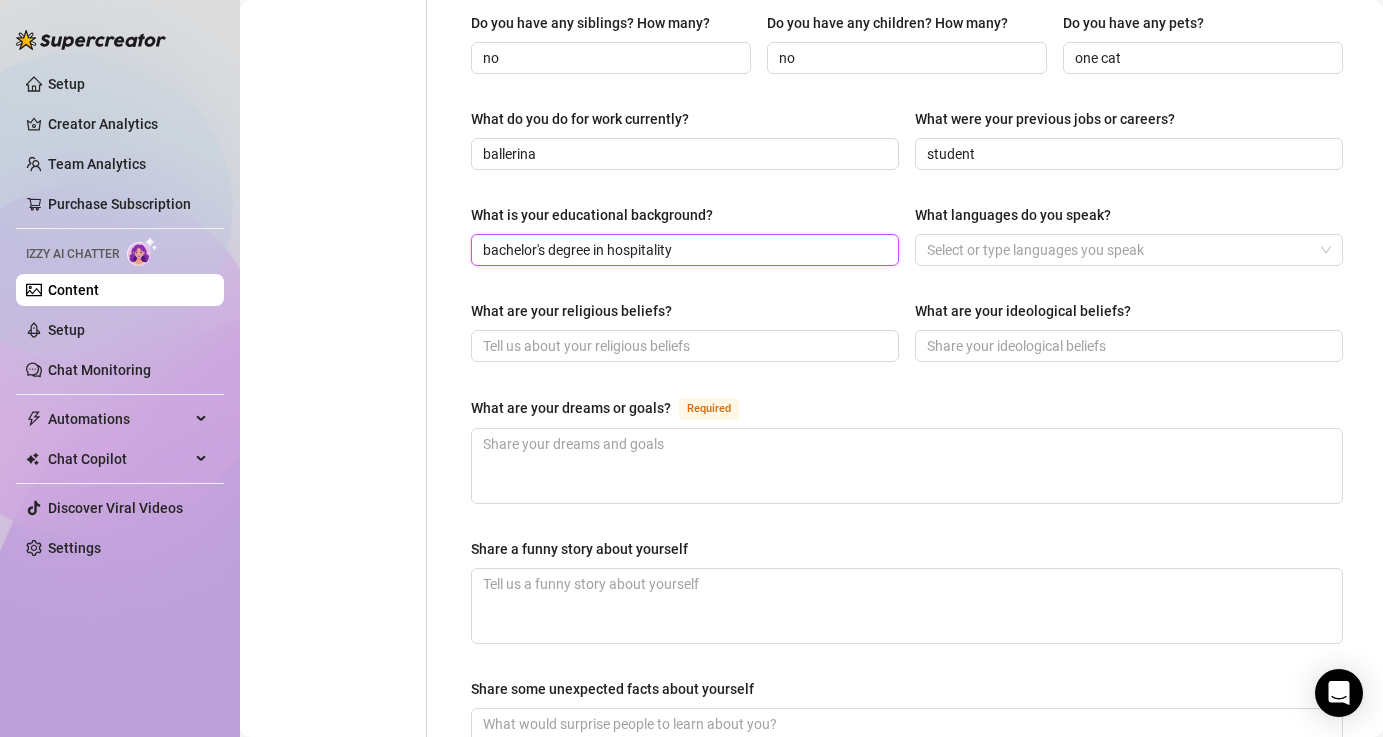 type on "bachelor's degree in hospitality" 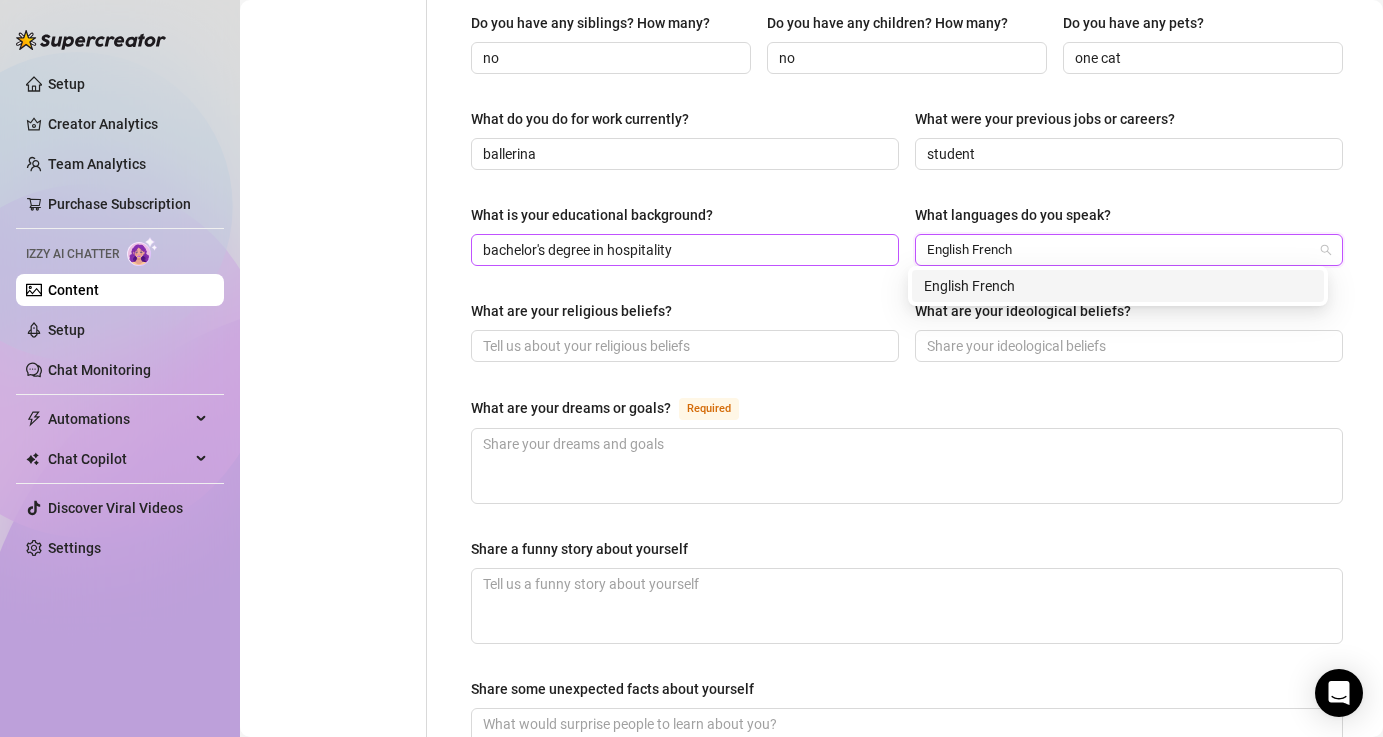 type on "english, french" 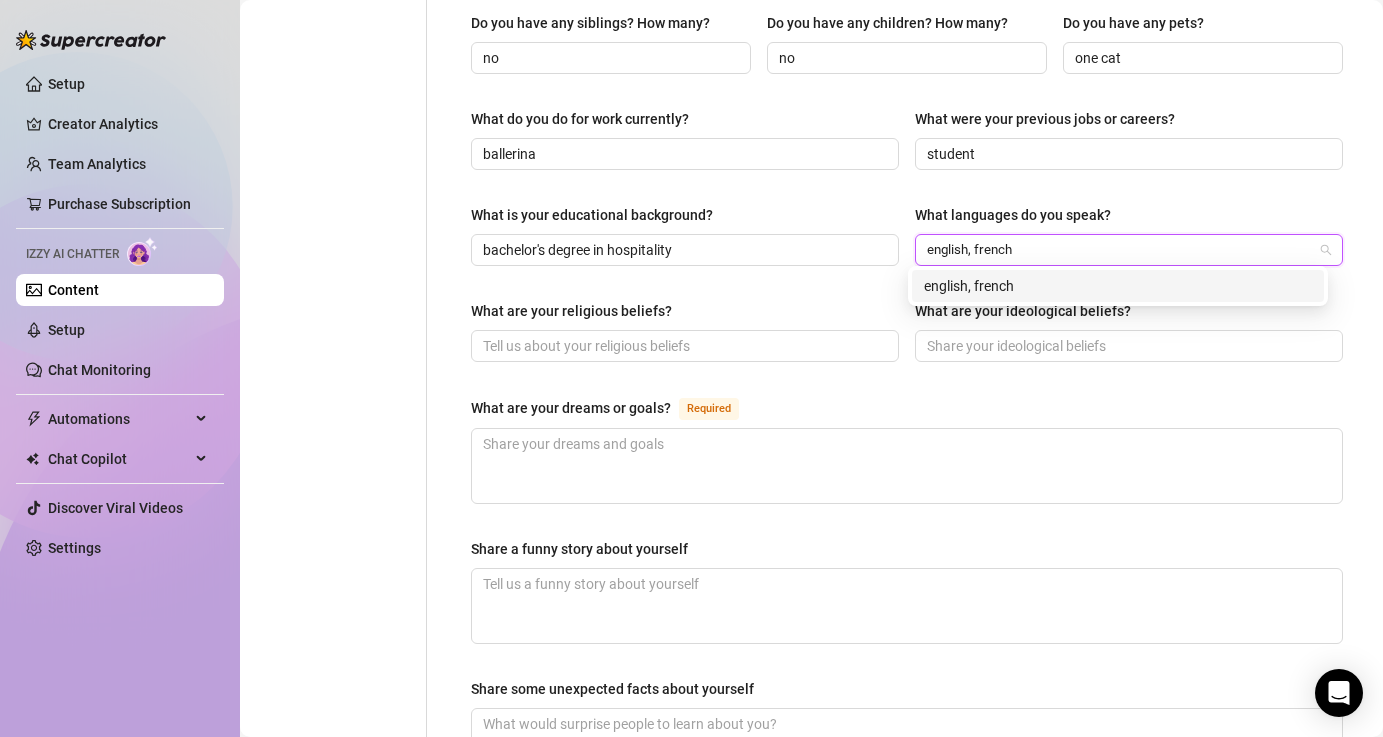 click on "english, french" at bounding box center [1118, 286] 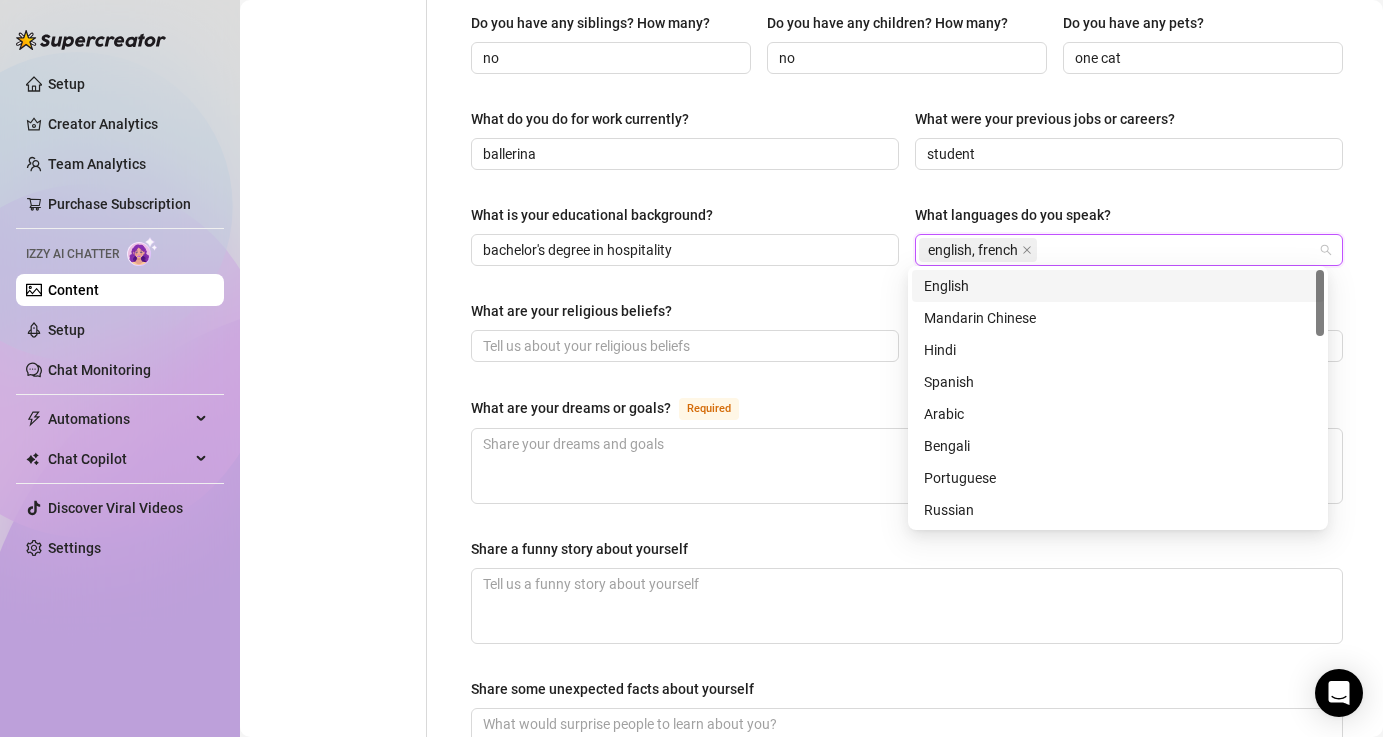 click on "English" at bounding box center (1118, 286) 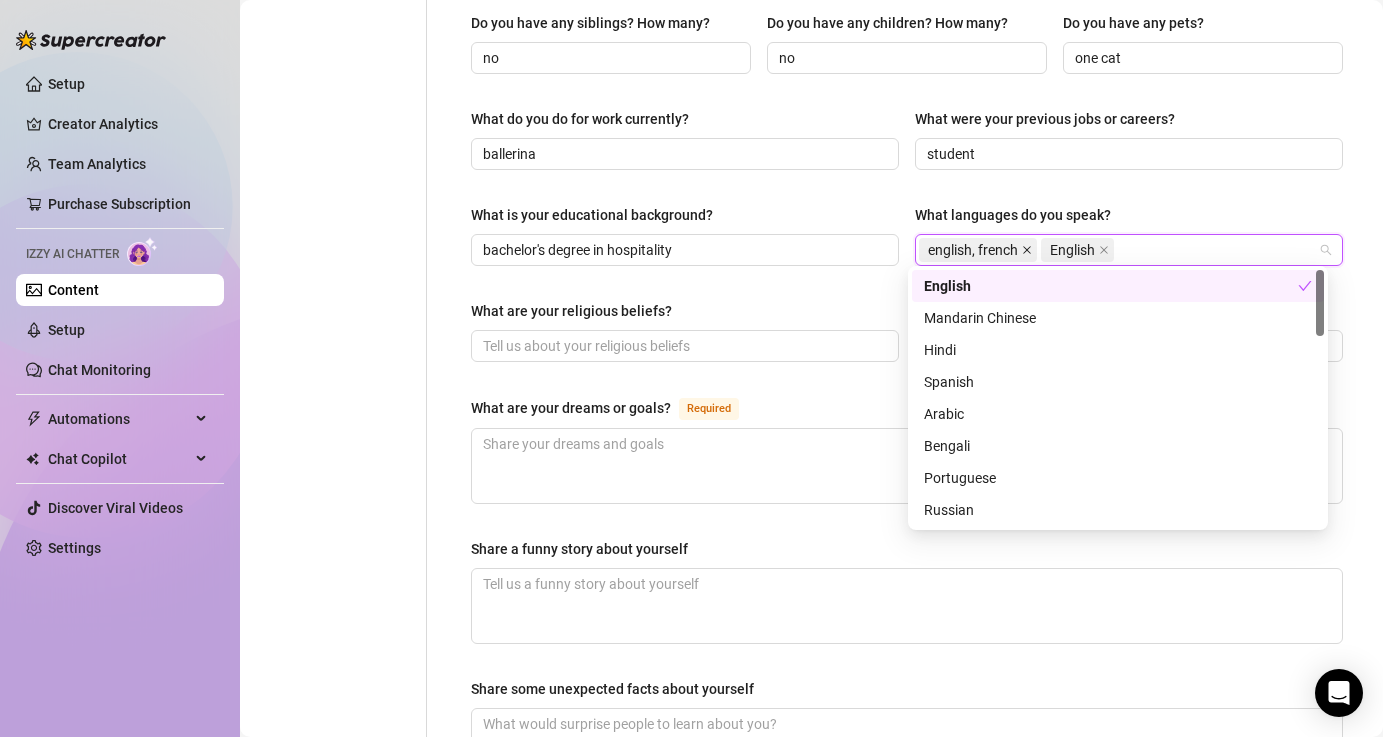 click 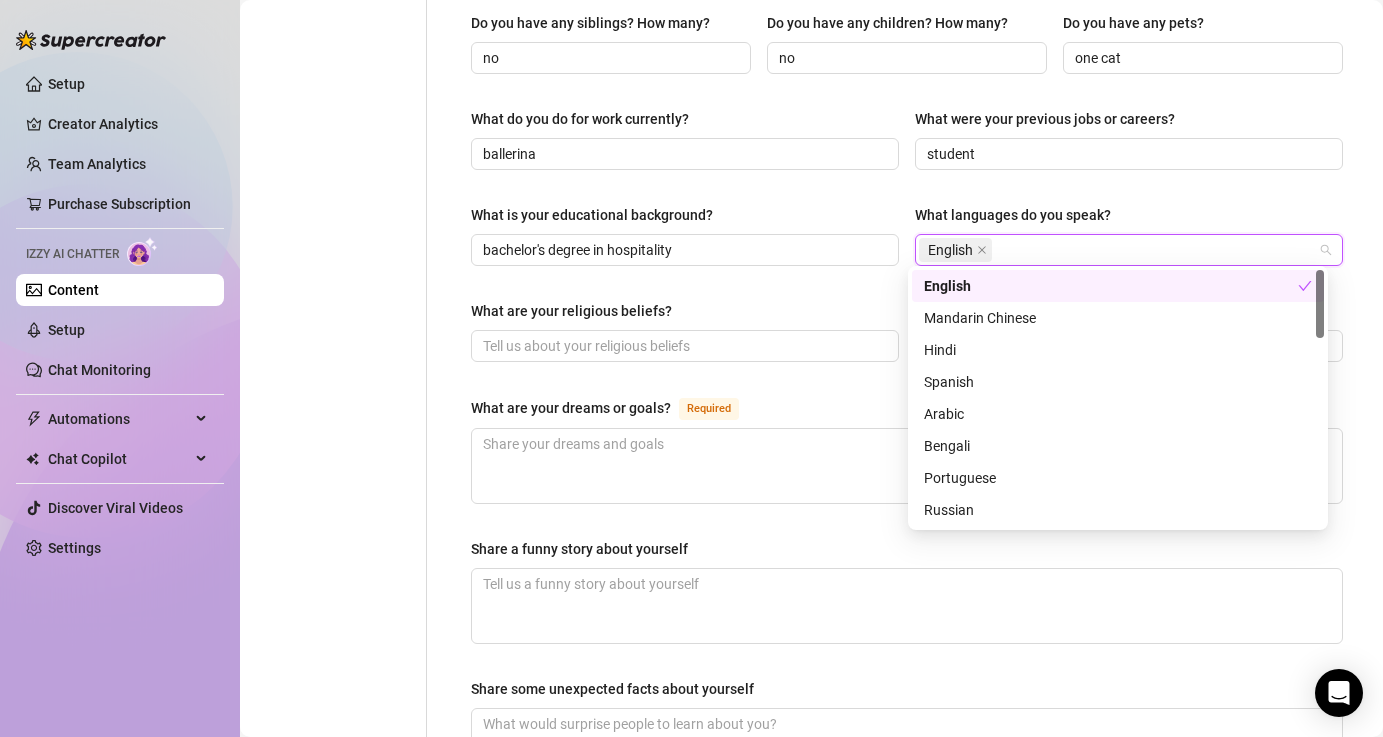 click on "English" at bounding box center (1118, 250) 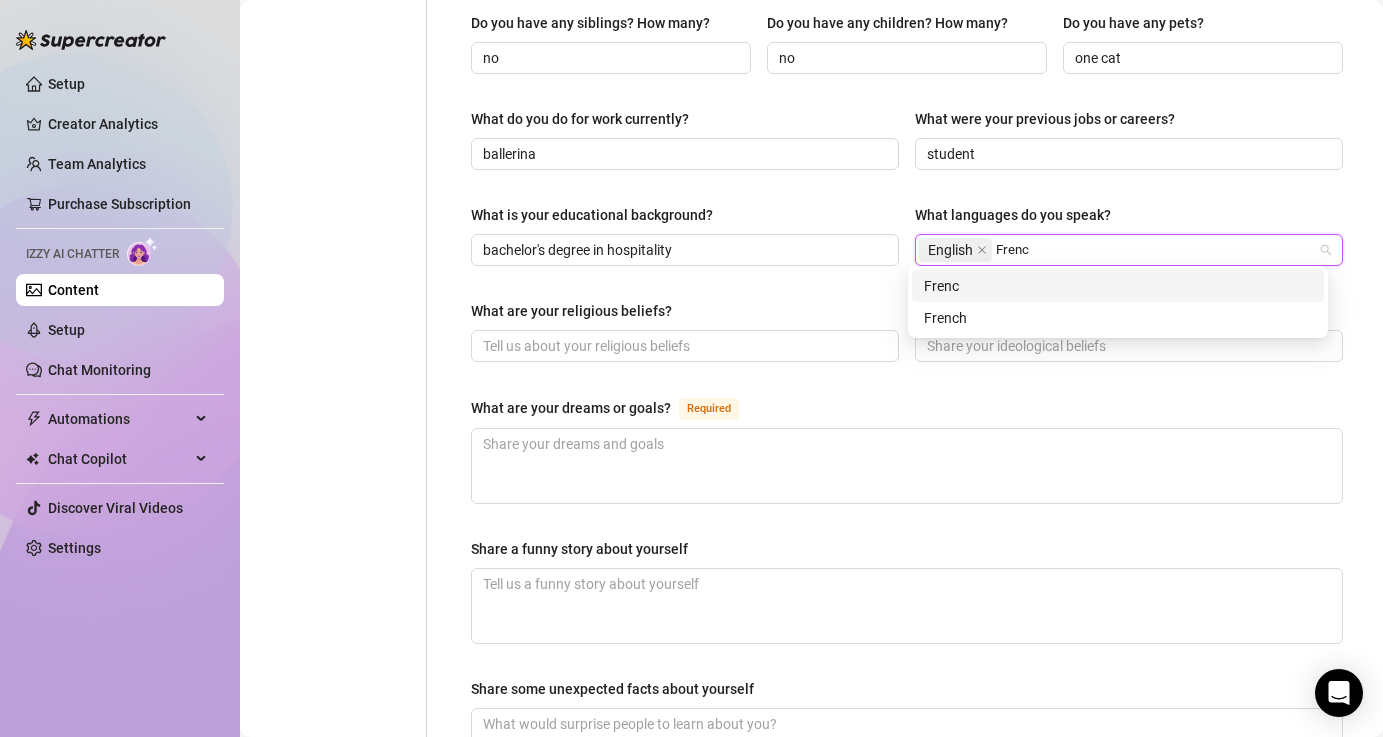 type on "French" 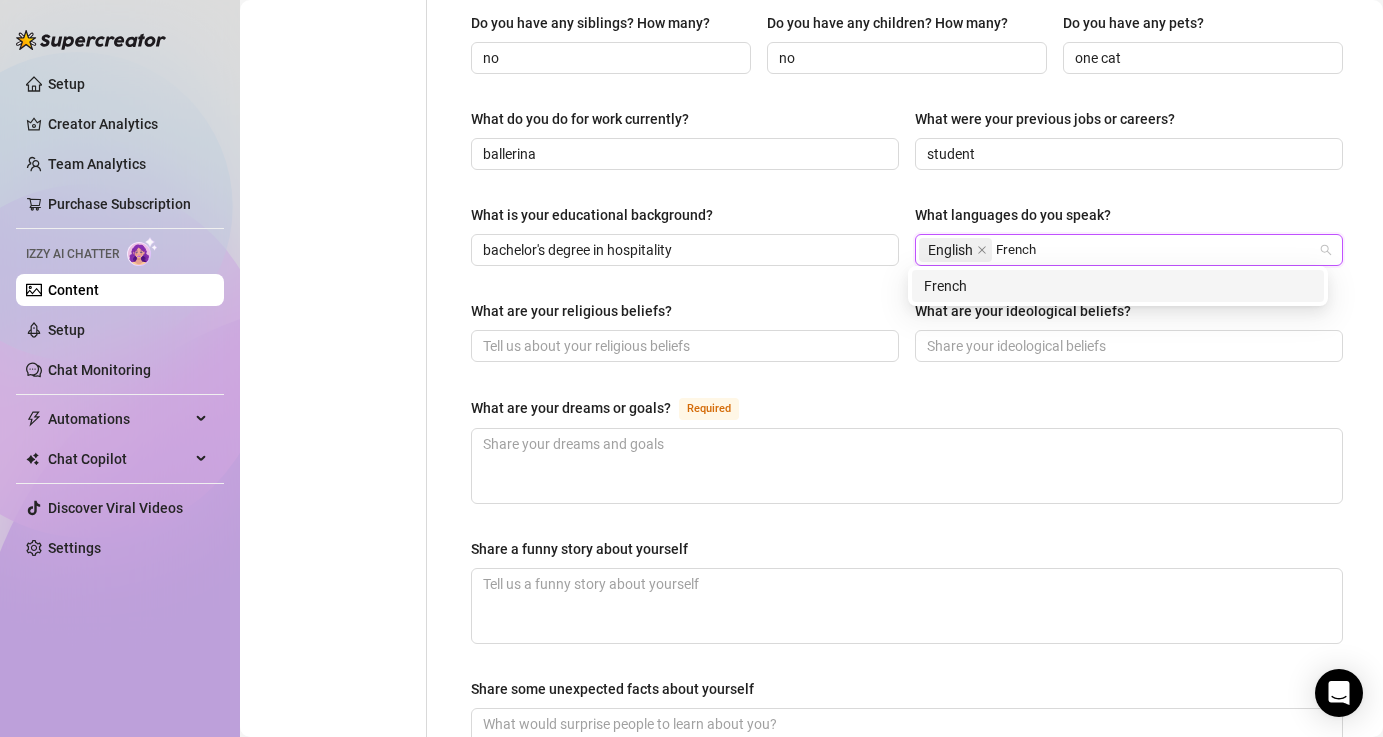 click on "French" at bounding box center [1118, 286] 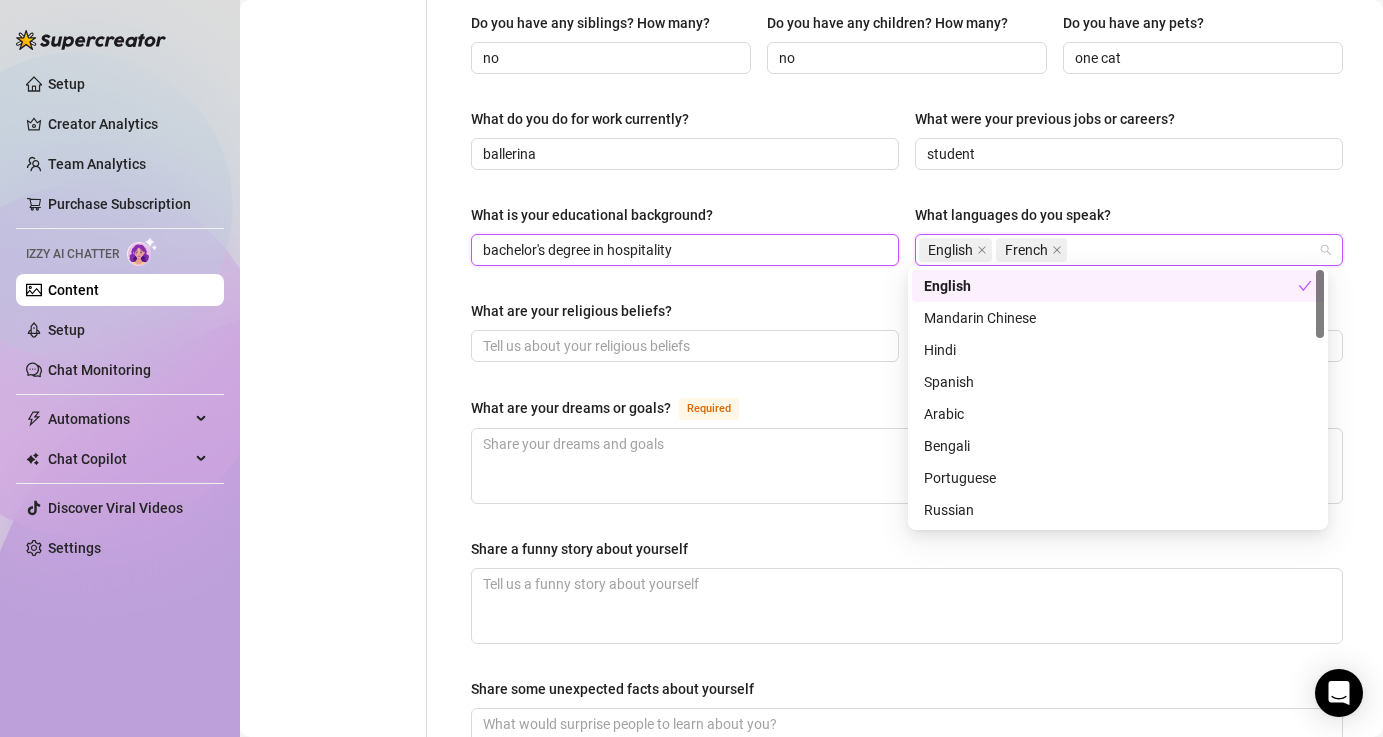click on "bachelor's degree in hospitality" at bounding box center (683, 250) 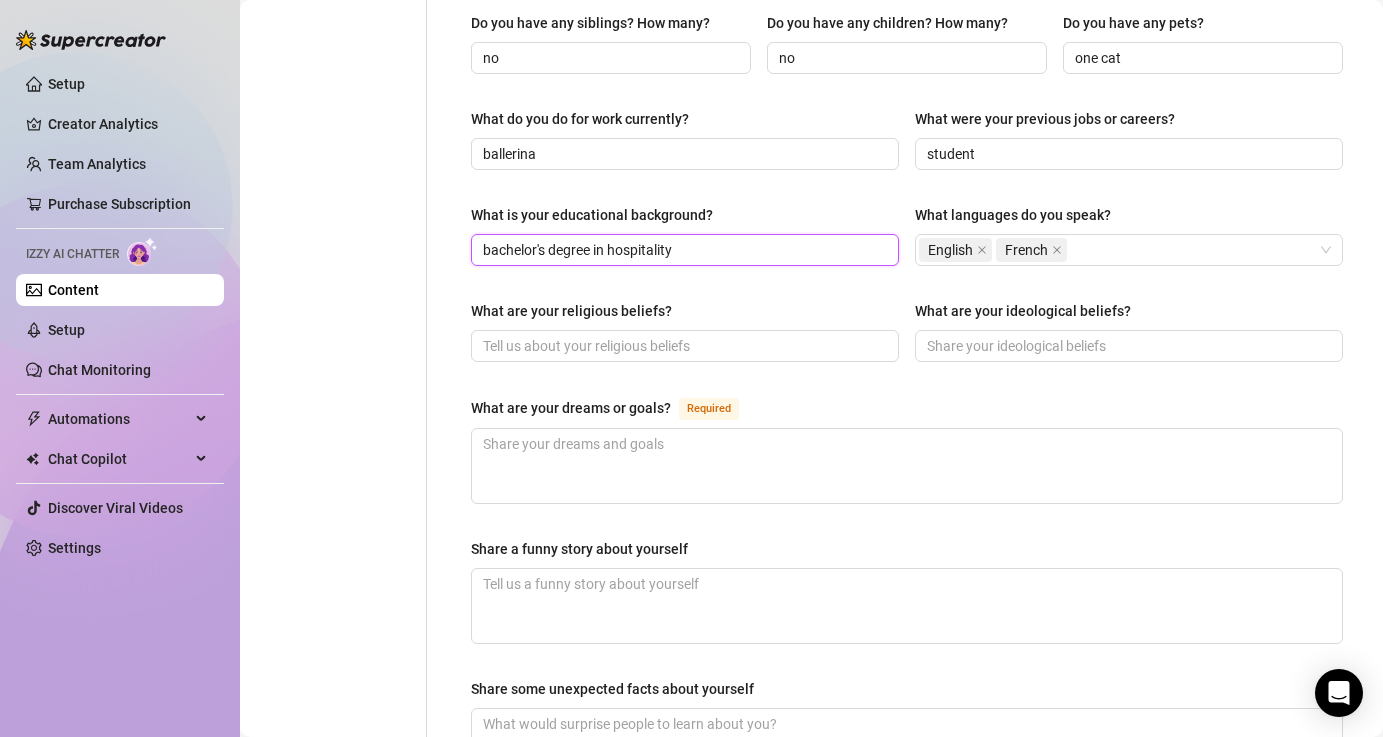 drag, startPoint x: 692, startPoint y: 246, endPoint x: 449, endPoint y: 226, distance: 243.82166 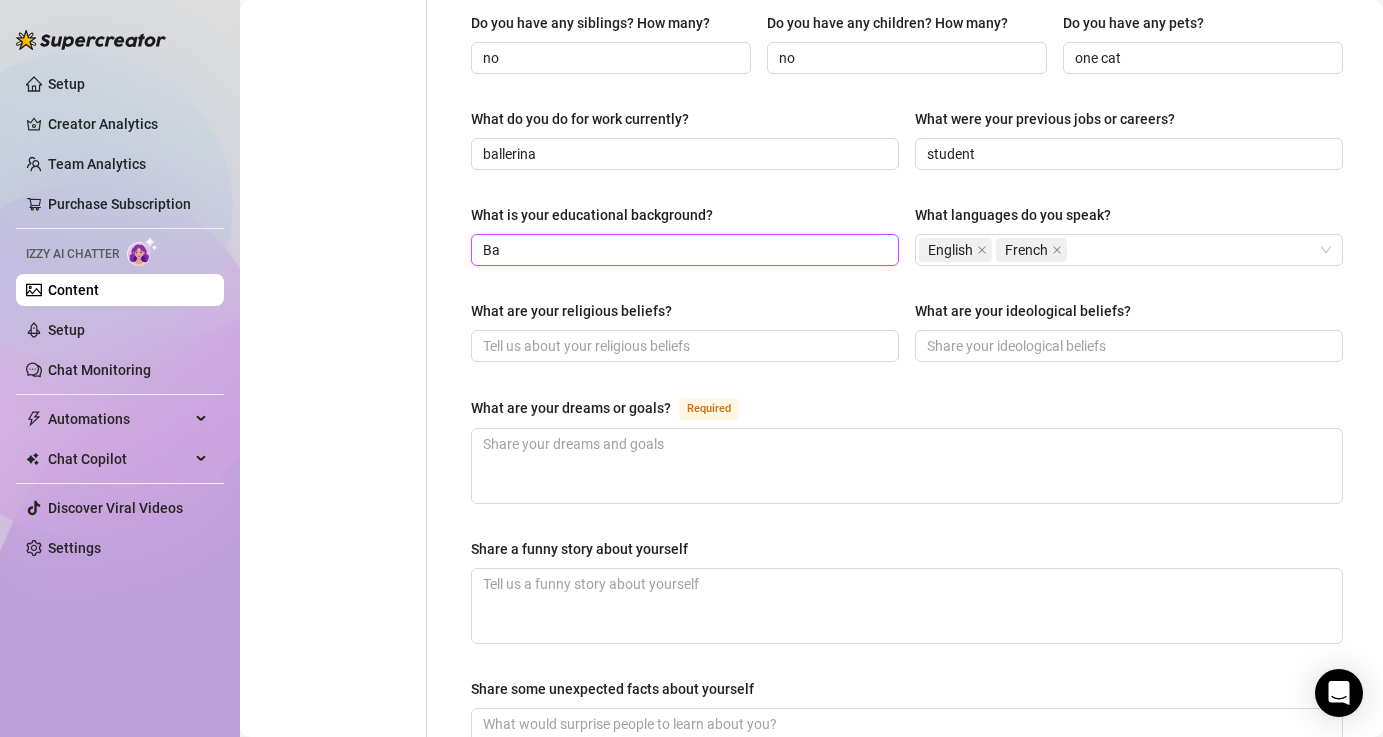 type on "B" 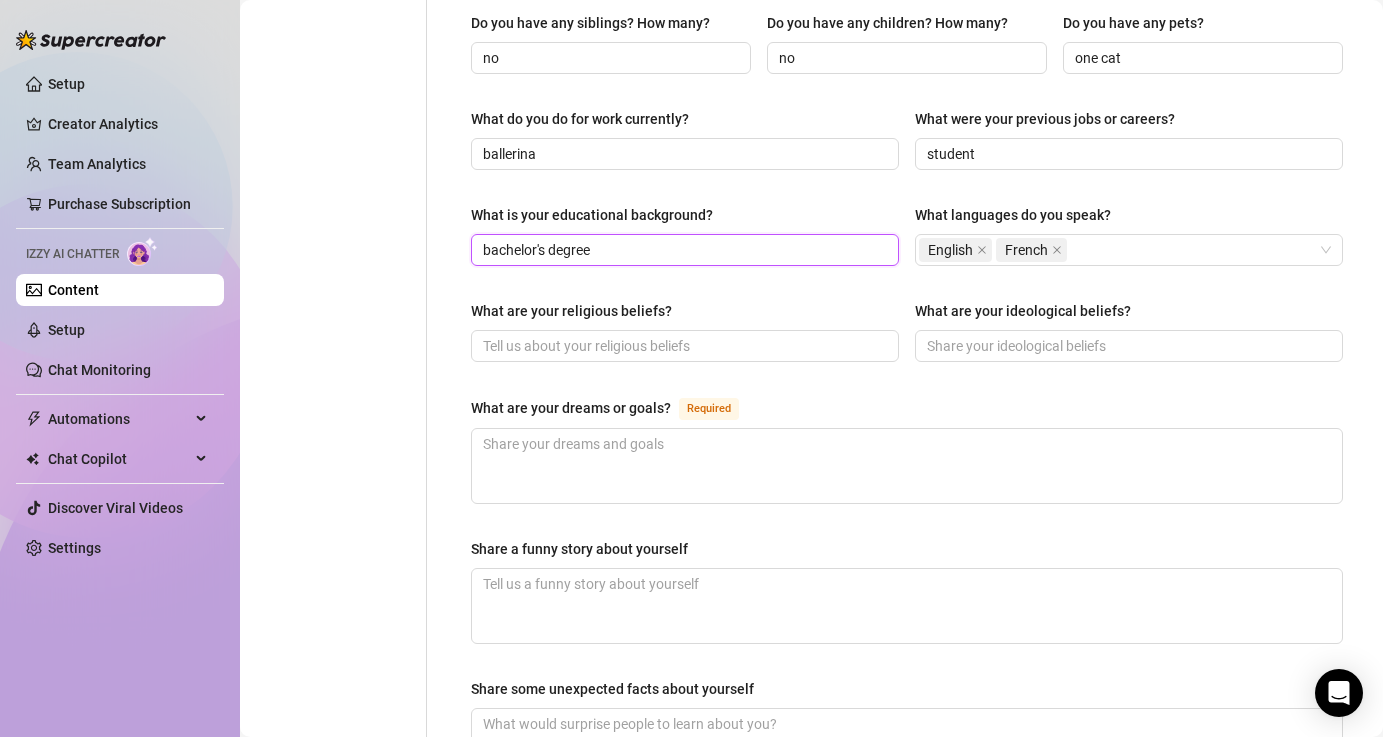 type on "bachelor's degree" 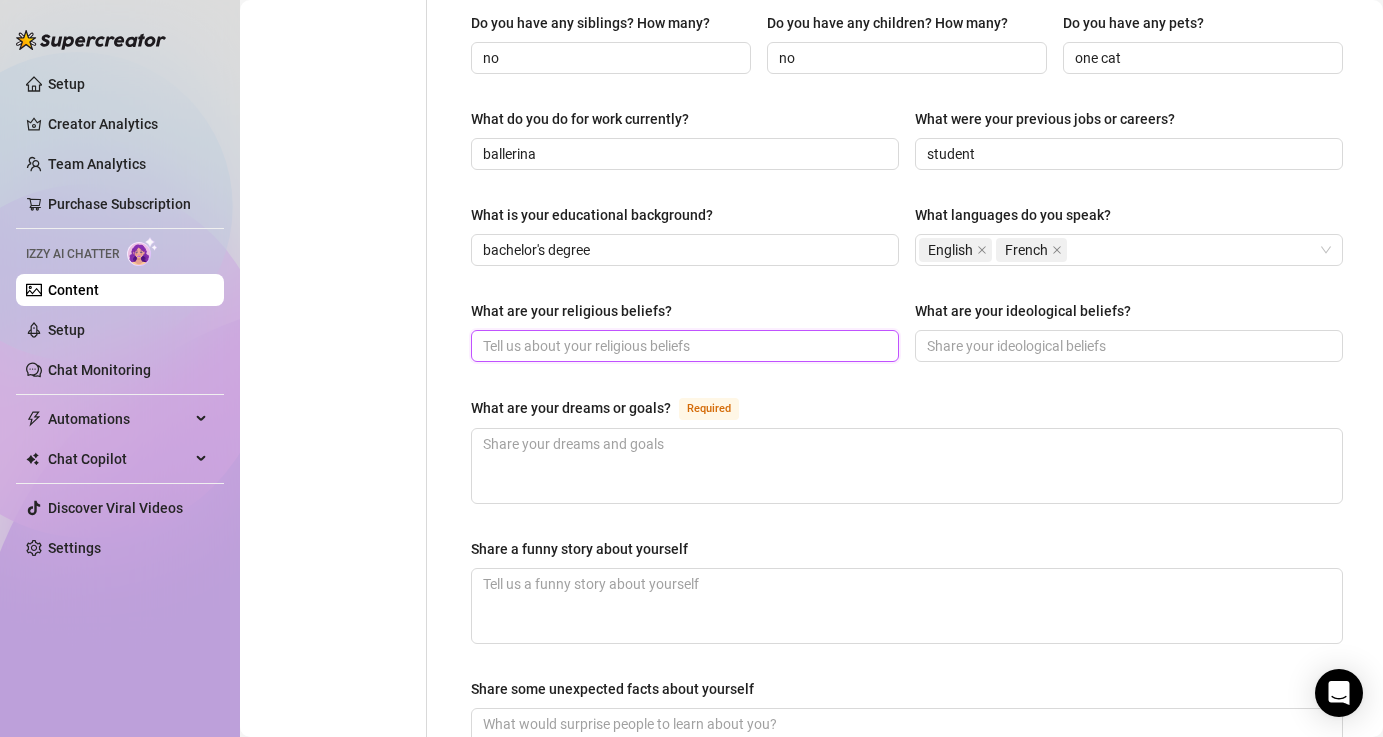 click on "What are your religious beliefs?" at bounding box center (683, 346) 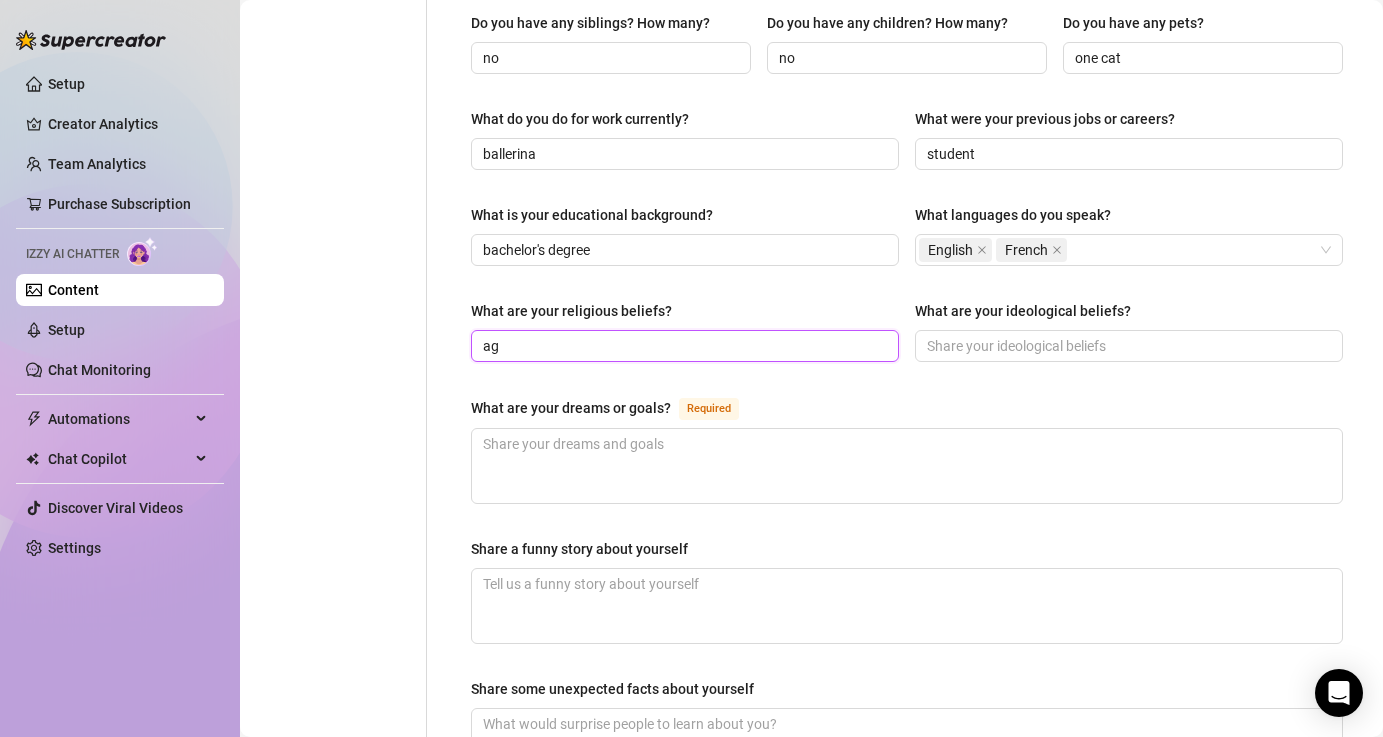 type on "a" 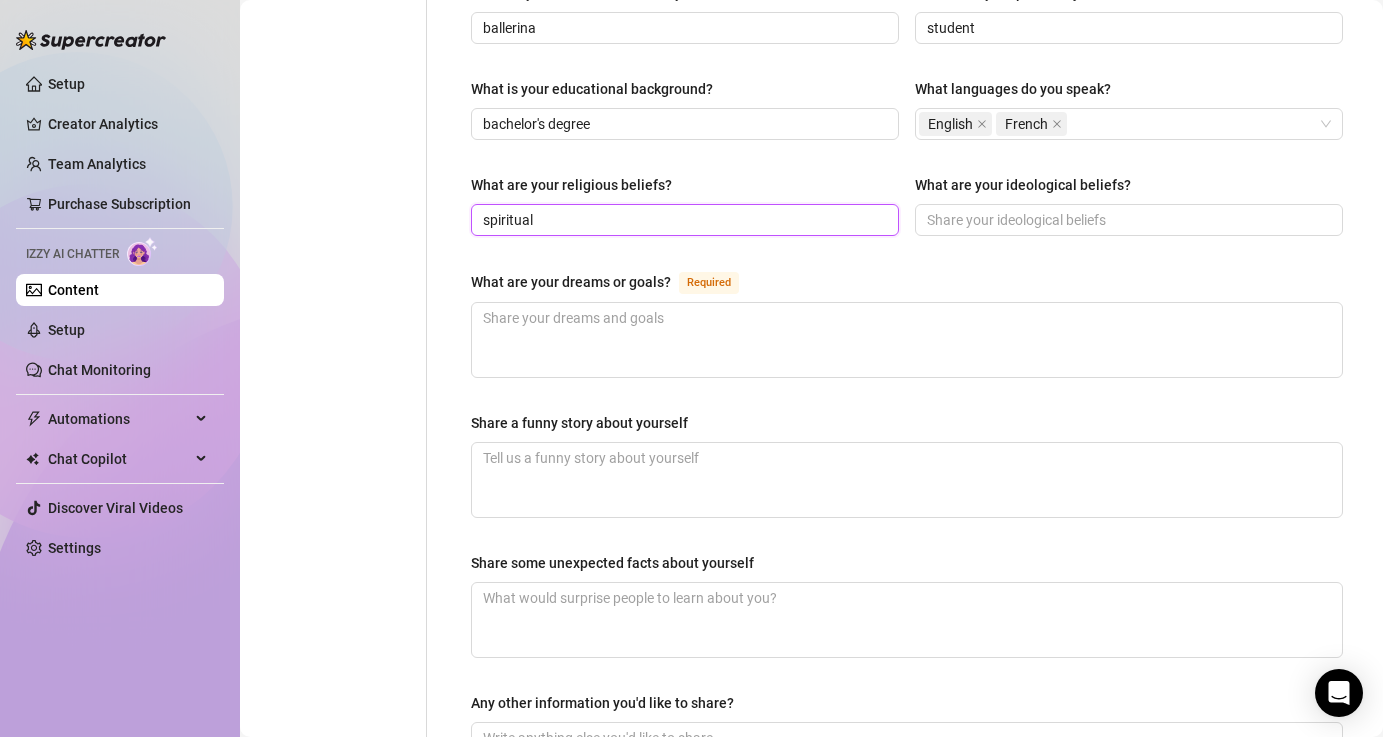 scroll, scrollTop: 1157, scrollLeft: 0, axis: vertical 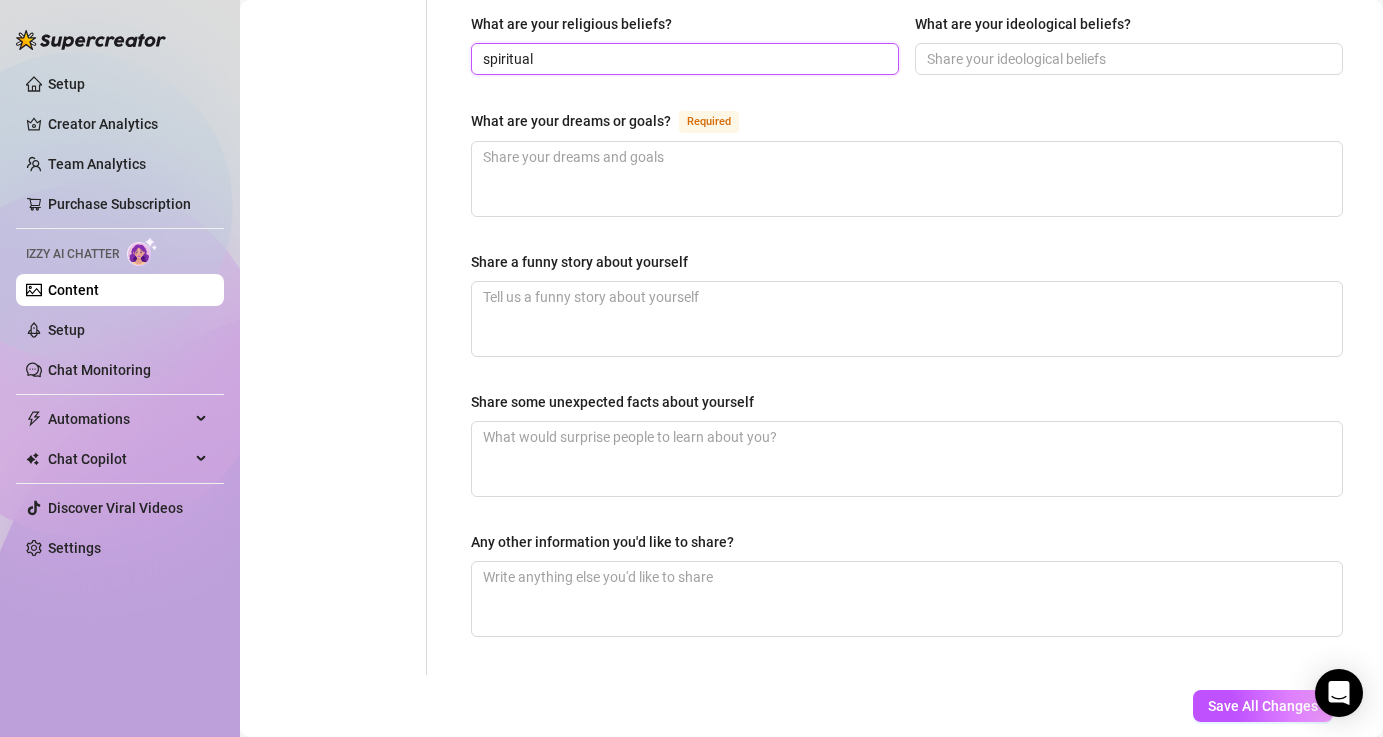 type on "spiritual" 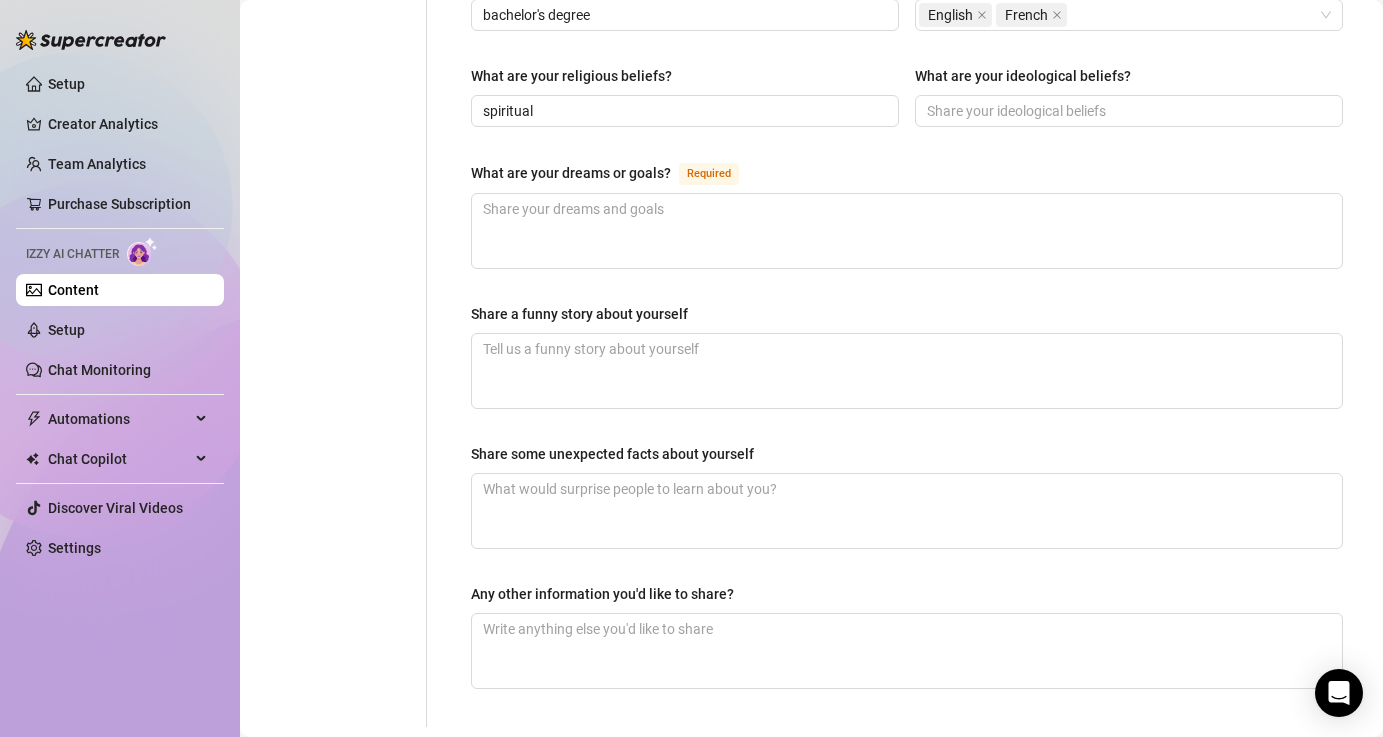 scroll, scrollTop: 1104, scrollLeft: 0, axis: vertical 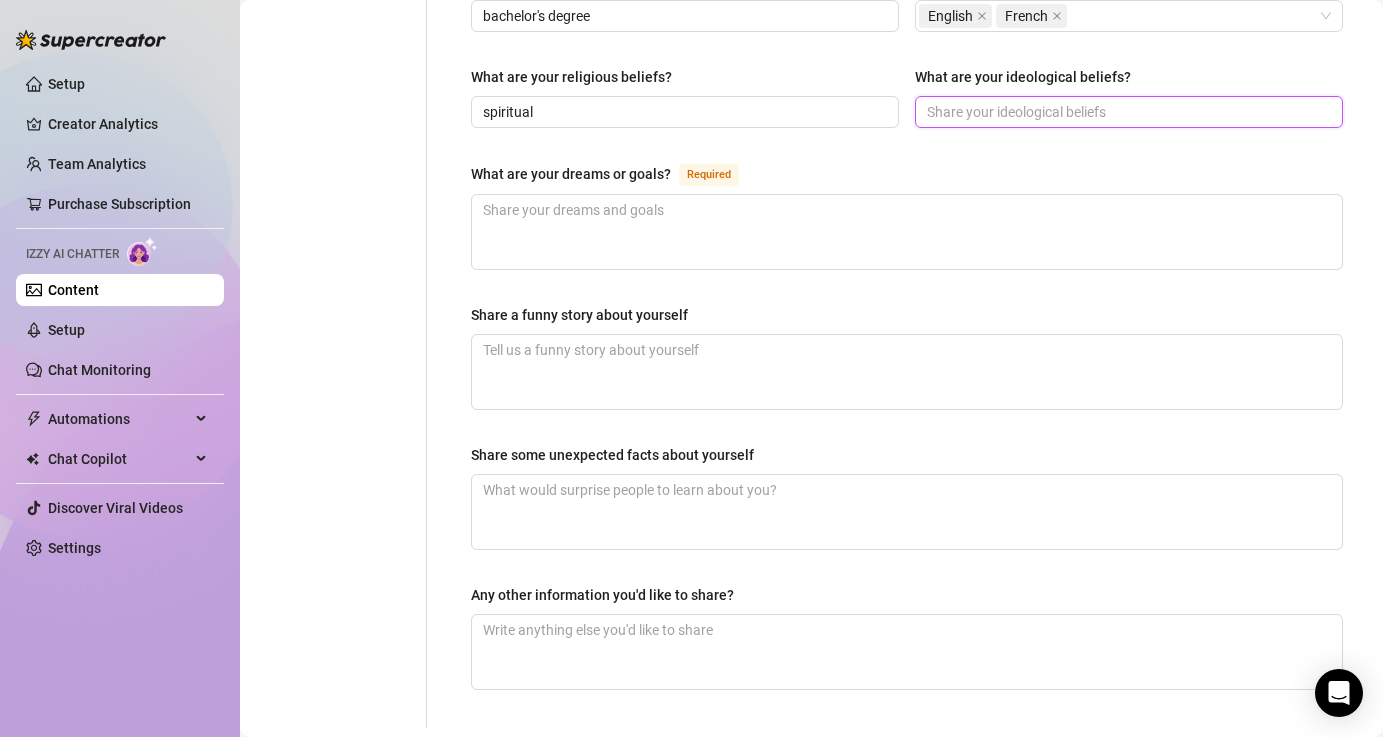 click on "What are your ideological beliefs?" at bounding box center [1127, 112] 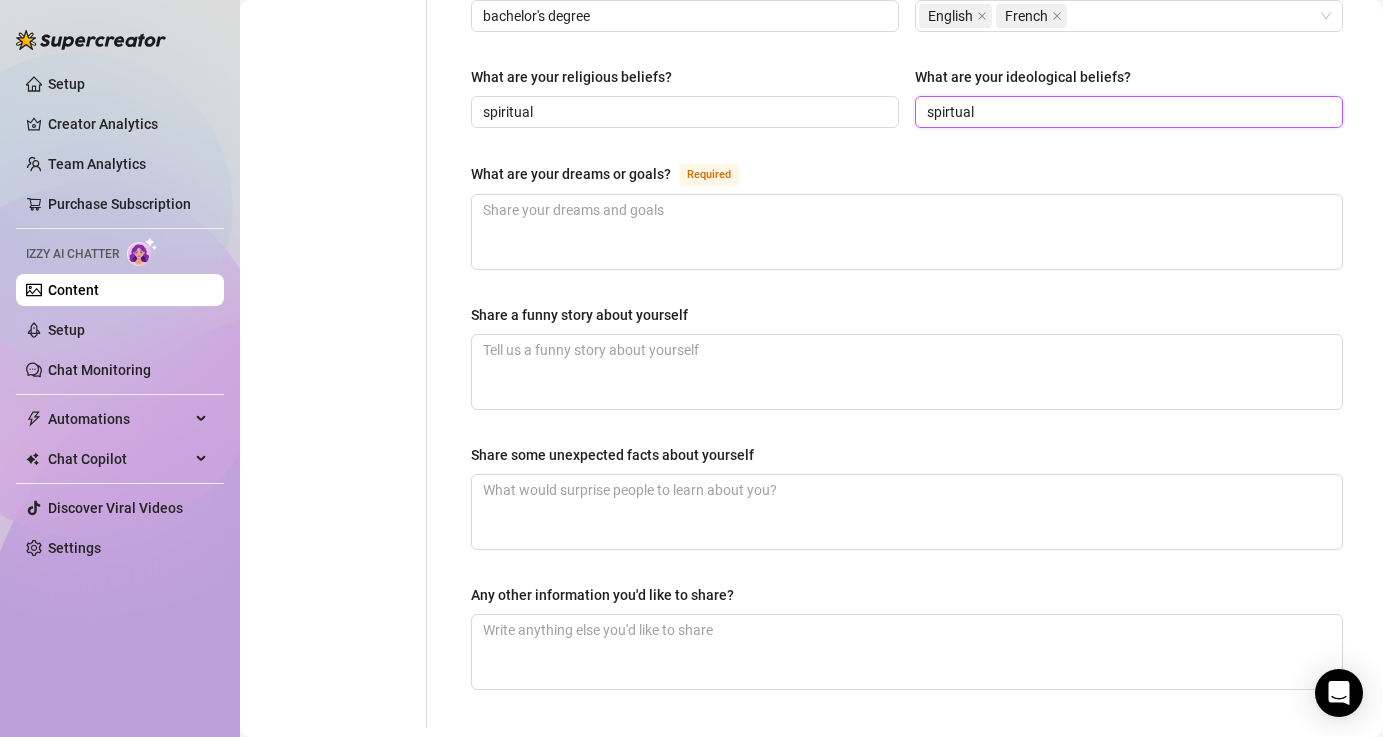 type on "spirtual" 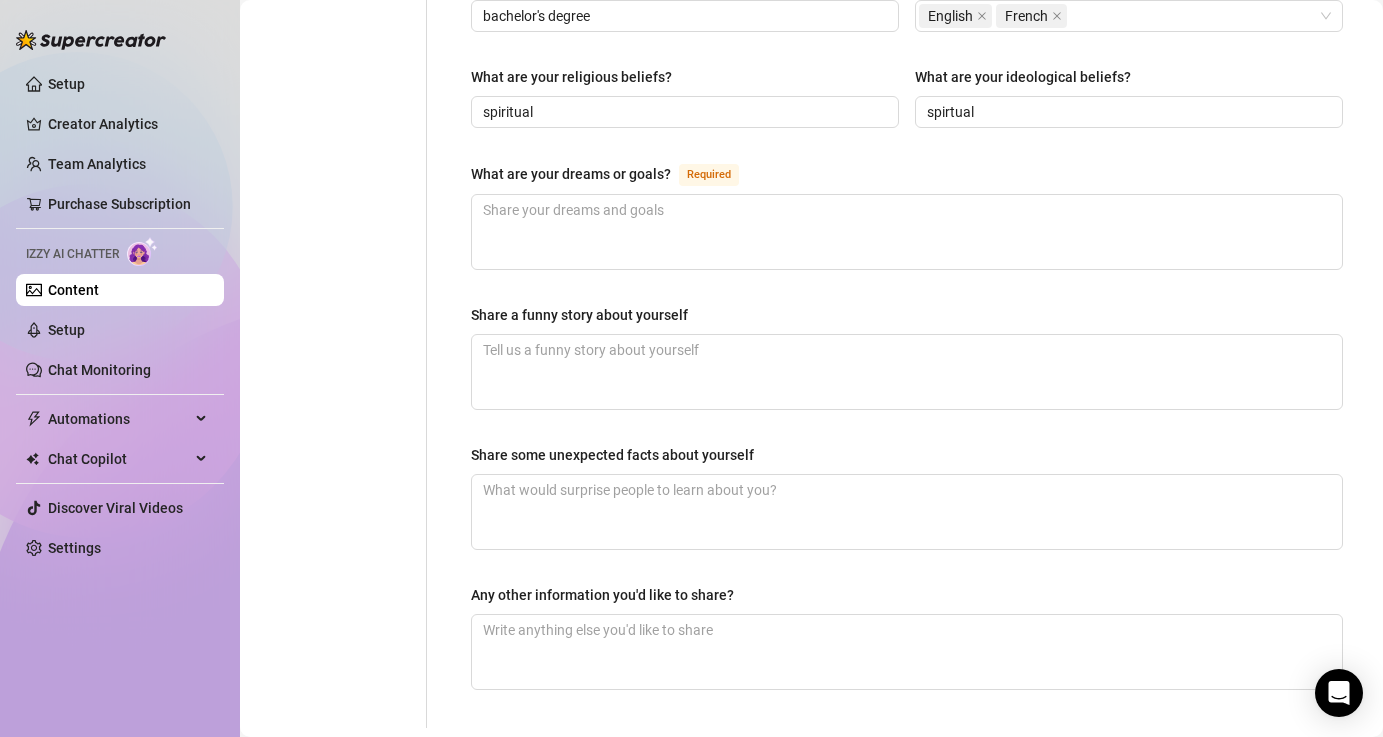 click on "Personal Info Chatting Lifestyle Physiques Content Intimate Details Socials" at bounding box center (343, -93) 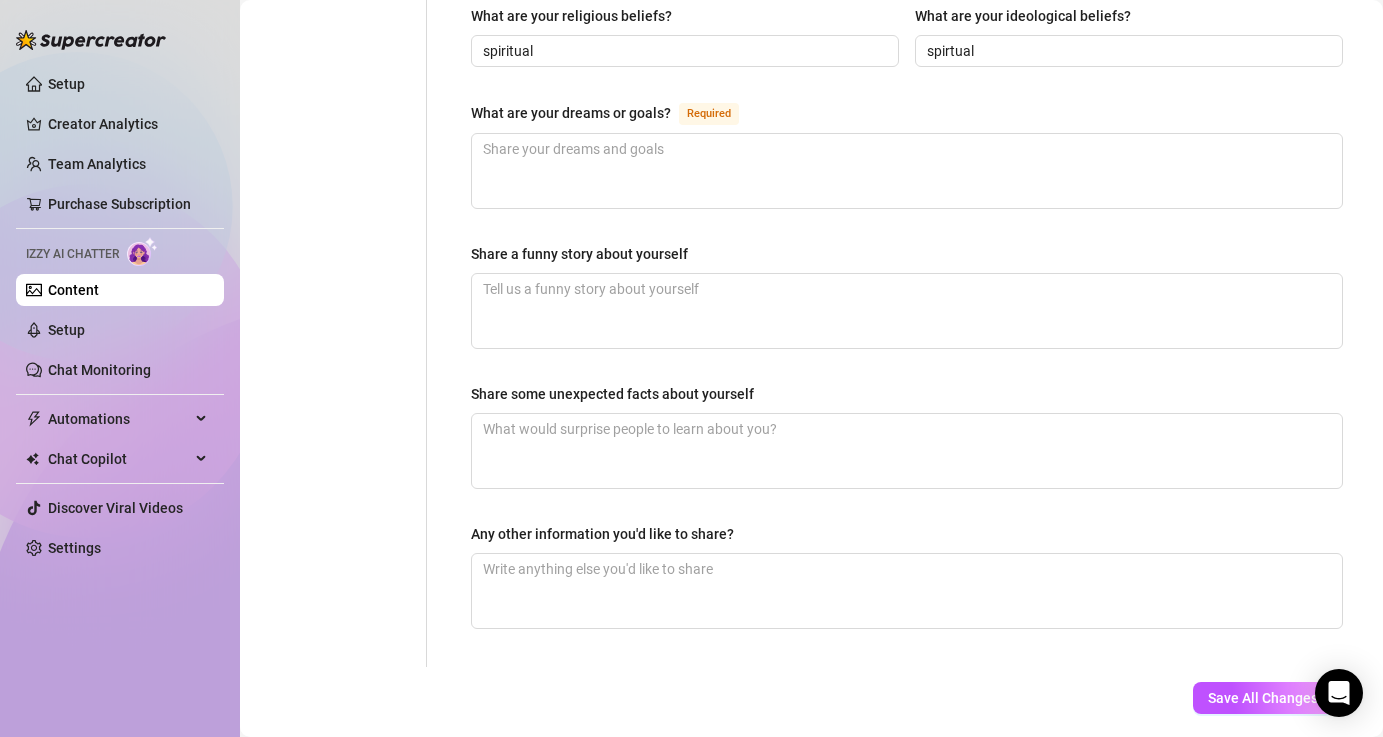 scroll, scrollTop: 1190, scrollLeft: 0, axis: vertical 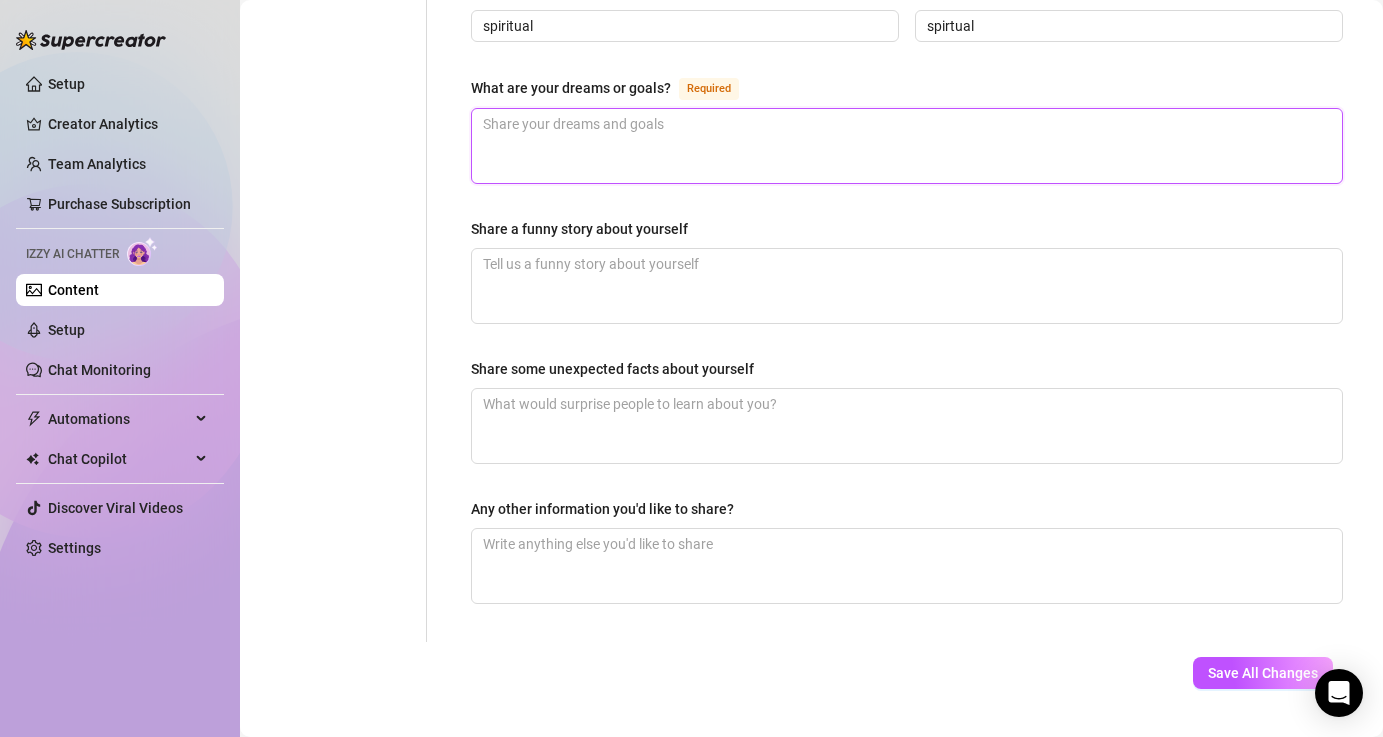 click on "What are your dreams or goals? Required" at bounding box center [907, 146] 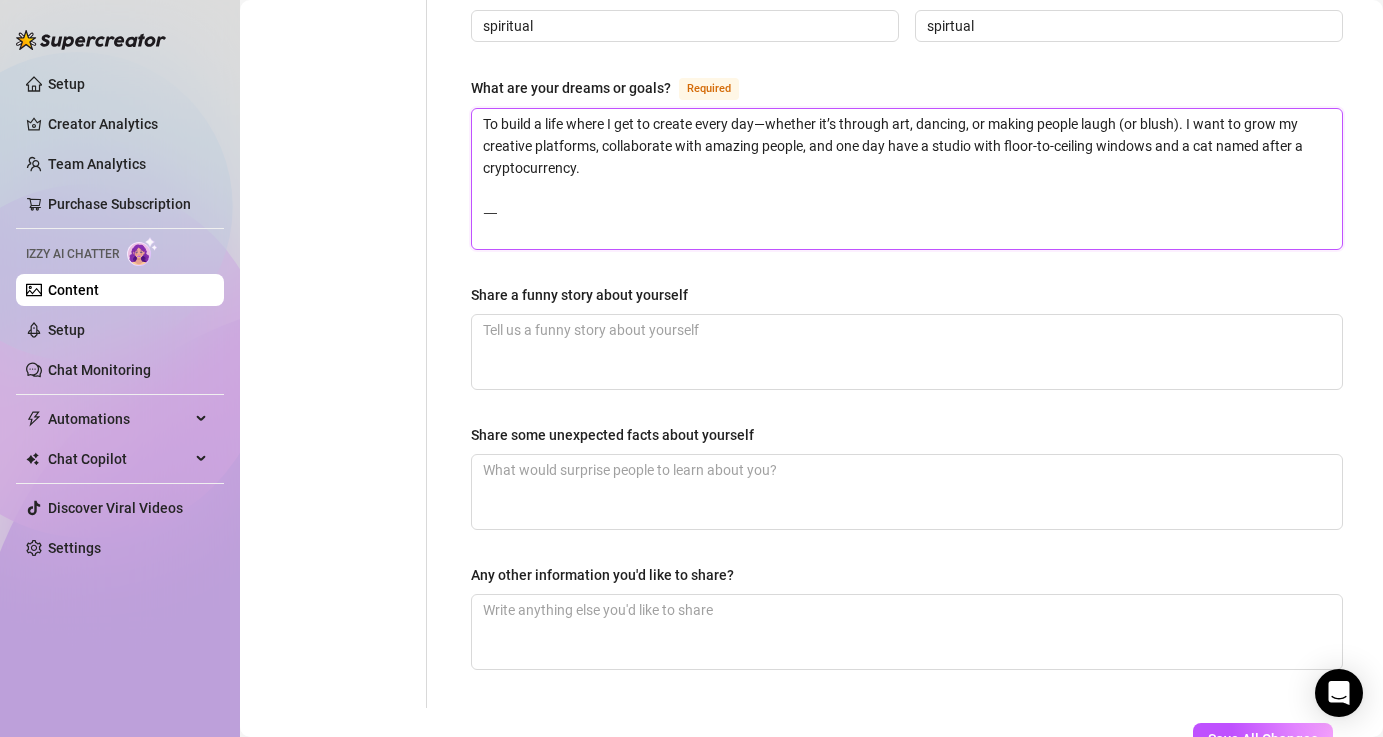 scroll, scrollTop: 0, scrollLeft: 0, axis: both 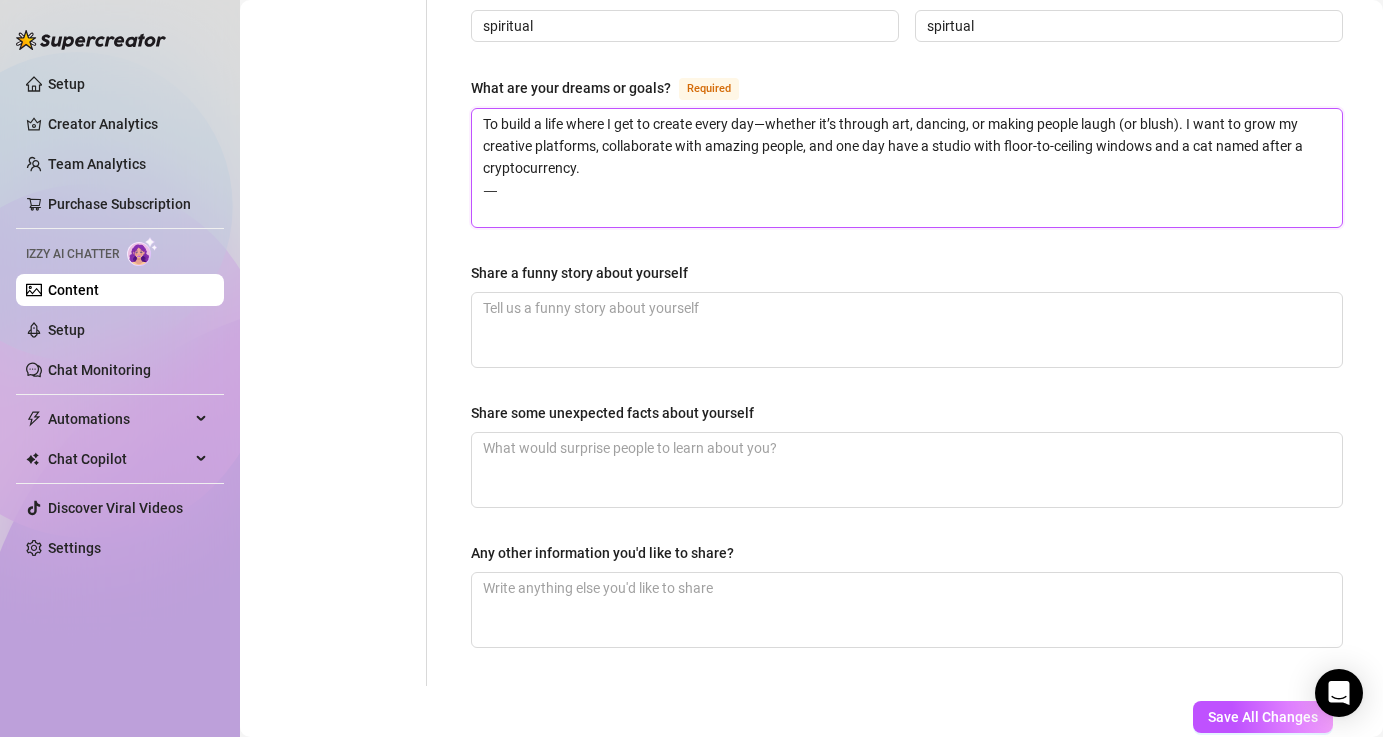 drag, startPoint x: 624, startPoint y: 218, endPoint x: 423, endPoint y: 199, distance: 201.89601 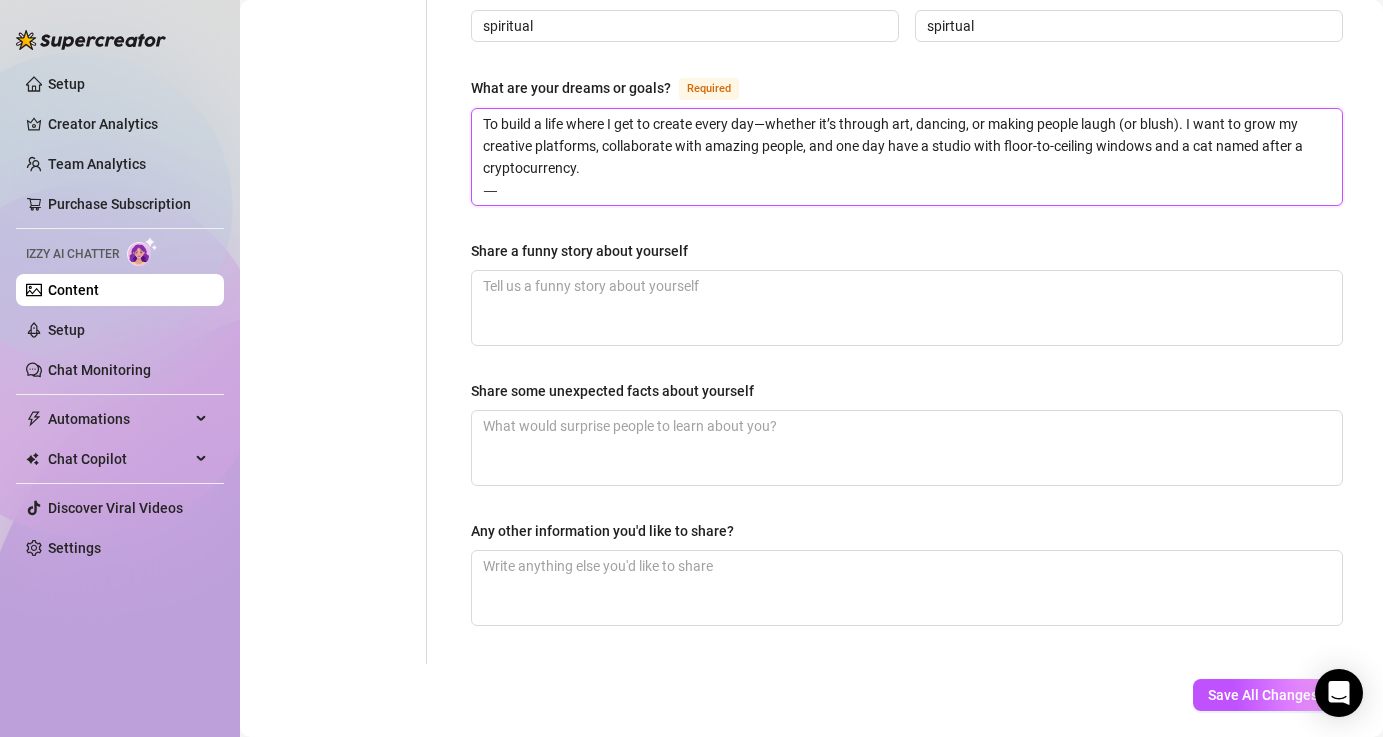 type 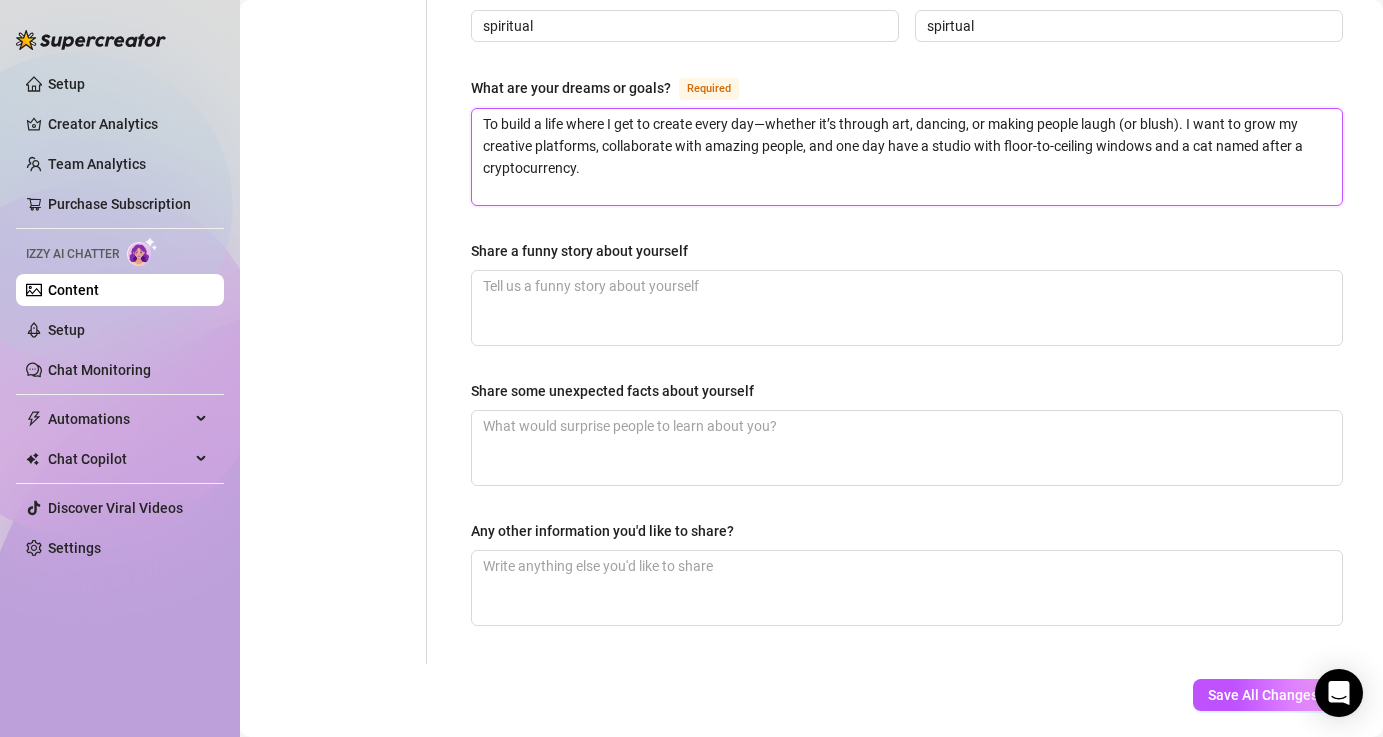 type 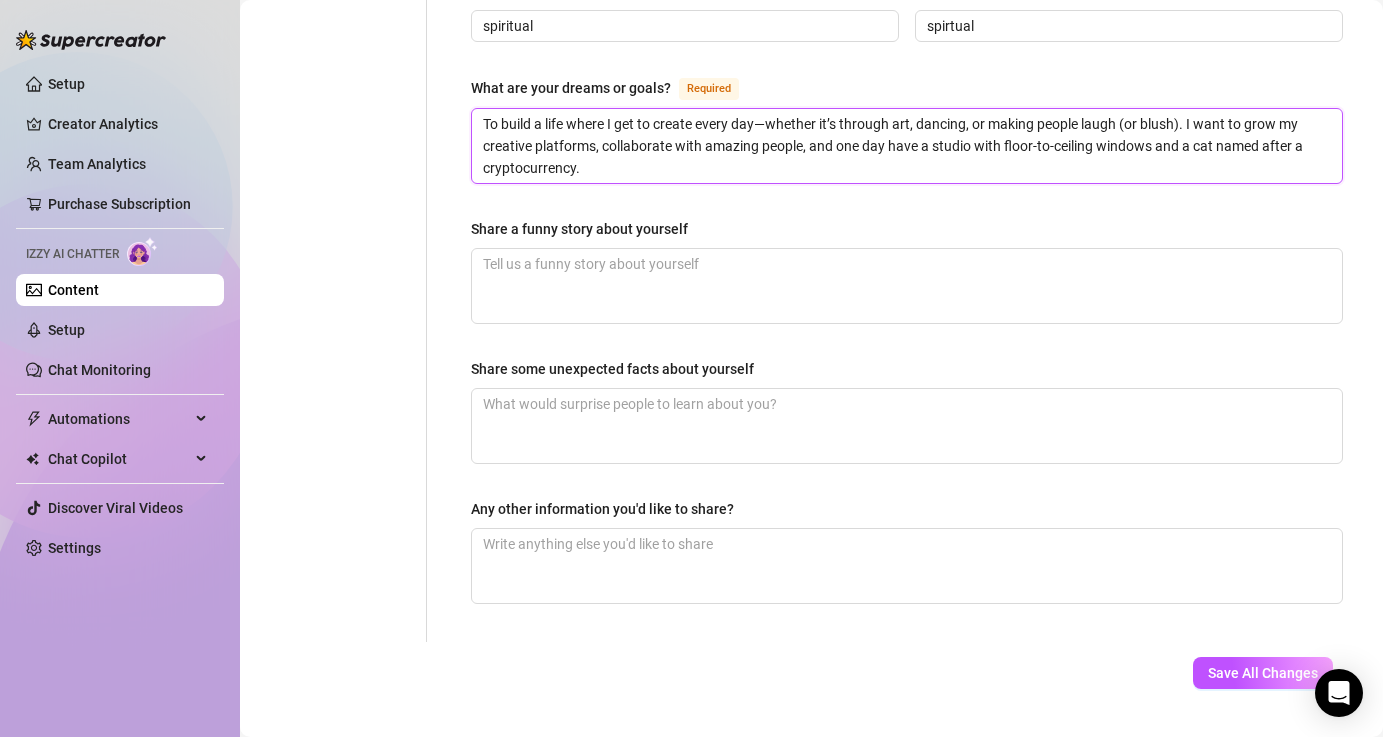 type 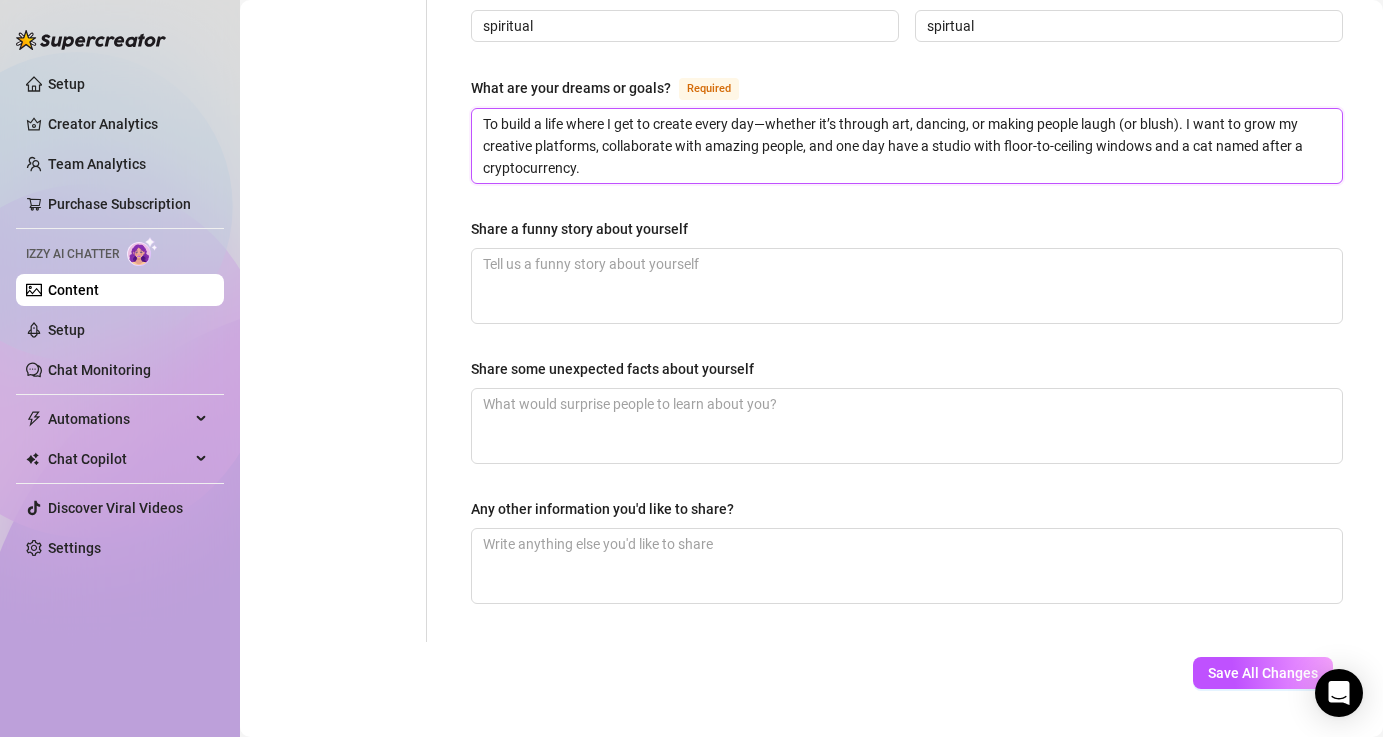 type on "To build a life where I get to create every day—whether it’s through art, dancing, or making people laugh (or blush). I want to grow my creative platforms, collaborate with amazing people, and one day have a studio with floor-to-ceiling windows and a cat named after a cryptocurrency." 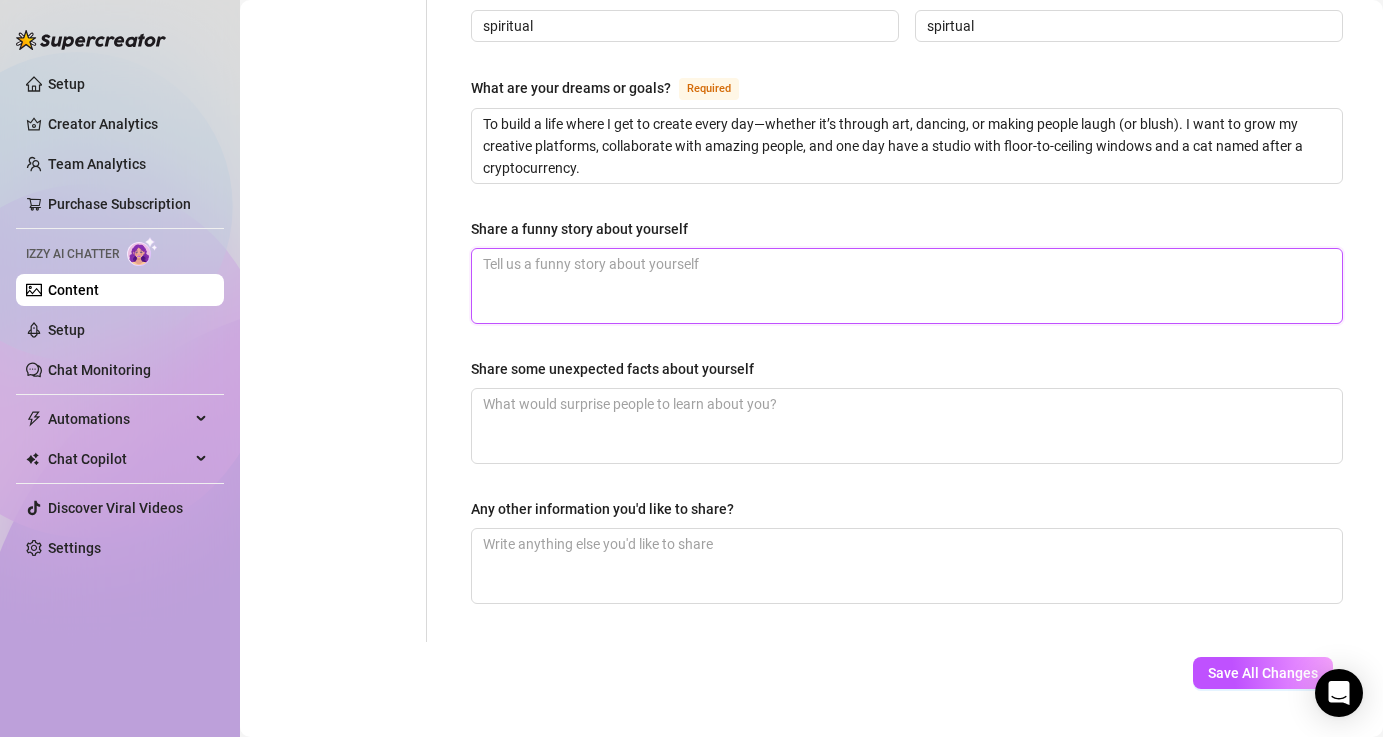 click on "Share a funny story about yourself" at bounding box center [907, 286] 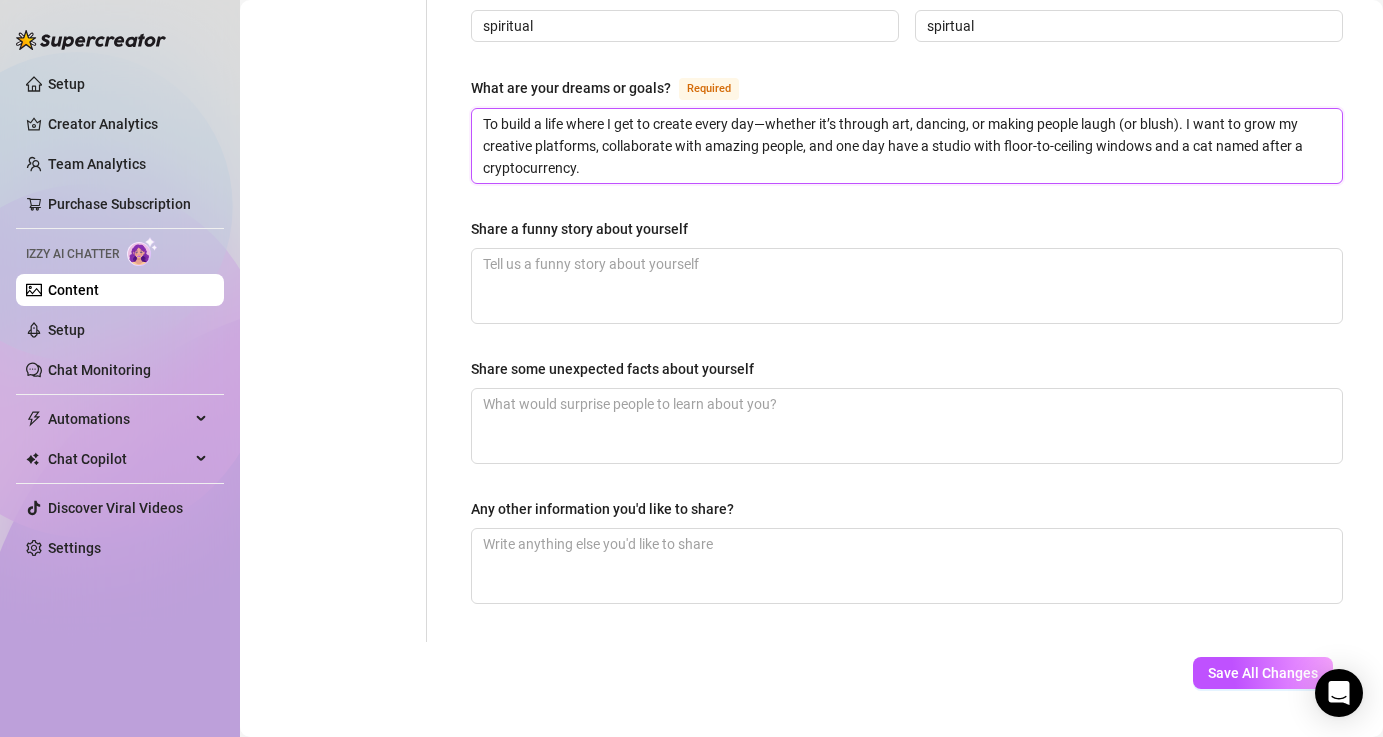 drag, startPoint x: 656, startPoint y: 158, endPoint x: 437, endPoint y: 102, distance: 226.04646 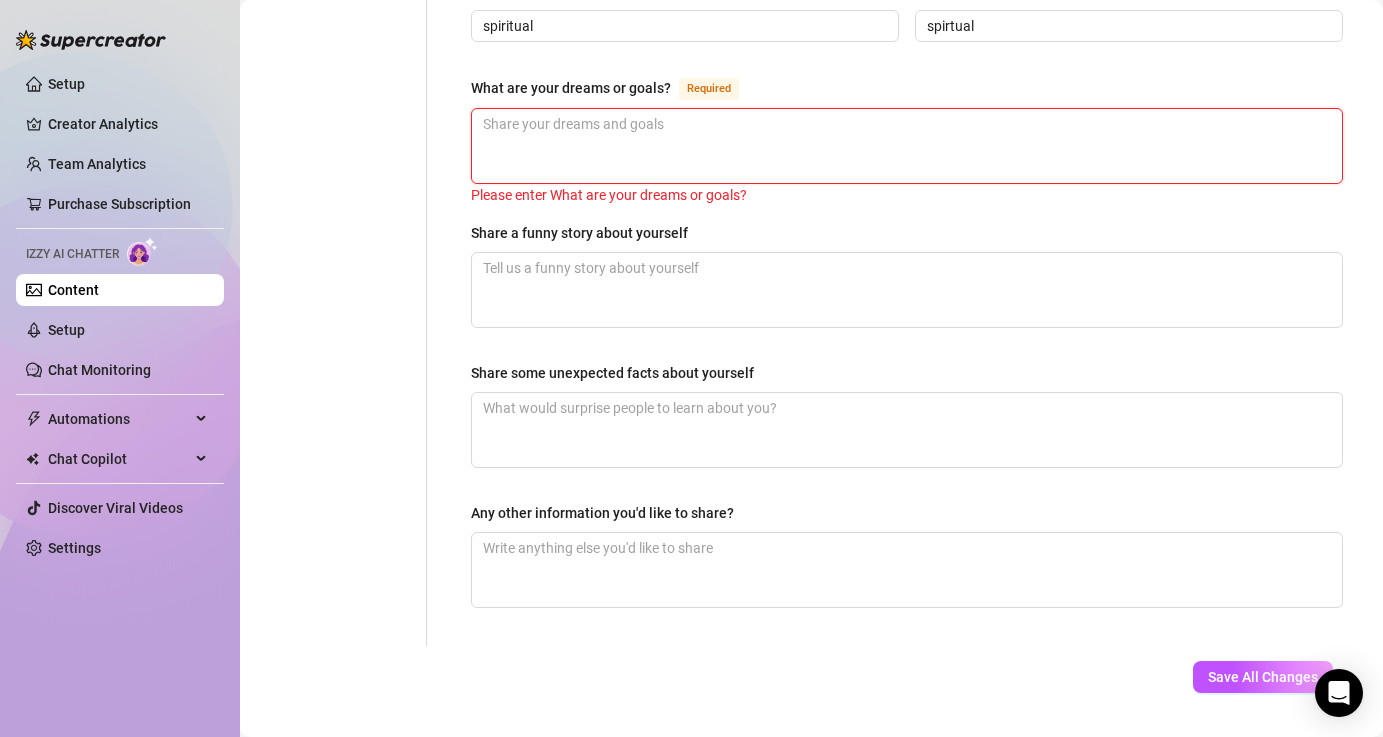 paste on "To build an empire where I make art, shake my ass, and accidentally start cult followings. Ideally from a loft with floor-to-ceiling windows, questionable Wi-Fi, and a cat that runs my fan club." 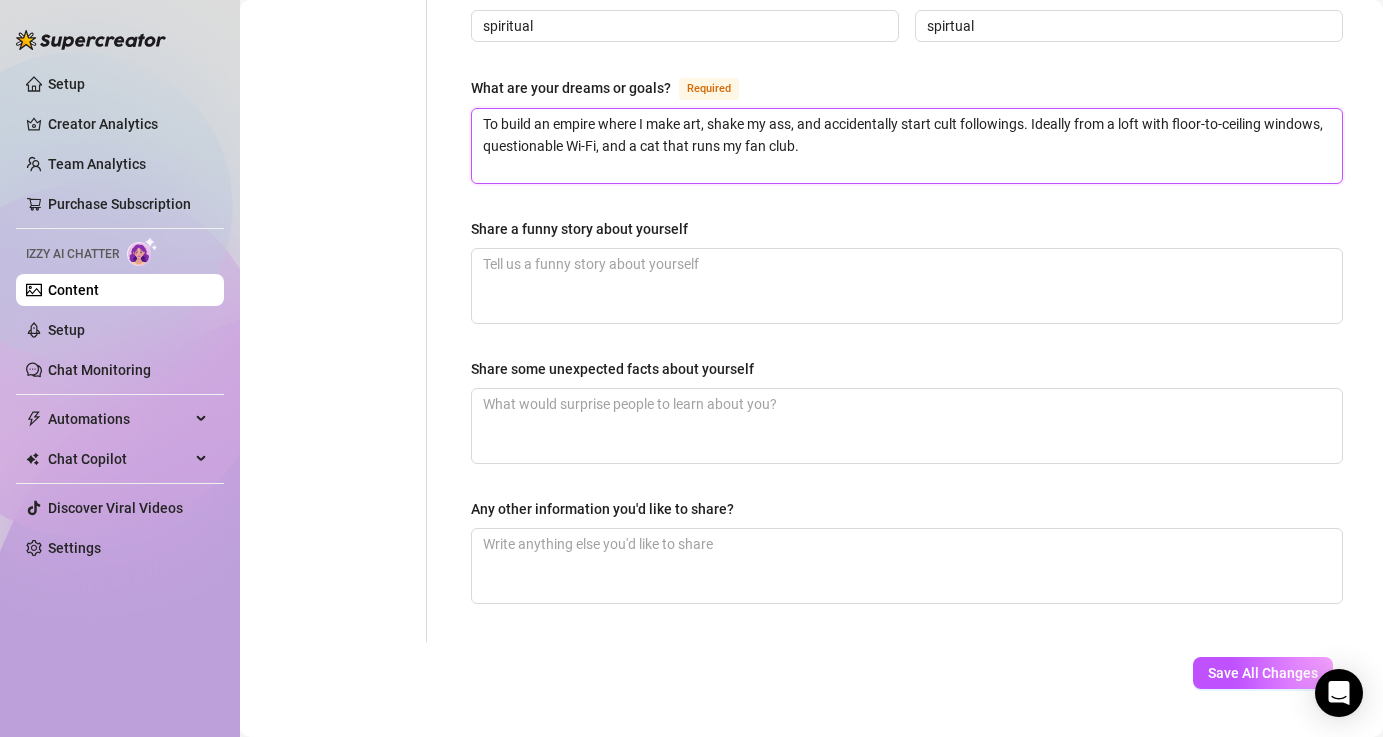 type on "To build an empire where I make art, shake my ass, and accidentally start cult followings. Ideally from a loft with floor-to-ceiling windows, questionable Wi-Fi, and a cat that runs my fan club." 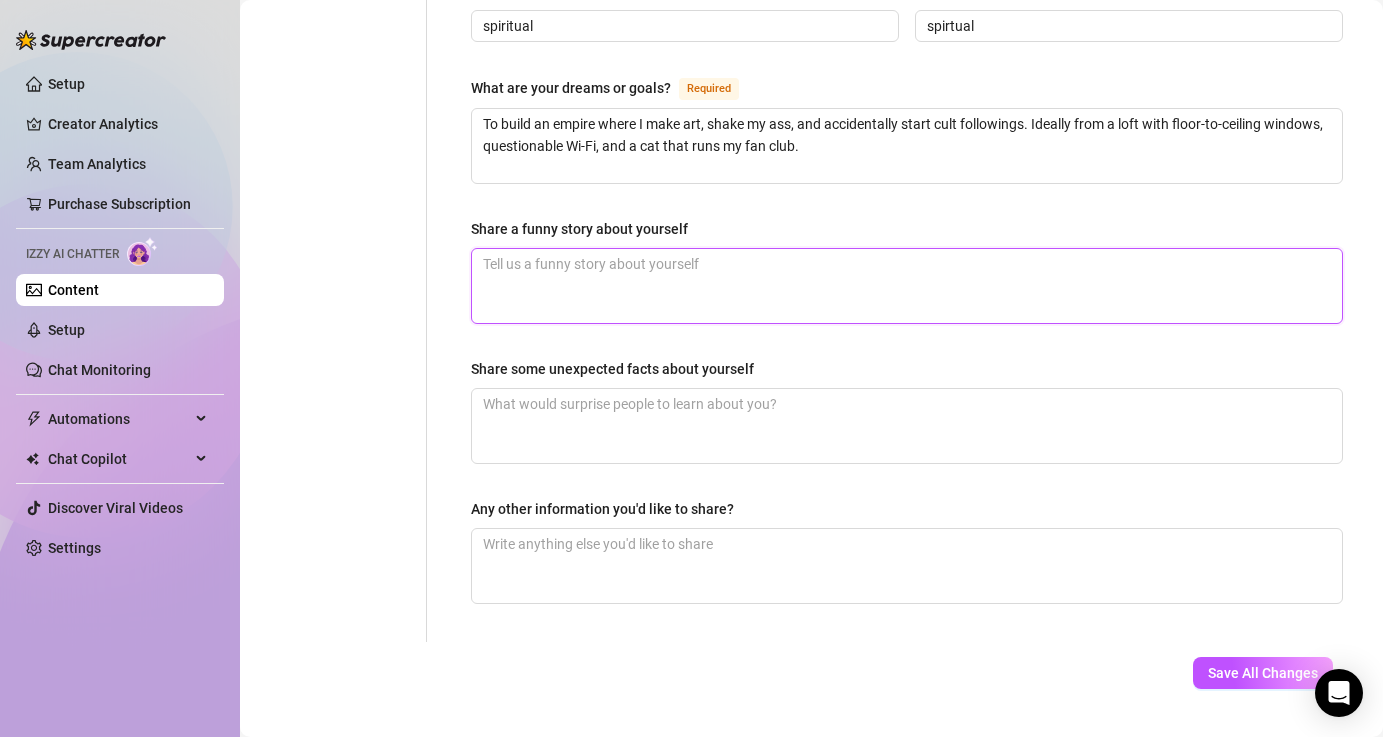 click on "Share a funny story about yourself" at bounding box center (907, 286) 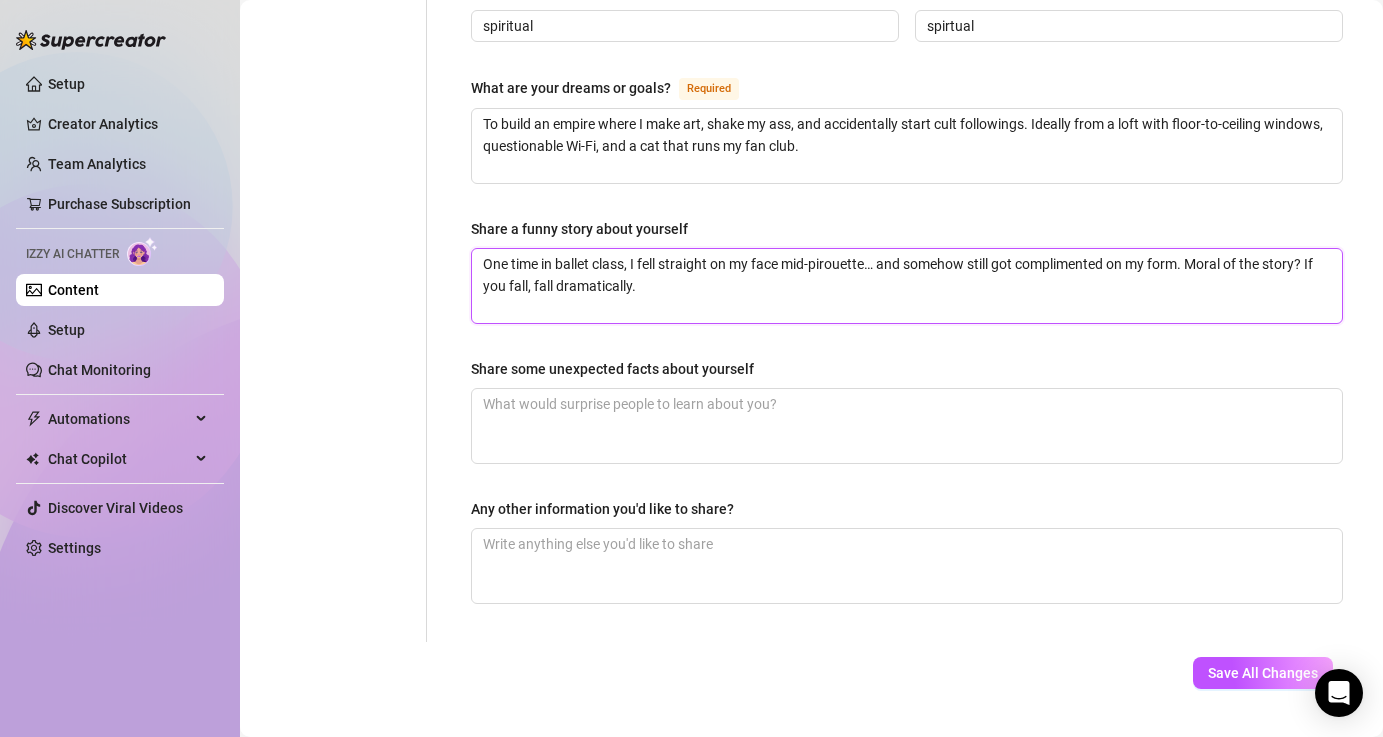 type on "One time in ballet class, I fell straight on my face mid-pirouette… and somehow still got complimented on my form. Moral of the story? If you fall, fall dramatically." 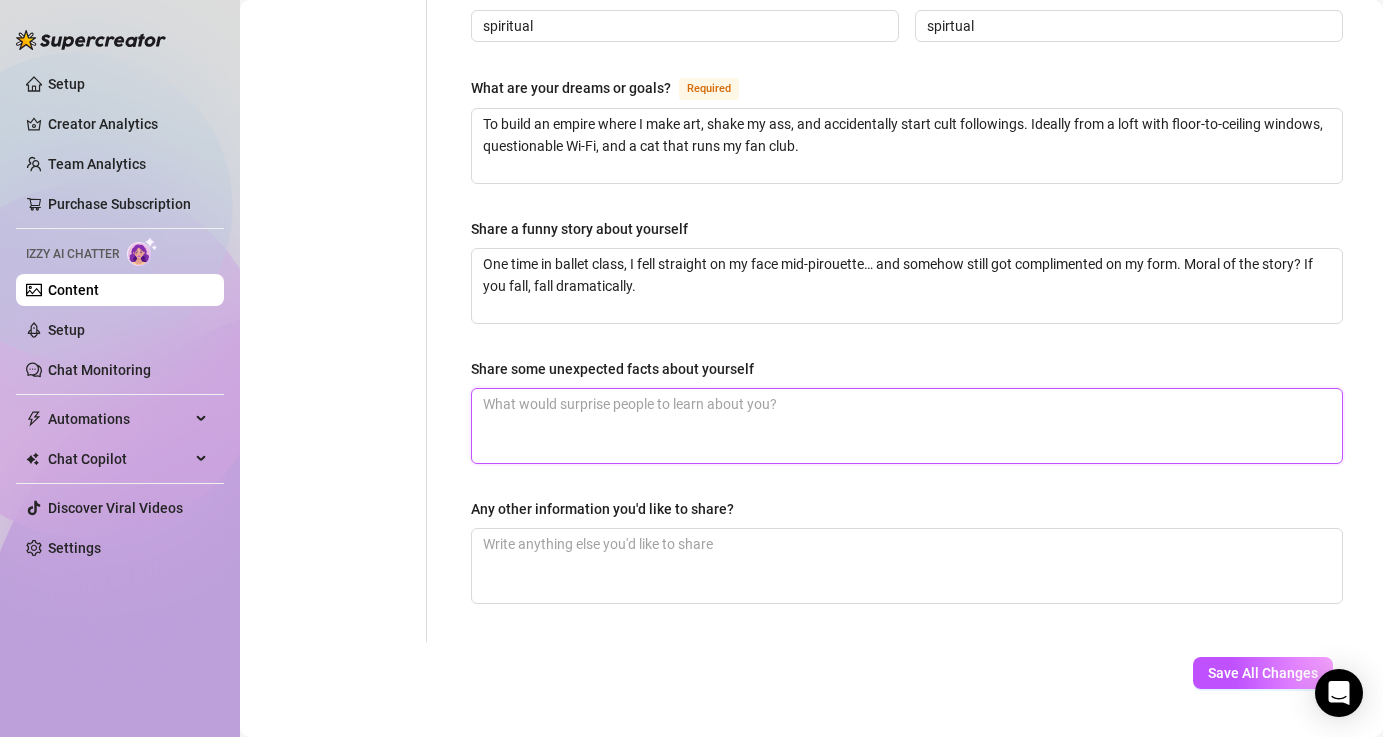 click on "Share some unexpected facts about yourself" at bounding box center [907, 426] 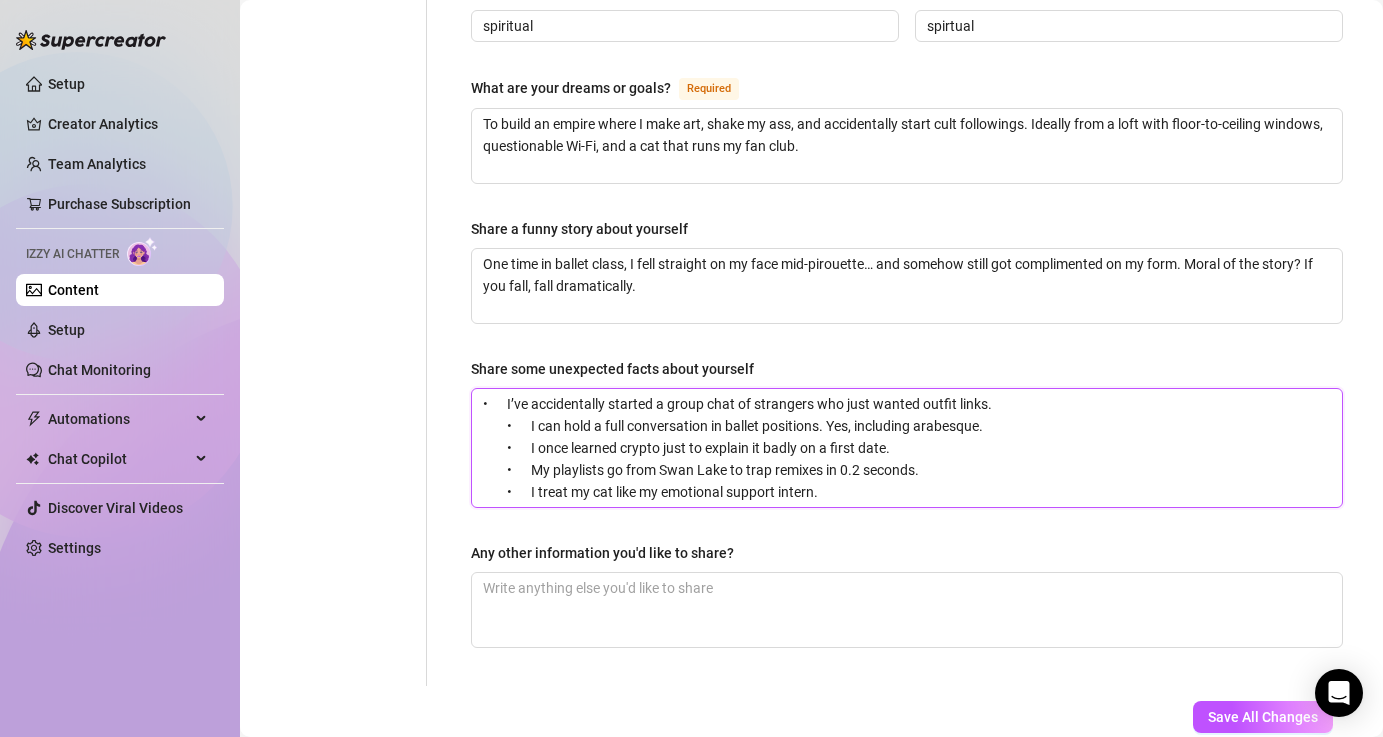 scroll, scrollTop: 0, scrollLeft: 0, axis: both 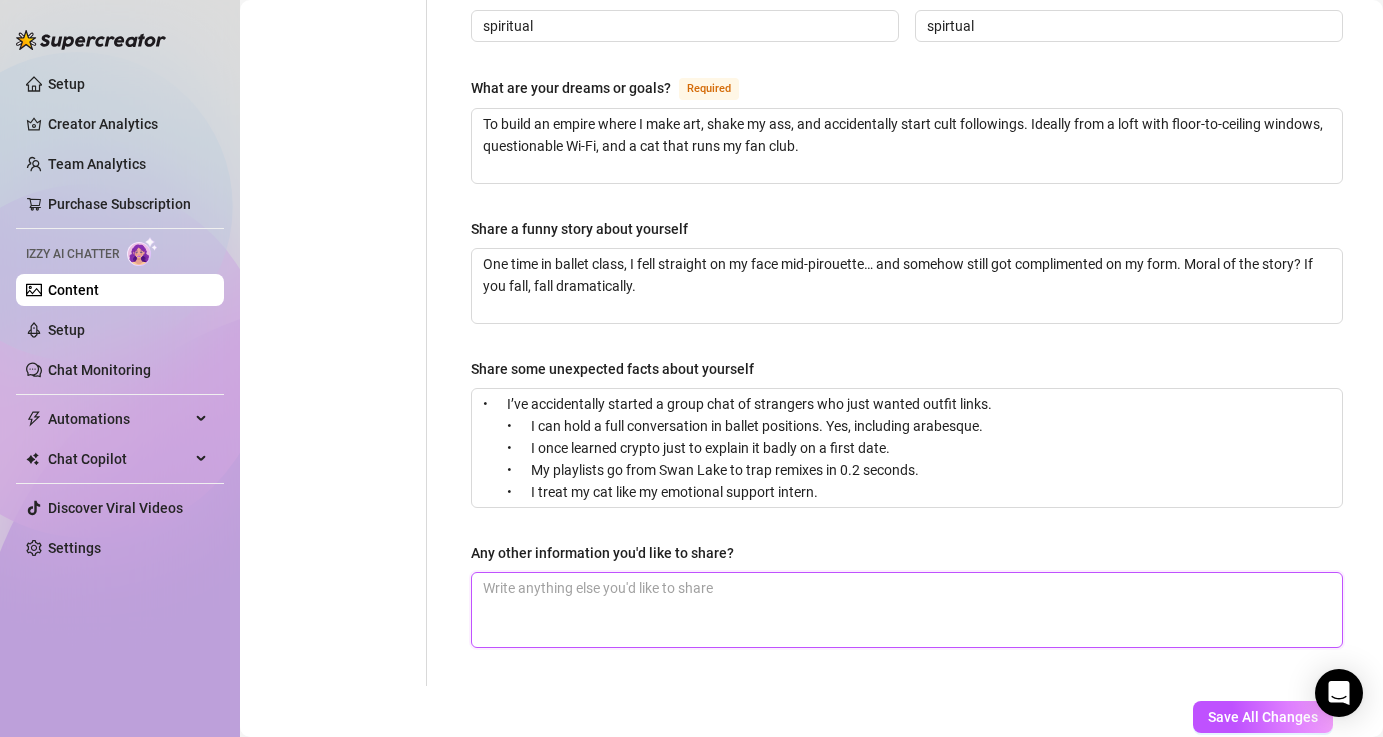 click on "Any other information you'd like to share?" at bounding box center [907, 610] 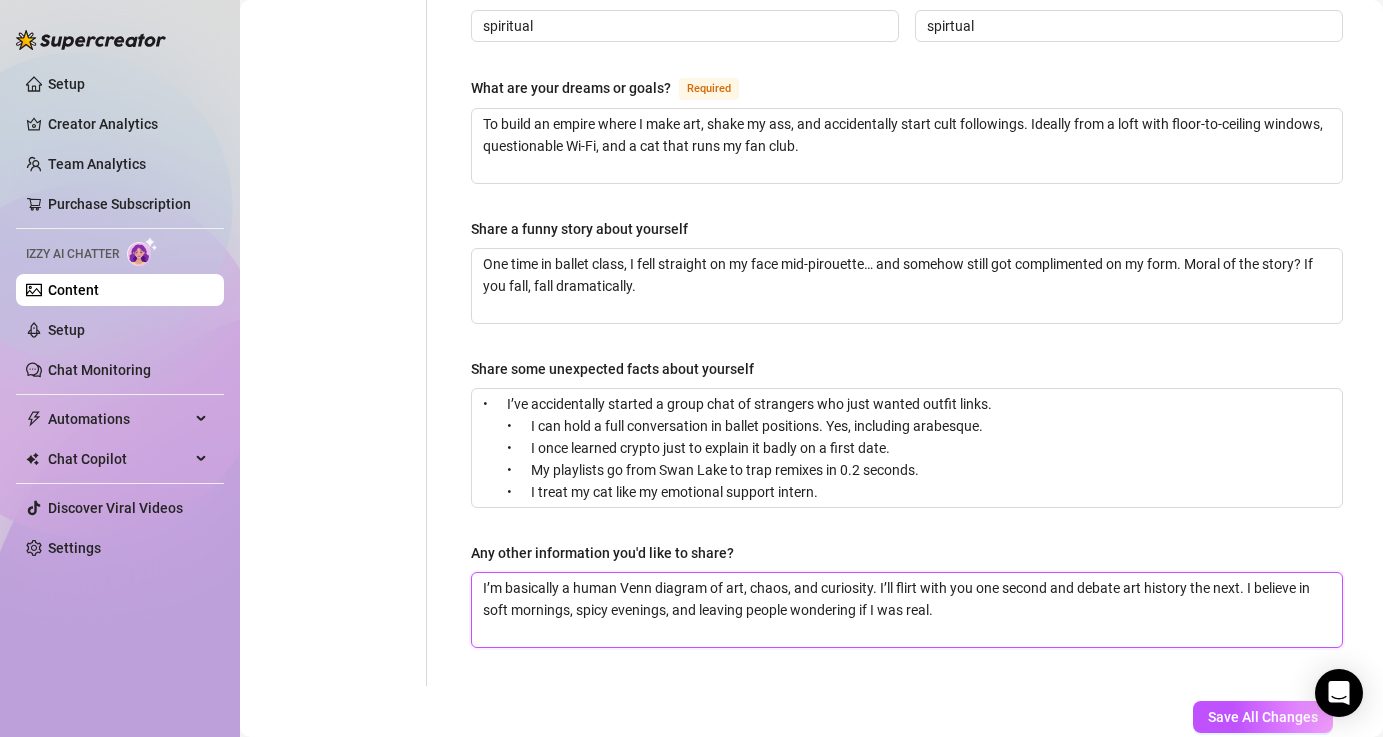 scroll, scrollTop: 9, scrollLeft: 0, axis: vertical 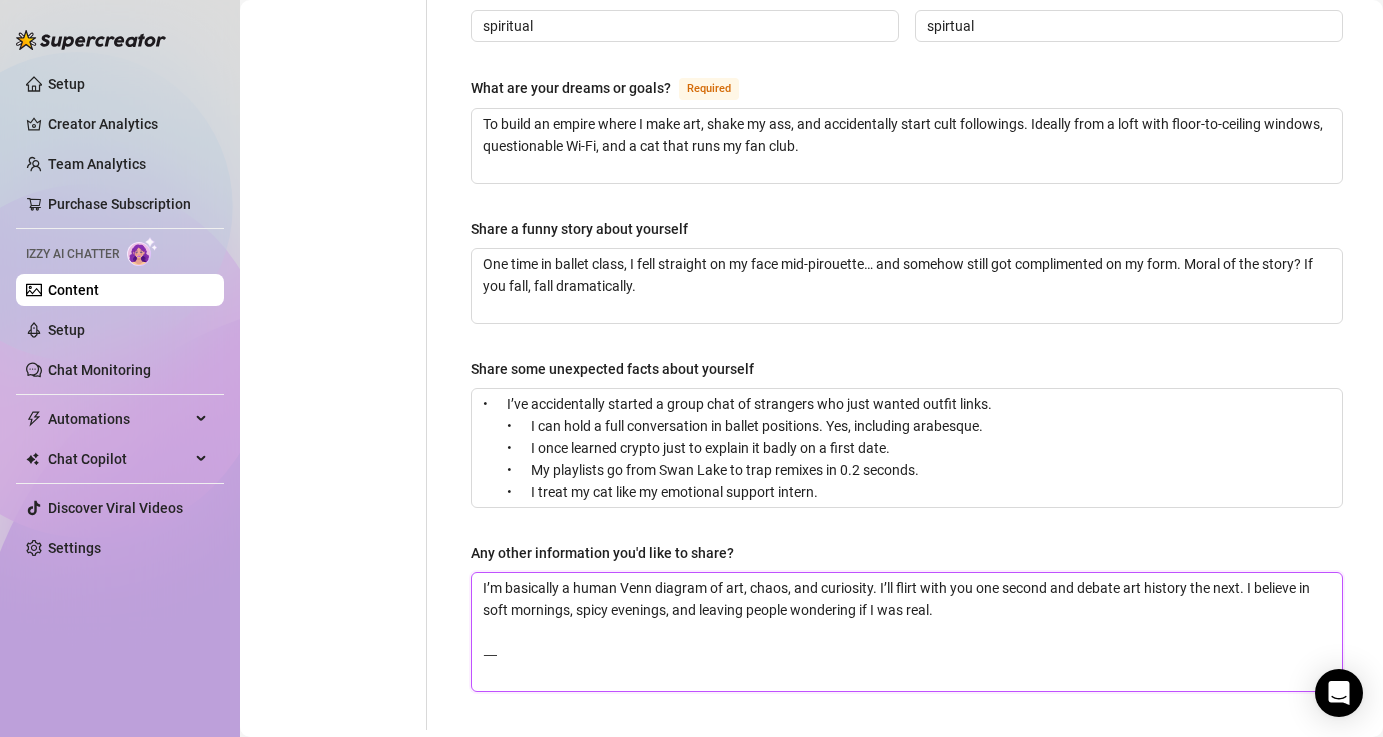 type 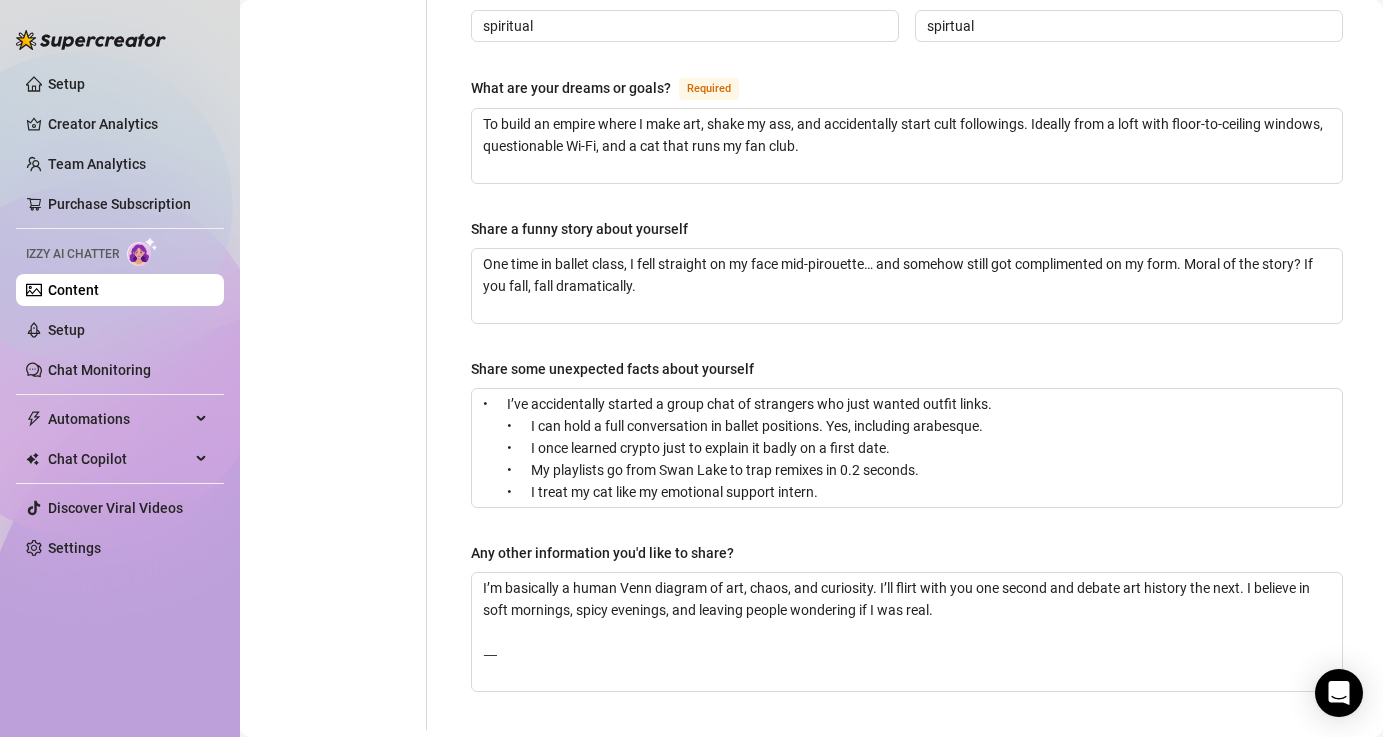 scroll, scrollTop: 1320, scrollLeft: 0, axis: vertical 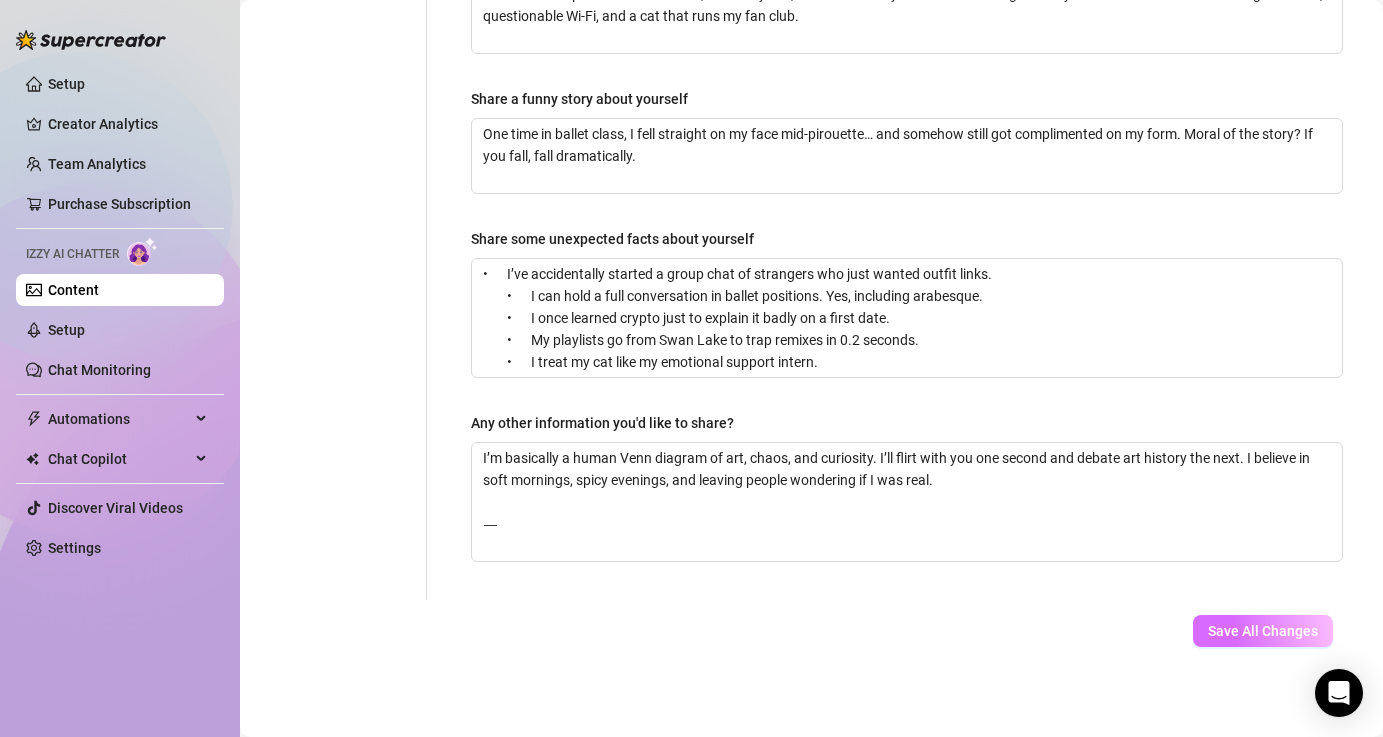 click on "Save All Changes" at bounding box center [1263, 631] 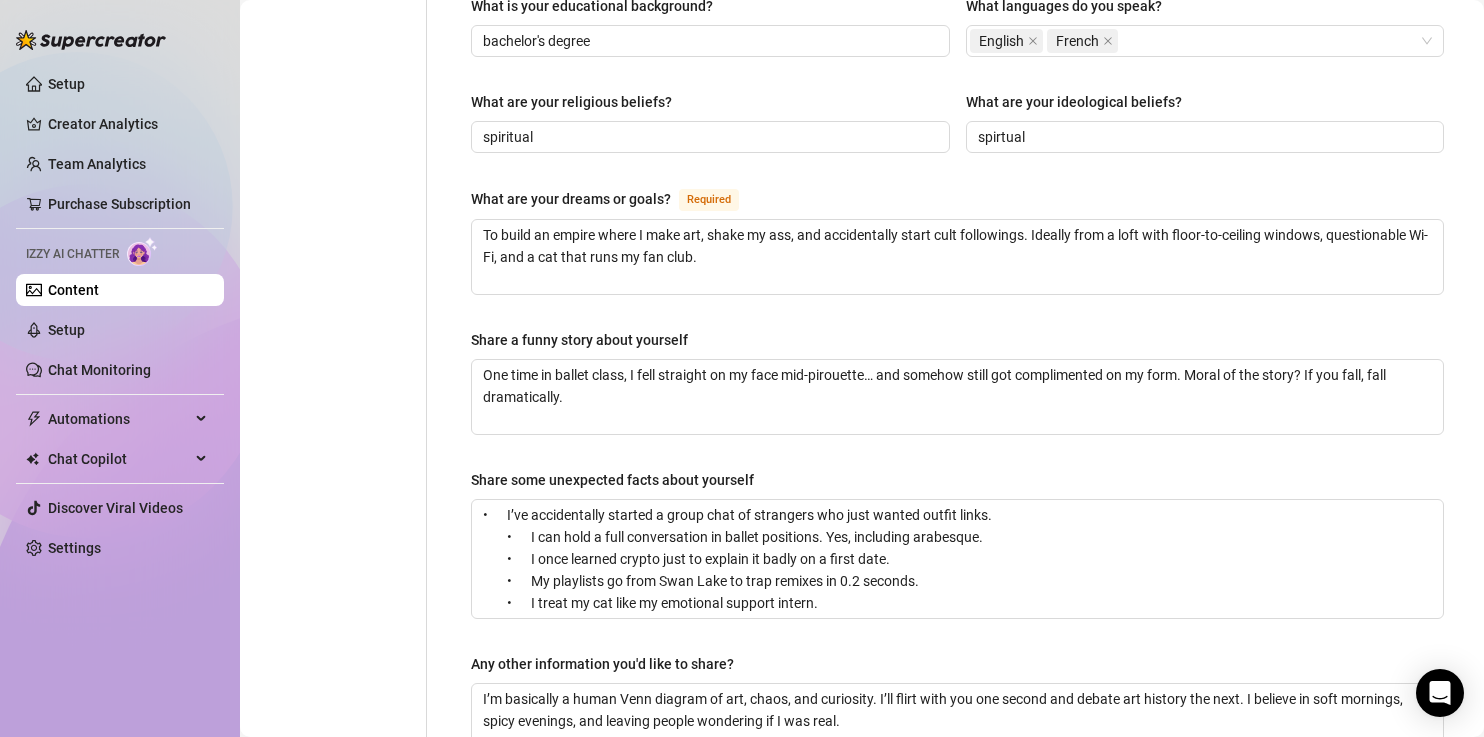 scroll, scrollTop: 1310, scrollLeft: 0, axis: vertical 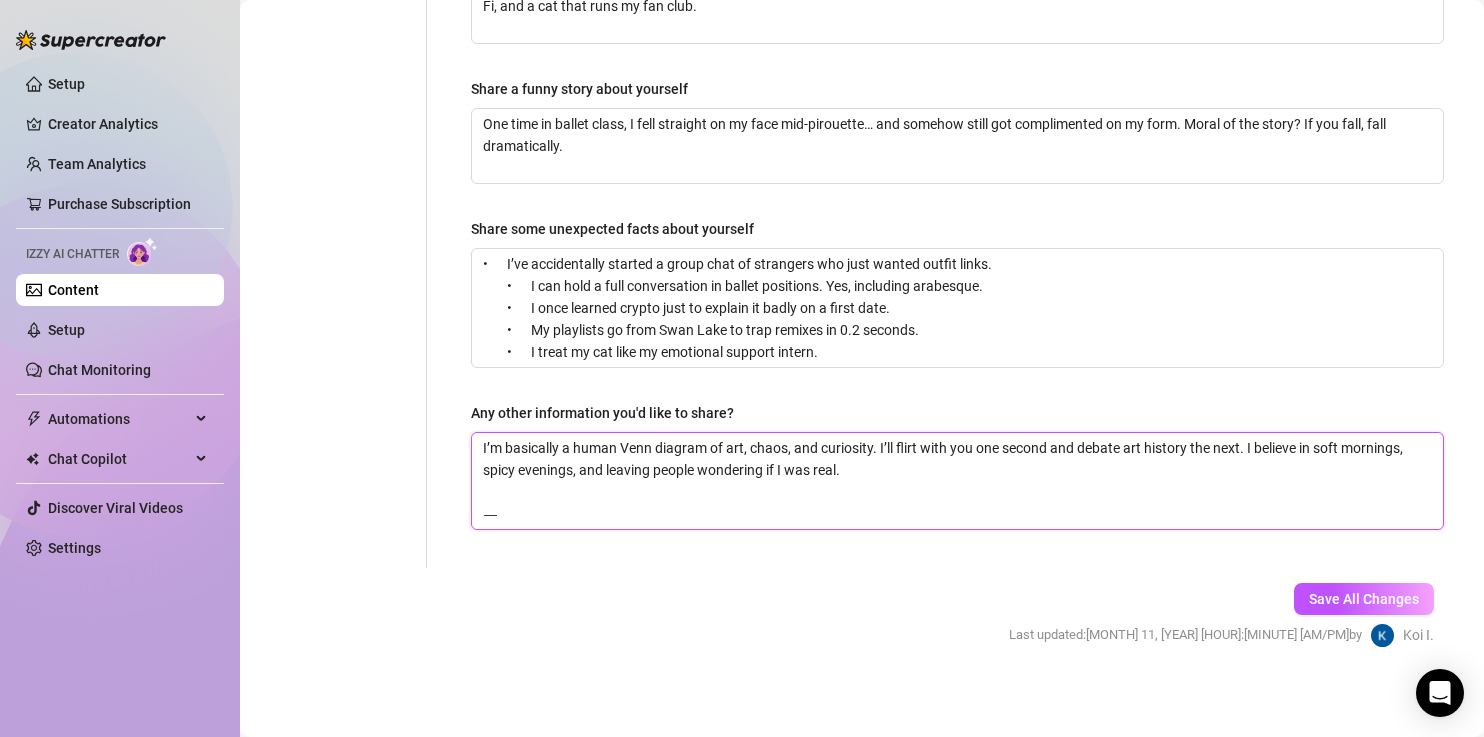 drag, startPoint x: 619, startPoint y: 497, endPoint x: 444, endPoint y: 478, distance: 176.02841 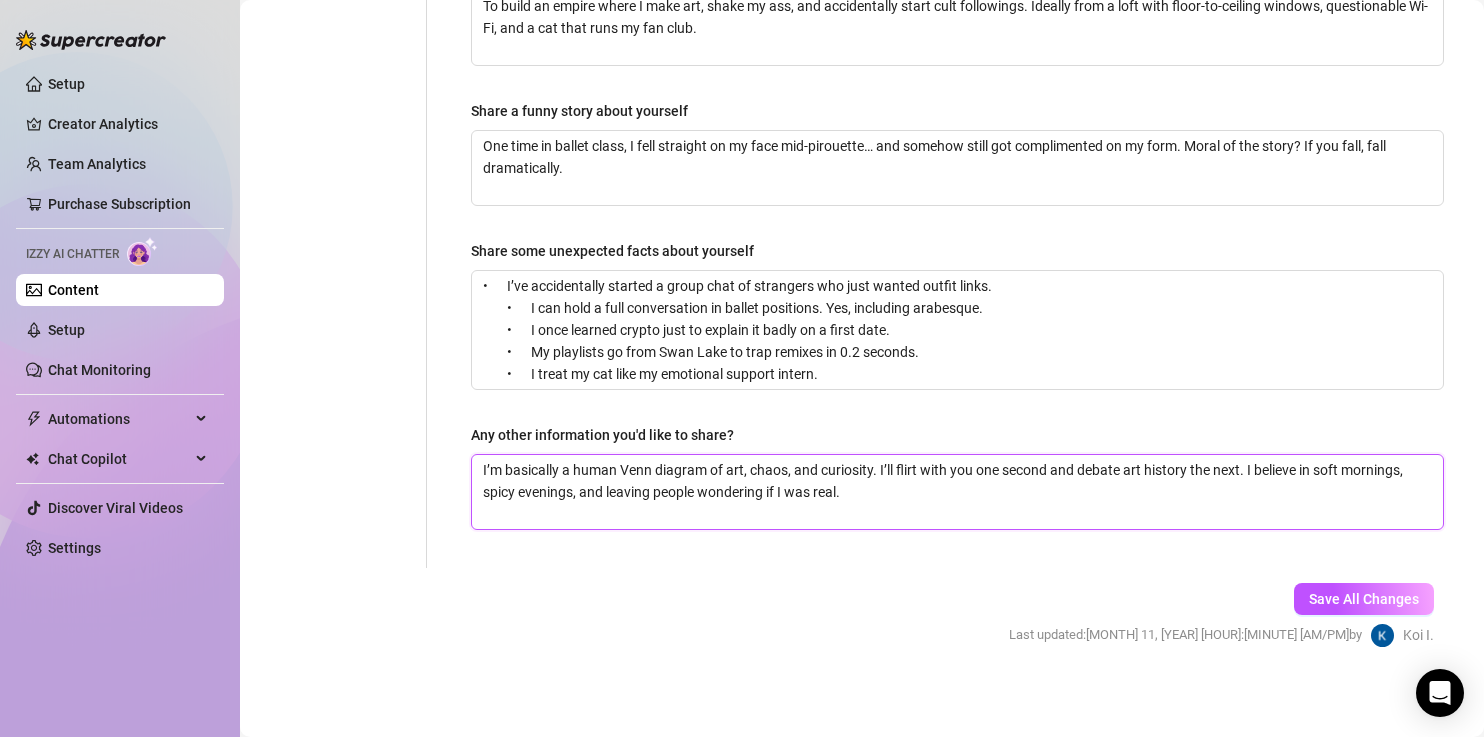 scroll, scrollTop: 1288, scrollLeft: 0, axis: vertical 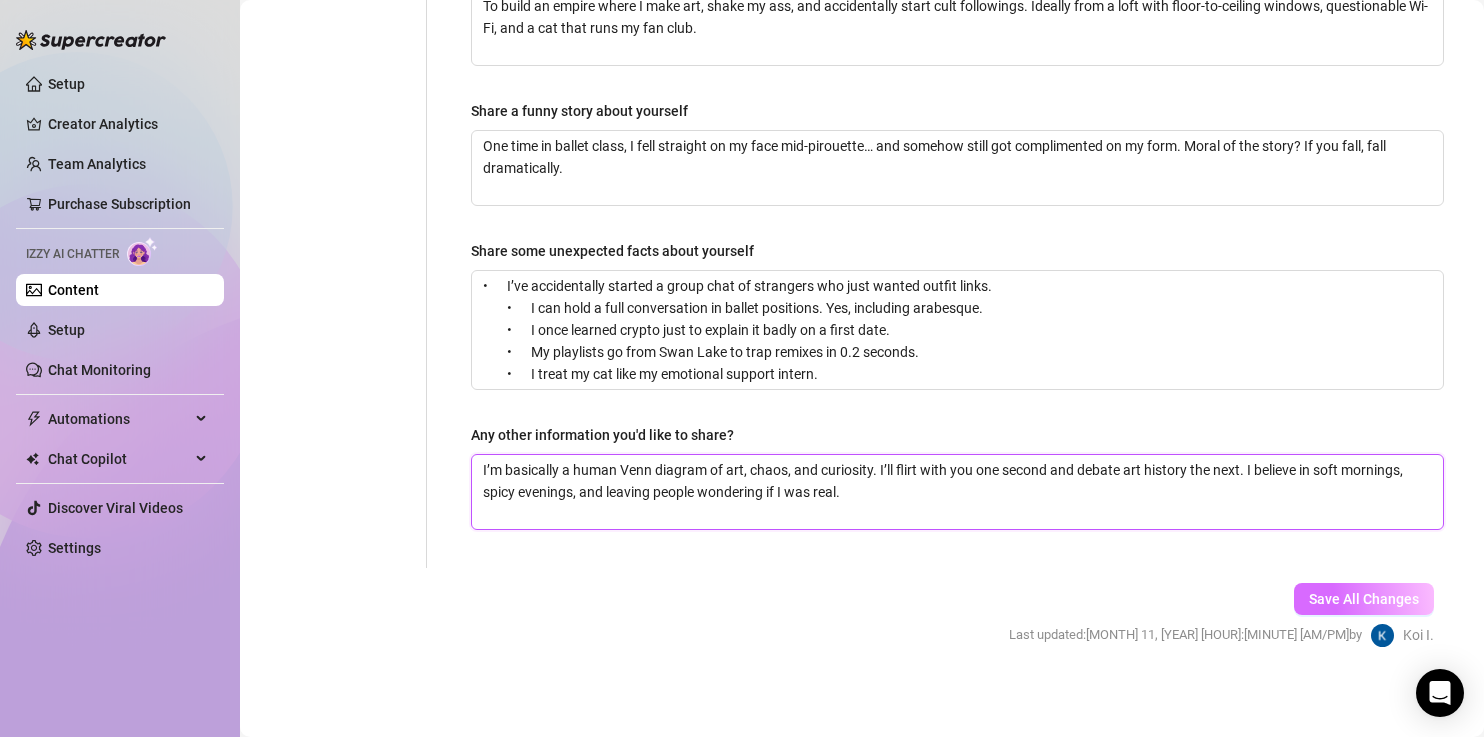 type on "I’m basically a human Venn diagram of art, chaos, and curiosity. I’ll flirt with you one second and debate art history the next. I believe in soft mornings, spicy evenings, and leaving people wondering if I was real." 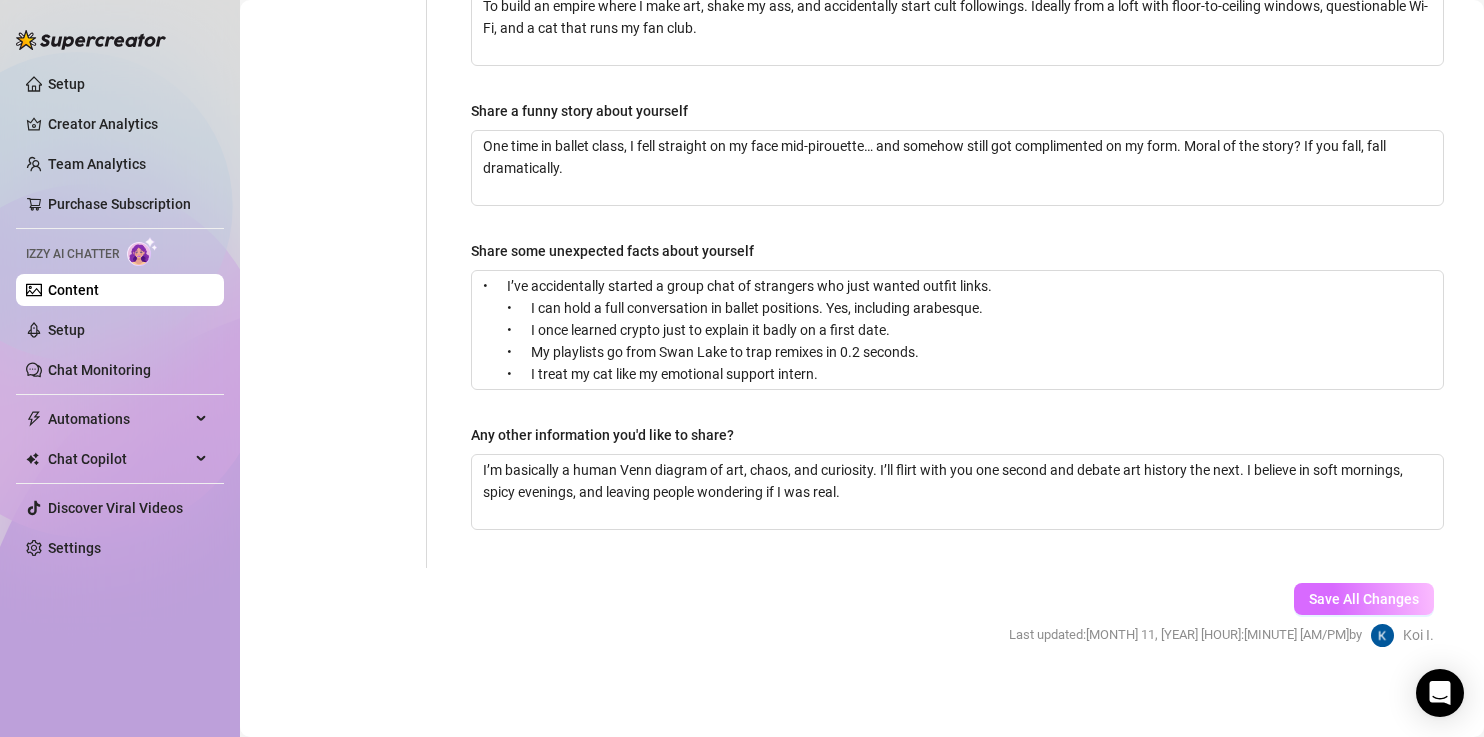 click on "Save All Changes" at bounding box center (1364, 599) 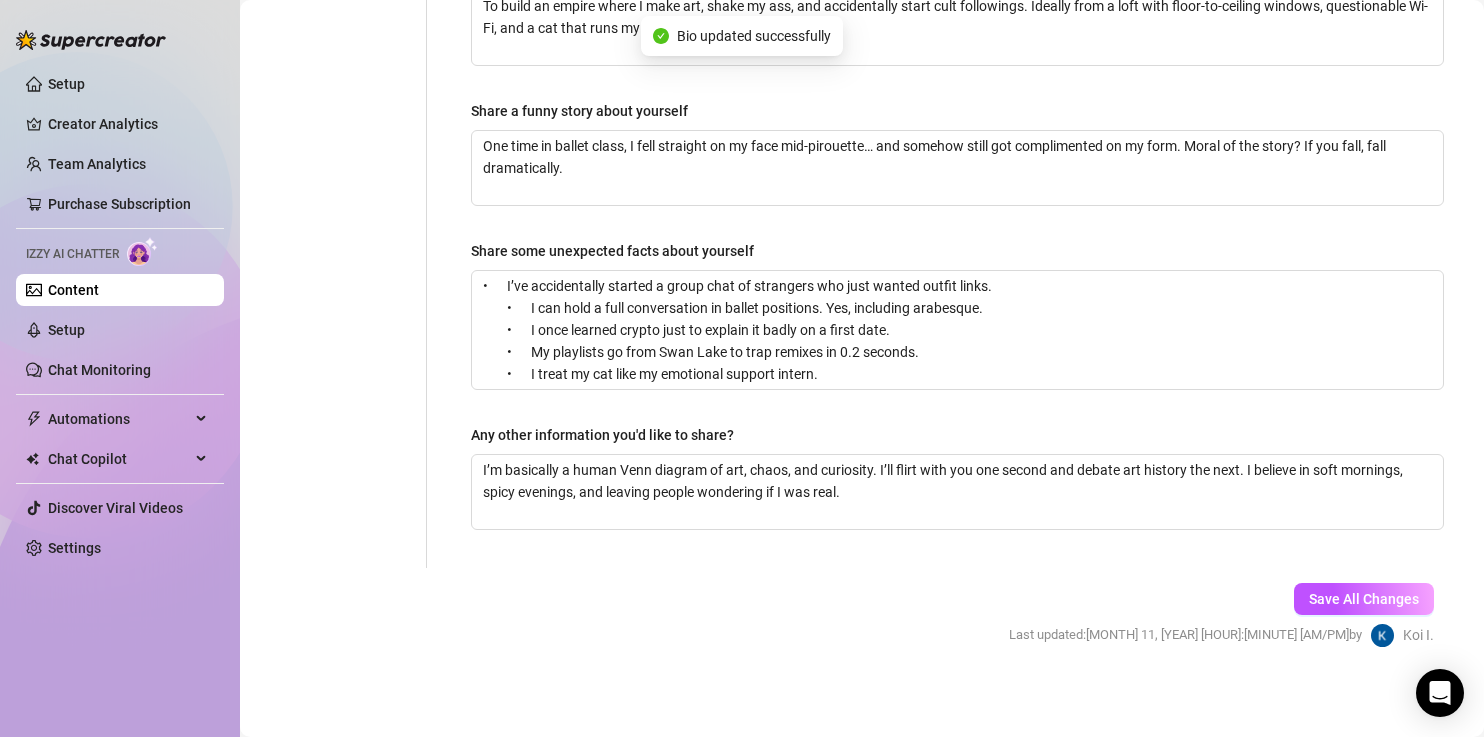 type 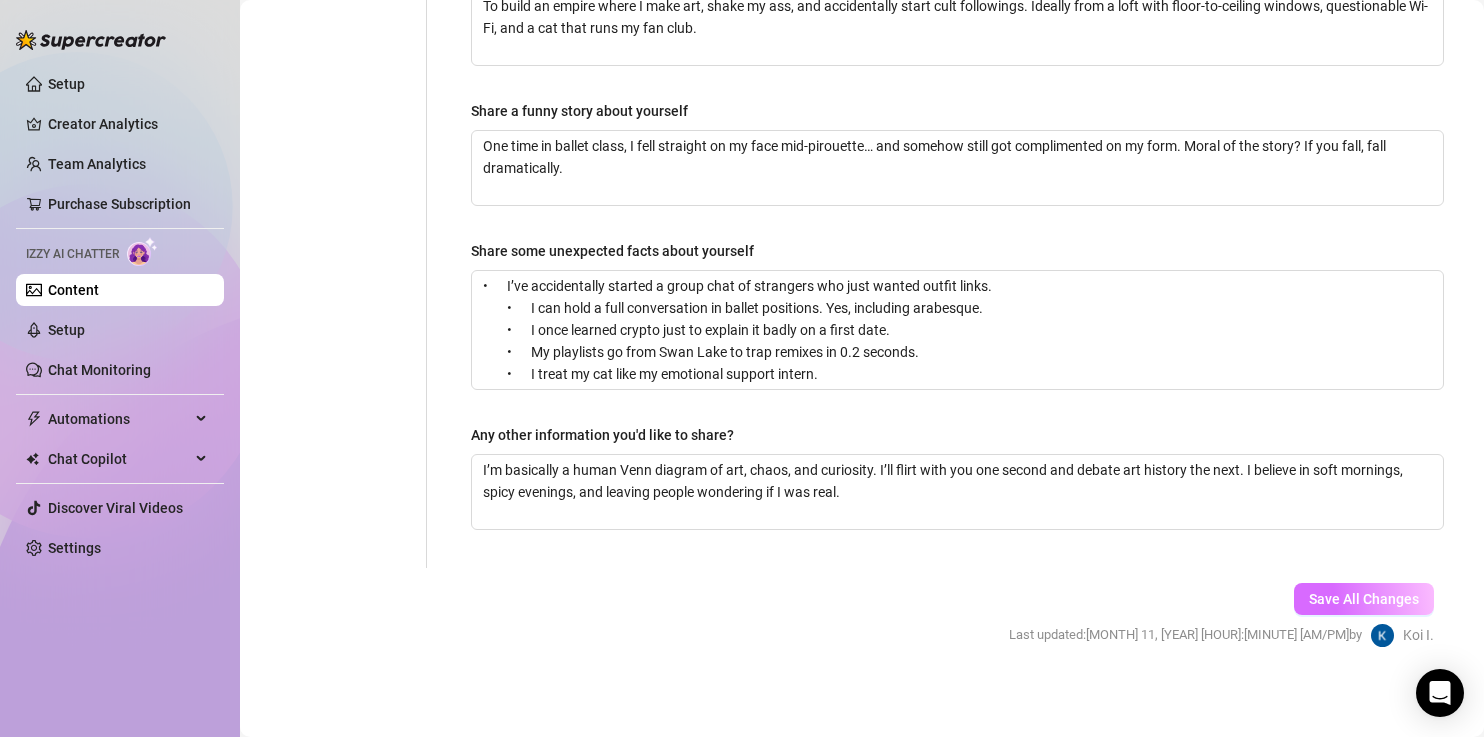 click on "Save All Changes" at bounding box center (1364, 599) 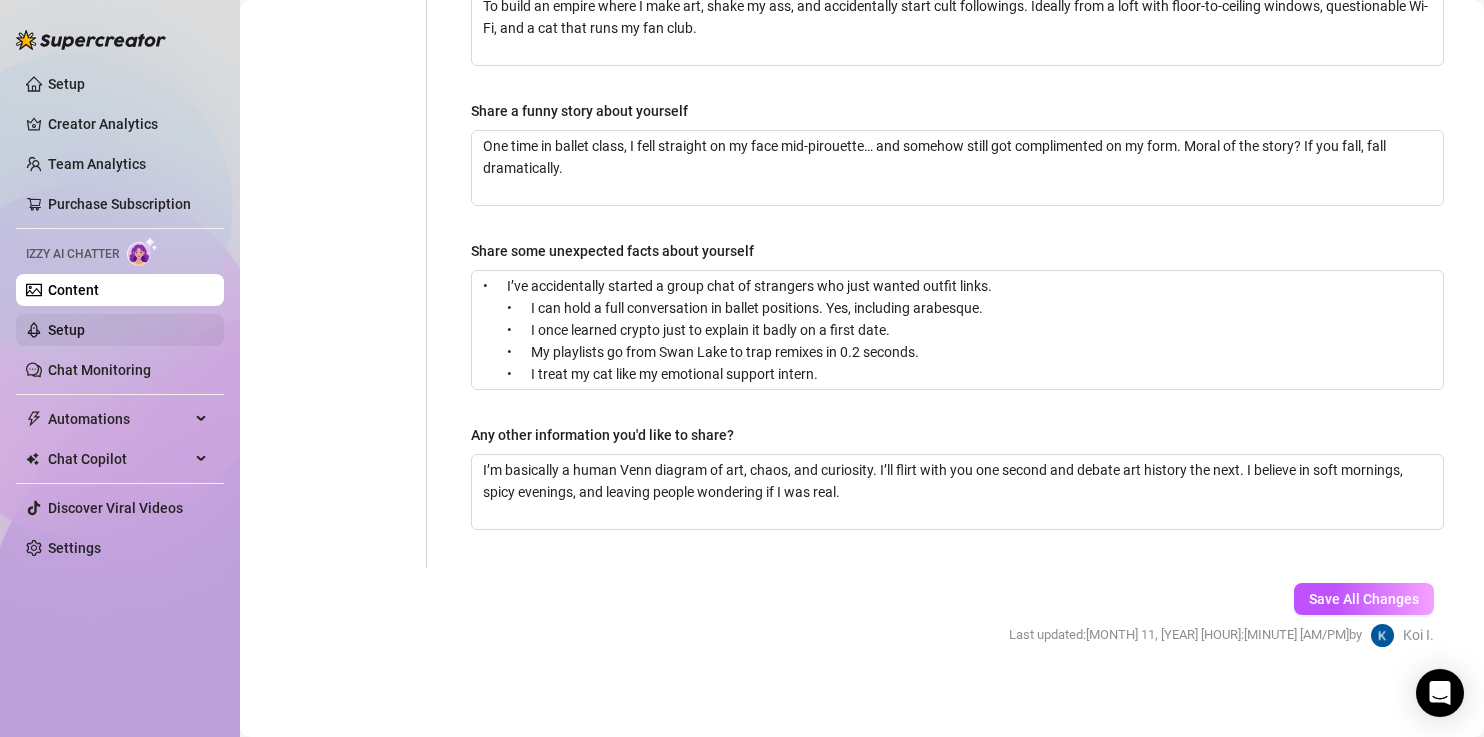 click on "Setup" at bounding box center [66, 330] 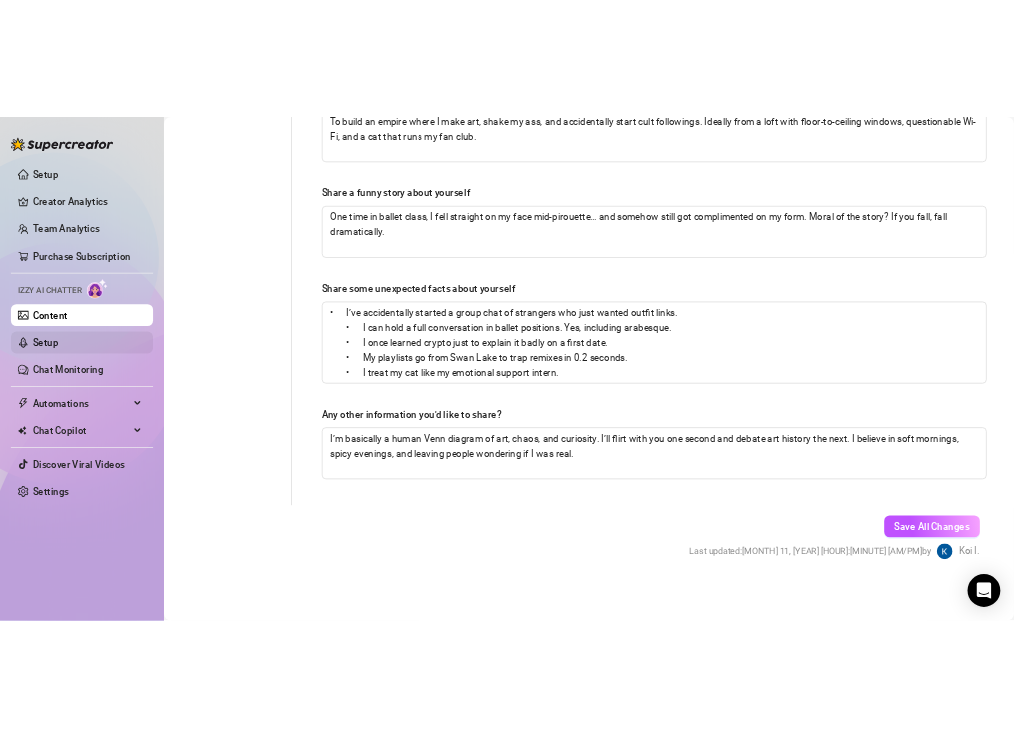 scroll, scrollTop: 0, scrollLeft: 0, axis: both 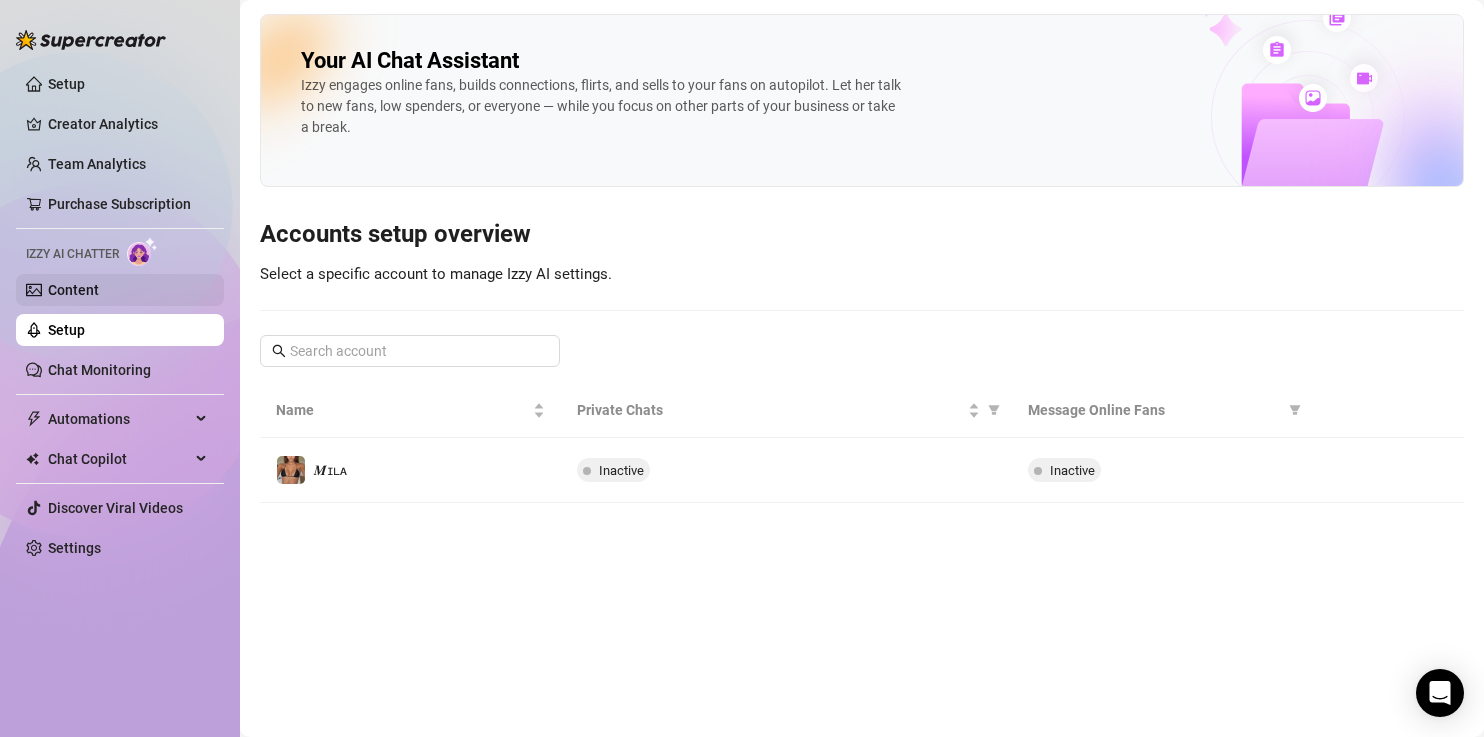 click on "Content" at bounding box center [73, 290] 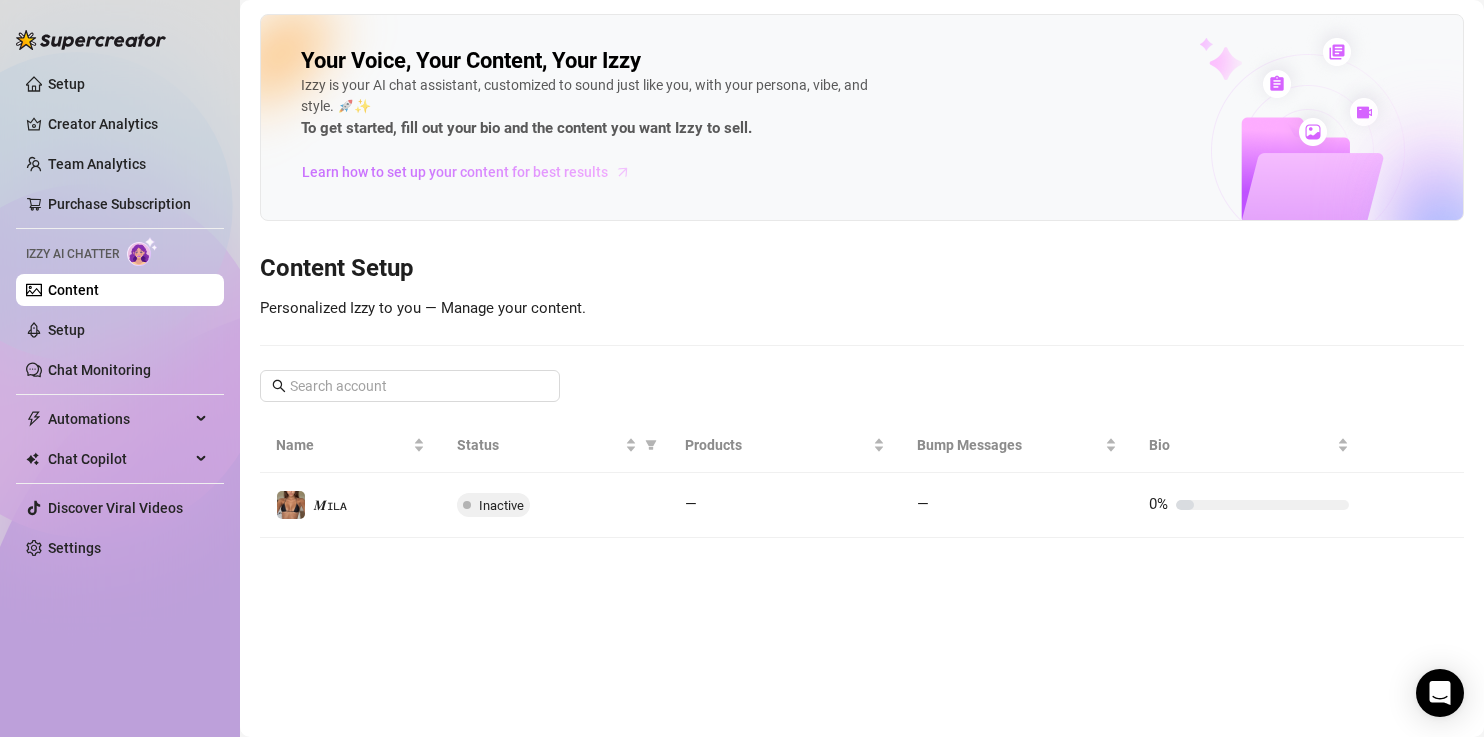 click on "Learn how to set up your content for best results" at bounding box center (455, 172) 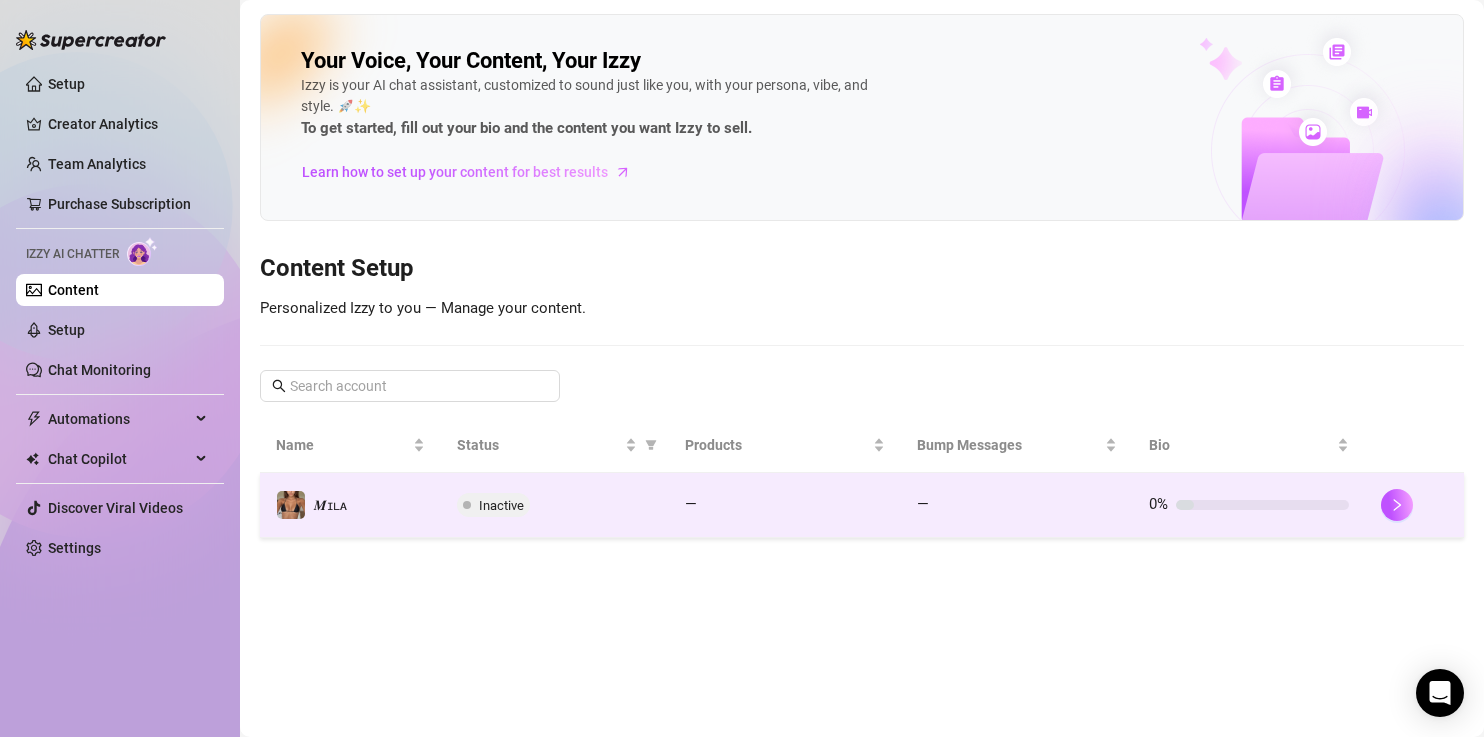 click on "Inactive" at bounding box center (501, 505) 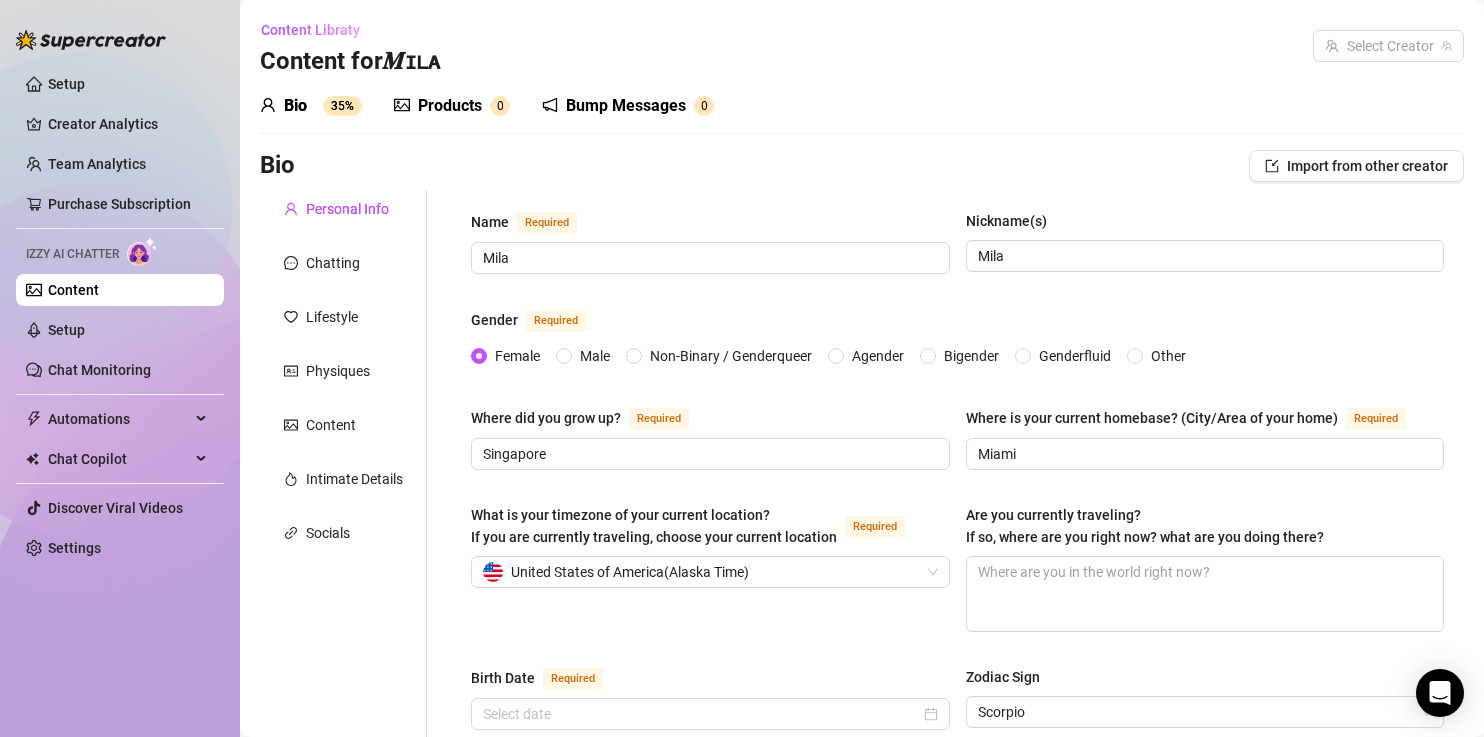 type 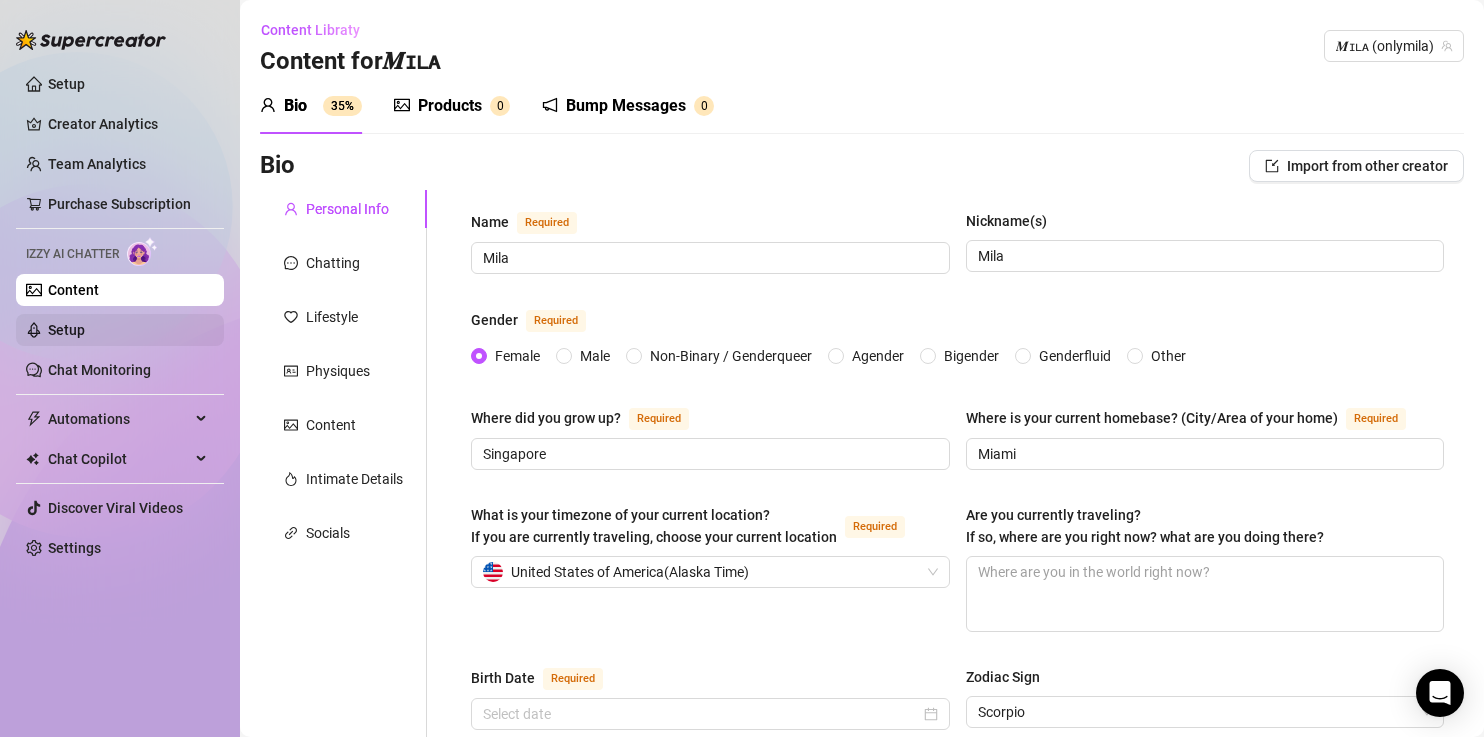 click on "Setup" at bounding box center [66, 330] 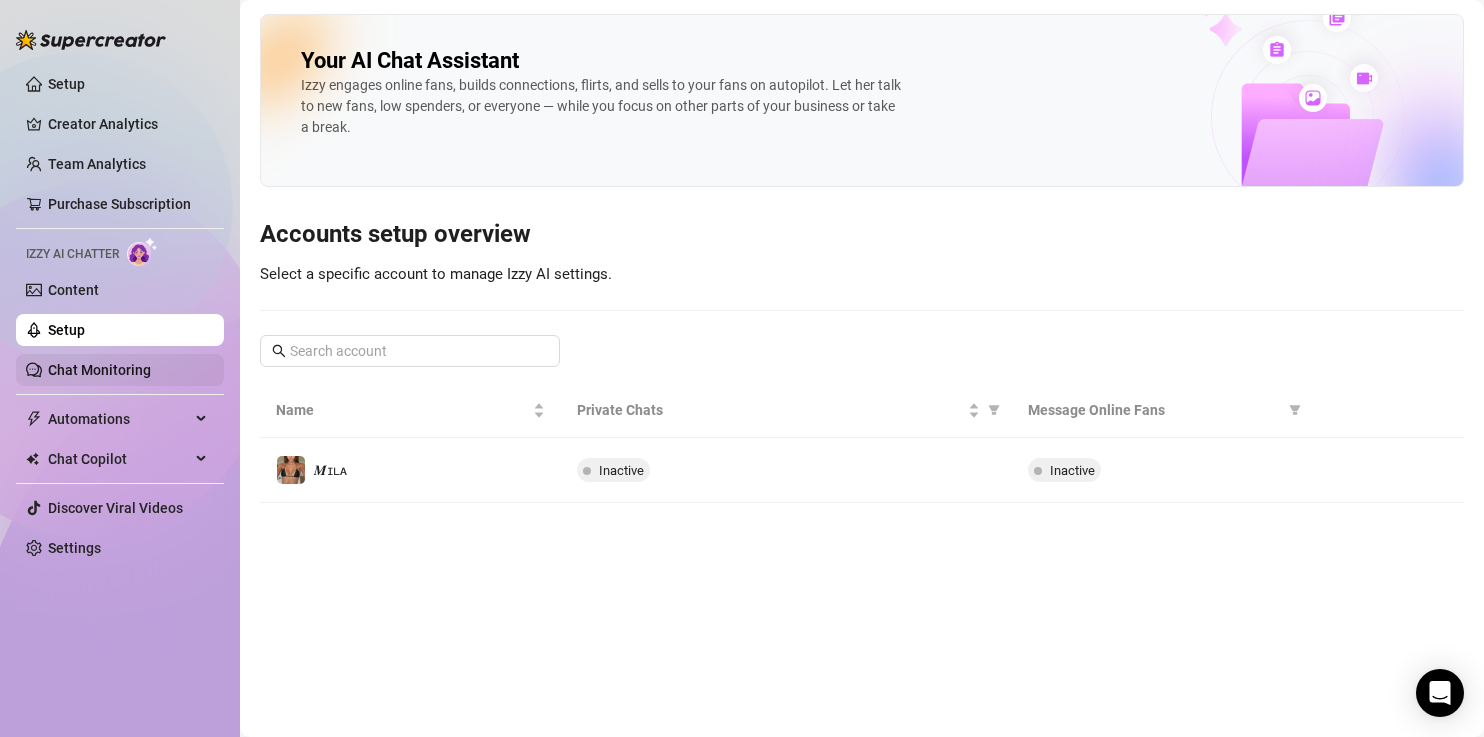 click on "Chat Monitoring" at bounding box center [99, 370] 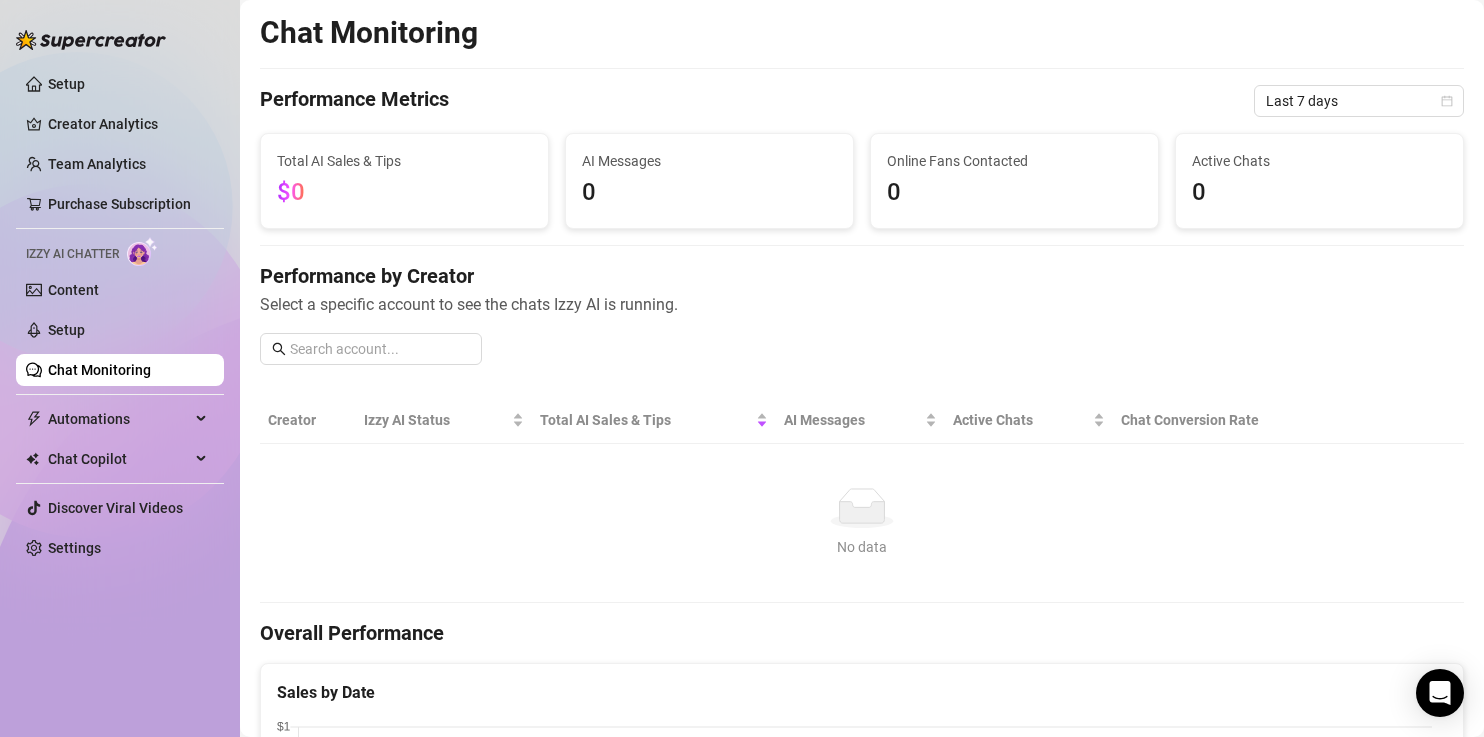 click on "Izzy AI Chatter" at bounding box center (72, 254) 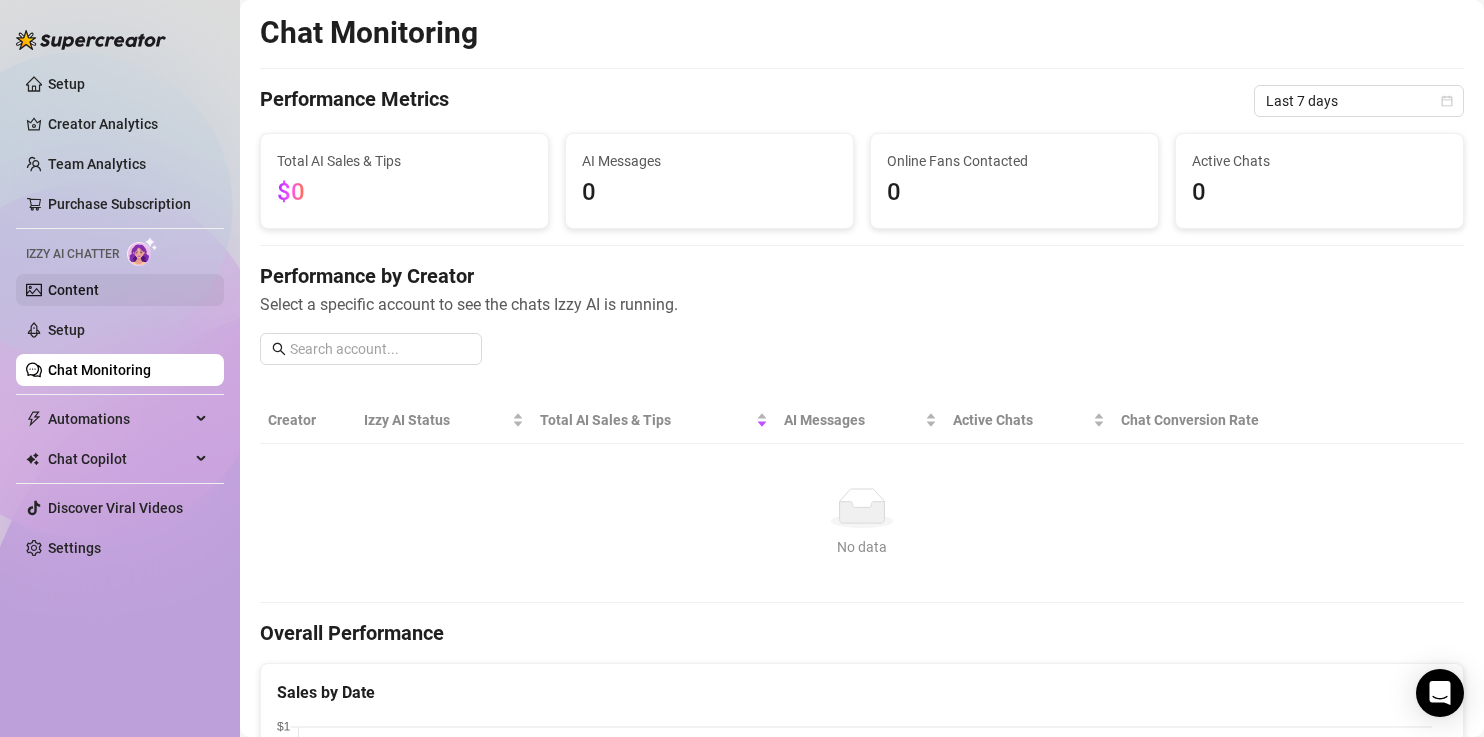 click on "Content" at bounding box center (73, 290) 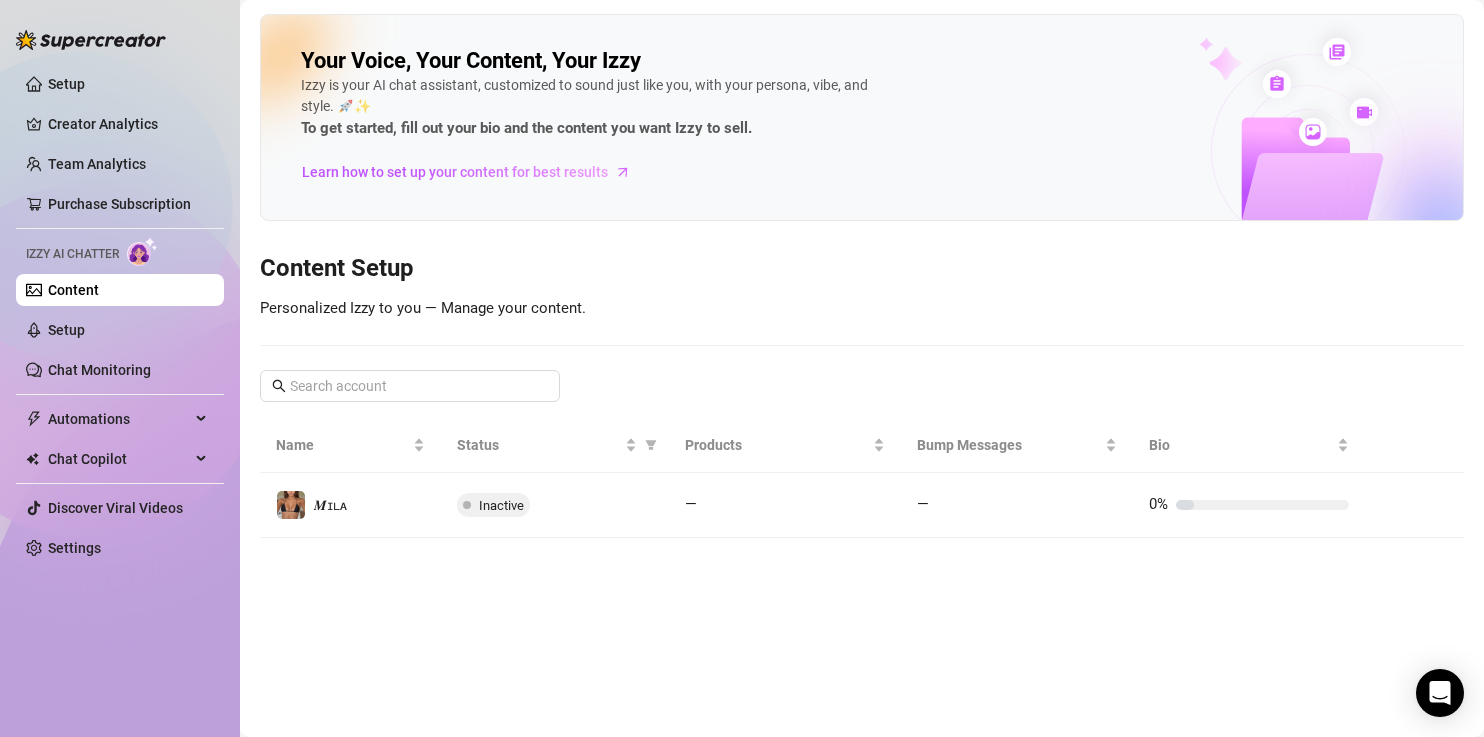 click at bounding box center (142, 251) 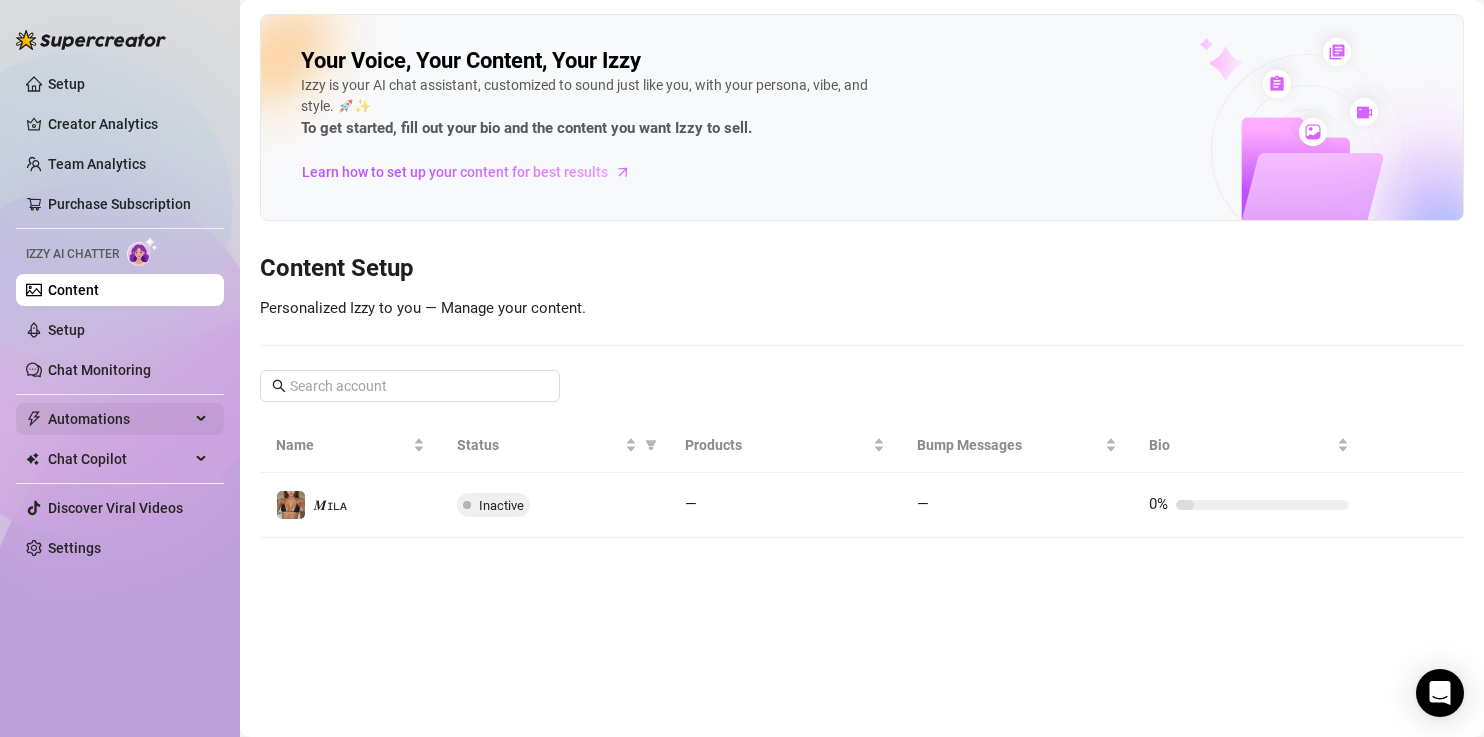 click on "Automations" at bounding box center [119, 419] 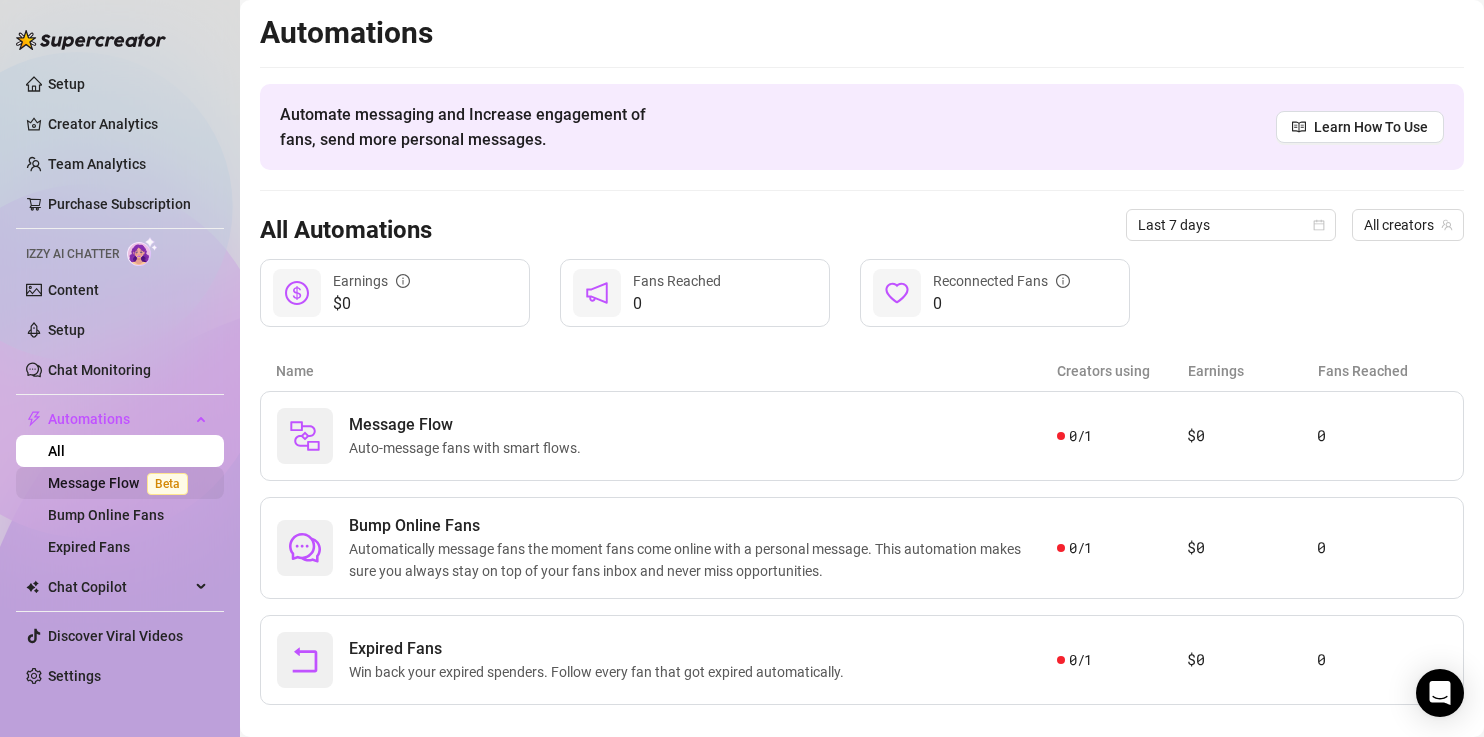 click on "Message Flow Beta" at bounding box center [122, 483] 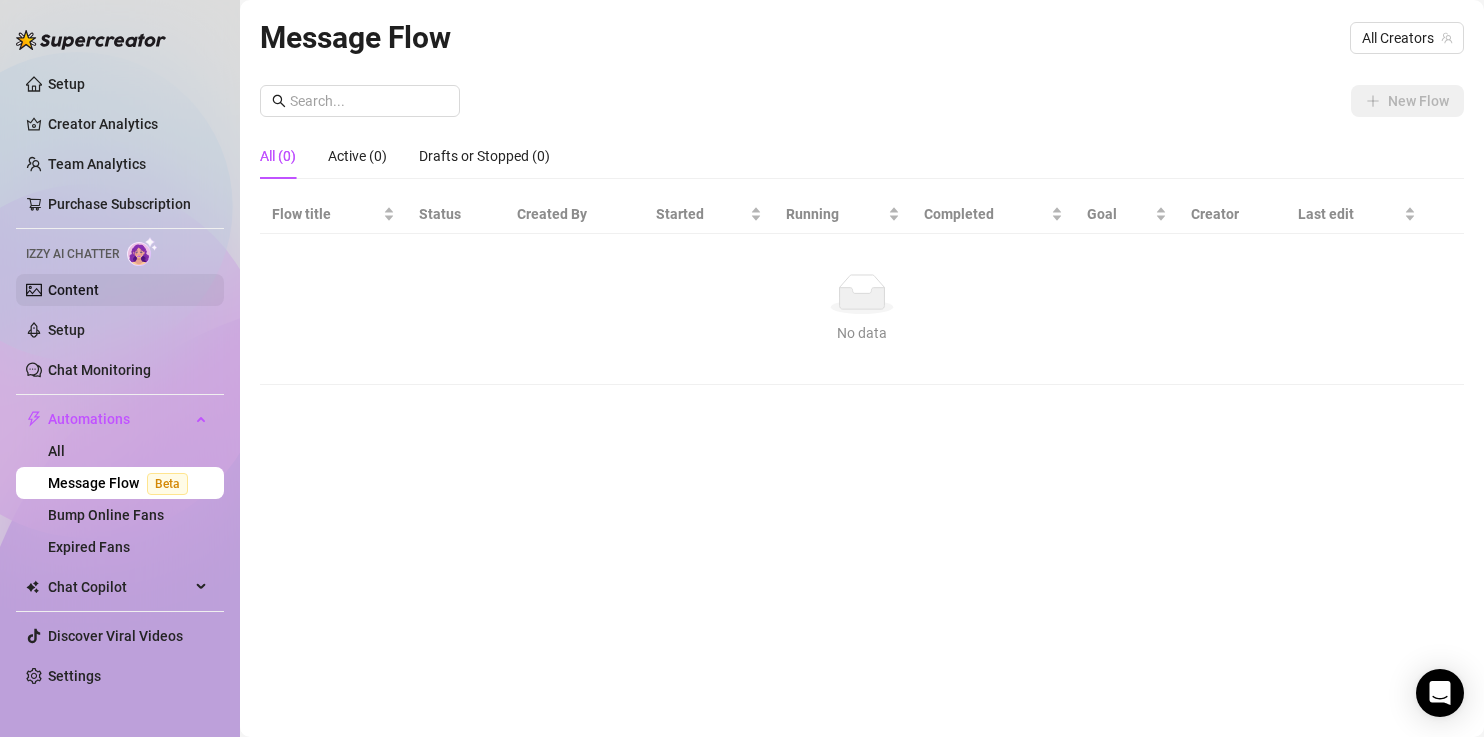 click on "Content" at bounding box center [73, 290] 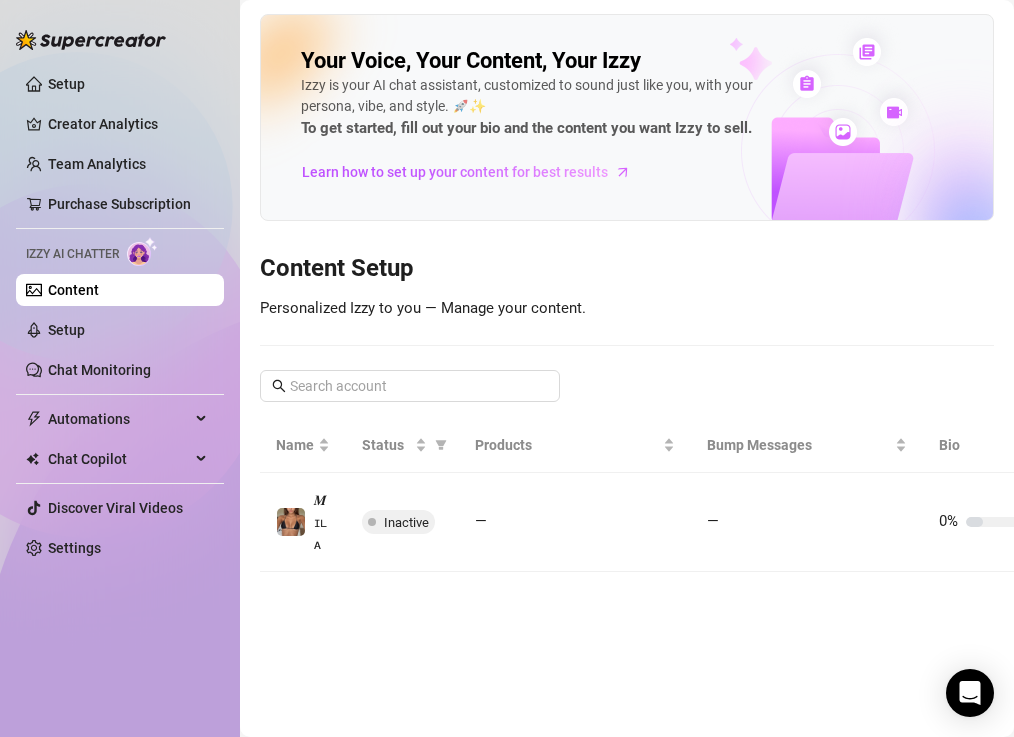 click on "Izzy AI Chatter" at bounding box center [72, 254] 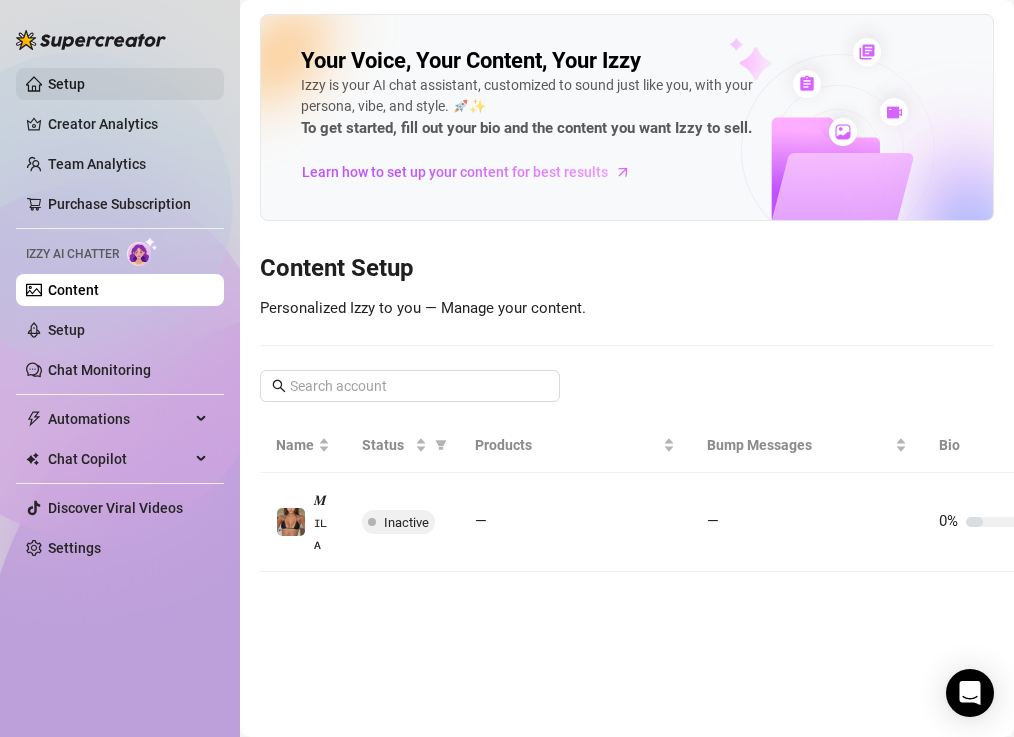 click on "Setup" at bounding box center [66, 84] 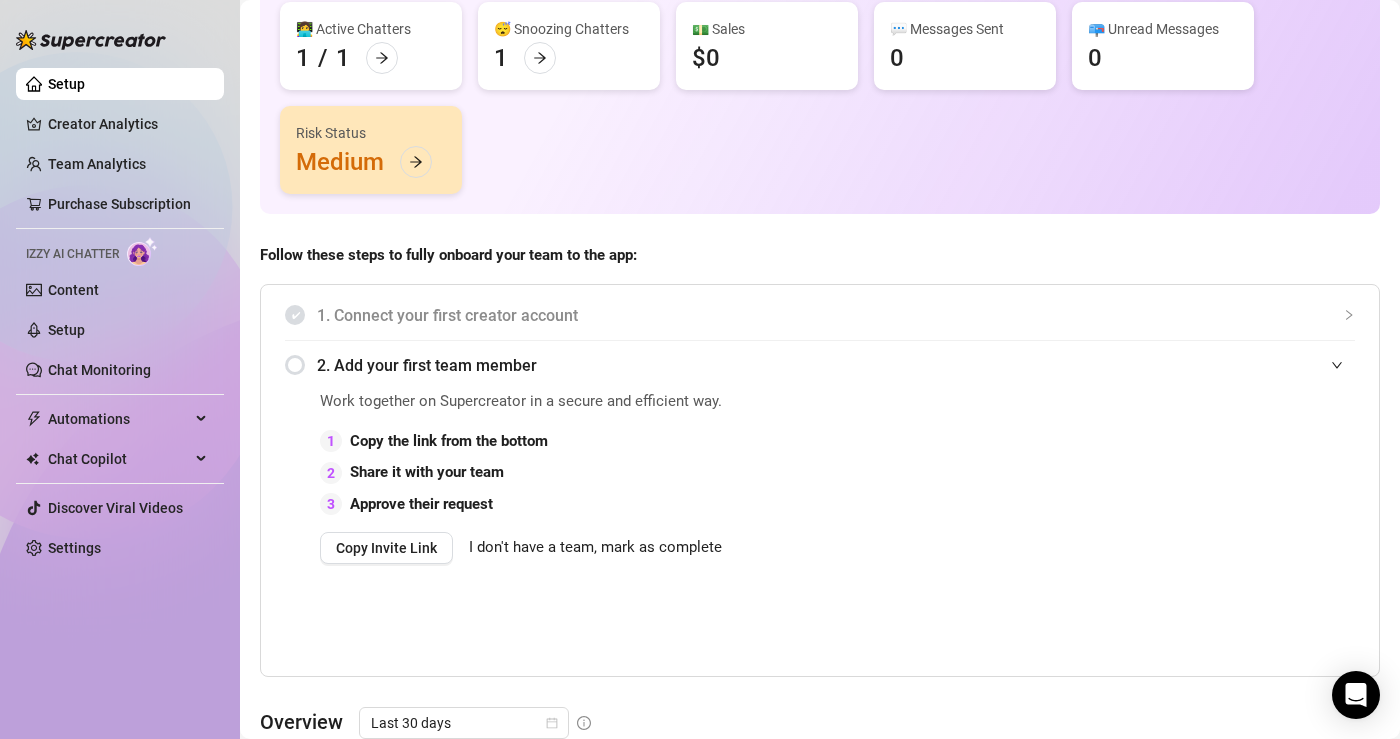 scroll, scrollTop: 172, scrollLeft: 0, axis: vertical 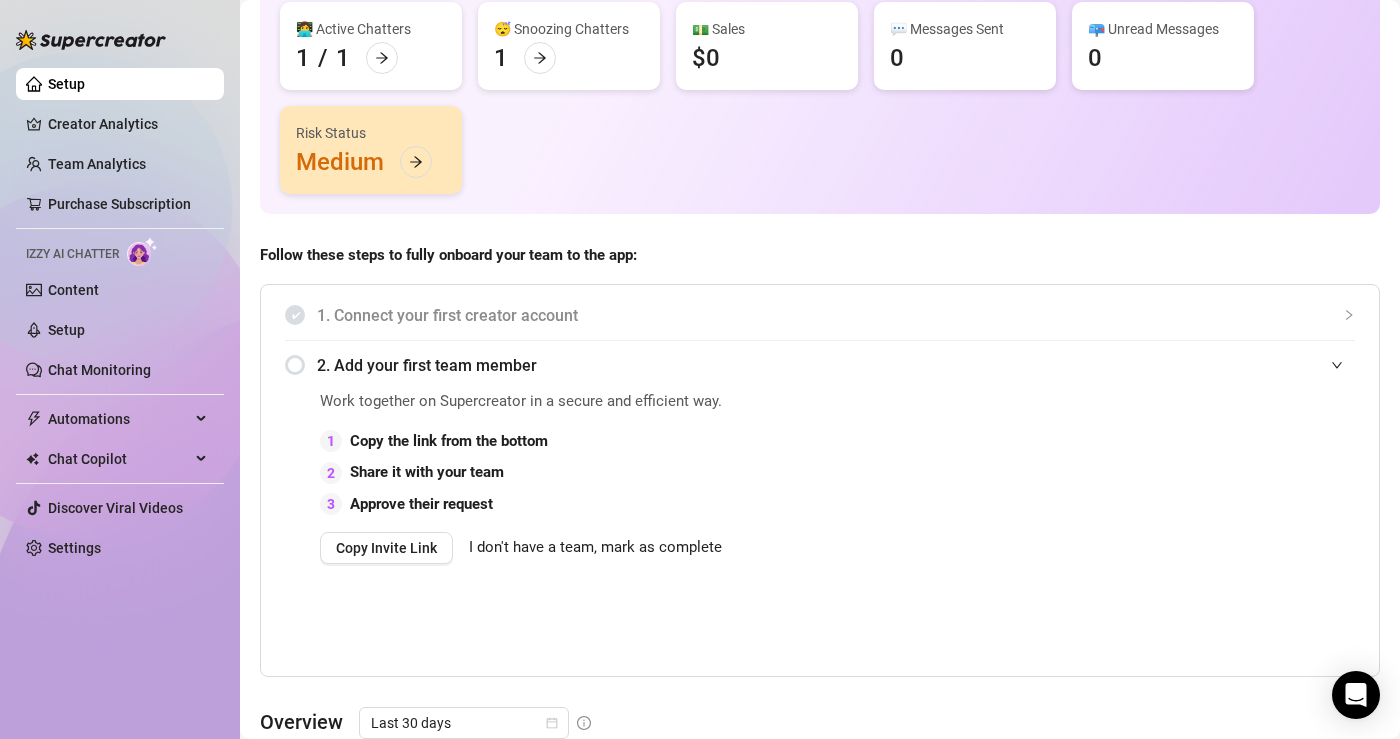 click 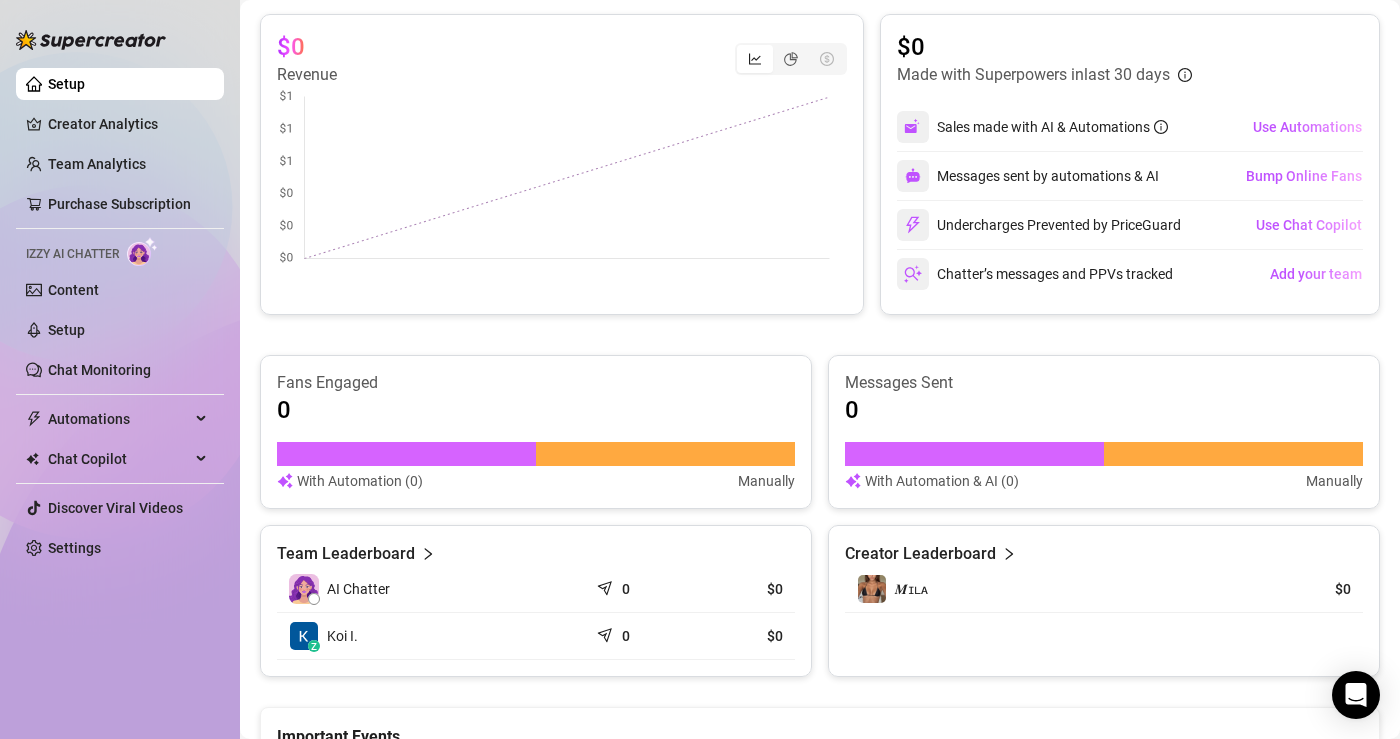 scroll, scrollTop: 759, scrollLeft: 0, axis: vertical 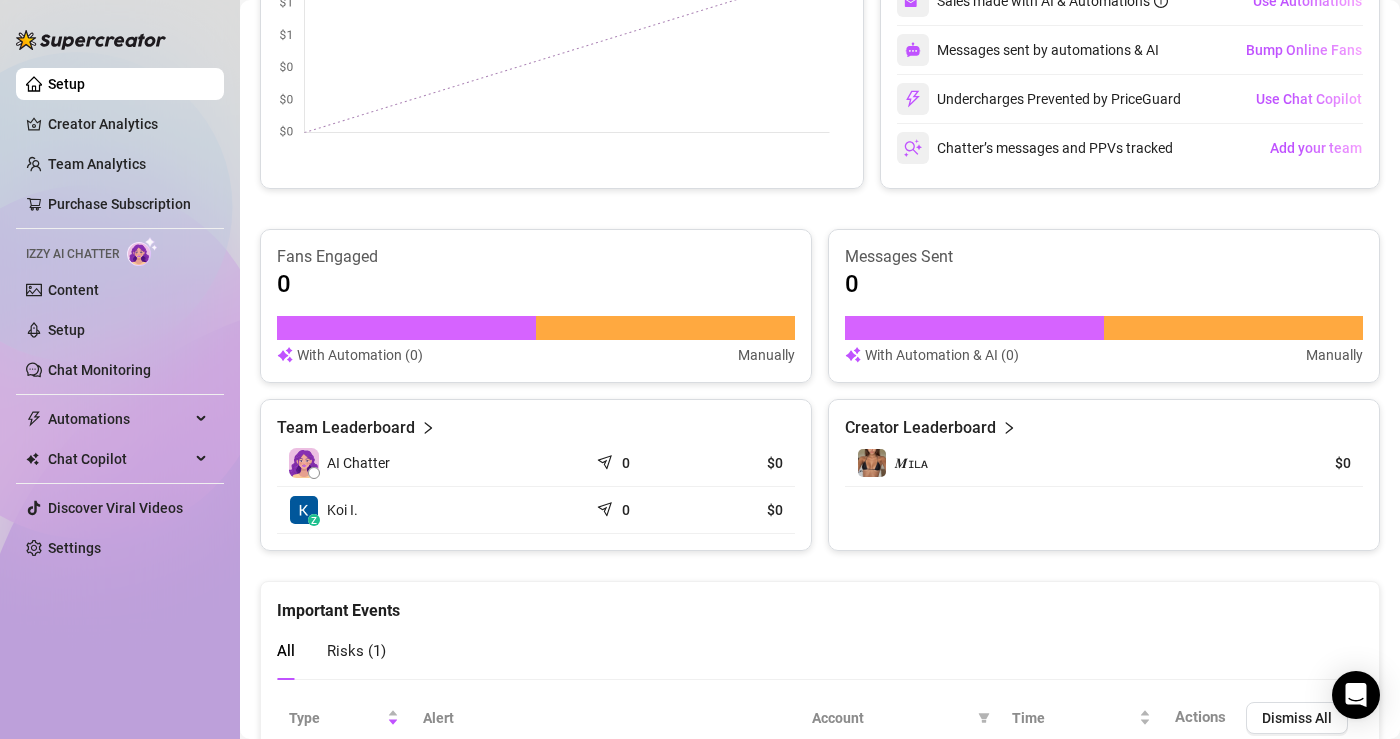 click at bounding box center (314, 473) 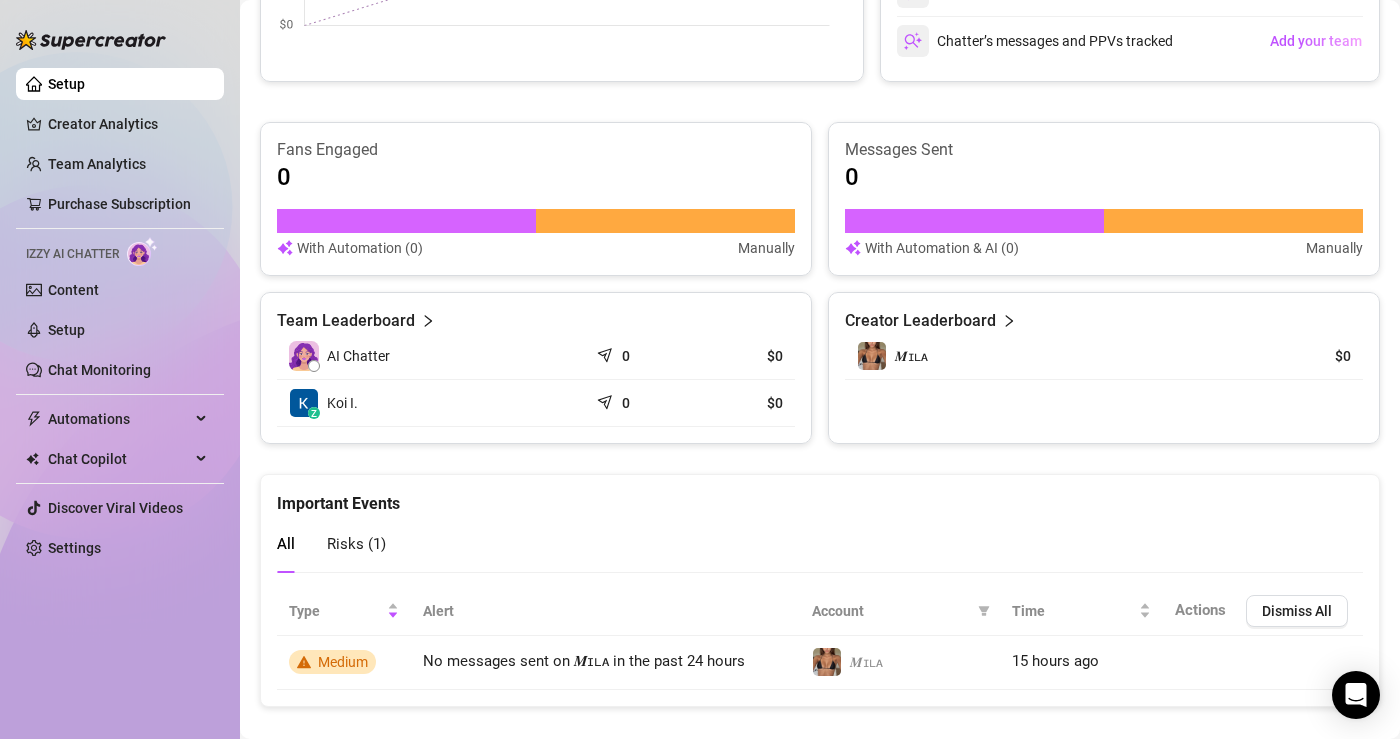 scroll, scrollTop: 893, scrollLeft: 0, axis: vertical 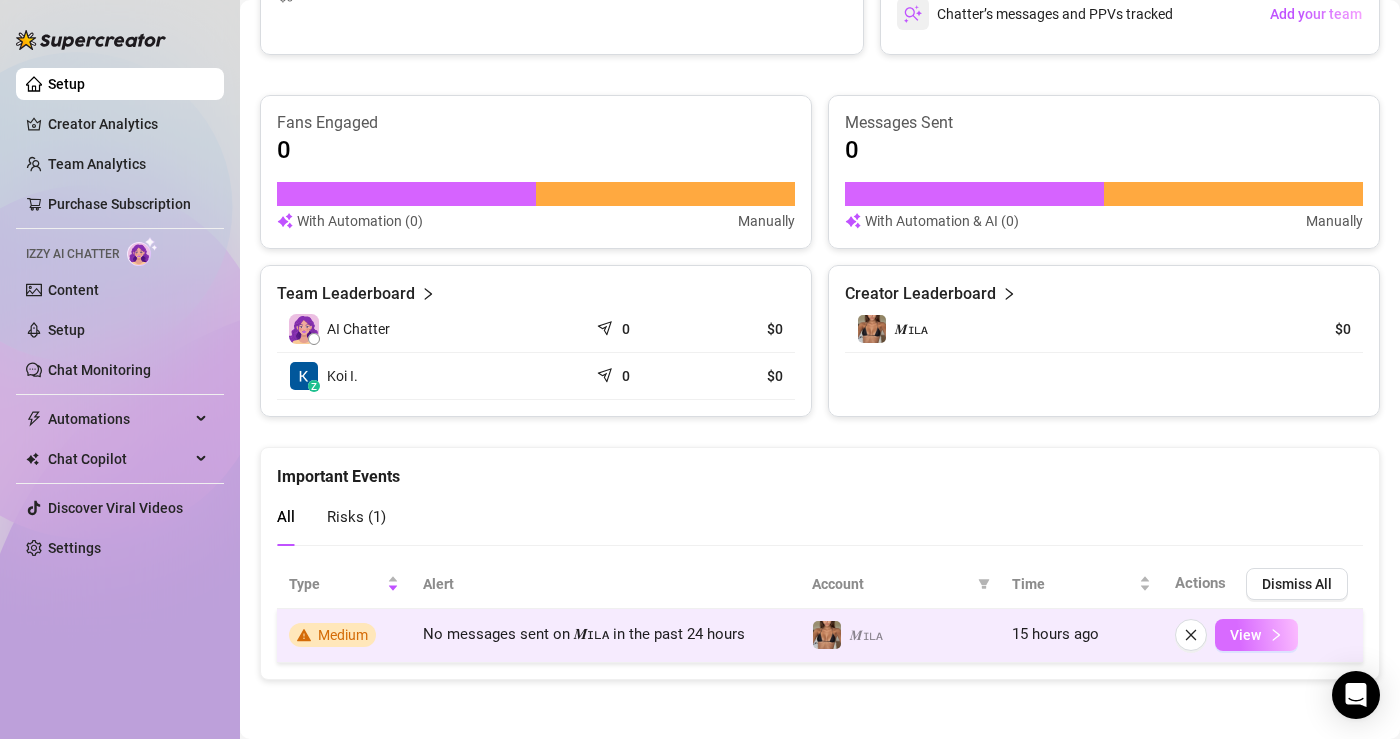 click on "View" at bounding box center [1245, 635] 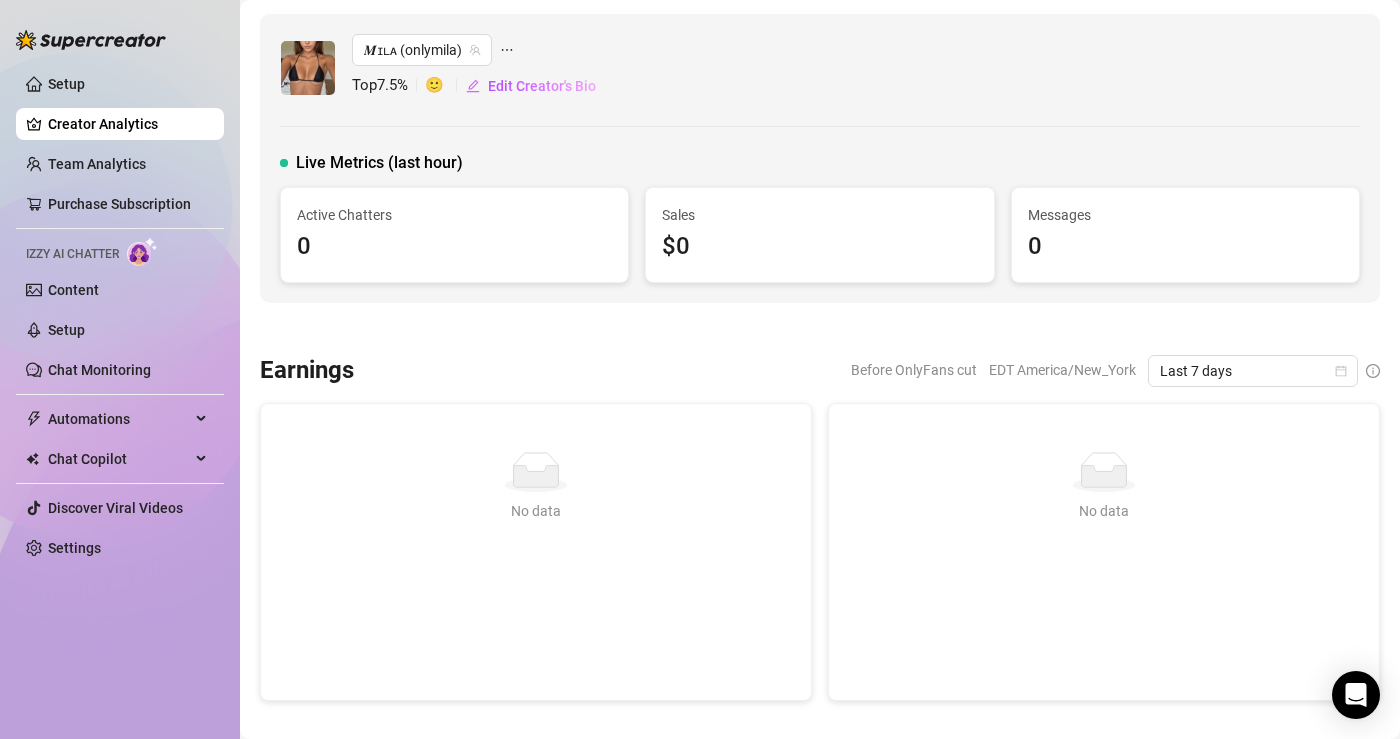 scroll, scrollTop: 3, scrollLeft: 0, axis: vertical 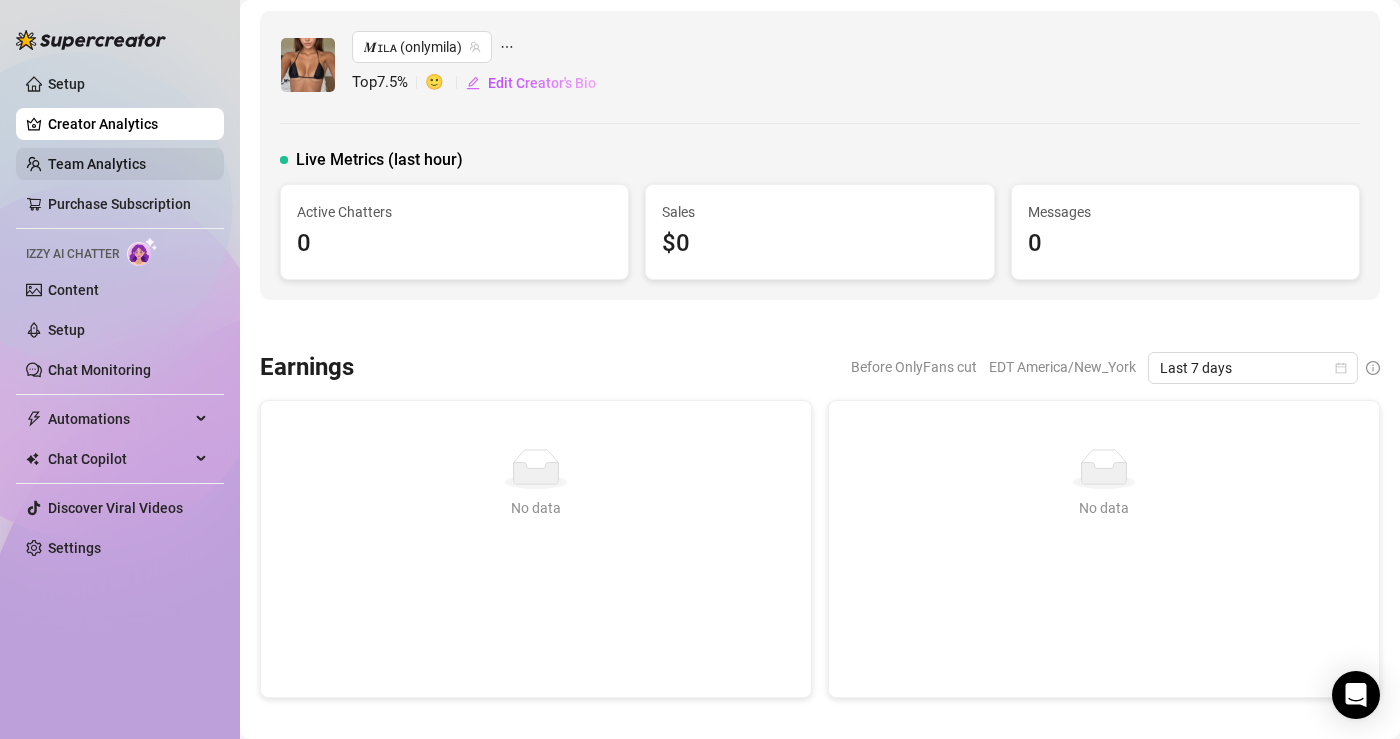 click on "Team Analytics" at bounding box center [97, 164] 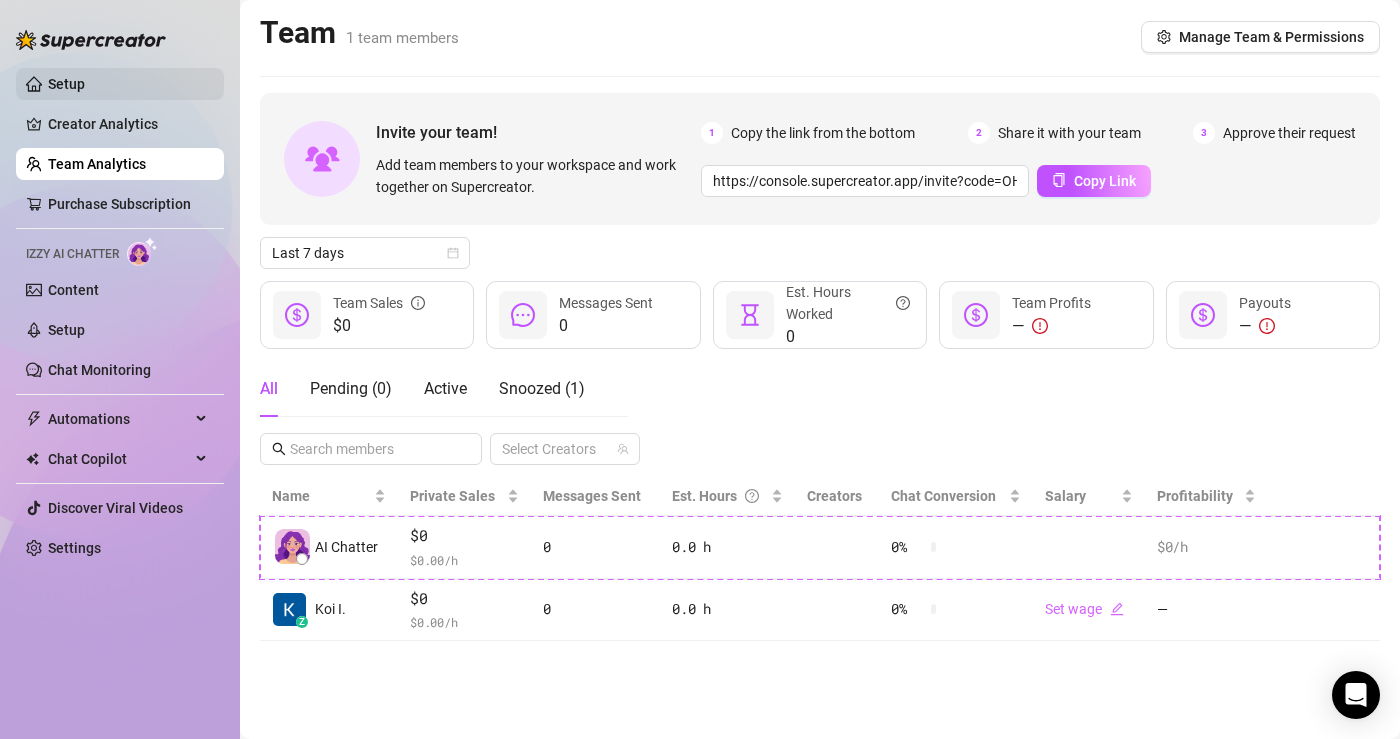 click on "Setup" at bounding box center [66, 84] 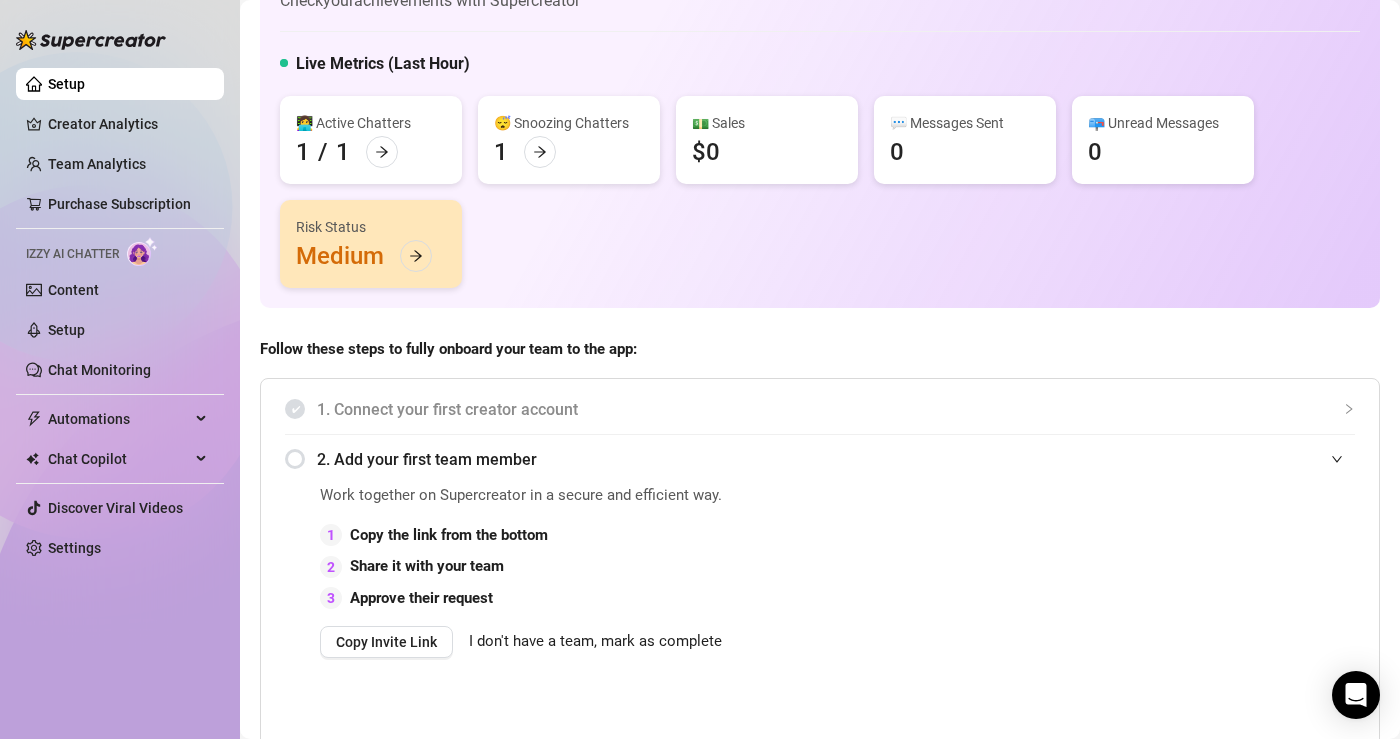 scroll, scrollTop: 169, scrollLeft: 0, axis: vertical 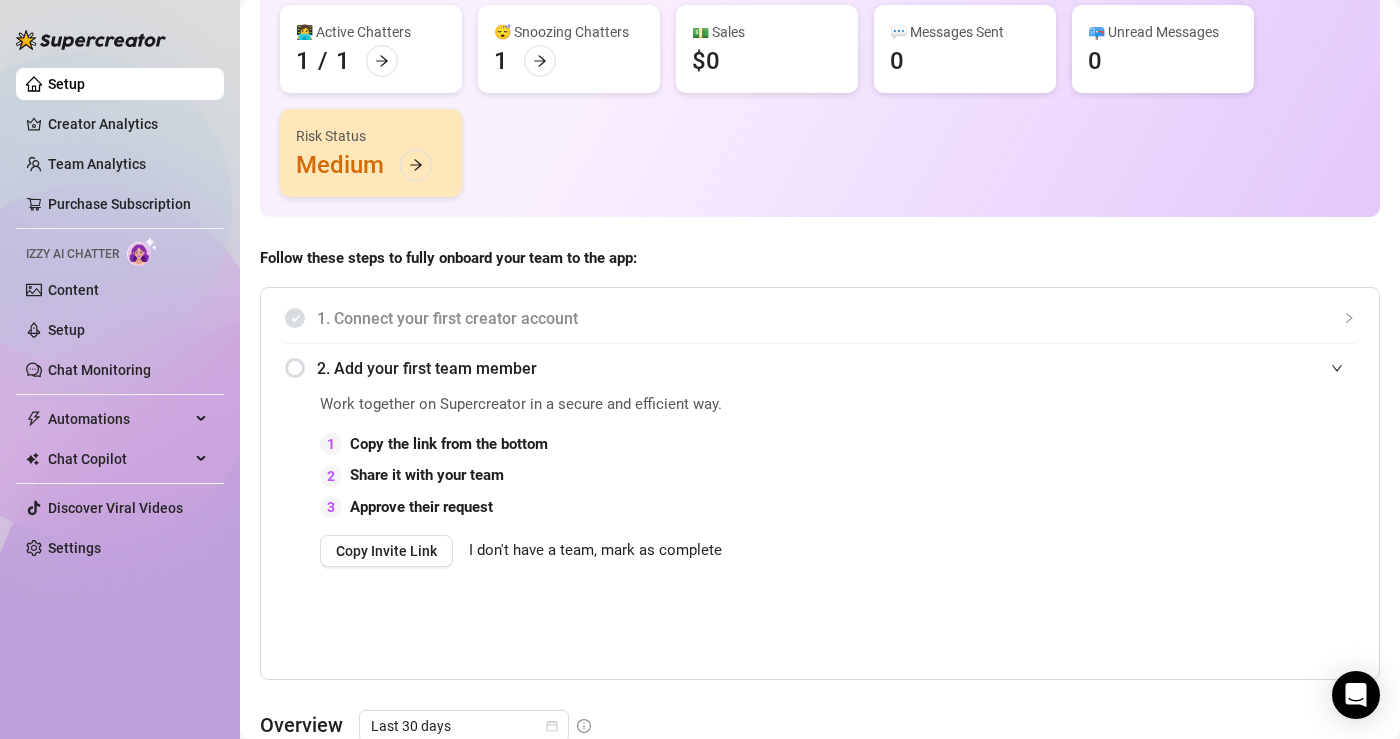 click on "2. Add your first team member" at bounding box center (820, 368) 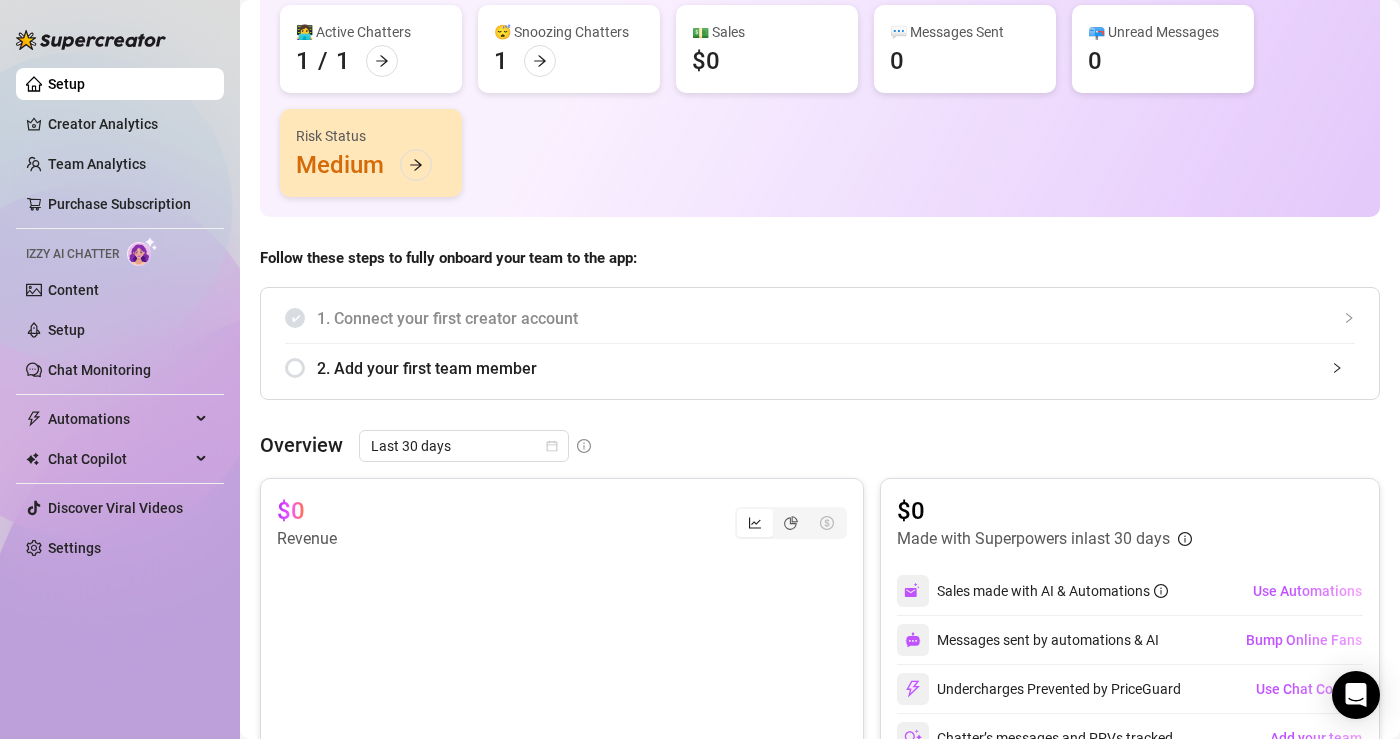 click on "2. Add your first team member" at bounding box center (820, 368) 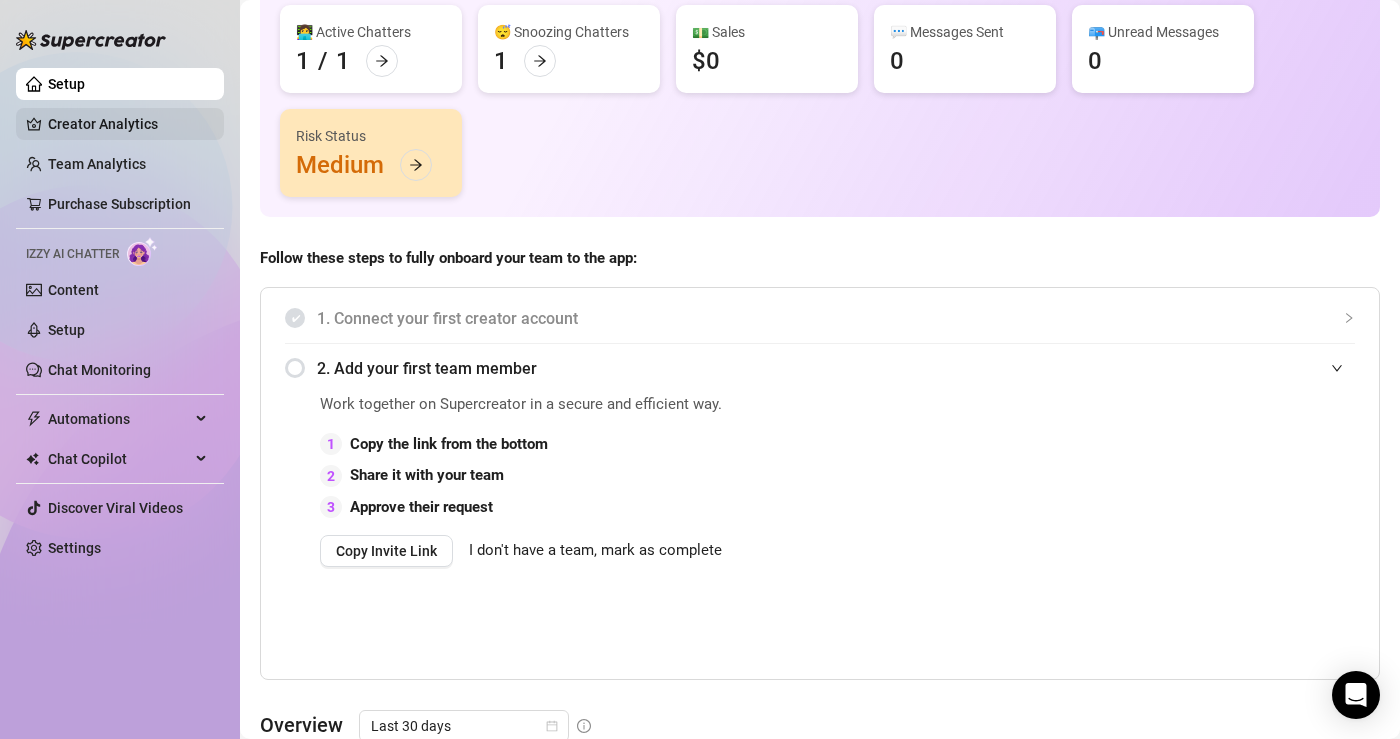 click on "Creator Analytics" at bounding box center [128, 124] 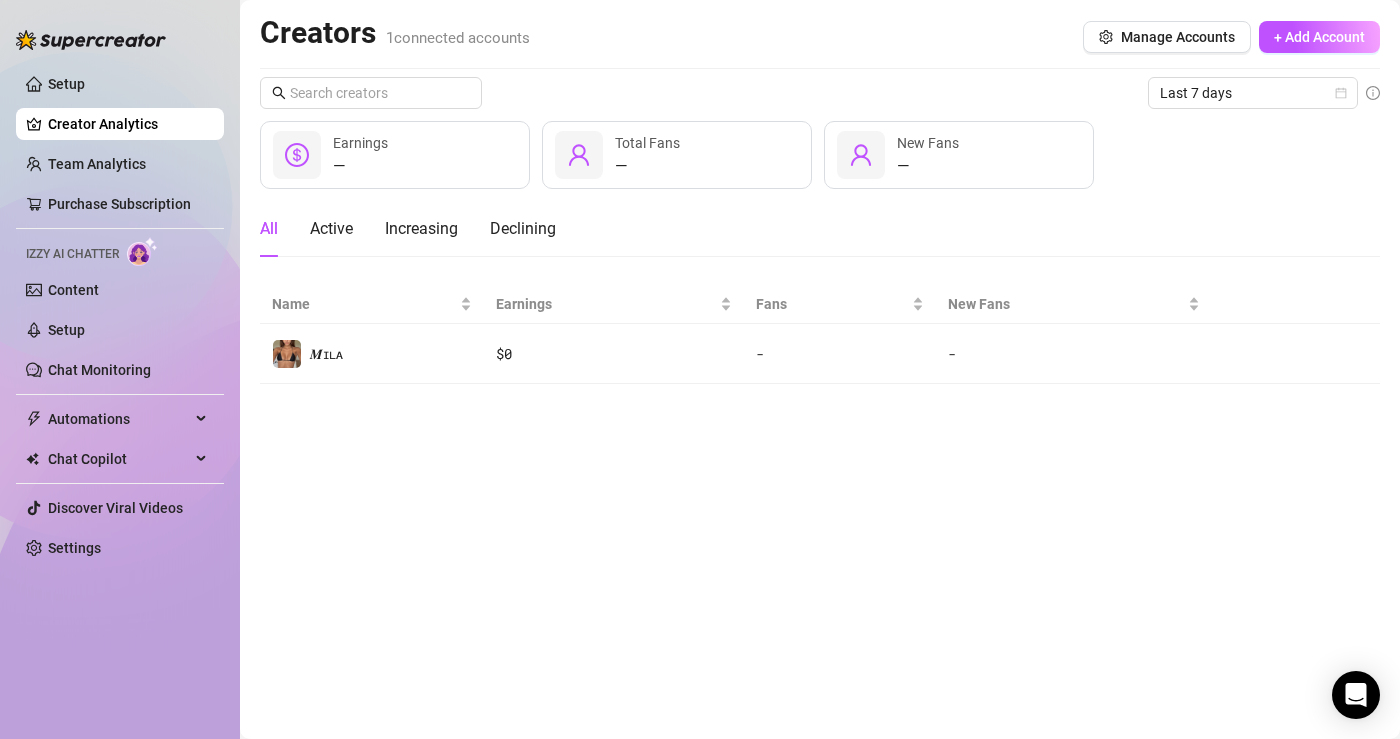 scroll, scrollTop: 0, scrollLeft: 0, axis: both 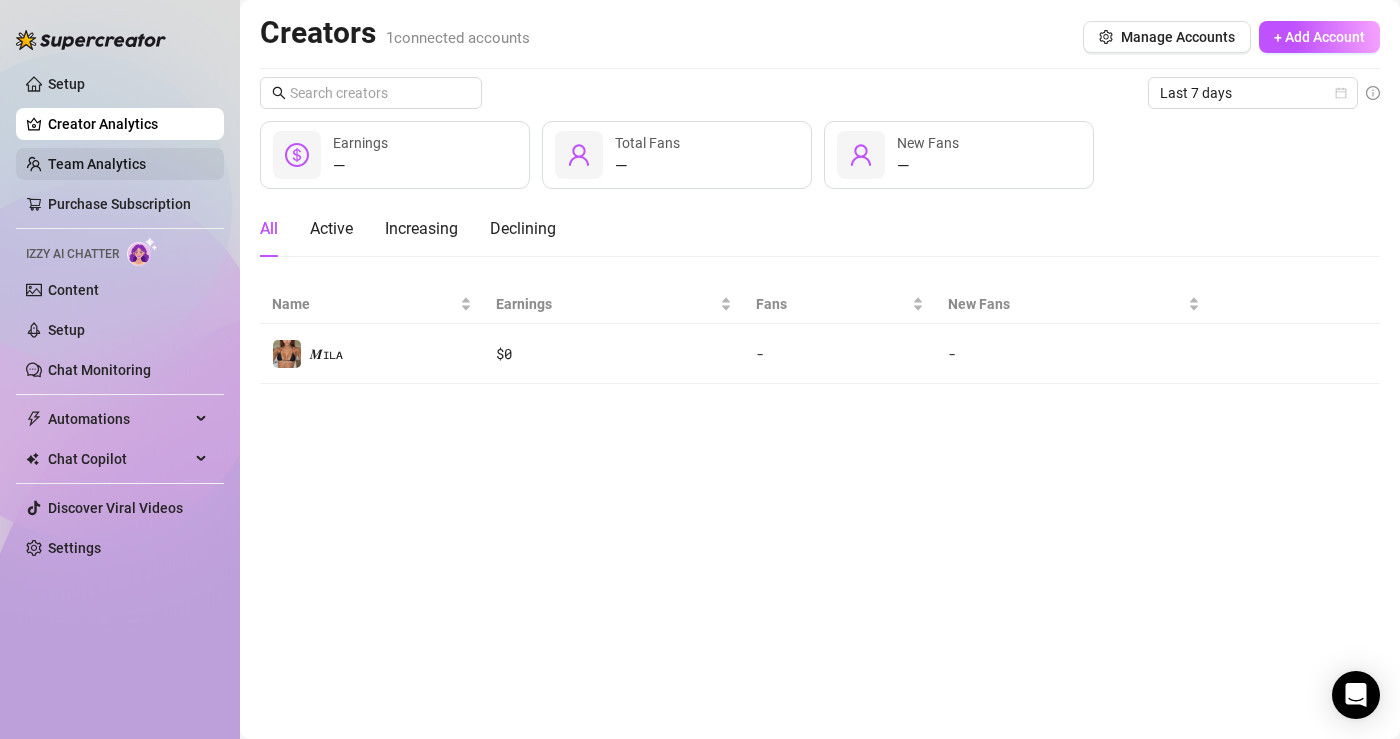 click on "Team Analytics" at bounding box center [97, 164] 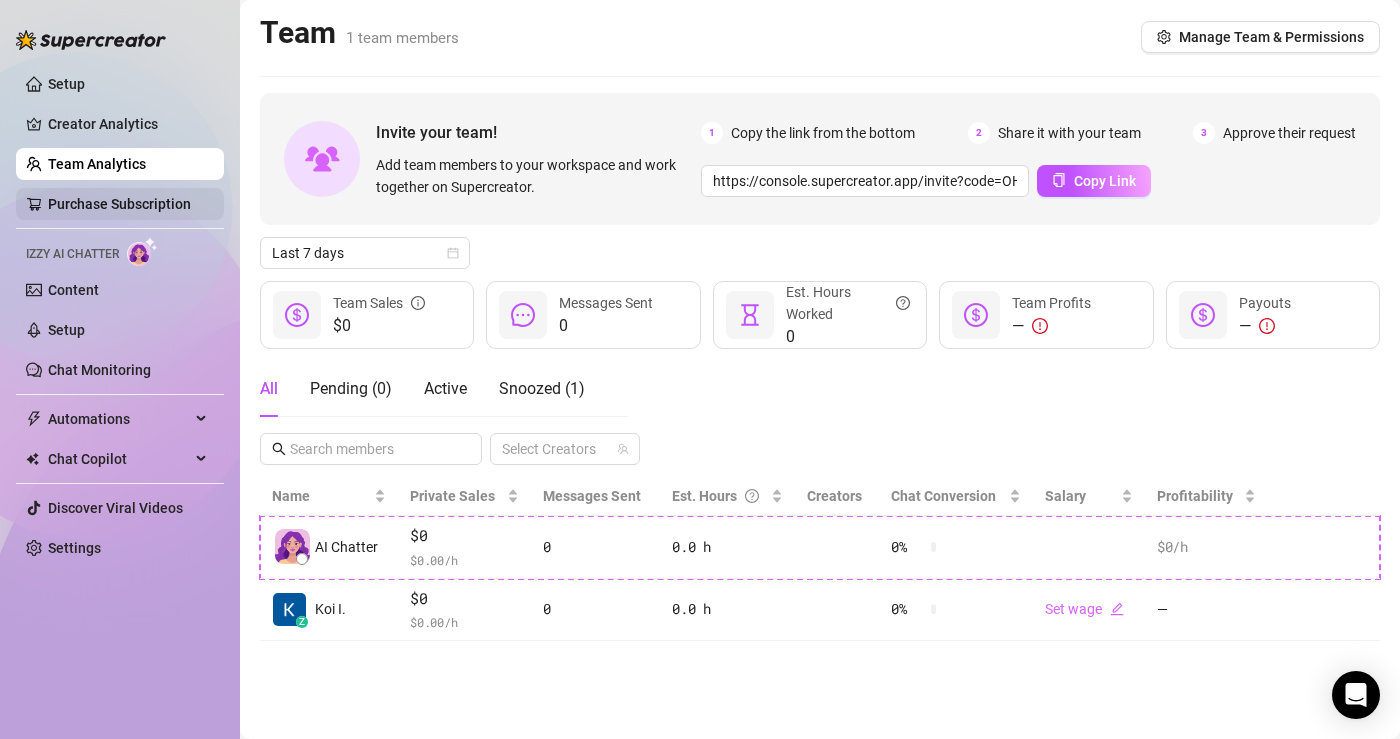 click on "Purchase Subscription" at bounding box center (119, 204) 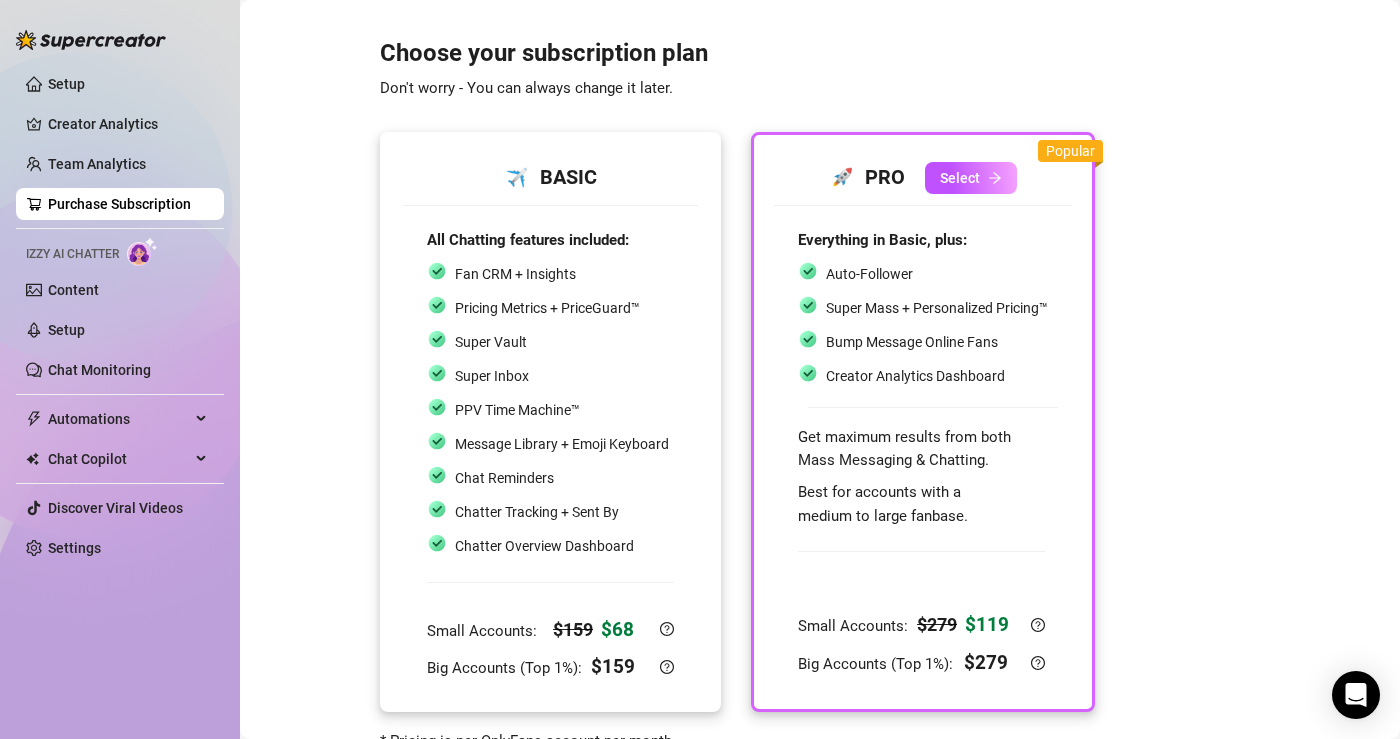 scroll, scrollTop: 98, scrollLeft: 0, axis: vertical 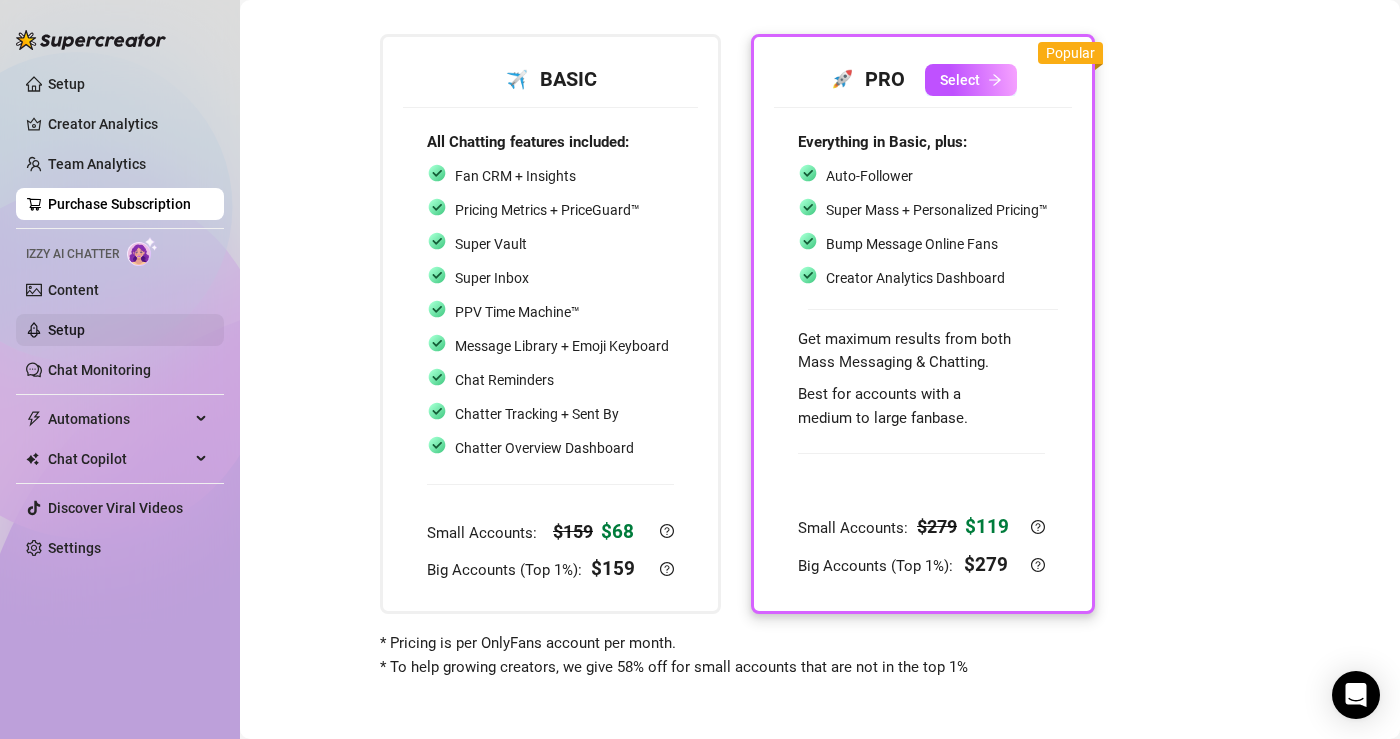 click on "Setup" at bounding box center [66, 330] 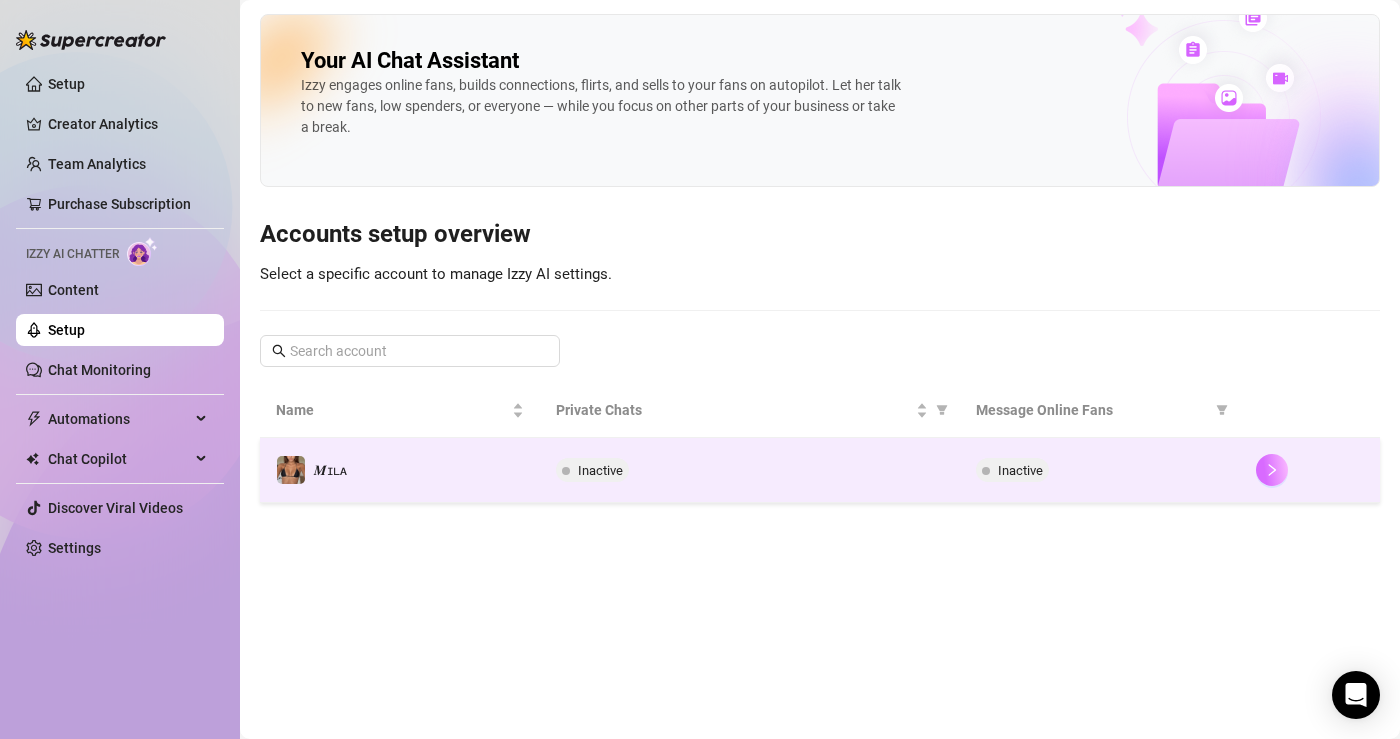 click 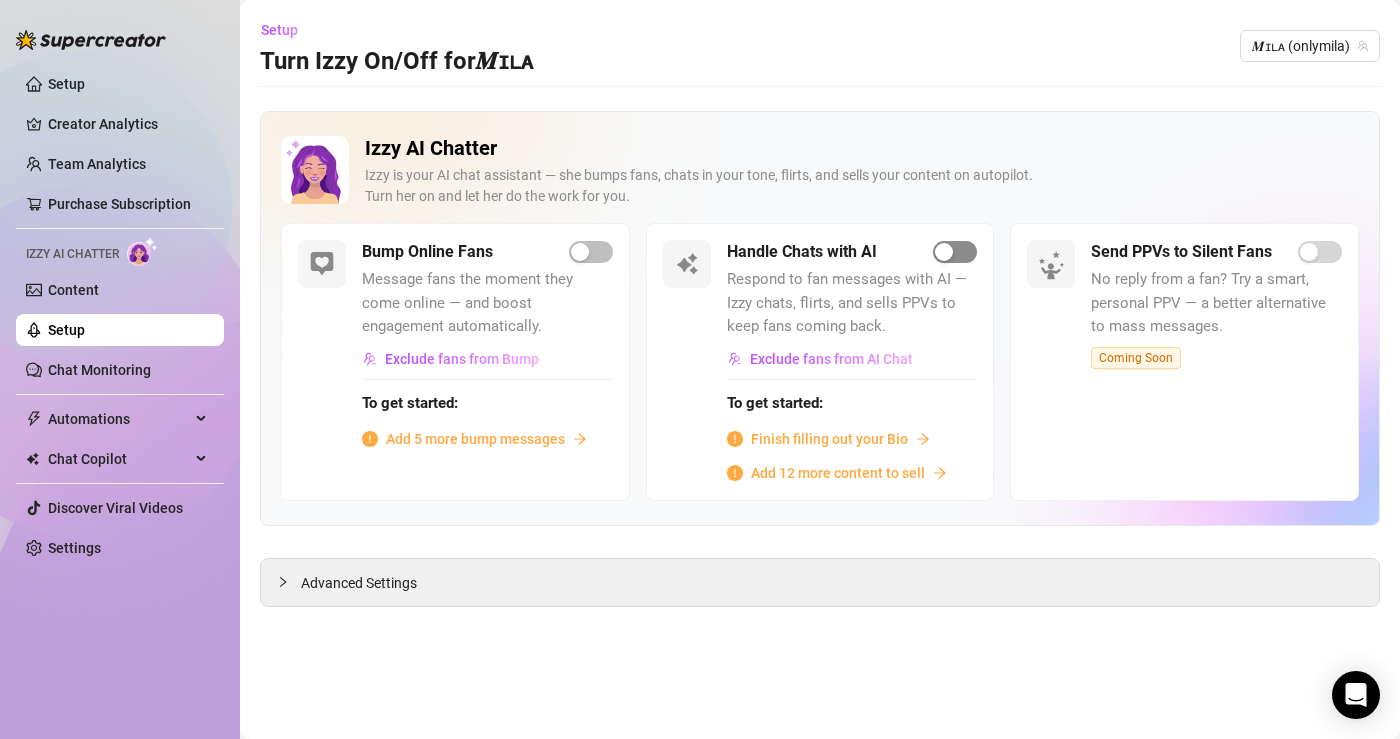 click at bounding box center (955, 252) 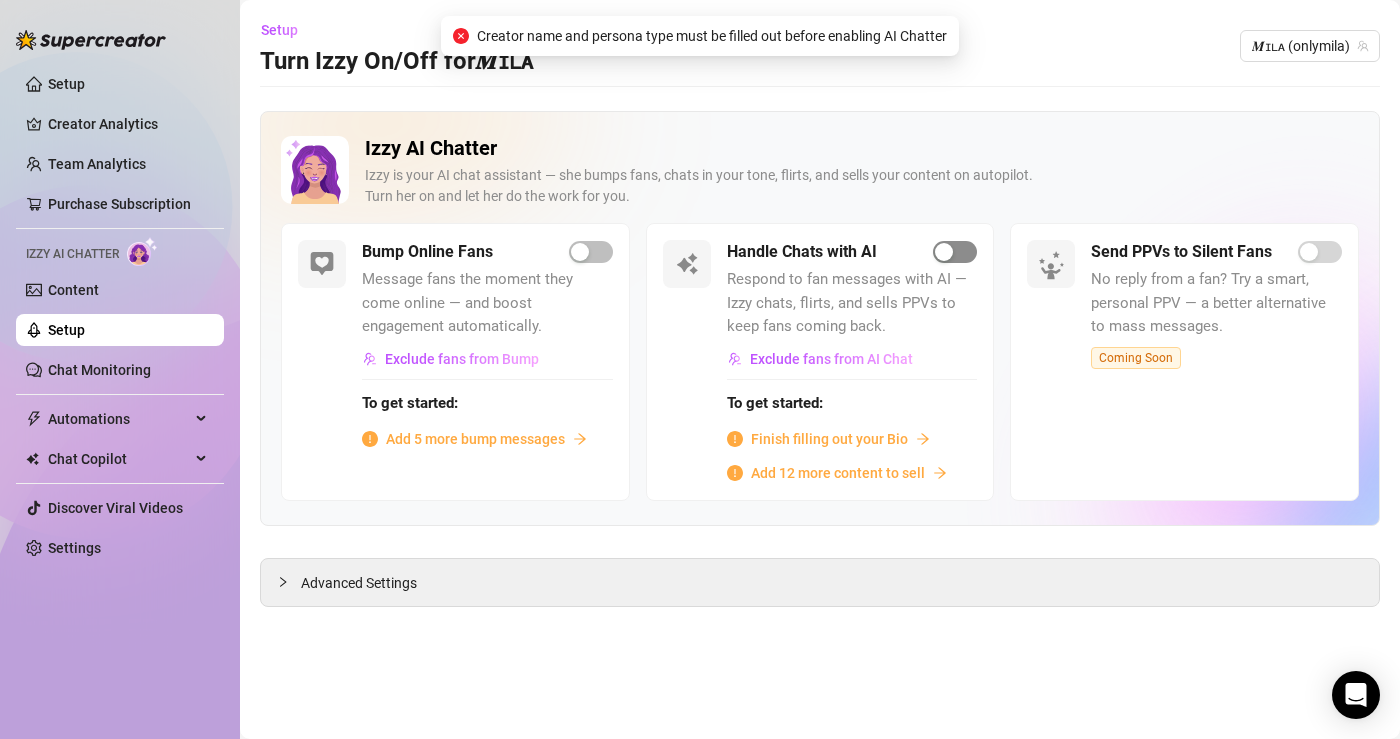 click at bounding box center (955, 252) 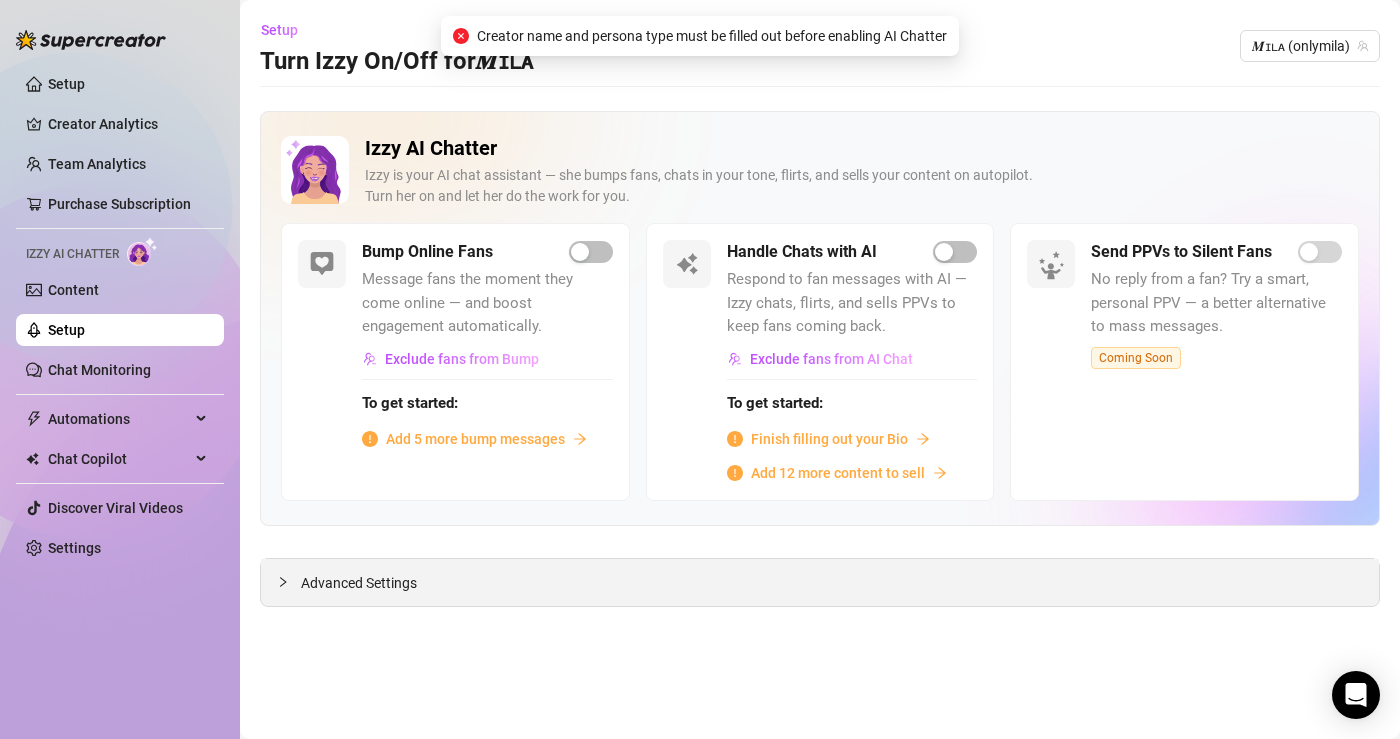 click at bounding box center [289, 582] 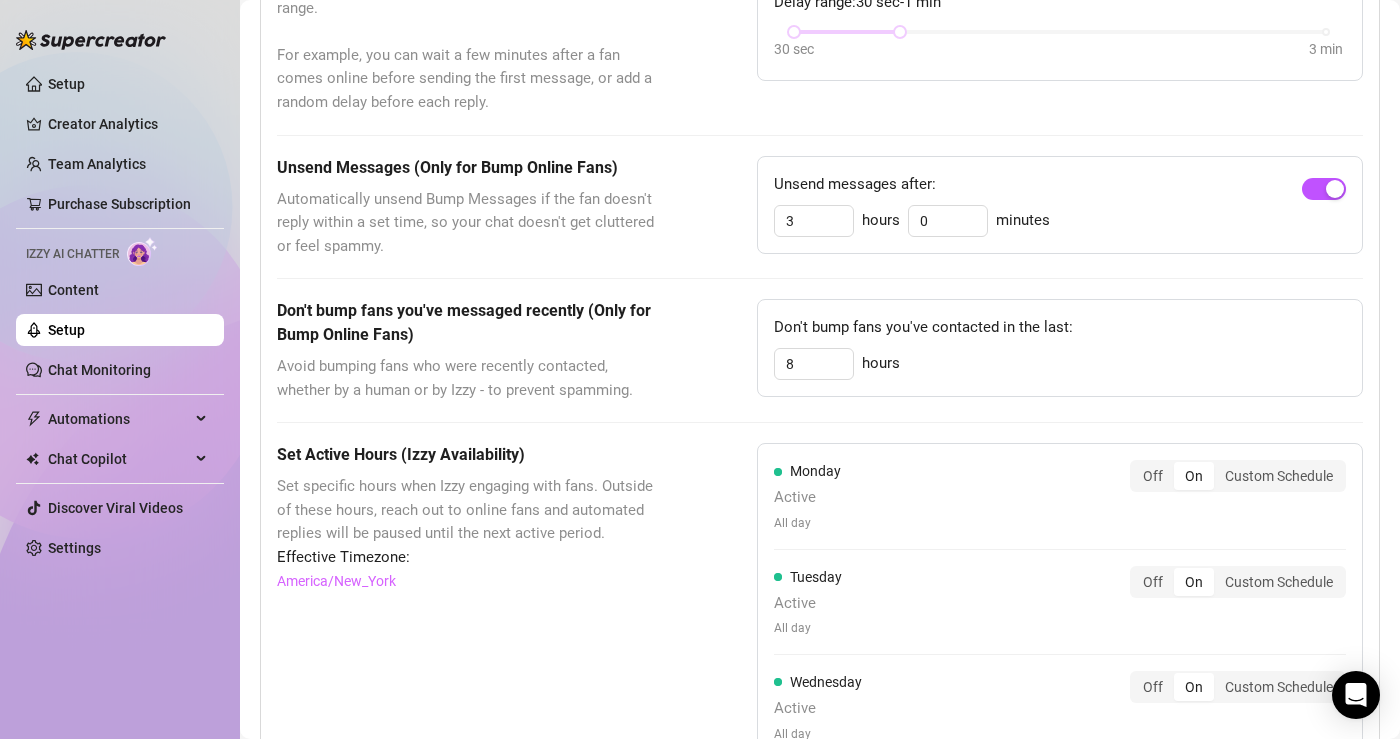 scroll, scrollTop: 0, scrollLeft: 0, axis: both 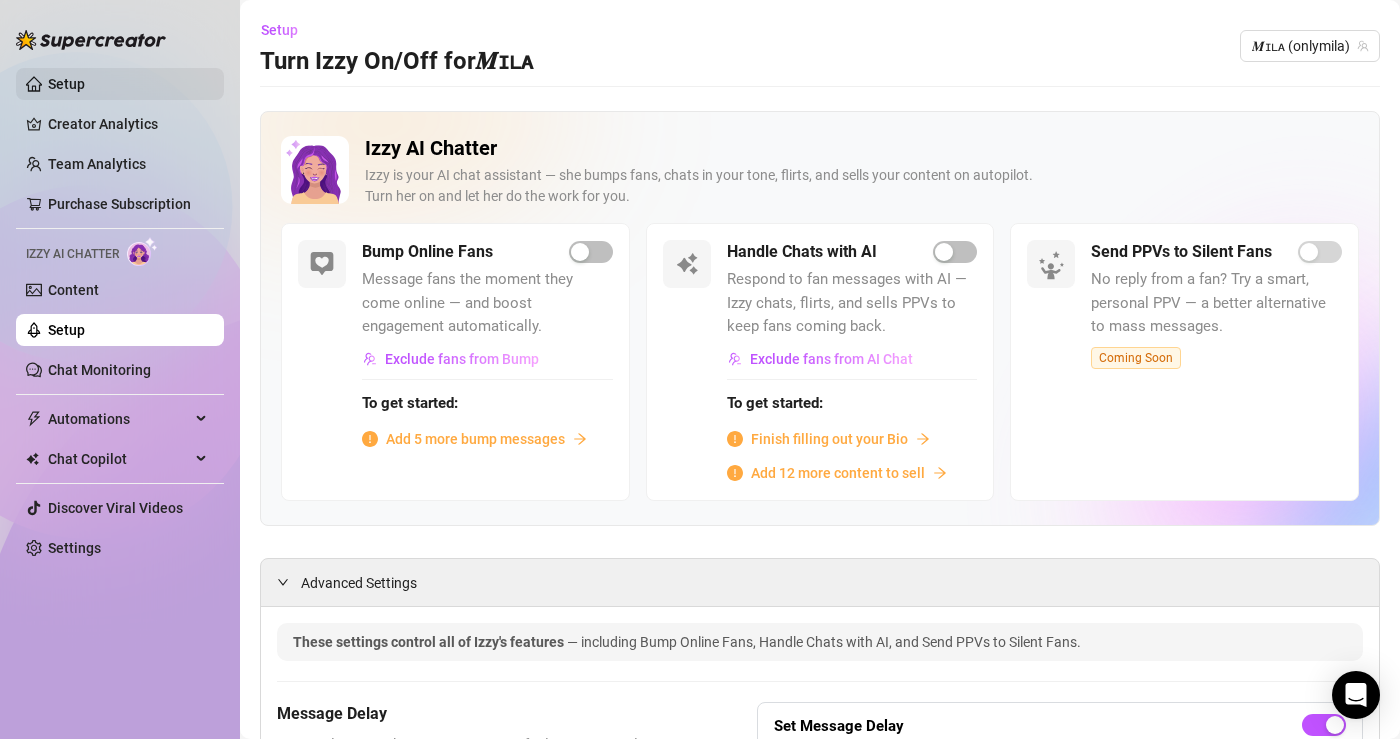 click on "Setup" at bounding box center [66, 84] 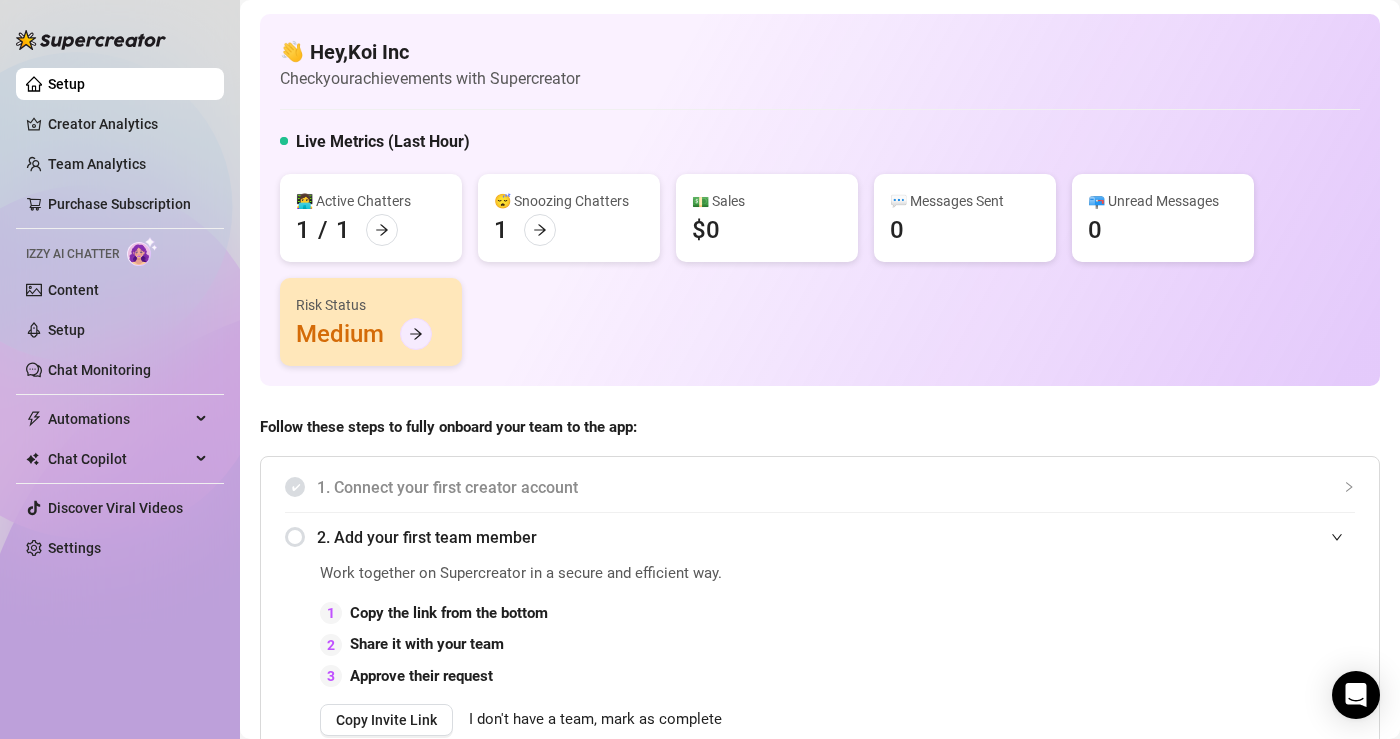 click 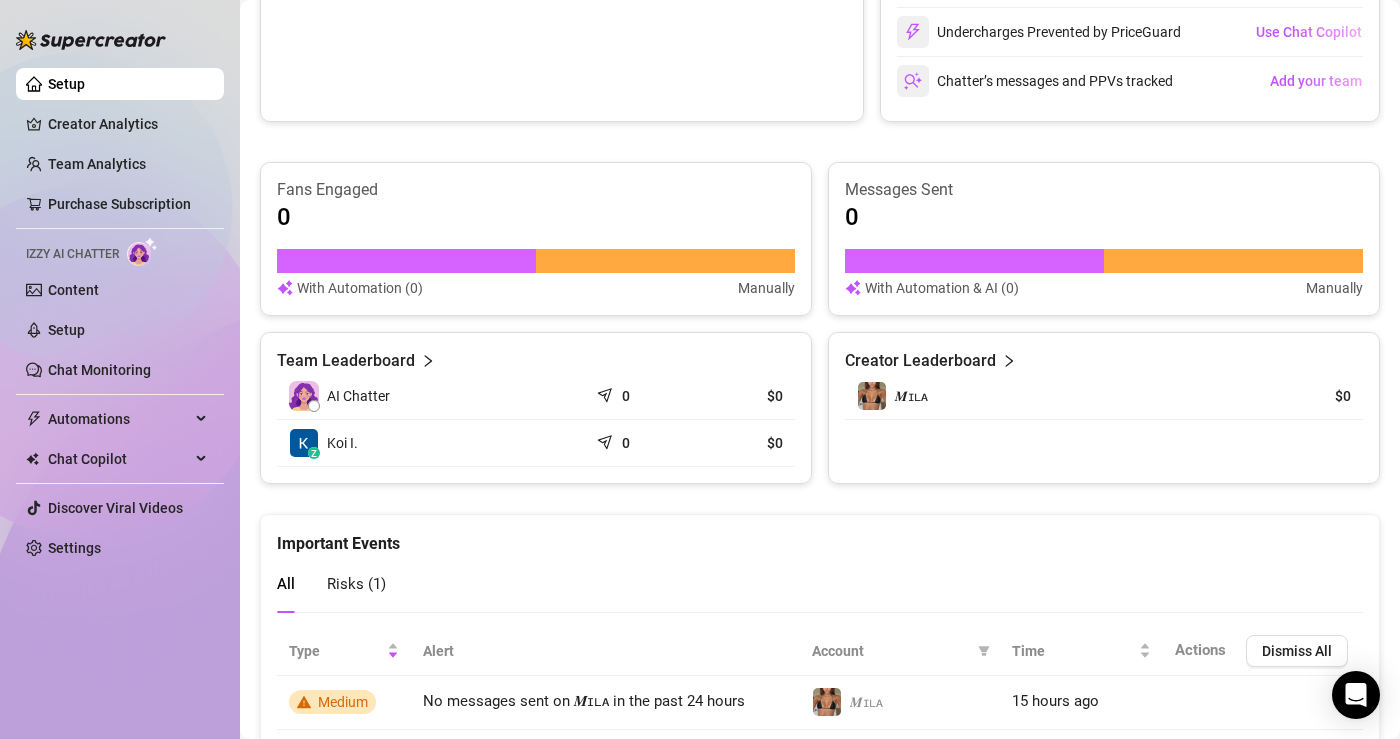 scroll, scrollTop: 1173, scrollLeft: 0, axis: vertical 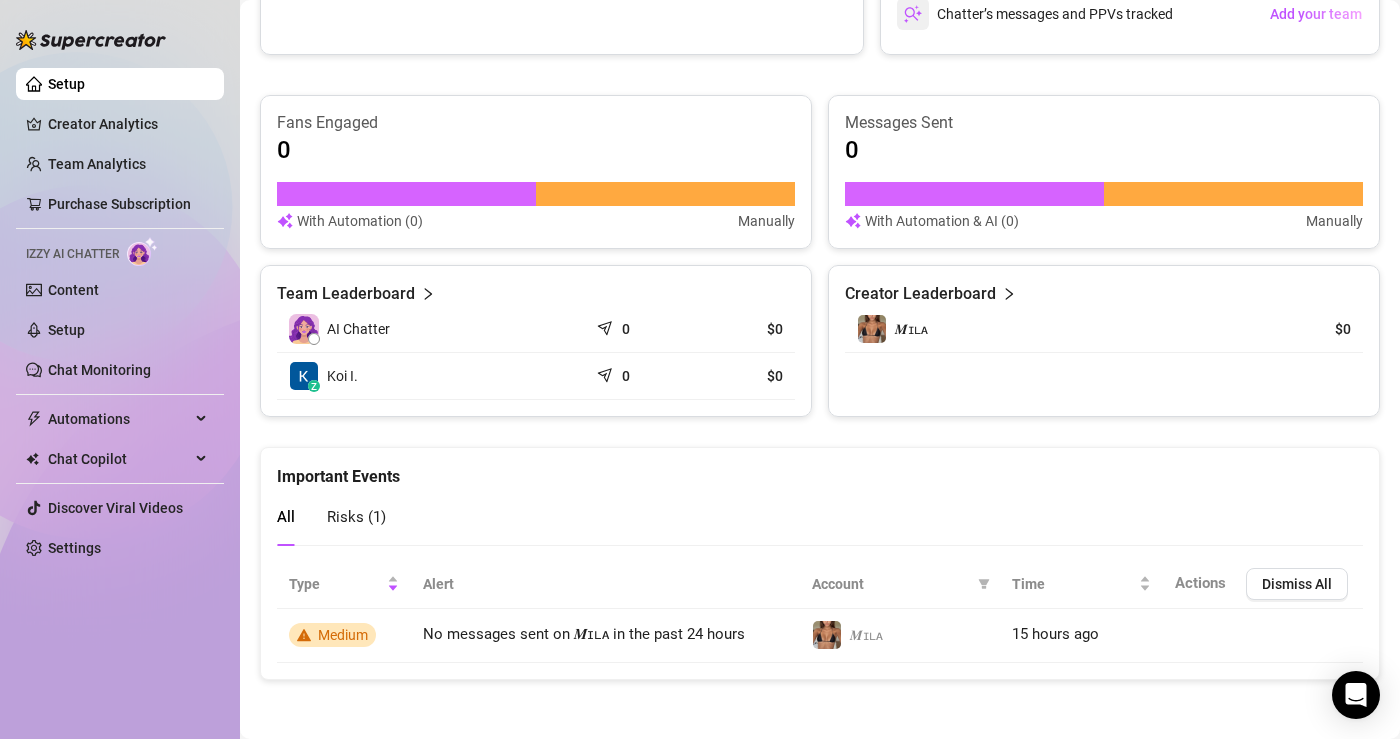 click on "AI Chatter" at bounding box center (358, 329) 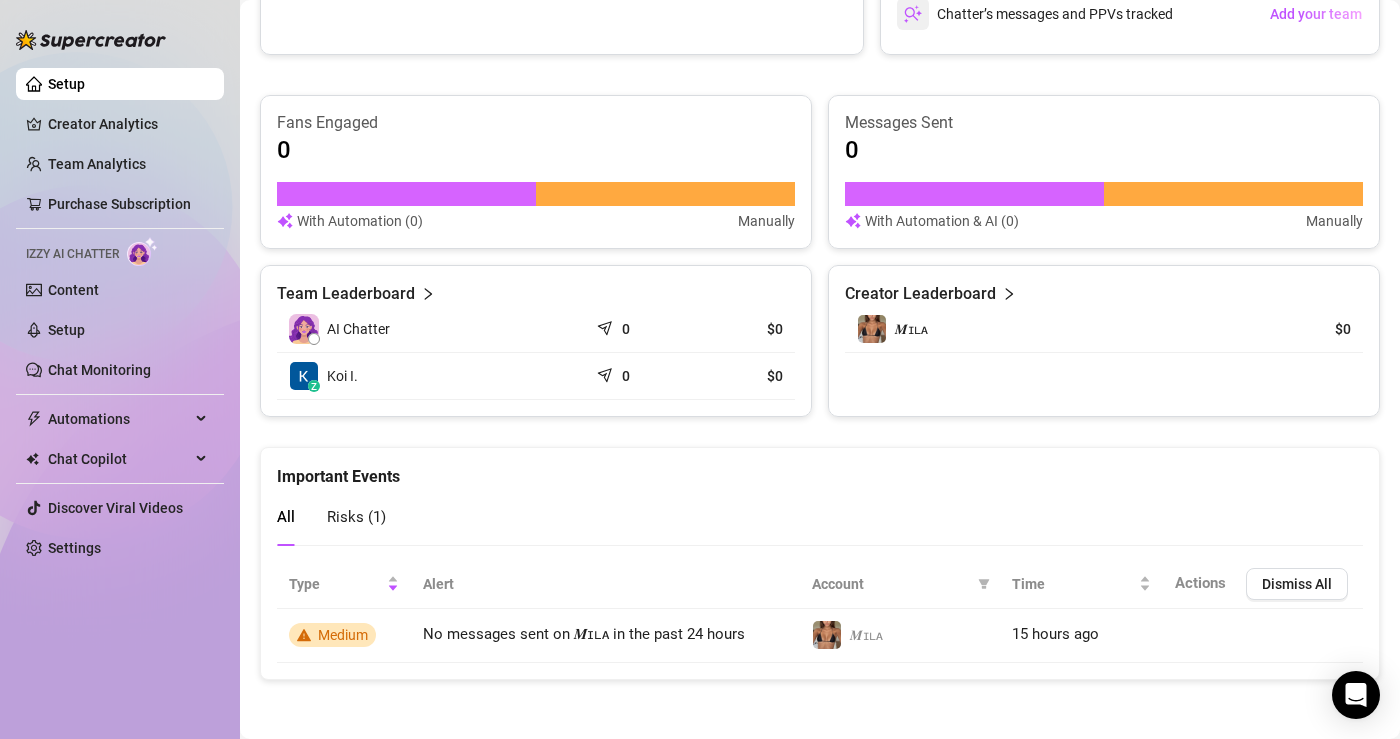 click at bounding box center (314, 339) 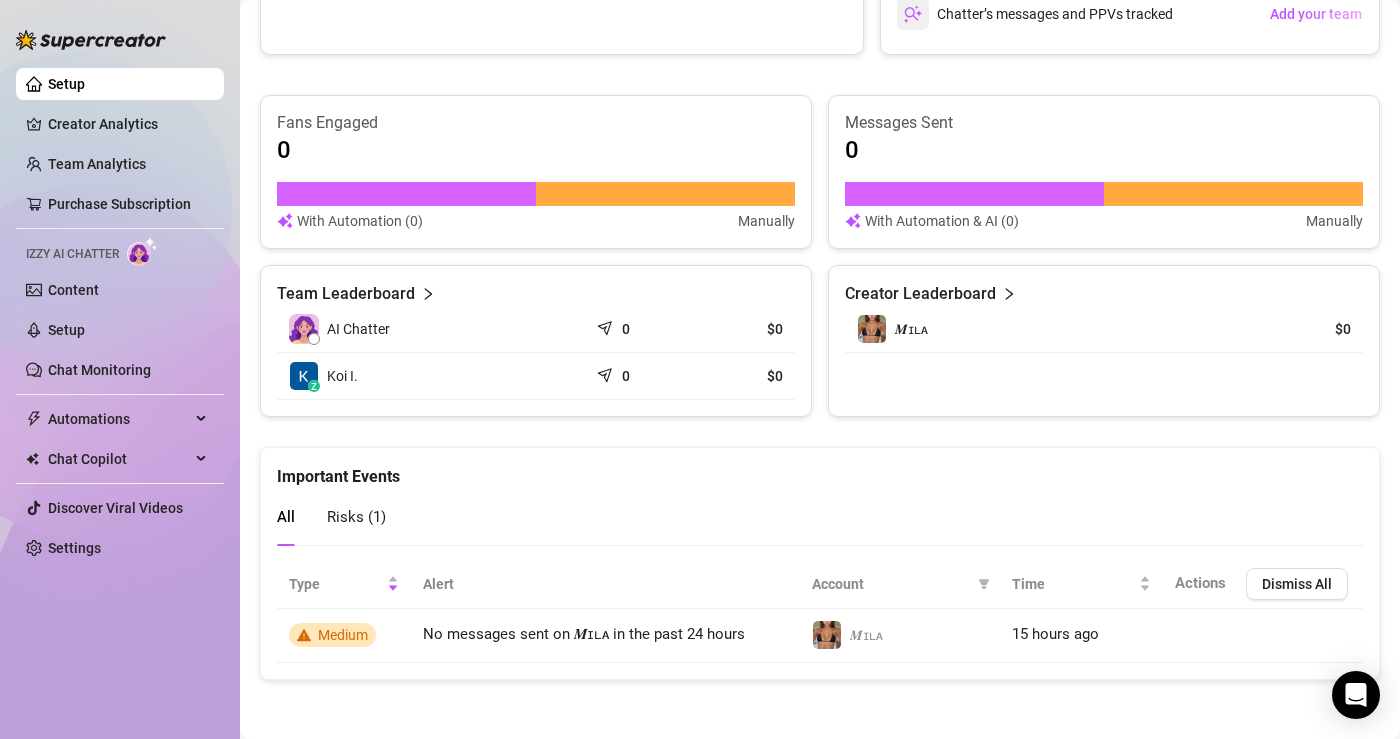 click 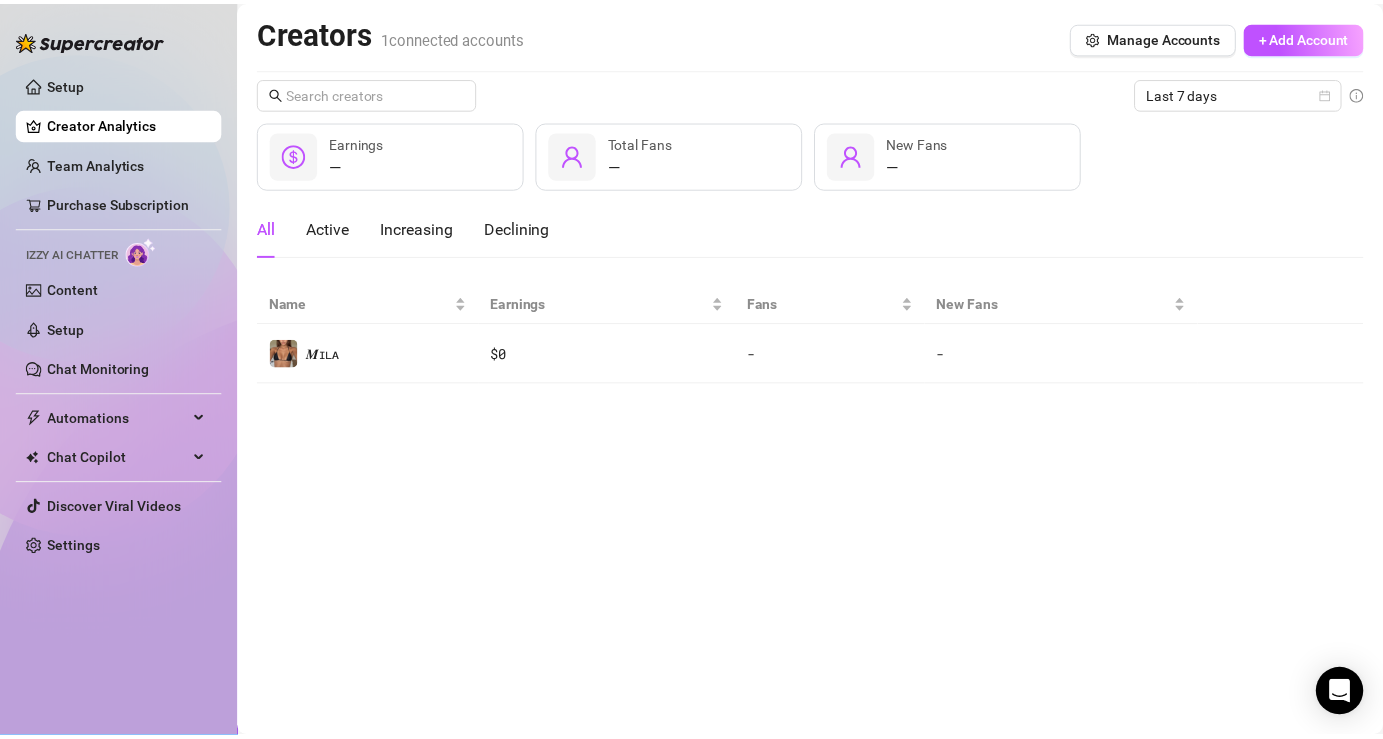 scroll, scrollTop: 0, scrollLeft: 0, axis: both 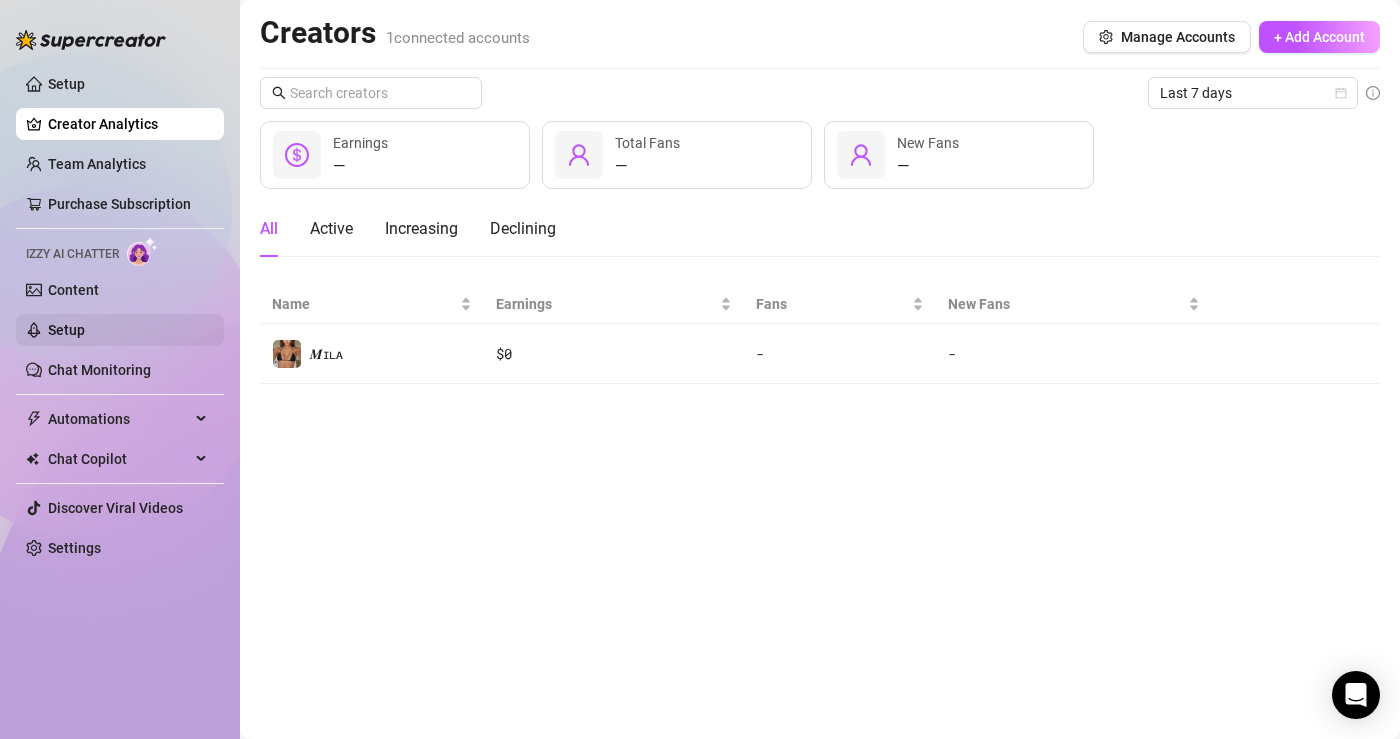click on "Setup" at bounding box center [66, 330] 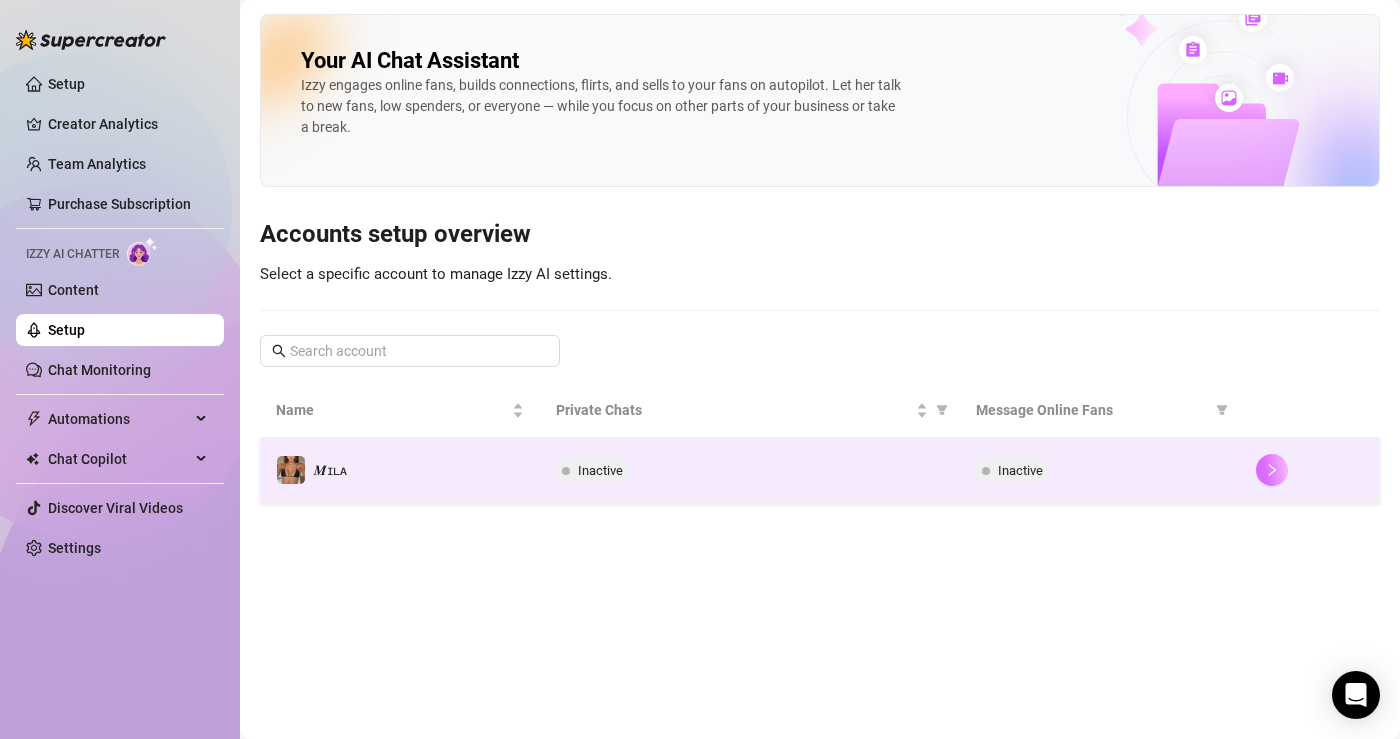 click 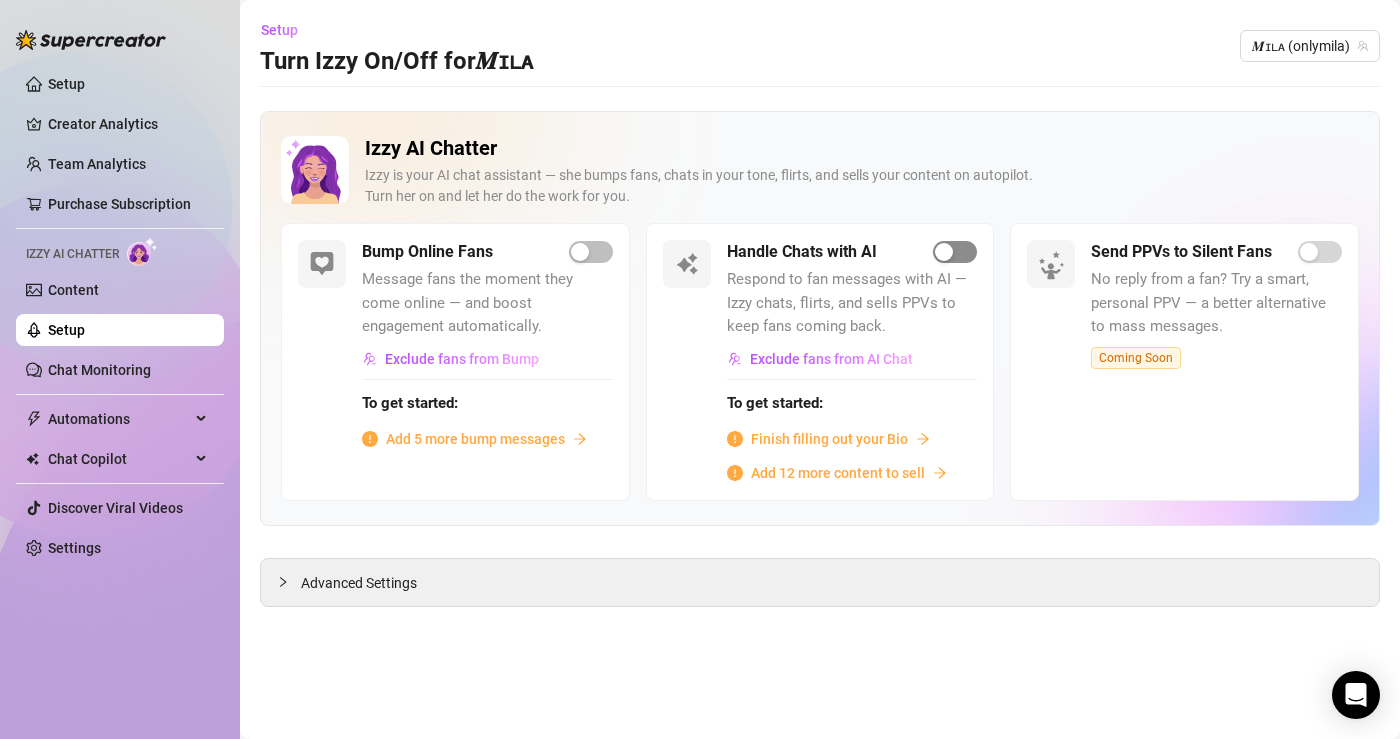 click at bounding box center [955, 252] 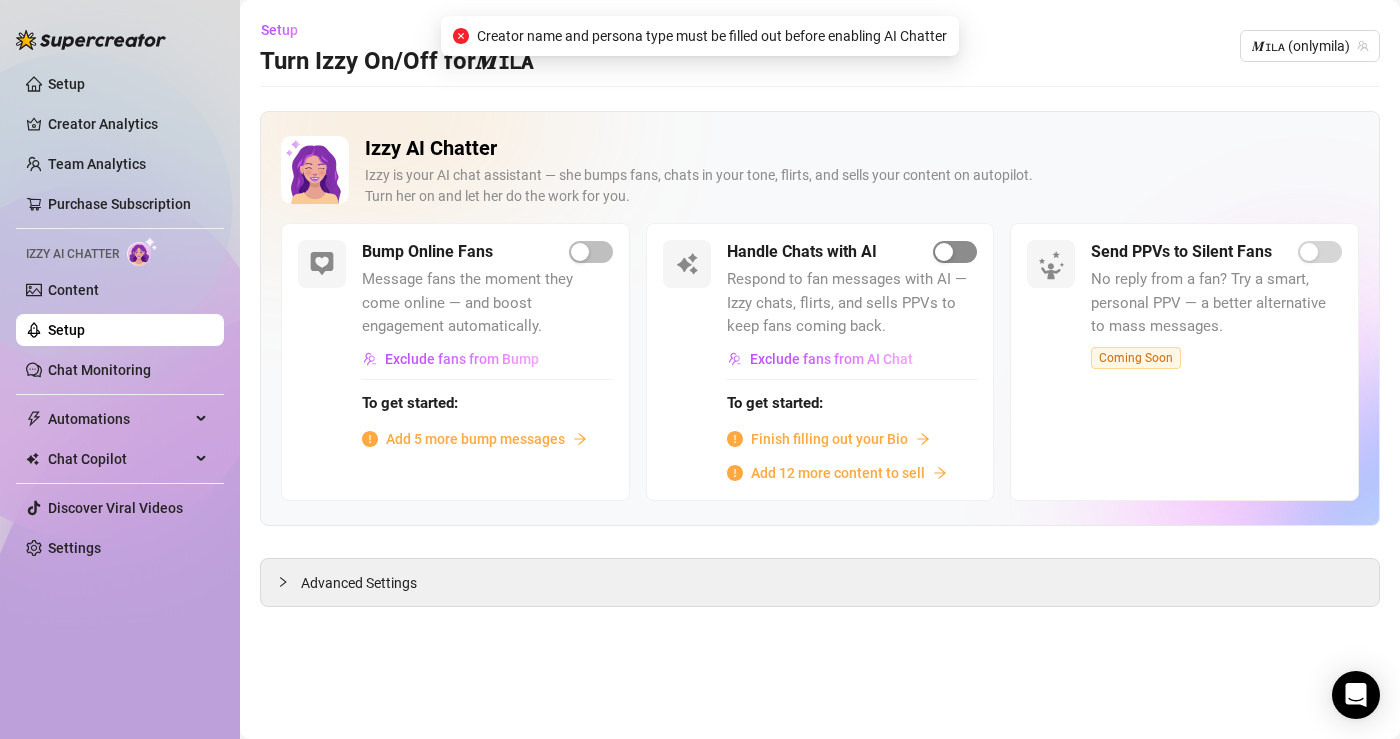 click at bounding box center [955, 252] 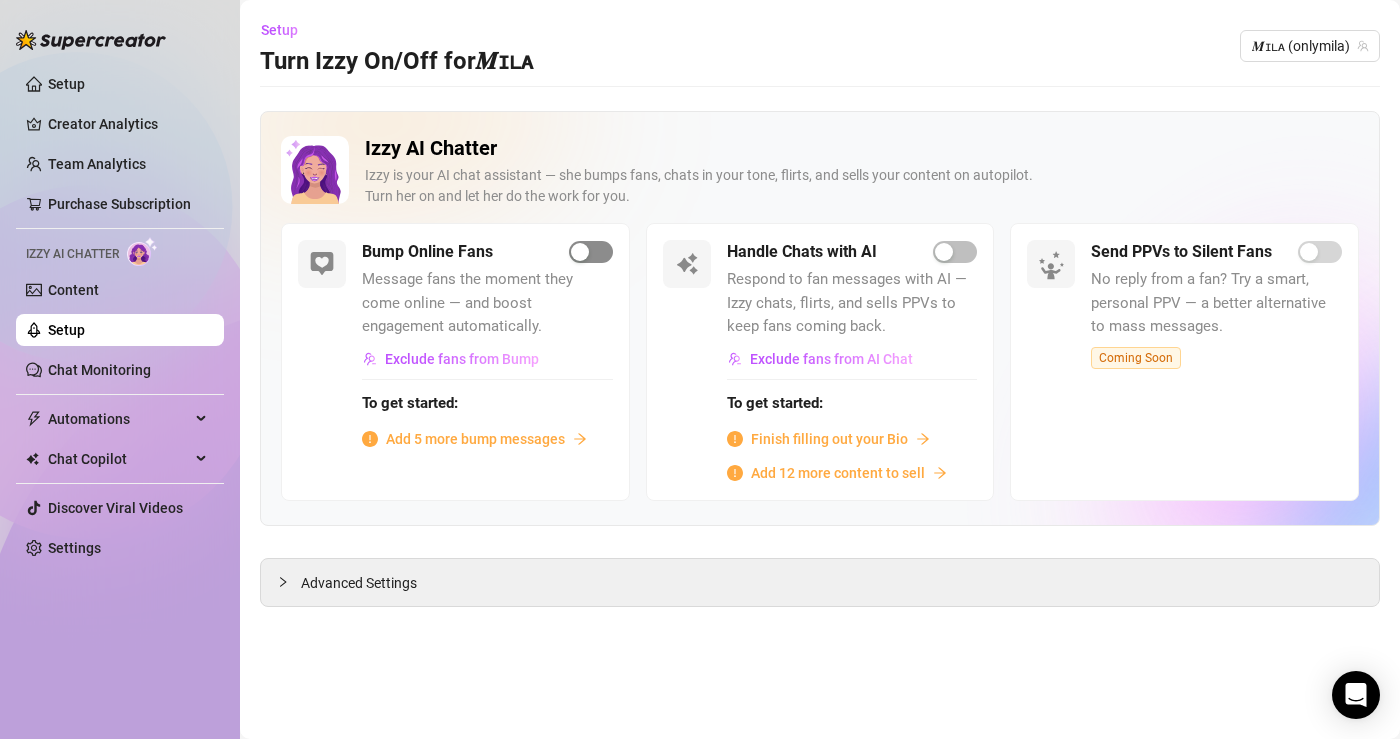 drag, startPoint x: 618, startPoint y: 253, endPoint x: 605, endPoint y: 253, distance: 13 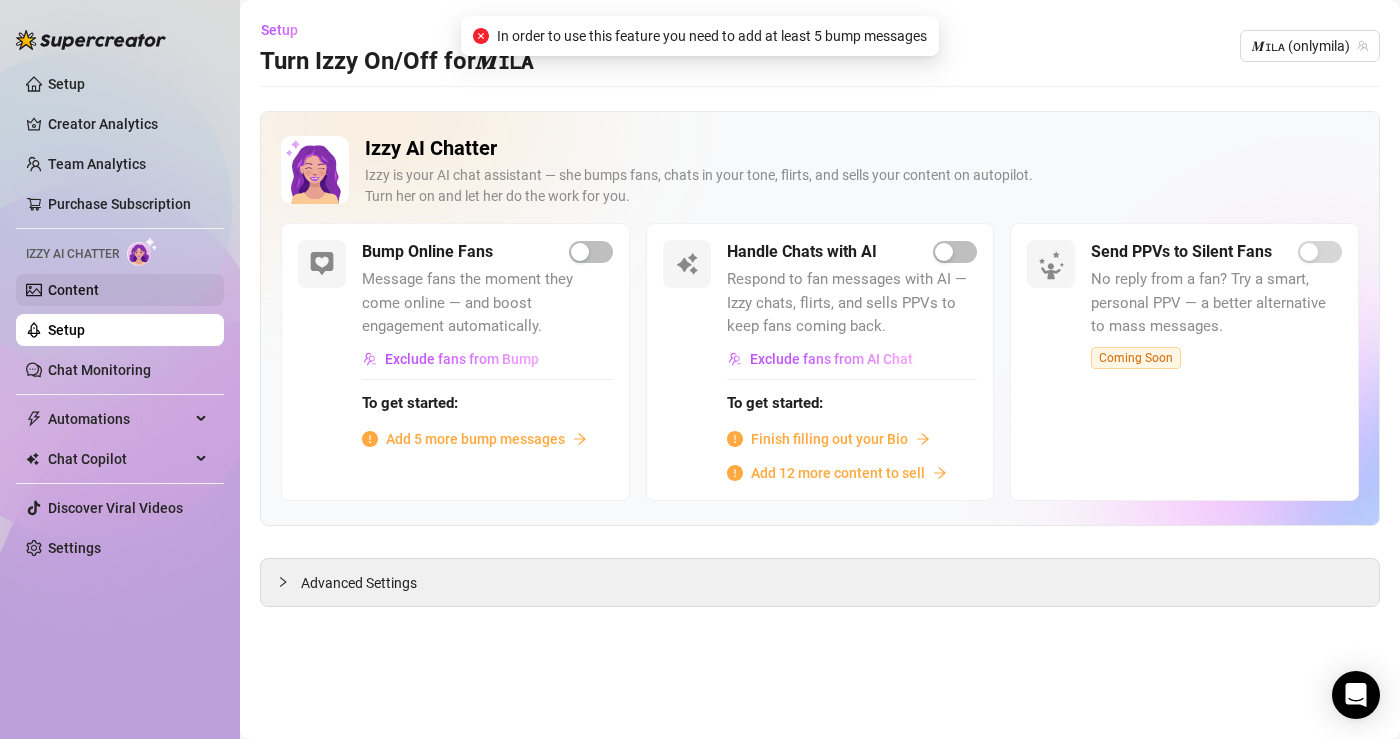 click on "Content" at bounding box center [73, 290] 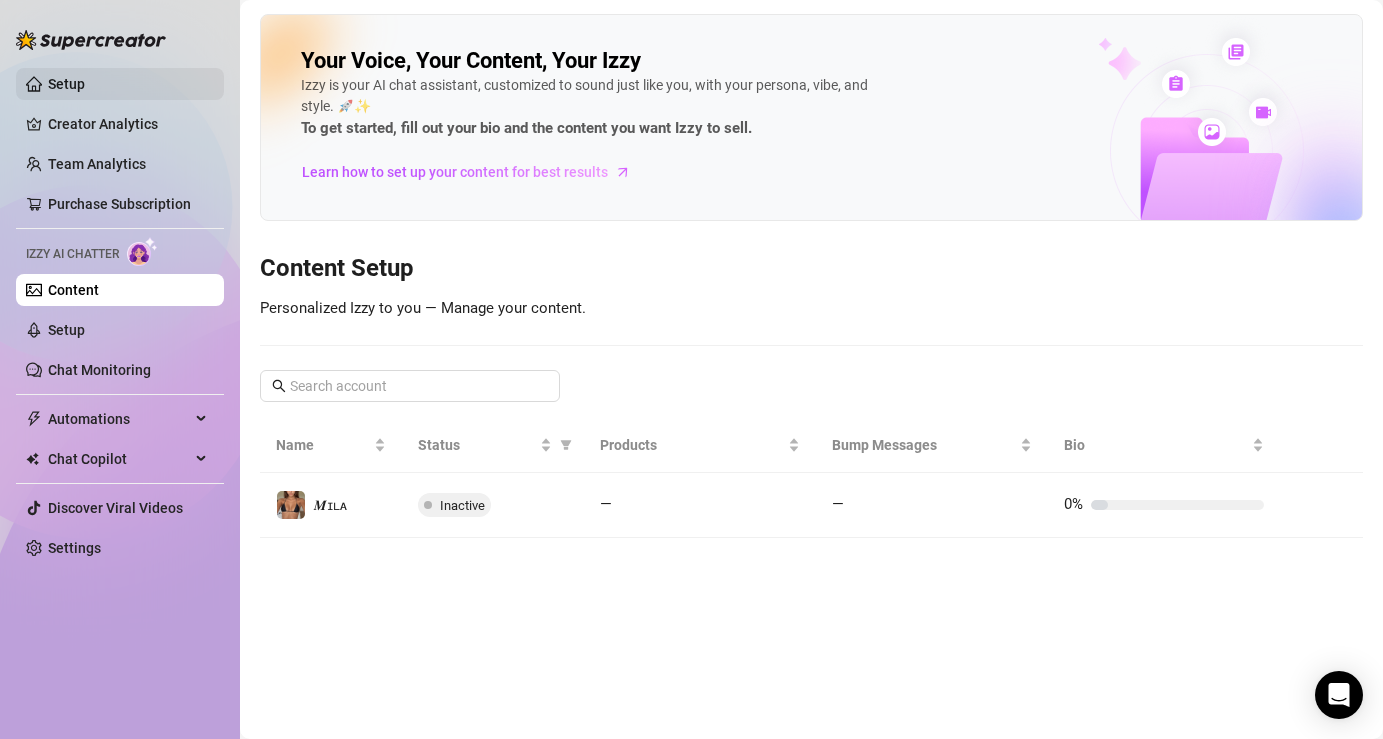 click on "Setup" at bounding box center (66, 84) 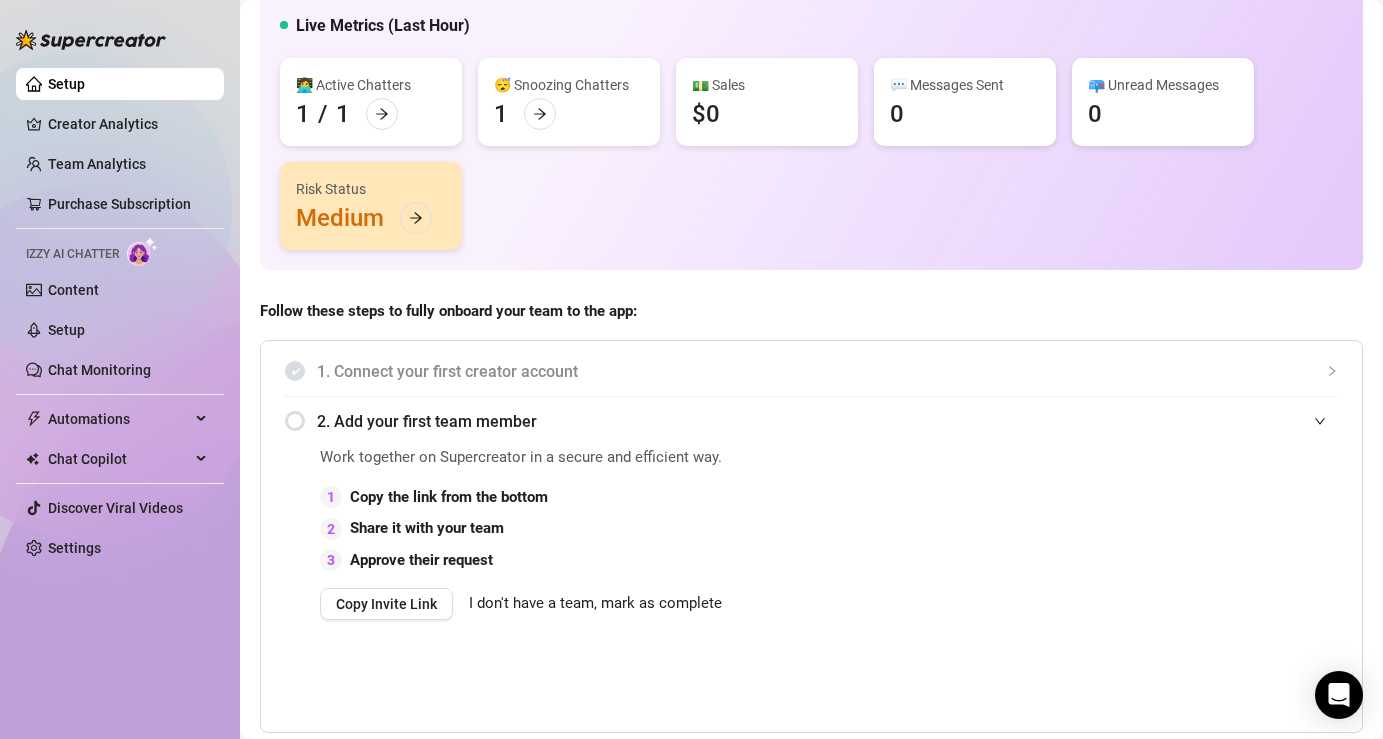 scroll, scrollTop: 119, scrollLeft: 0, axis: vertical 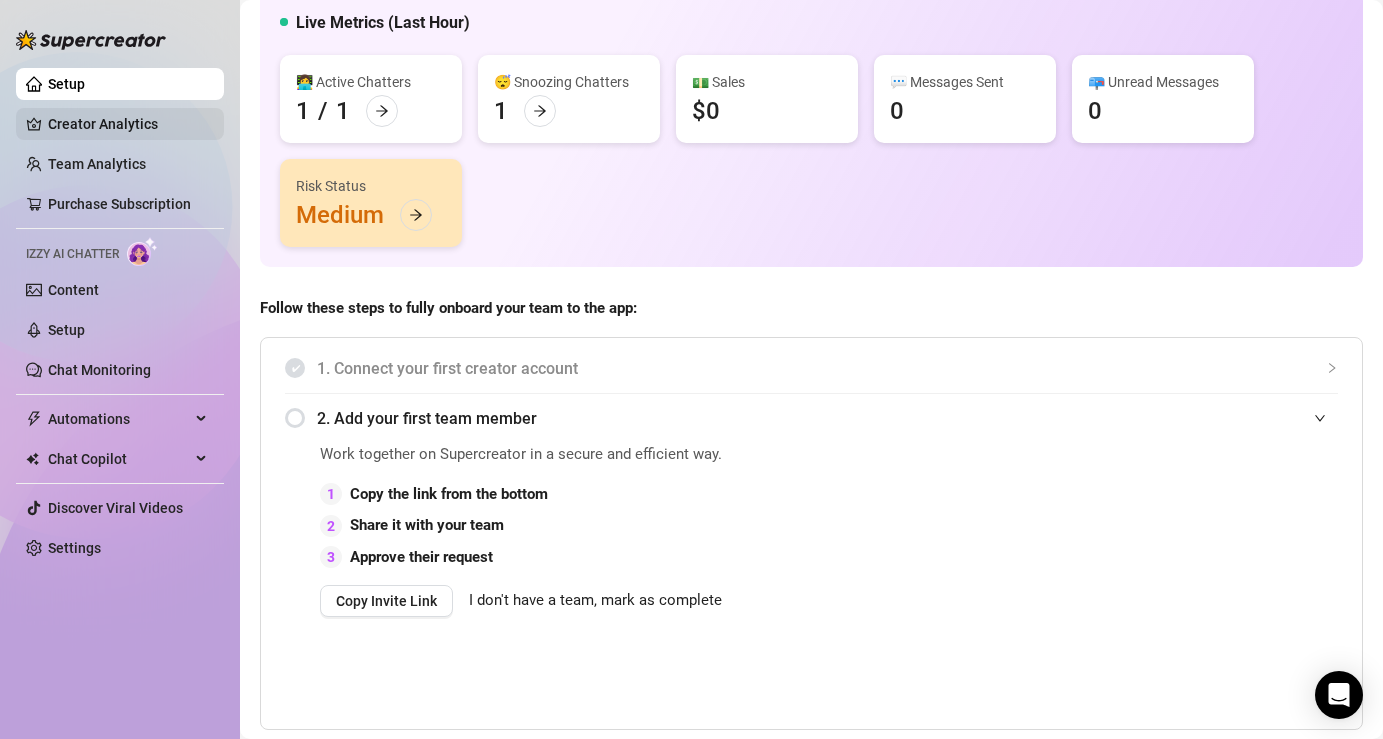 click on "Creator Analytics" at bounding box center (128, 124) 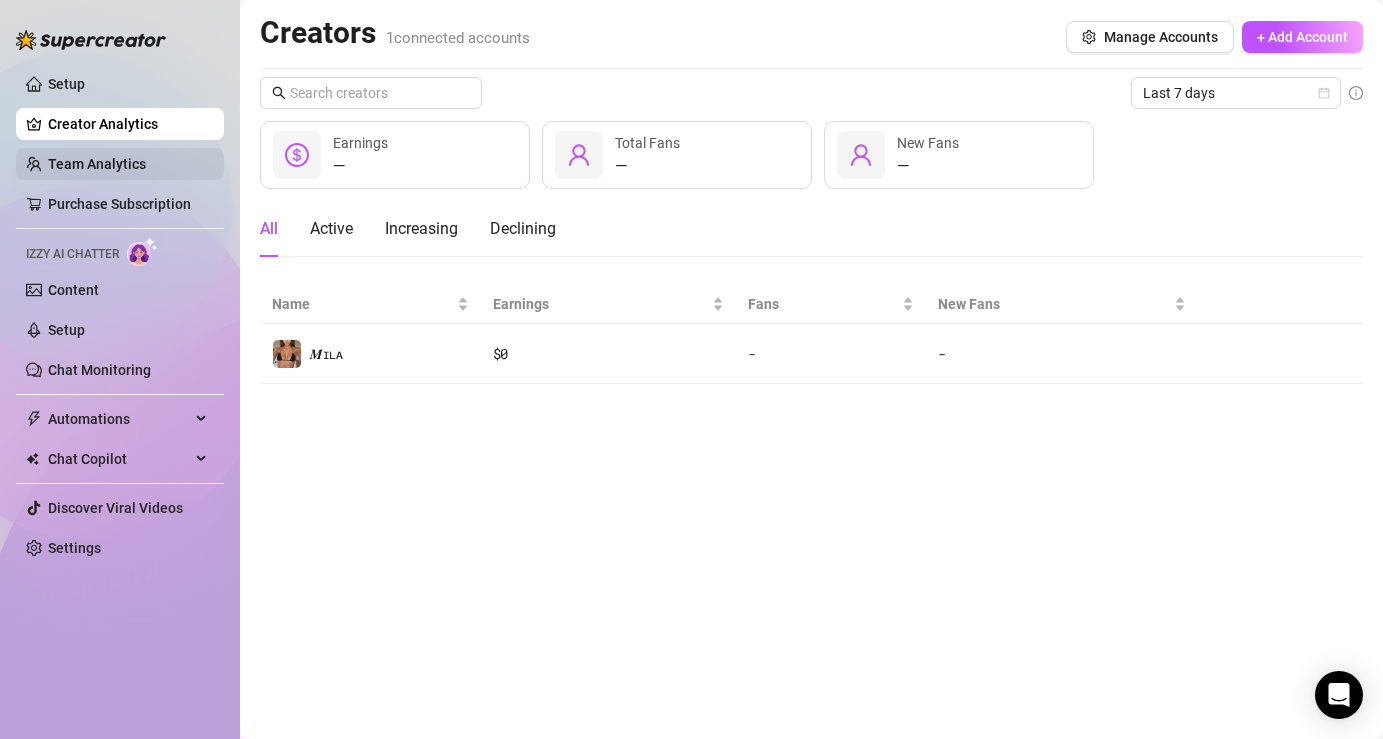 click on "Team Analytics" at bounding box center (97, 164) 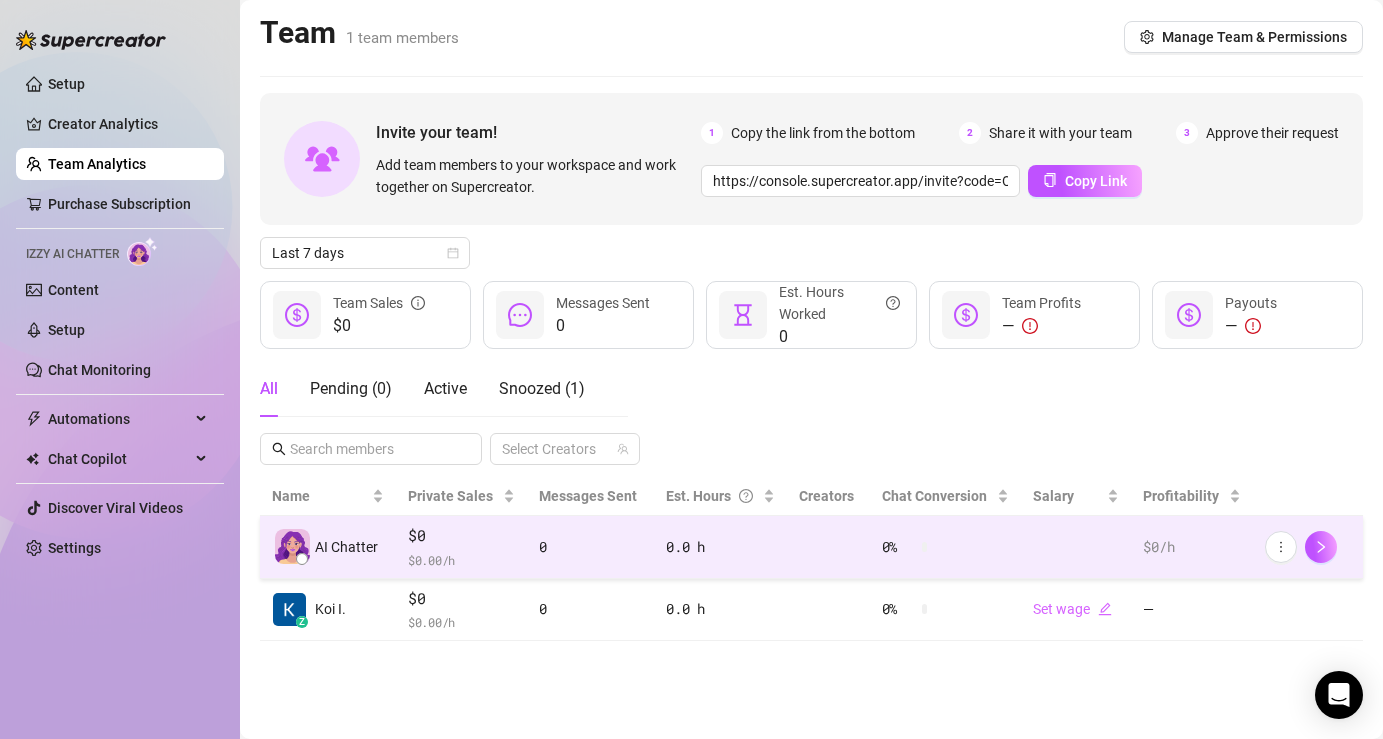 click at bounding box center [292, 546] 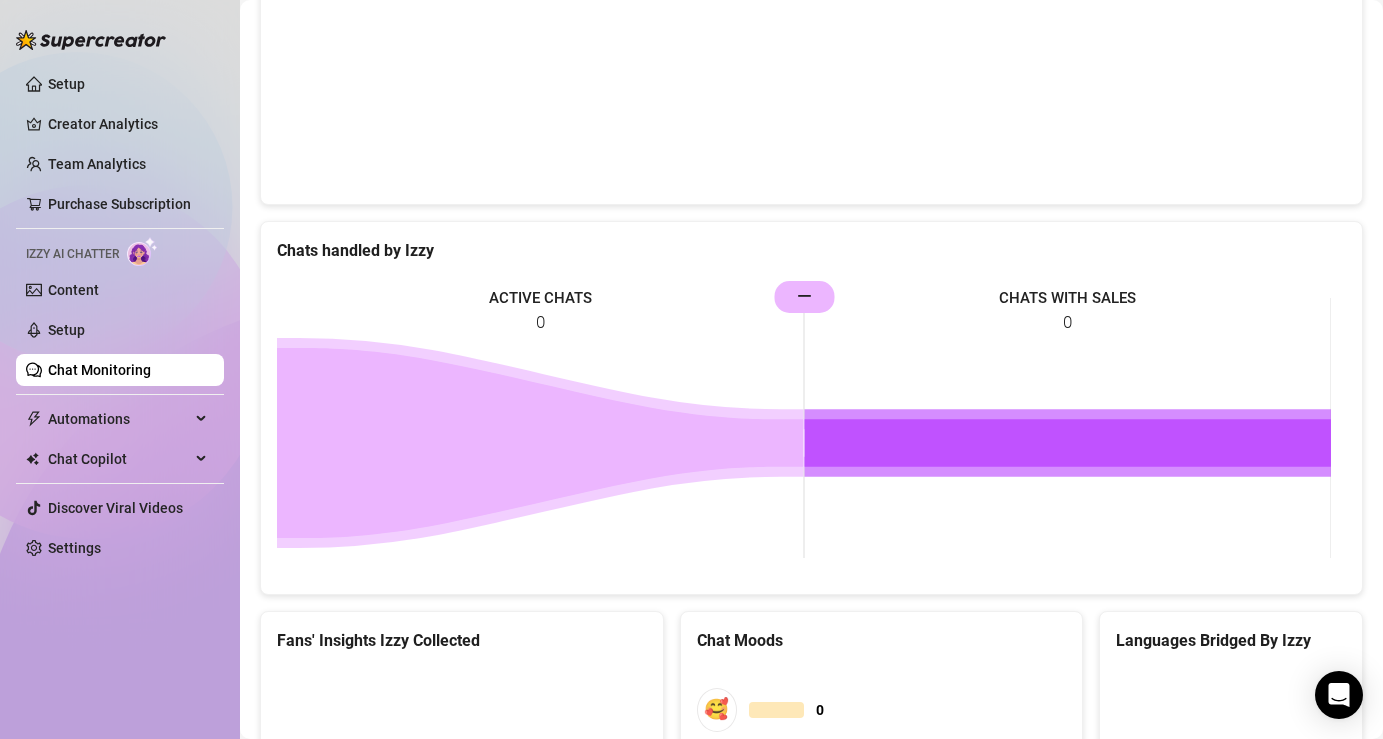 scroll, scrollTop: 1060, scrollLeft: 0, axis: vertical 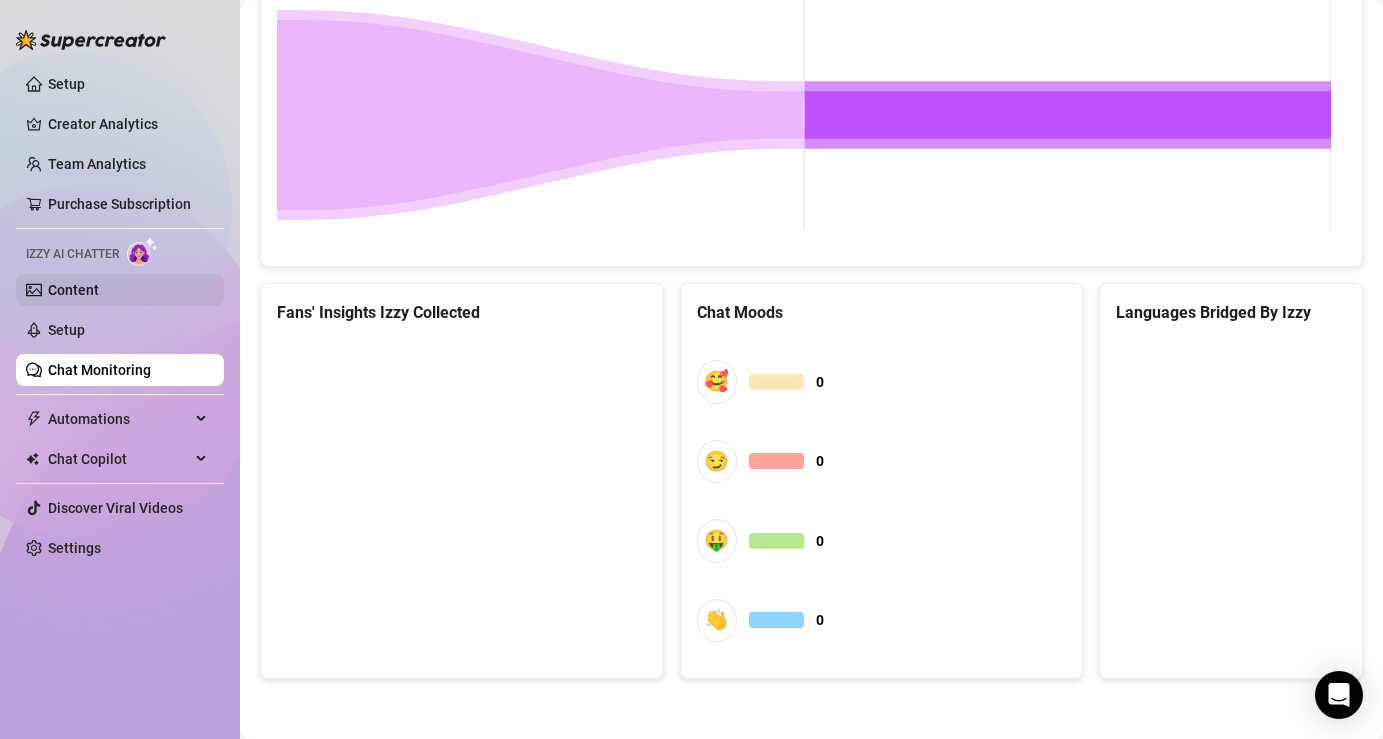 click on "Content" at bounding box center [73, 290] 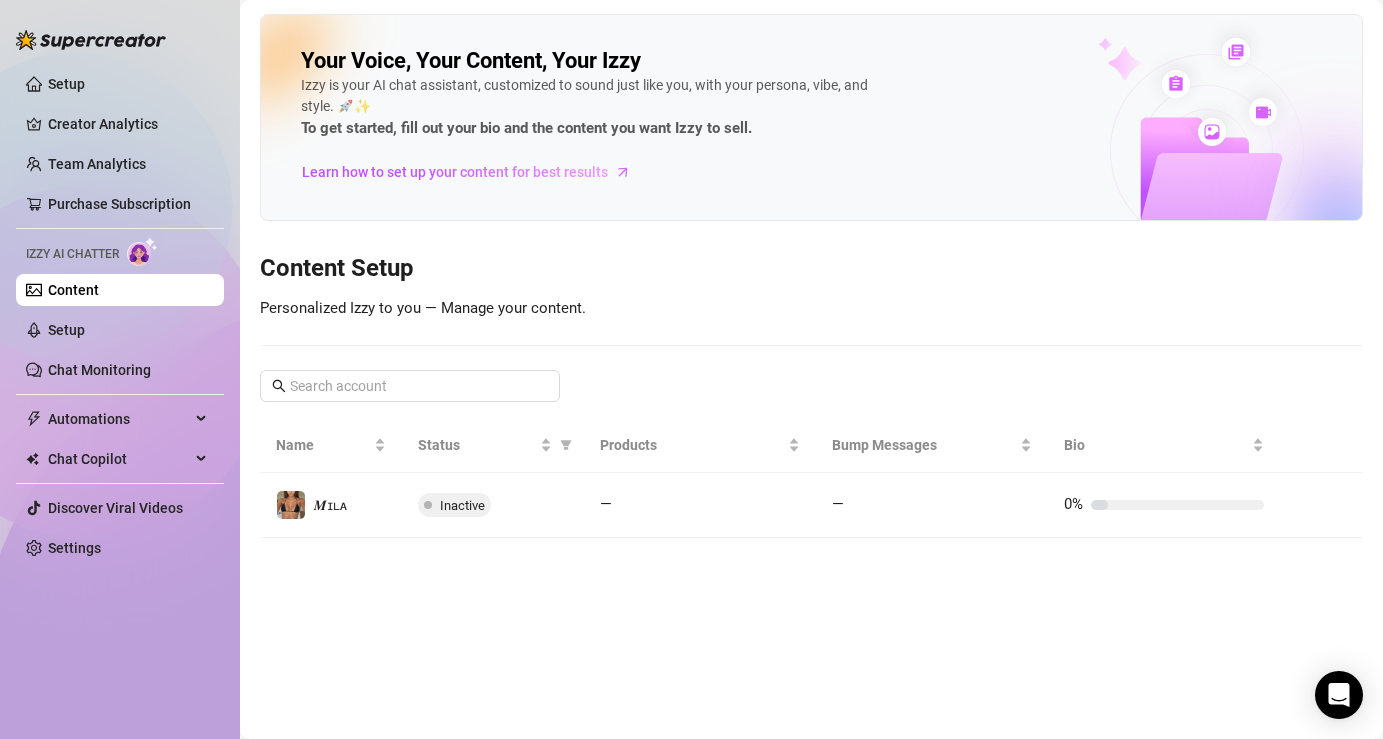 scroll, scrollTop: 0, scrollLeft: 0, axis: both 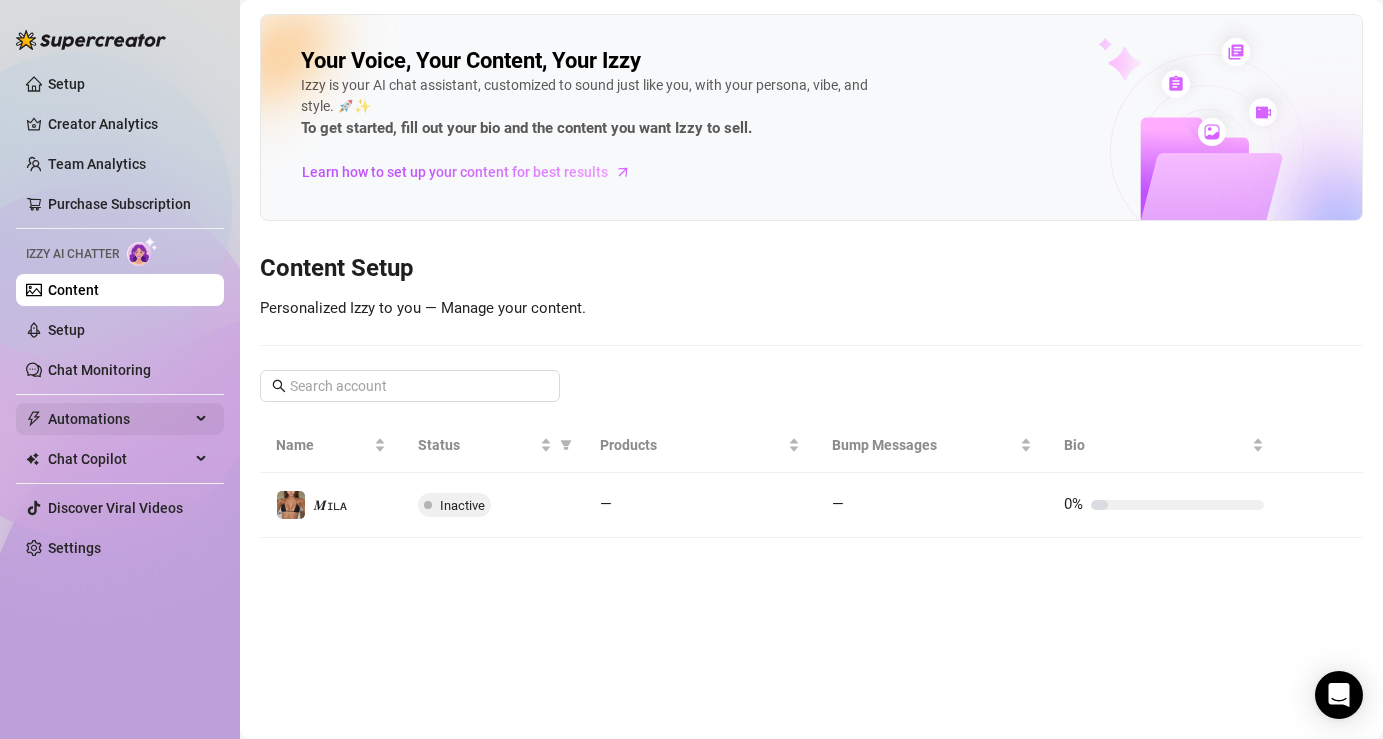 click on "Automations" at bounding box center (119, 419) 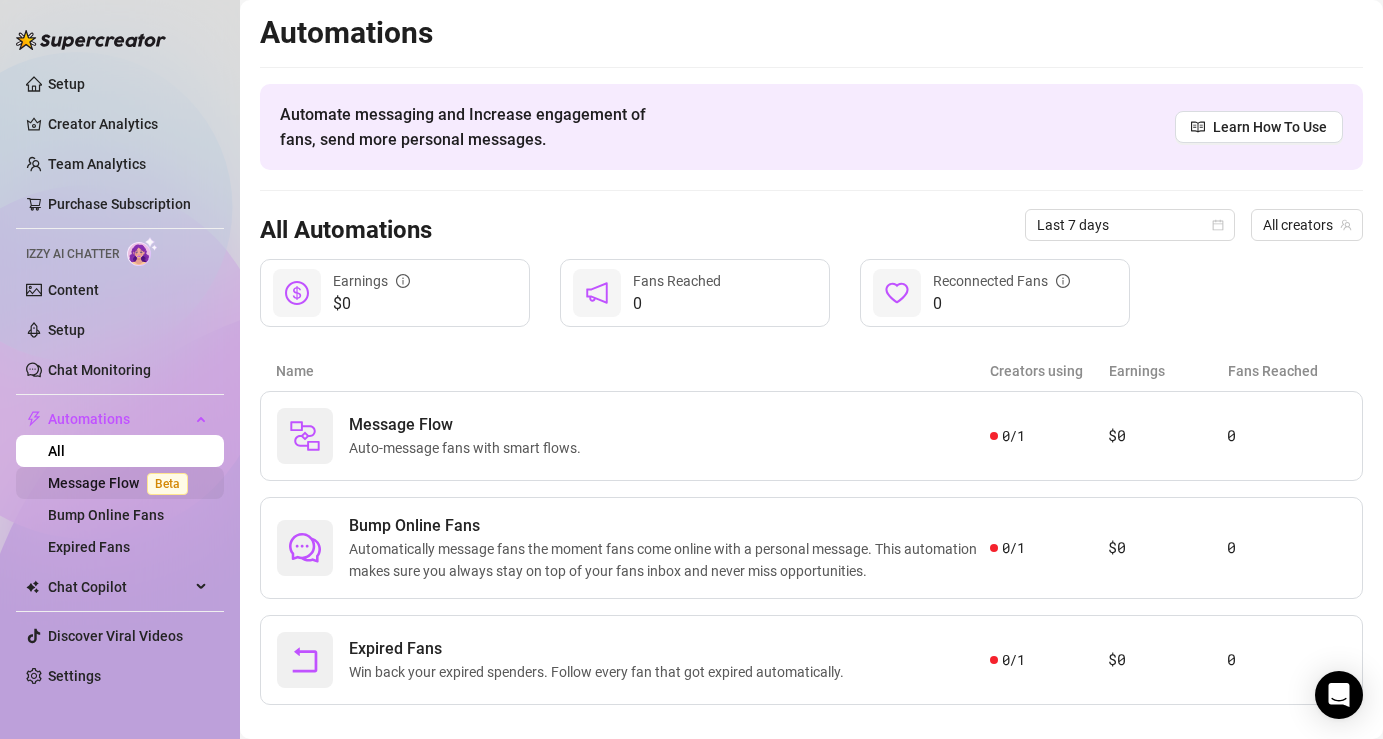 click on "Message Flow Beta" at bounding box center (122, 483) 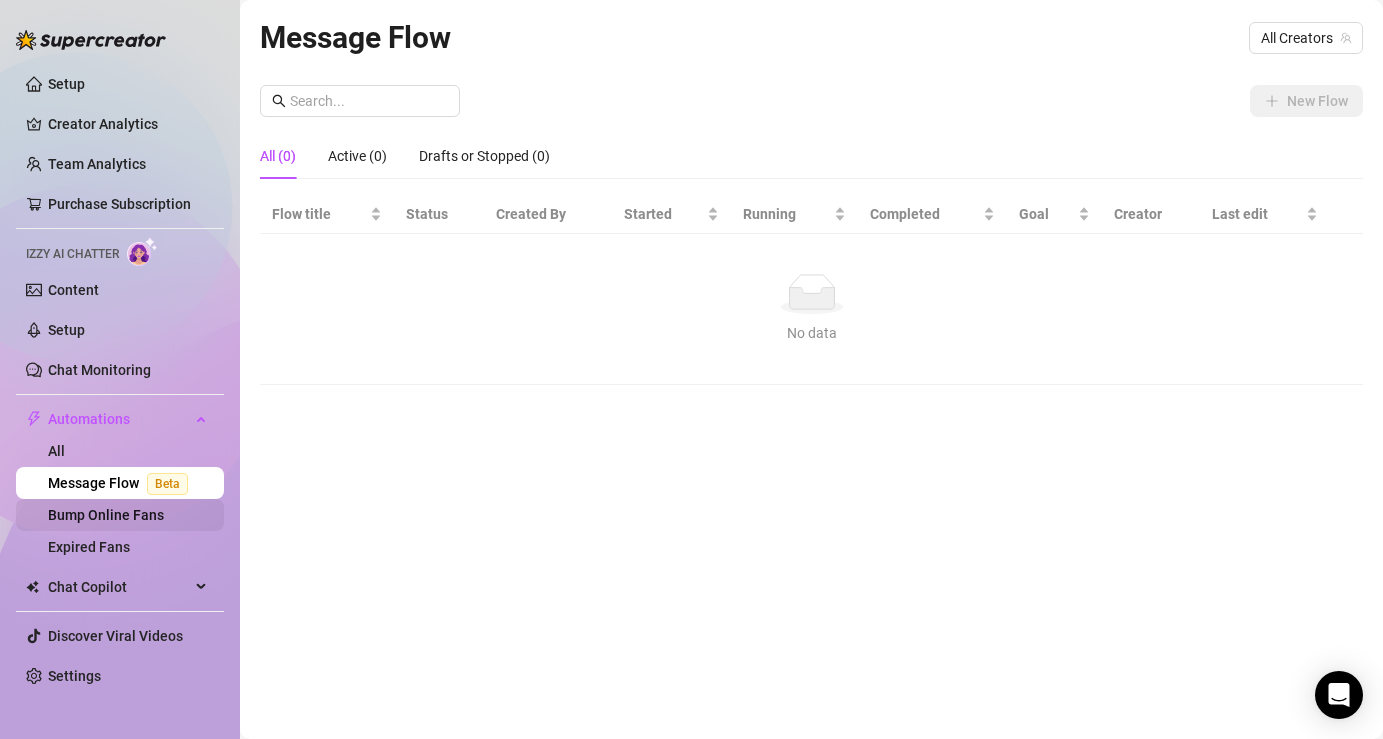 click on "Bump Online Fans" at bounding box center (106, 515) 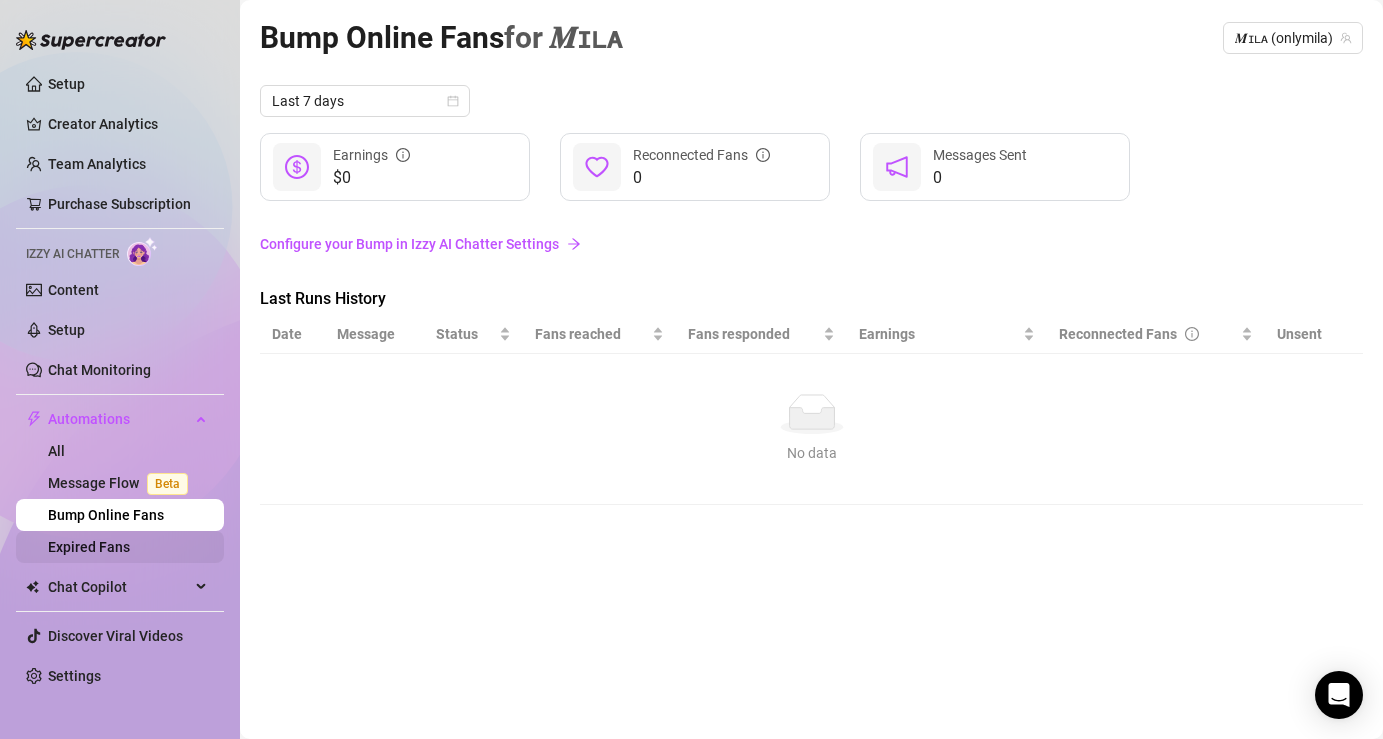 click on "Expired Fans" at bounding box center (89, 547) 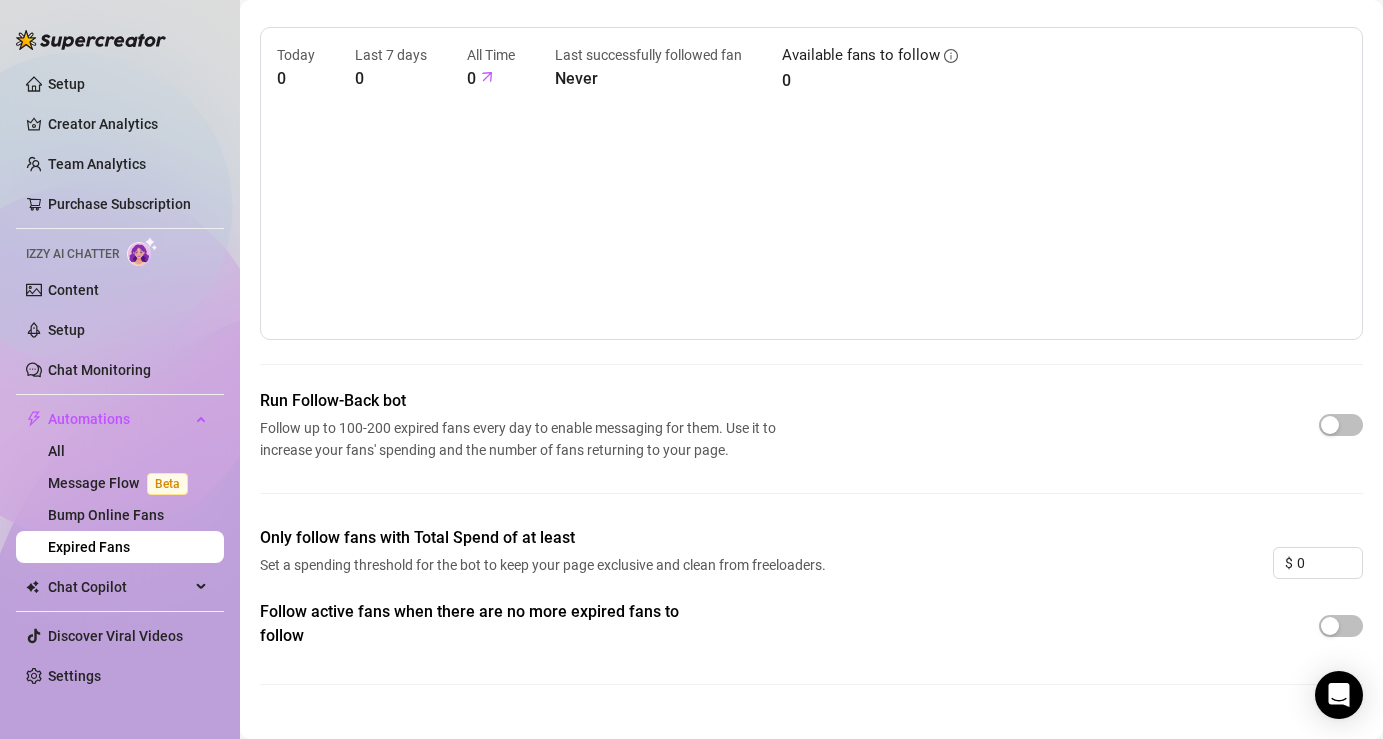 scroll, scrollTop: 72, scrollLeft: 0, axis: vertical 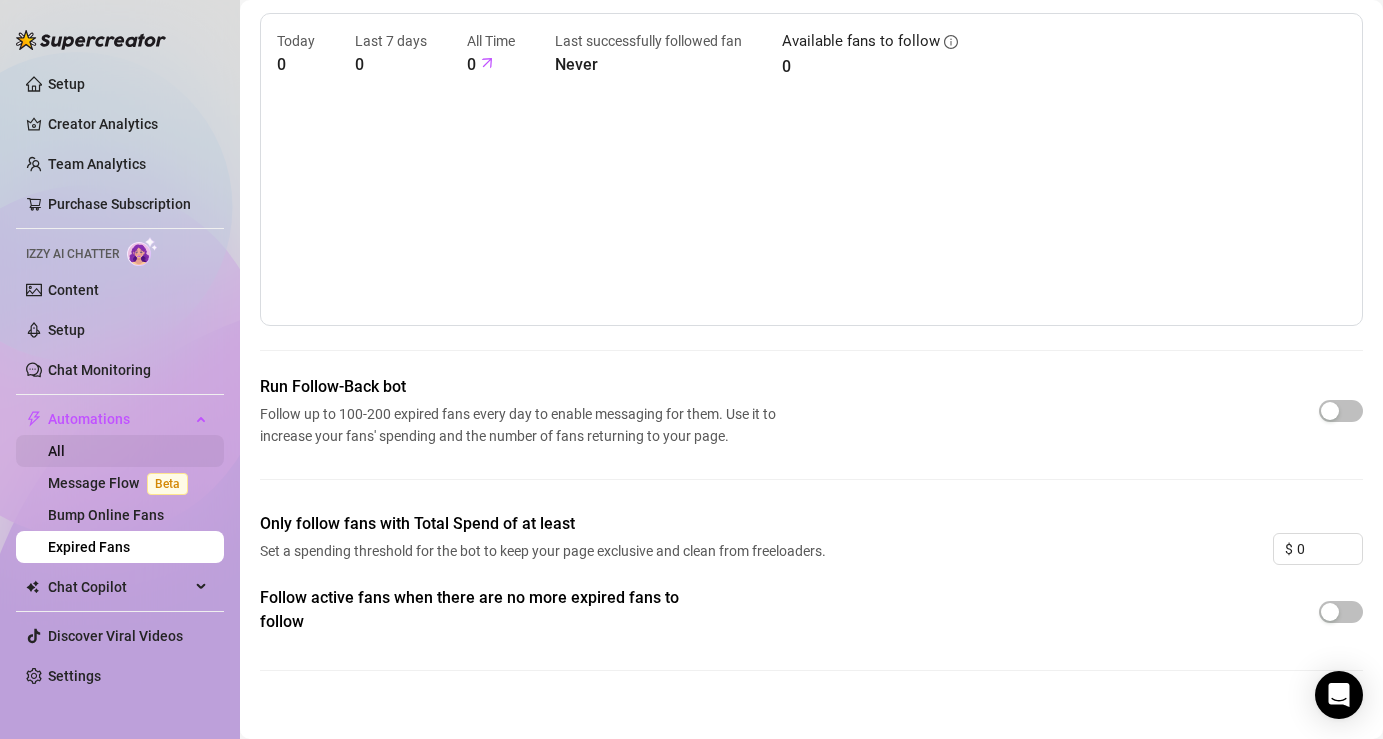 click on "All" at bounding box center [56, 451] 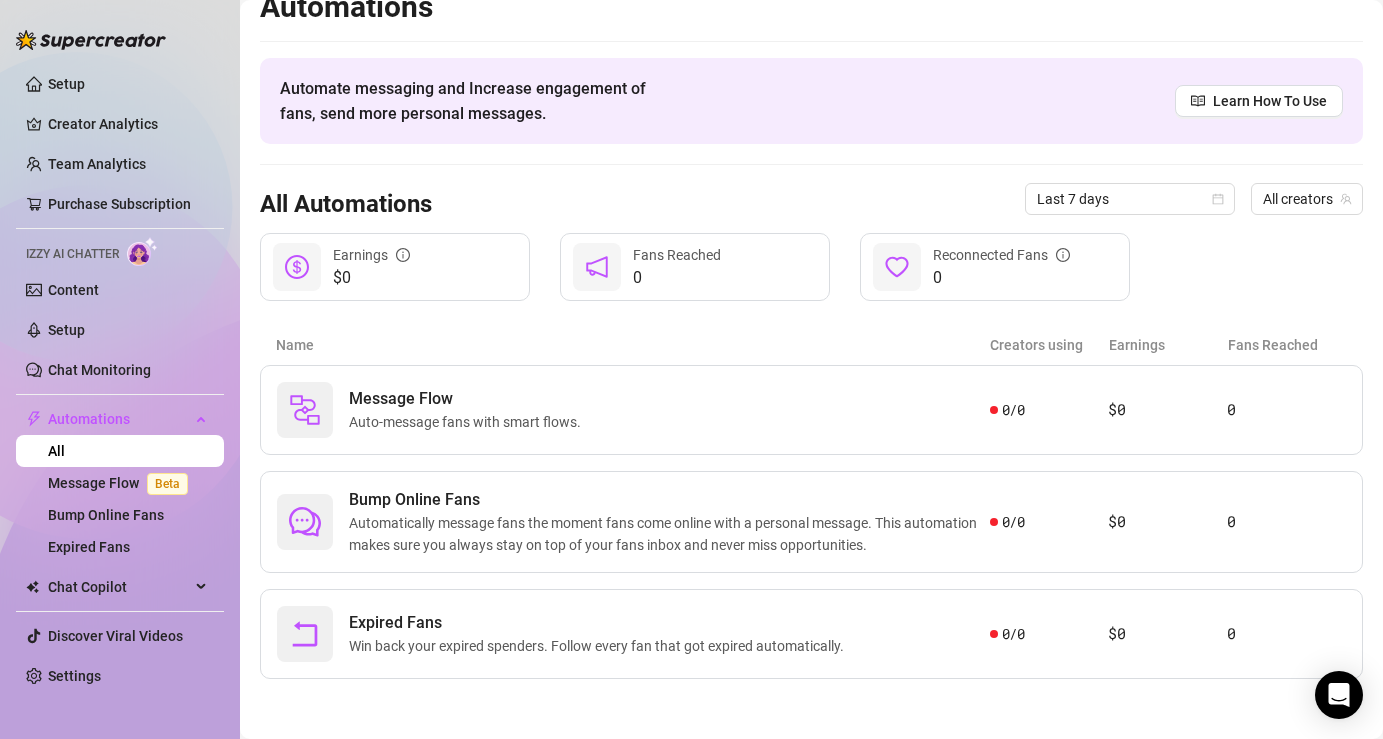 scroll, scrollTop: 26, scrollLeft: 0, axis: vertical 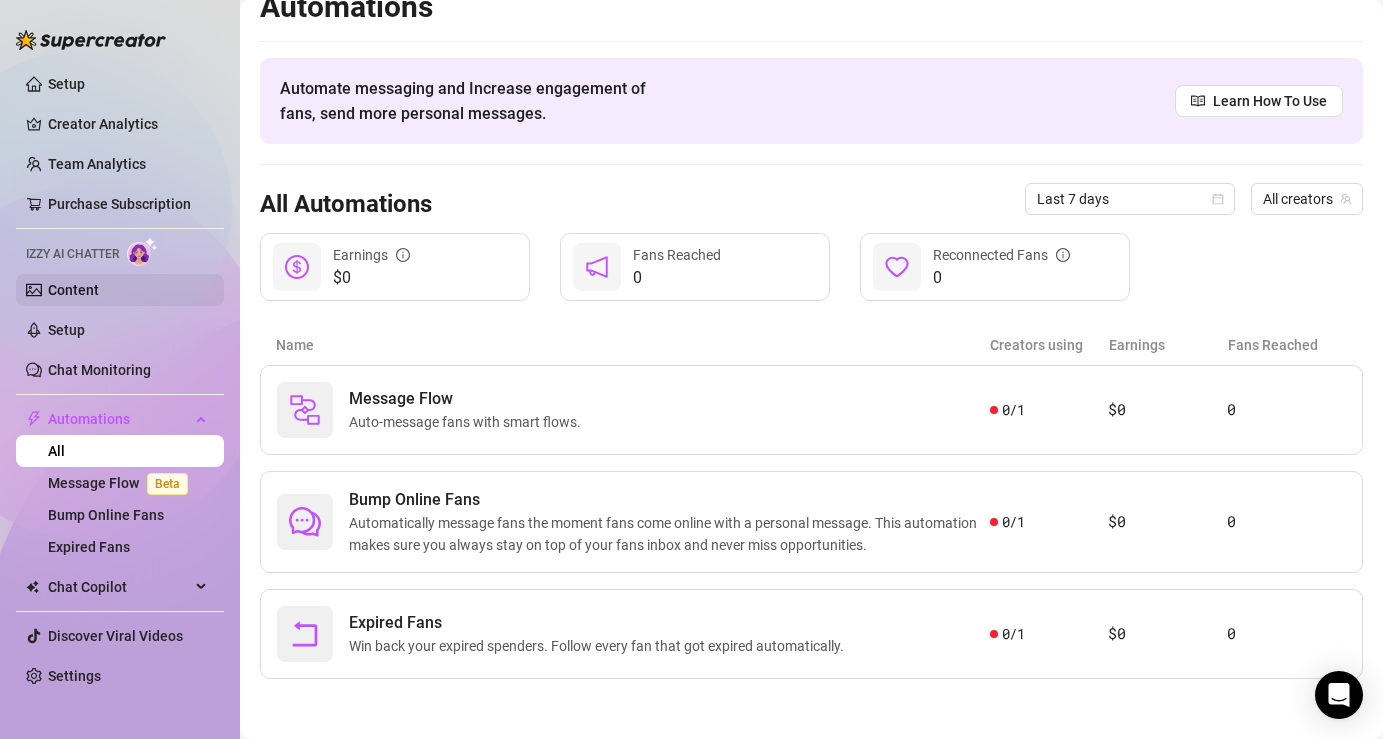 click on "Content" at bounding box center (73, 290) 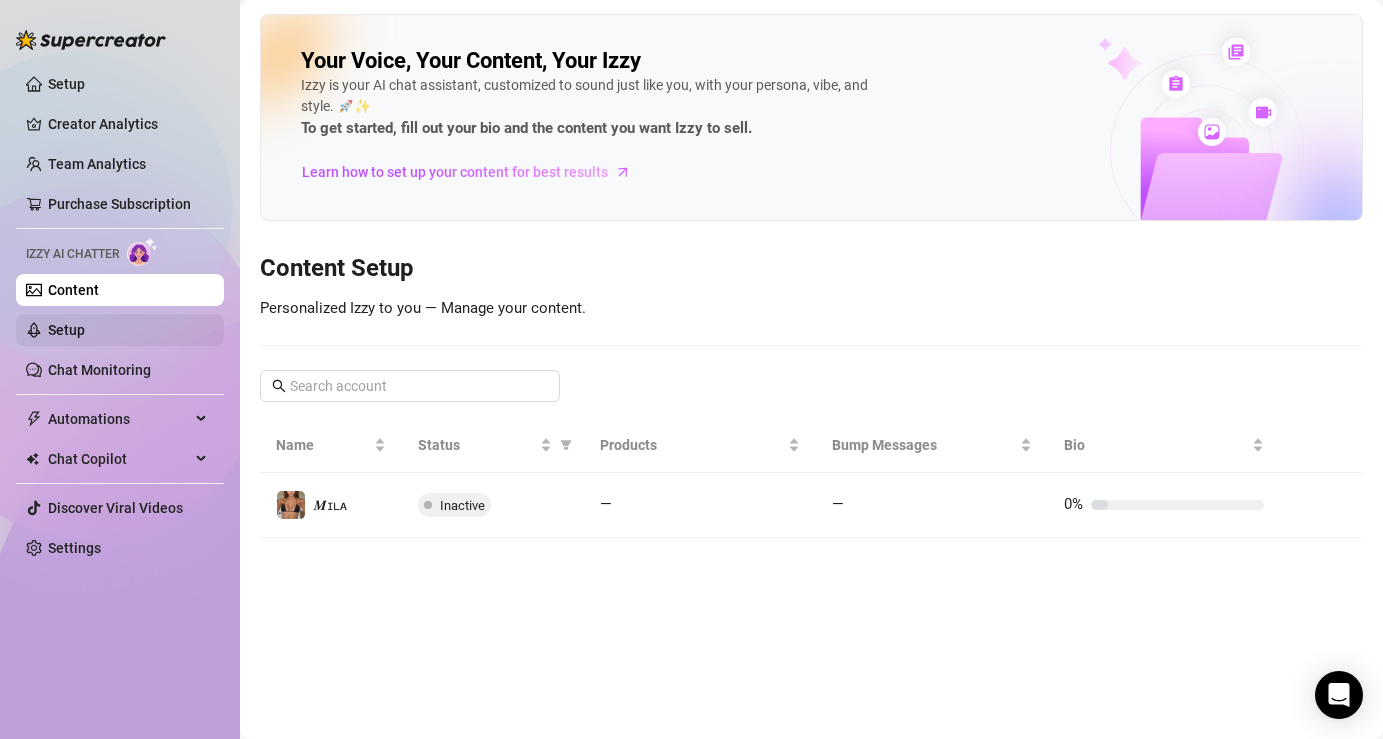 click on "Setup" at bounding box center [66, 330] 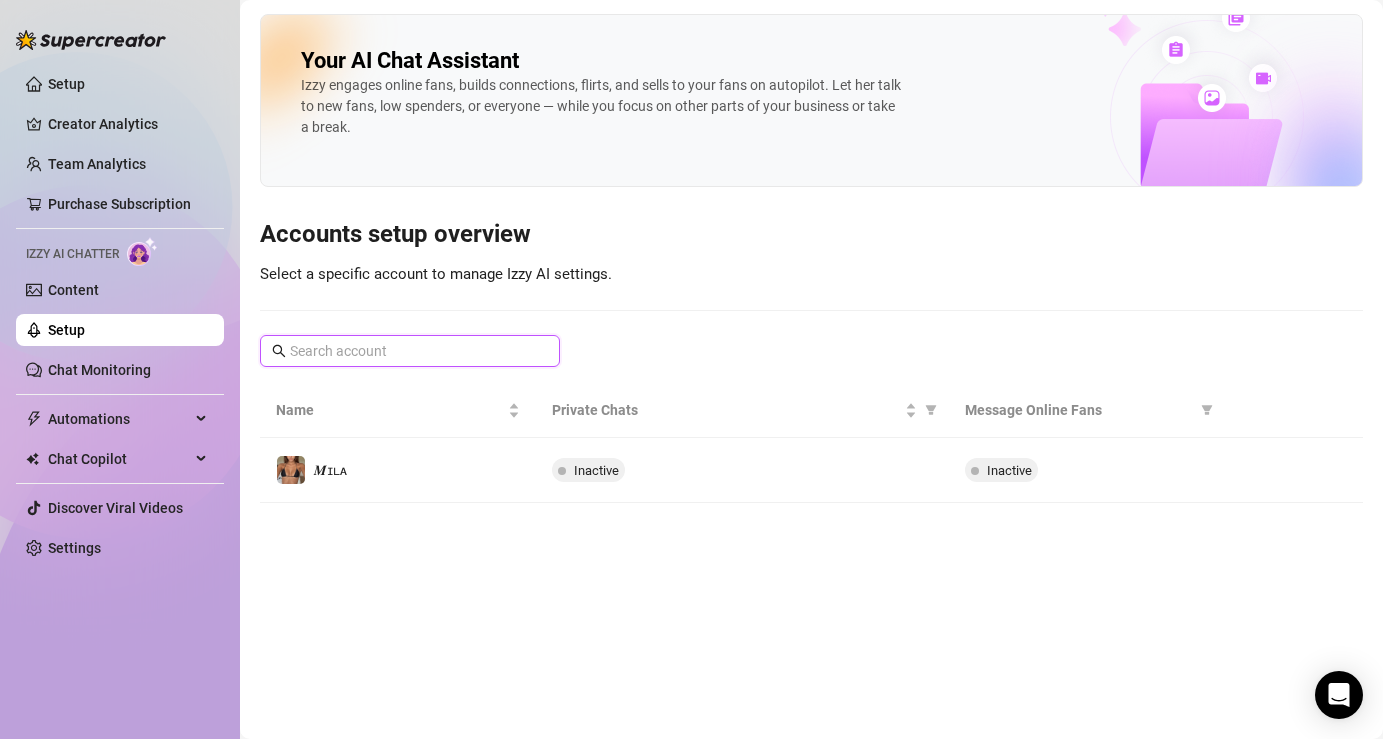 click at bounding box center (411, 351) 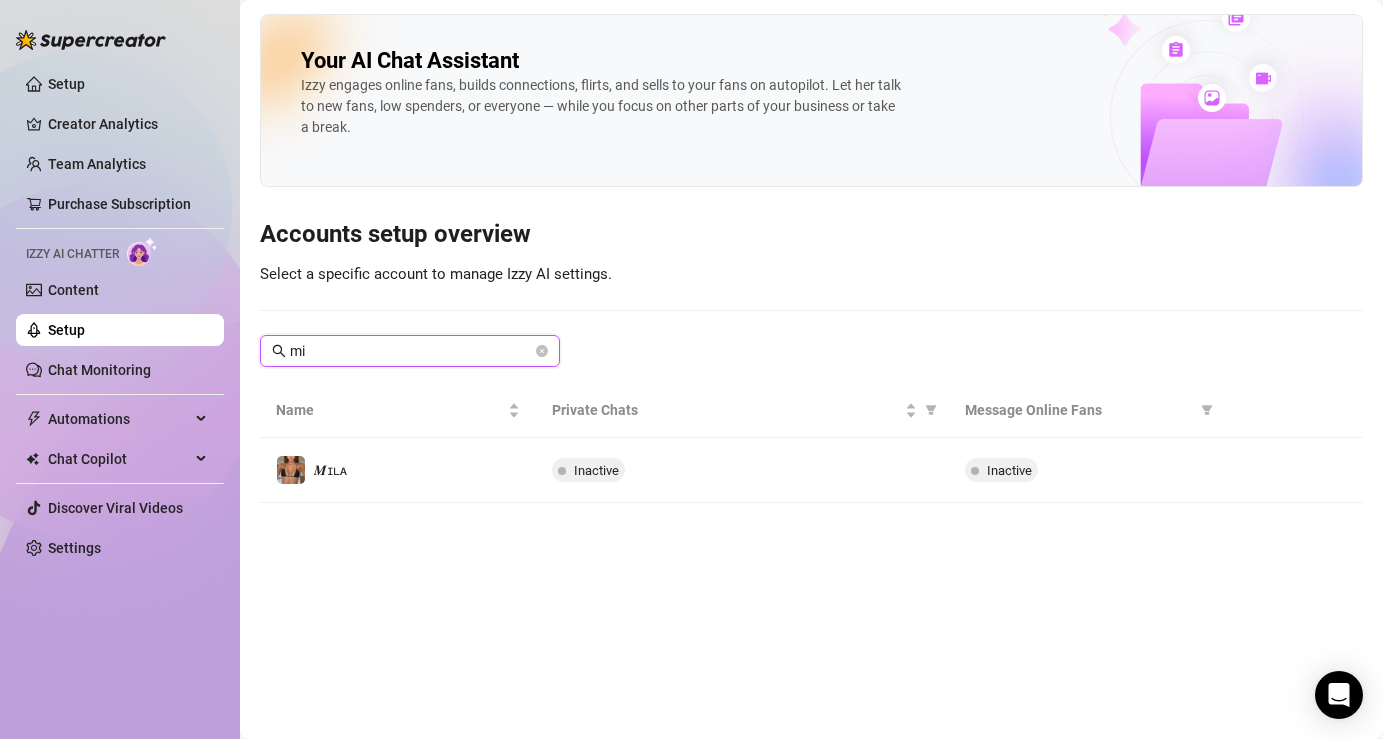 type on "m" 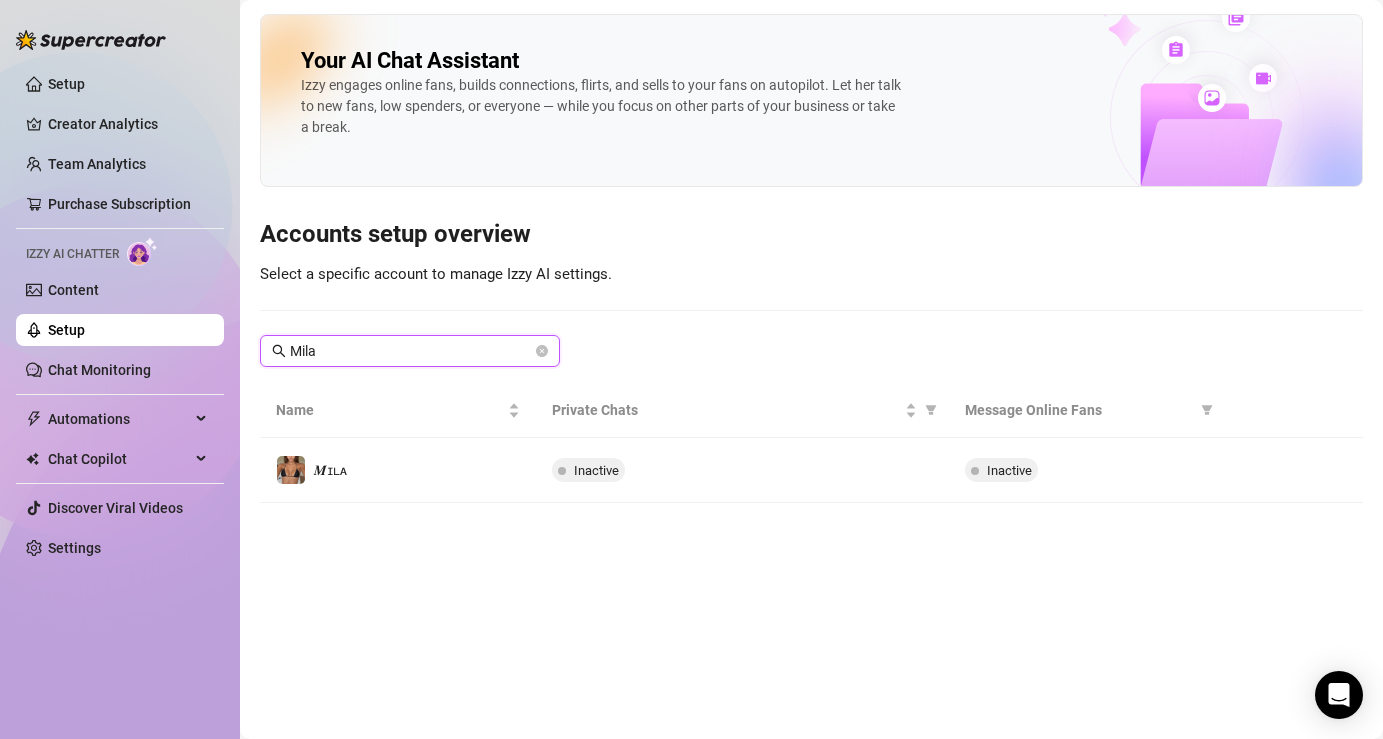 type on "Mila" 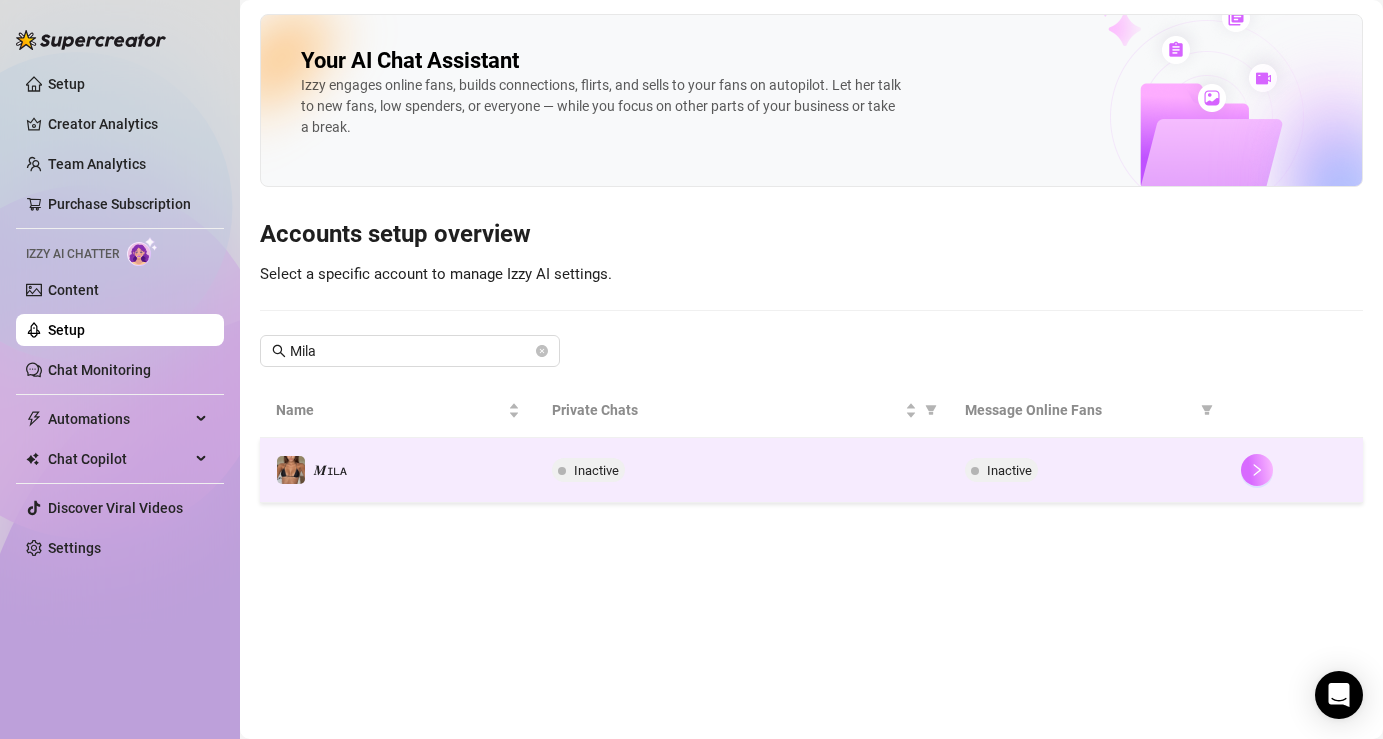 click at bounding box center (1257, 470) 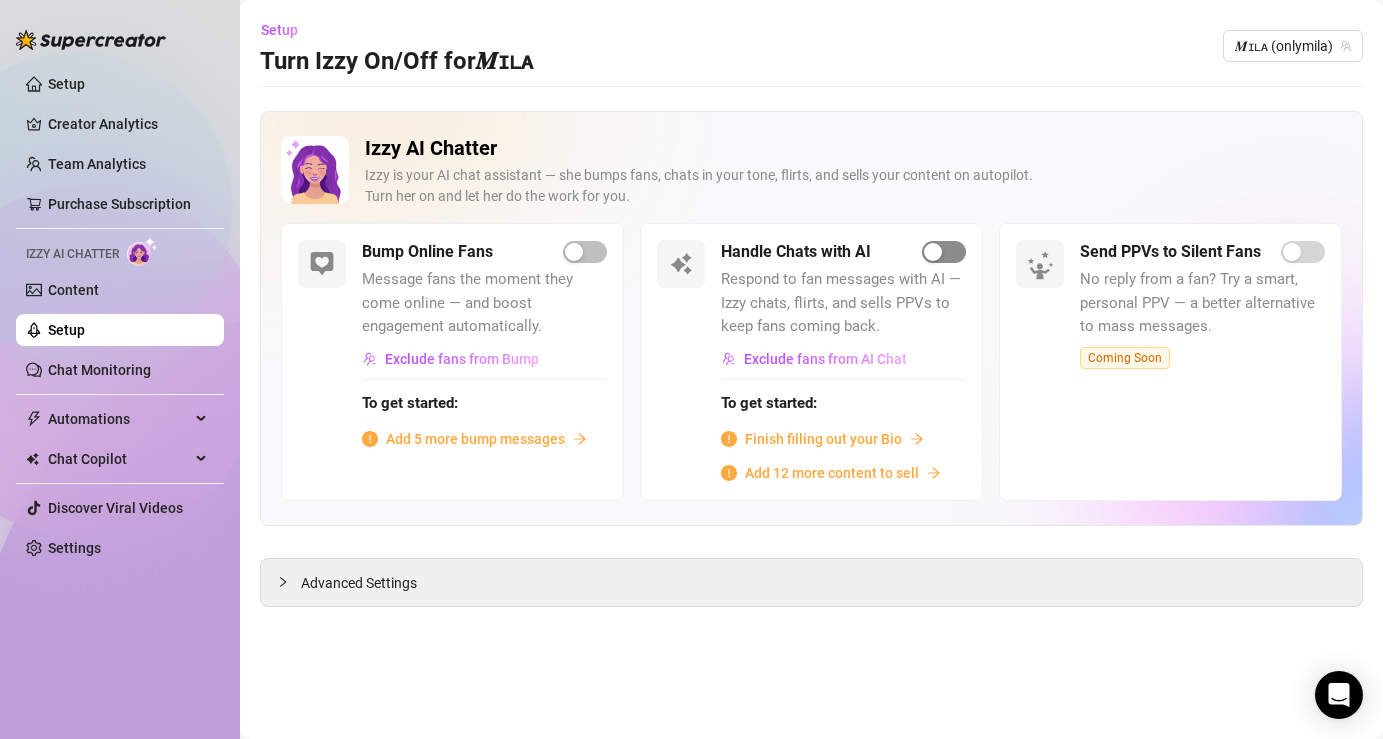 click at bounding box center (944, 252) 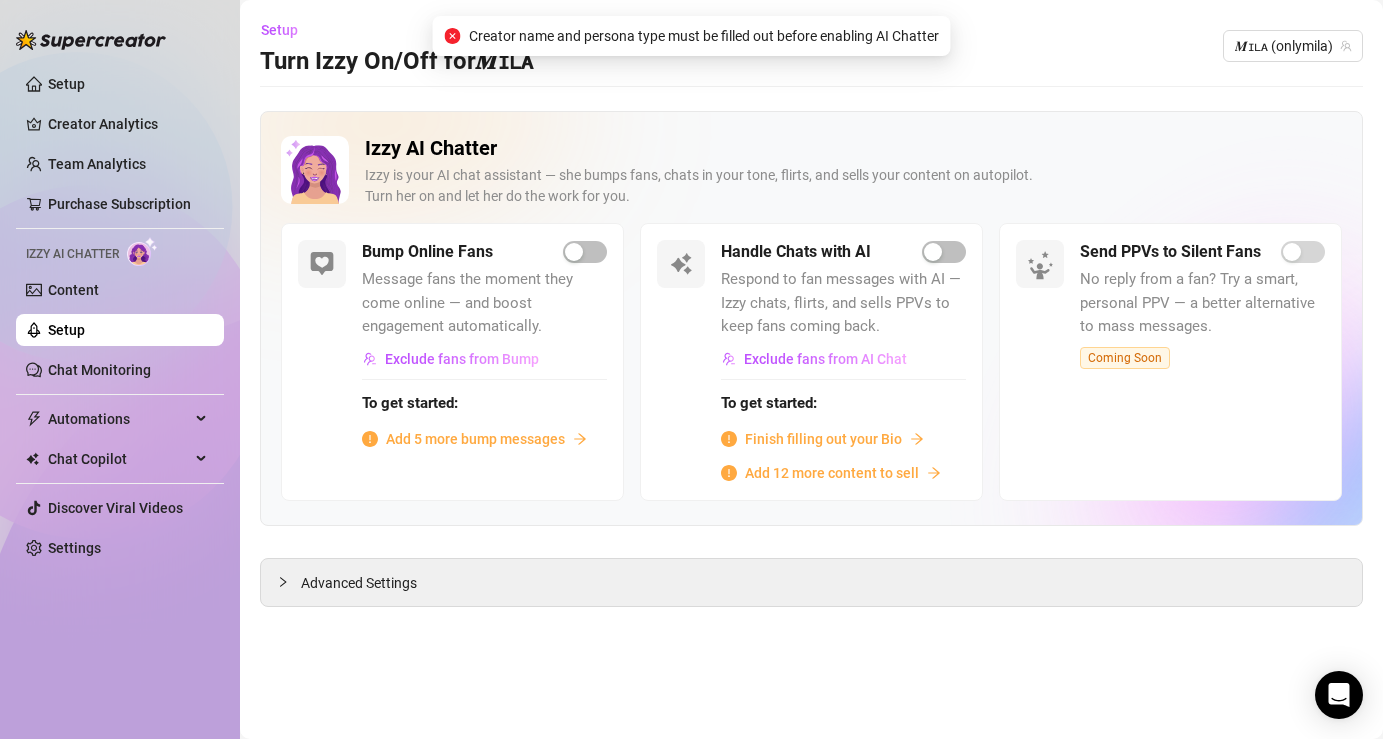 click on "Finish filling out your Bio" at bounding box center [823, 439] 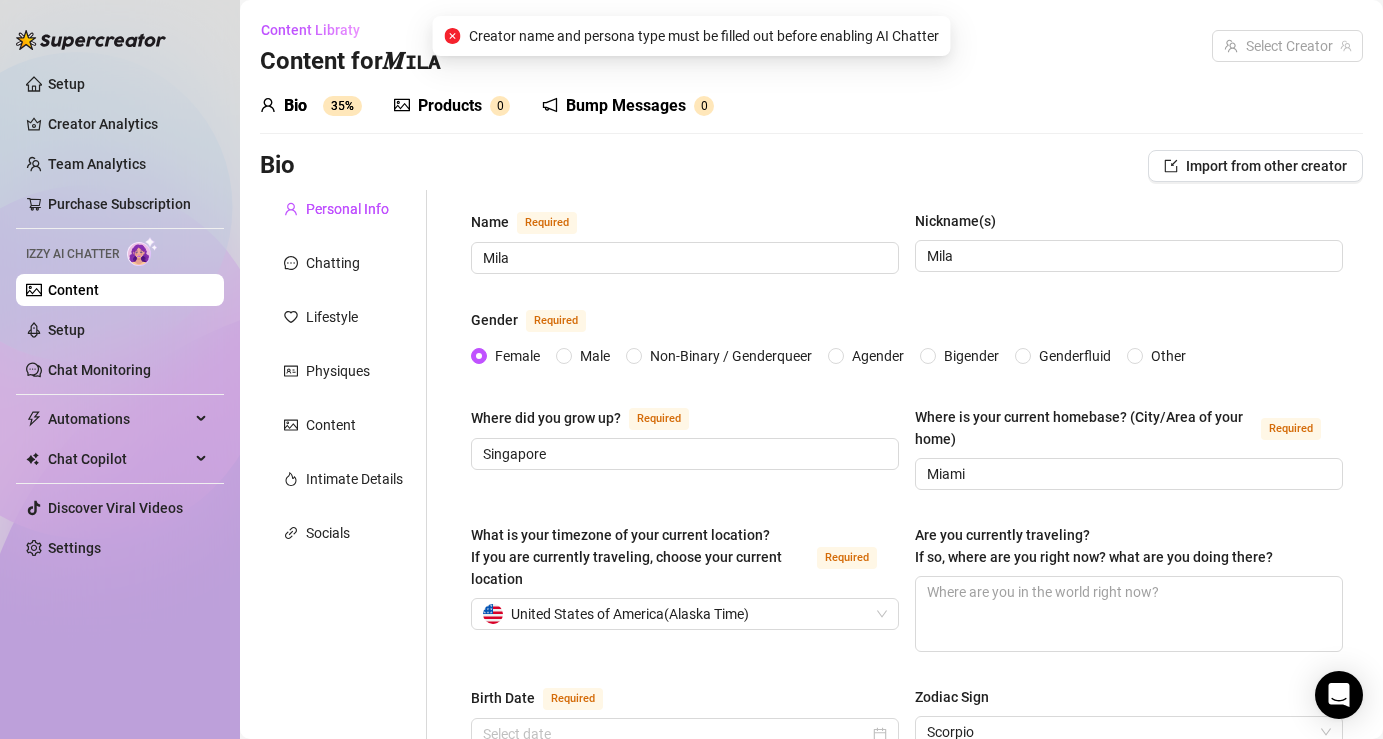 type 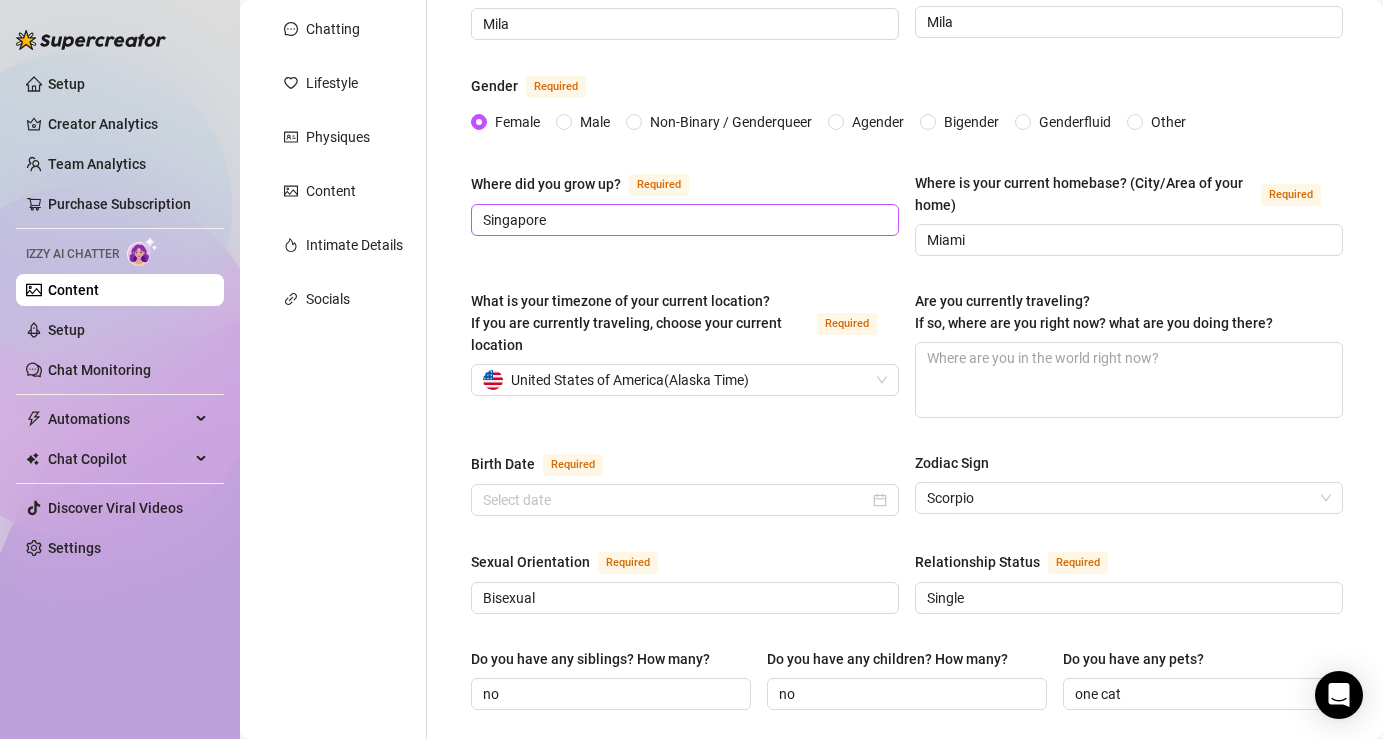 scroll, scrollTop: 179, scrollLeft: 0, axis: vertical 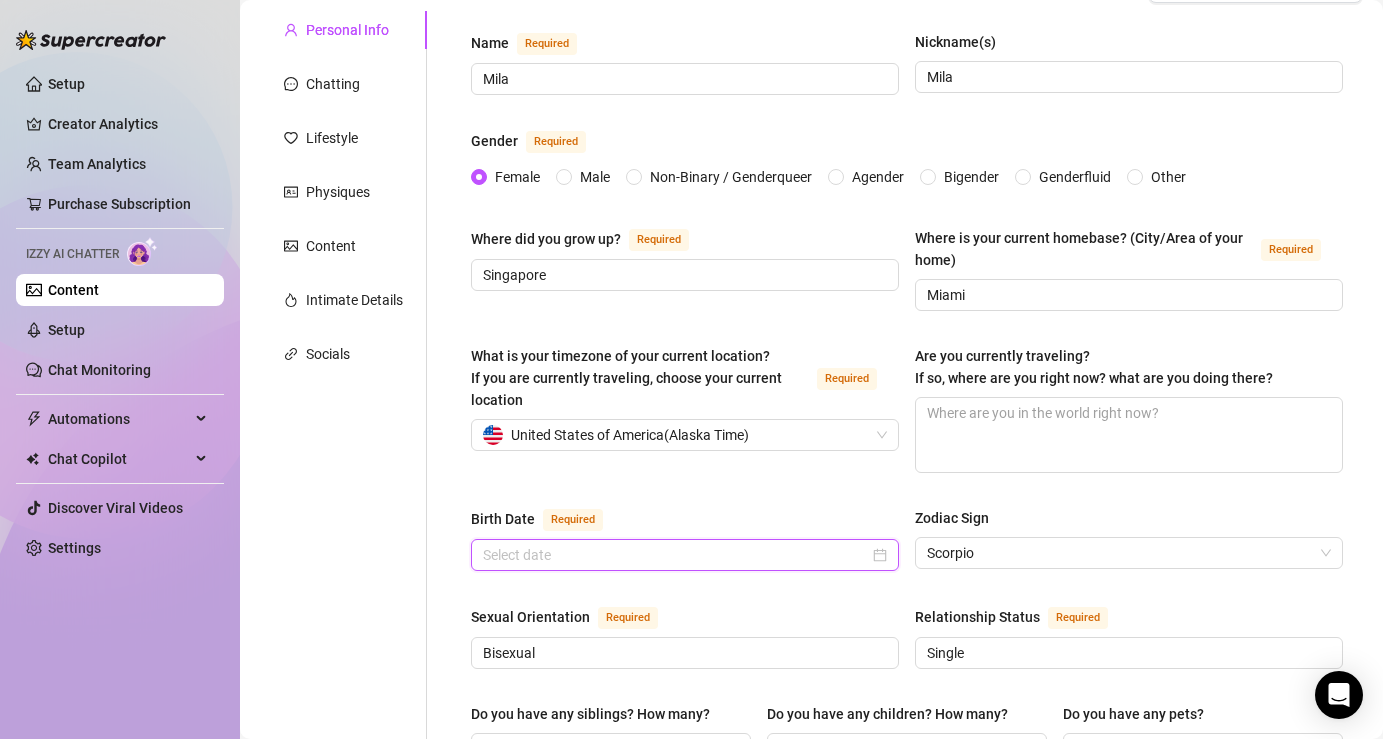 click on "Birth Date Required" at bounding box center (676, 555) 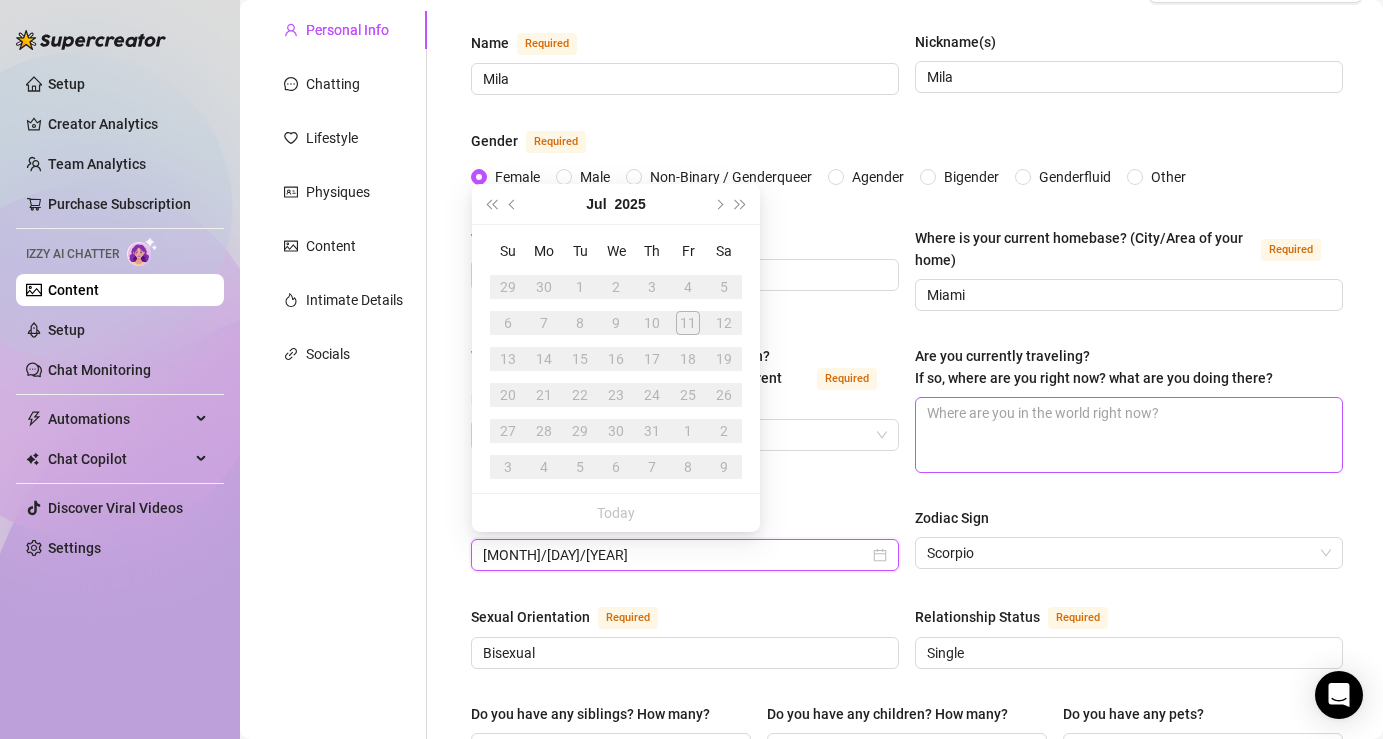 type on "[MONTH]/[DAY]/[YEAR]" 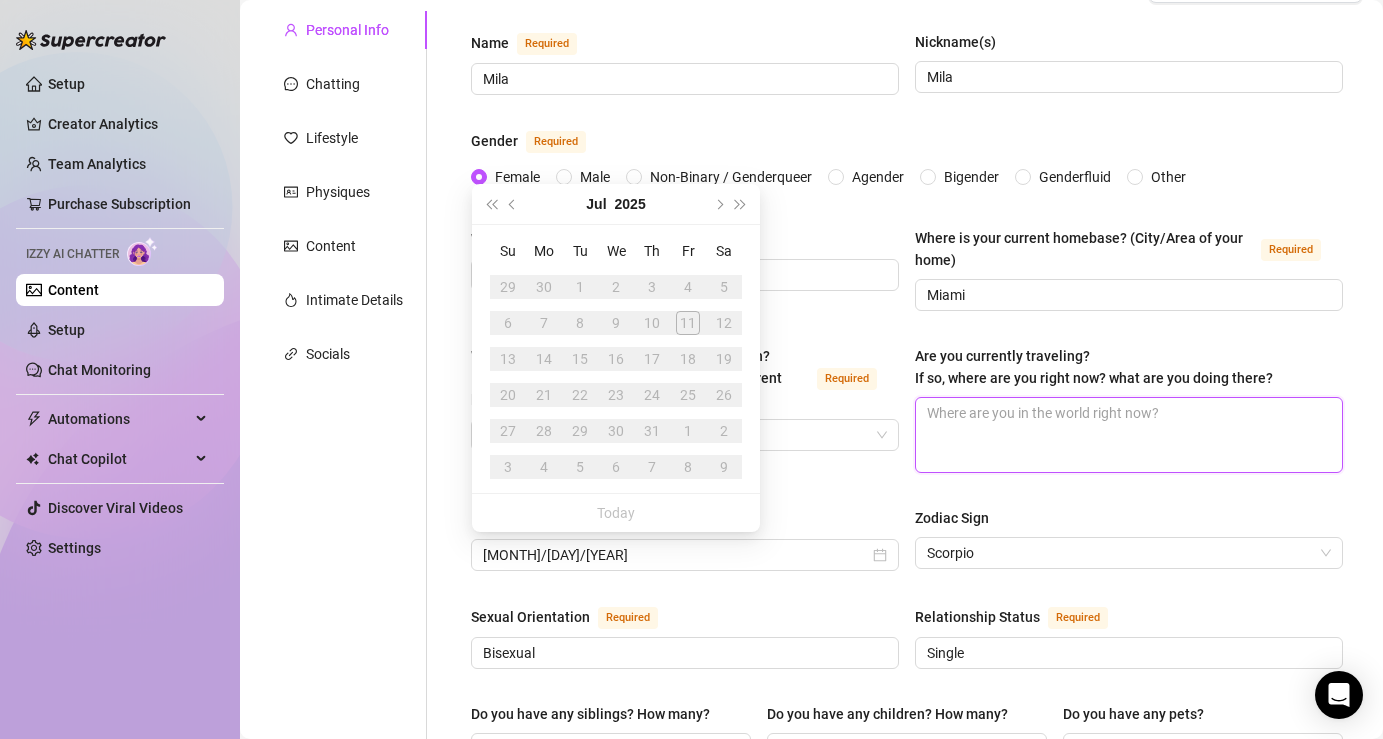 type 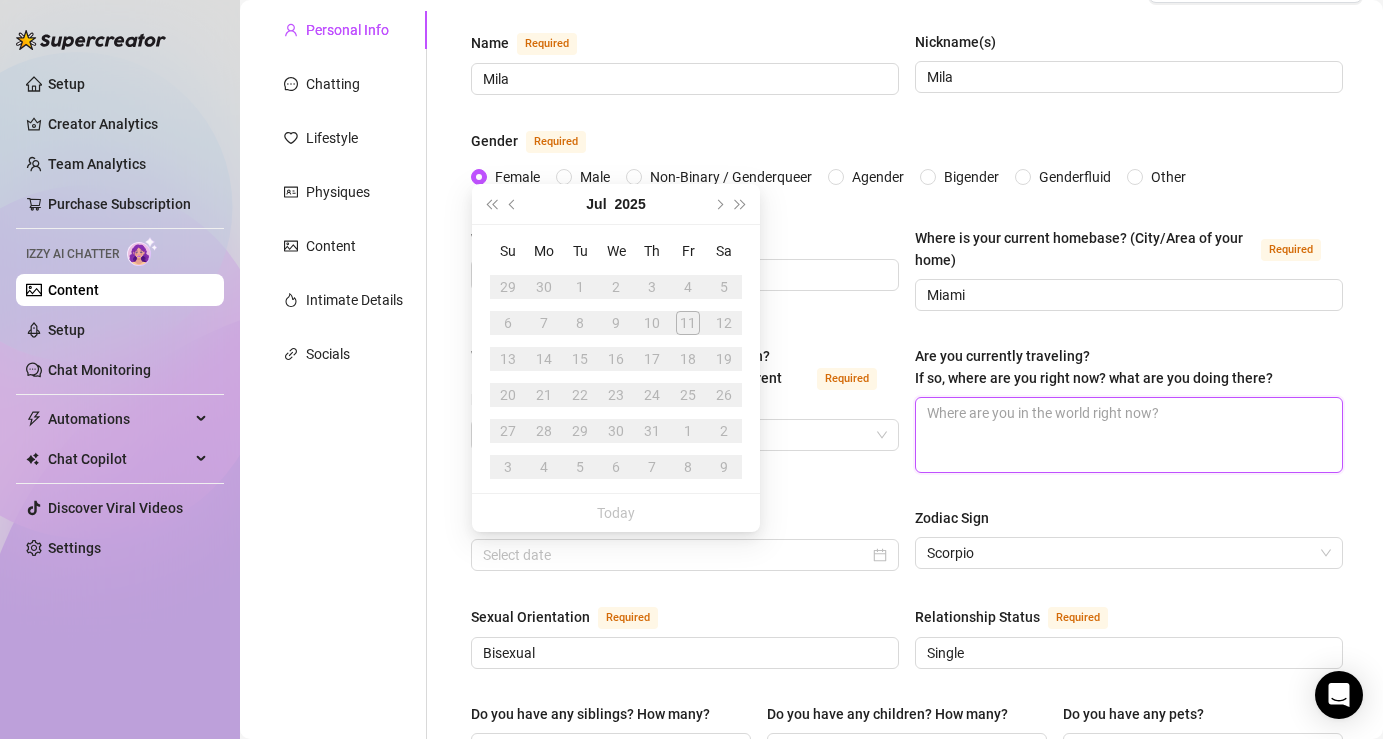 click on "Are you currently traveling? If so, where are you right now? what are you doing there?" at bounding box center (1129, 435) 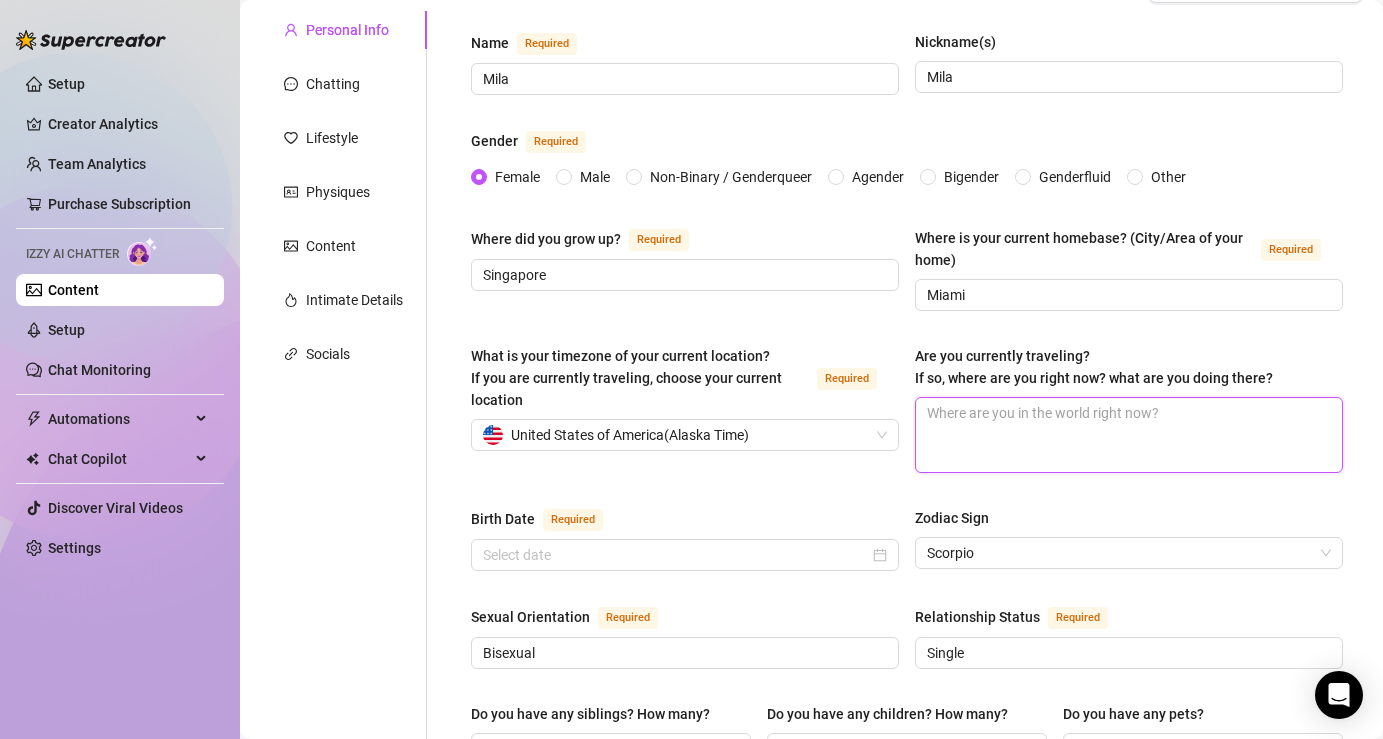 type 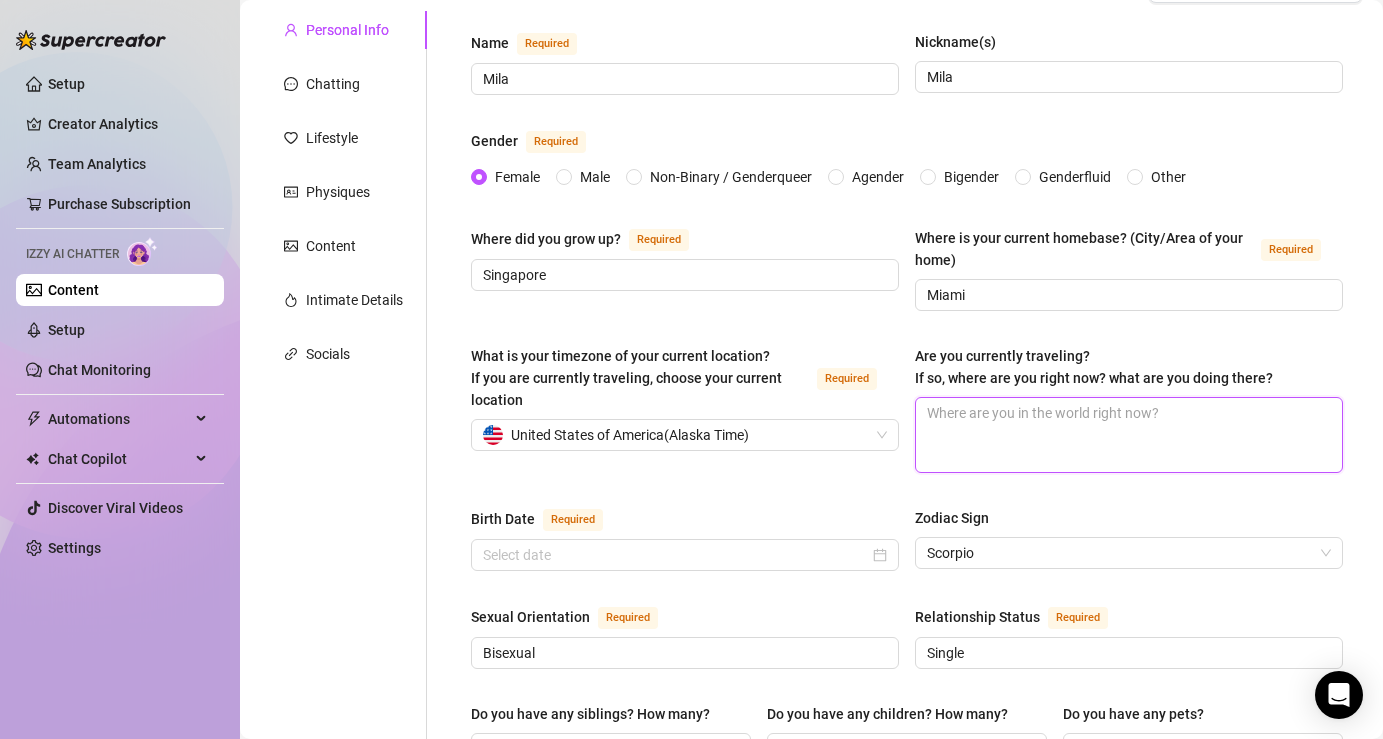 type on "N" 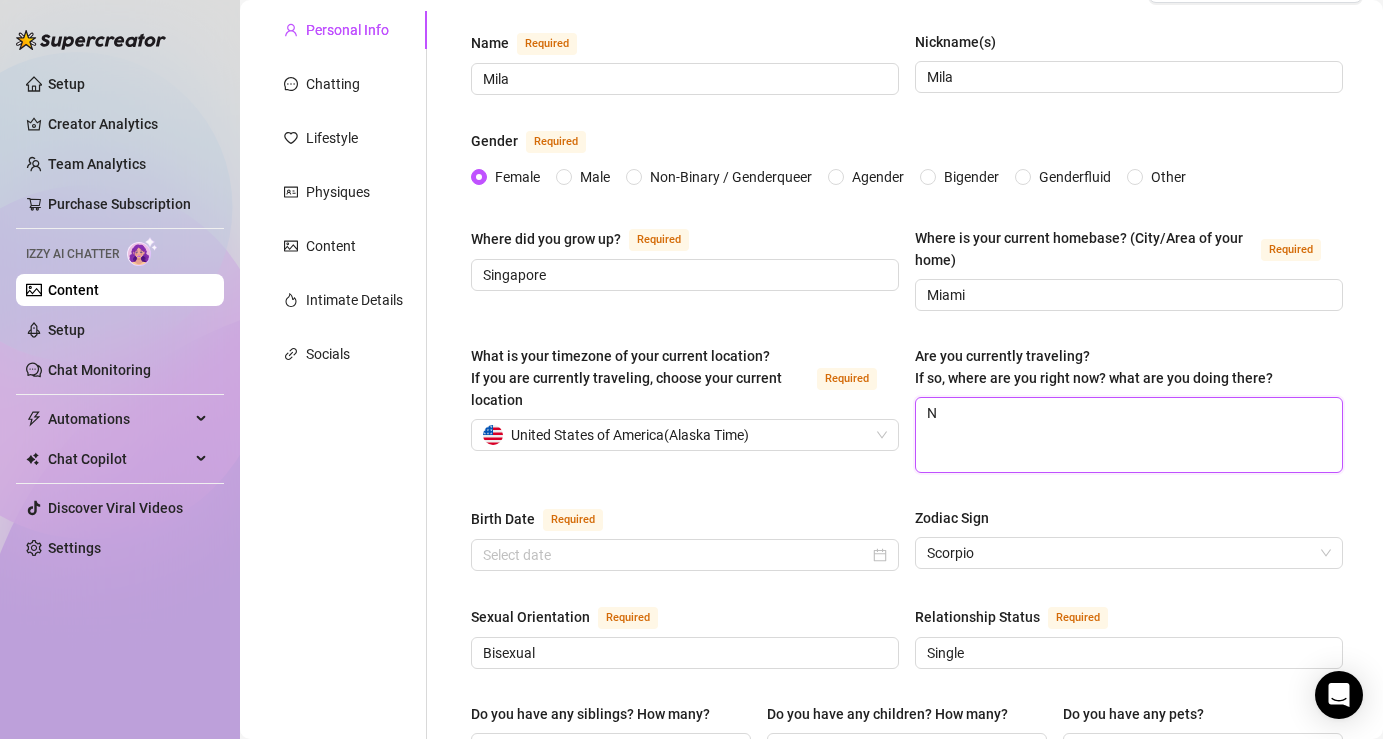 type 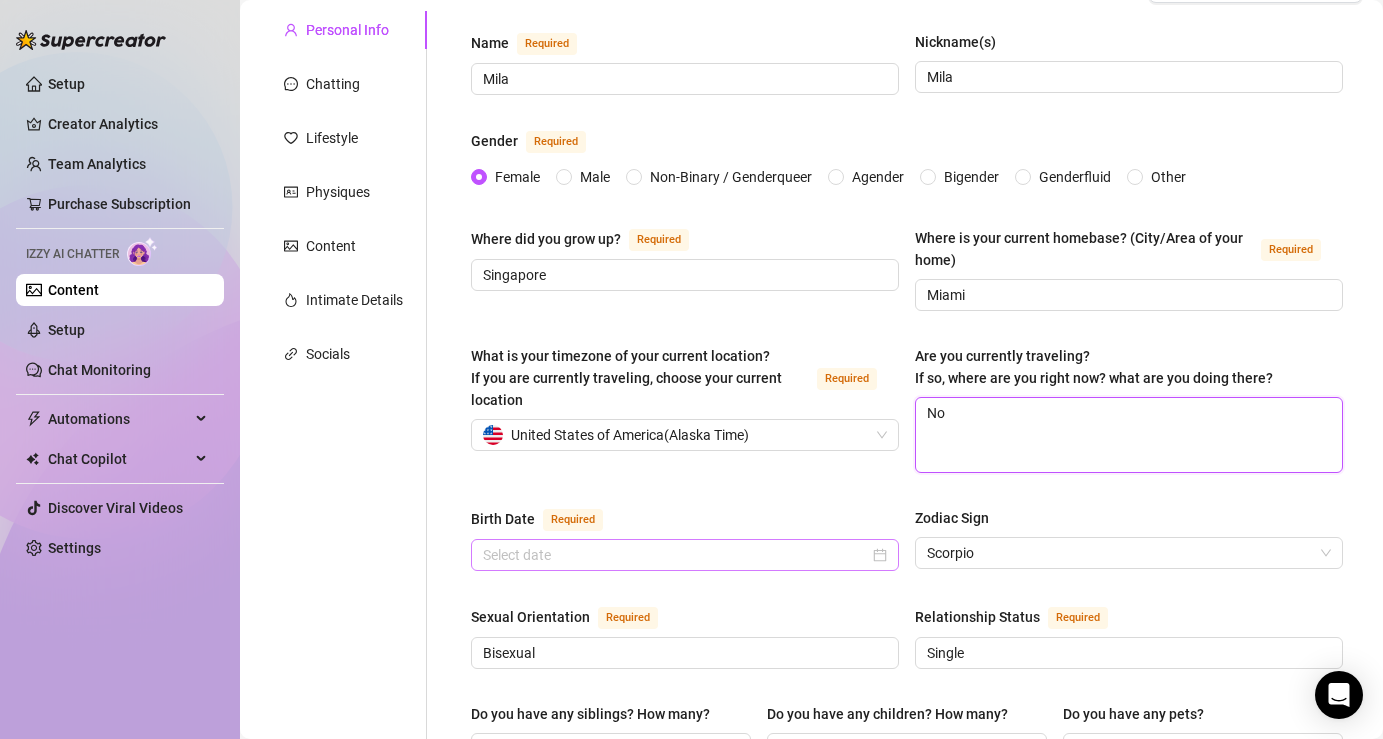 click at bounding box center [685, 555] 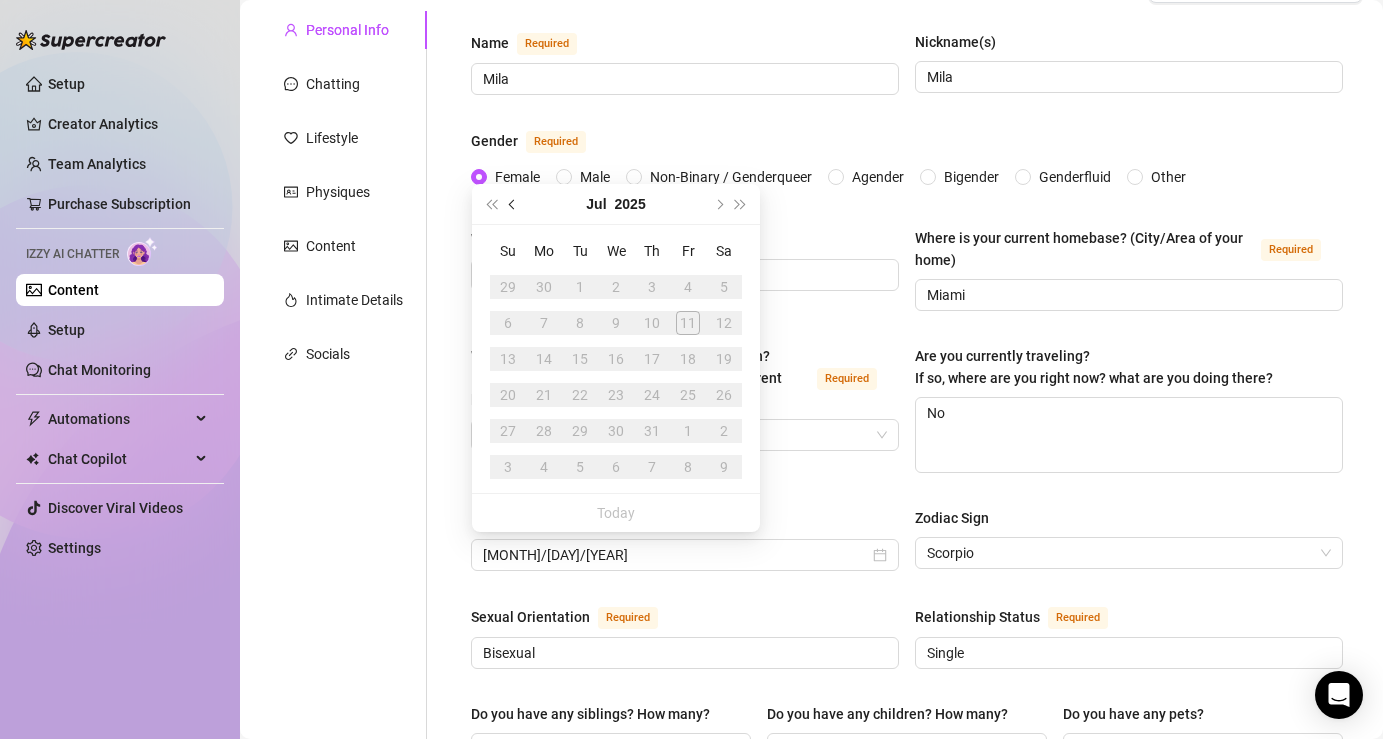 click at bounding box center [513, 204] 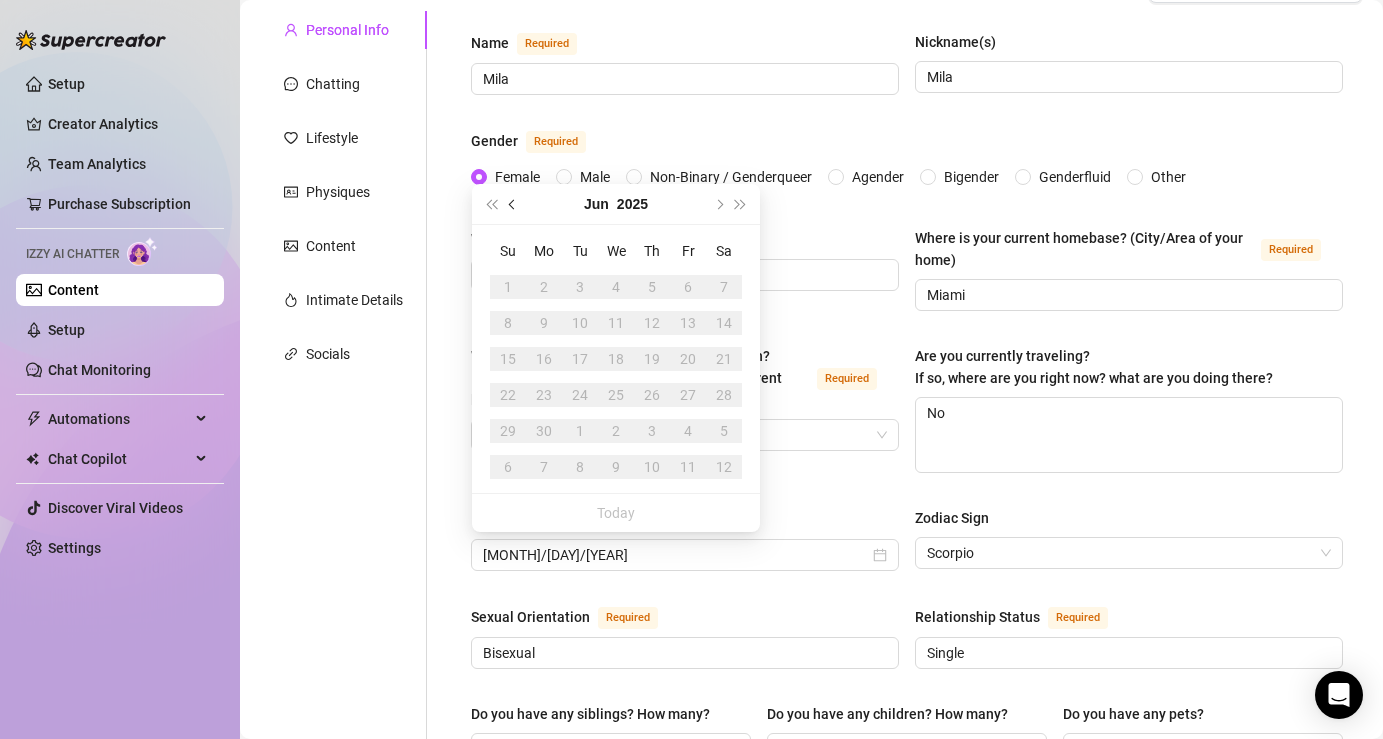 click at bounding box center [513, 204] 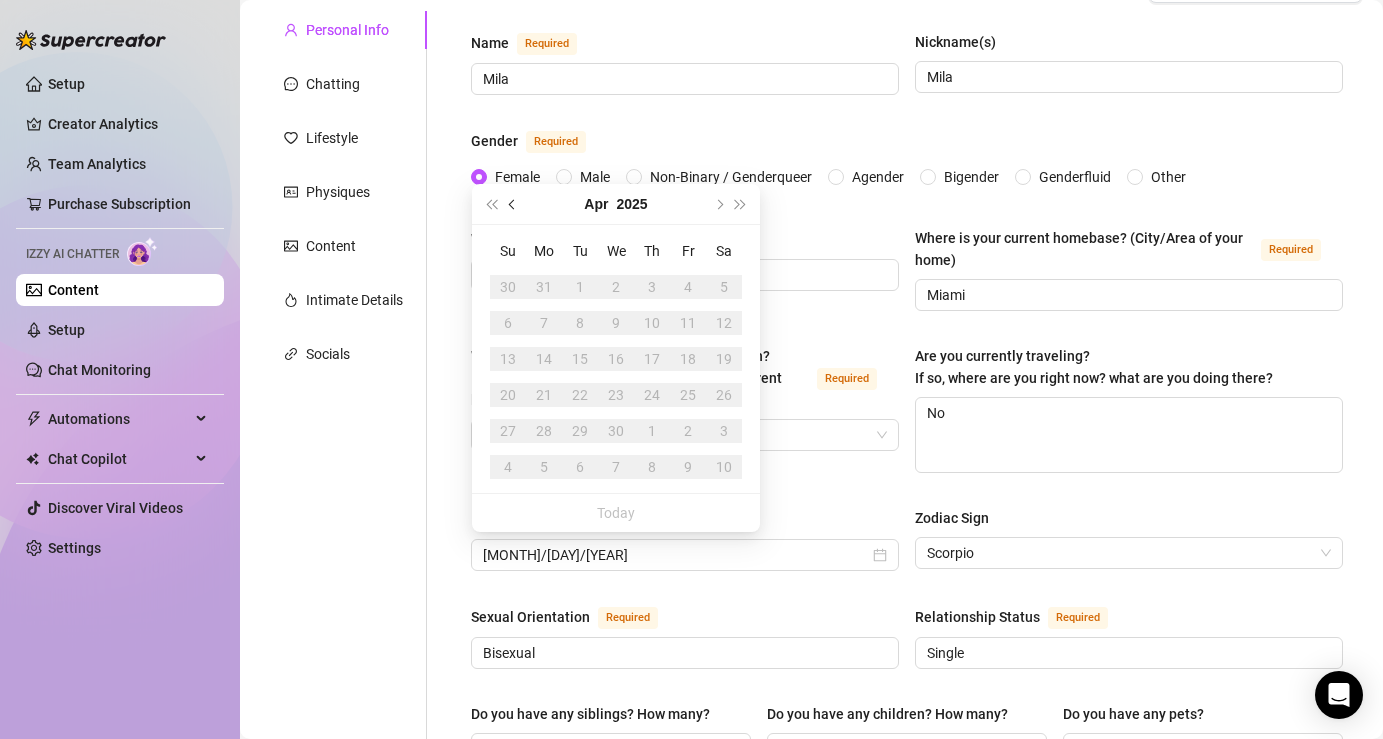 click at bounding box center (513, 204) 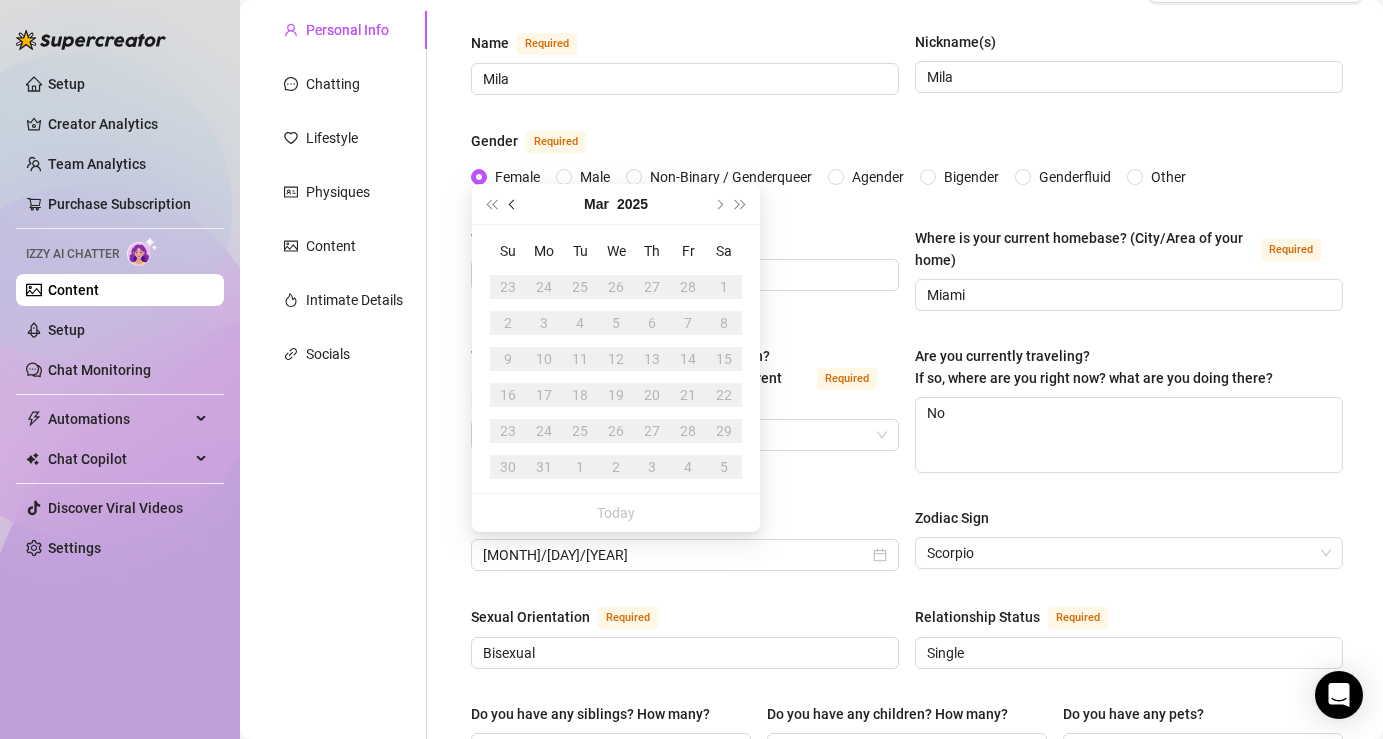 click at bounding box center (513, 204) 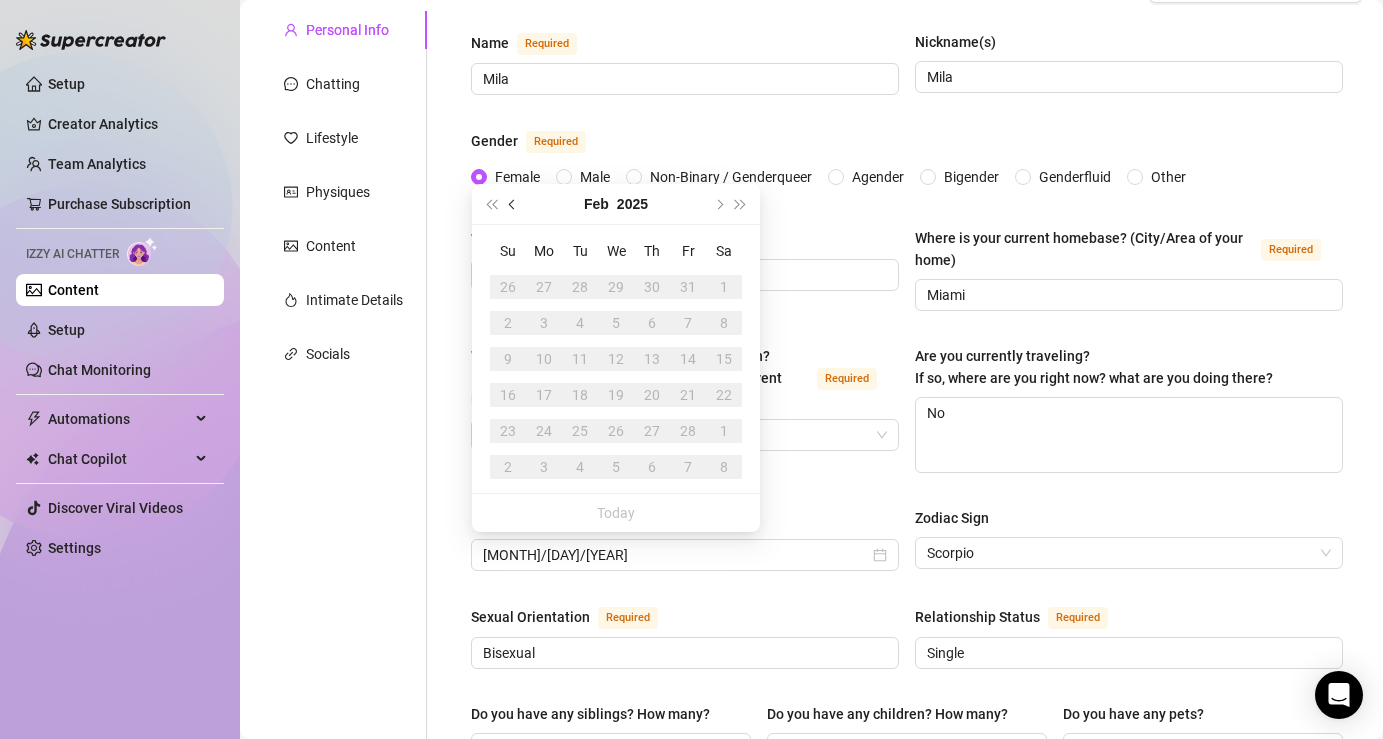 click at bounding box center [513, 204] 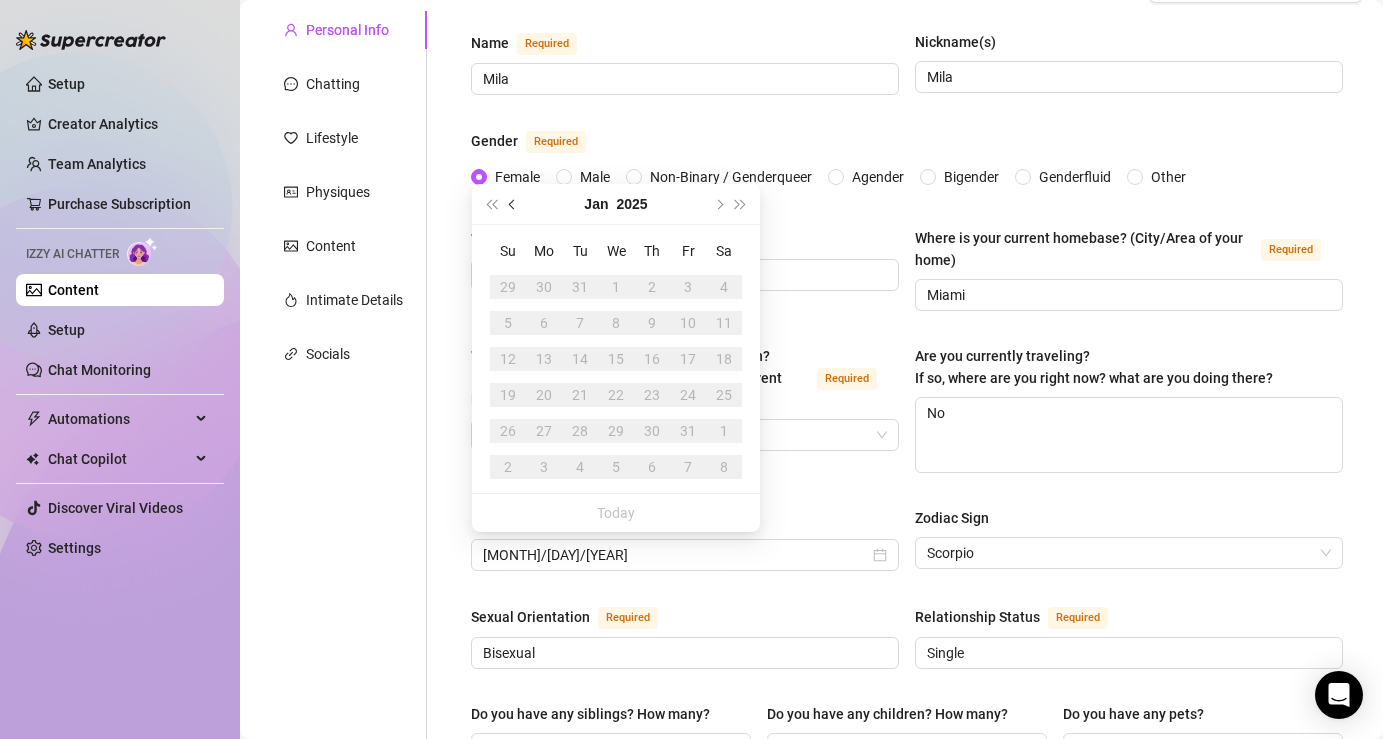 click at bounding box center (513, 204) 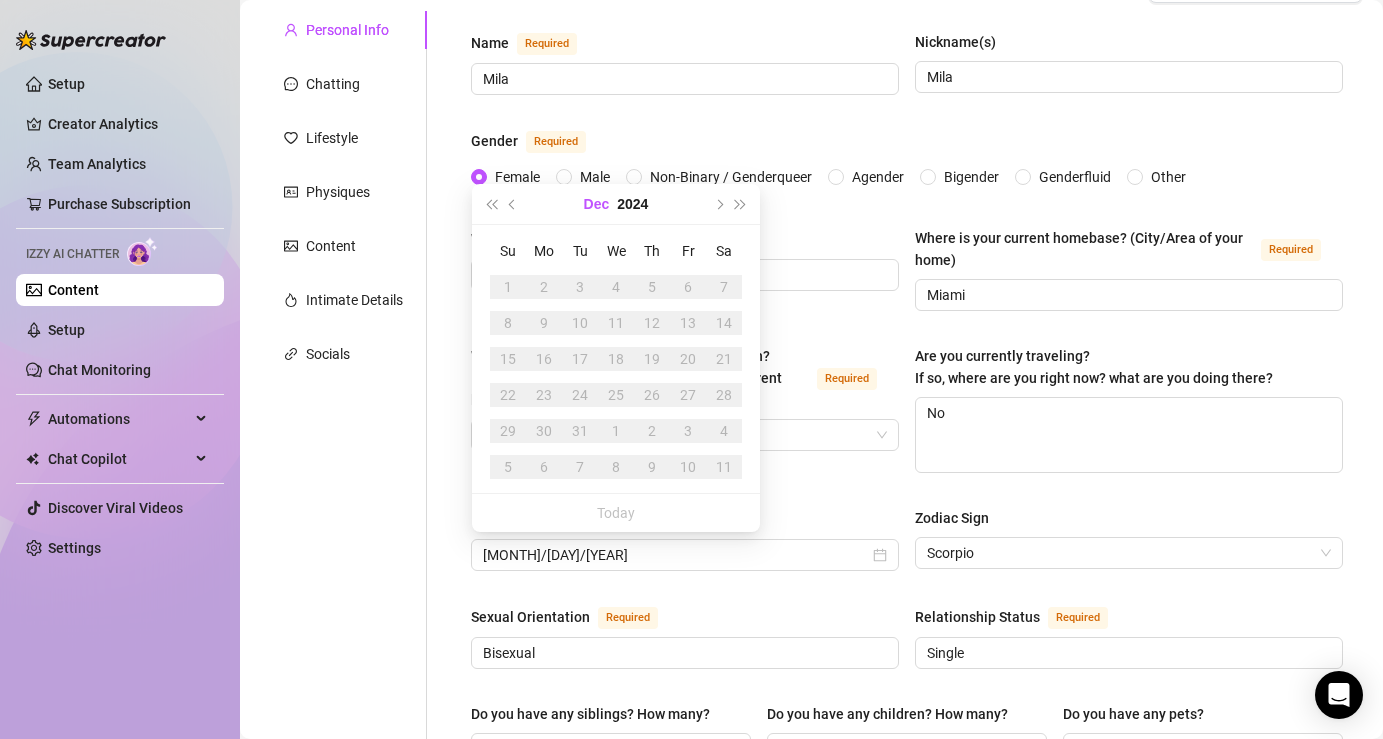 click on "Dec" at bounding box center [597, 204] 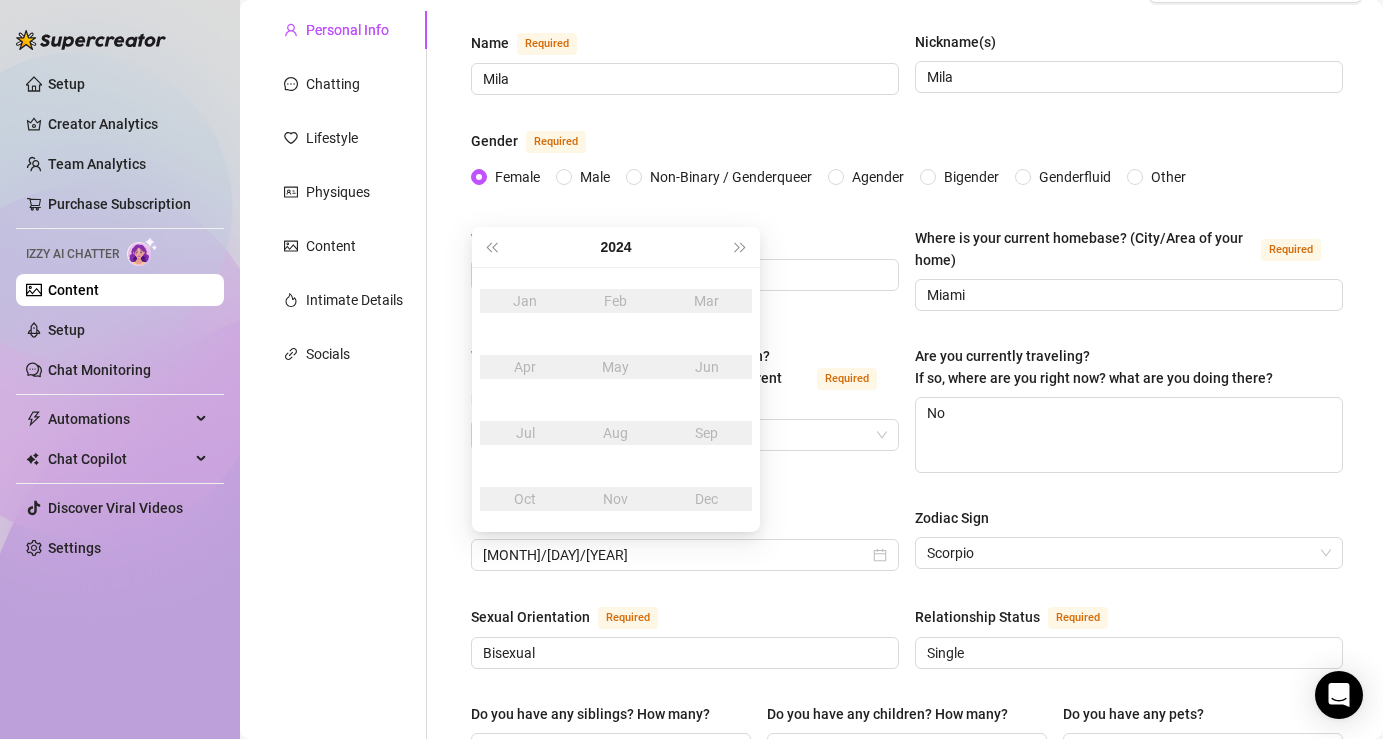 click on "Name Required [FIRST] [LAST] Nickname(s) [FIRST] Gender Required Female Male Non-Binary / Genderqueer Agender Bigender Genderfluid Other Where did you grow up? Required [CITY] Where is your current homebase? (City/Area of your home) Required [CITY] What is your timezone of your current location? If you are currently traveling, choose your current location Required [COUNTRY] ( [TIMEZONE] ) Are you currently traveling? If so, where are you right now? what are you doing there? No Birth Date Required [MONTH]/[DAY]/[YEAR] Zodiac Sign Scorpio Sexual Orientation Required Bisexual Relationship Status Required Single Do you have any siblings? How many? no Do you have any children? How many? no Do you have any pets? one cat What do you do for work currently? ballerina What were your previous jobs or careers? student What is your educational background? bachelor's degree What languages do you speak? English French   What are your religious beliefs? spiritual What are your ideological beliefs? spirtual Required" at bounding box center (907, 854) 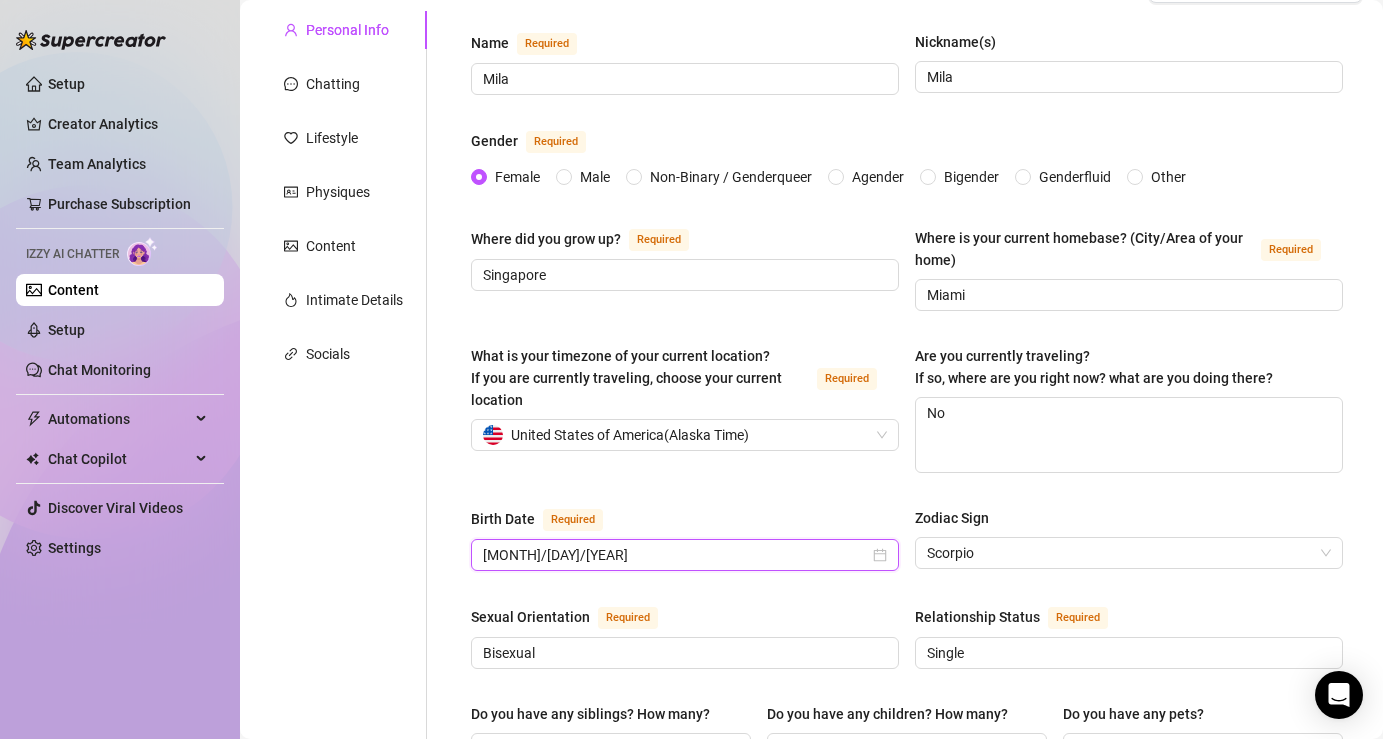 click on "[MONTH]/[DAY]/[YEAR]" at bounding box center [676, 555] 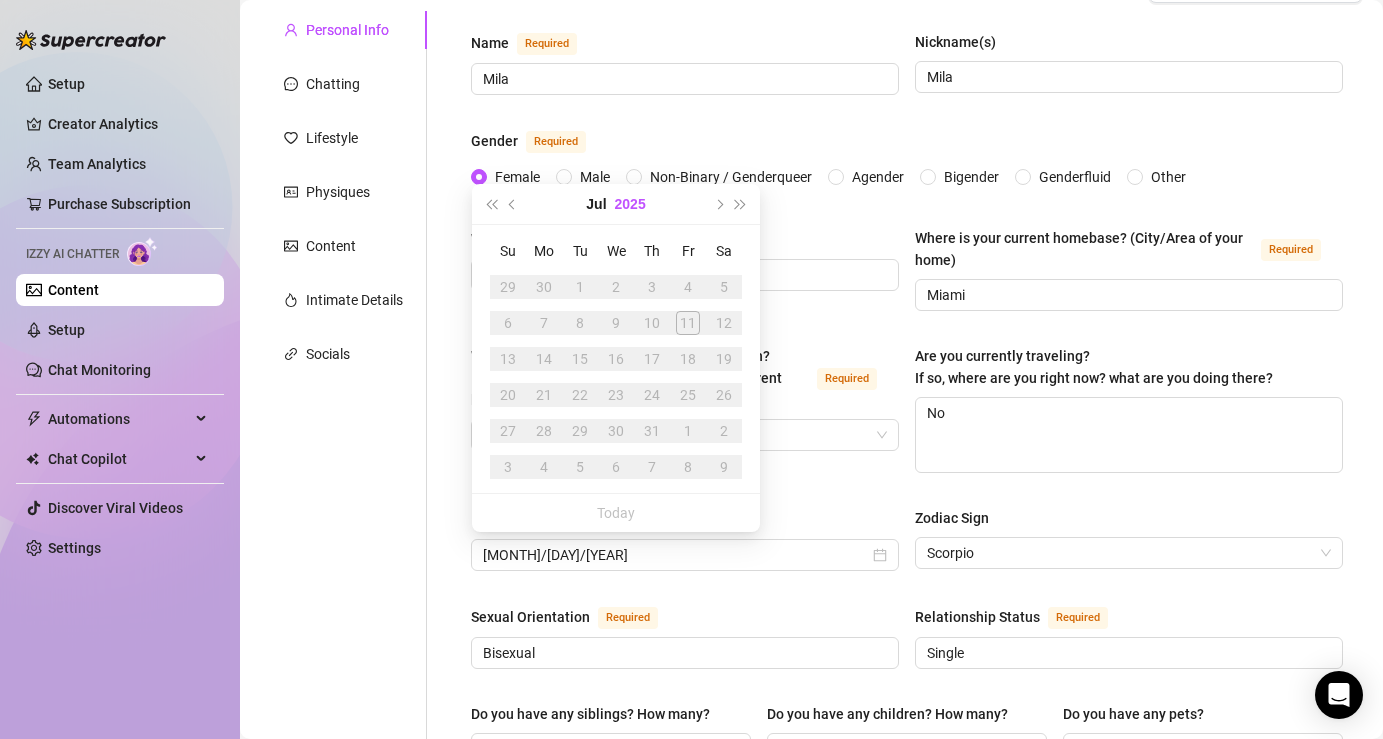 click on "2025" at bounding box center [630, 204] 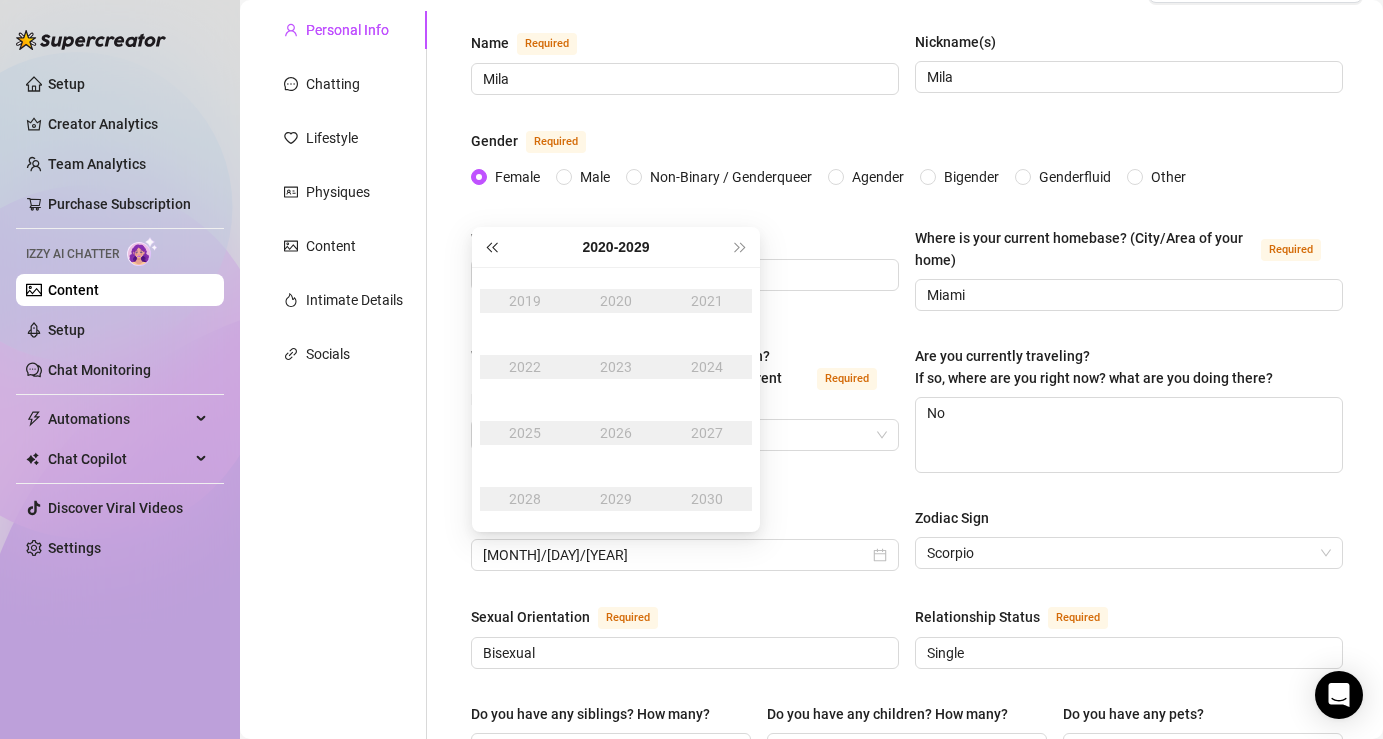 click at bounding box center [491, 247] 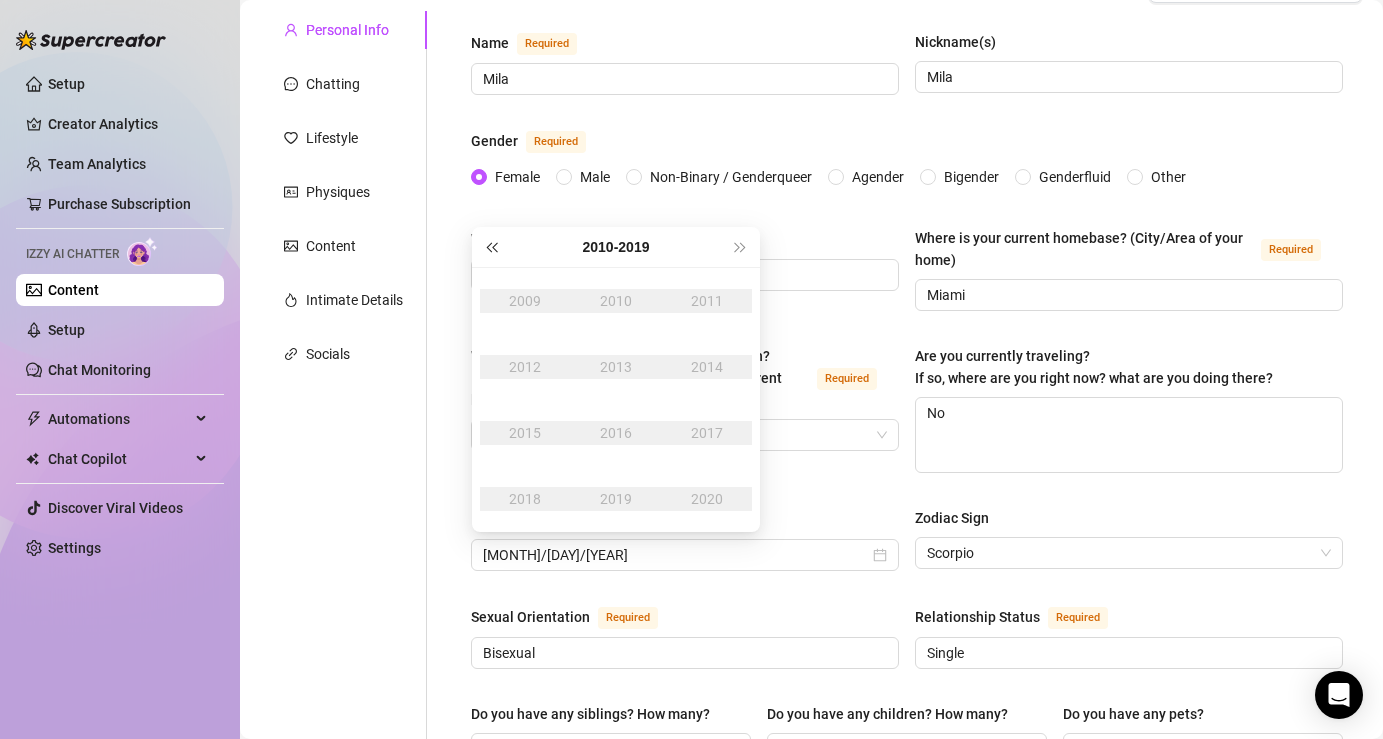 click at bounding box center [491, 247] 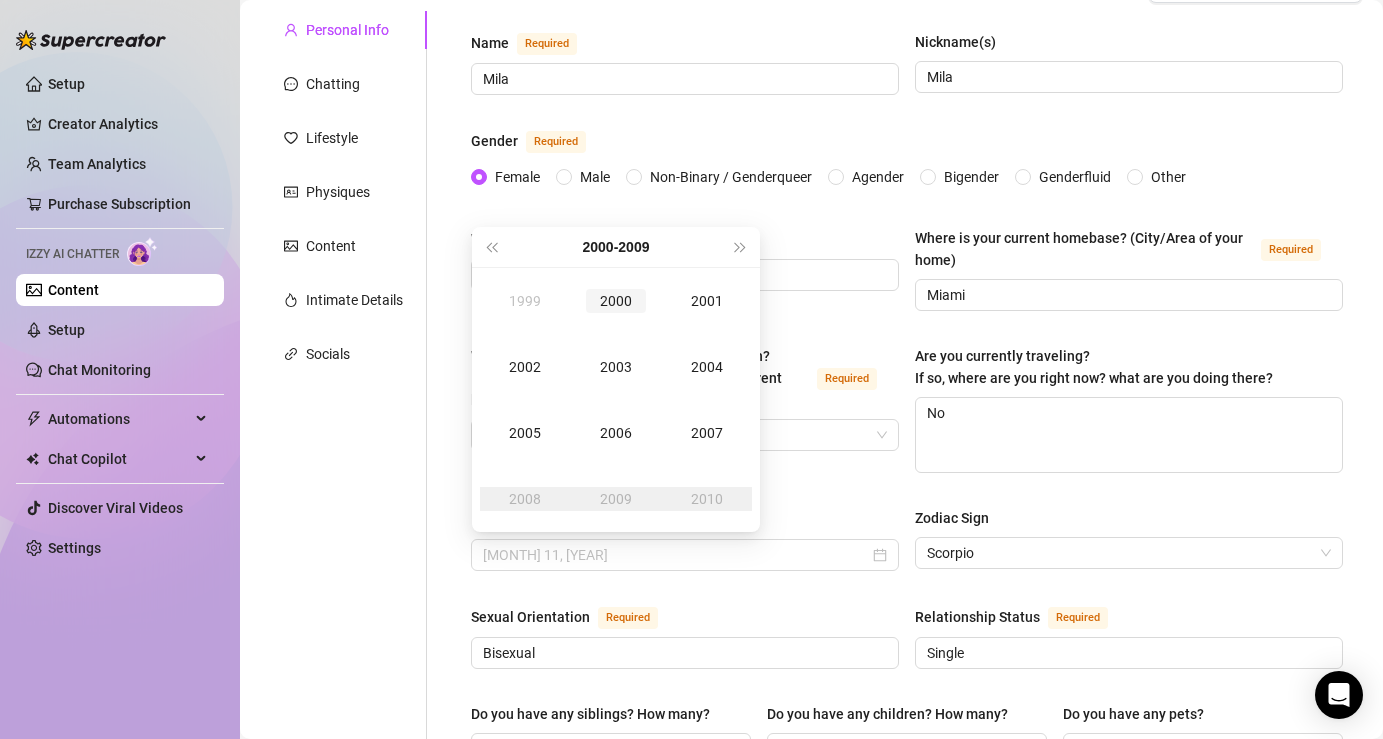 click on "2000" at bounding box center [616, 301] 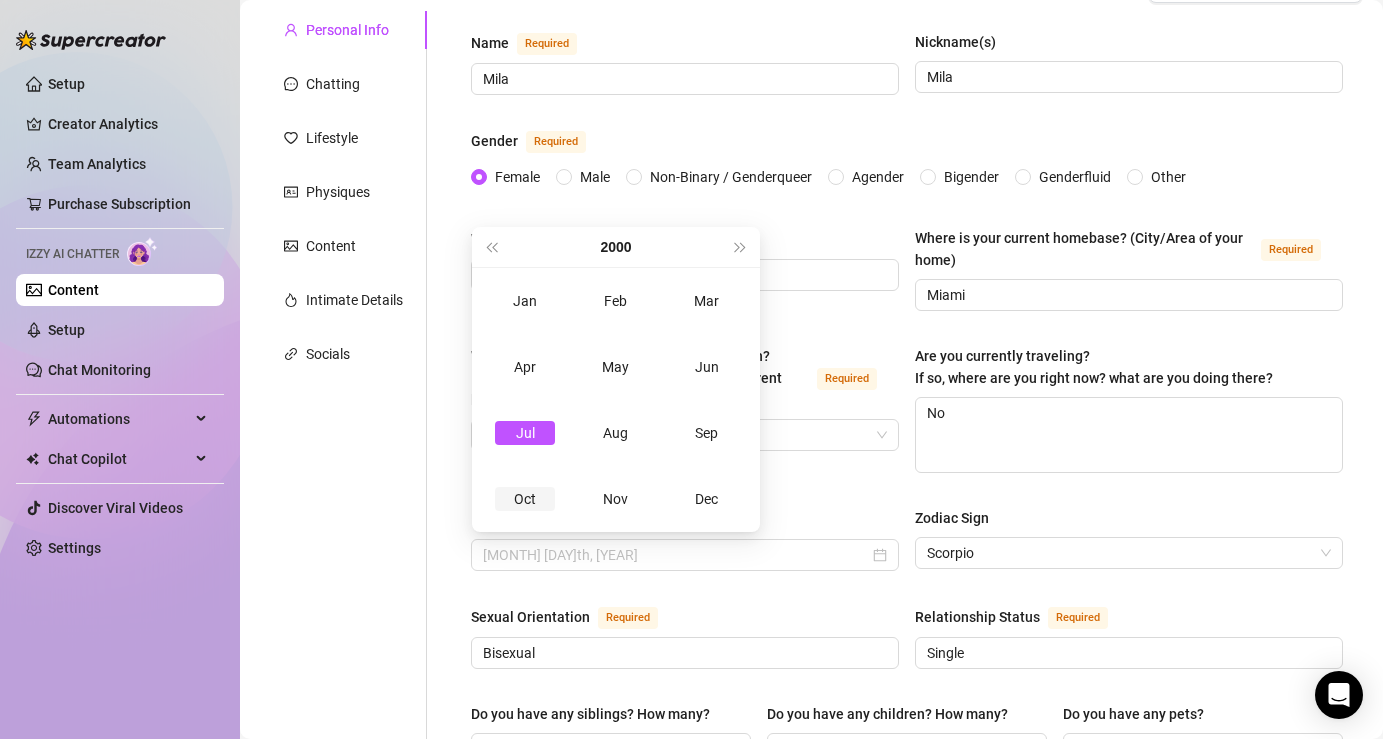 click on "Oct" at bounding box center [525, 499] 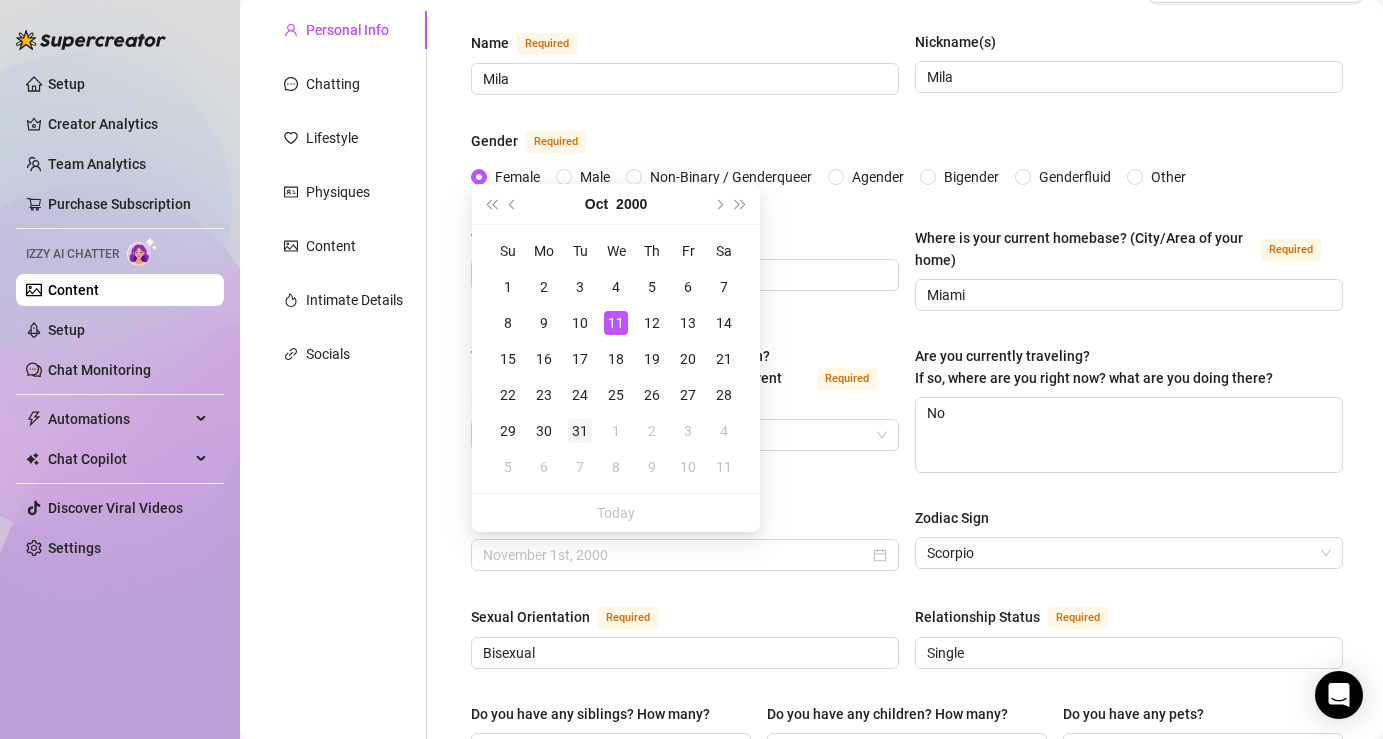 type on "October 31st, 2000" 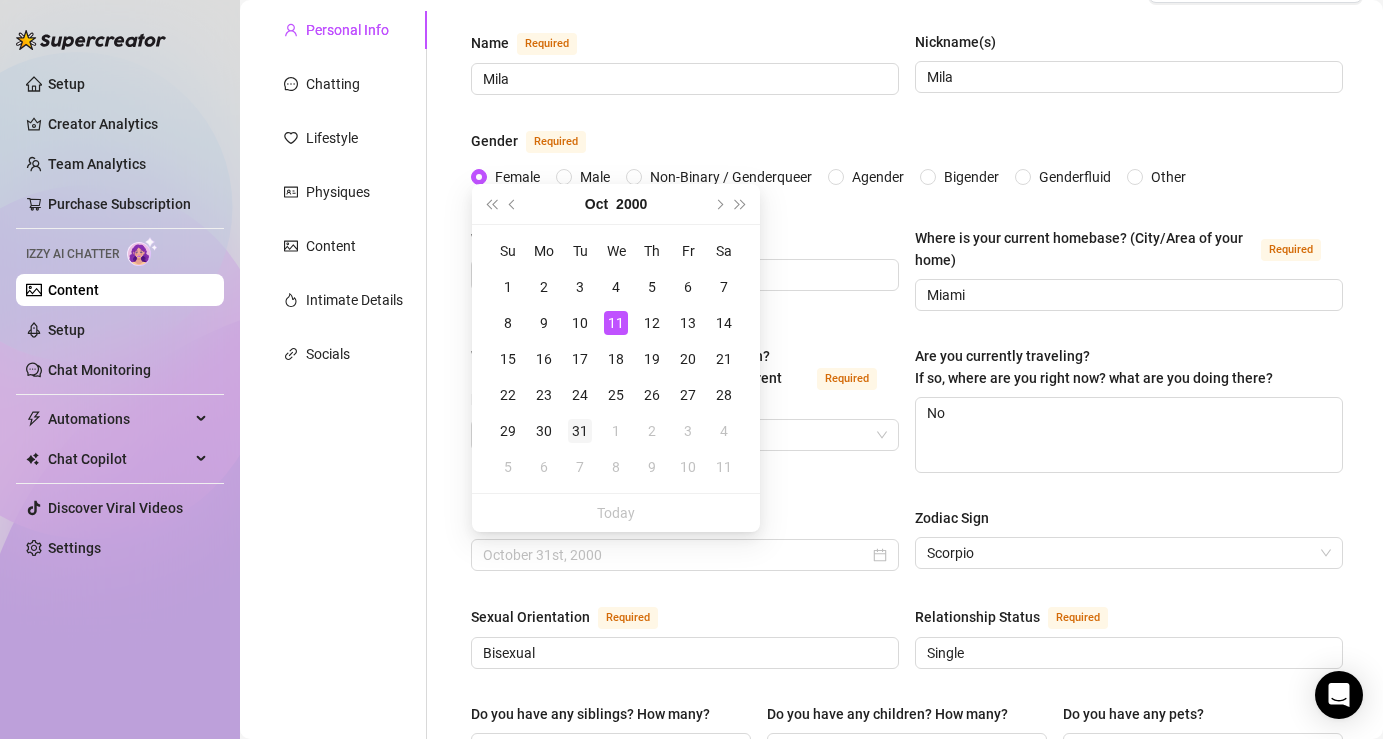 click on "31" at bounding box center (580, 431) 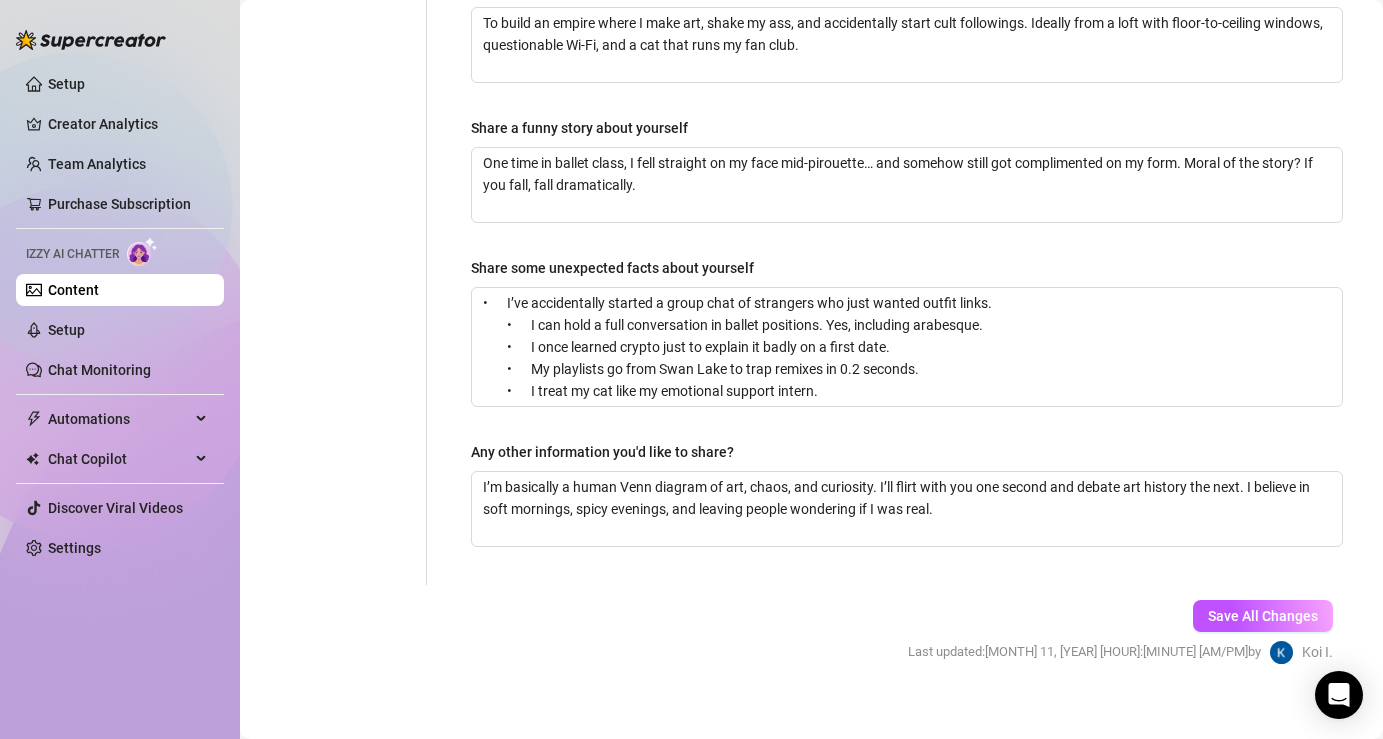 scroll, scrollTop: 1307, scrollLeft: 0, axis: vertical 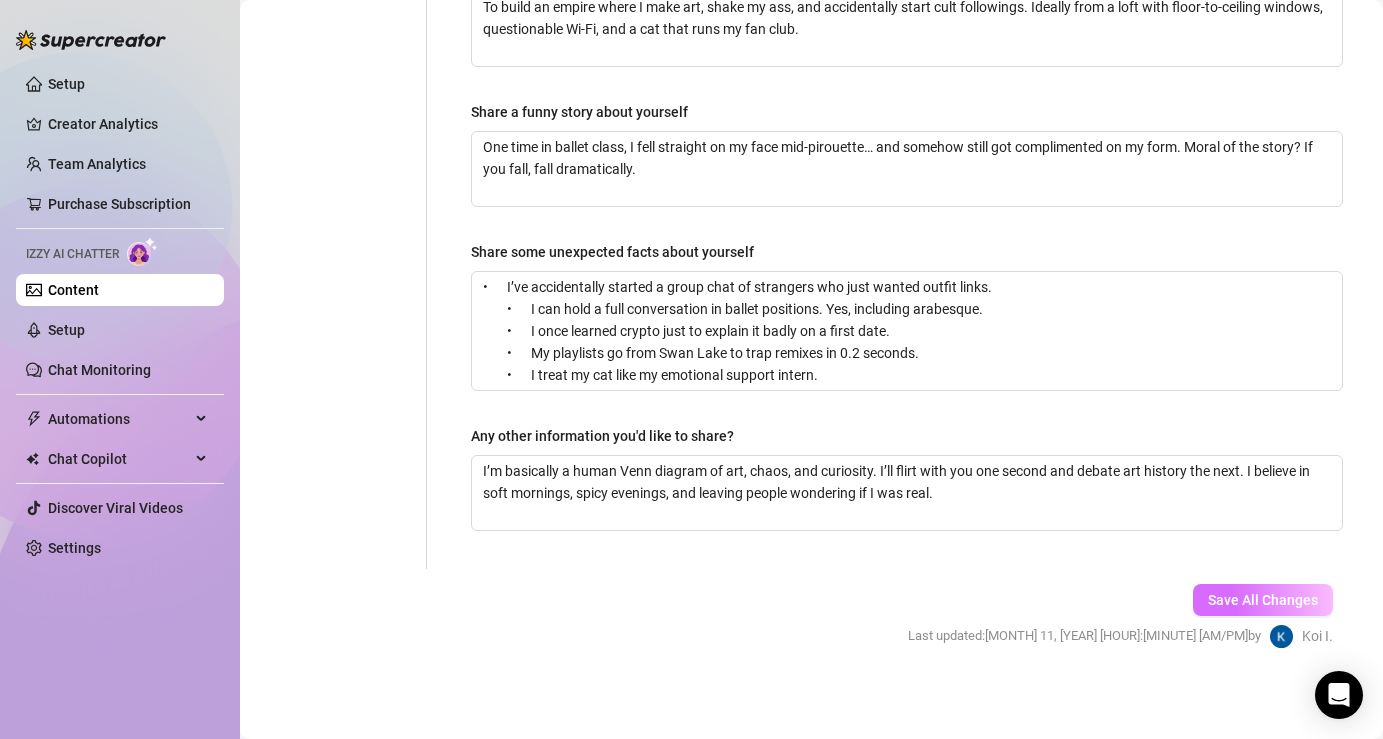 click on "Save All Changes" at bounding box center (1263, 600) 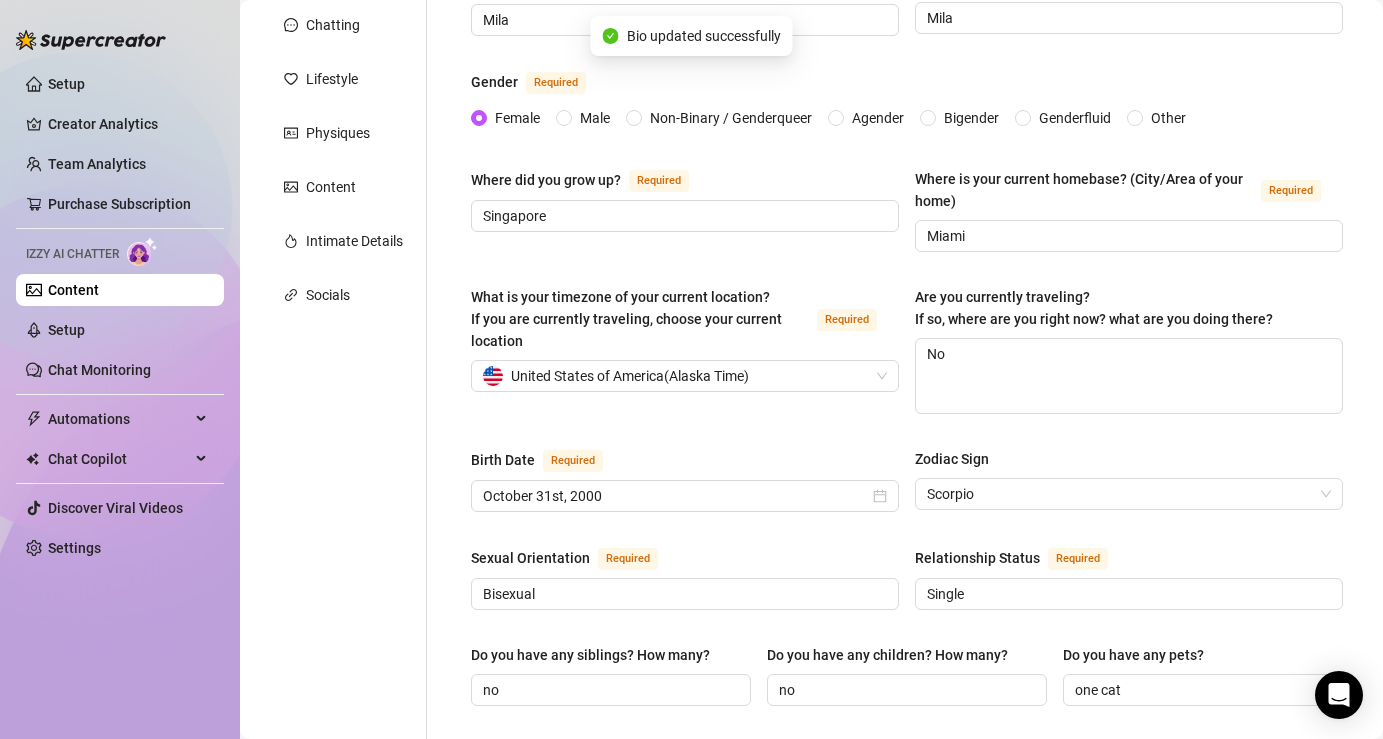 scroll, scrollTop: 0, scrollLeft: 0, axis: both 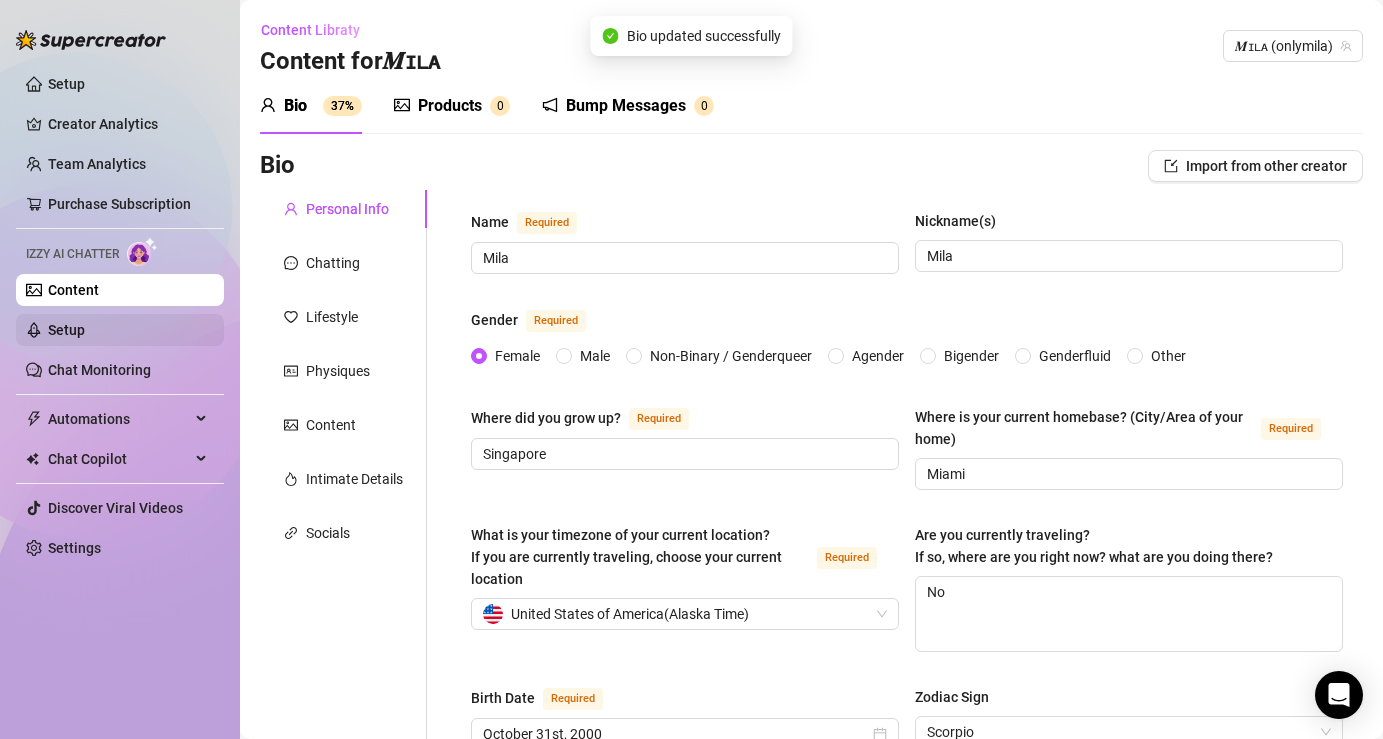 click on "Setup" at bounding box center [66, 330] 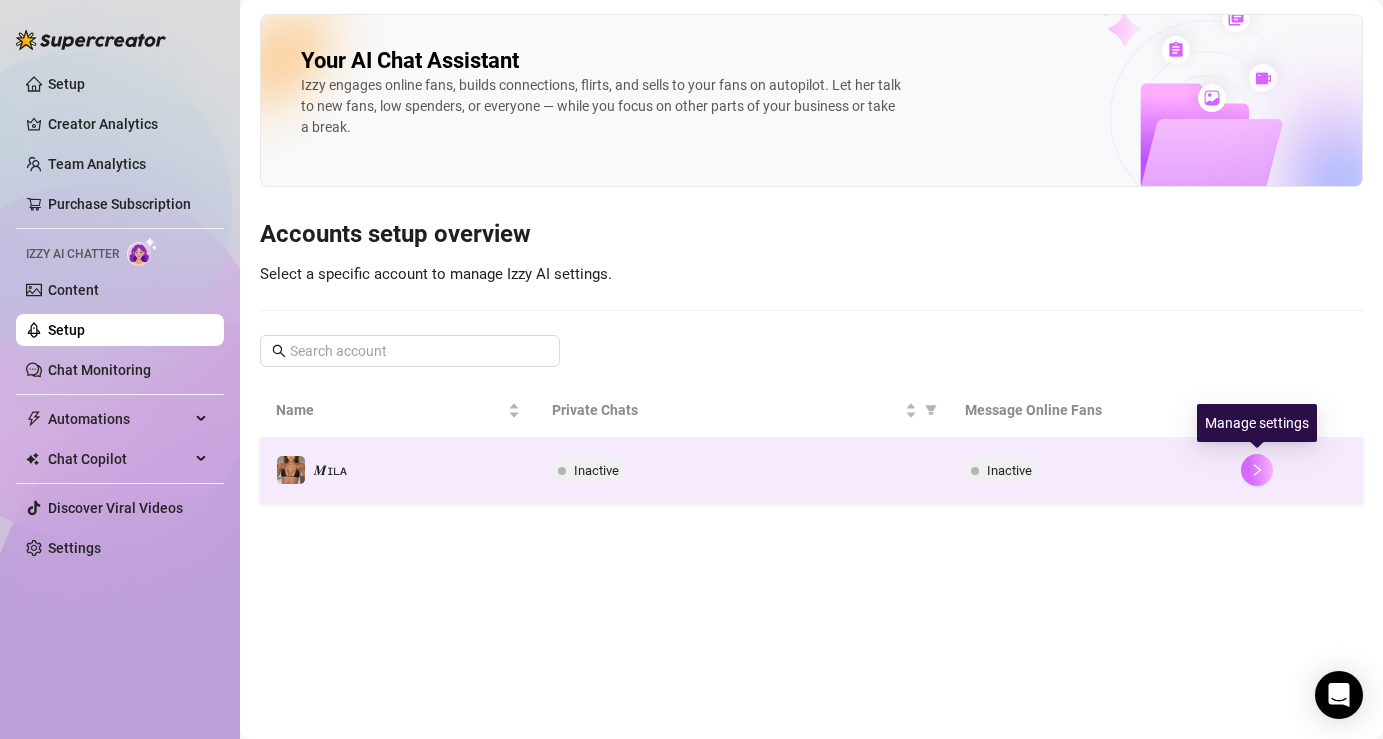 click at bounding box center [1257, 470] 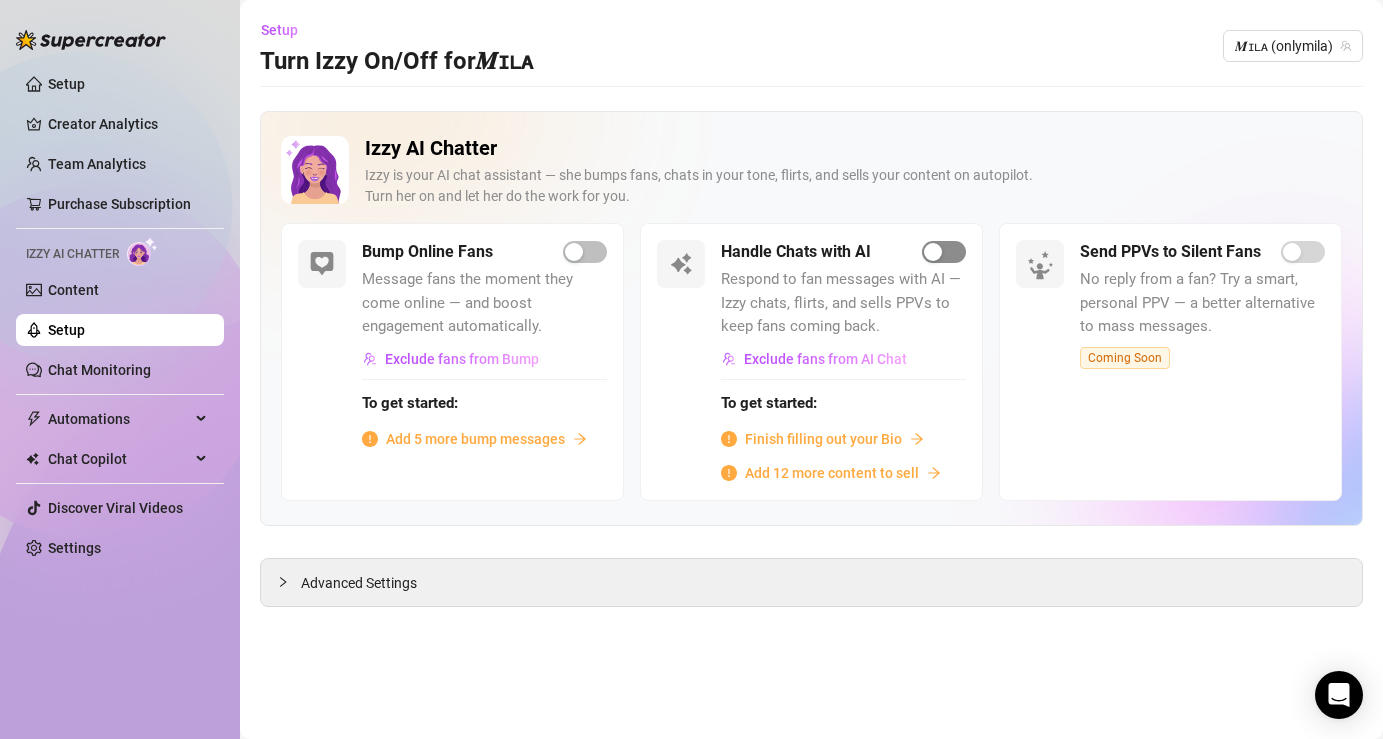 click at bounding box center [944, 252] 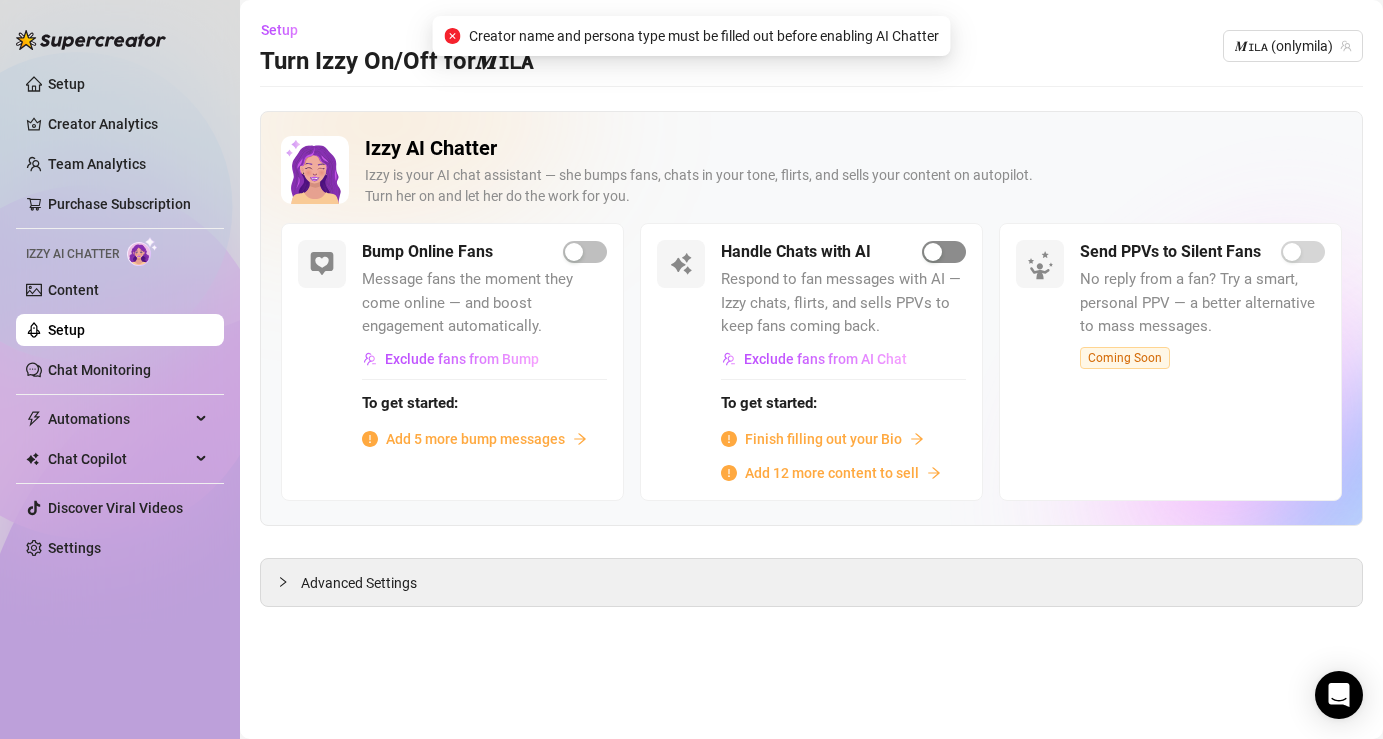 click at bounding box center (944, 252) 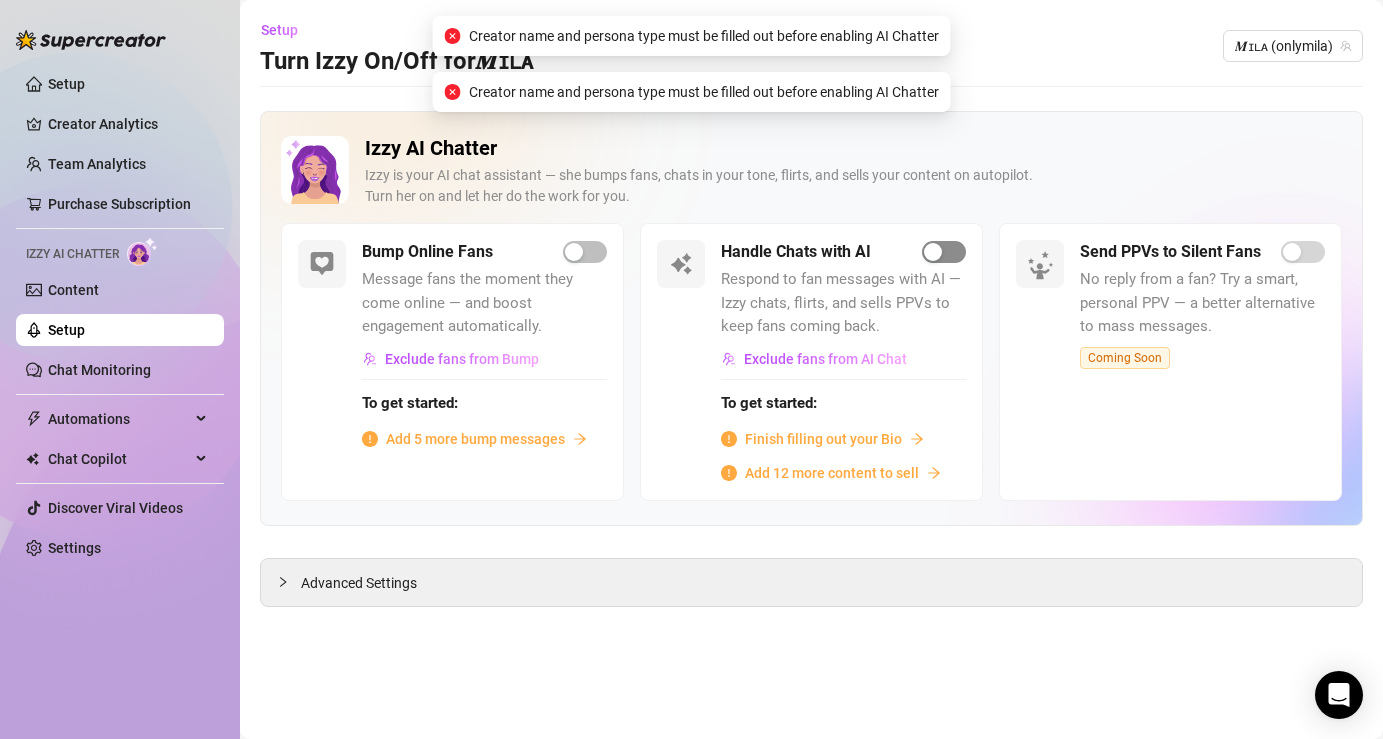 click at bounding box center [944, 252] 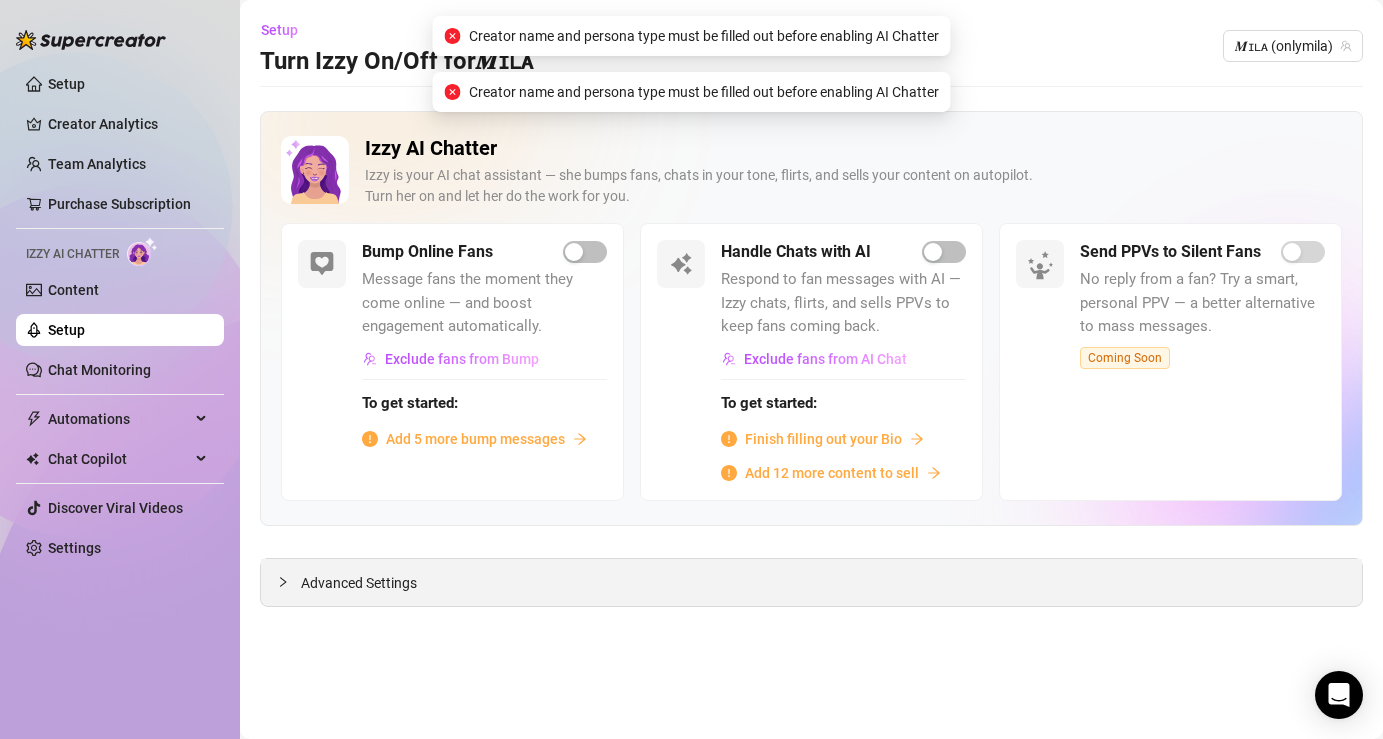 click at bounding box center [289, 582] 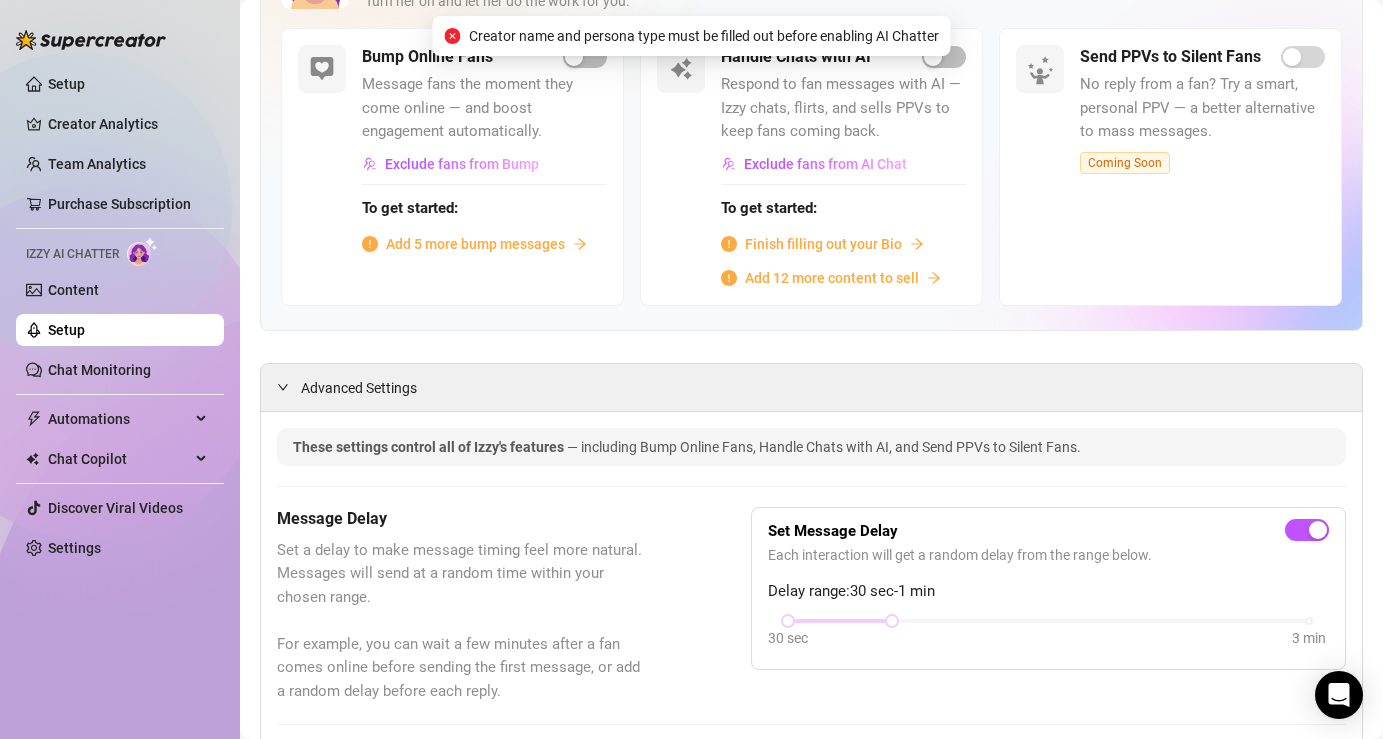 scroll, scrollTop: 300, scrollLeft: 0, axis: vertical 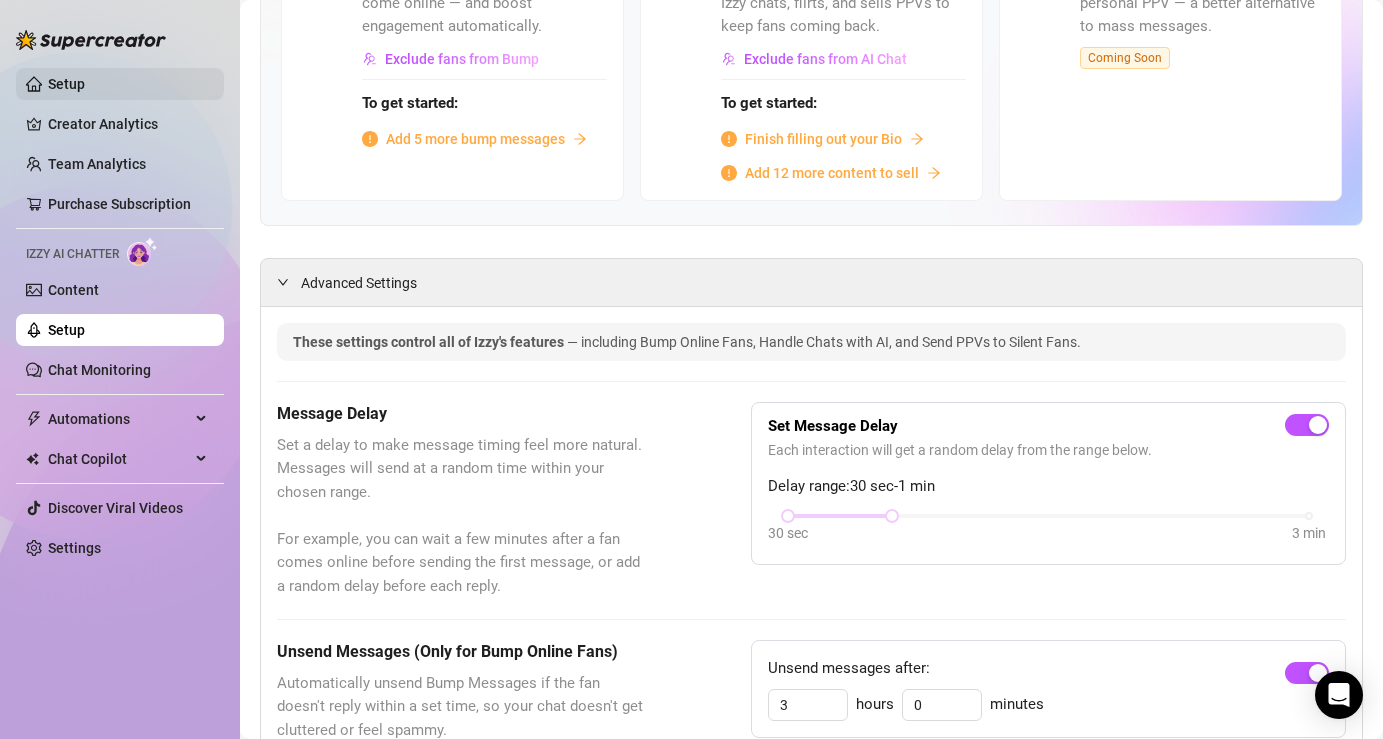 click on "Setup" at bounding box center [66, 84] 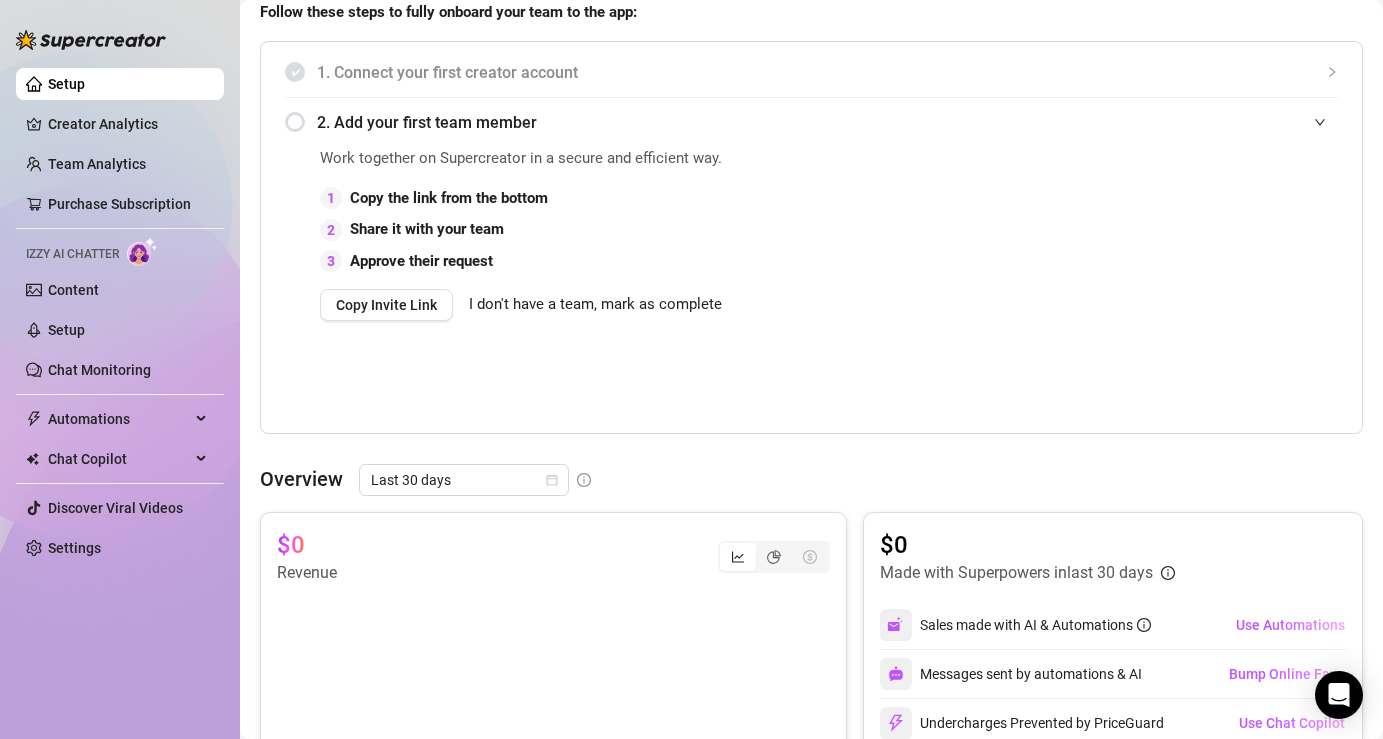 scroll, scrollTop: 416, scrollLeft: 0, axis: vertical 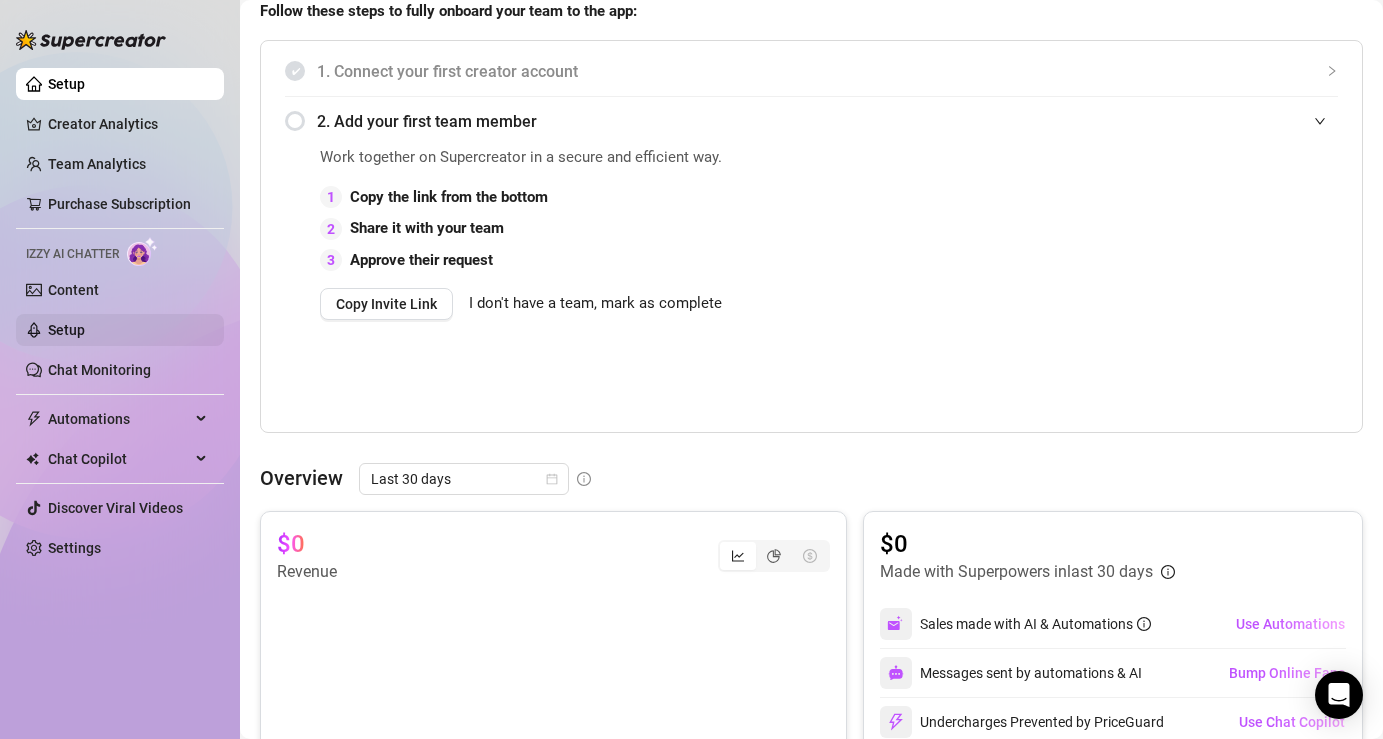 click on "Setup" at bounding box center [66, 330] 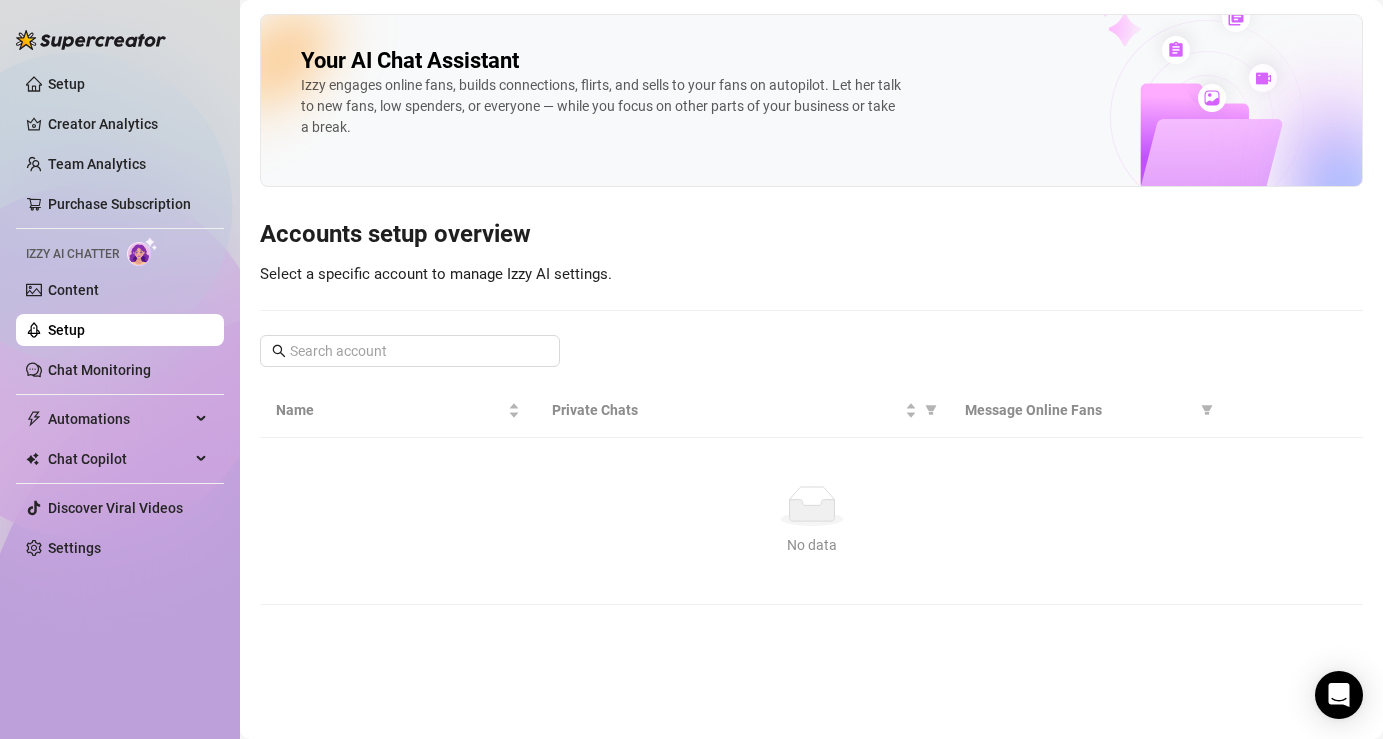 scroll, scrollTop: 0, scrollLeft: 0, axis: both 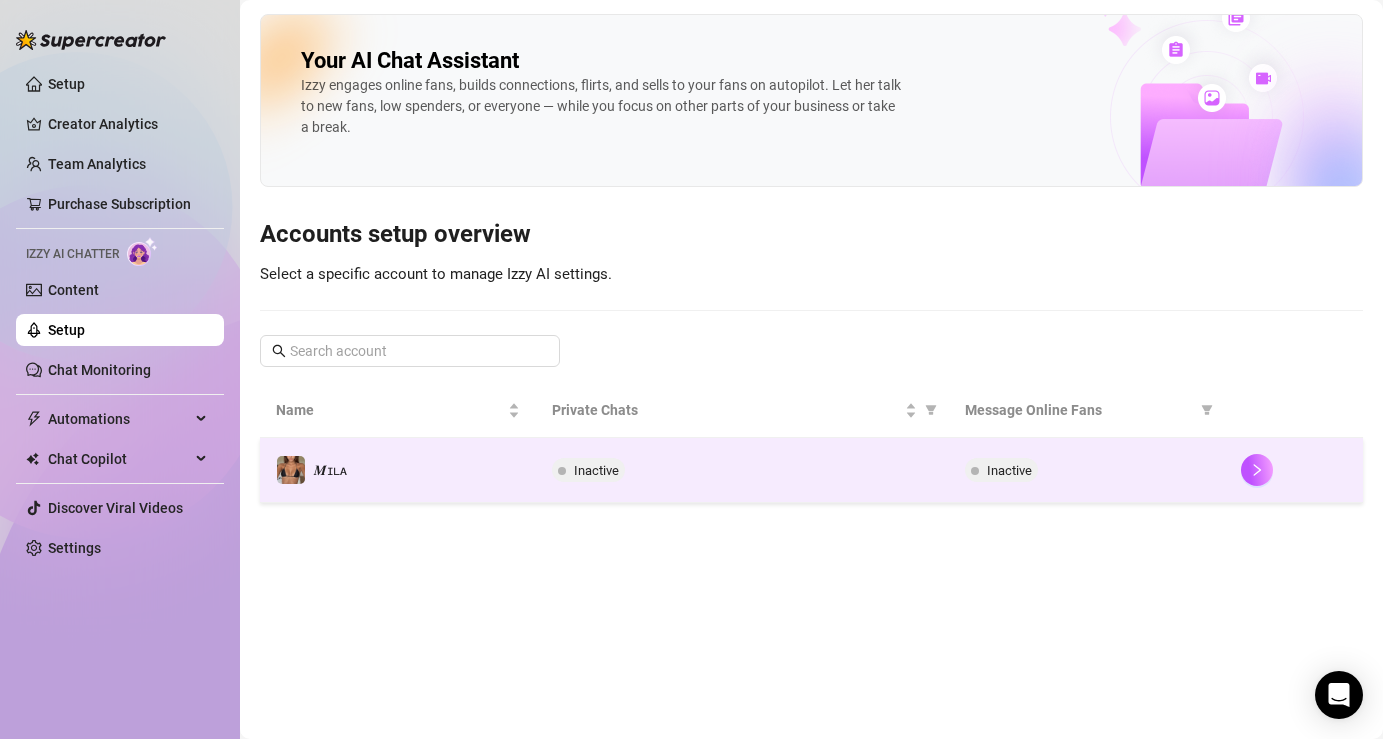 click on "𝑴ɪʟᴀ" at bounding box center (330, 470) 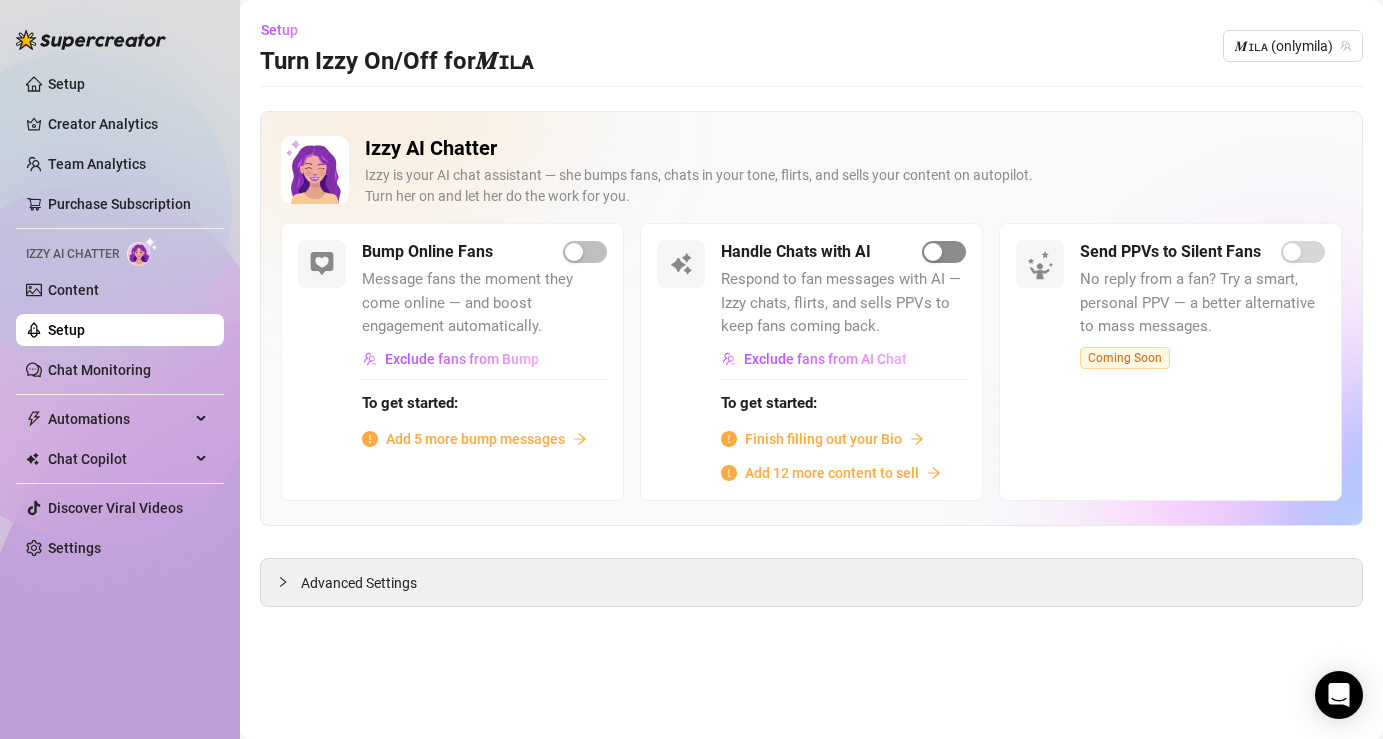 click at bounding box center [944, 252] 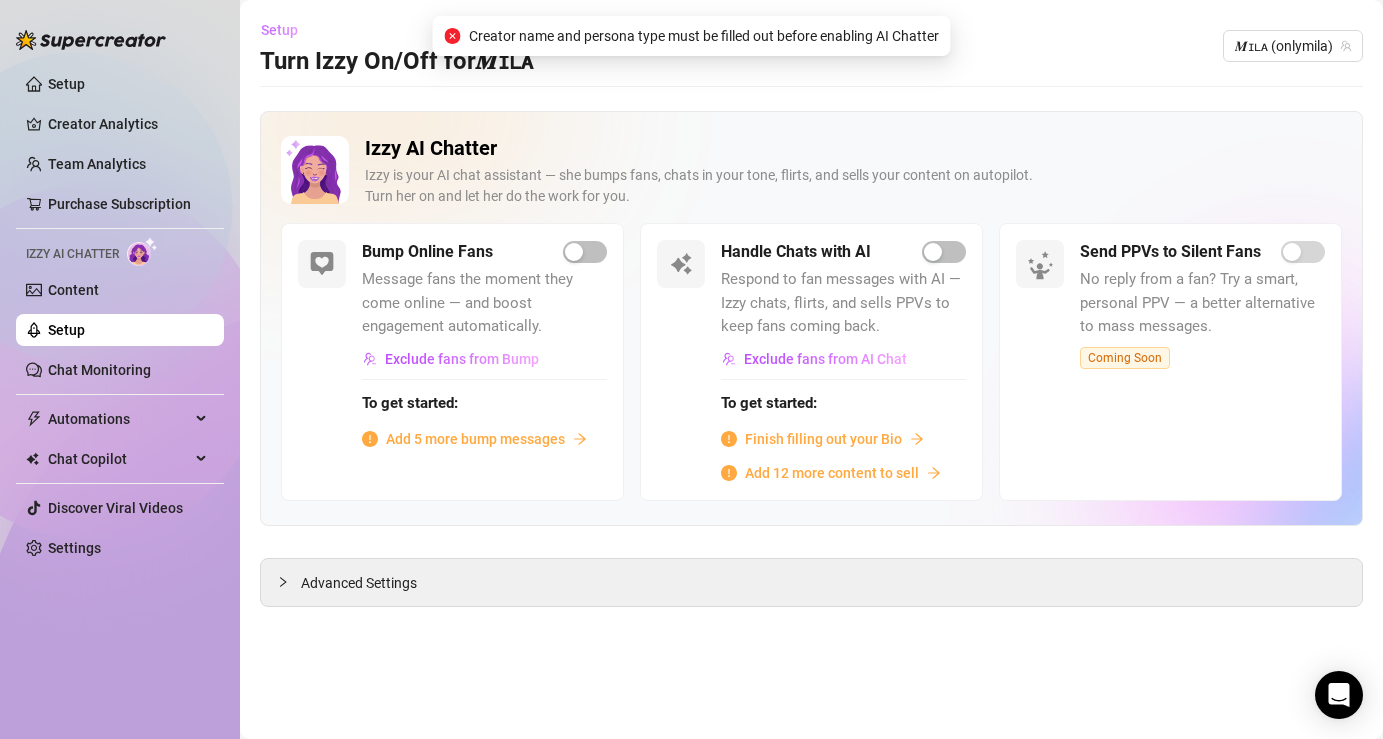 click on "Setup" at bounding box center (279, 30) 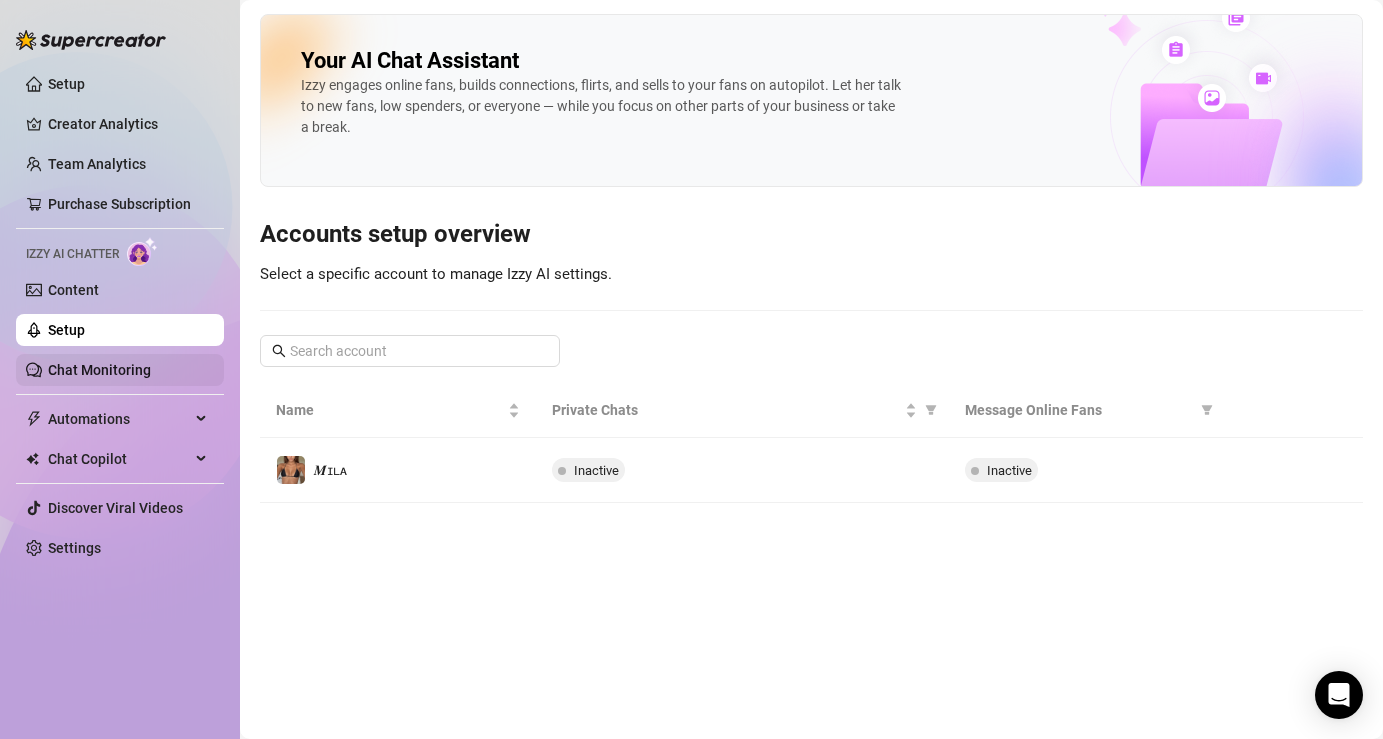 click on "Chat Monitoring" at bounding box center (99, 370) 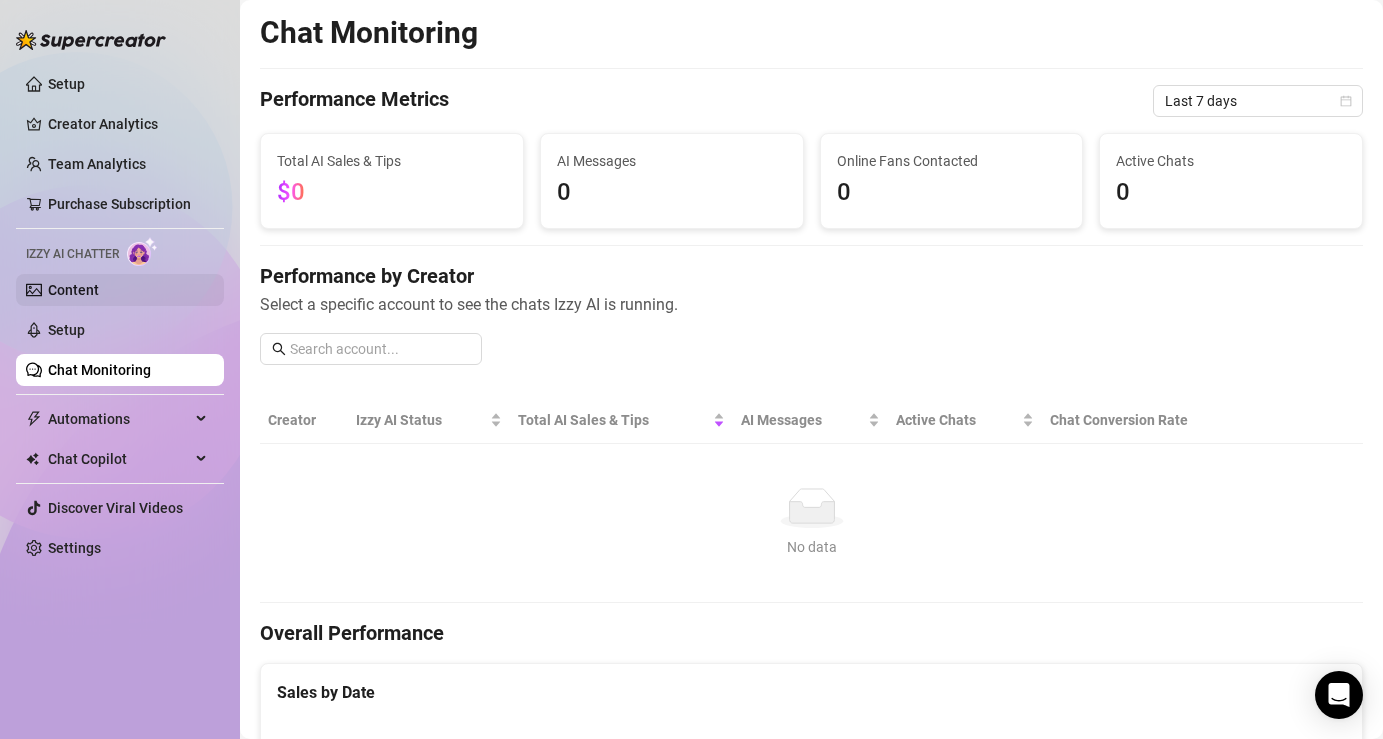 click on "Content" at bounding box center (73, 290) 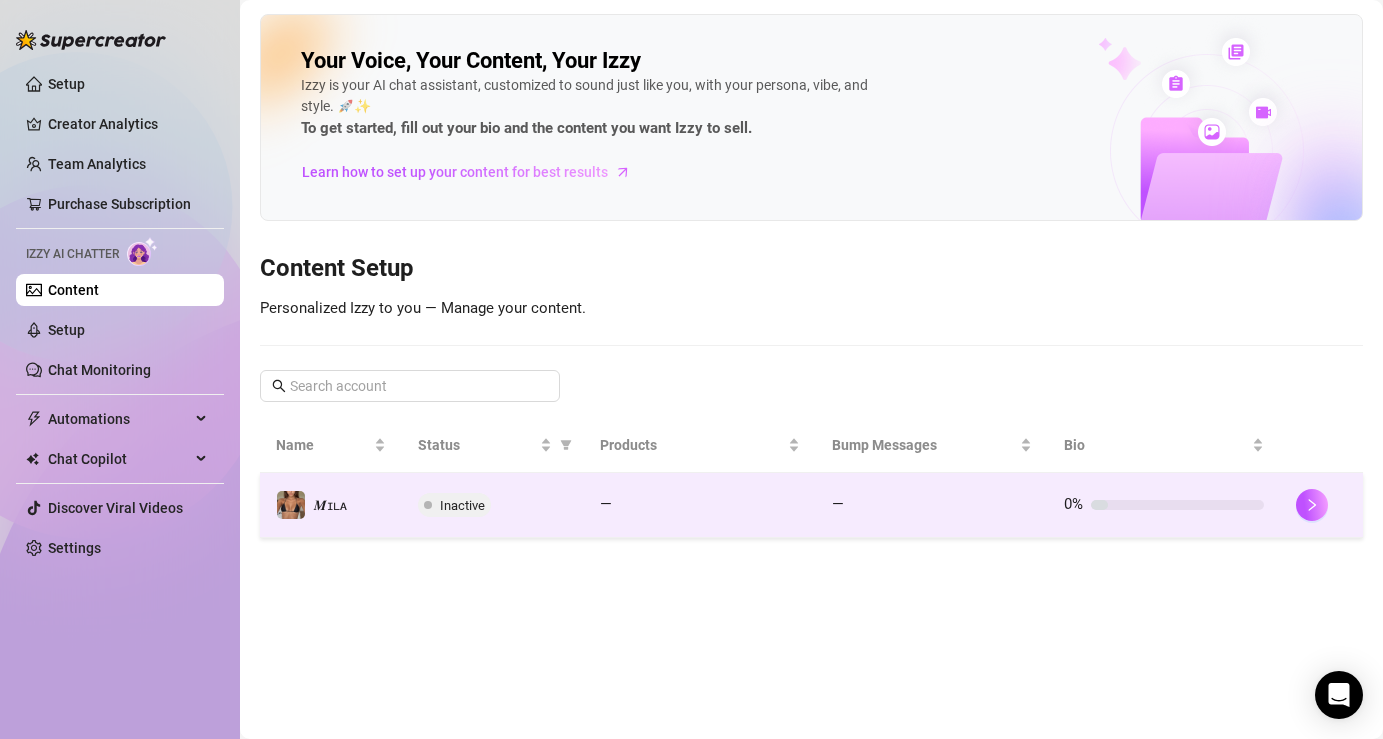 click at bounding box center (291, 505) 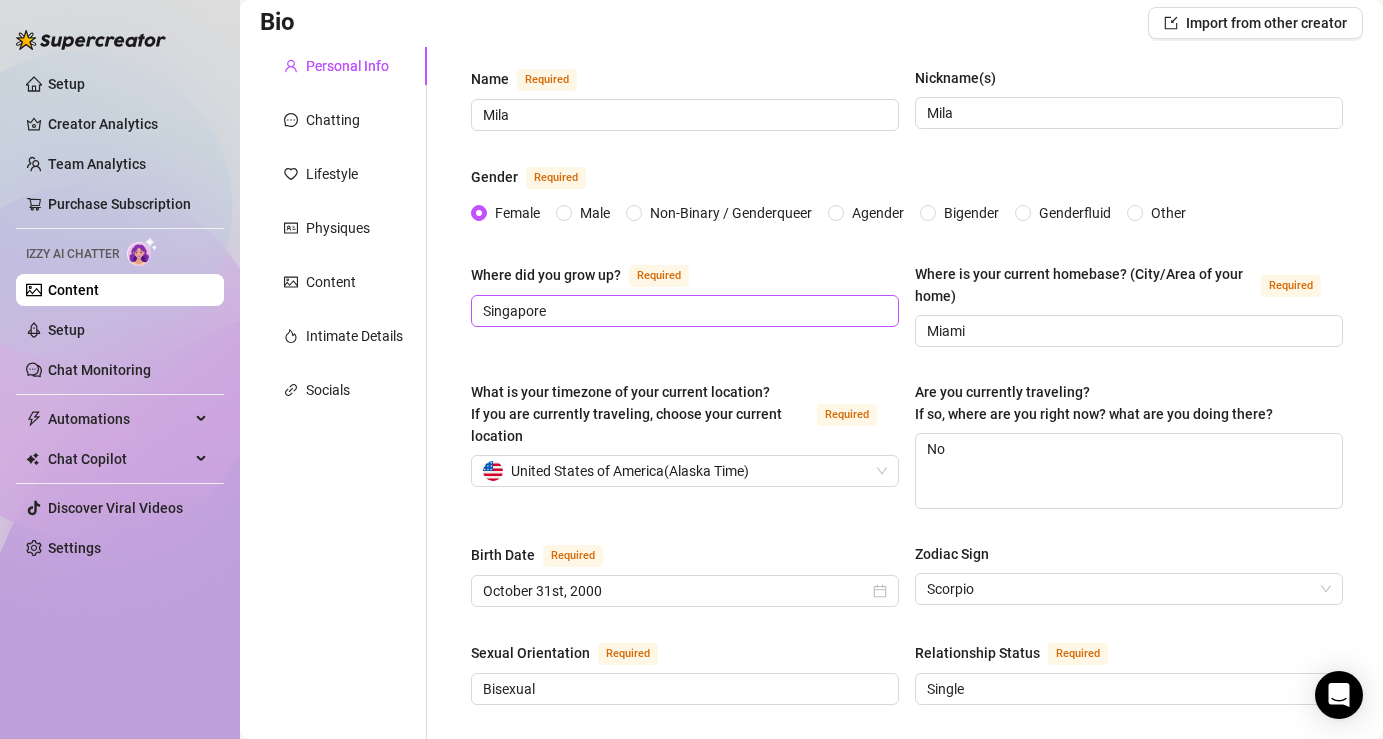 scroll, scrollTop: 0, scrollLeft: 0, axis: both 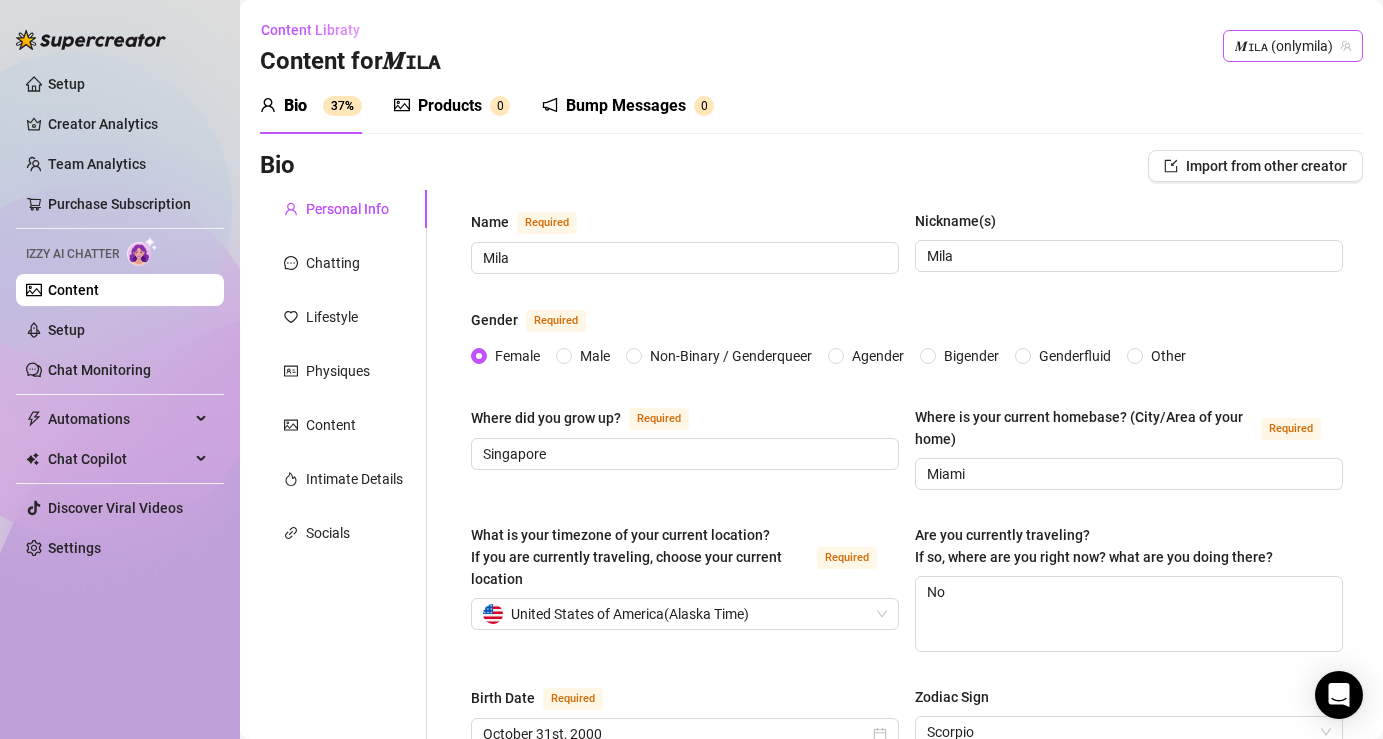 click on "𝑴ɪʟᴀ (onlymila)" at bounding box center (1293, 46) 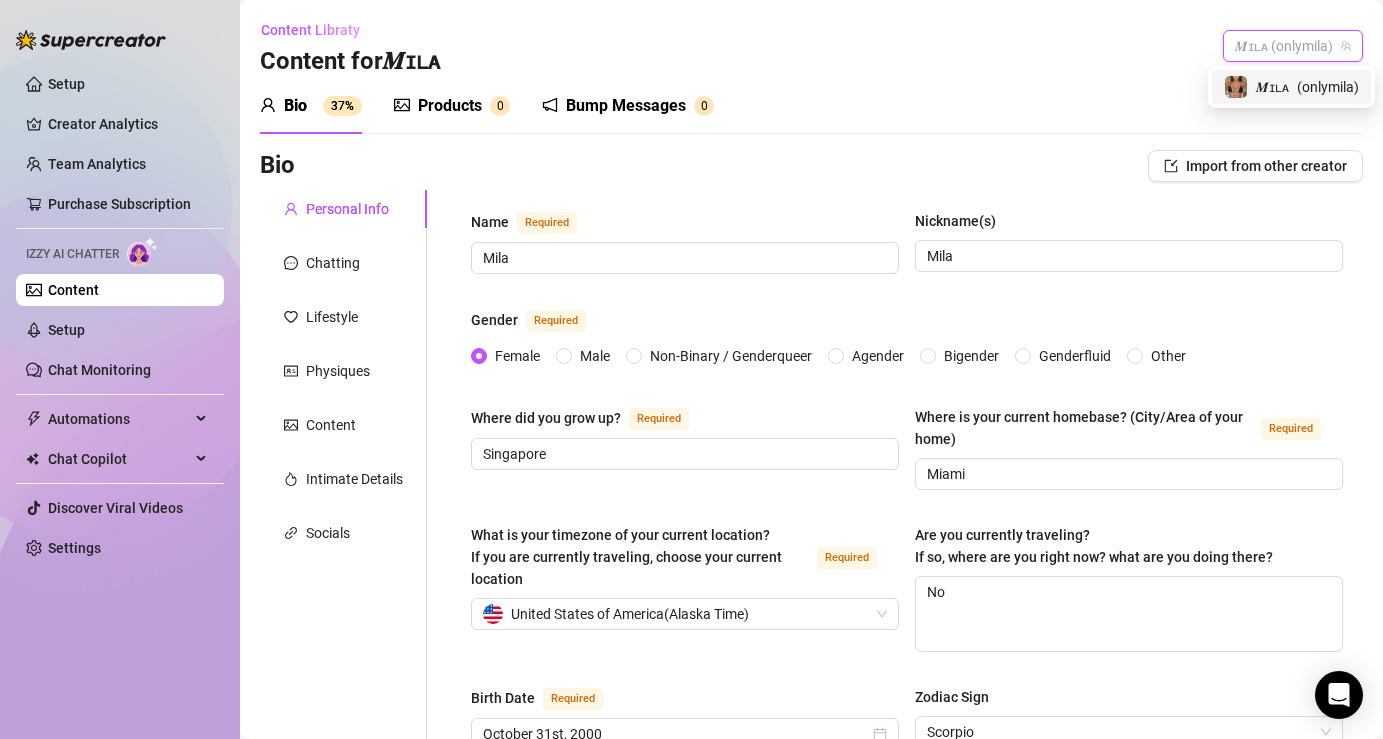 click on "𝑴ɪʟᴀ" at bounding box center [1272, 87] 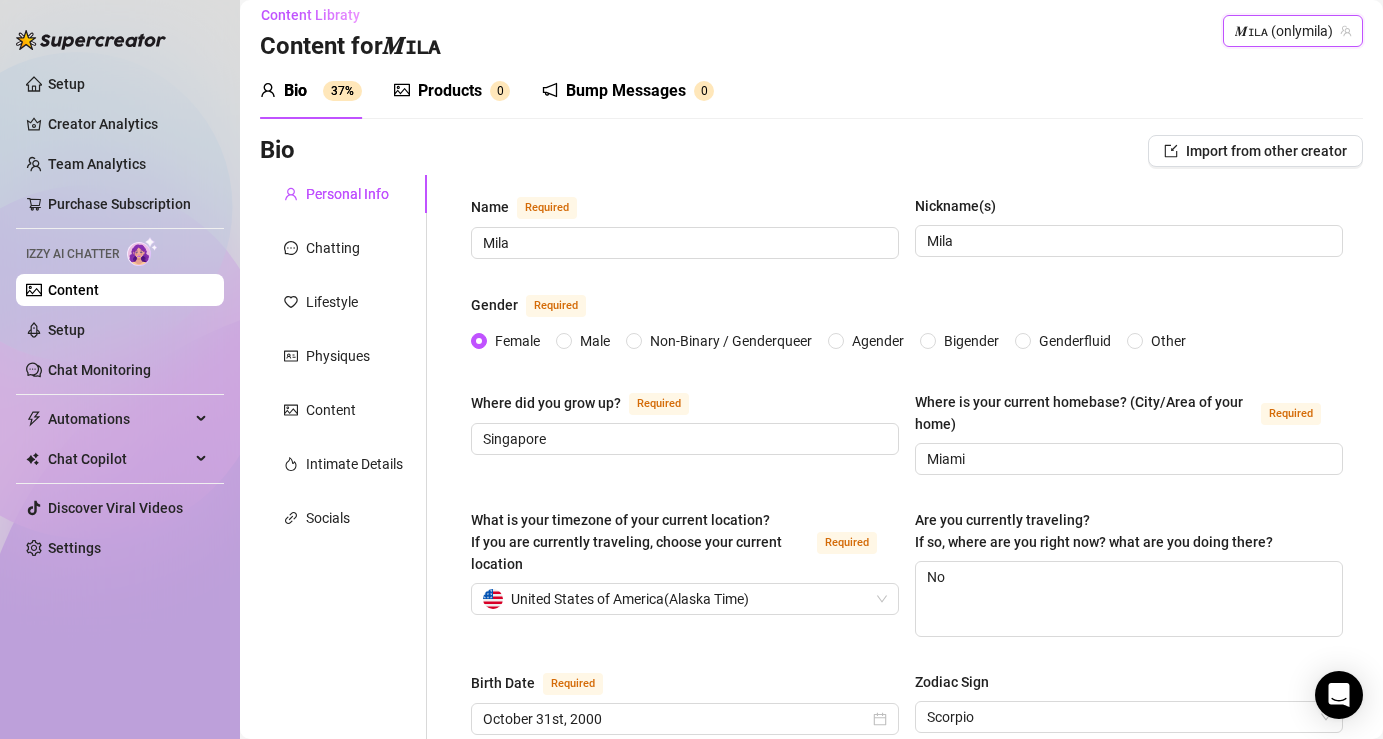 scroll, scrollTop: 0, scrollLeft: 0, axis: both 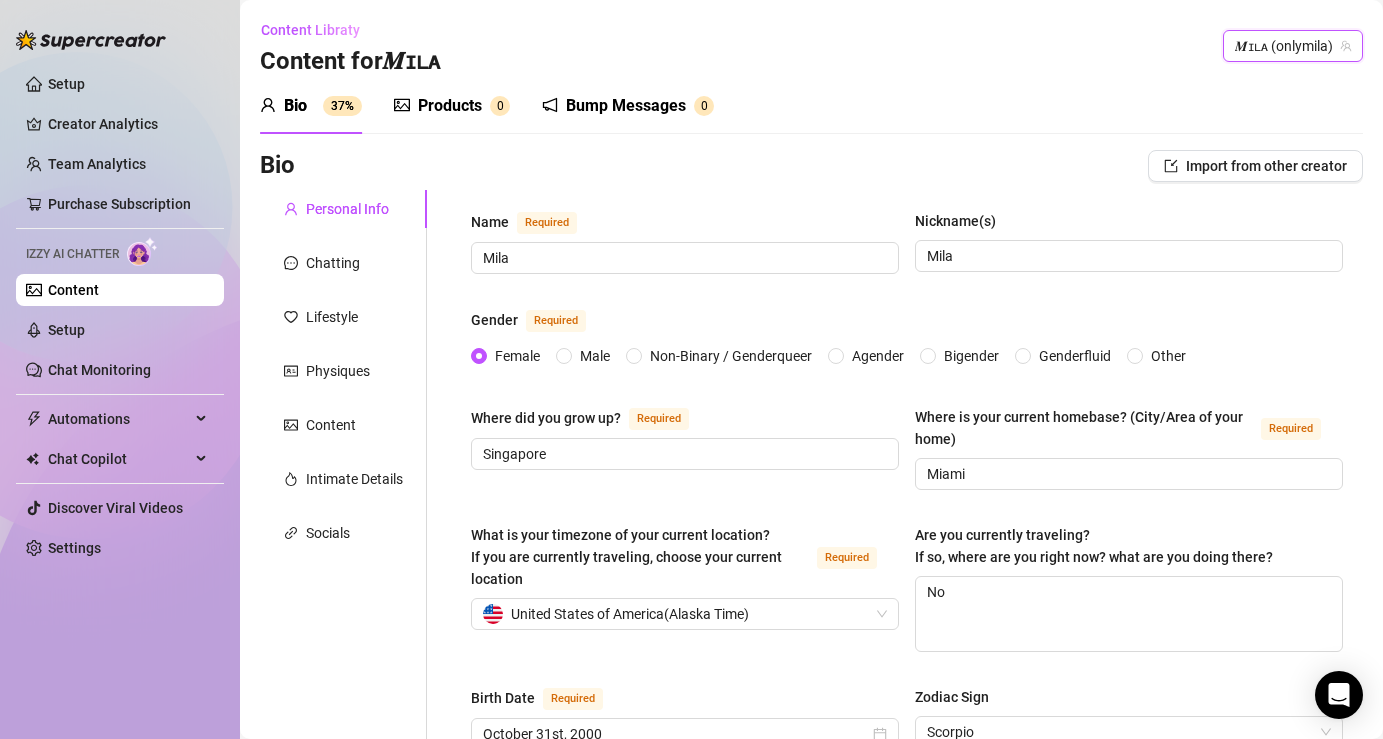 click on "𝑴ɪʟᴀ (onlymila)" at bounding box center (1293, 46) 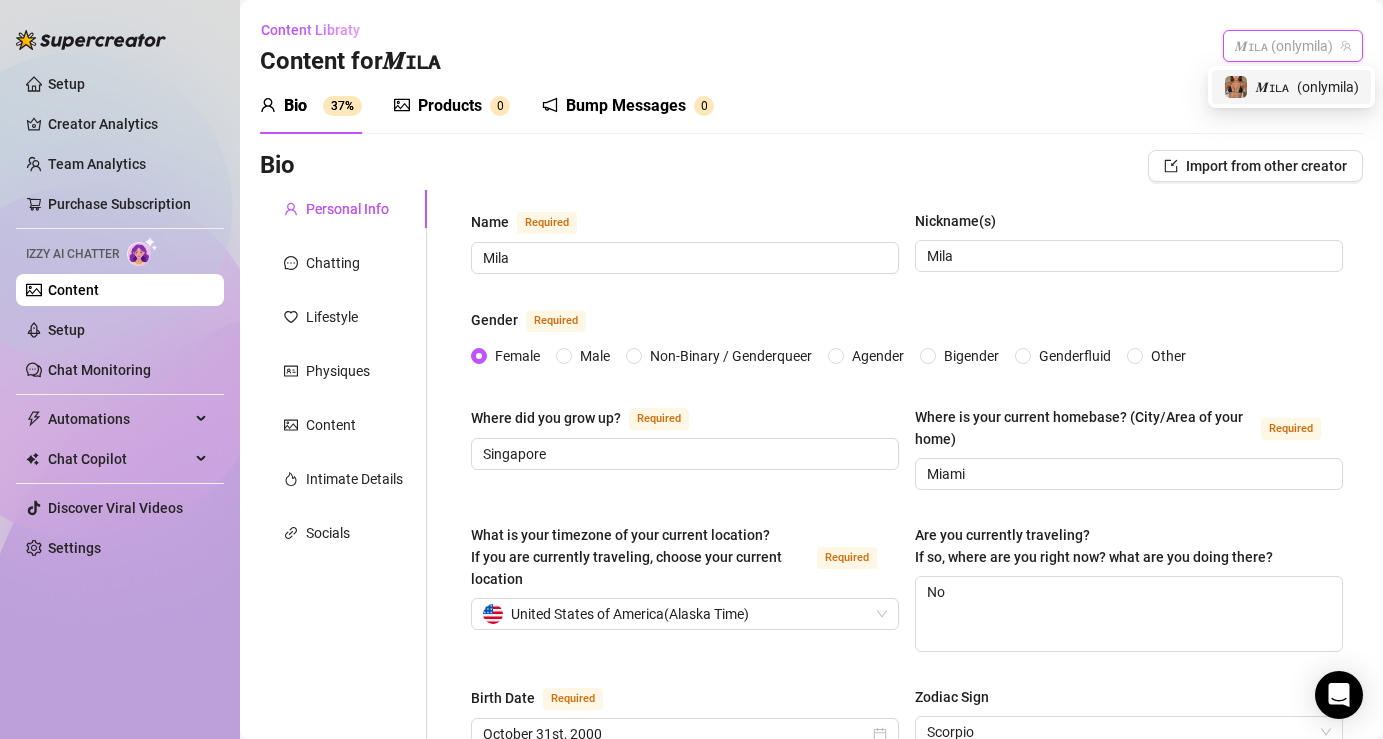 click on "𝑴ɪʟᴀ" at bounding box center (1272, 87) 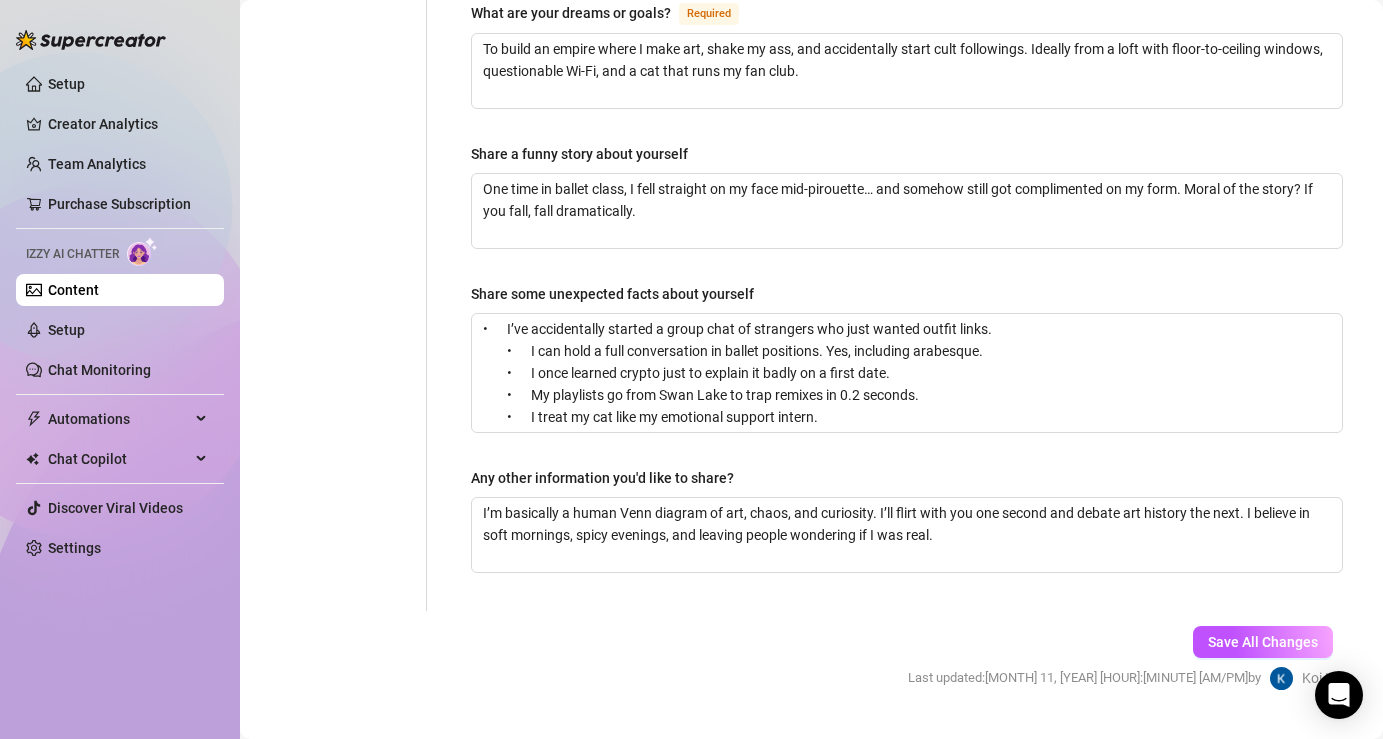 scroll, scrollTop: 1307, scrollLeft: 0, axis: vertical 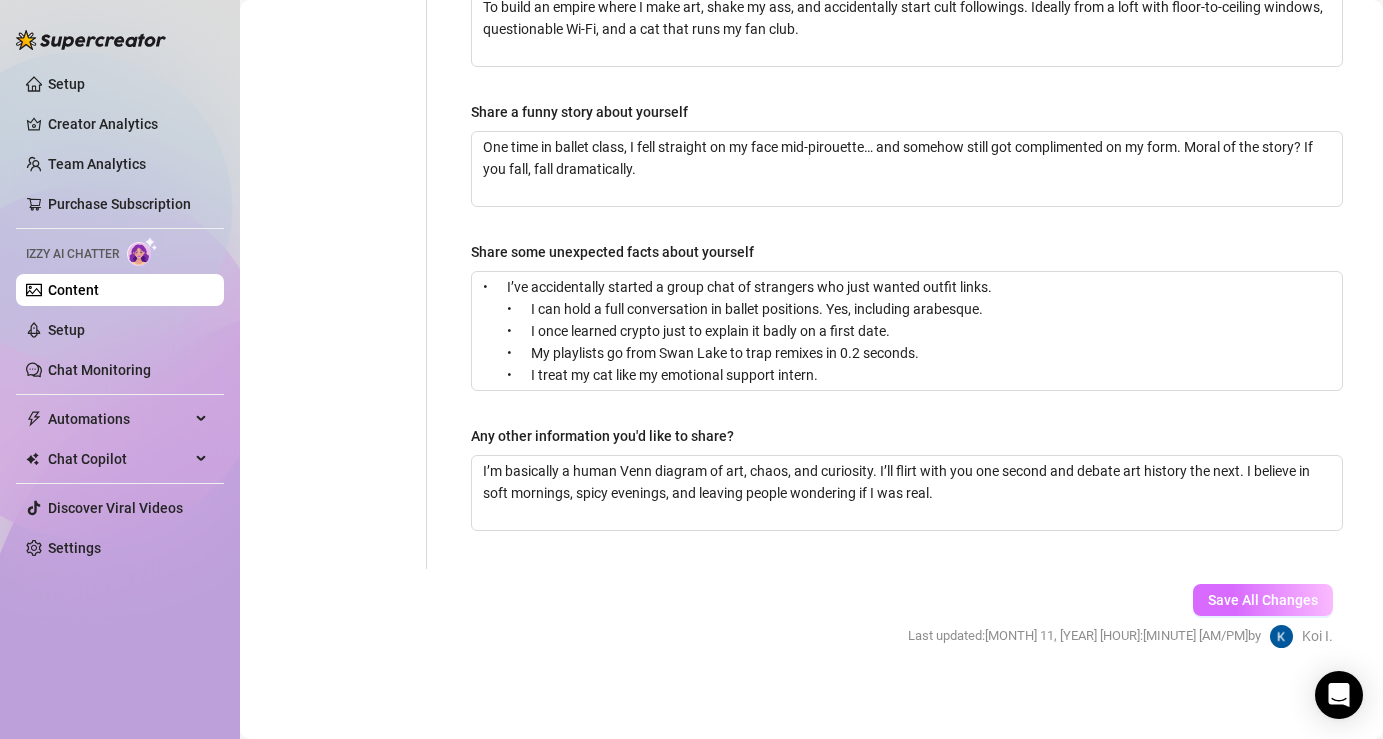 click on "Save All Changes" at bounding box center [1263, 600] 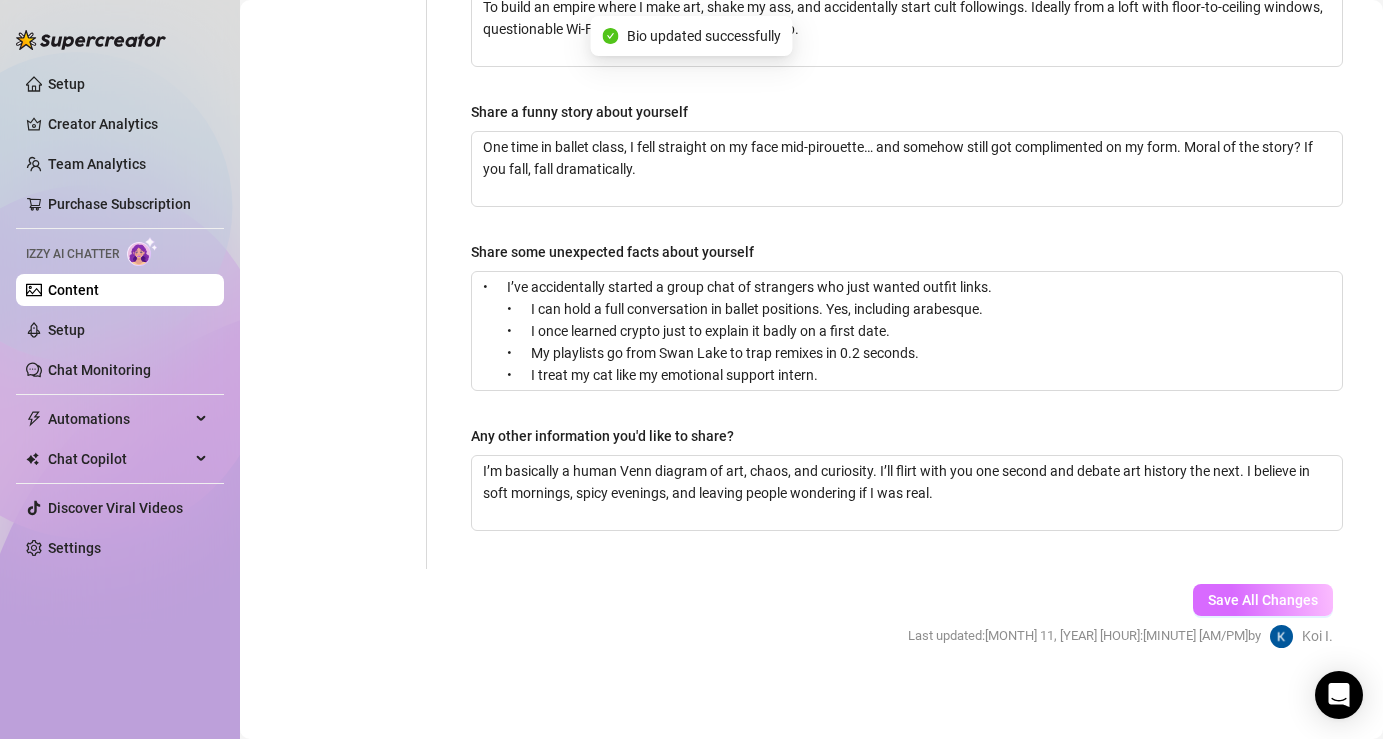 click on "Save All Changes" at bounding box center (1263, 600) 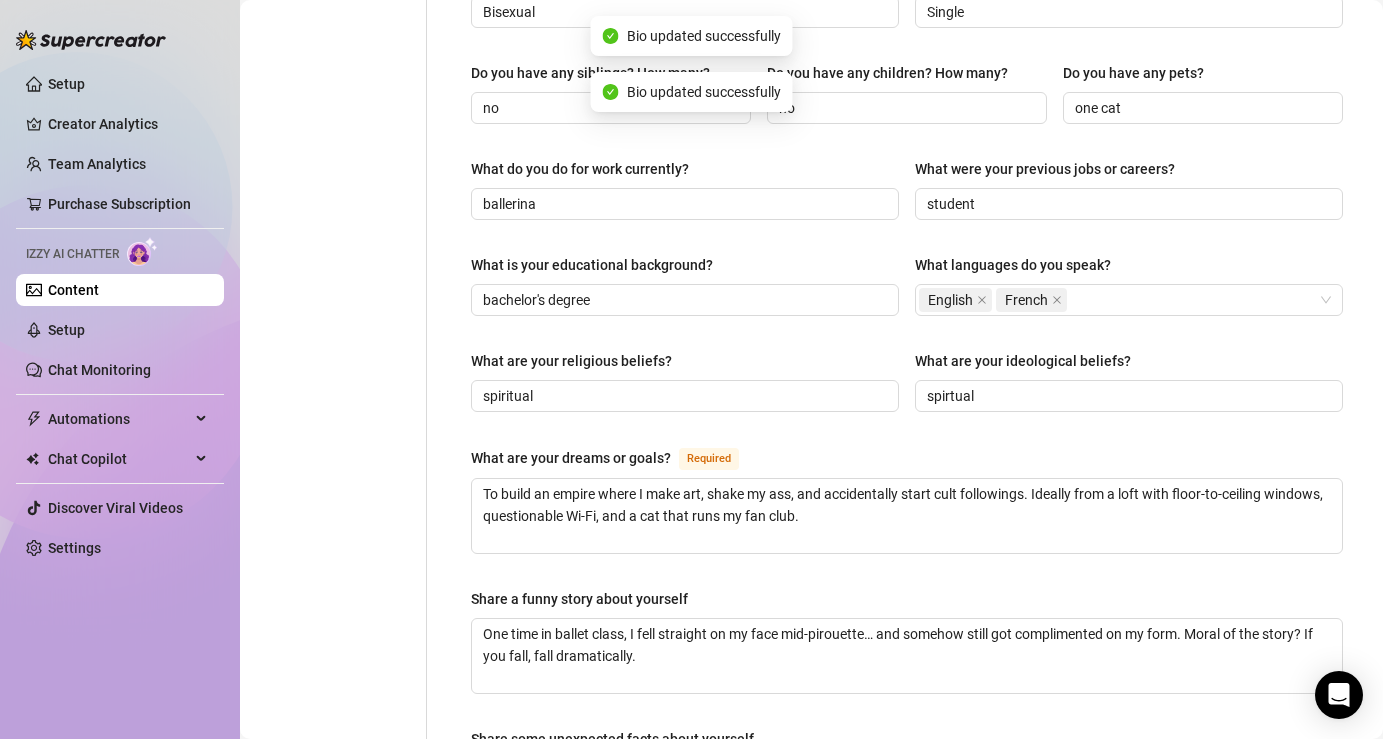 scroll, scrollTop: 0, scrollLeft: 0, axis: both 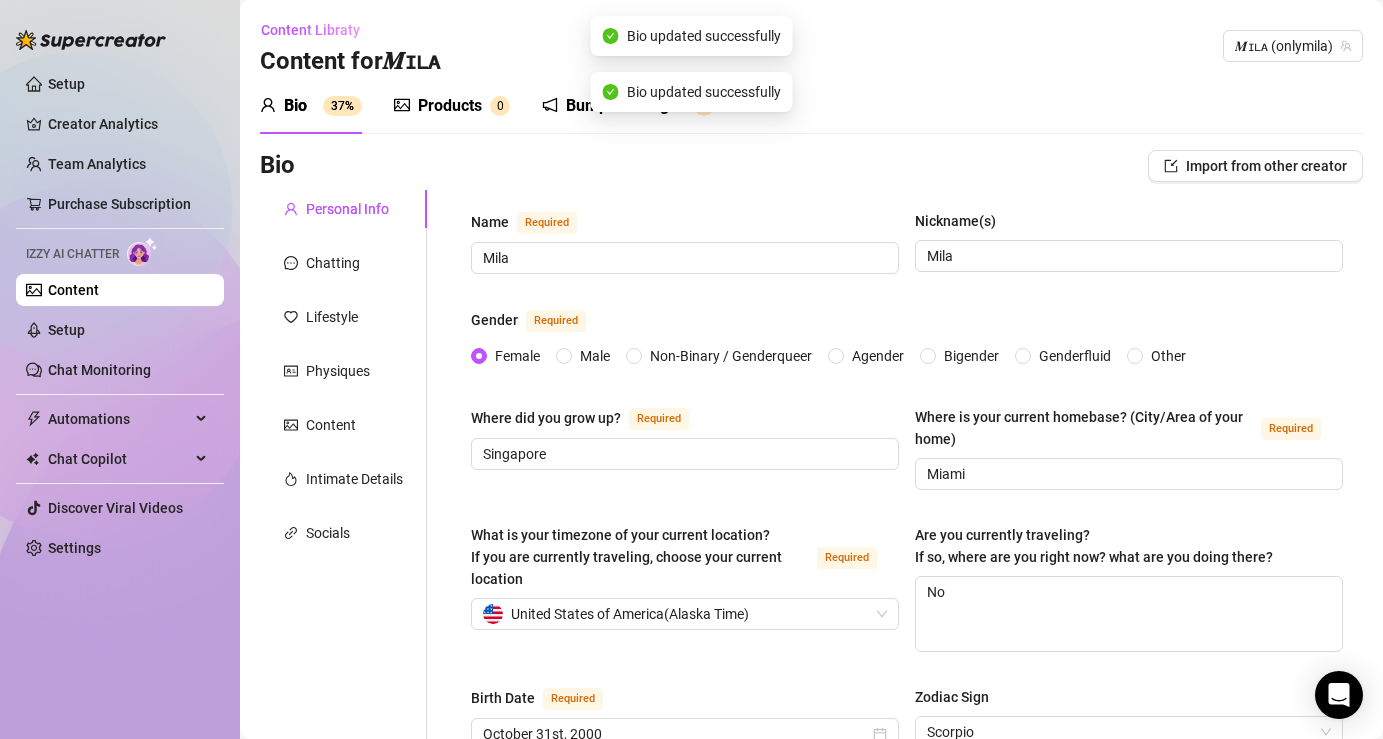 click on "Products" at bounding box center [450, 106] 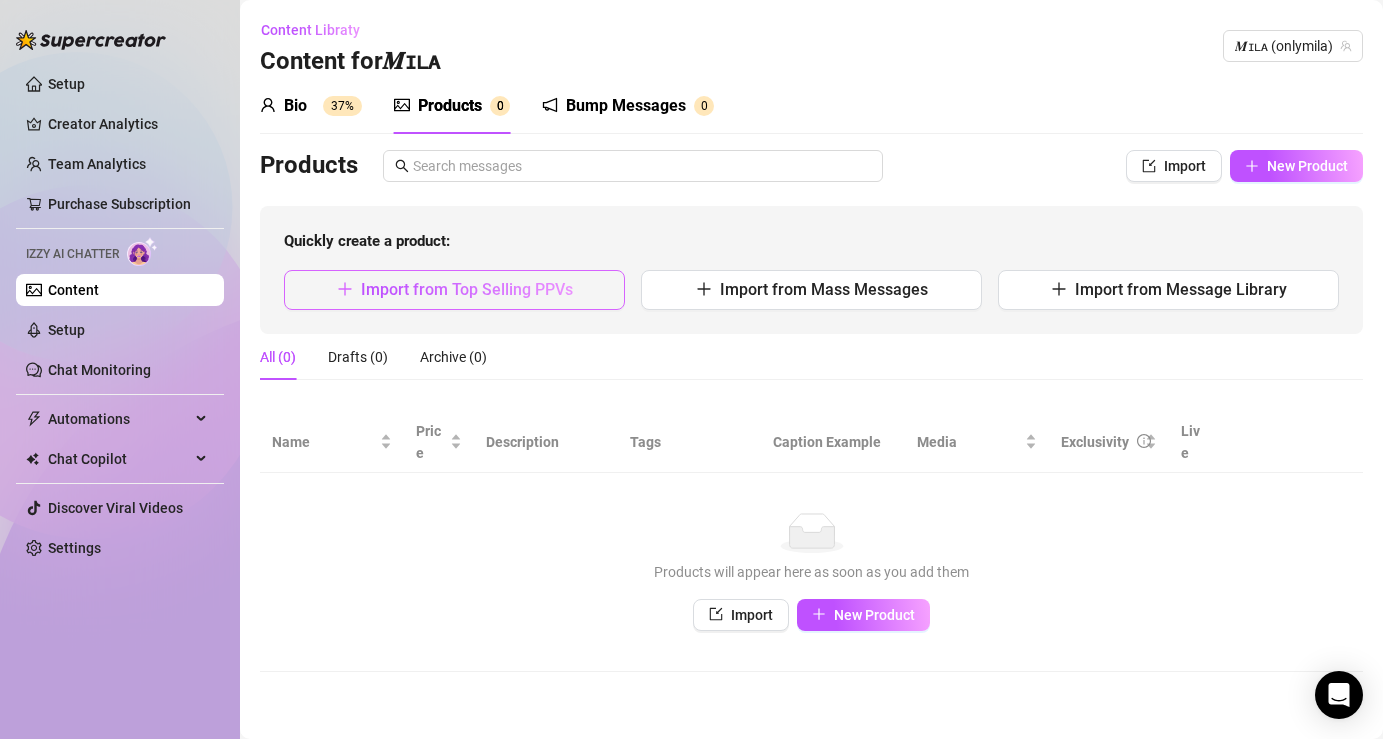 click on "Import from Top Selling PPVs" at bounding box center [467, 289] 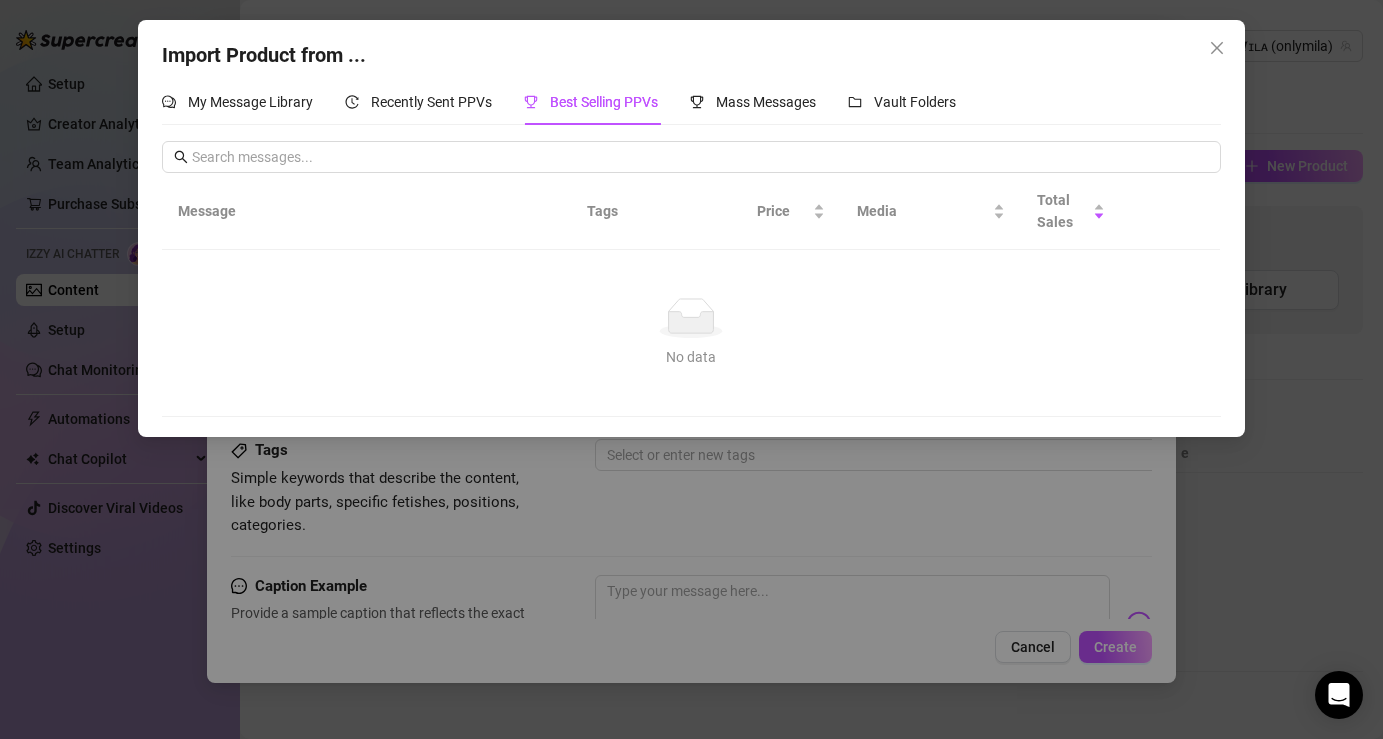click 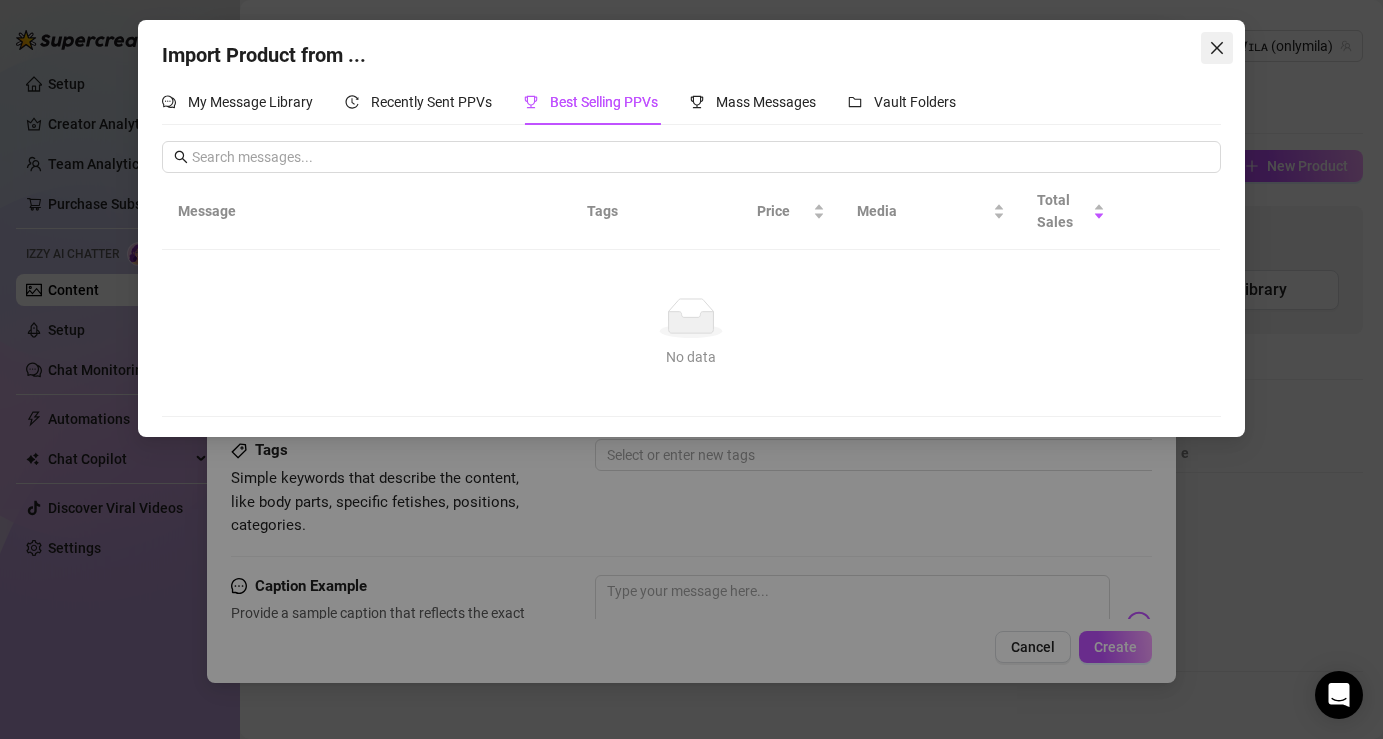 click at bounding box center (1217, 48) 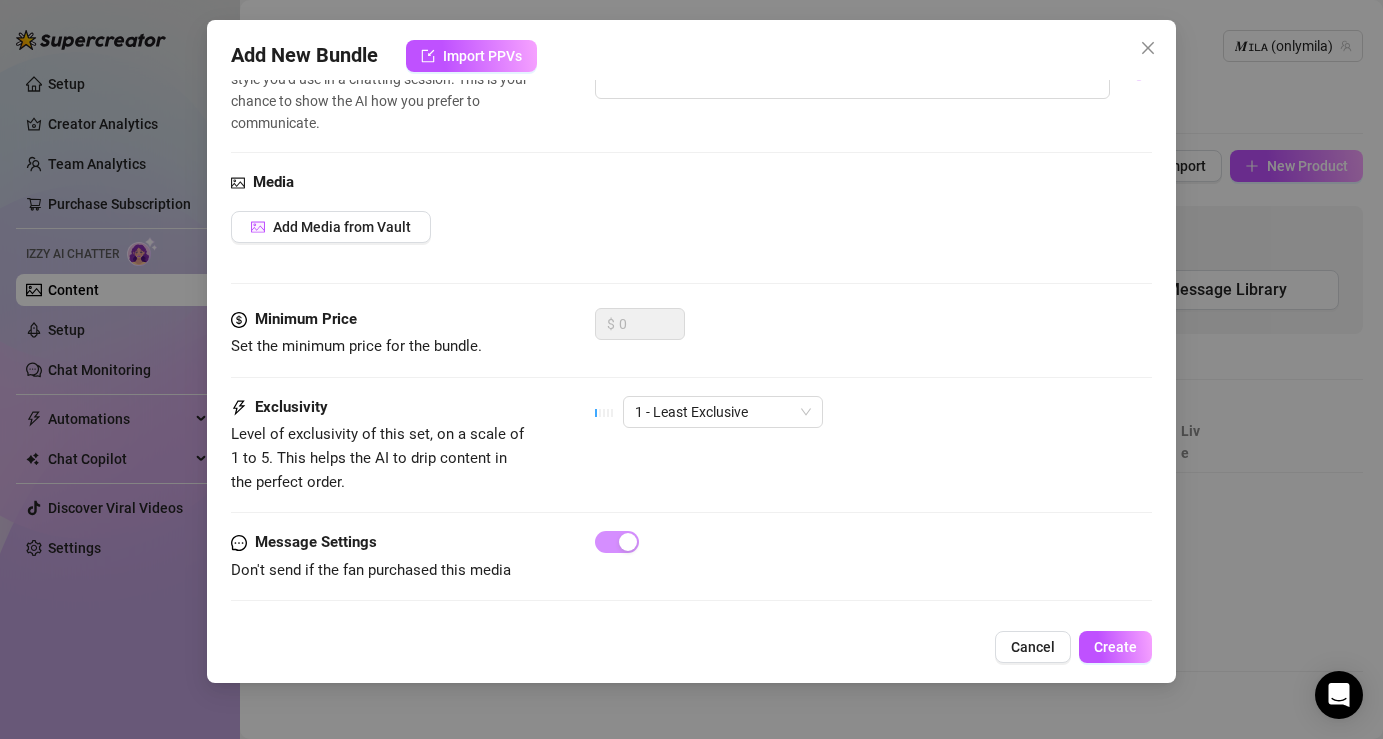 scroll, scrollTop: 568, scrollLeft: 0, axis: vertical 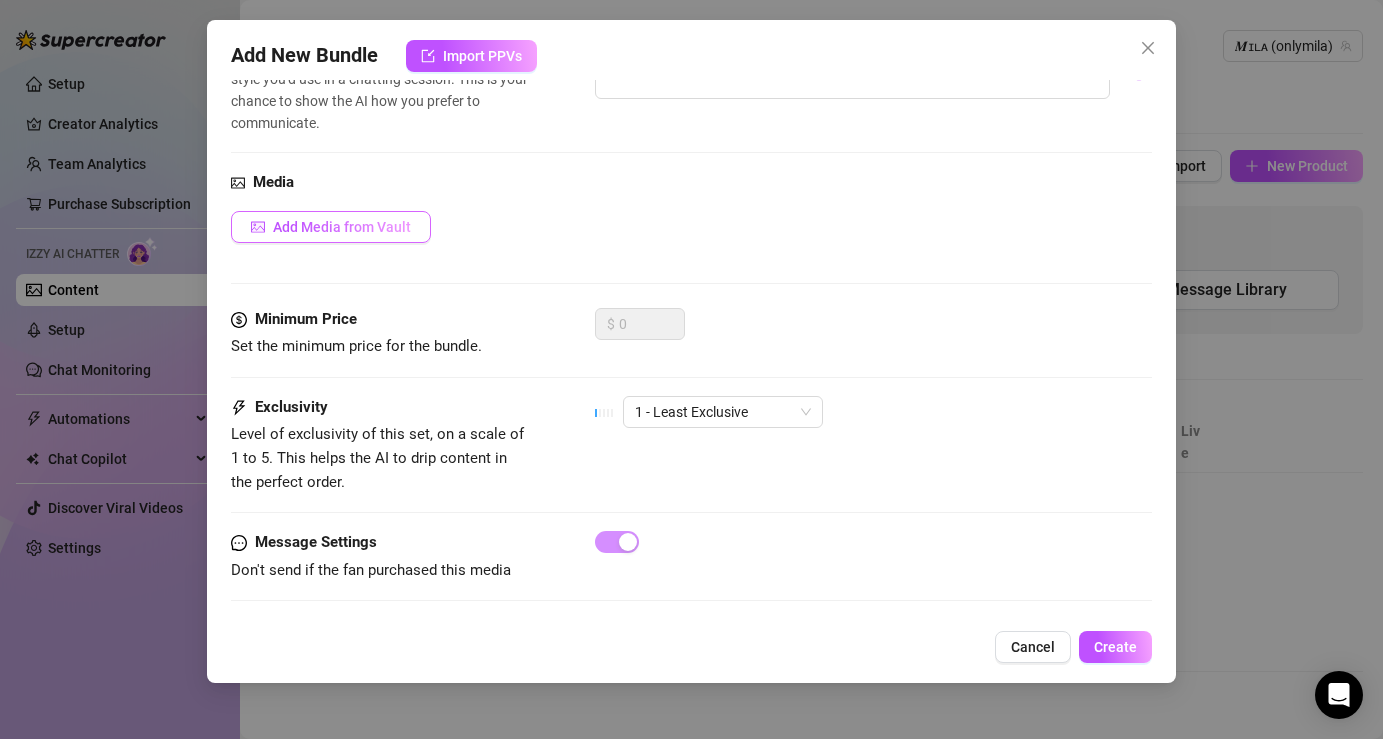 click on "Add Media from Vault" at bounding box center [342, 227] 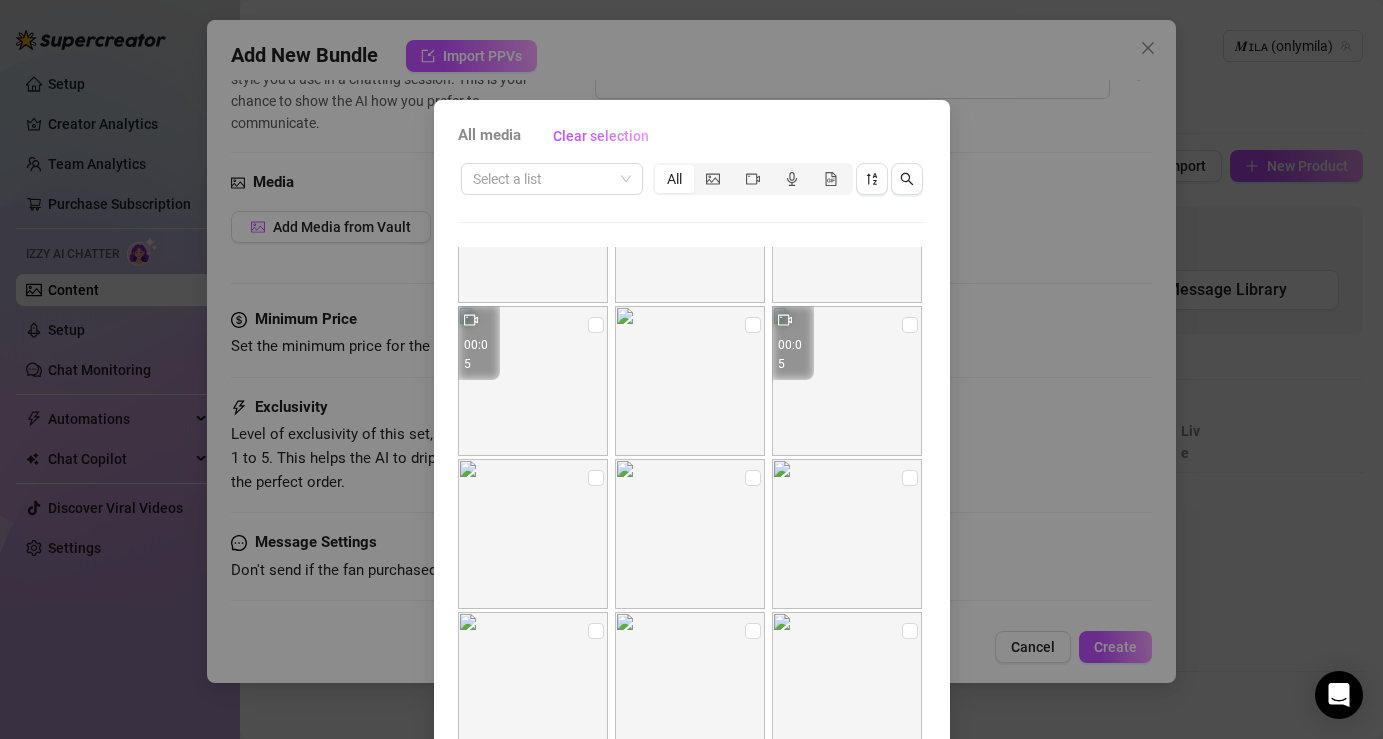 scroll, scrollTop: 470, scrollLeft: 0, axis: vertical 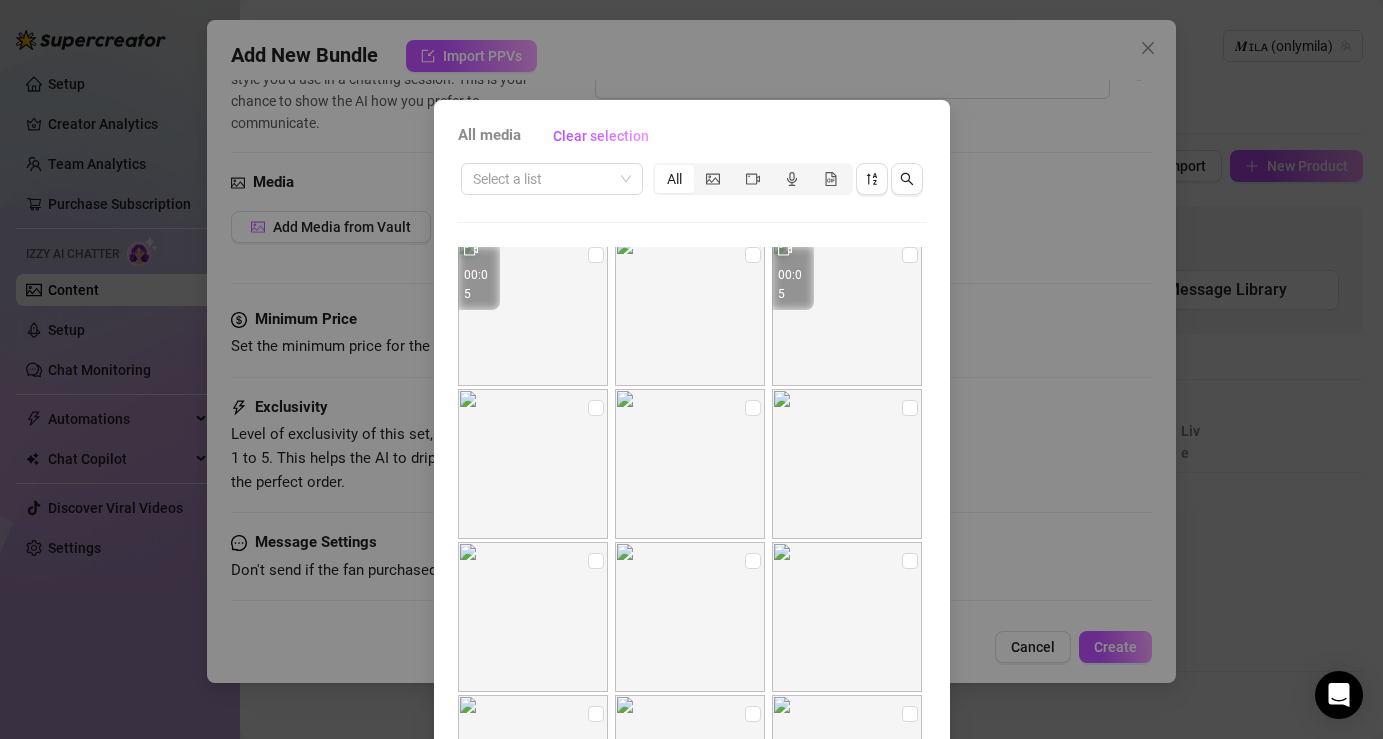 click on "All media Clear selection Select a list All 00:03 00:03 00:05 00:05 00:05 00:05 Image placeholder Image placeholder Image placeholder Image placeholder Image placeholder Image placeholder Image placeholder Image placeholder Image placeholder Image placeholder 00:07 Image placeholder Image placeholder 00:01 Image placeholder 00:05 Image placeholder Image placeholder Image placeholder Image placeholder Image placeholder Image placeholder Image placeholder Image placeholder Image placeholder Image placeholder Cancel OK" at bounding box center (691, 369) 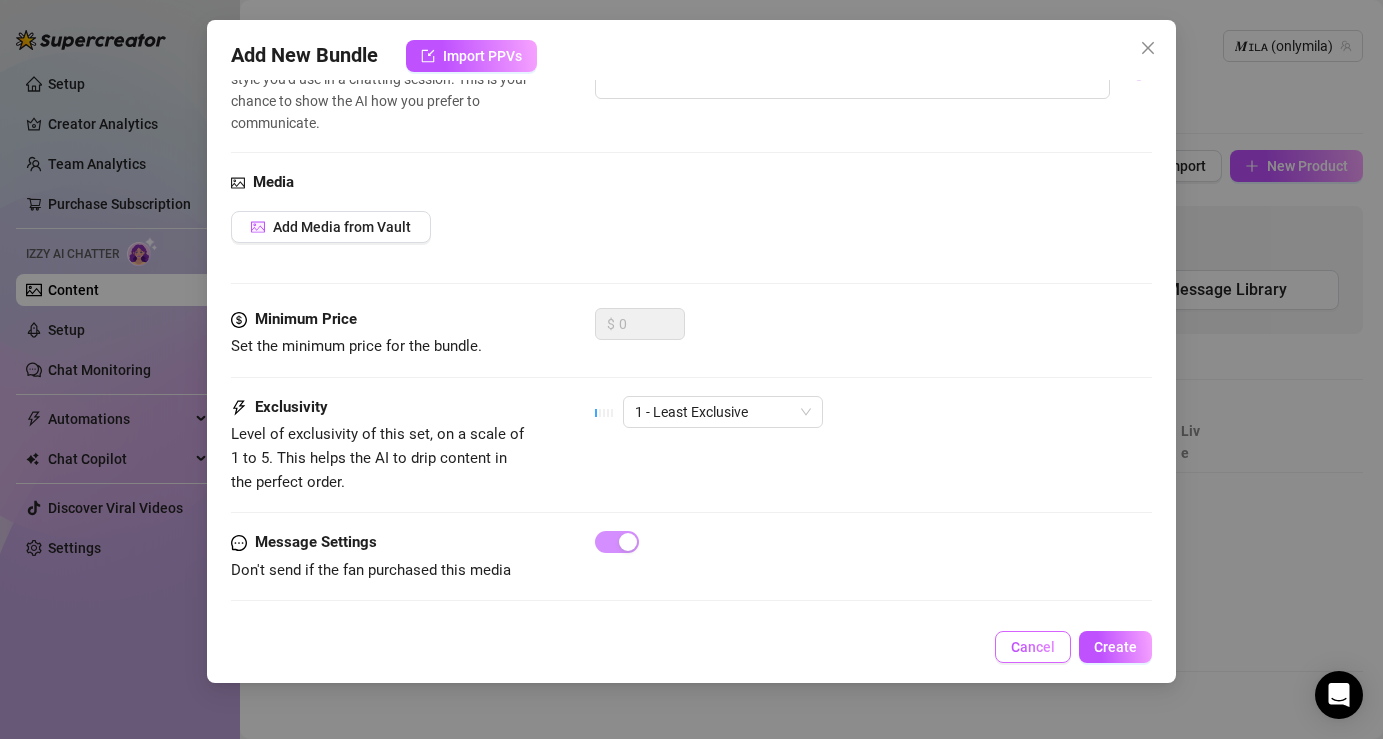 click on "Cancel" at bounding box center (1033, 647) 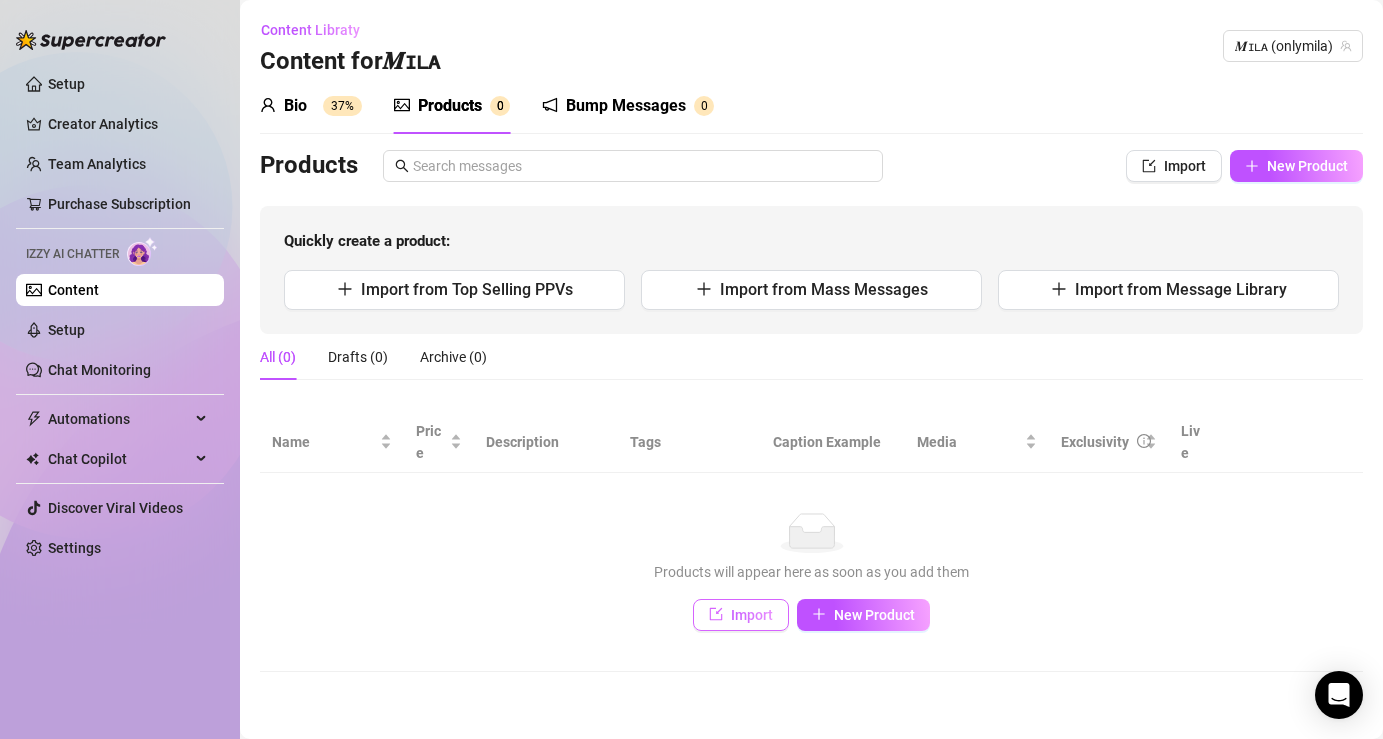 click on "Import" at bounding box center [741, 615] 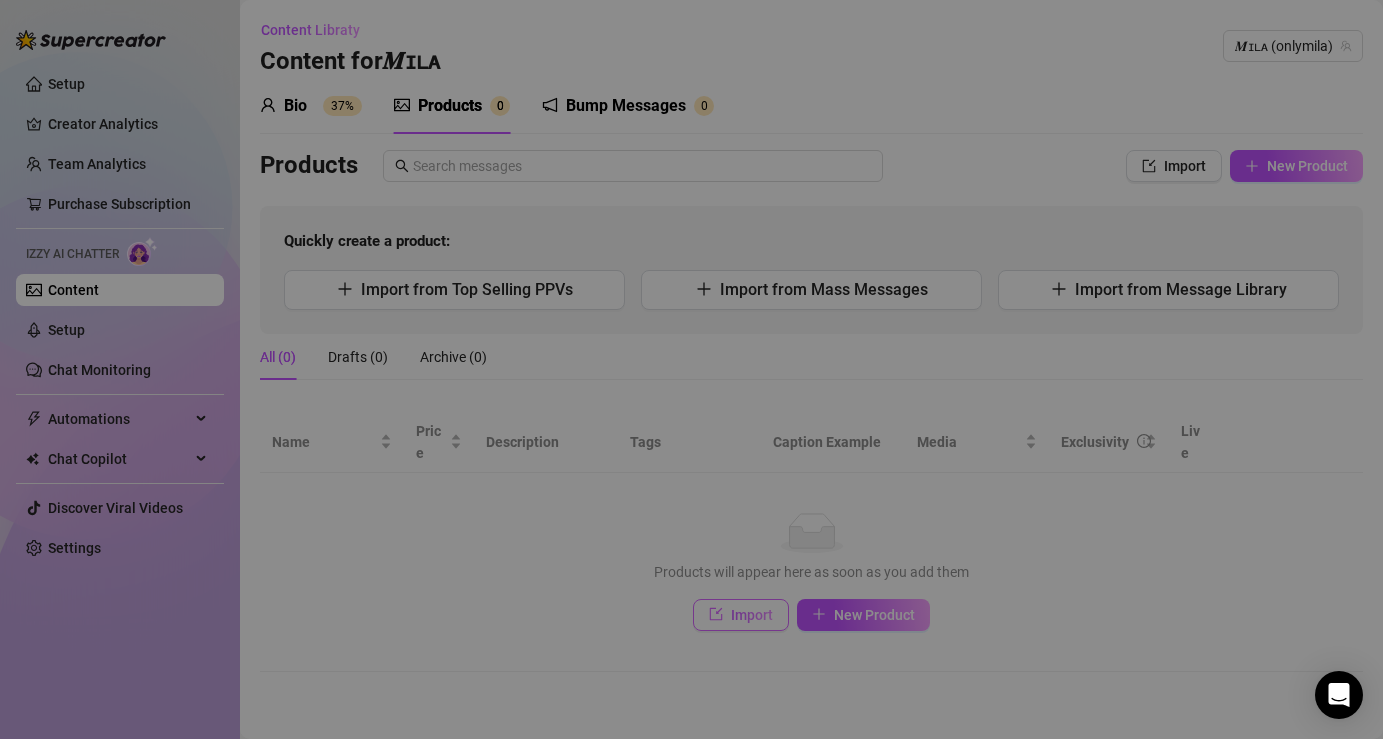 type on "Type your message here..." 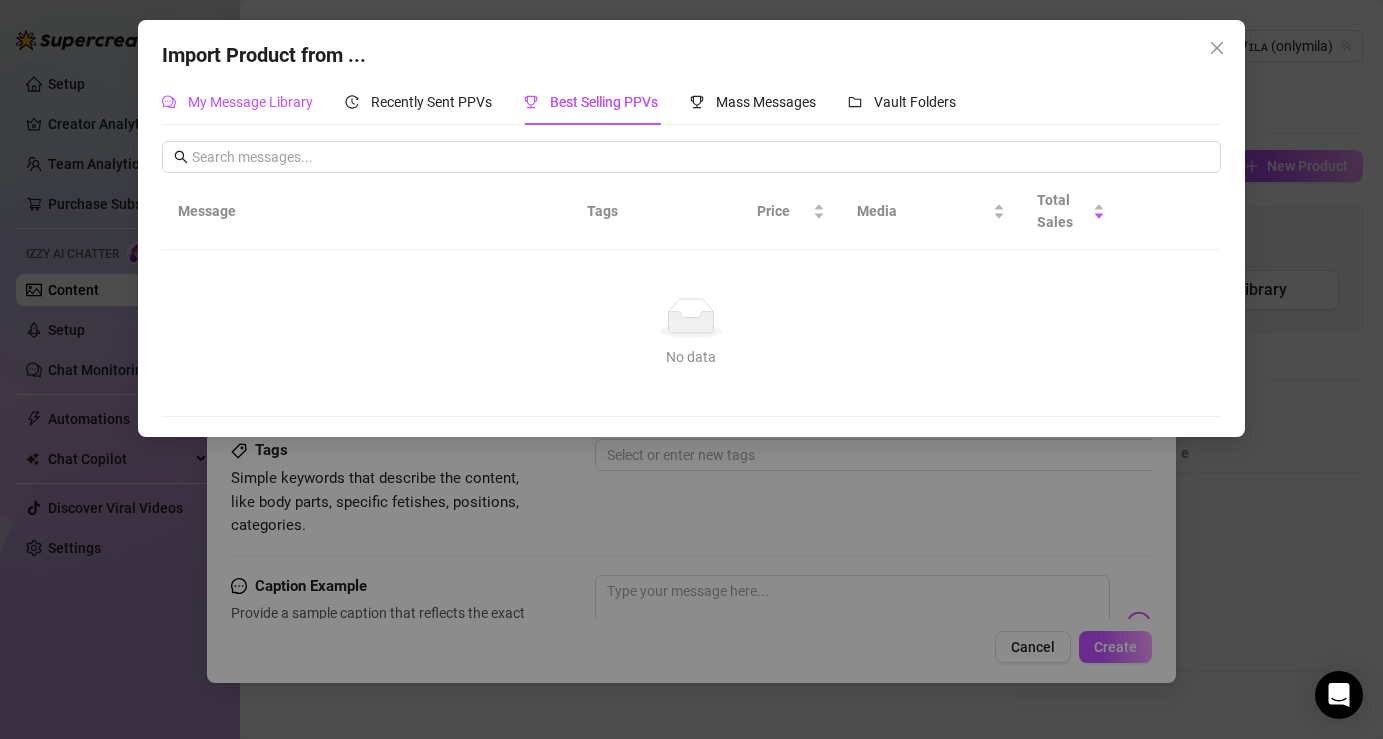 click on "My Message Library" at bounding box center [250, 102] 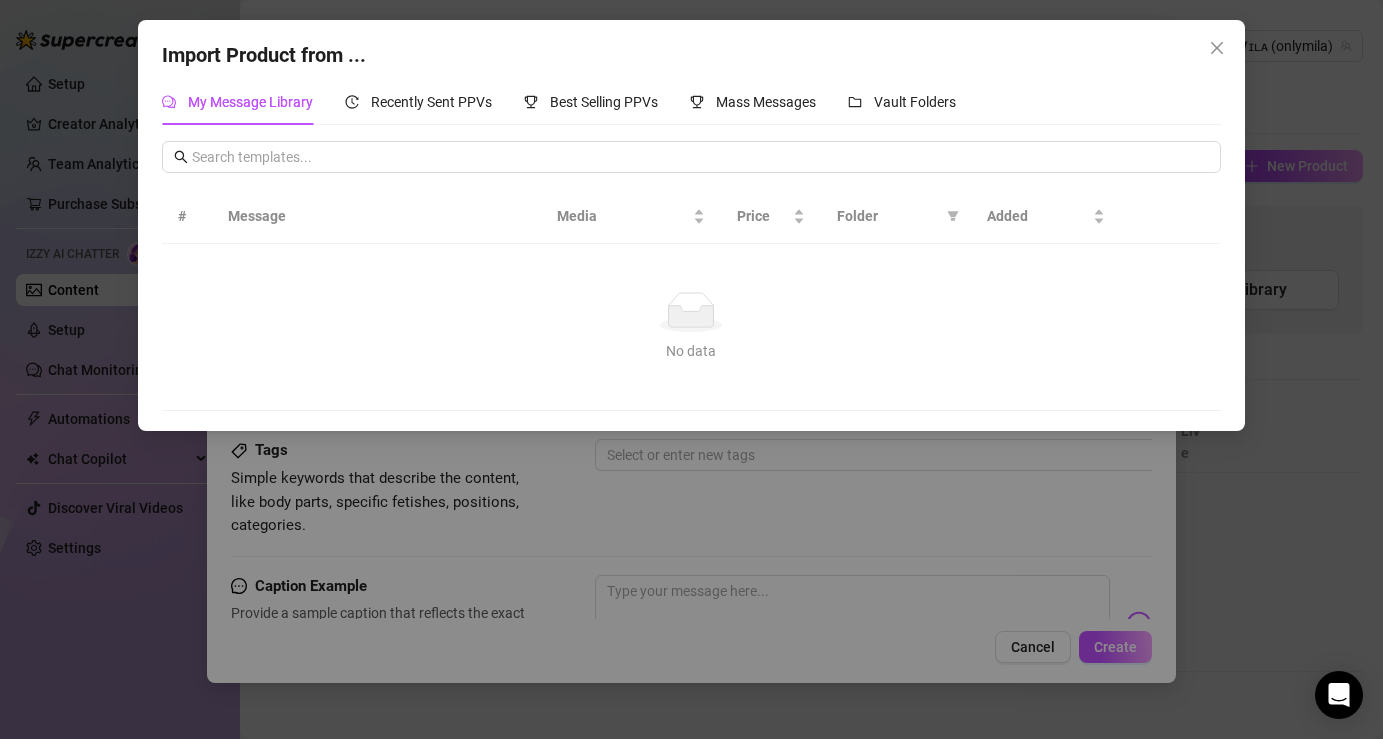 click on "Message" at bounding box center (376, 216) 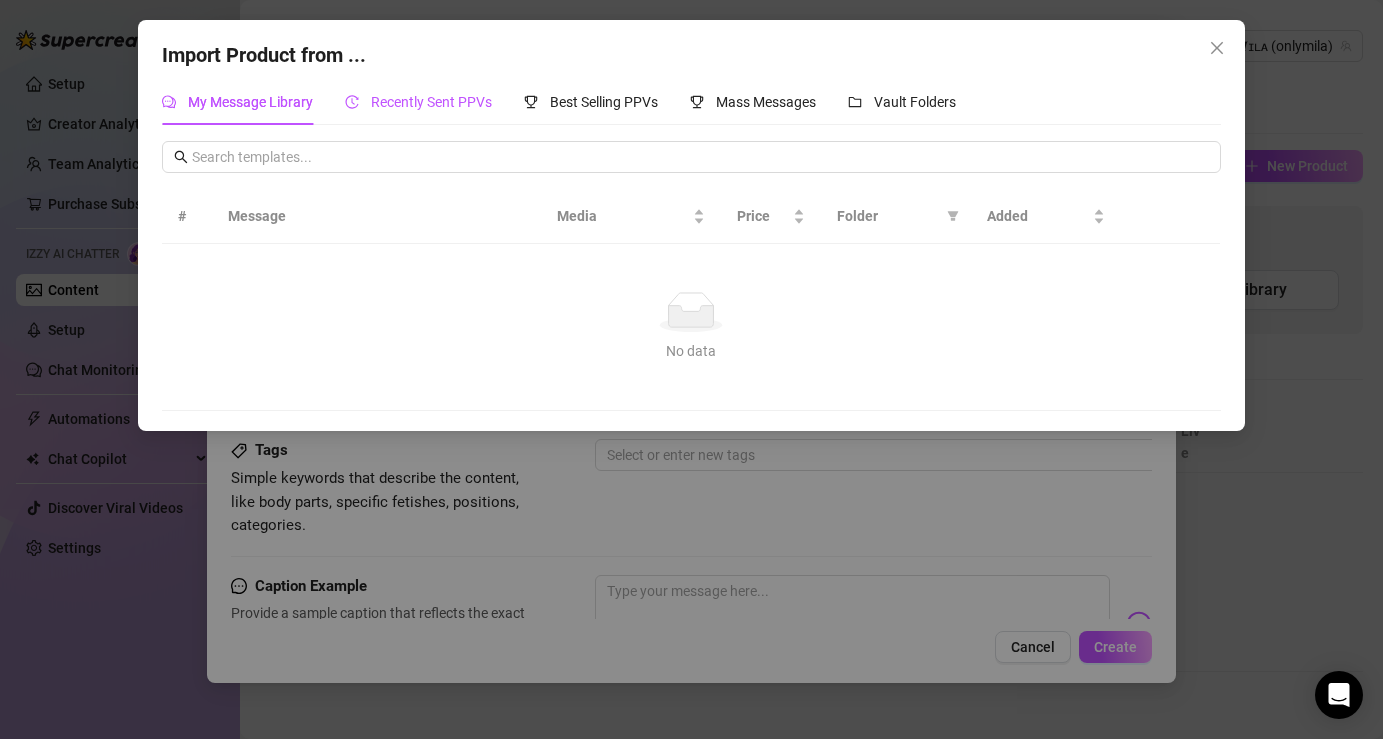 click on "Recently Sent PPVs" at bounding box center [431, 102] 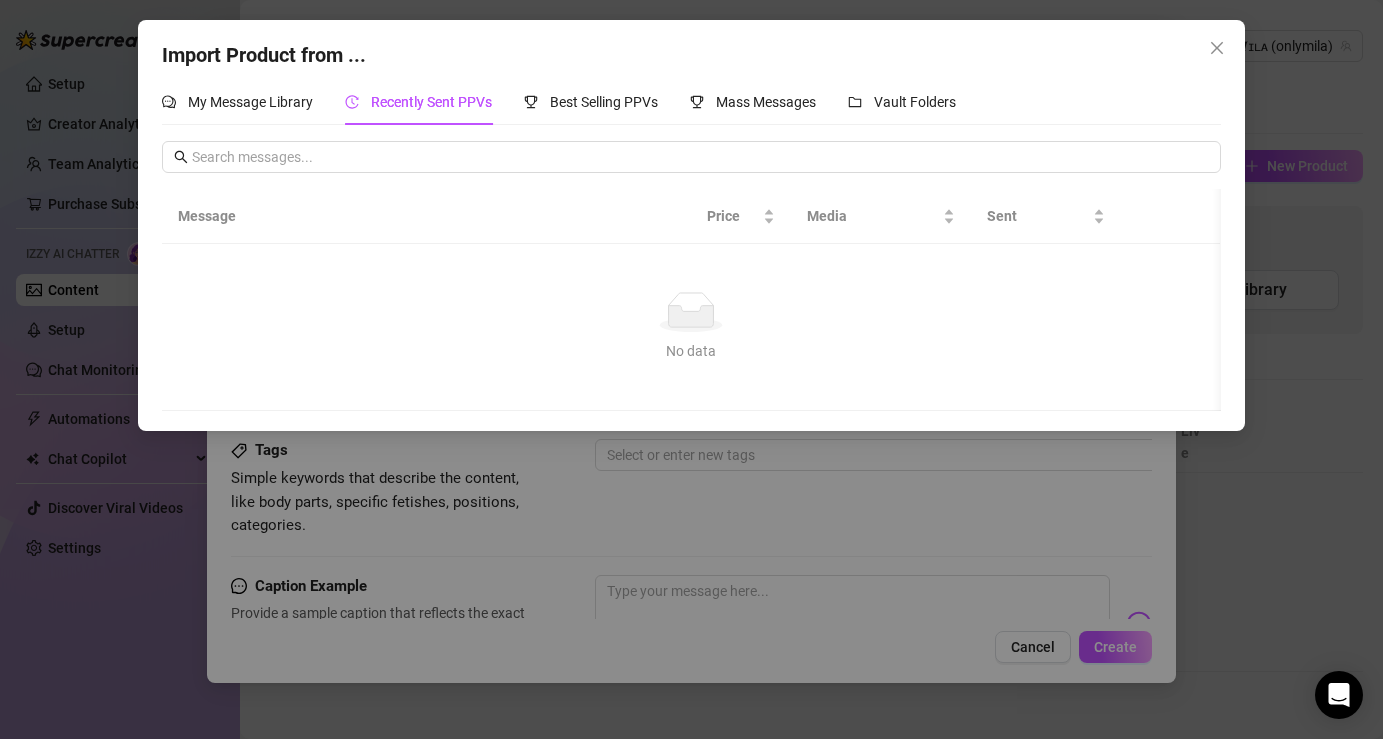scroll, scrollTop: 0, scrollLeft: 15, axis: horizontal 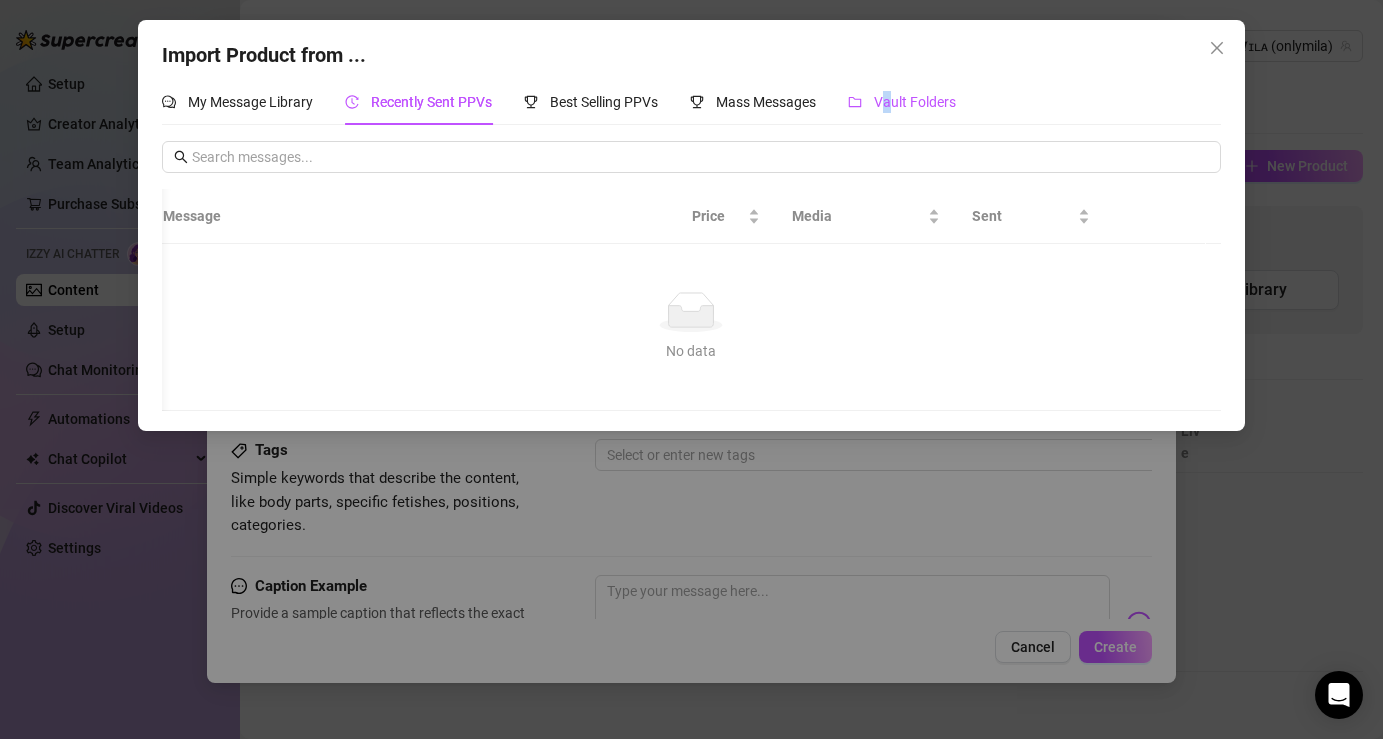 click on "Vault Folders" at bounding box center (915, 102) 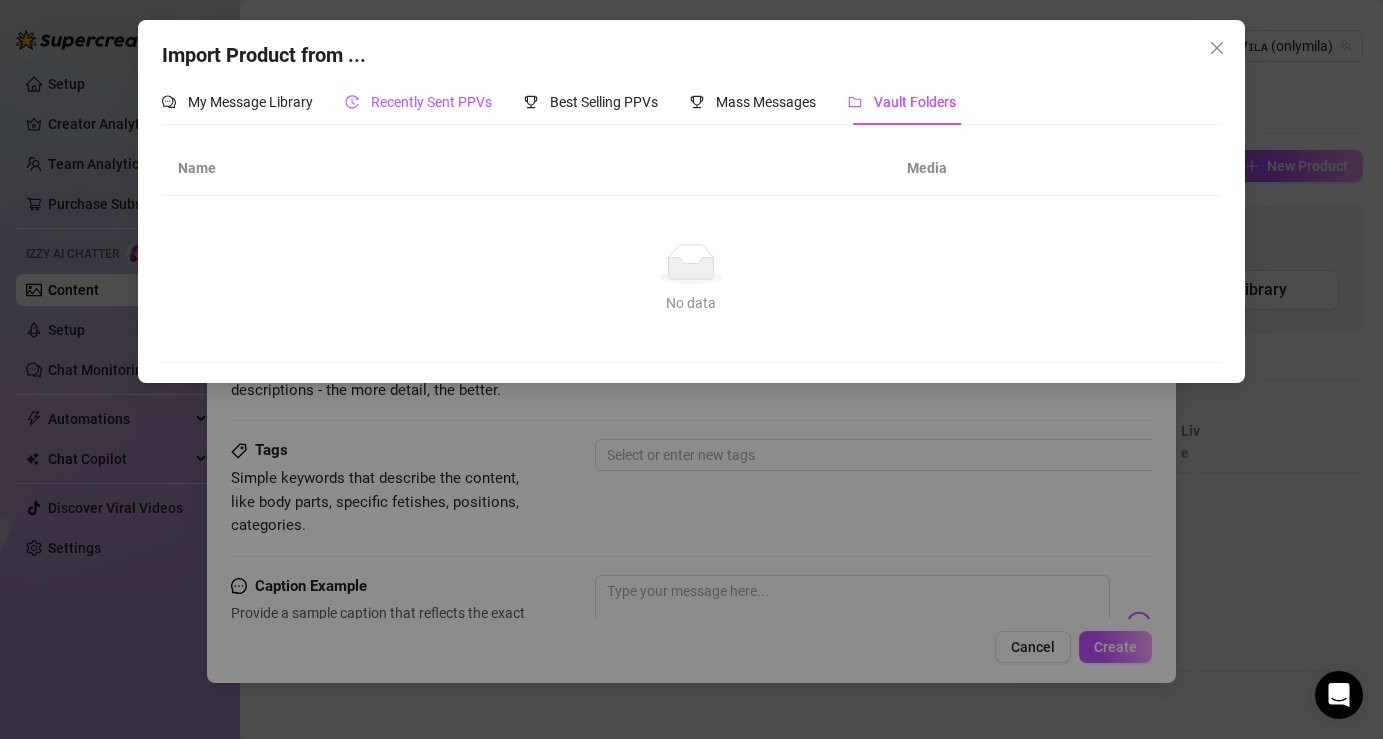 click on "Recently Sent PPVs" at bounding box center (418, 102) 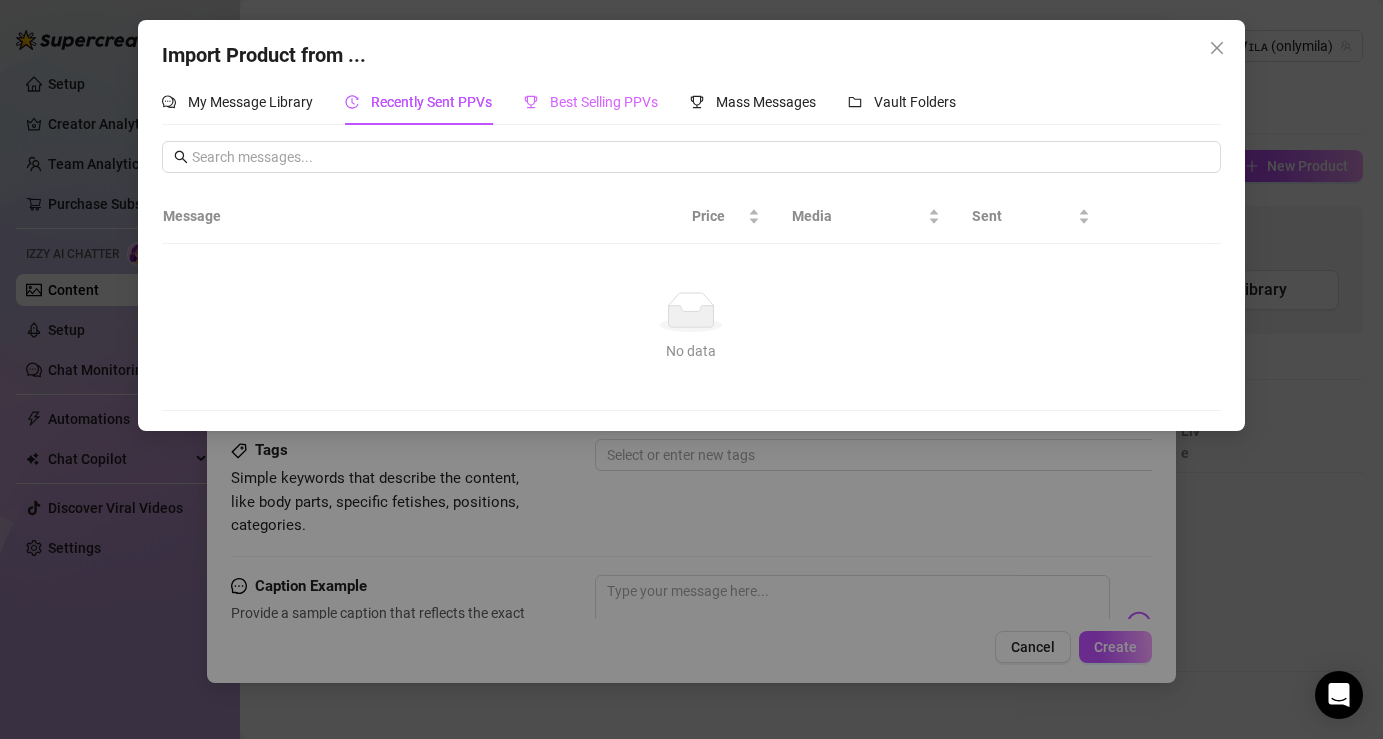 click on "Best Selling PPVs" at bounding box center [591, 102] 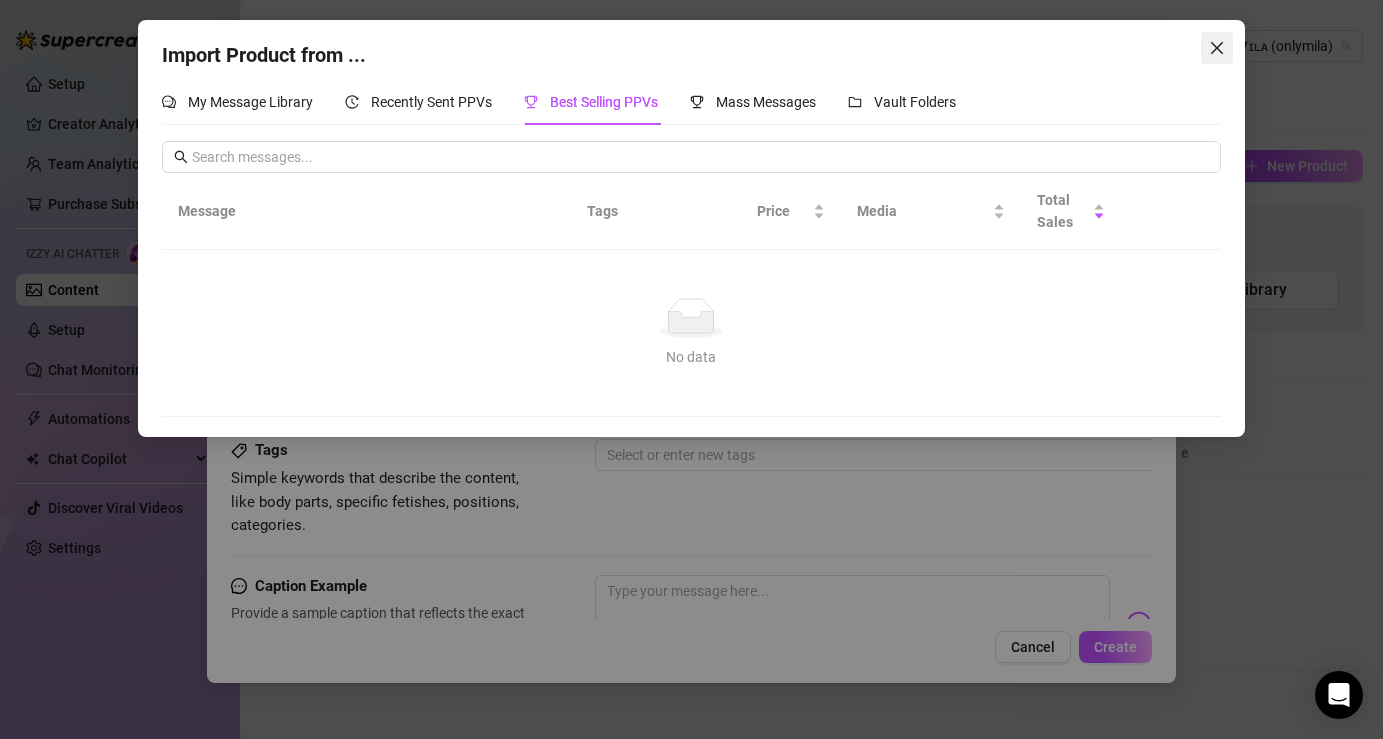 click 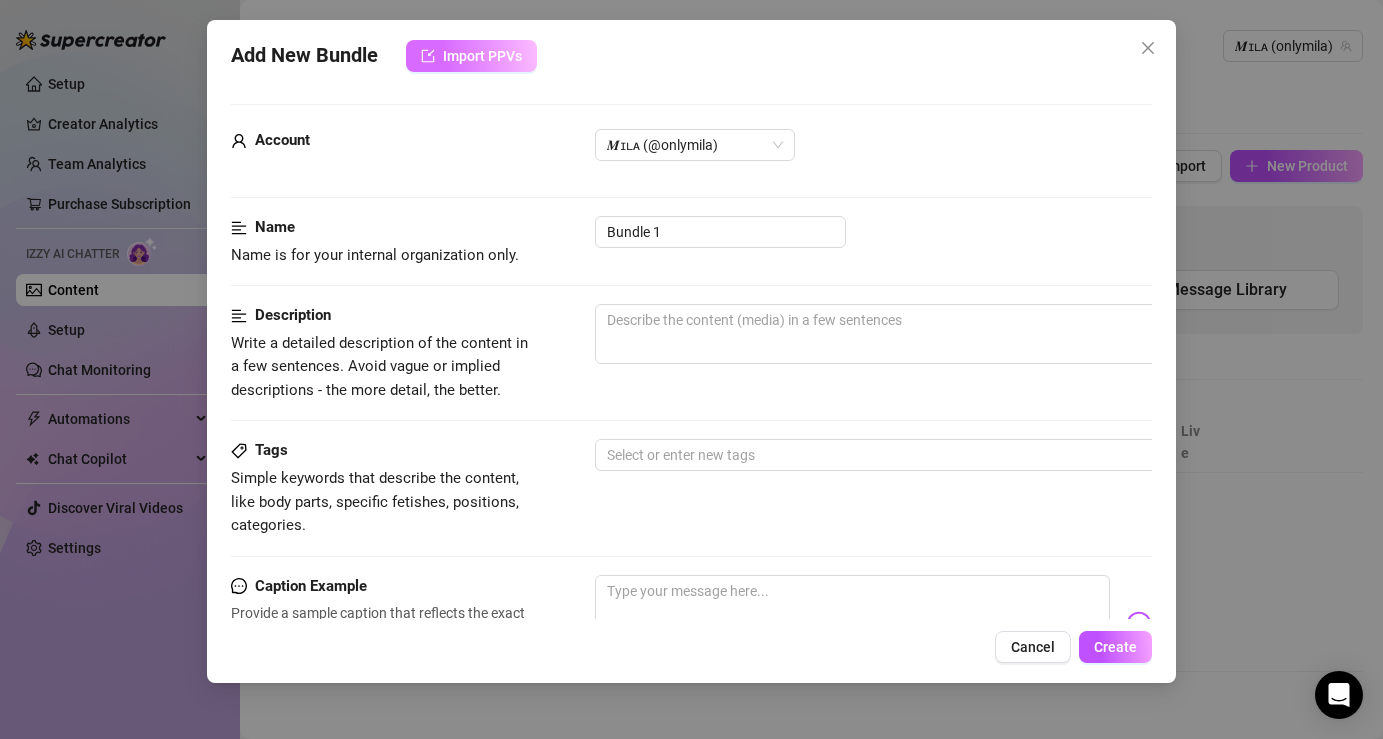click on "Import PPVs" at bounding box center [471, 56] 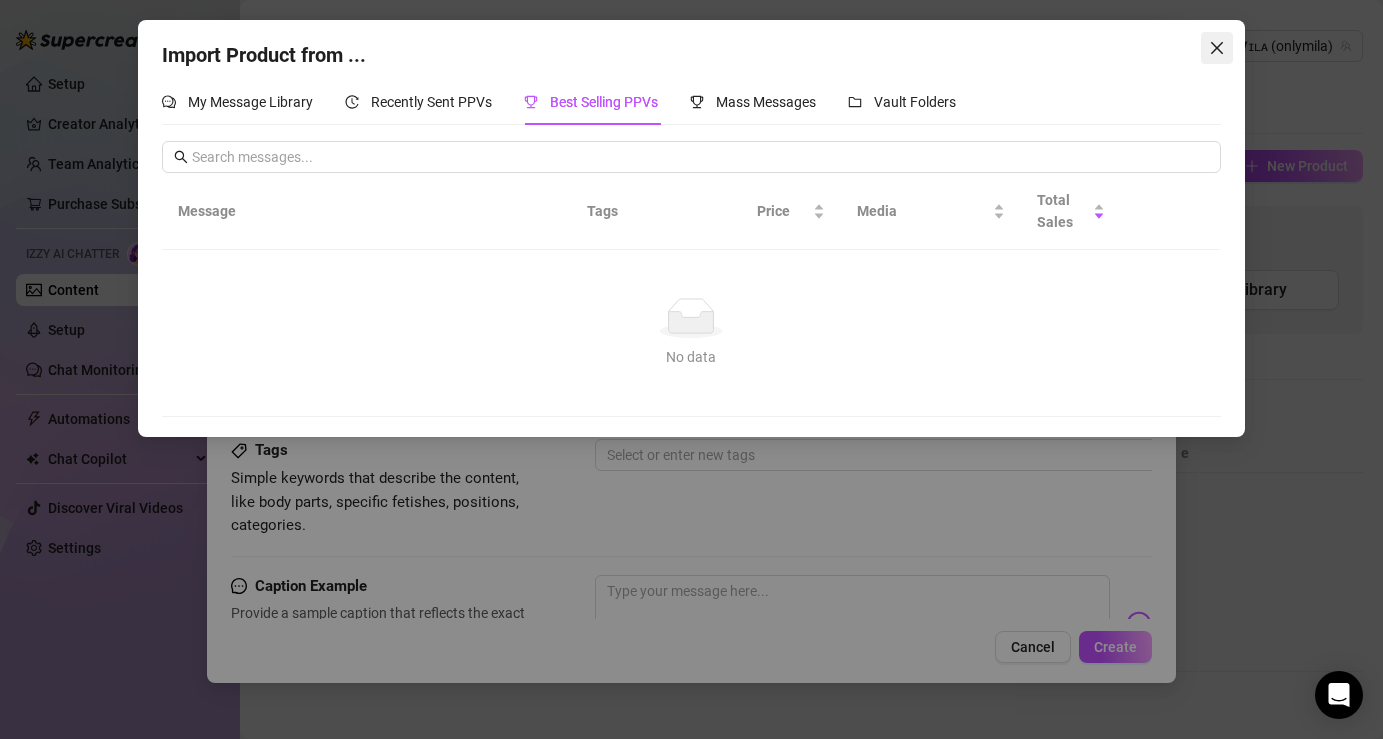 click 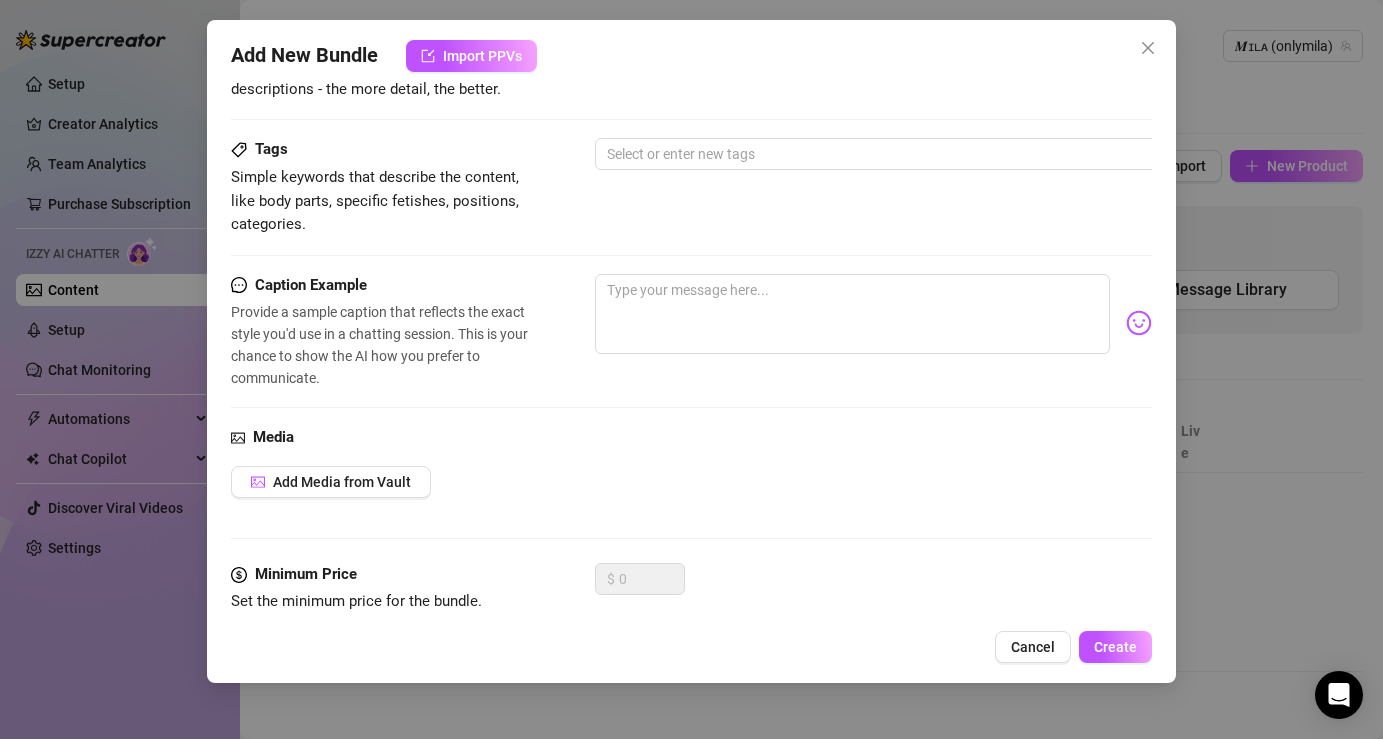 scroll, scrollTop: 300, scrollLeft: 0, axis: vertical 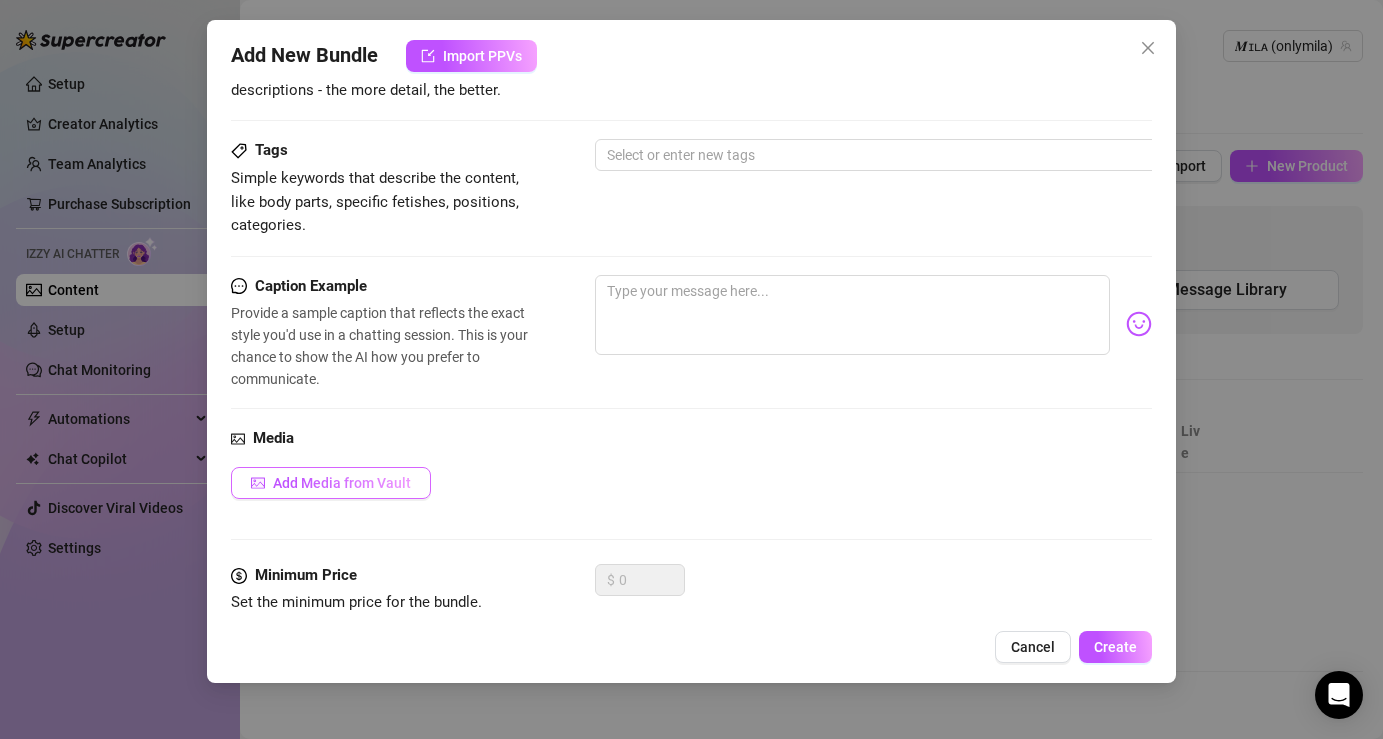 click on "Add Media from Vault" at bounding box center [342, 483] 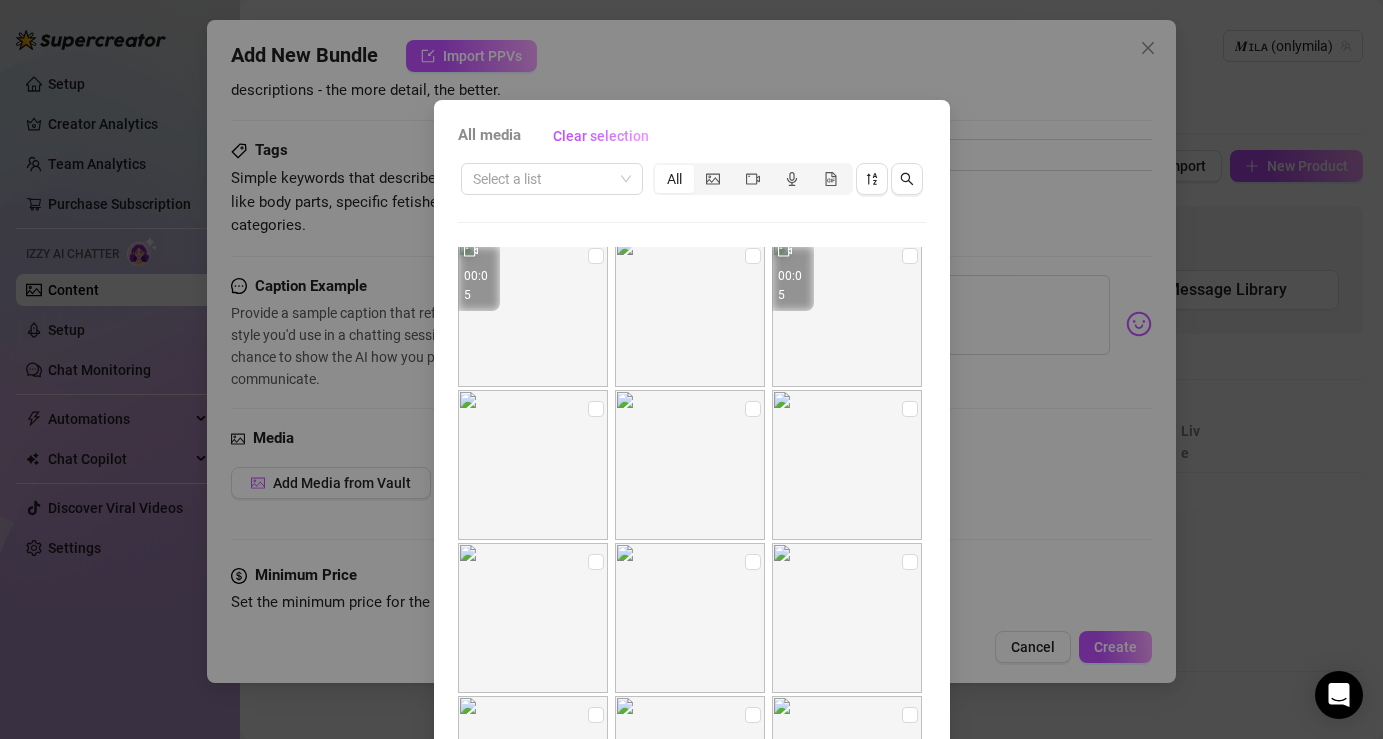scroll, scrollTop: 457, scrollLeft: 0, axis: vertical 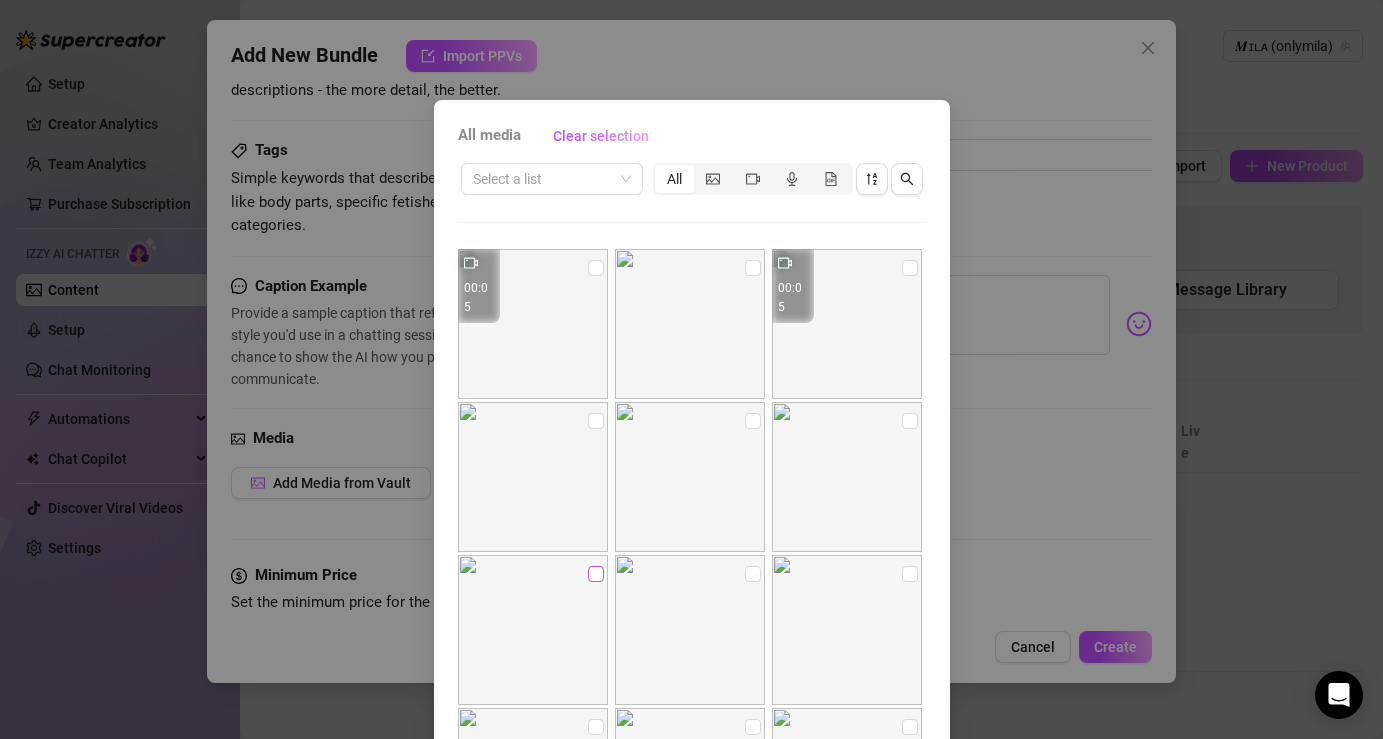 click at bounding box center (596, 574) 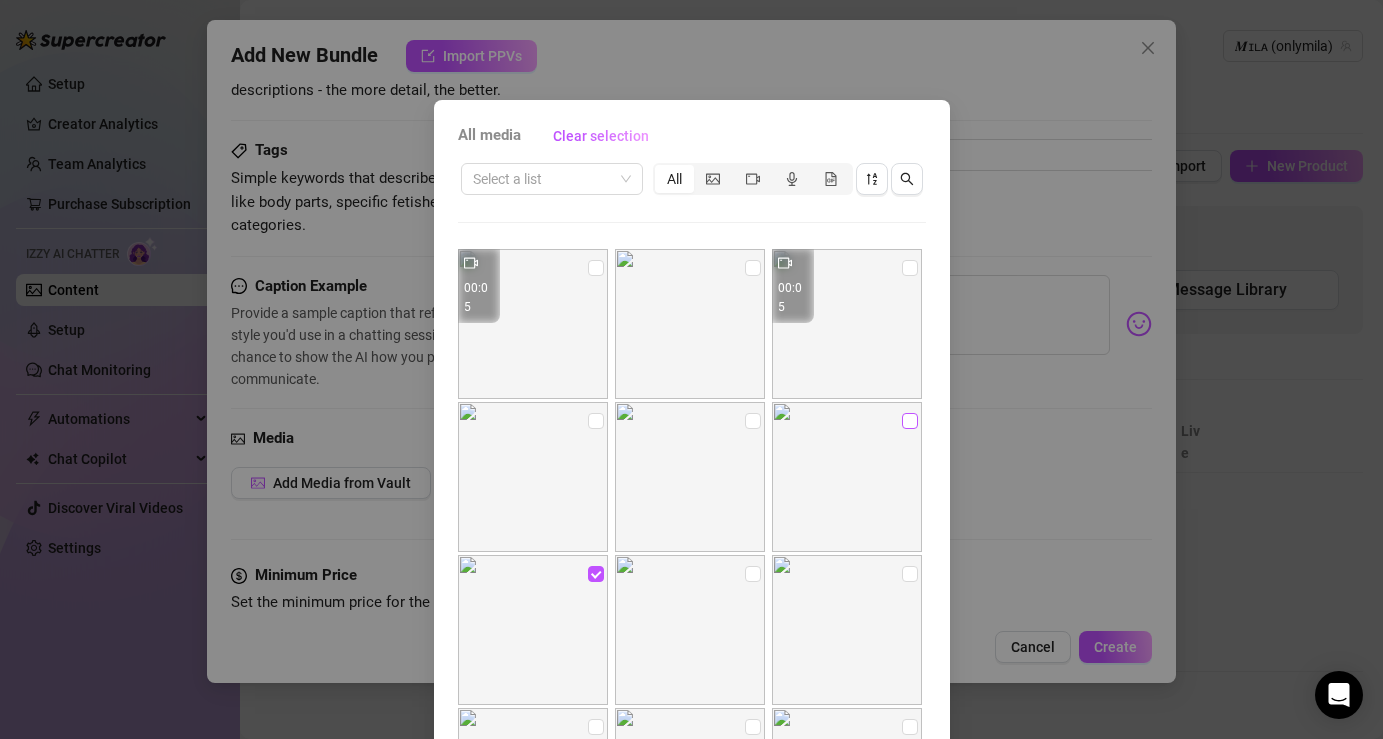click at bounding box center [910, 421] 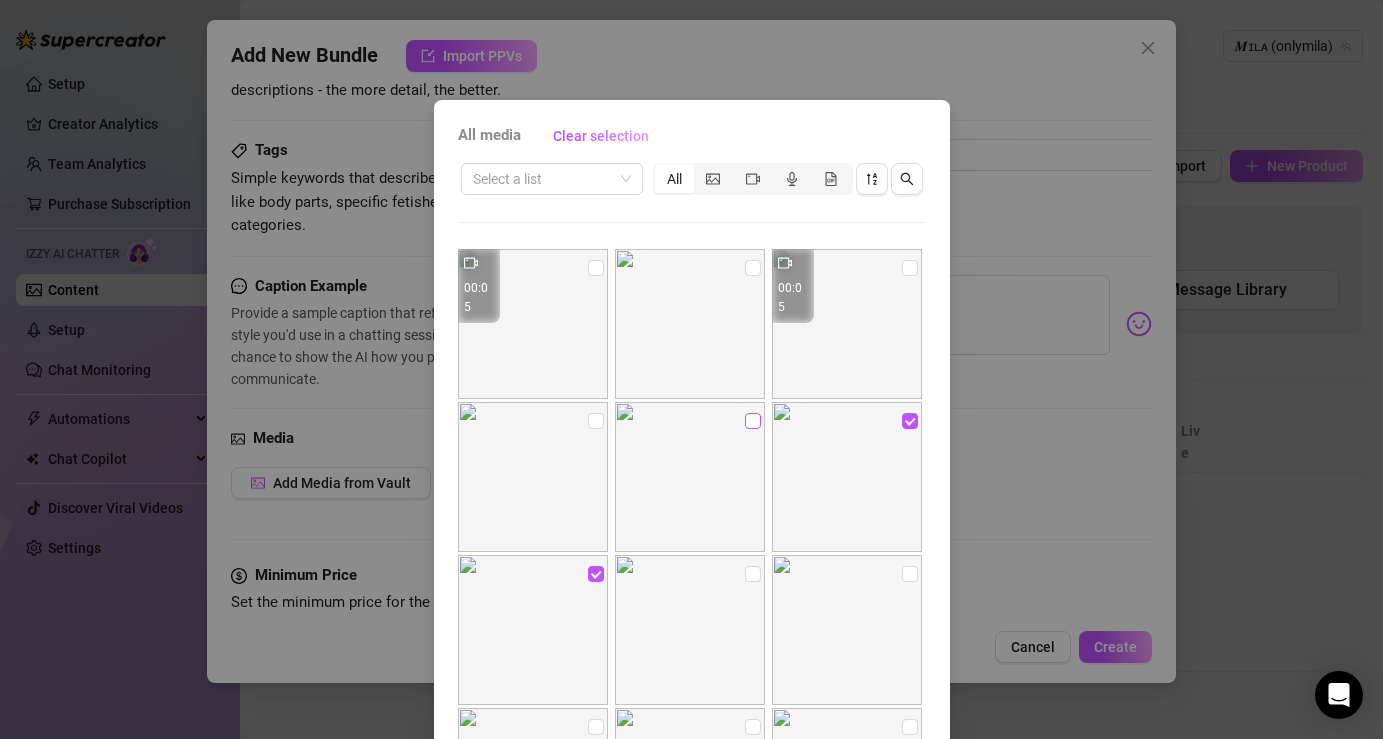click at bounding box center [753, 421] 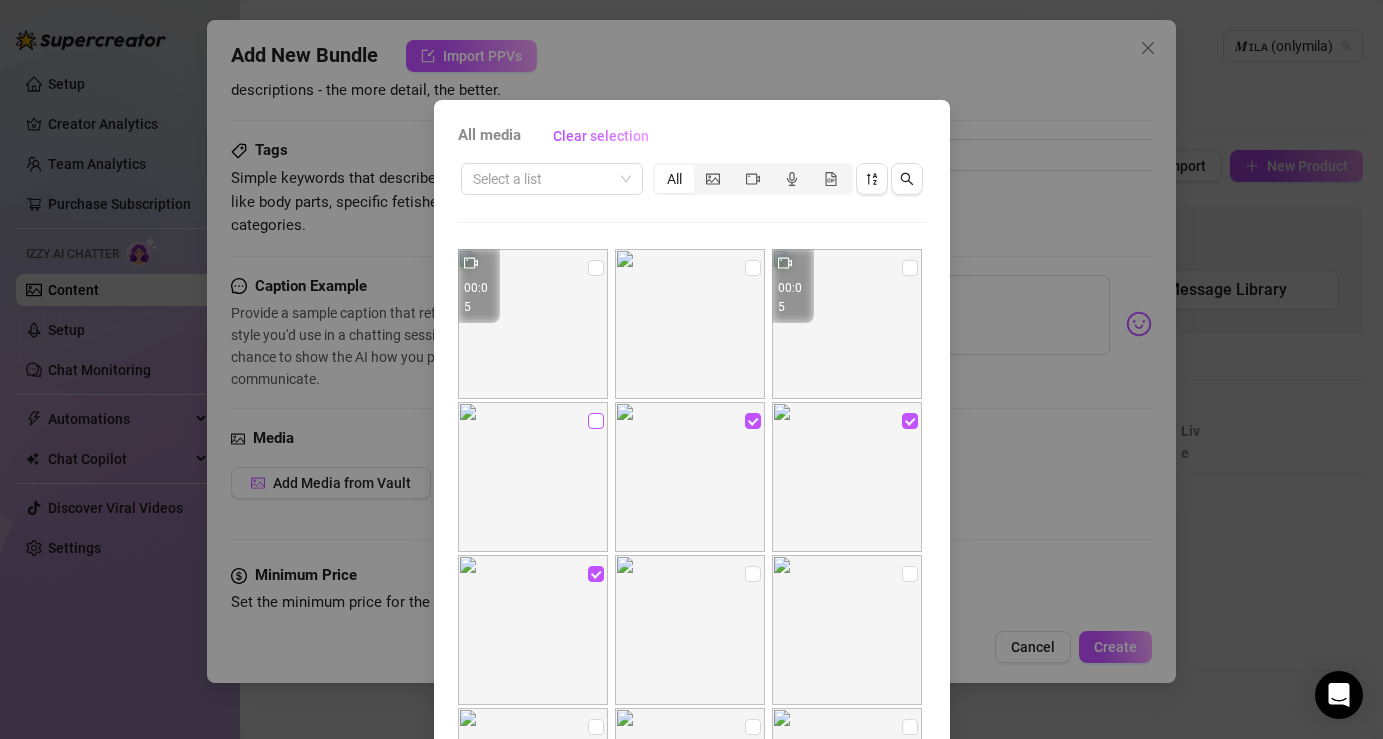 click at bounding box center (596, 421) 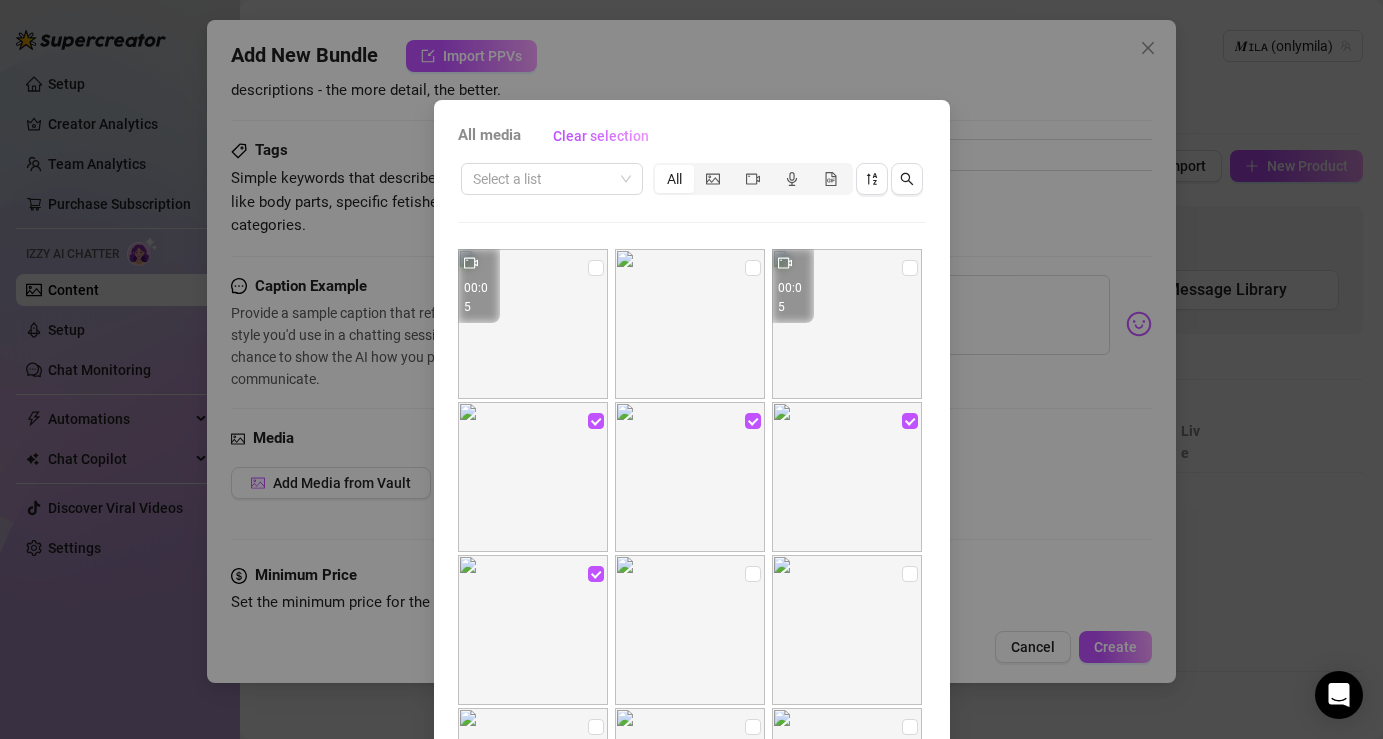 click at bounding box center [690, 324] 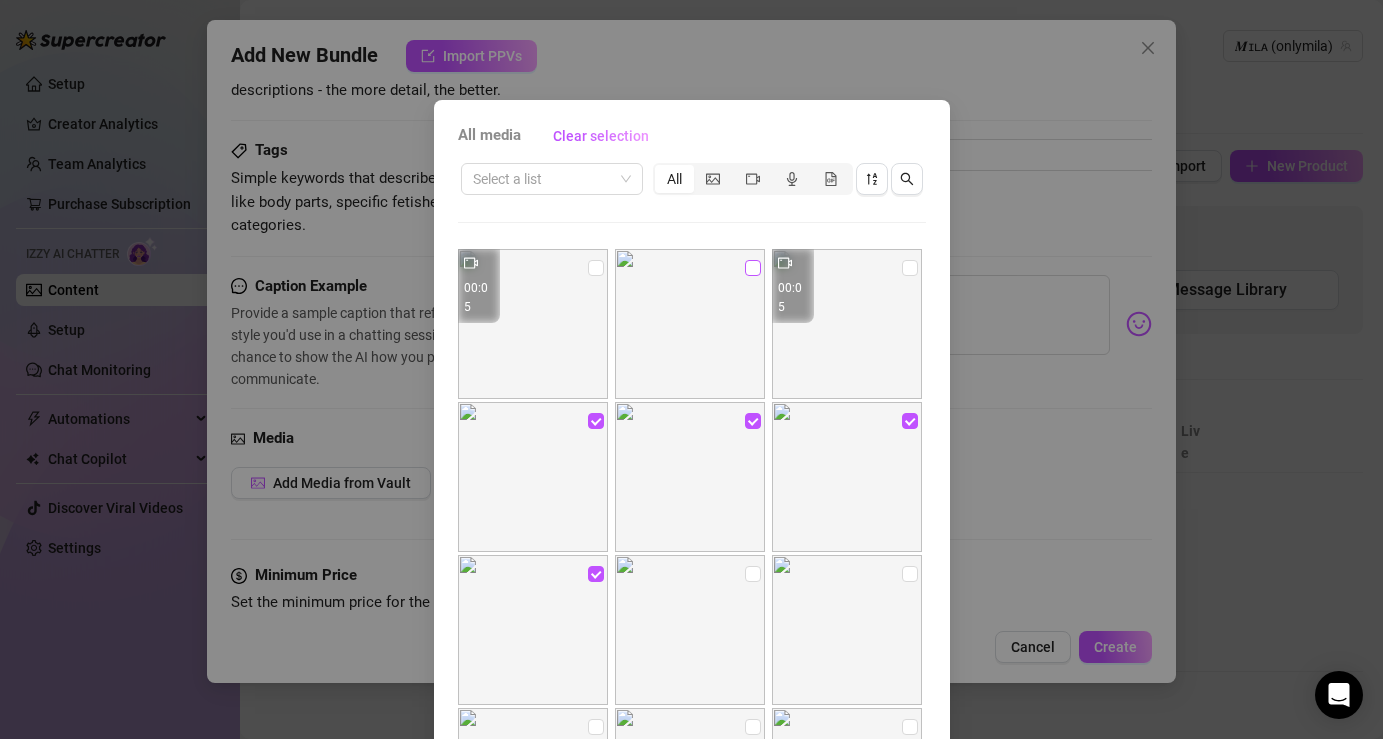 click at bounding box center [753, 268] 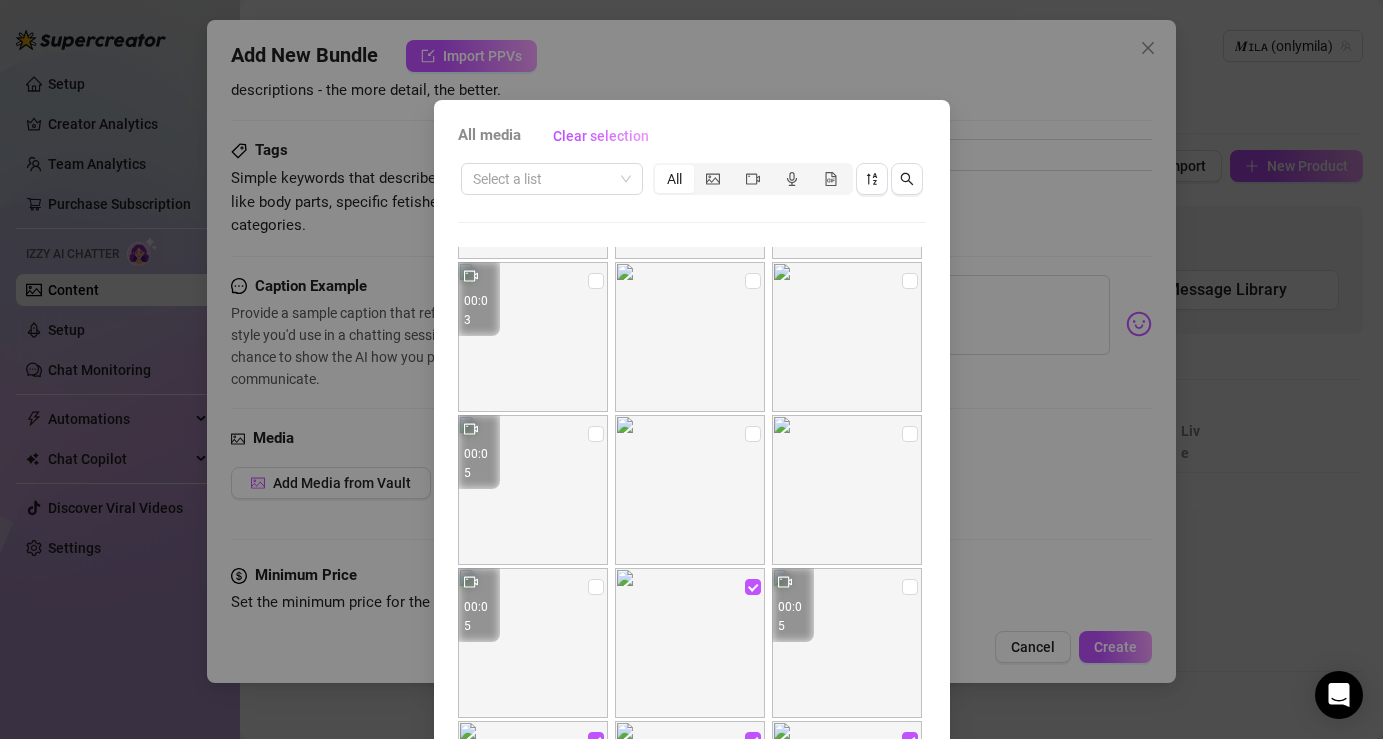 scroll, scrollTop: 139, scrollLeft: 0, axis: vertical 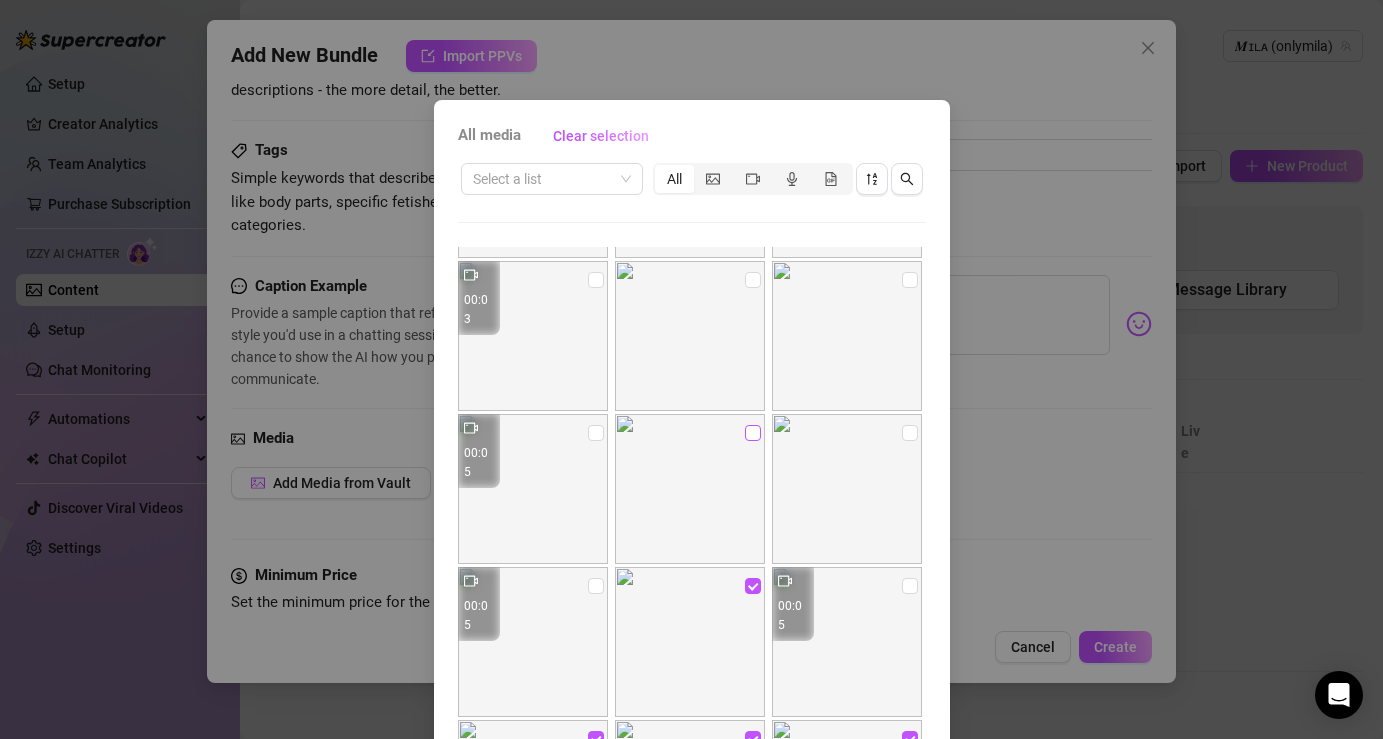 click at bounding box center [753, 433] 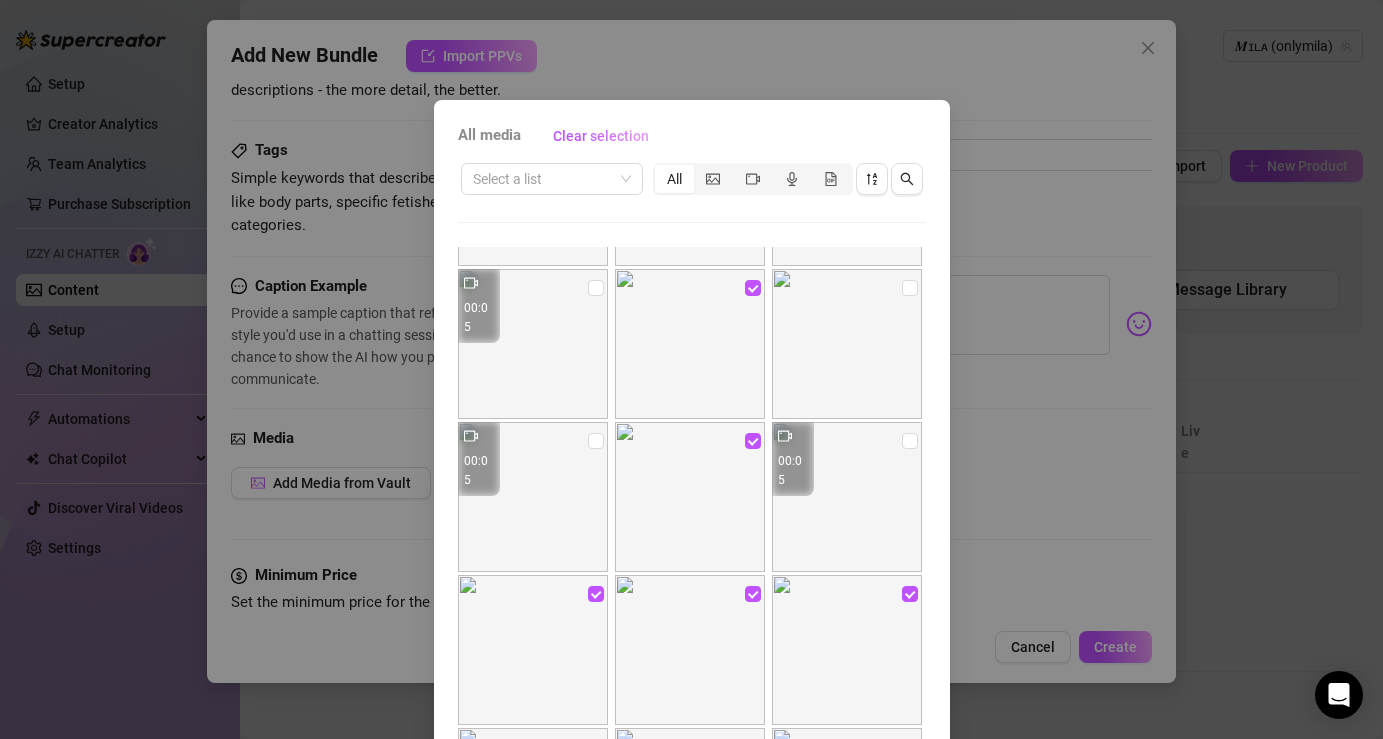 scroll, scrollTop: 281, scrollLeft: 0, axis: vertical 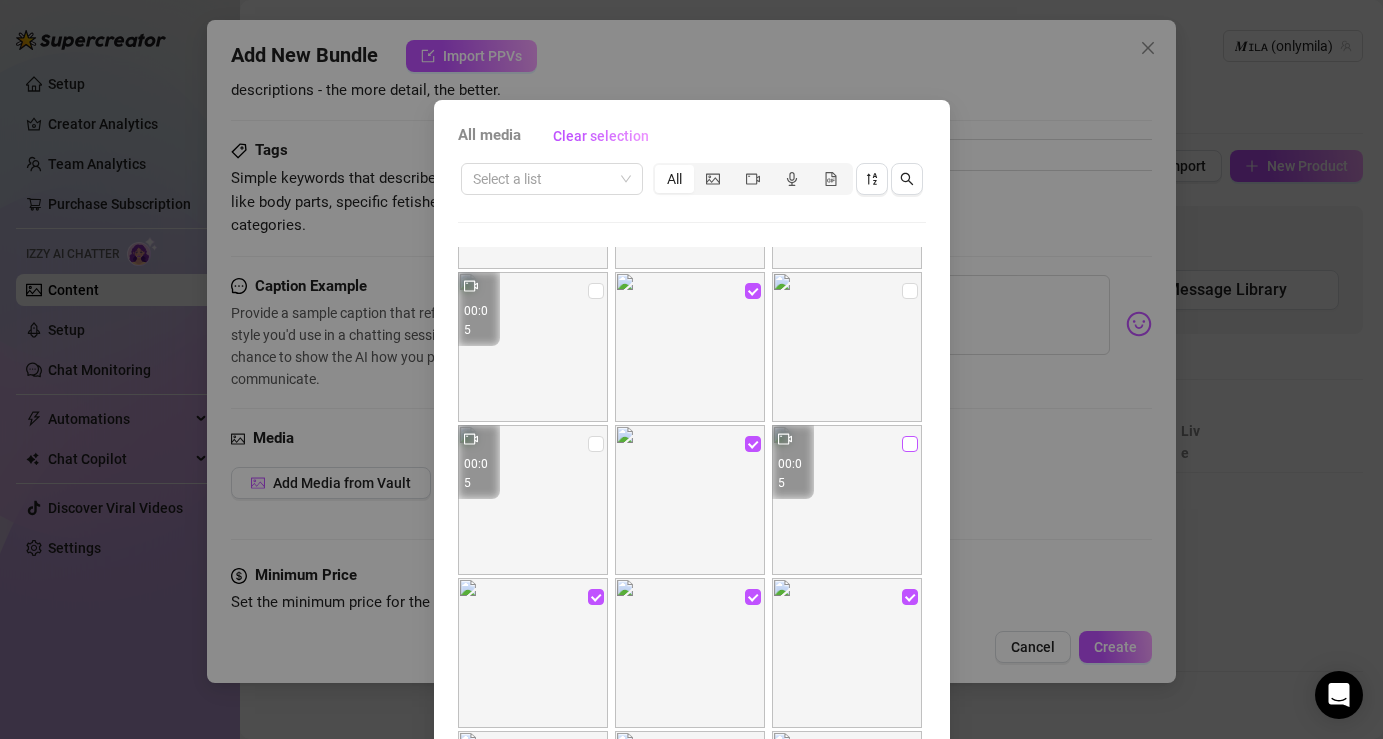 click at bounding box center (910, 444) 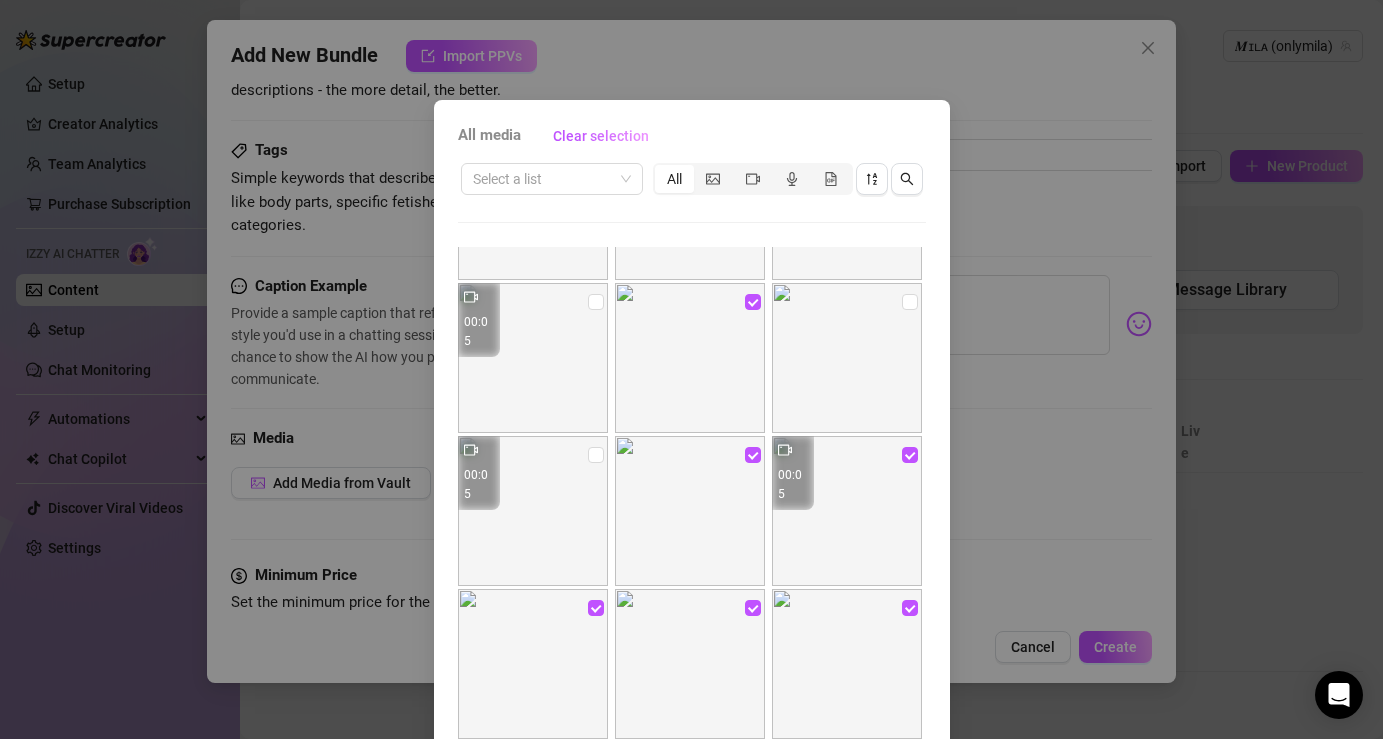 scroll, scrollTop: 260, scrollLeft: 0, axis: vertical 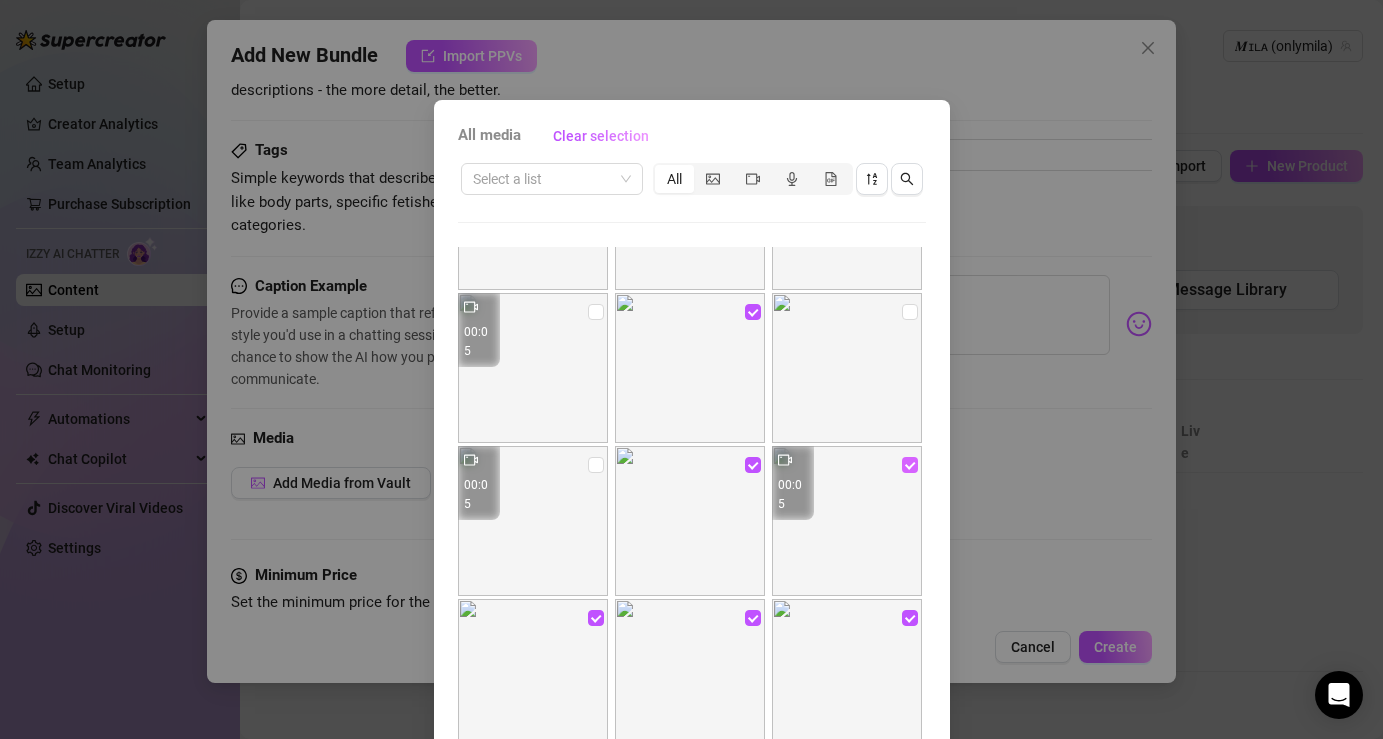 click at bounding box center [910, 465] 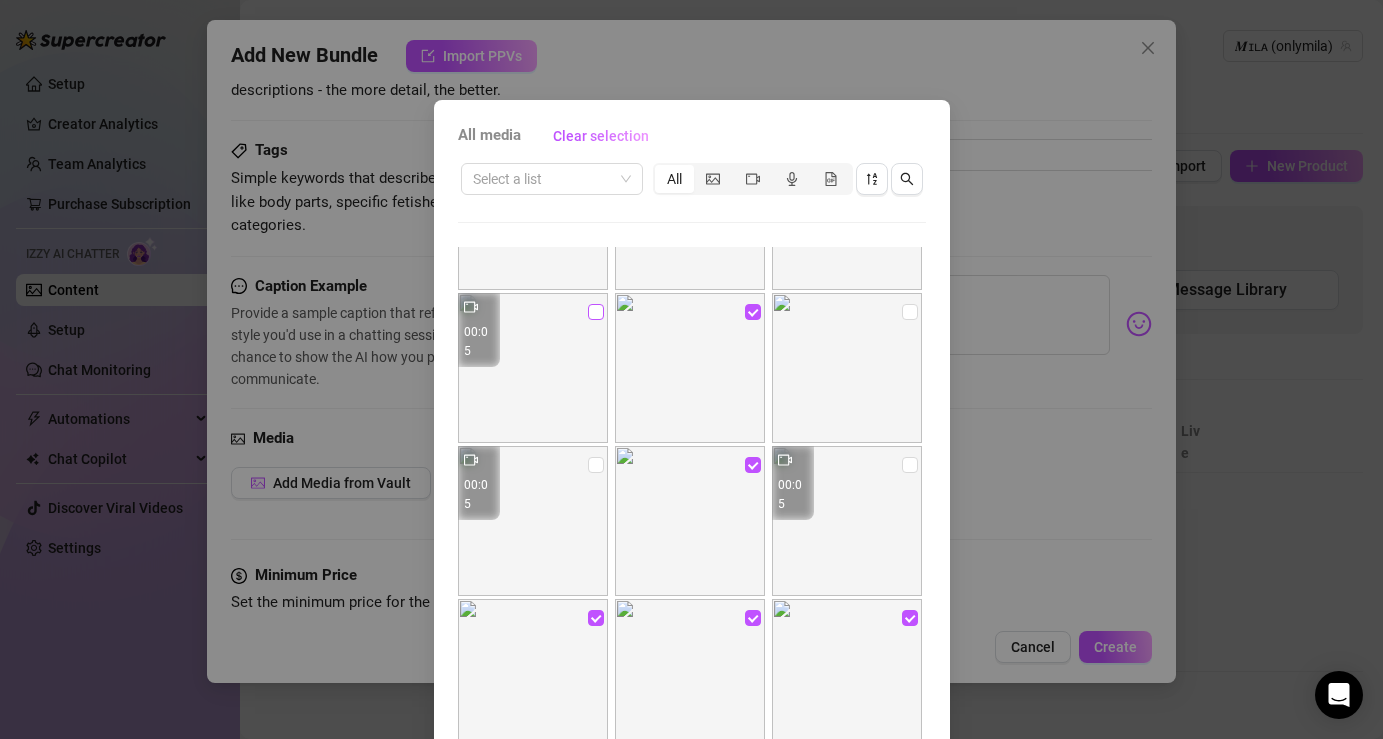 click at bounding box center (596, 312) 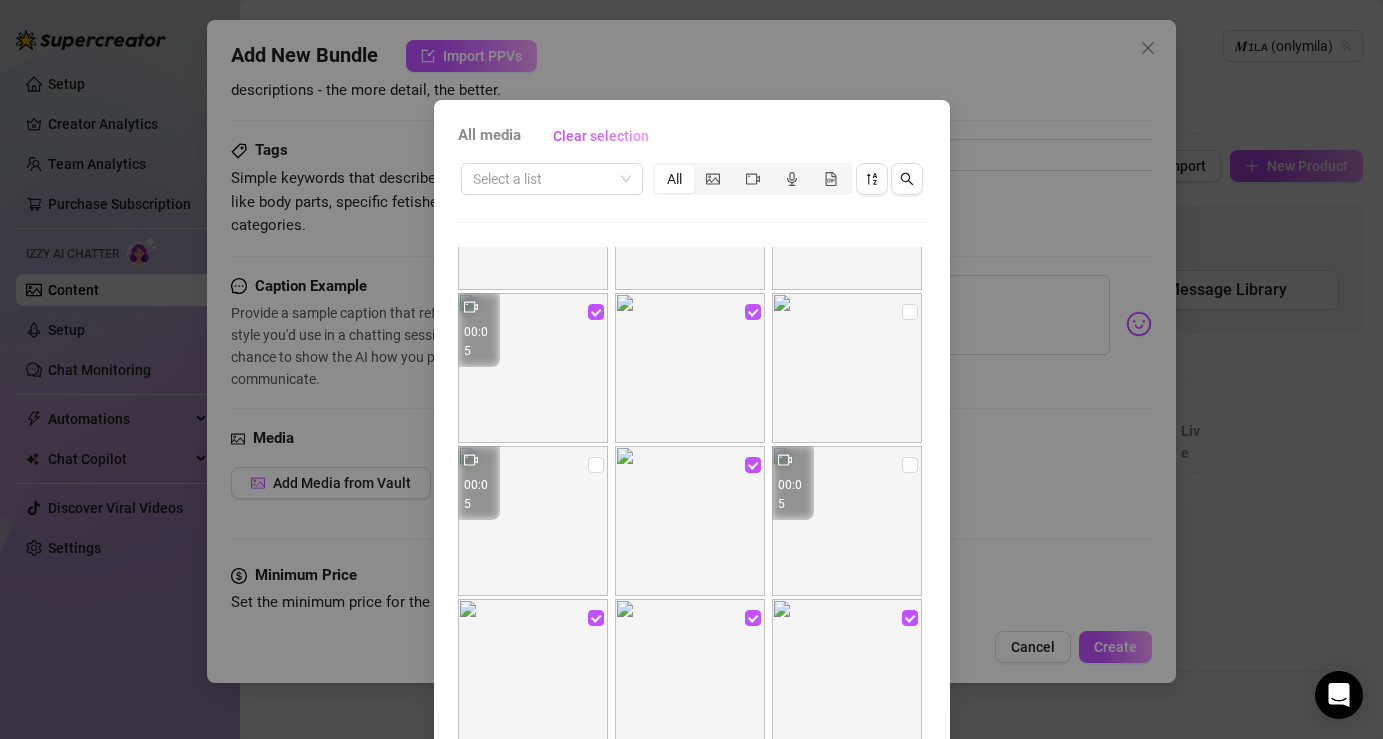 click at bounding box center [847, 521] 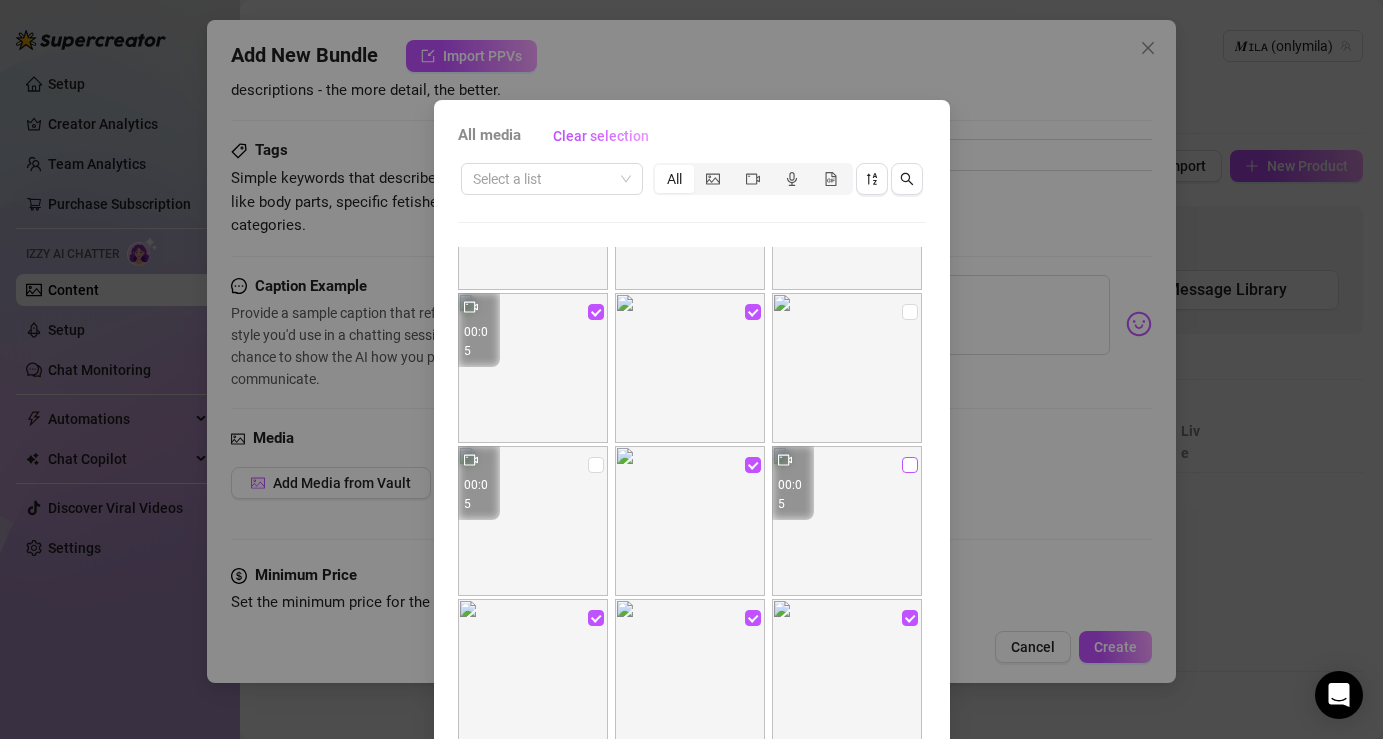 click at bounding box center (910, 465) 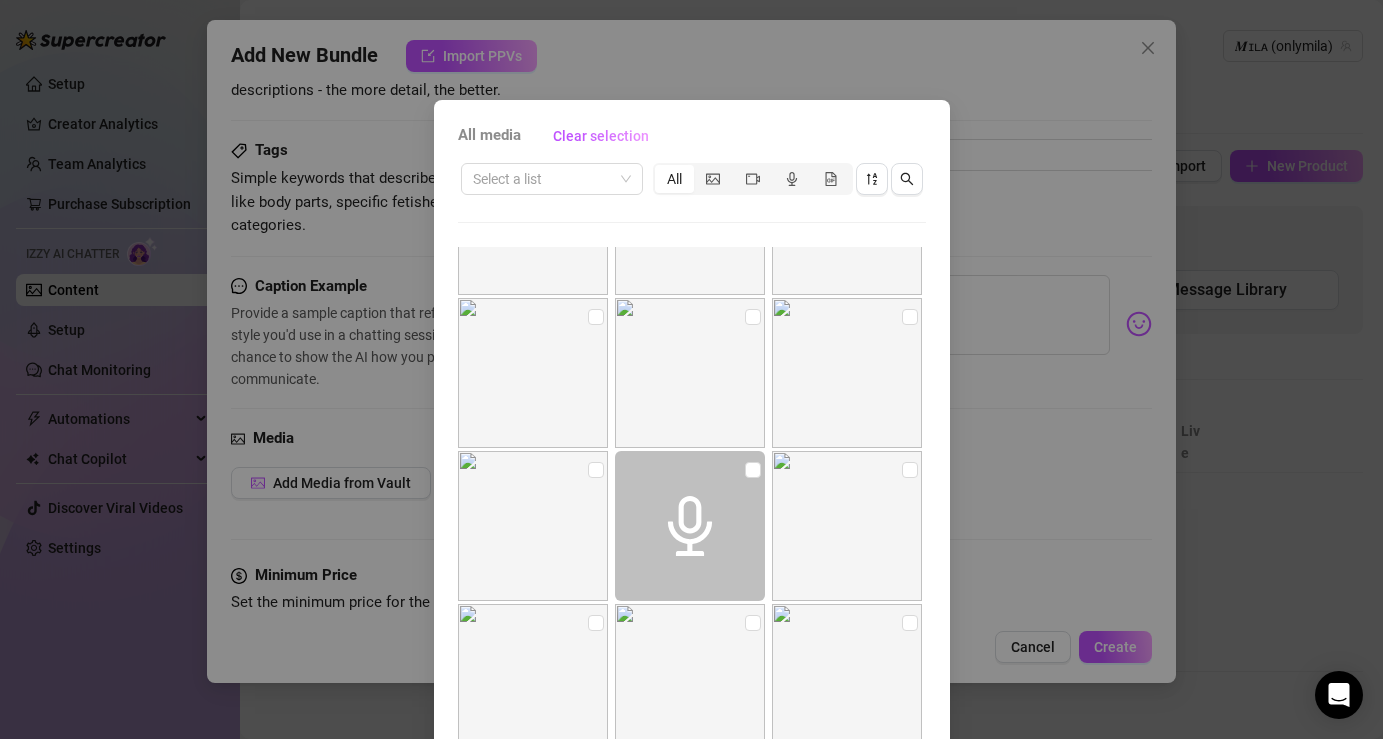 scroll, scrollTop: 1978, scrollLeft: 0, axis: vertical 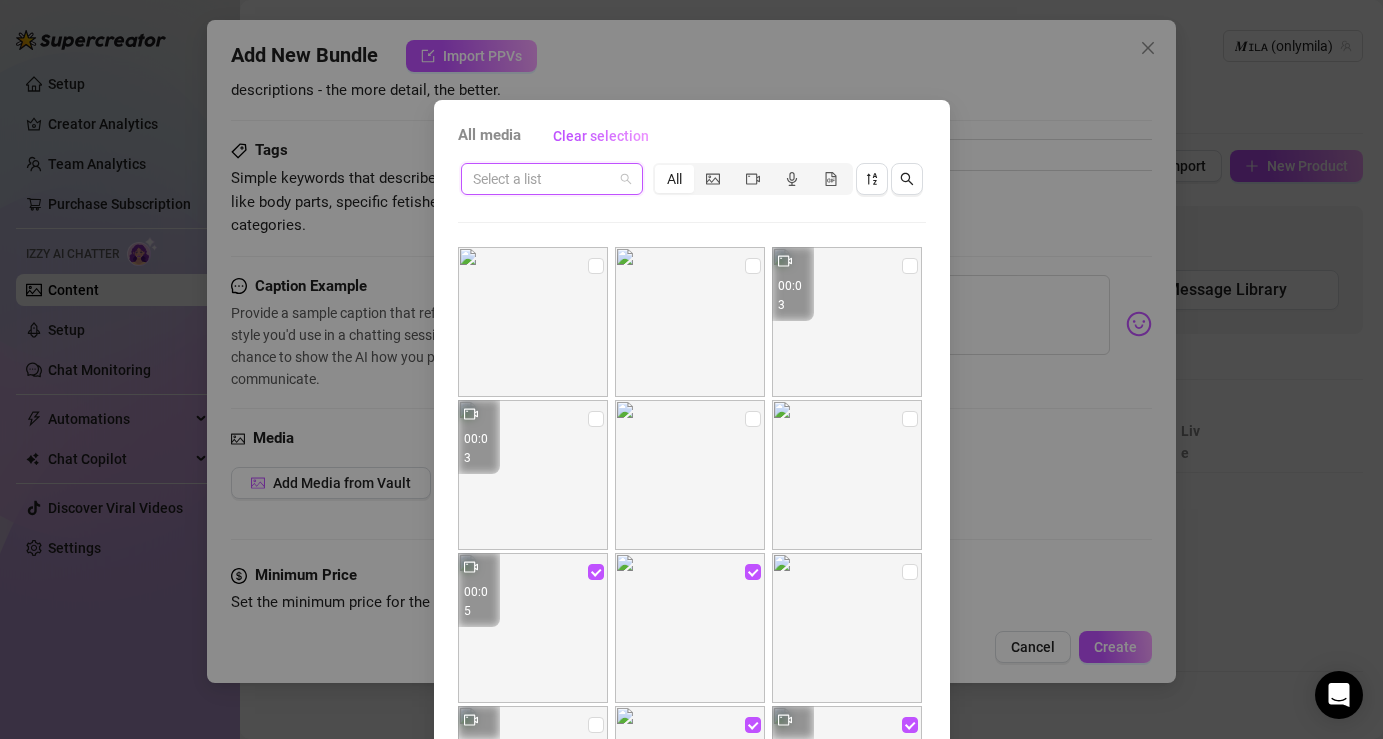 click at bounding box center [543, 179] 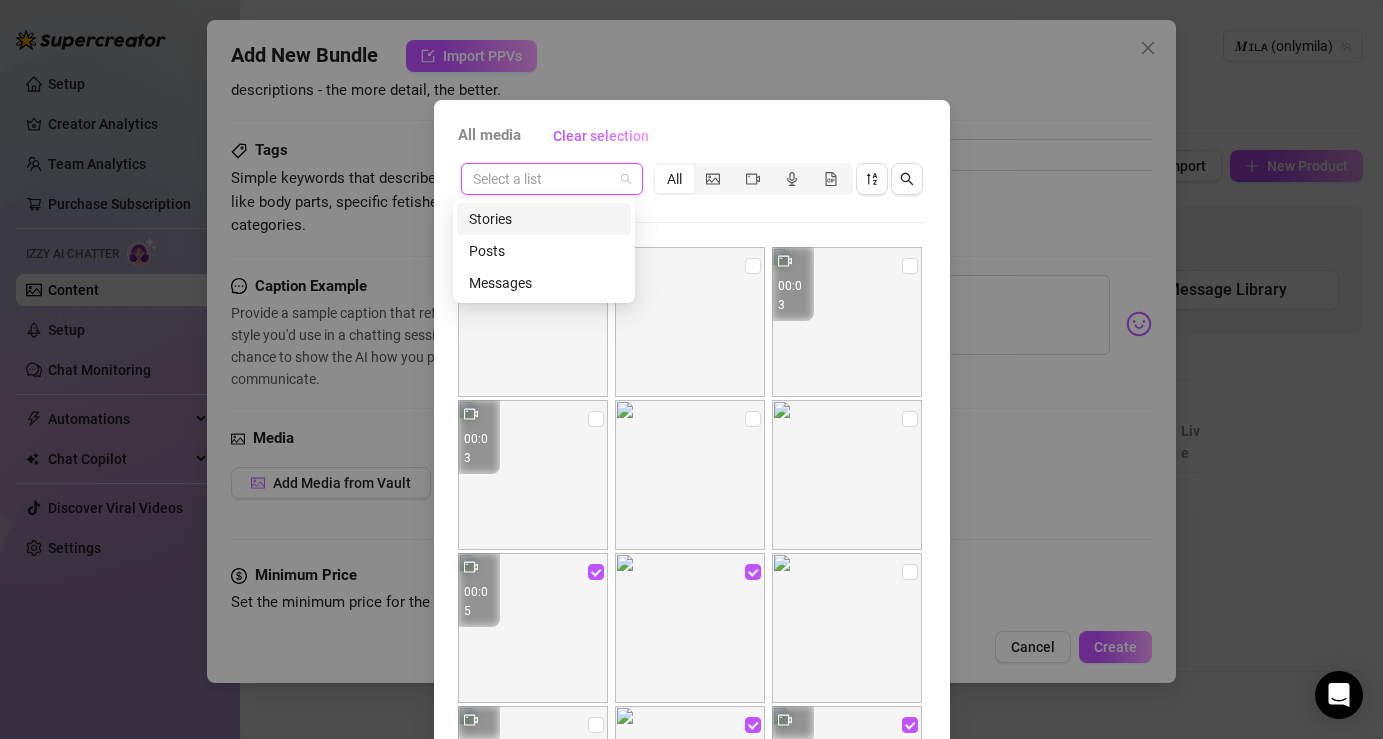 click on "All media Clear selection" at bounding box center [692, 136] 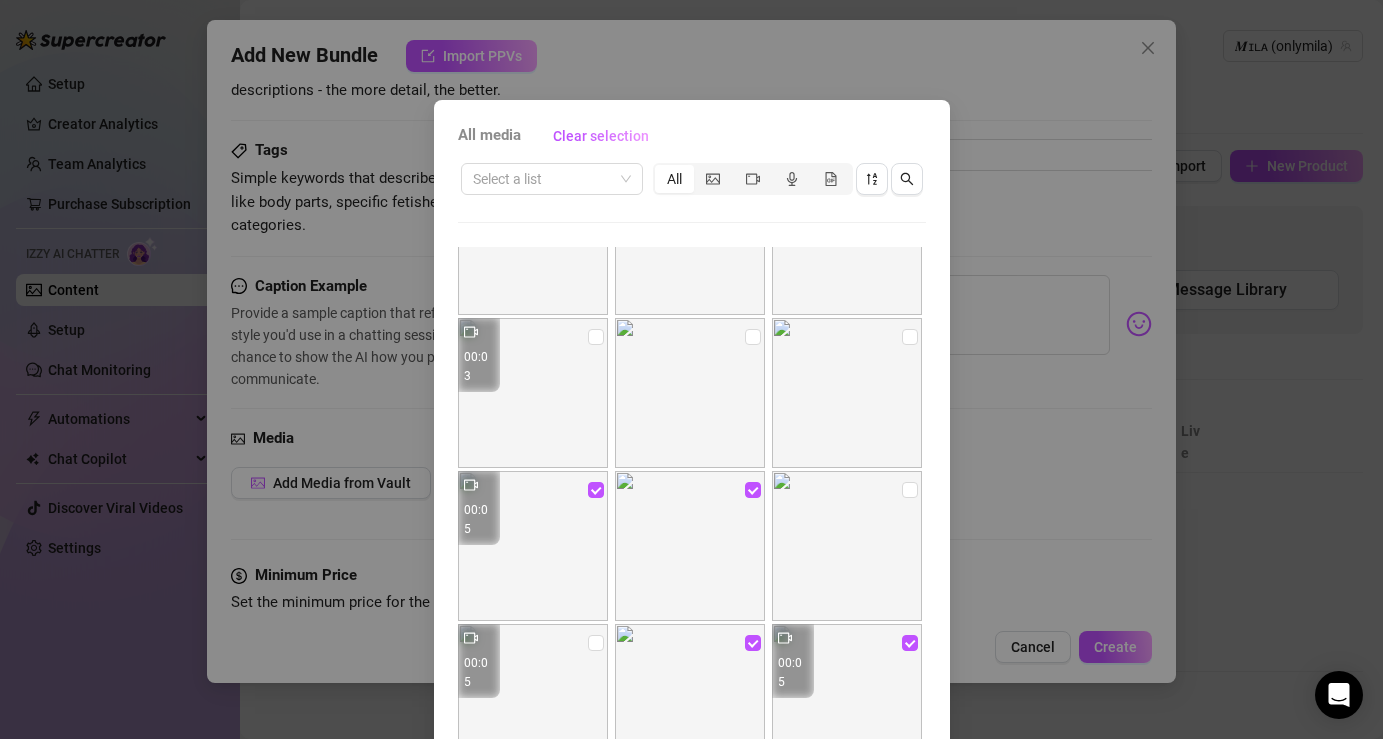scroll, scrollTop: 0, scrollLeft: 0, axis: both 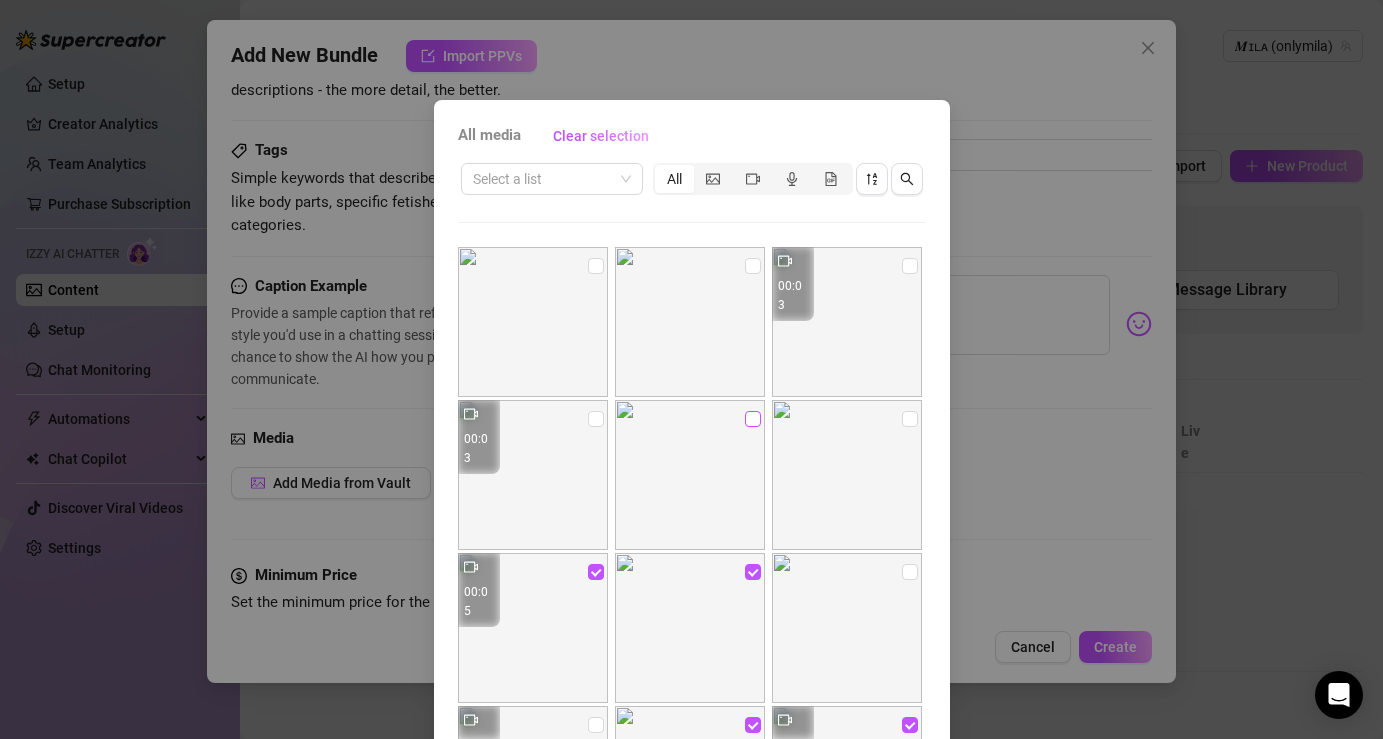 click at bounding box center (753, 419) 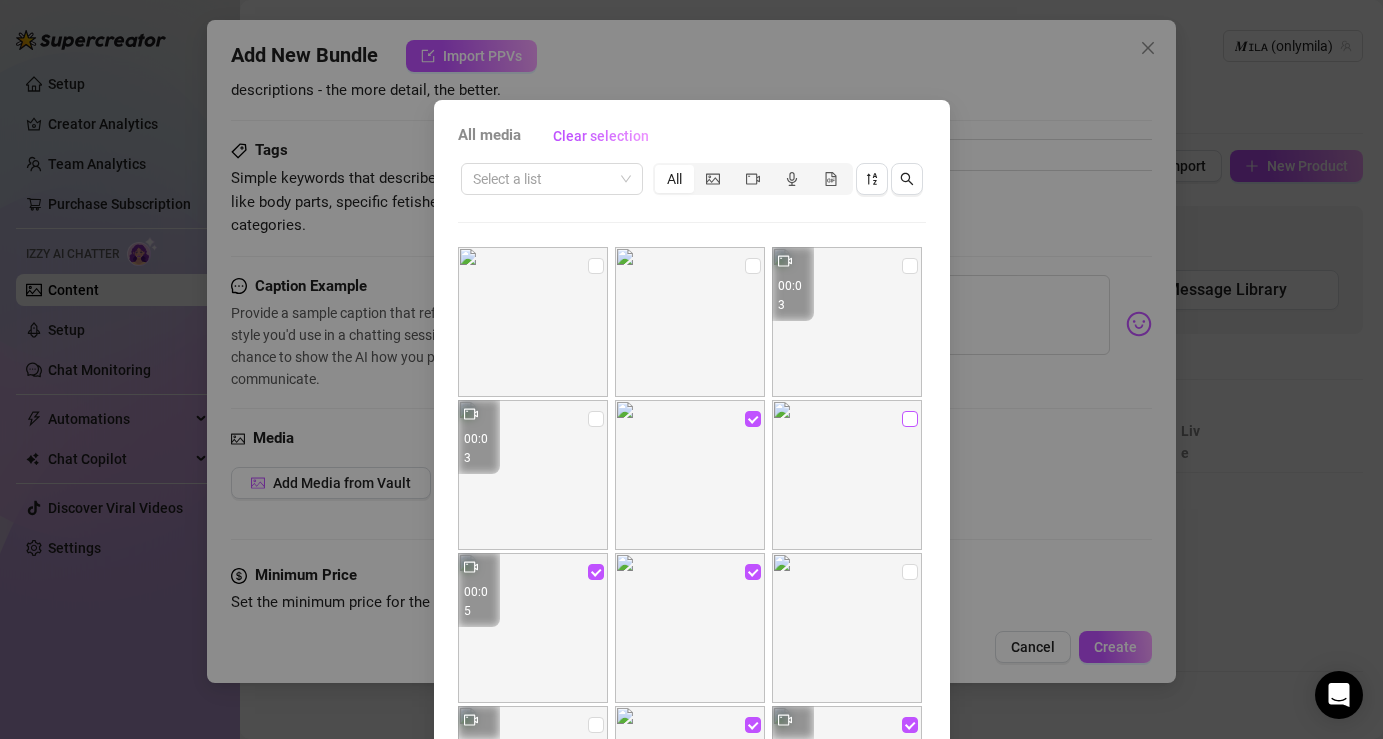 click at bounding box center (910, 419) 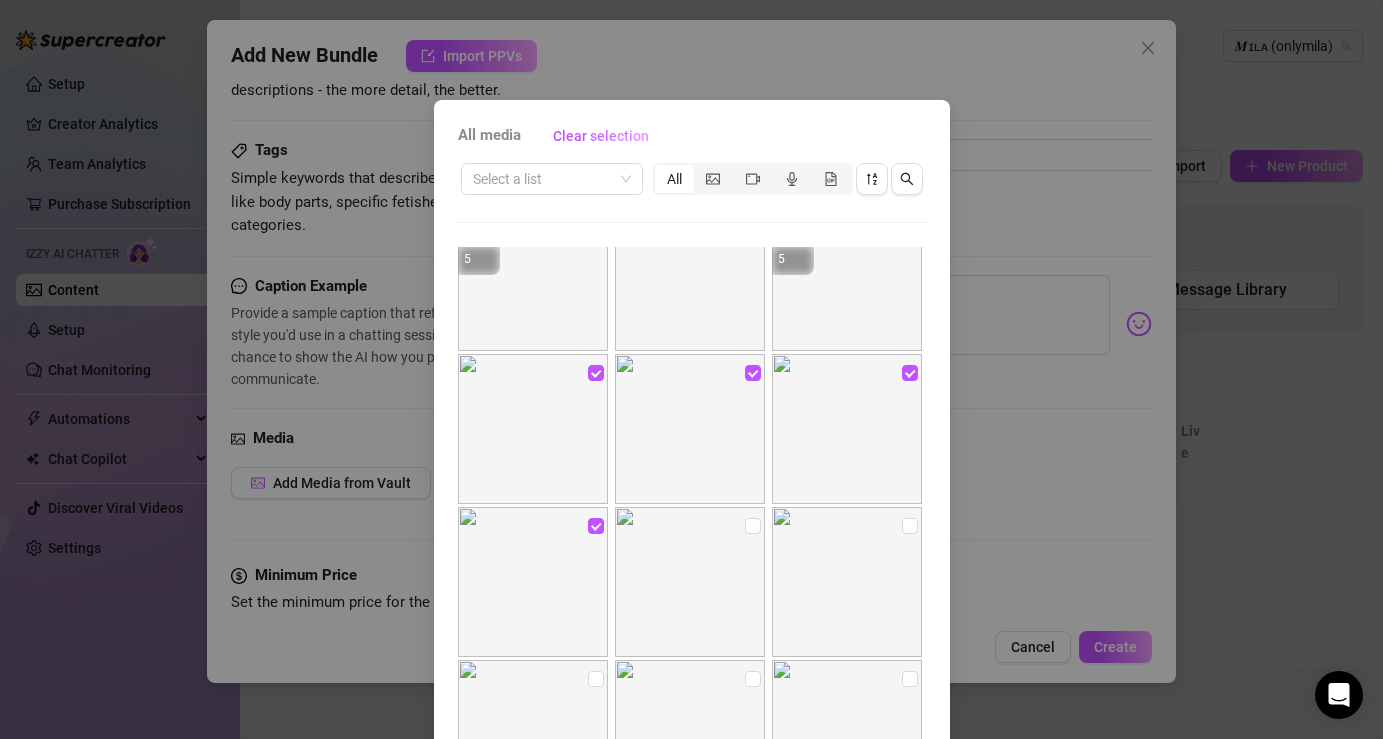 scroll, scrollTop: 608, scrollLeft: 0, axis: vertical 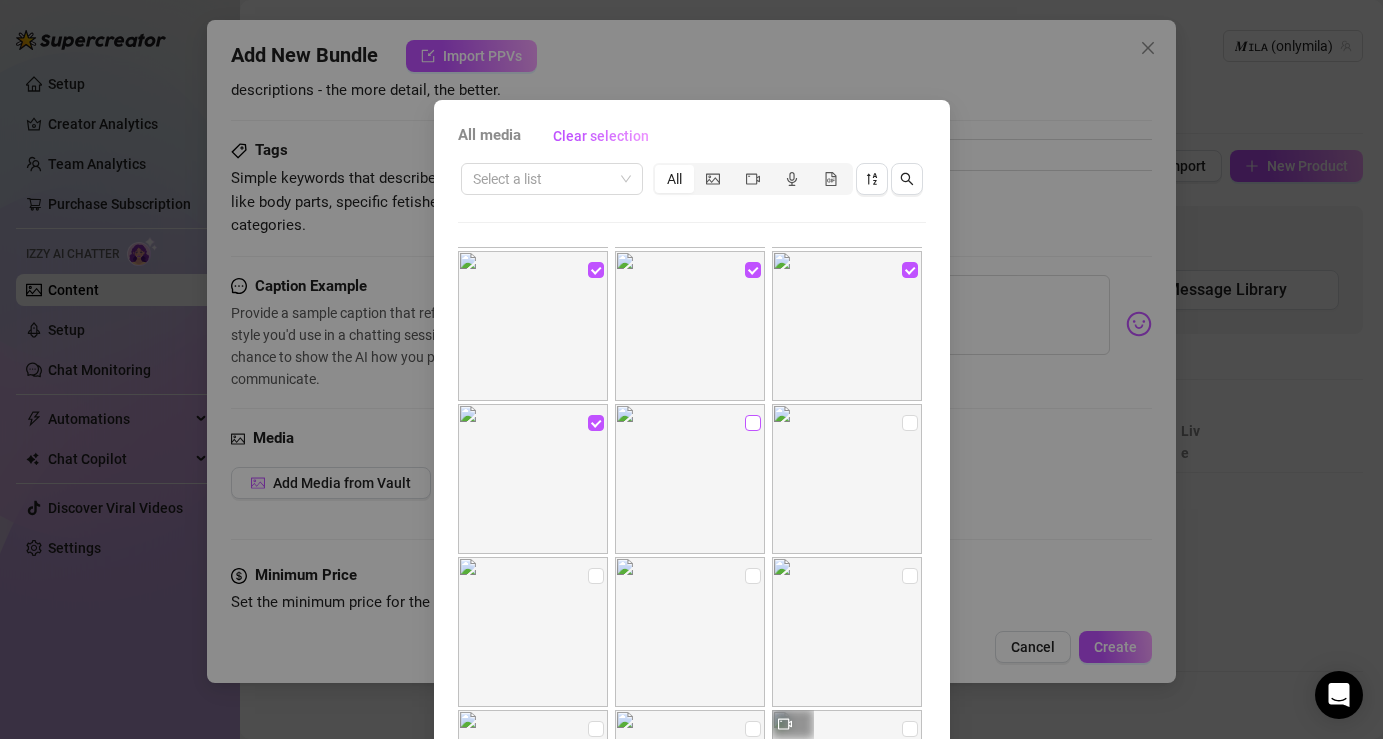 click at bounding box center [753, 423] 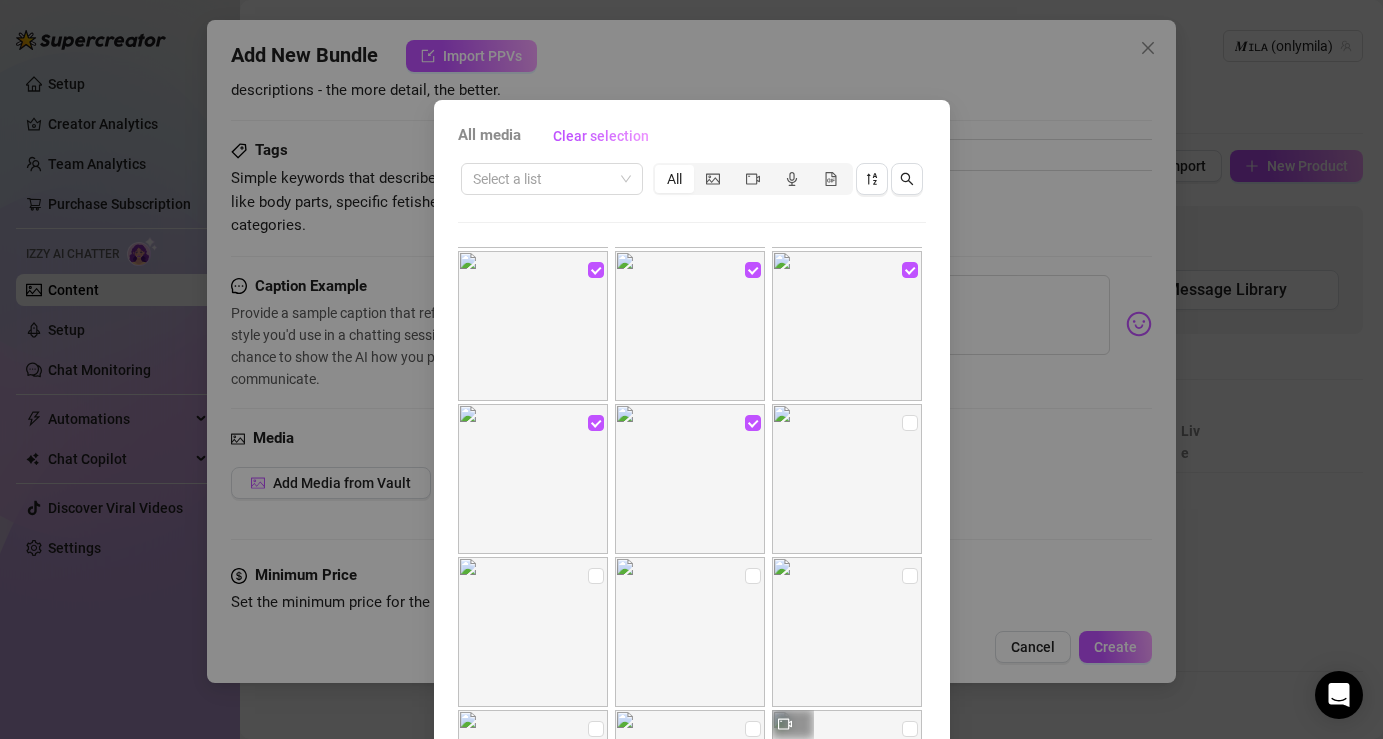 click at bounding box center (847, 479) 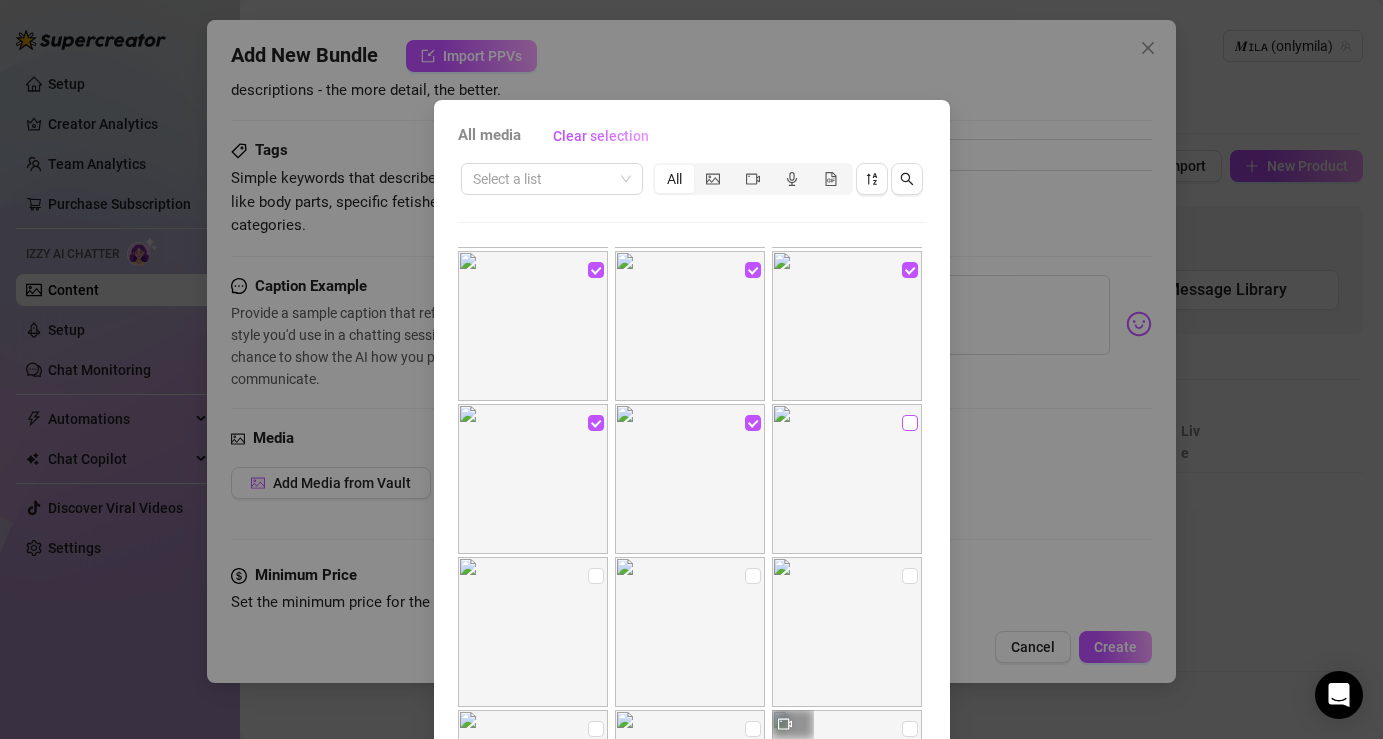 click at bounding box center (910, 423) 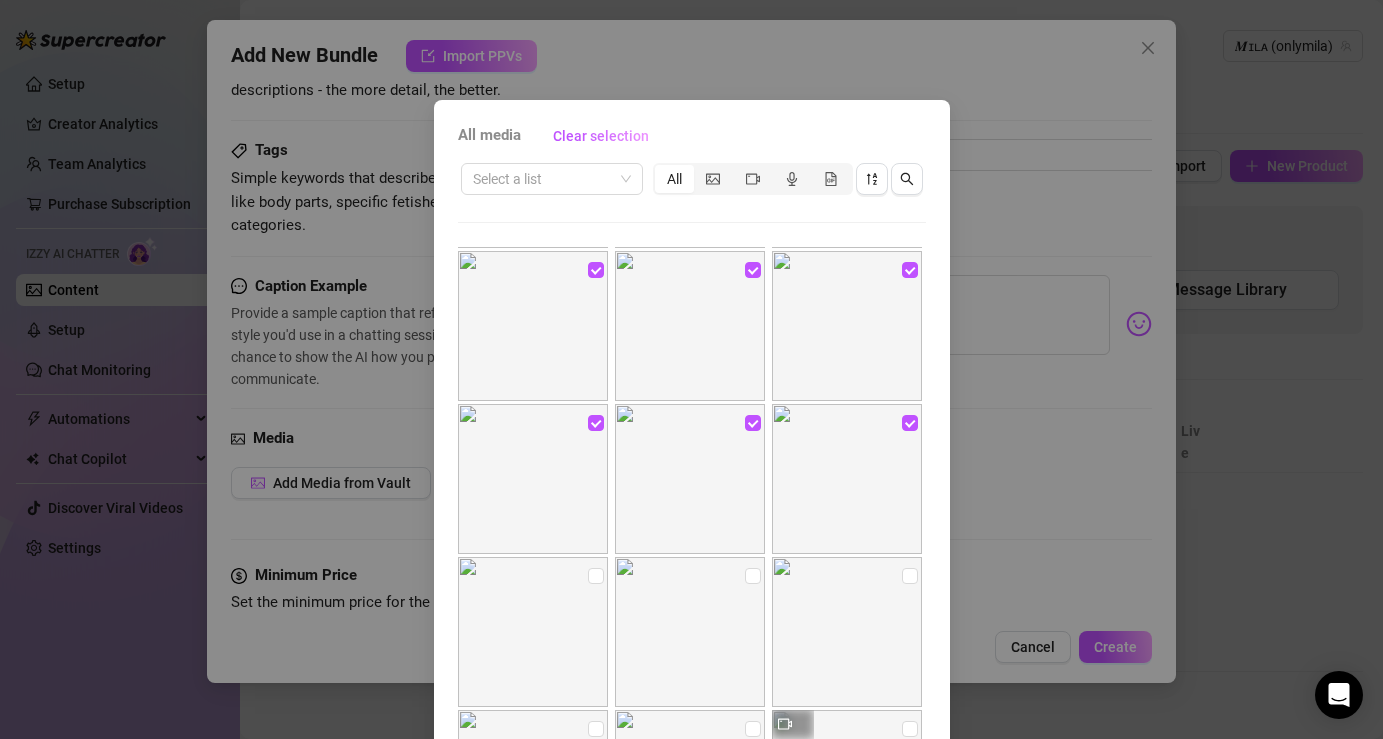 click at bounding box center [533, 632] 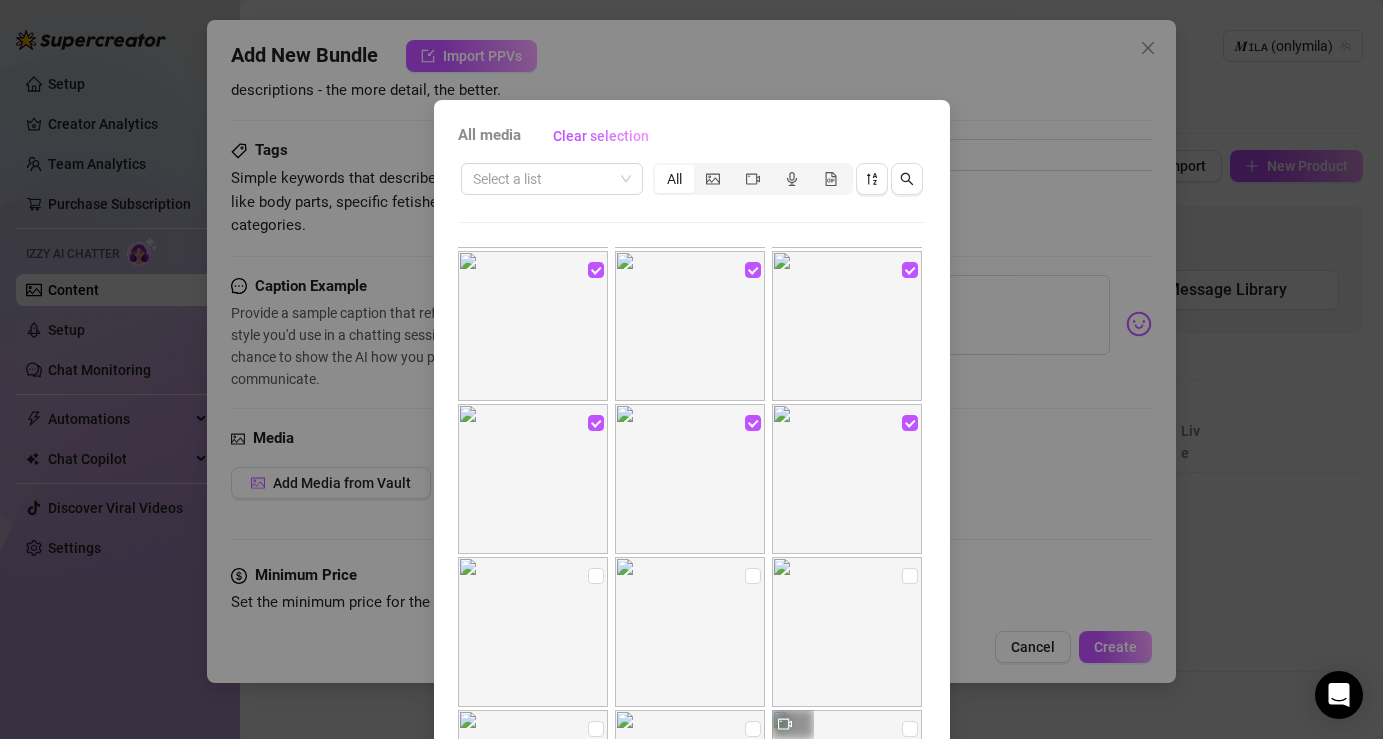 drag, startPoint x: 580, startPoint y: 574, endPoint x: 648, endPoint y: 574, distance: 68 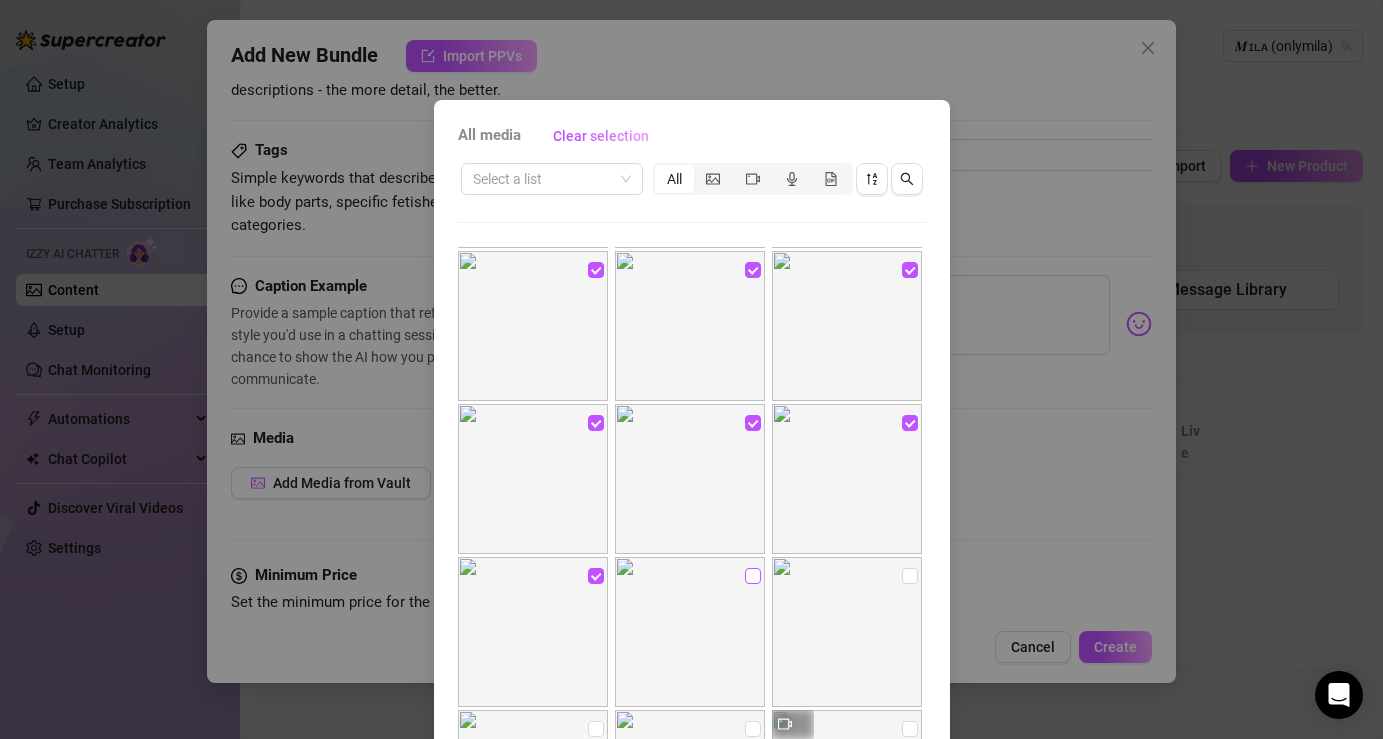 click at bounding box center (753, 576) 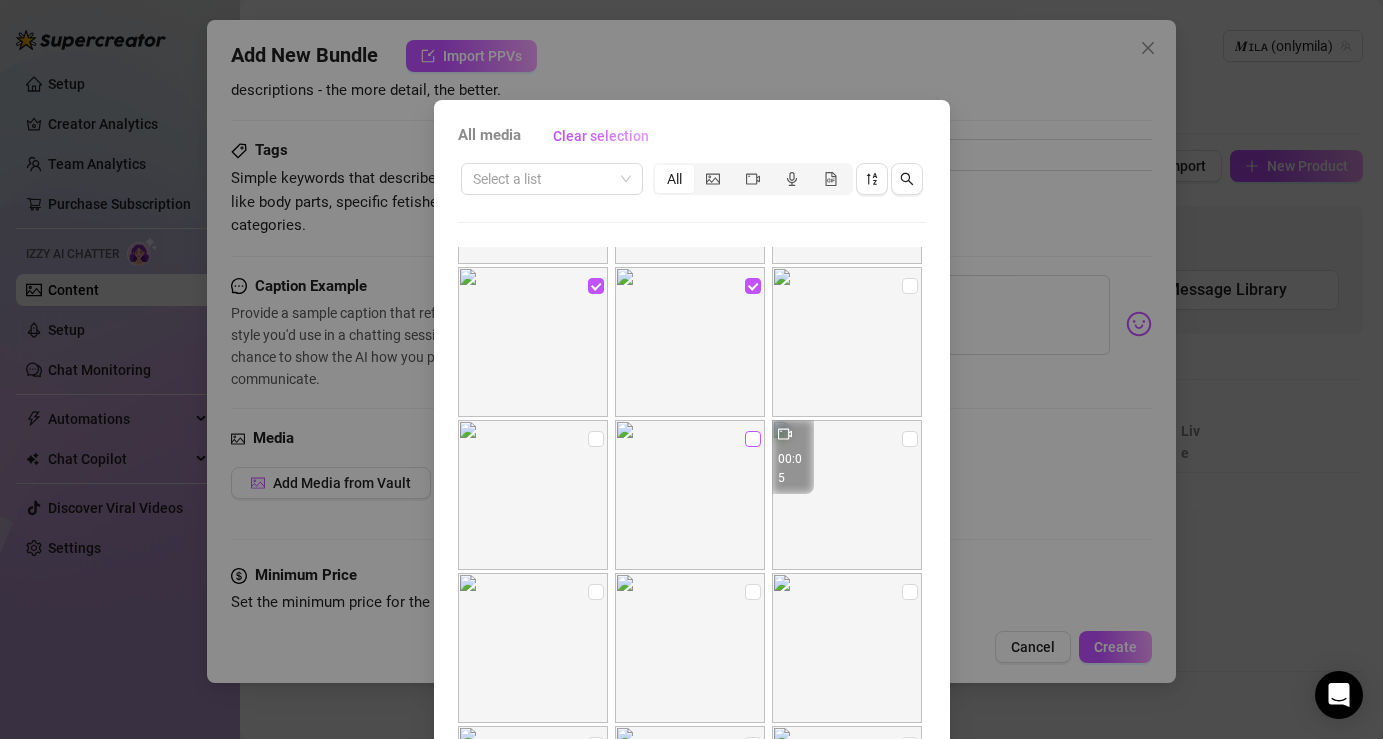 scroll, scrollTop: 875, scrollLeft: 0, axis: vertical 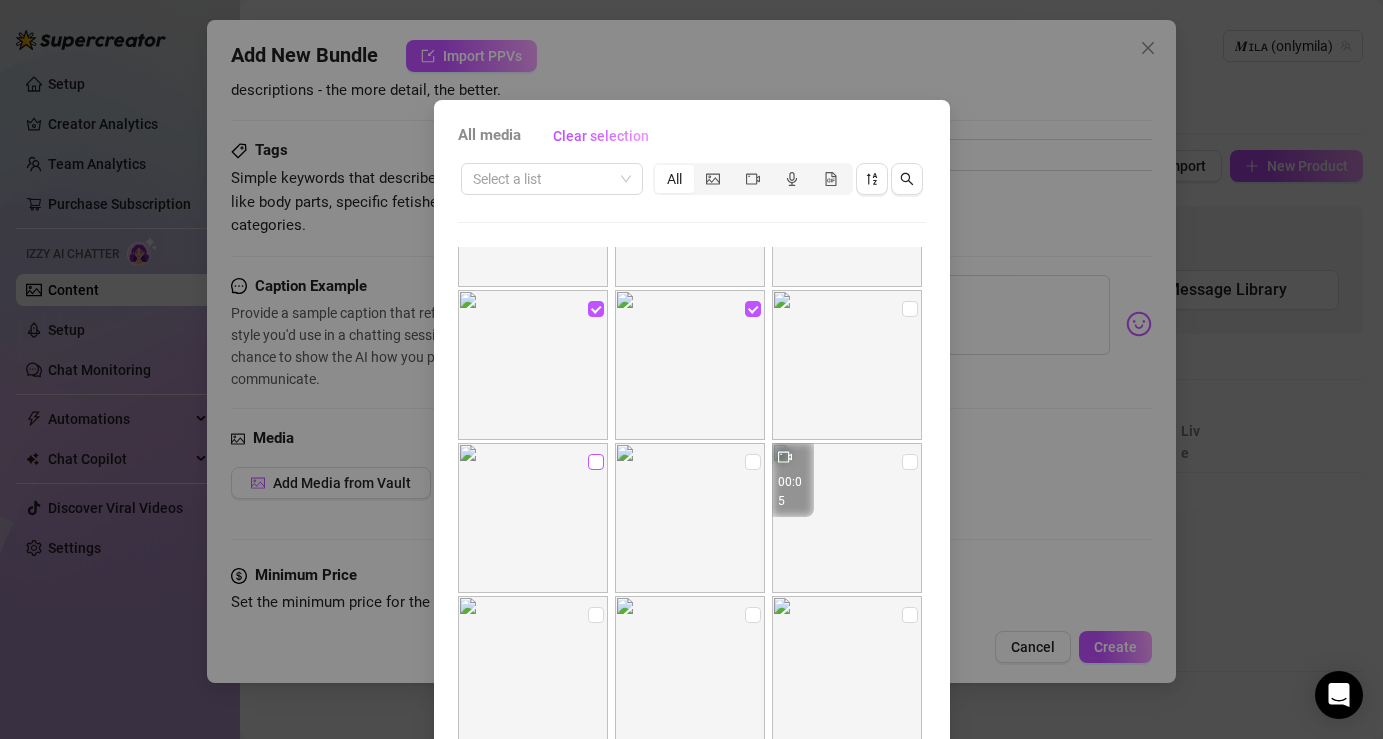 click at bounding box center [596, 462] 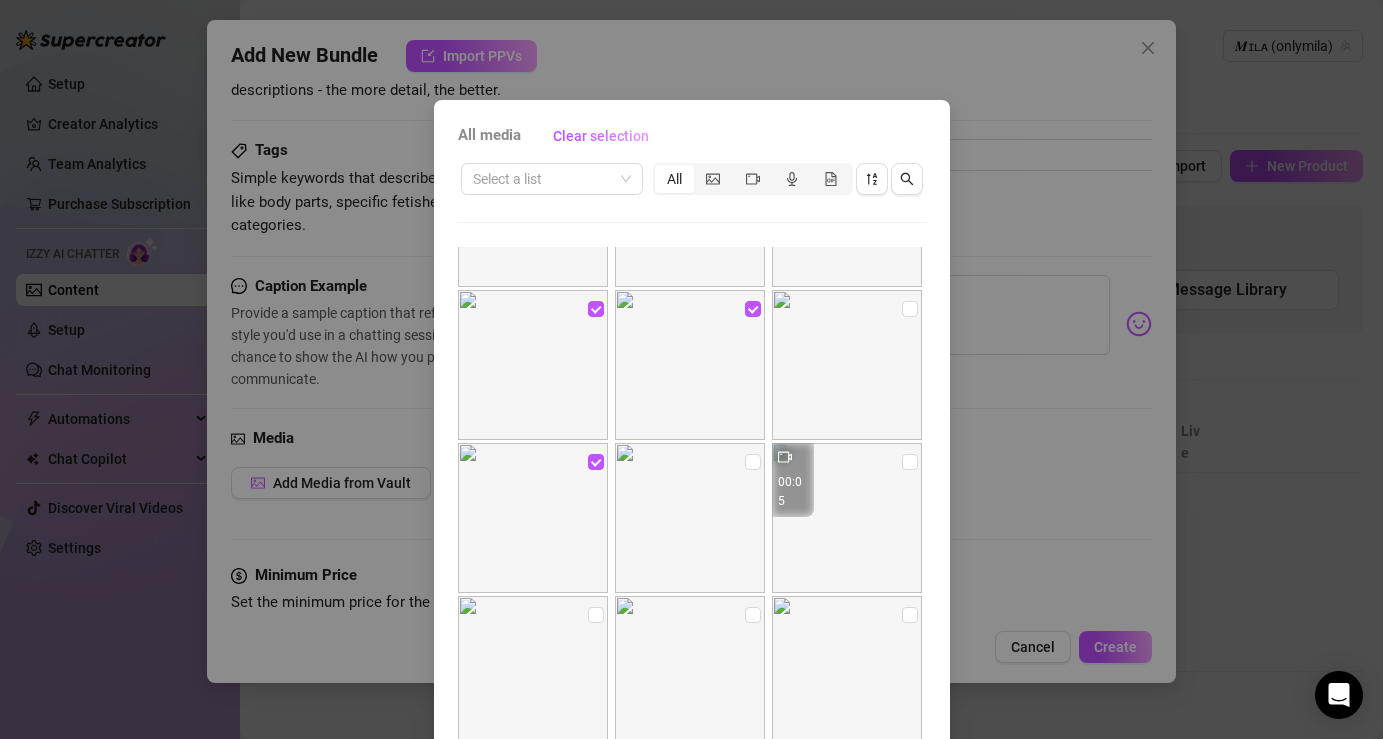 click at bounding box center [690, 518] 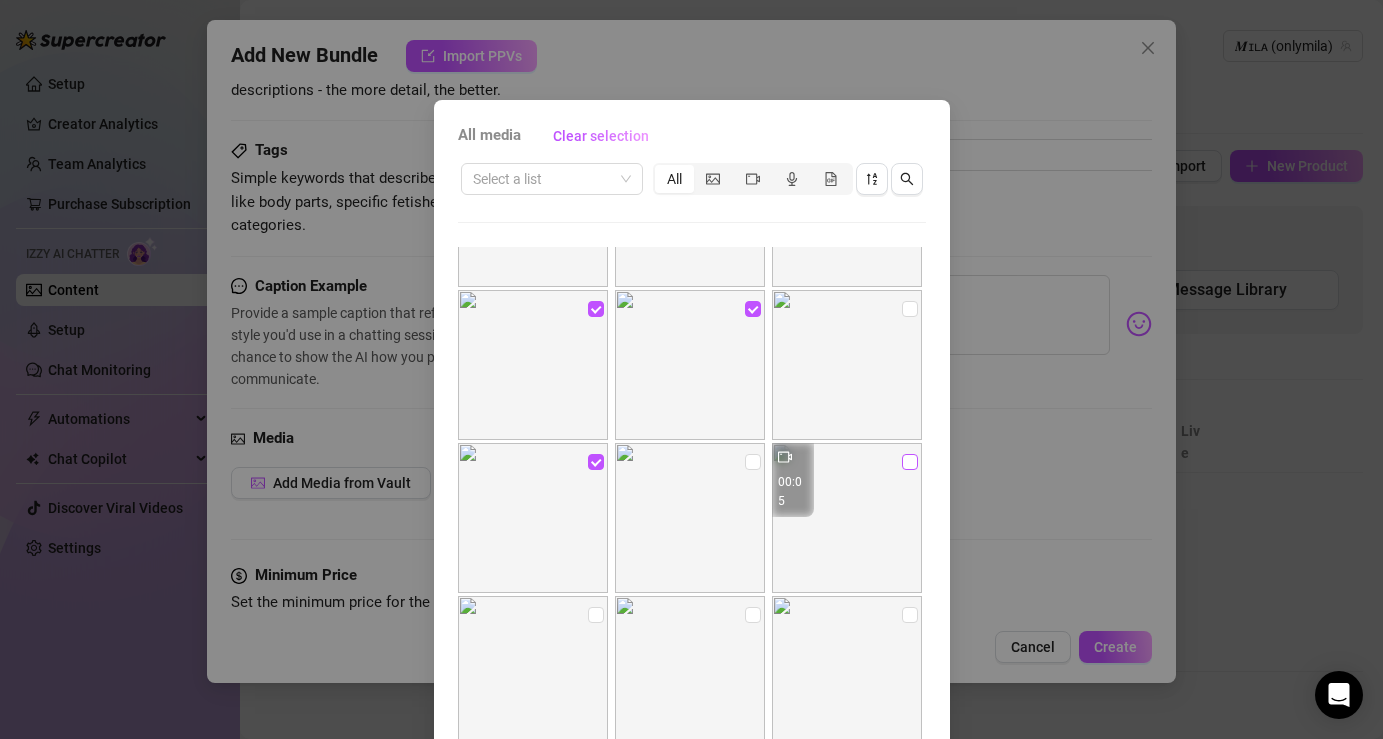 click at bounding box center (910, 462) 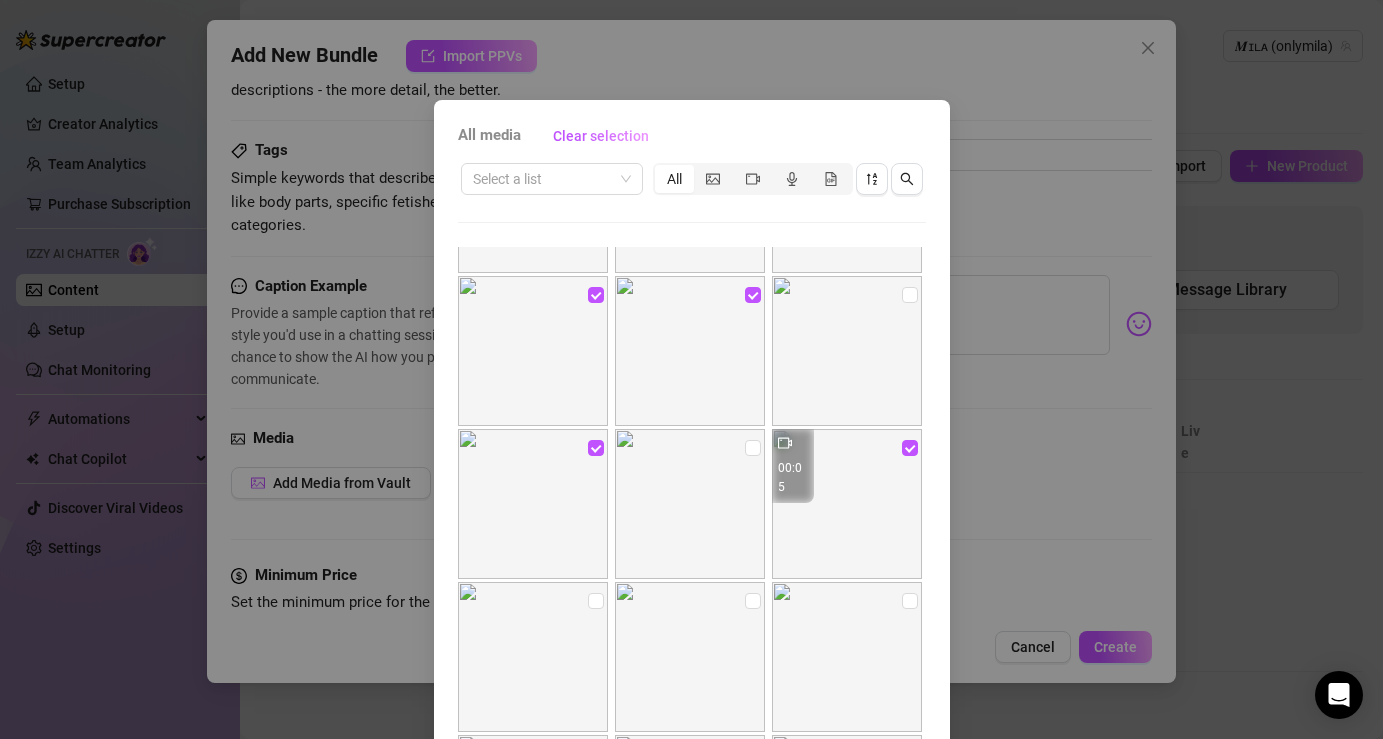 scroll, scrollTop: 905, scrollLeft: 0, axis: vertical 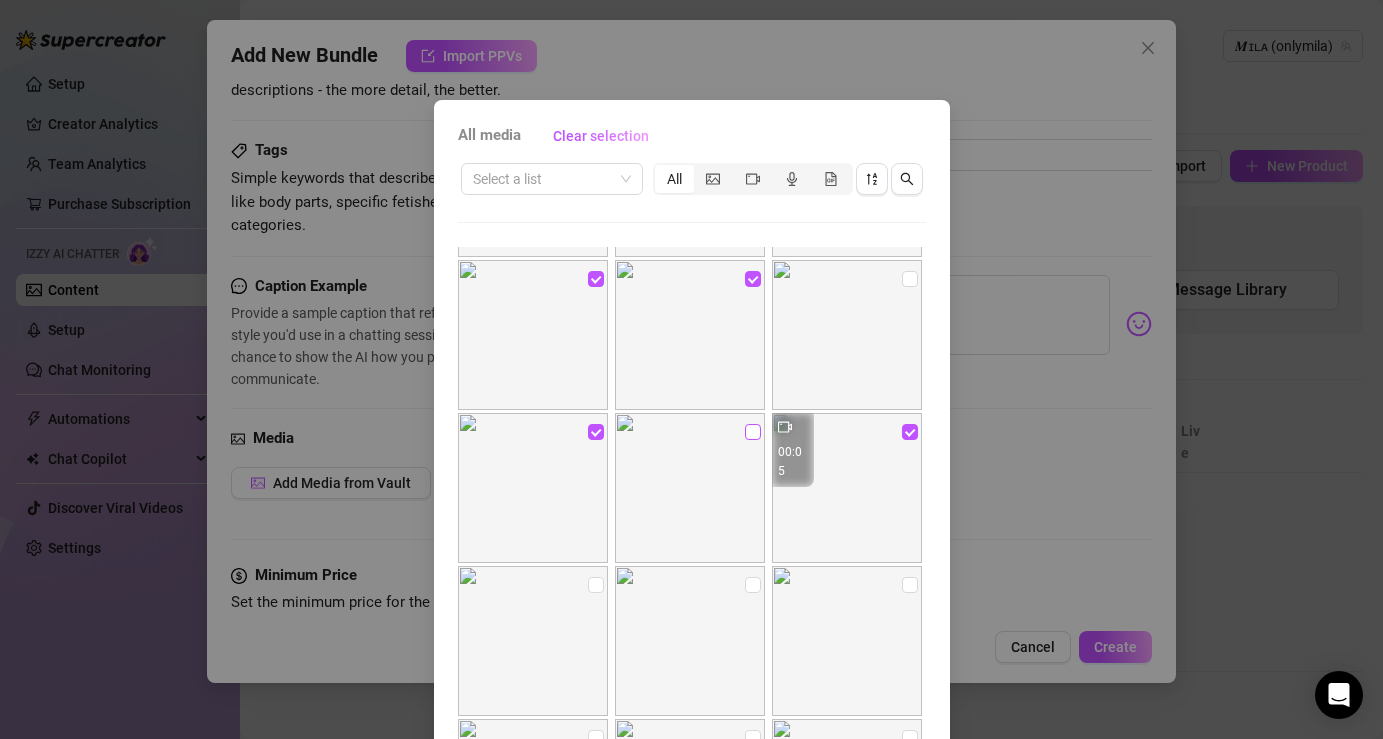 click at bounding box center (753, 432) 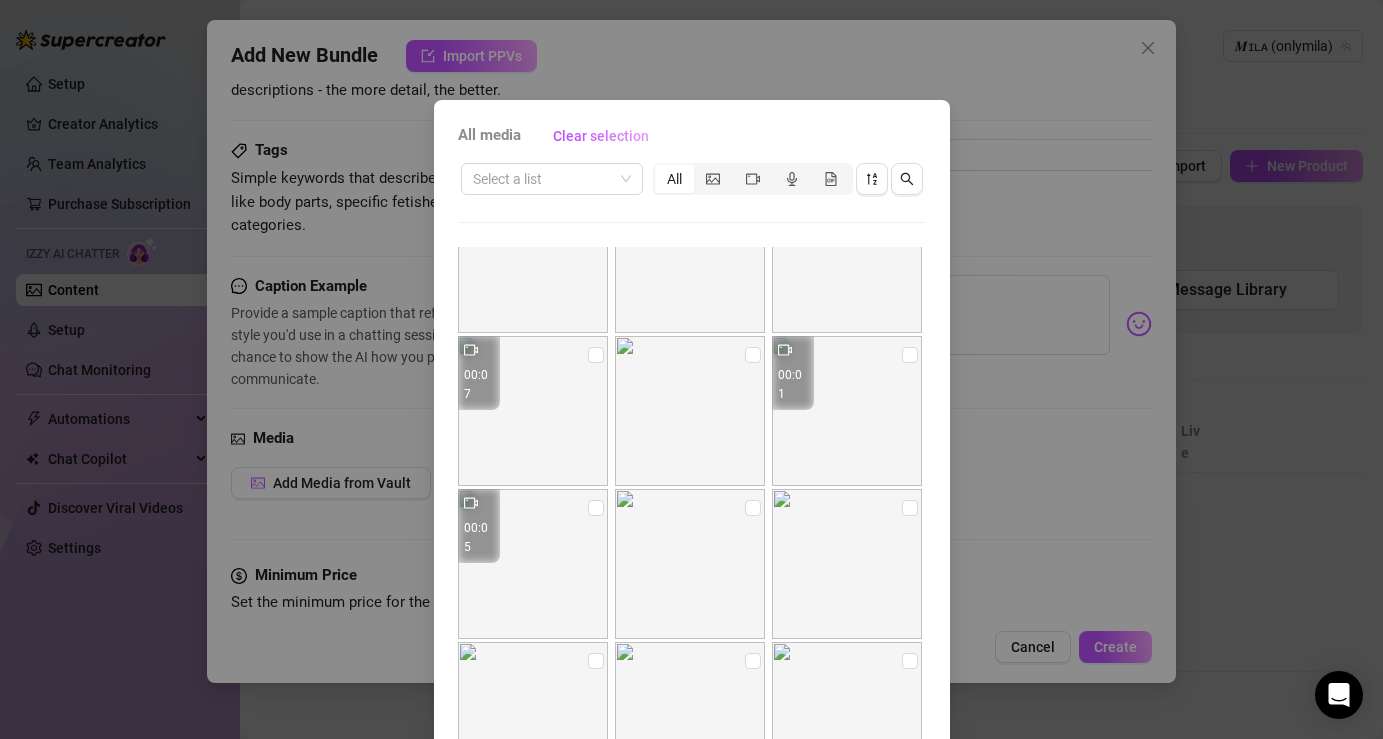 scroll, scrollTop: 1676, scrollLeft: 0, axis: vertical 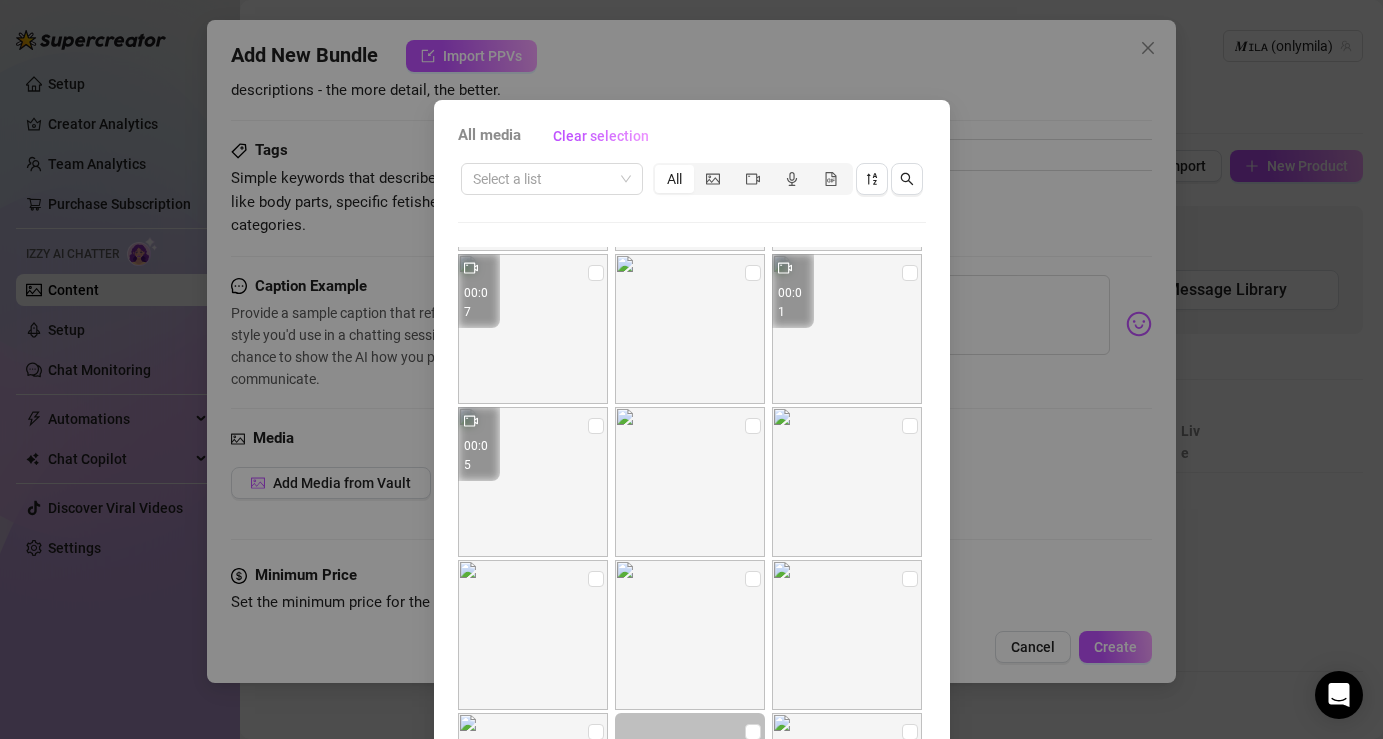 click on "All media Clear selection" at bounding box center [692, 136] 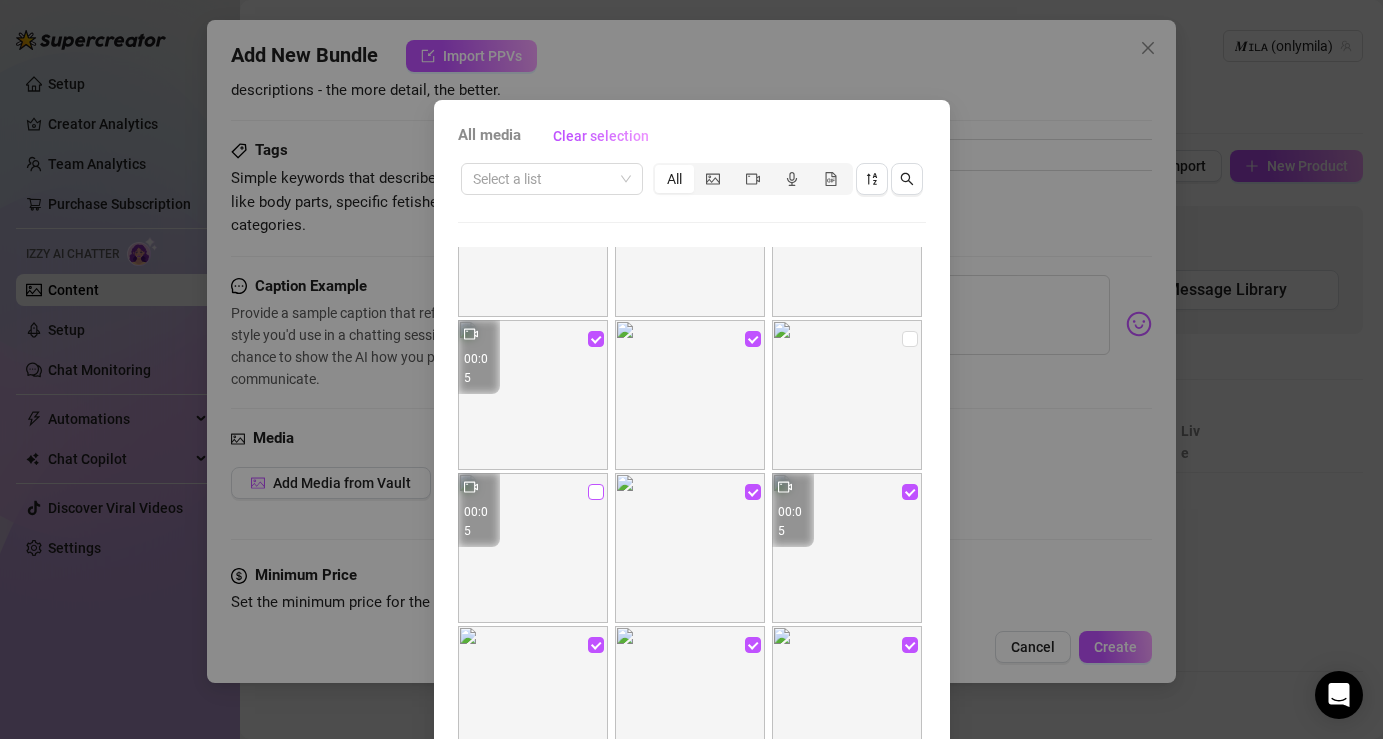 scroll, scrollTop: 232, scrollLeft: 0, axis: vertical 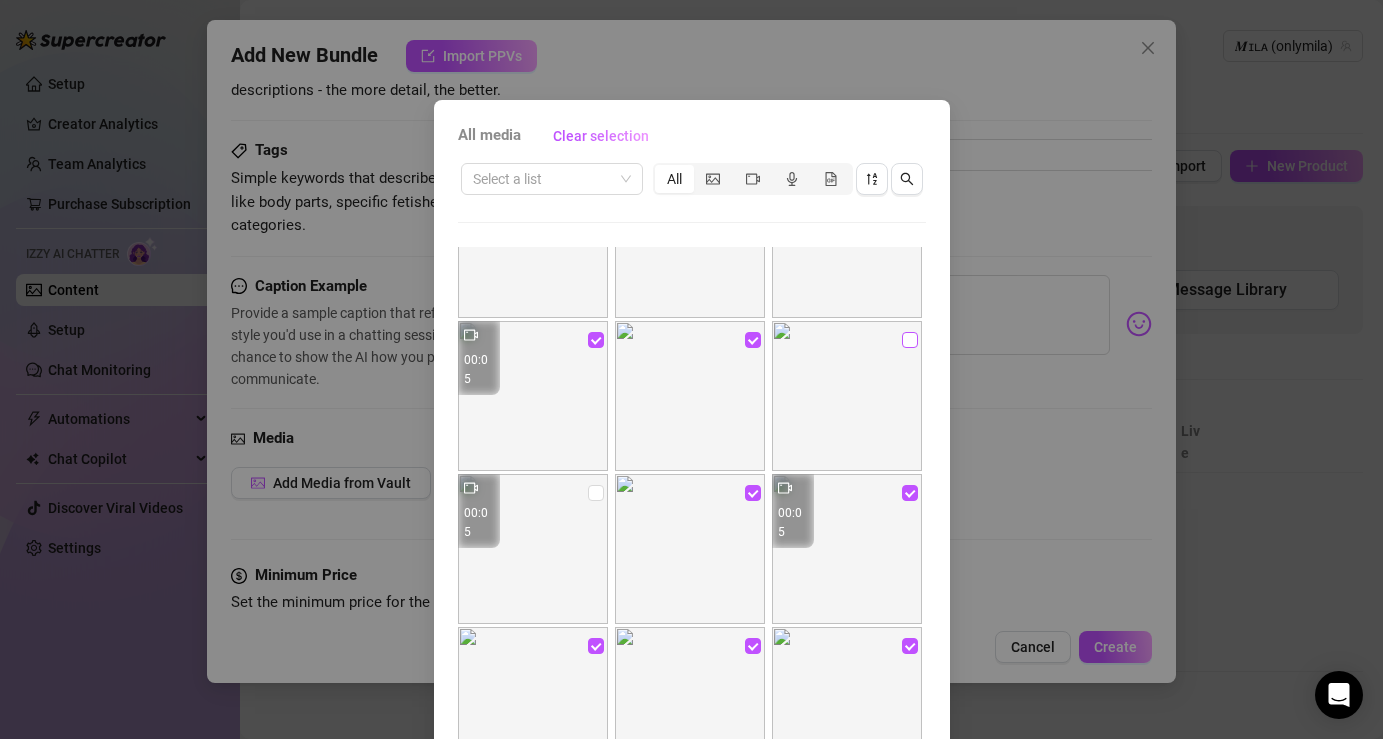 click at bounding box center [910, 340] 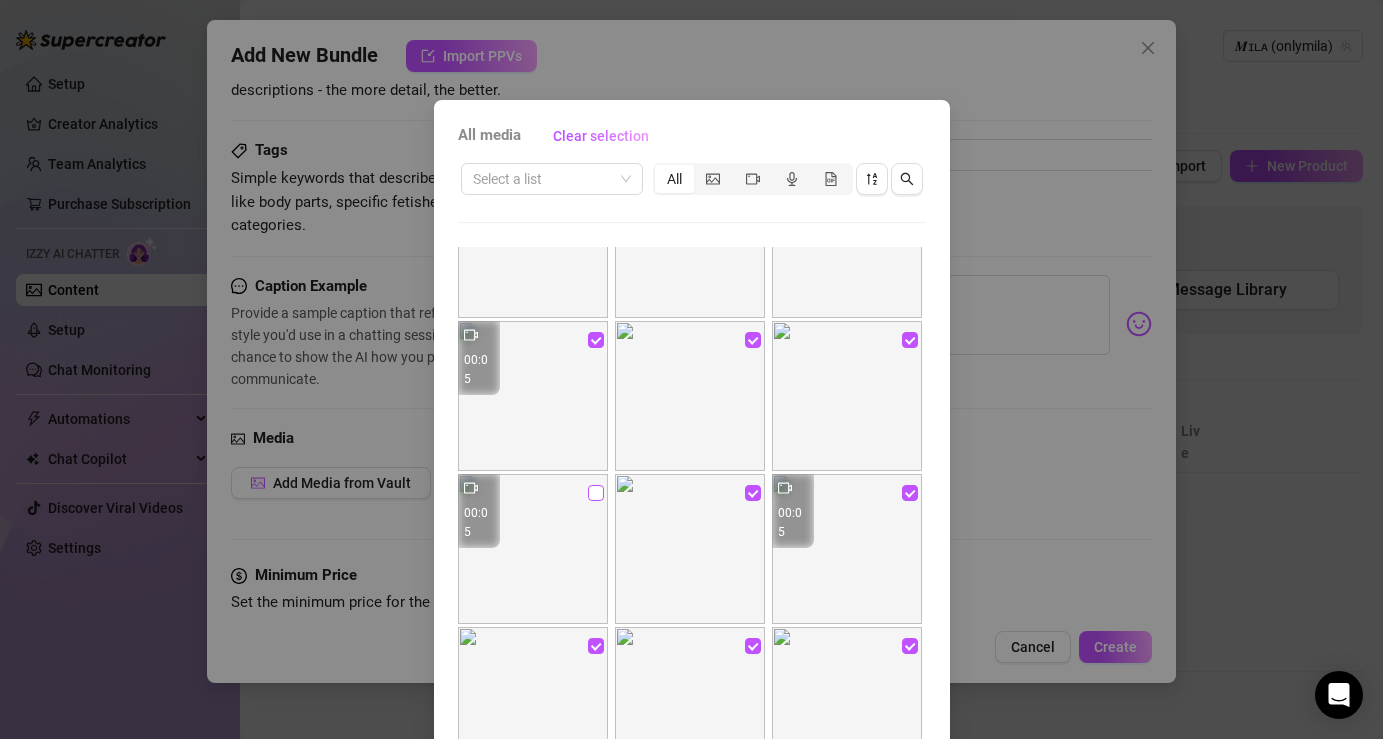 click at bounding box center (596, 493) 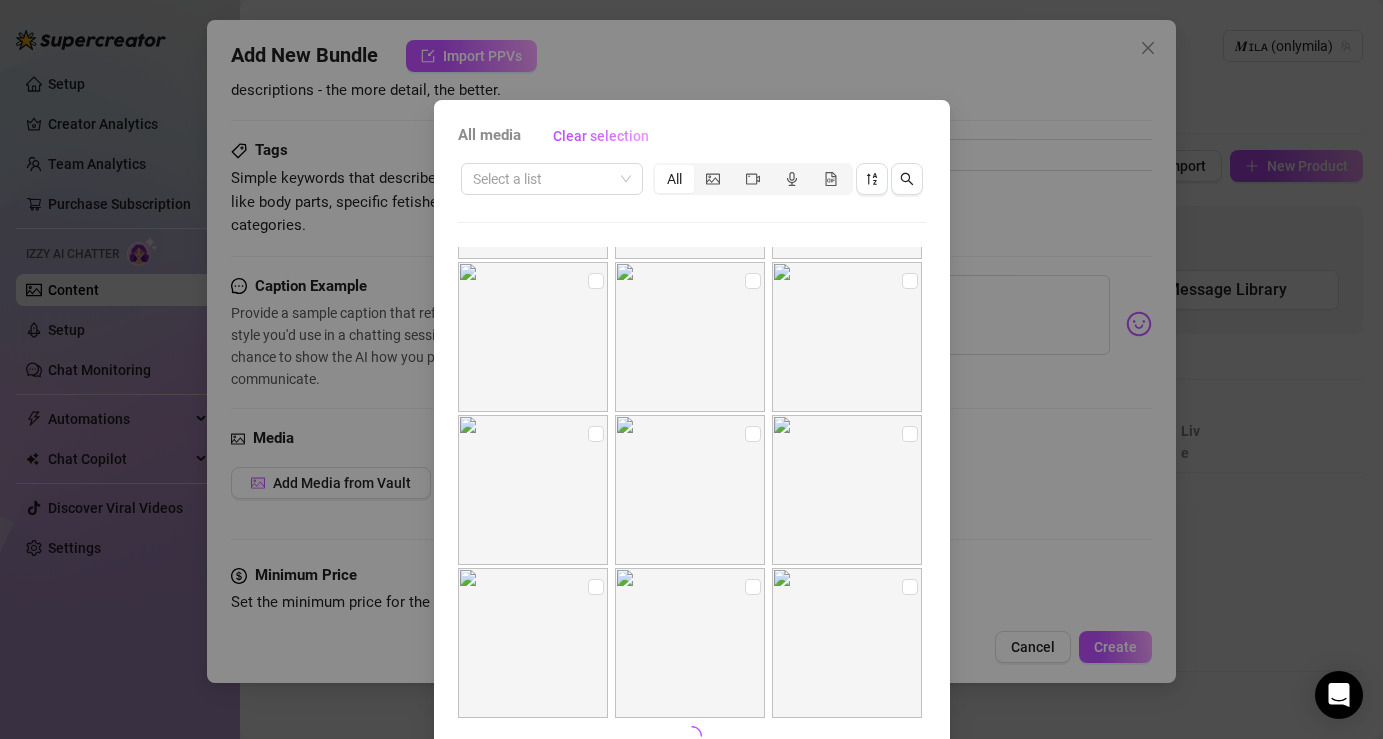 scroll, scrollTop: 4426, scrollLeft: 0, axis: vertical 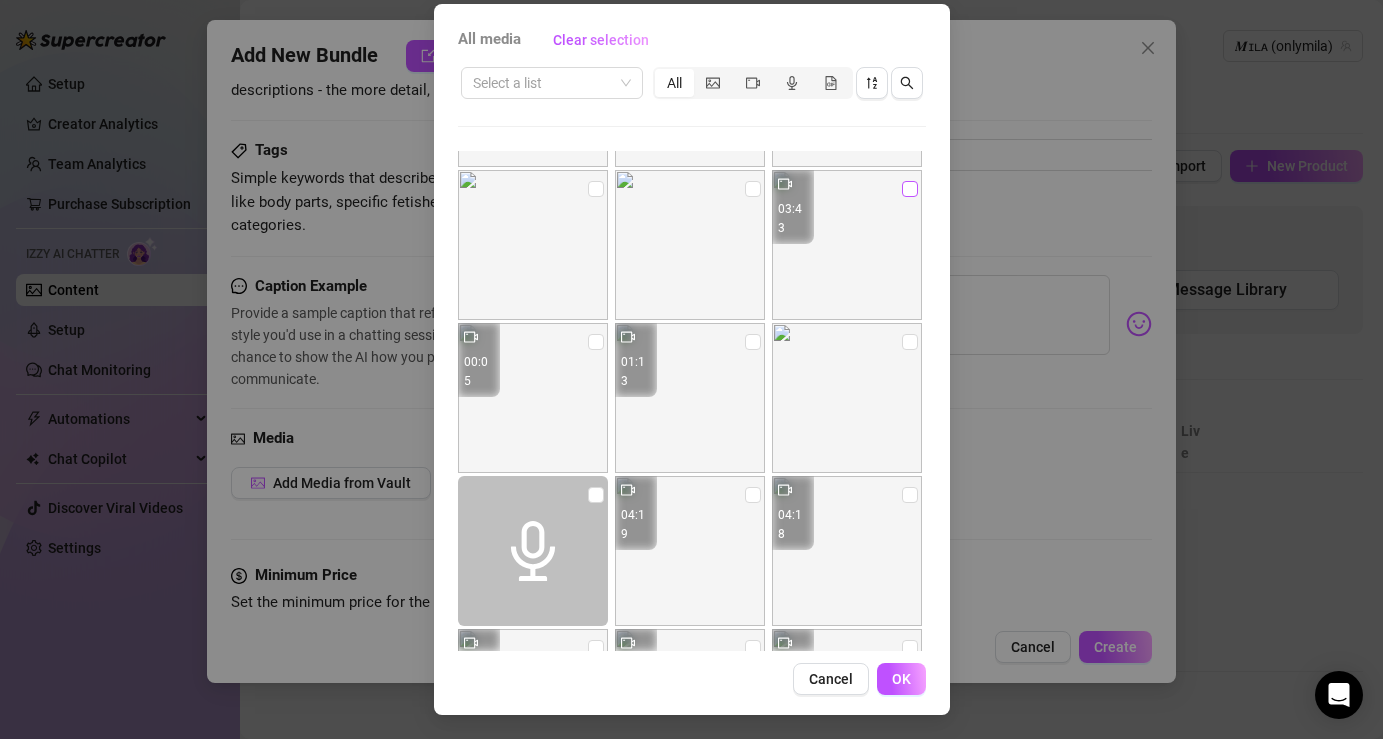 click at bounding box center (910, 189) 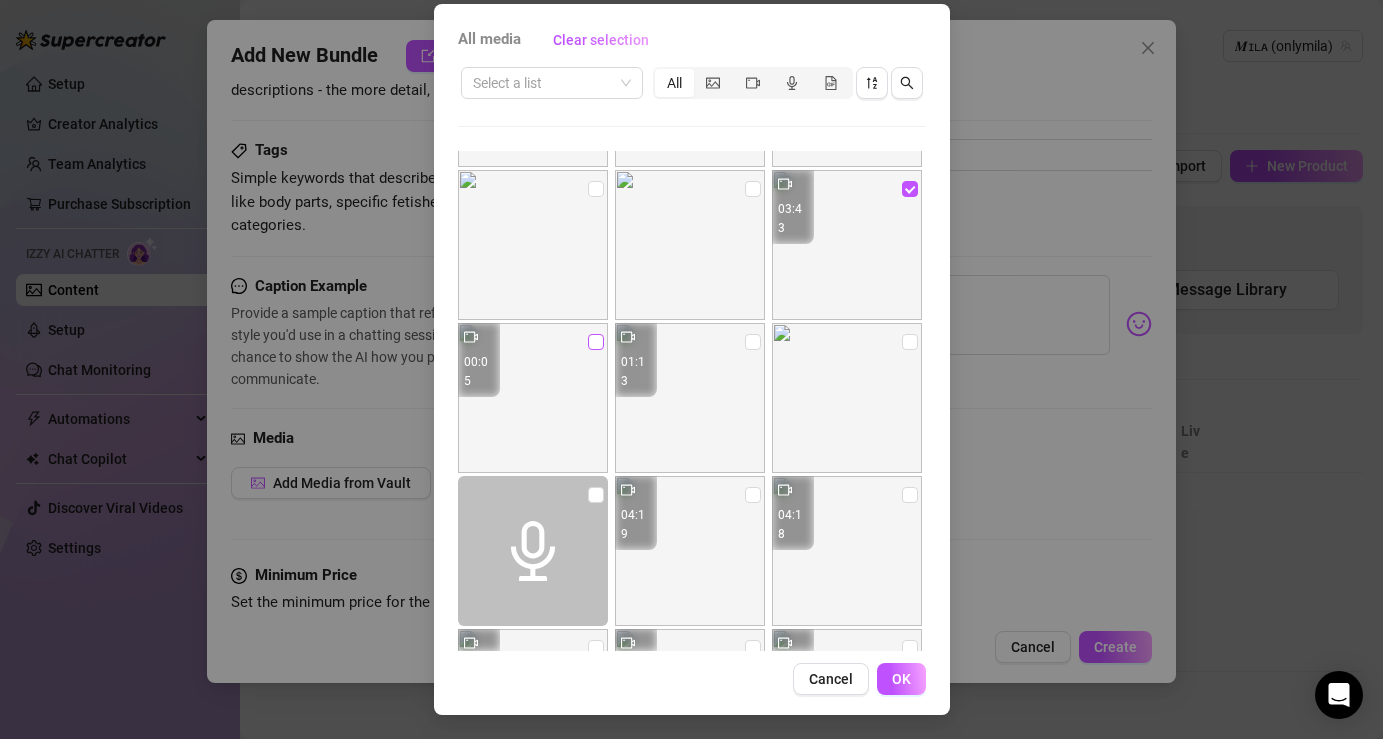 click at bounding box center [596, 342] 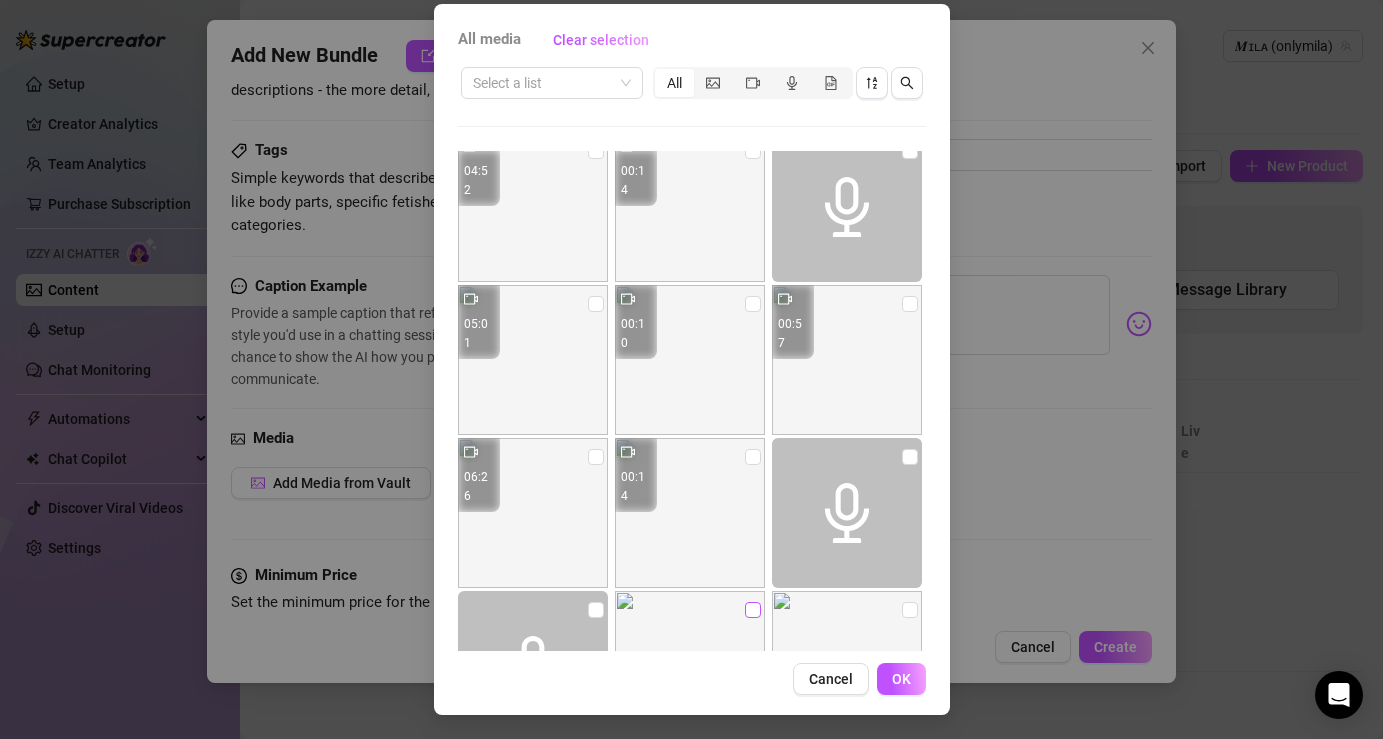 scroll, scrollTop: 17519, scrollLeft: 0, axis: vertical 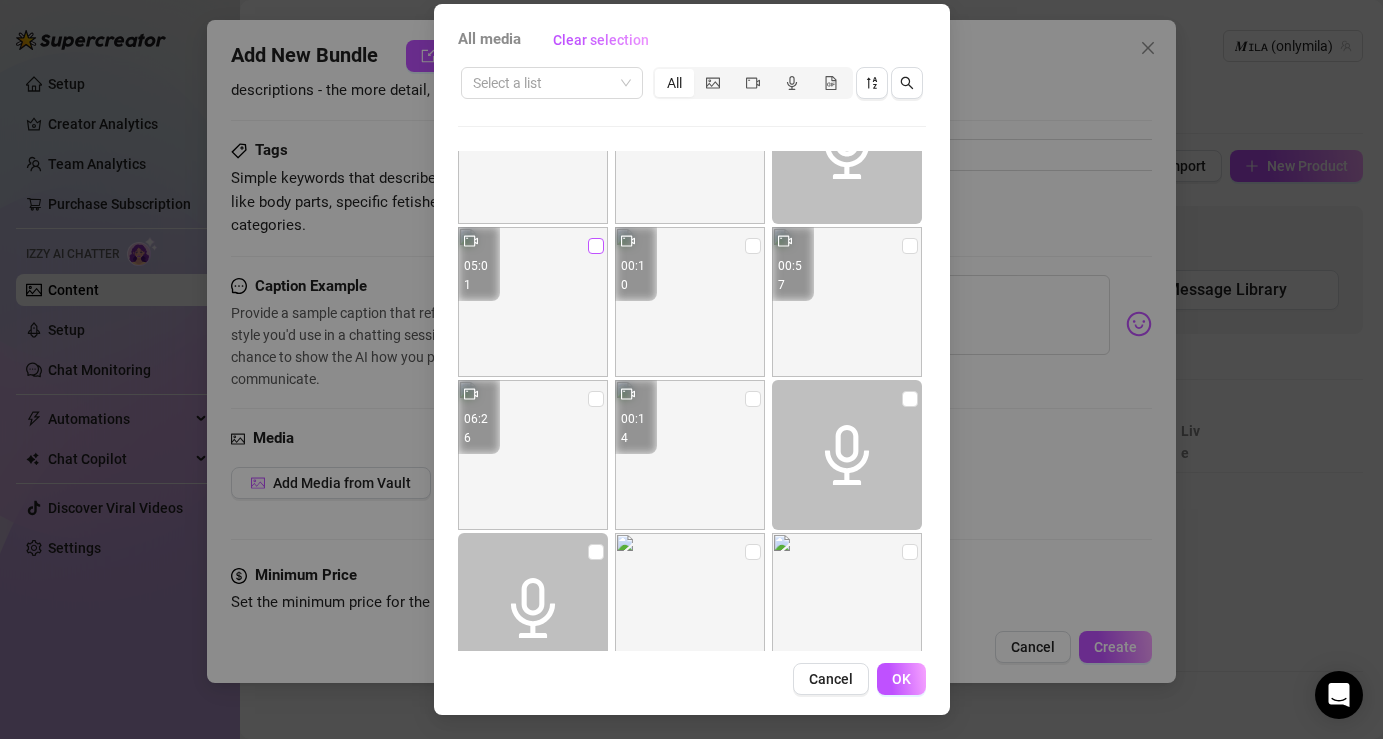 click at bounding box center [596, 246] 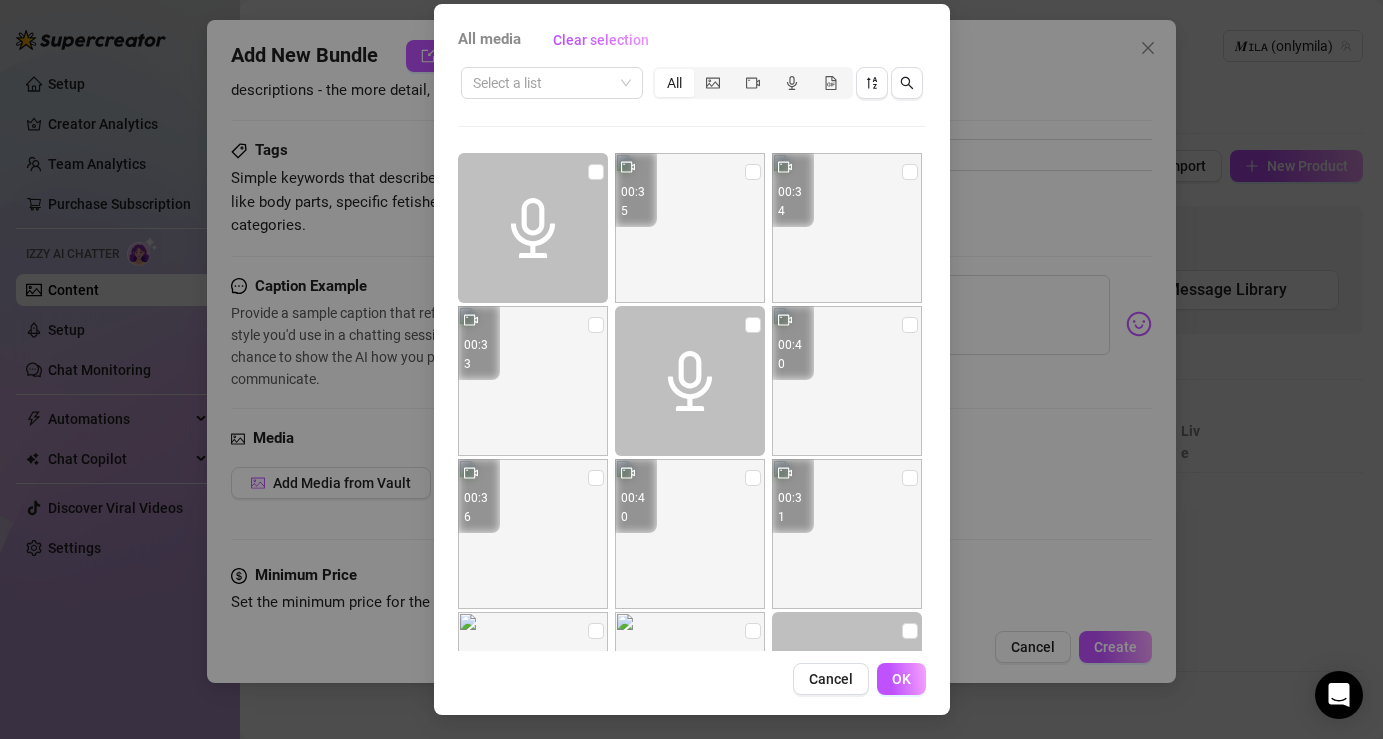 scroll, scrollTop: 20201, scrollLeft: 0, axis: vertical 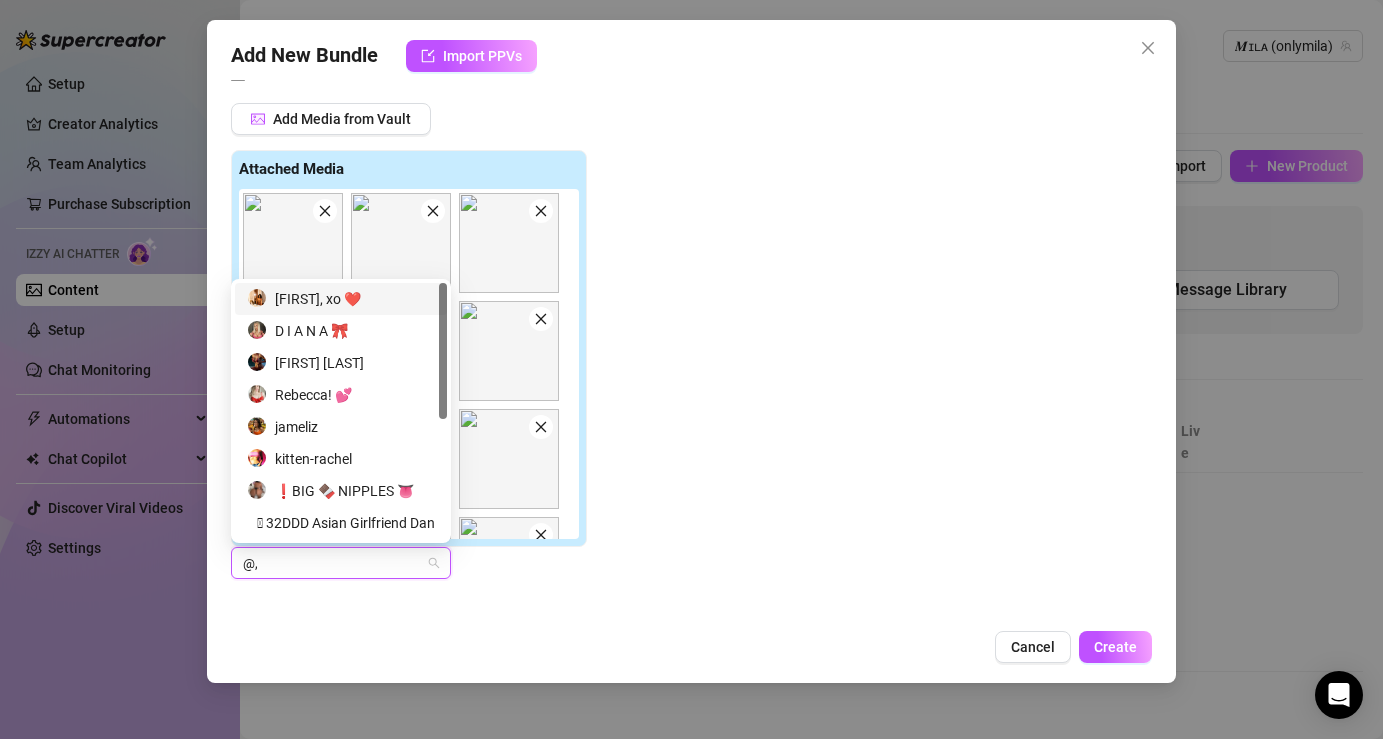 type on "@" 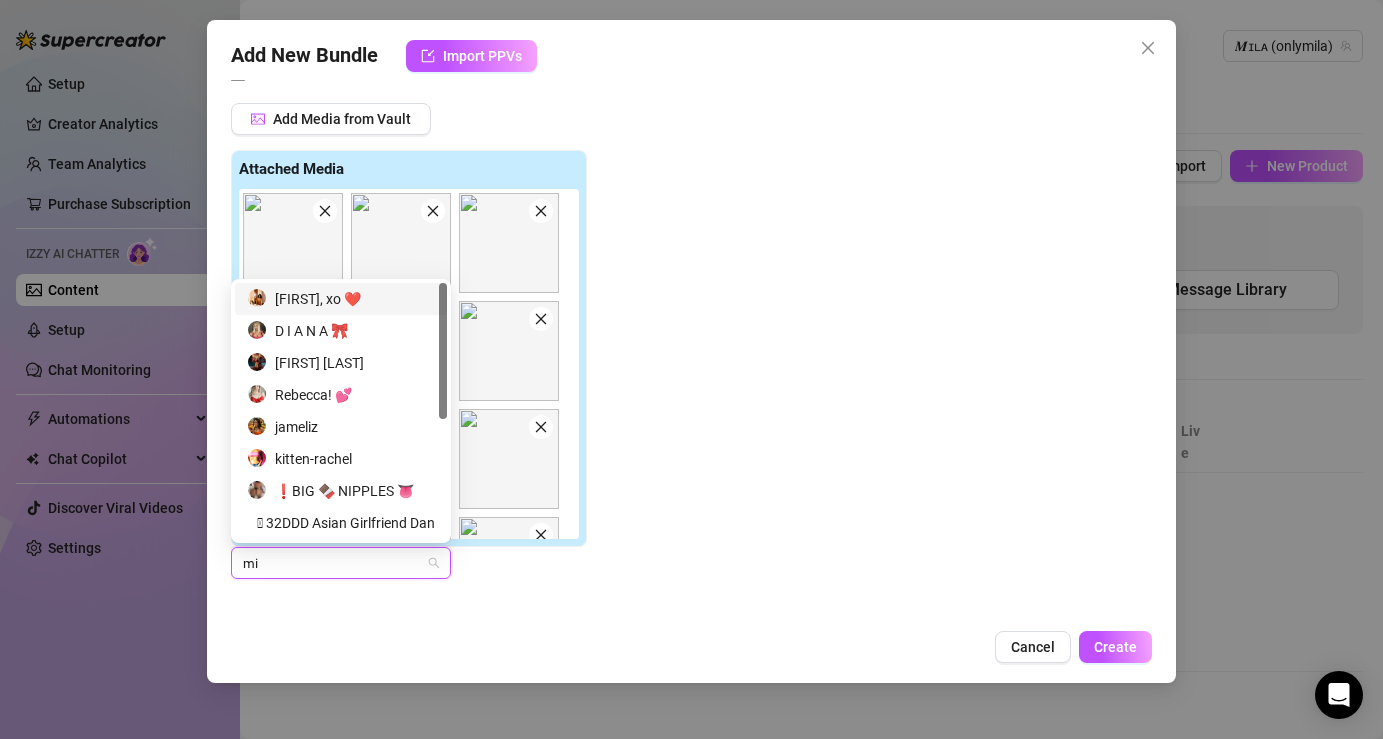 type on "m" 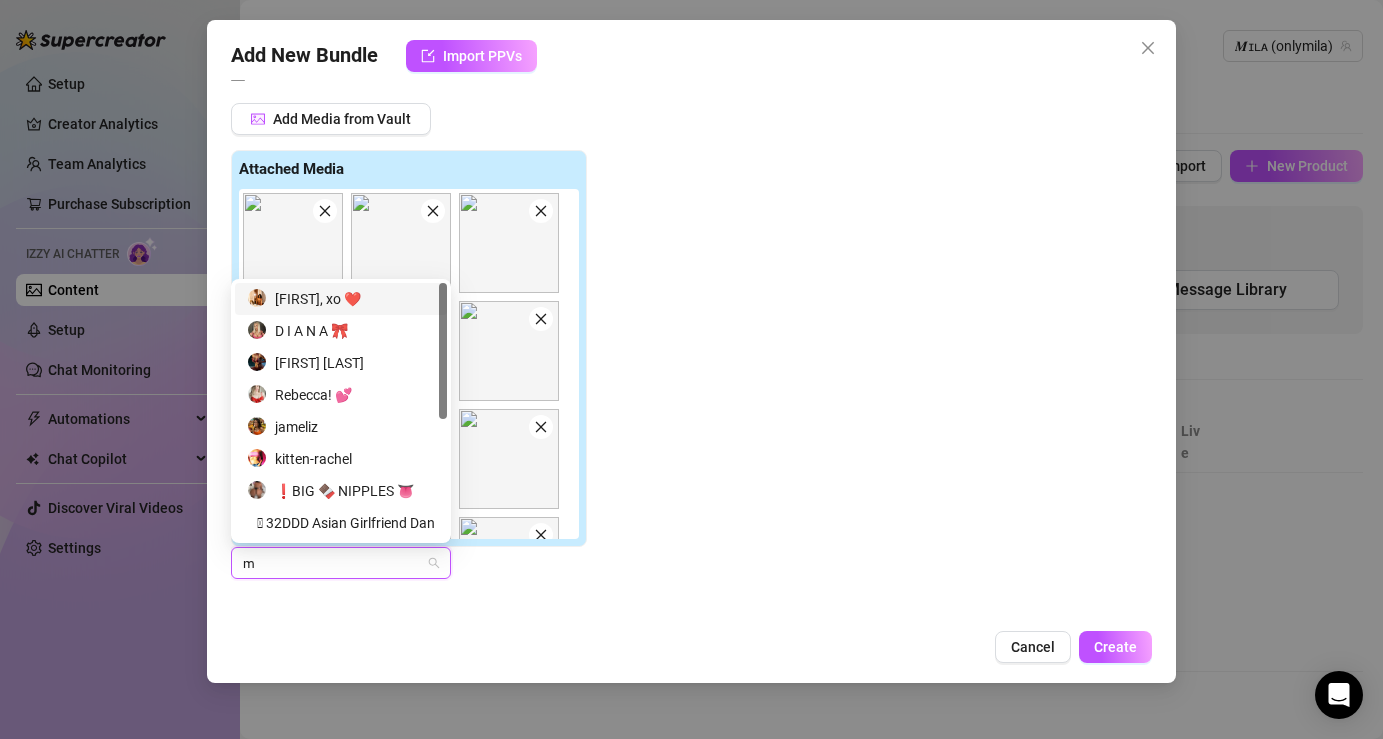 type 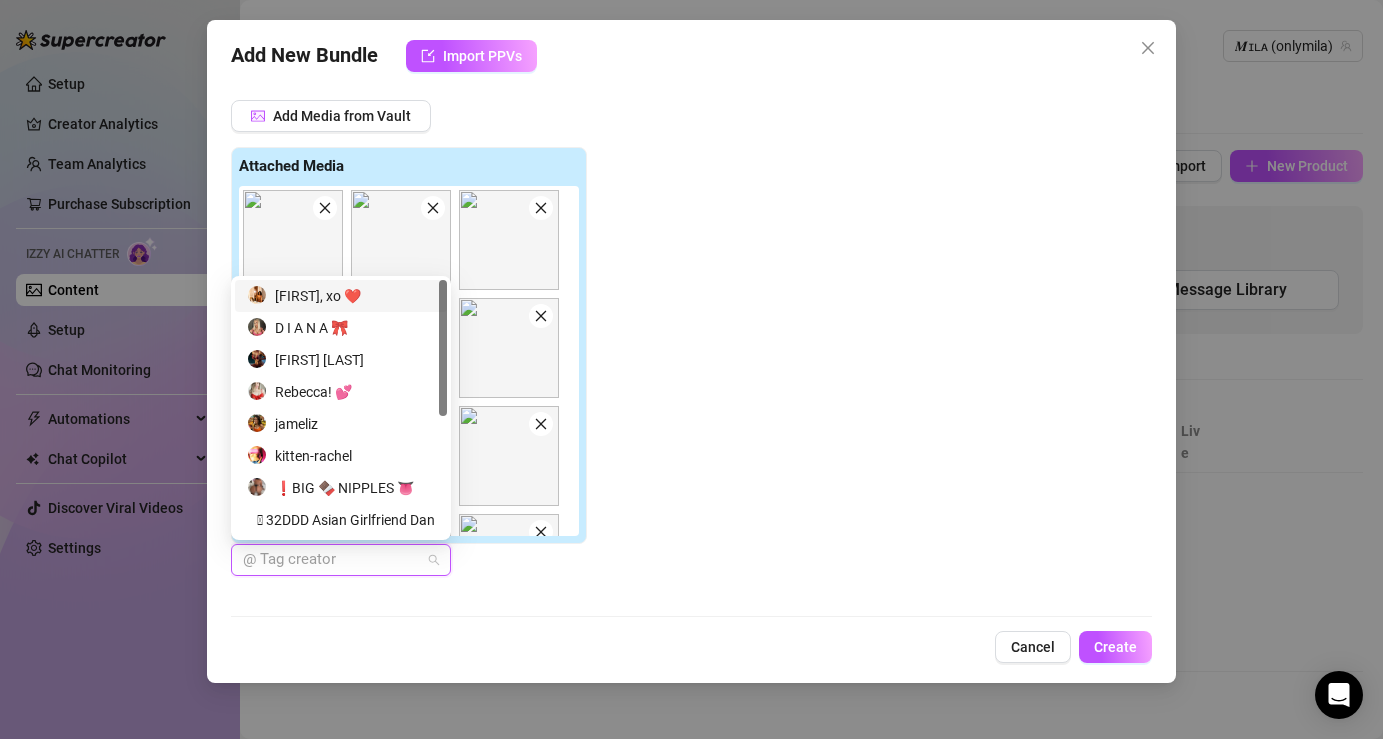 scroll, scrollTop: 668, scrollLeft: 0, axis: vertical 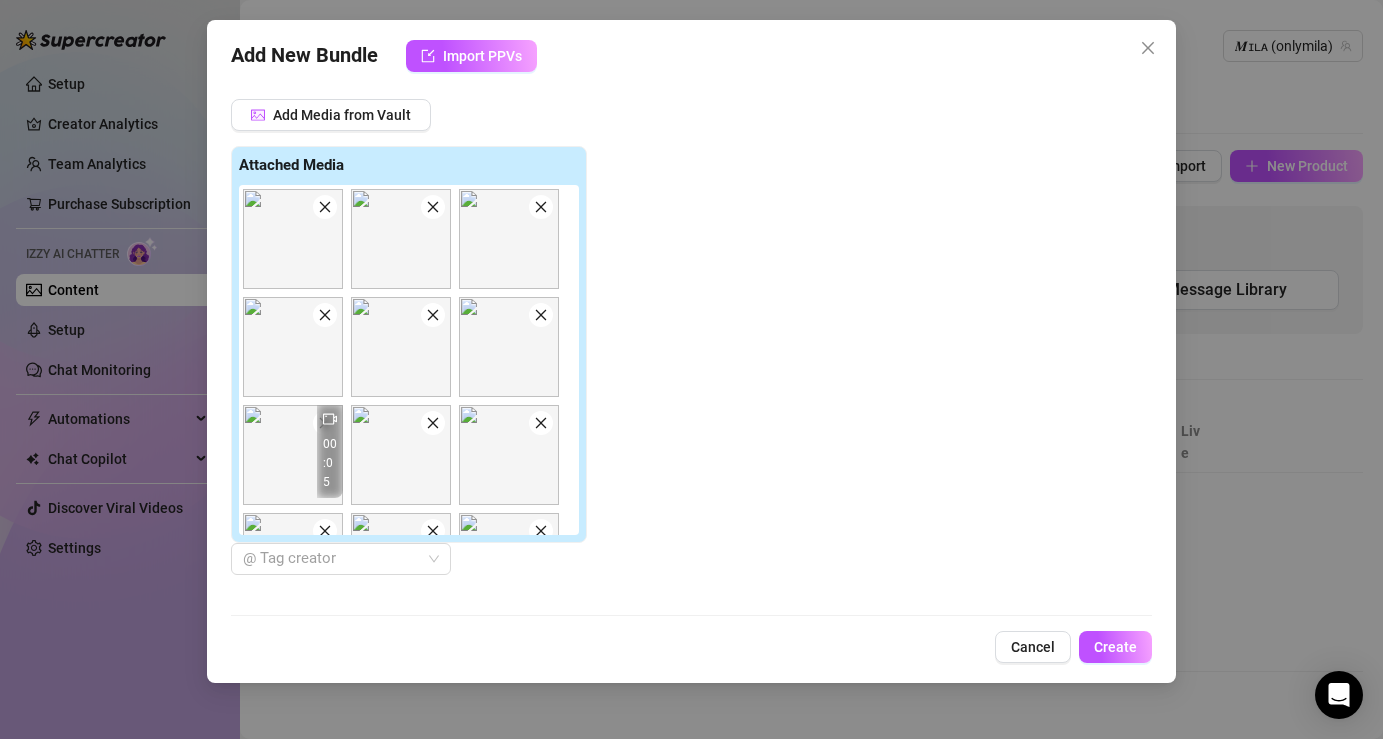 click on "Add Media from Vault Attached Media 00:05 00:05 00:05 00:05 03:43 00:05 05:01   @ Tag creator" at bounding box center [691, 337] 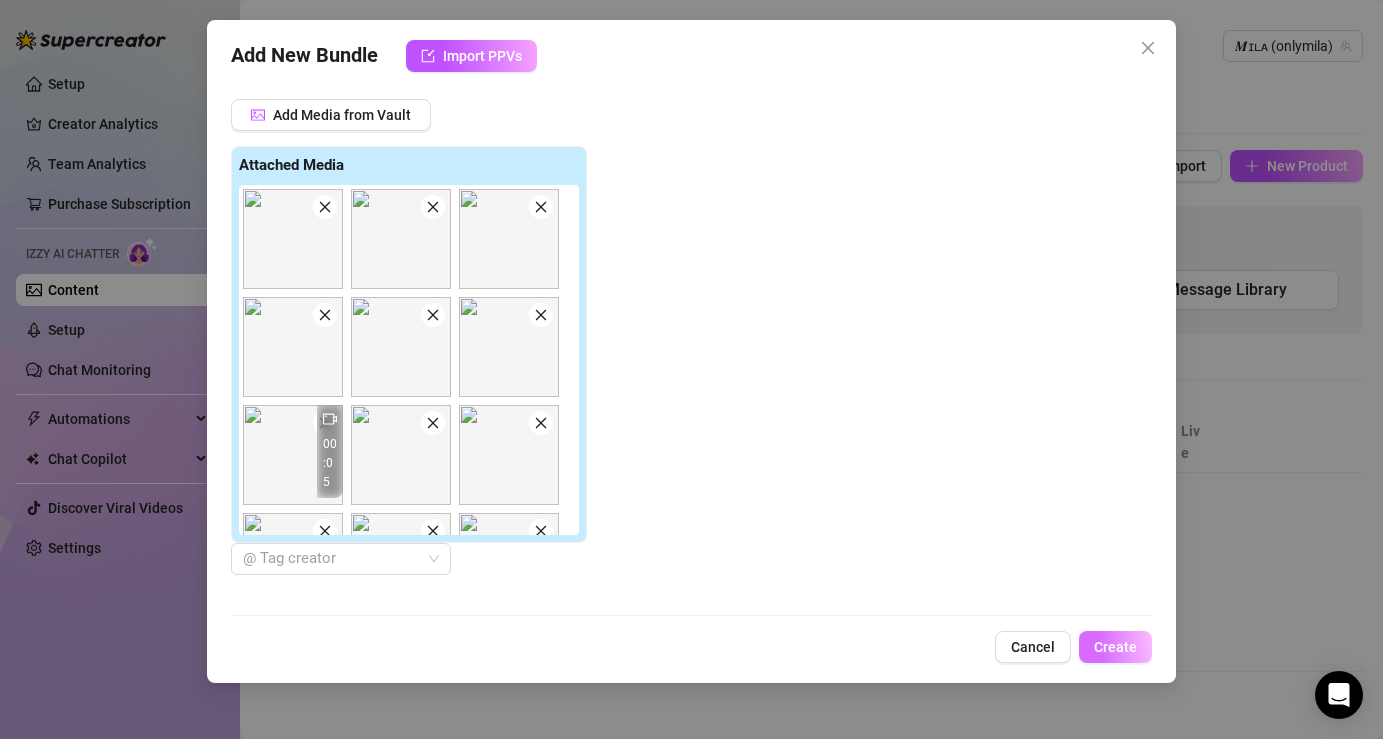 click on "Create" at bounding box center (1115, 647) 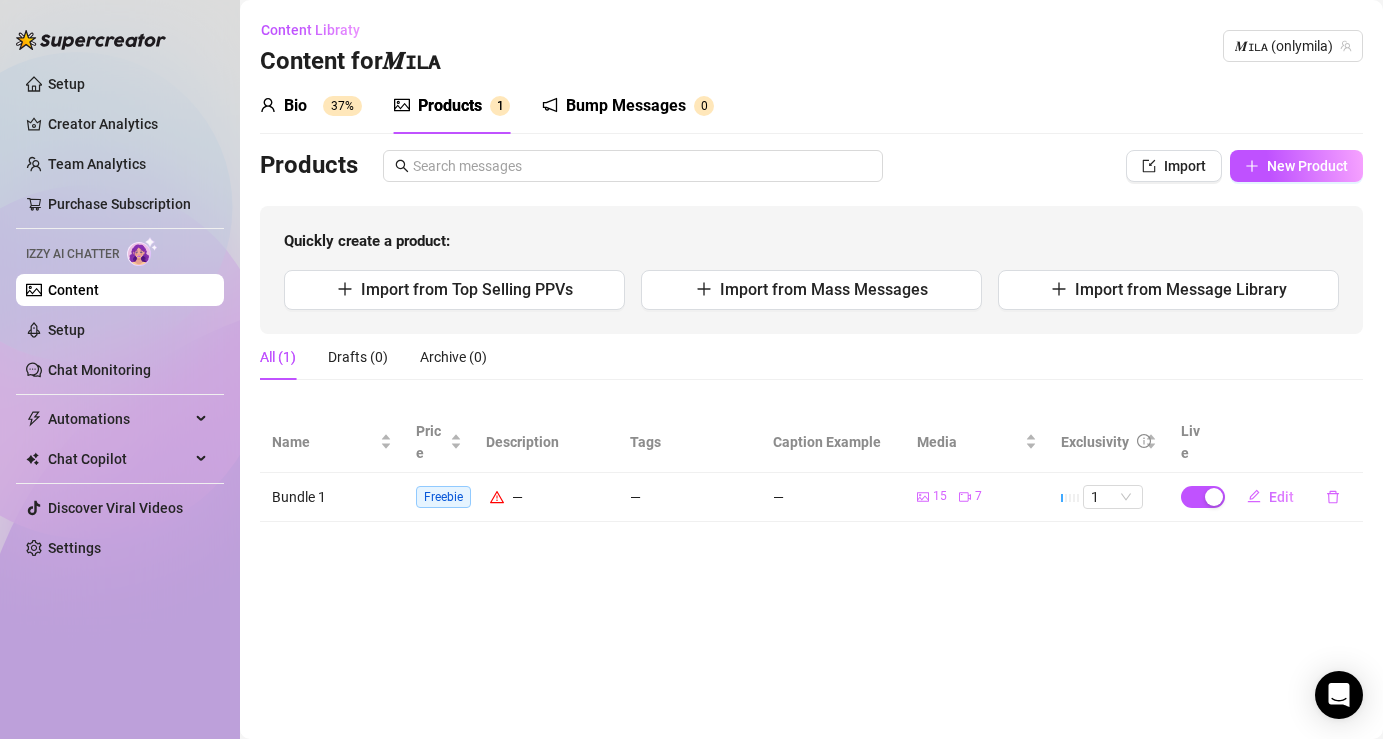 click on "Freebie" at bounding box center [443, 497] 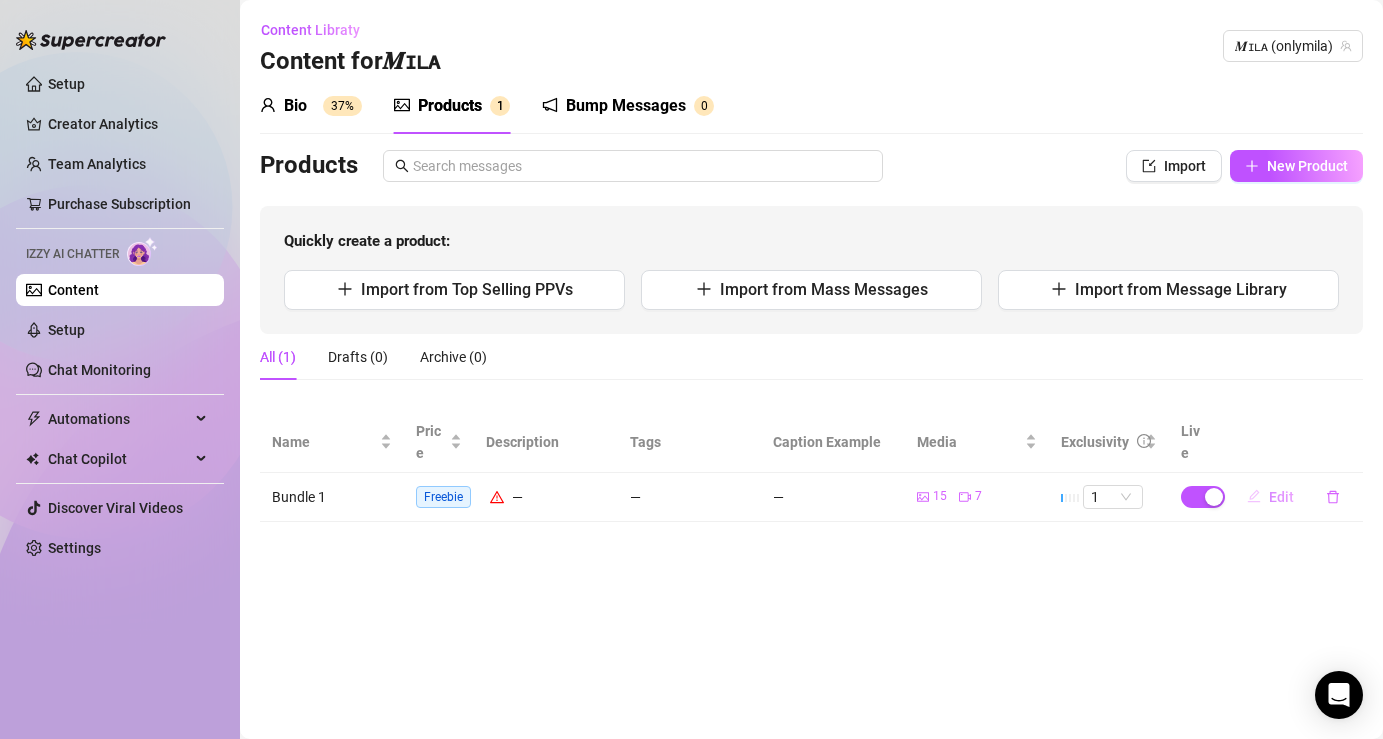 click on "Edit" at bounding box center (1281, 497) 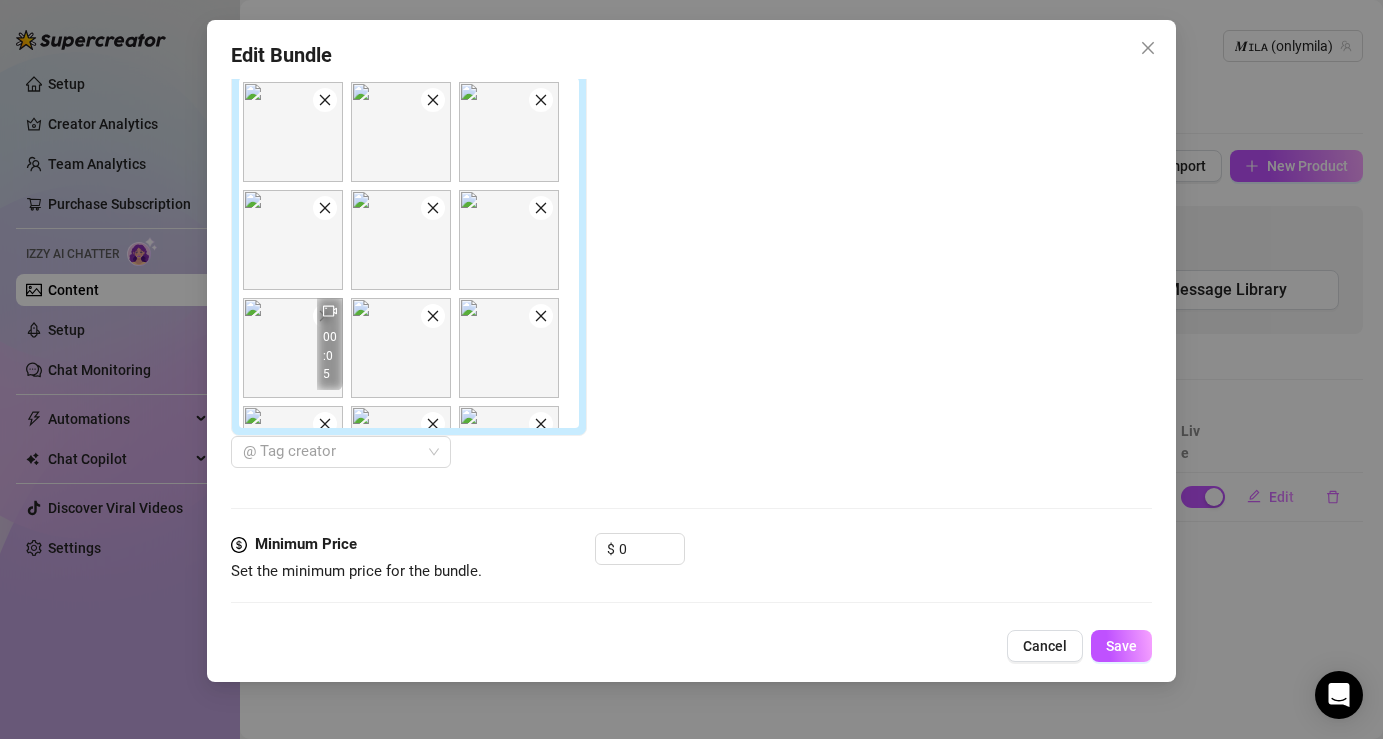 scroll, scrollTop: 1016, scrollLeft: 0, axis: vertical 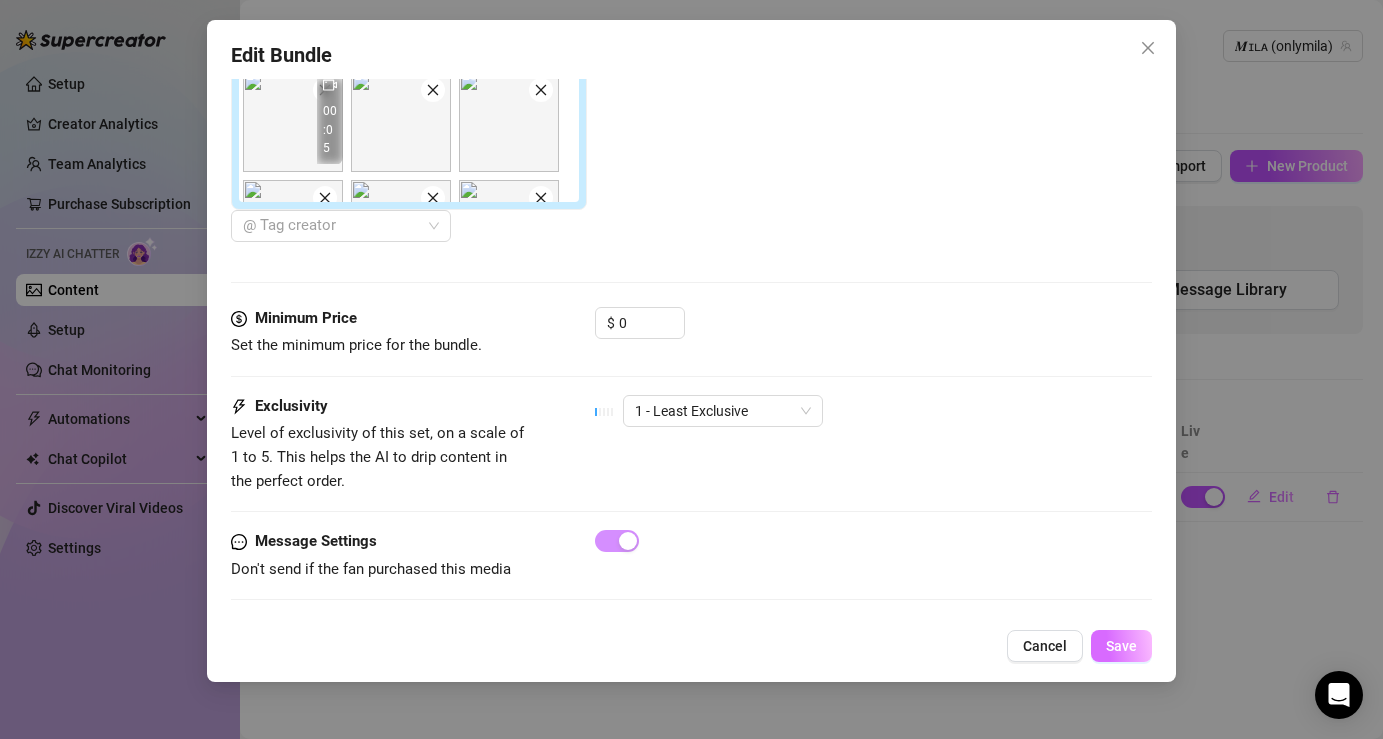 click on "Save" at bounding box center (1121, 646) 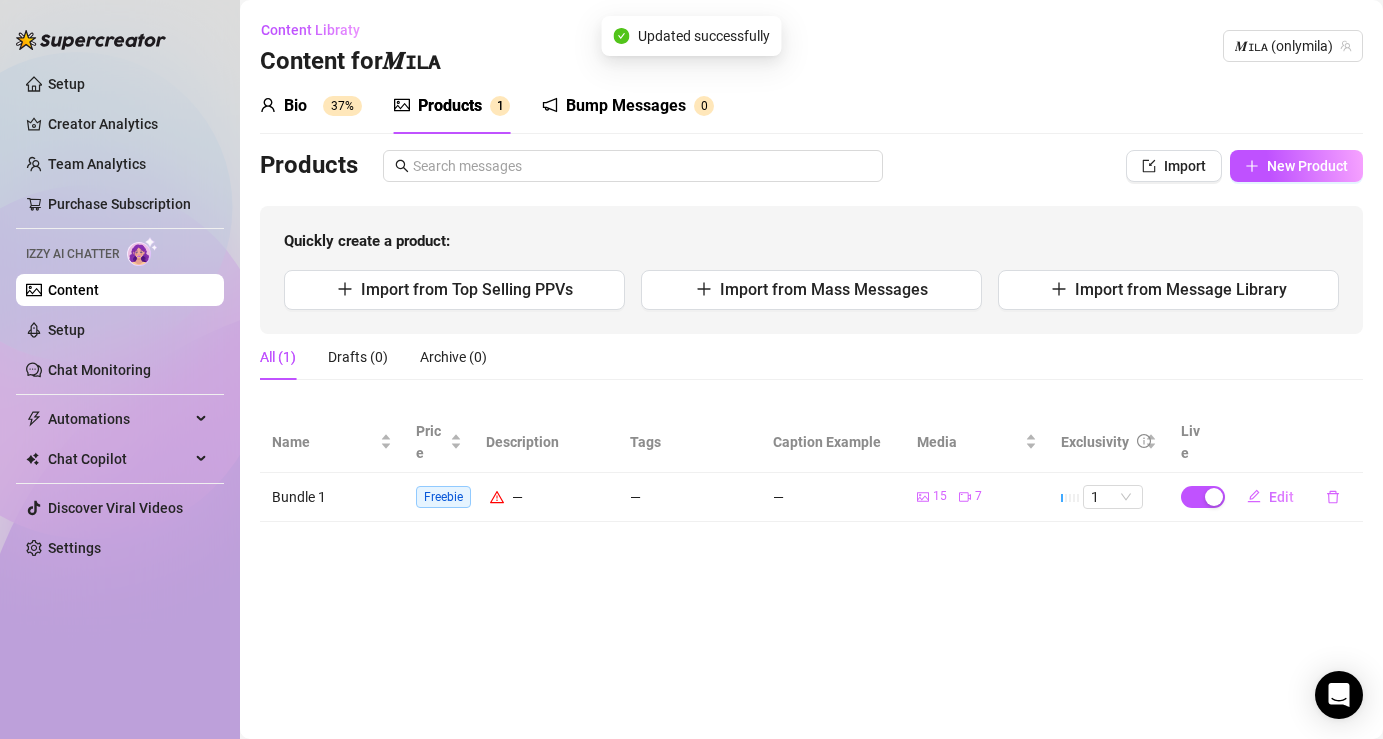 click on "Products" at bounding box center [450, 106] 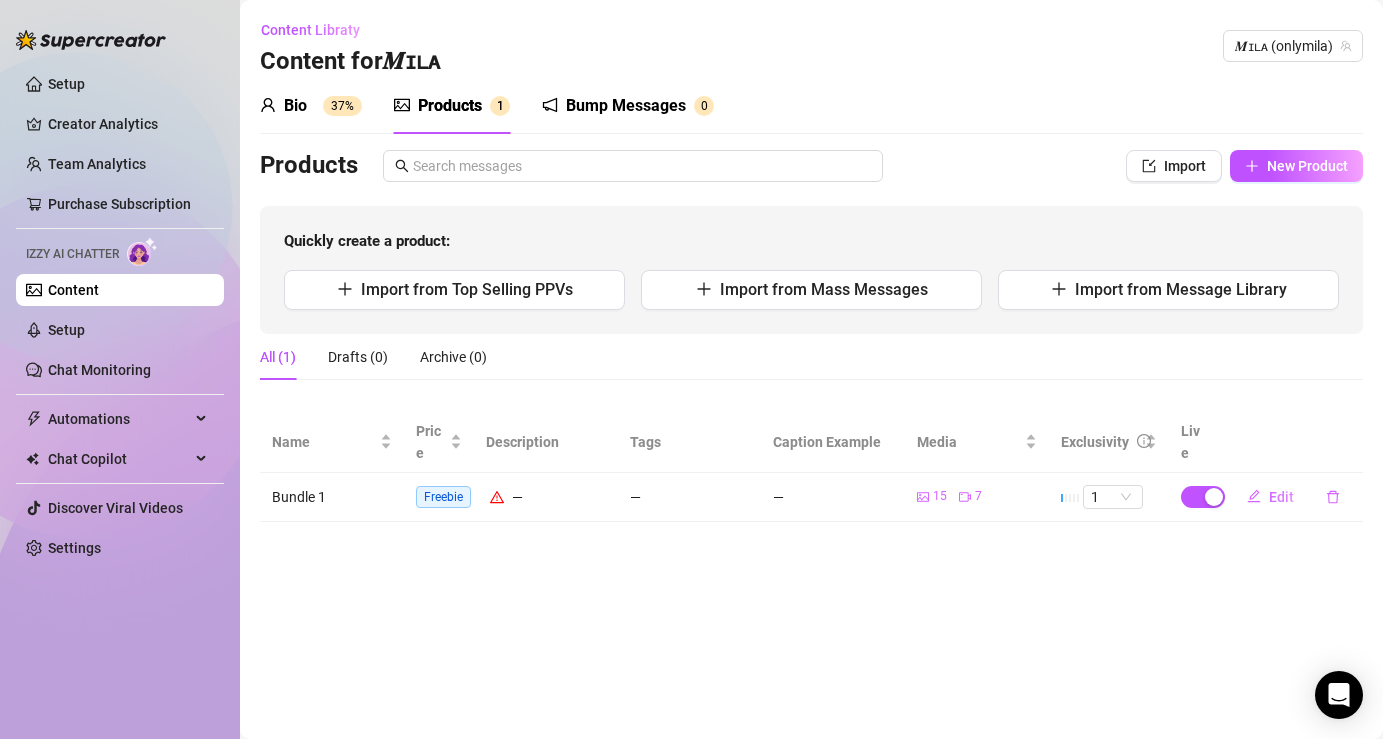 click on "Bump Messages" at bounding box center (626, 106) 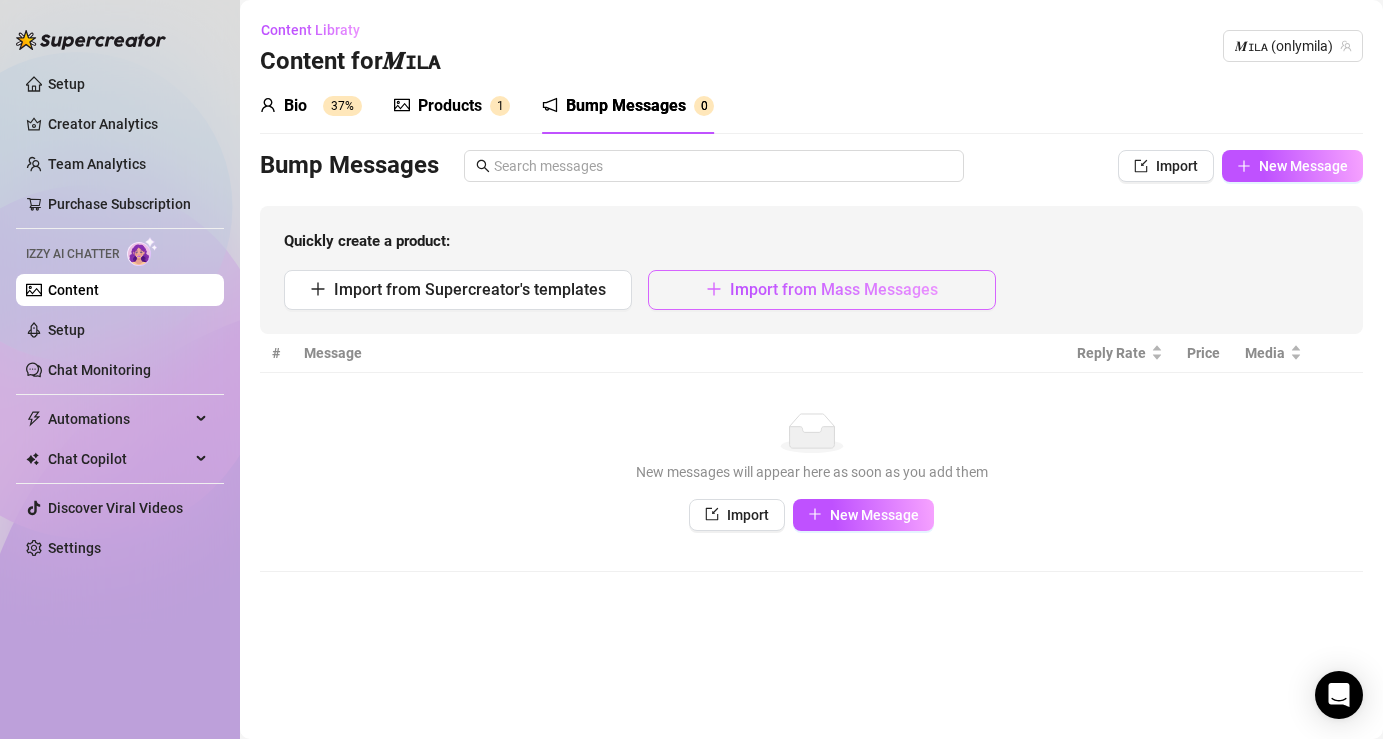click on "Import from Mass Messages" at bounding box center [834, 289] 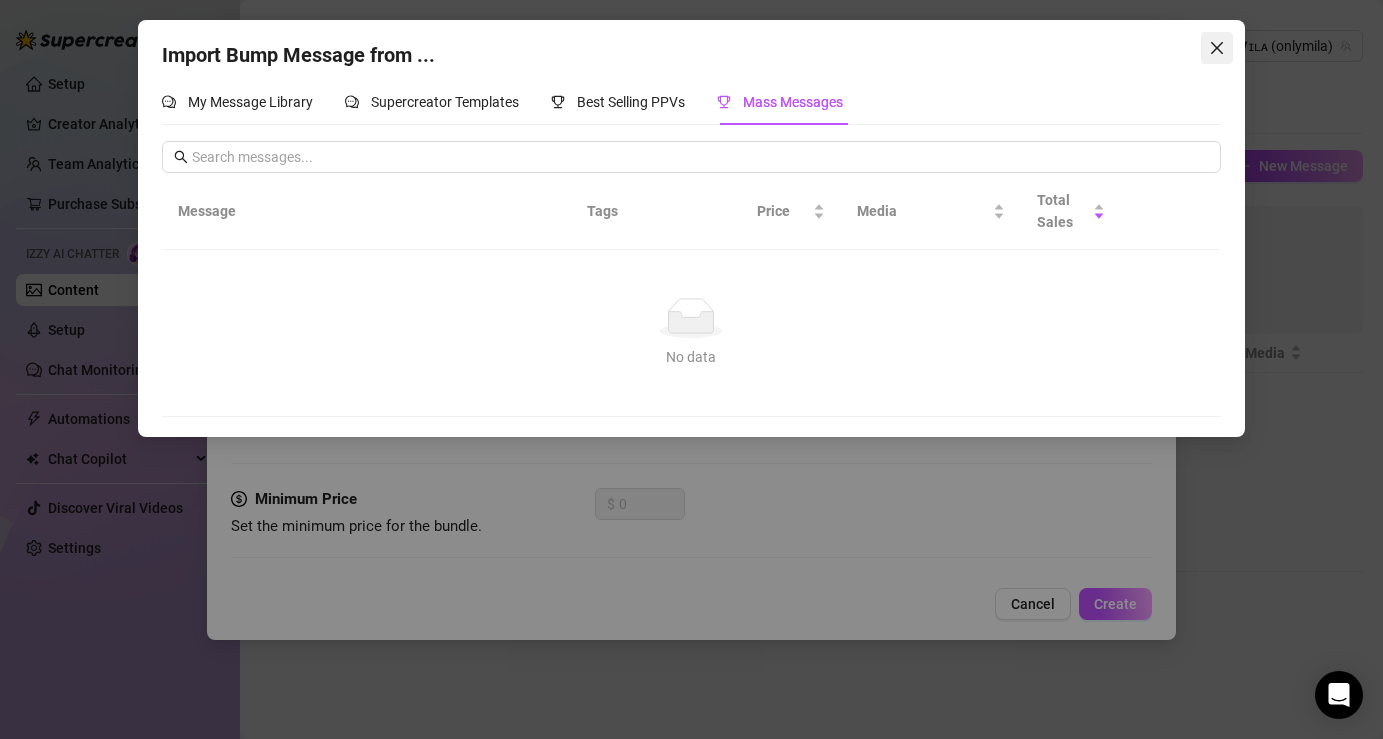 click 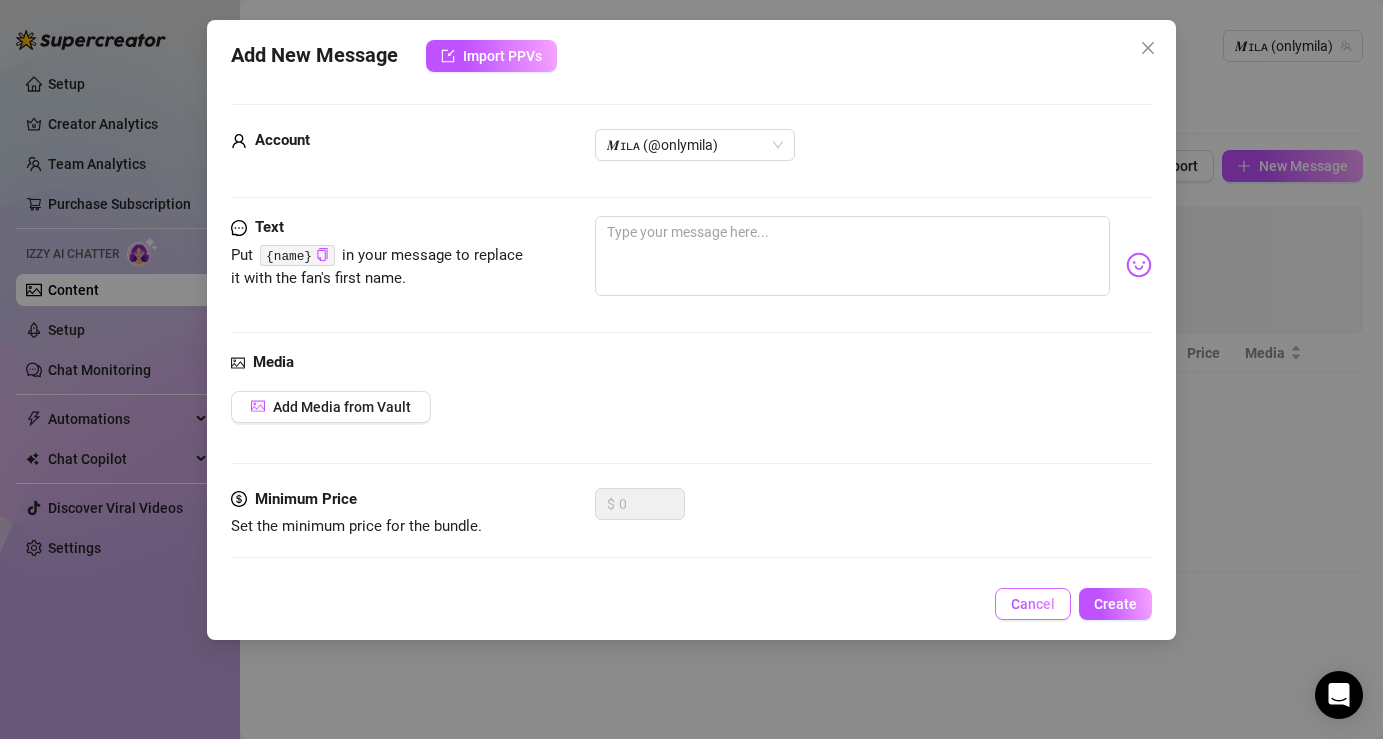 click on "Cancel" at bounding box center (1033, 604) 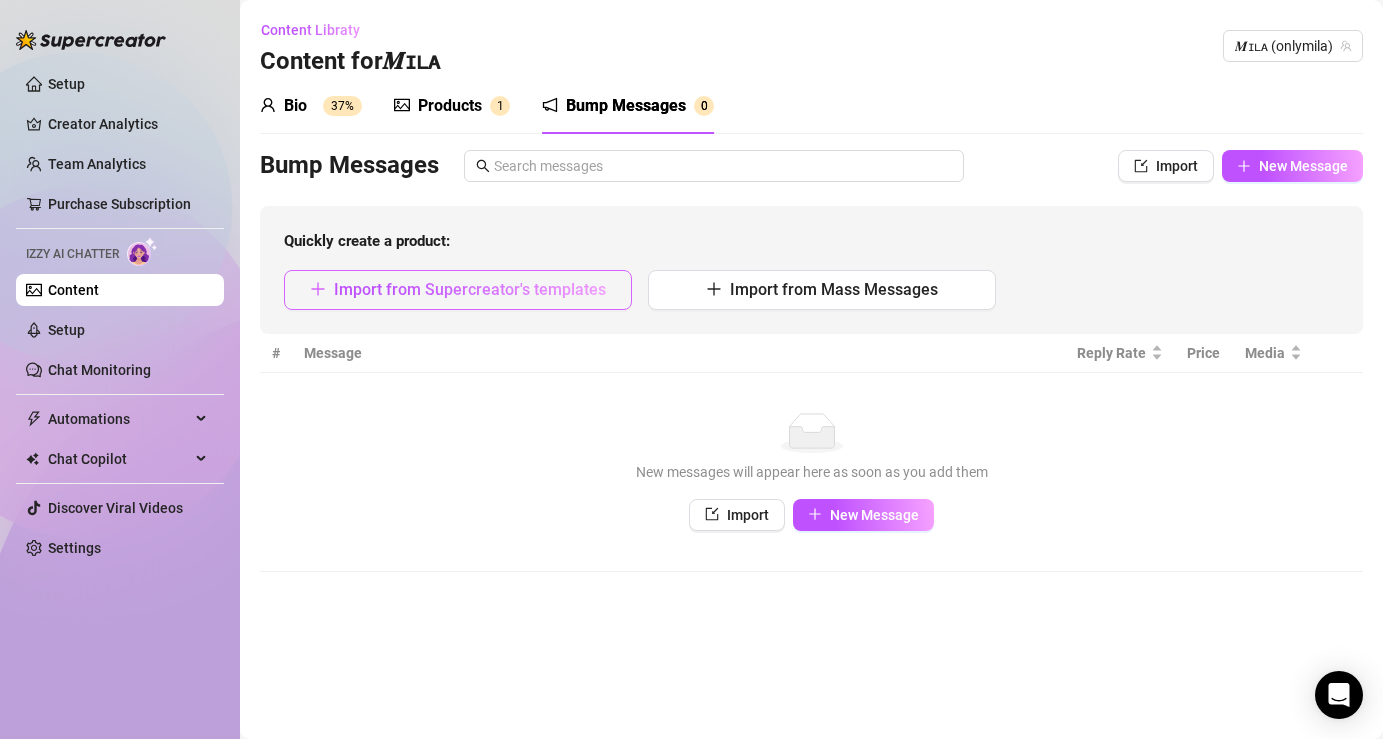 click on "Import from Supercreator's templates" at bounding box center (470, 289) 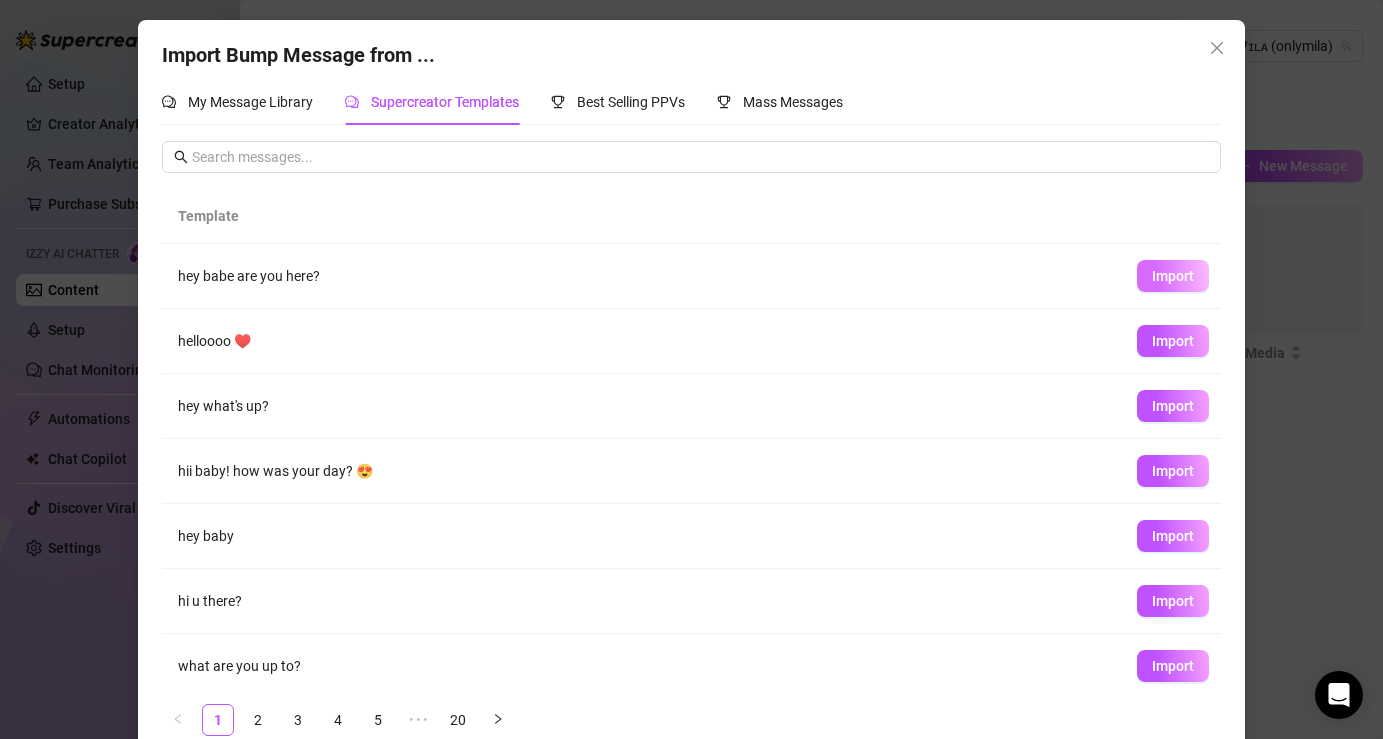 click on "Import" at bounding box center [1173, 276] 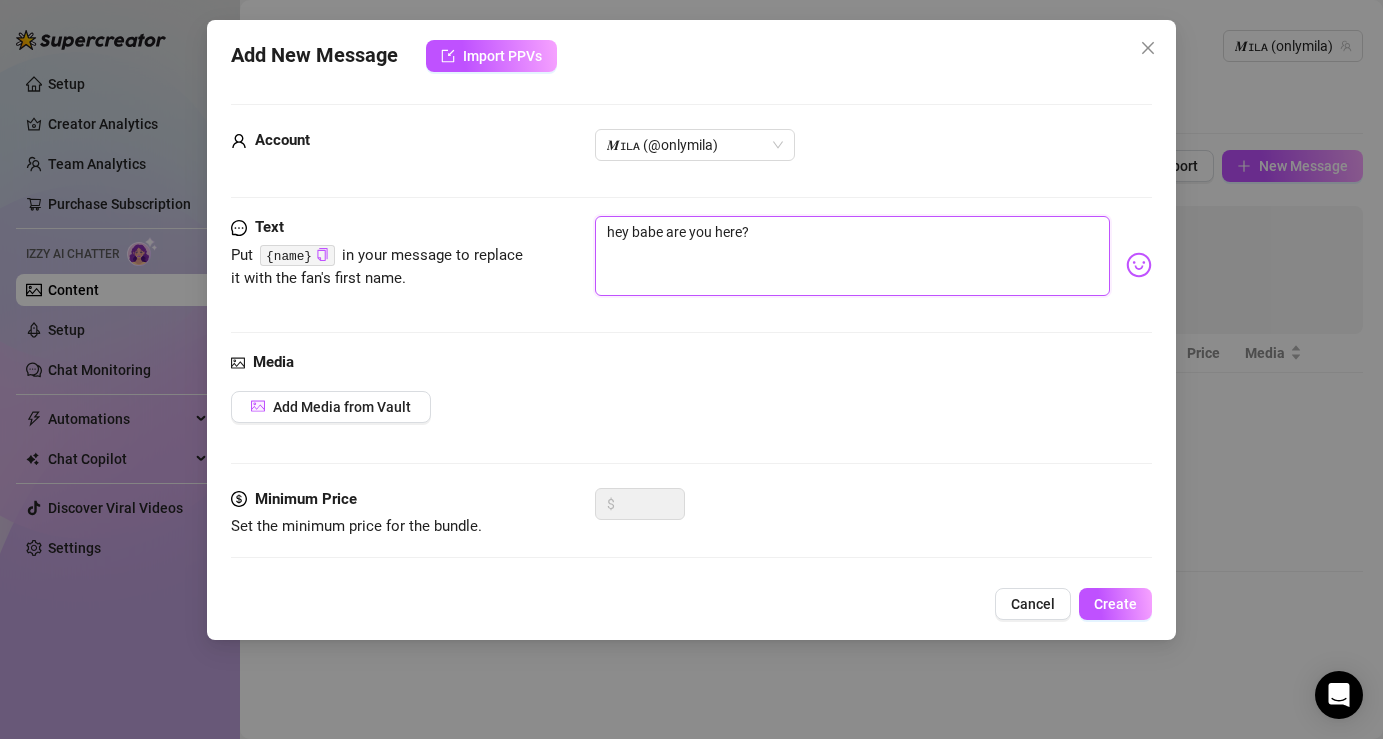 click on "hey babe are you here?" at bounding box center [852, 256] 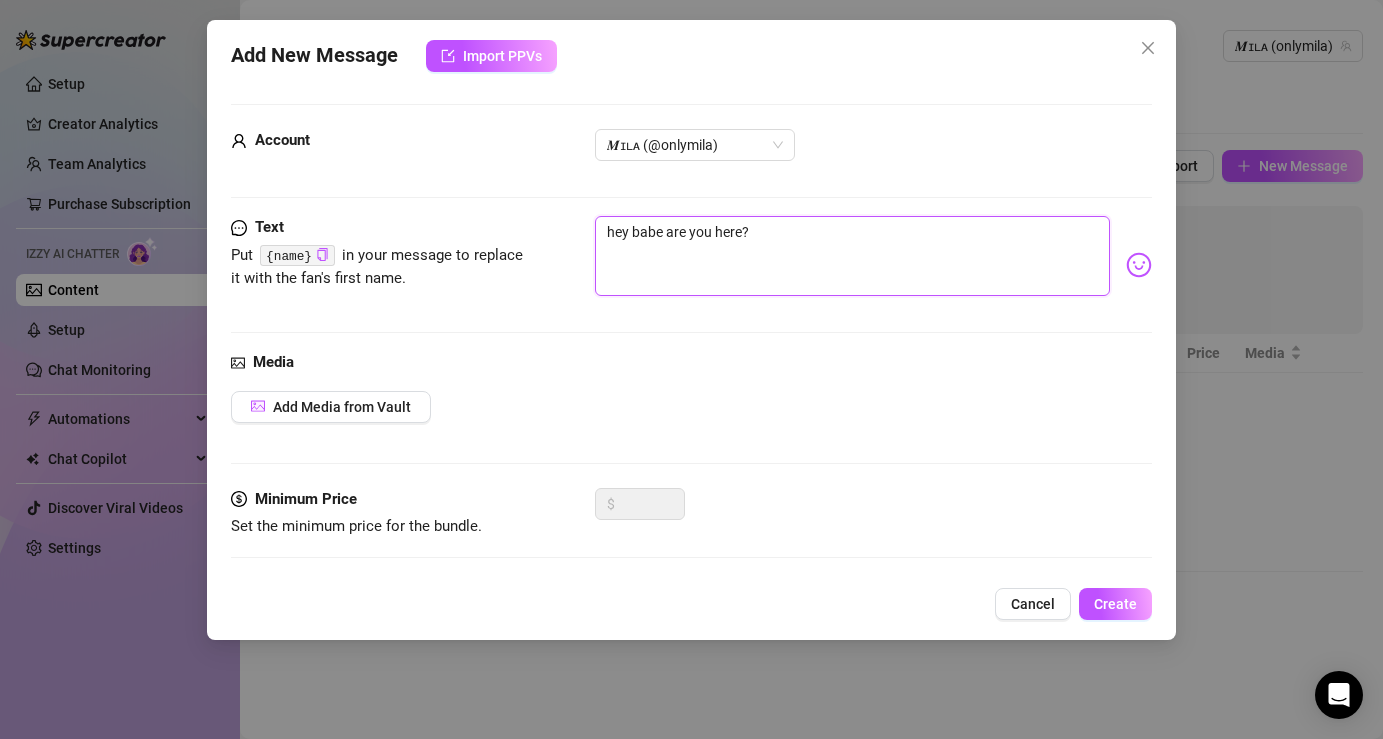 drag, startPoint x: 633, startPoint y: 237, endPoint x: 661, endPoint y: 230, distance: 28.86174 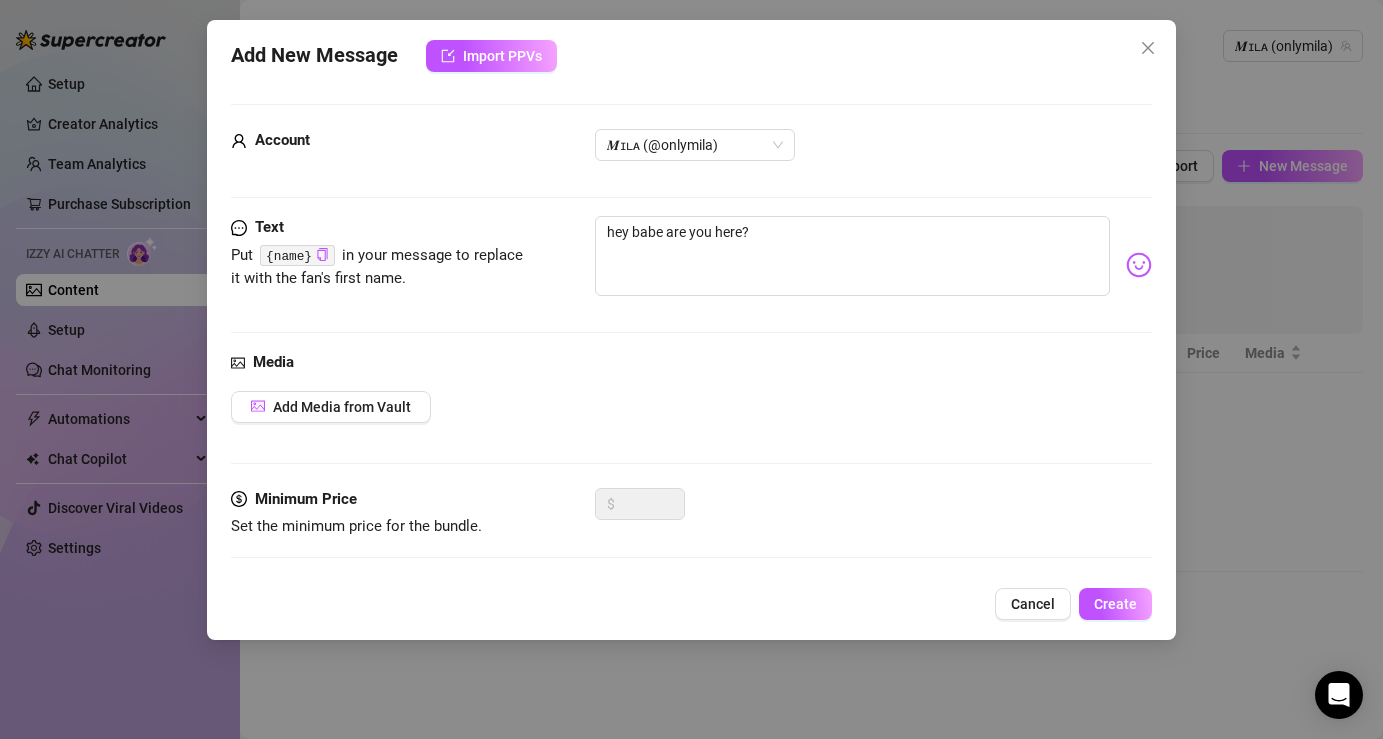click on "Media Add Media from Vault" at bounding box center [691, 419] 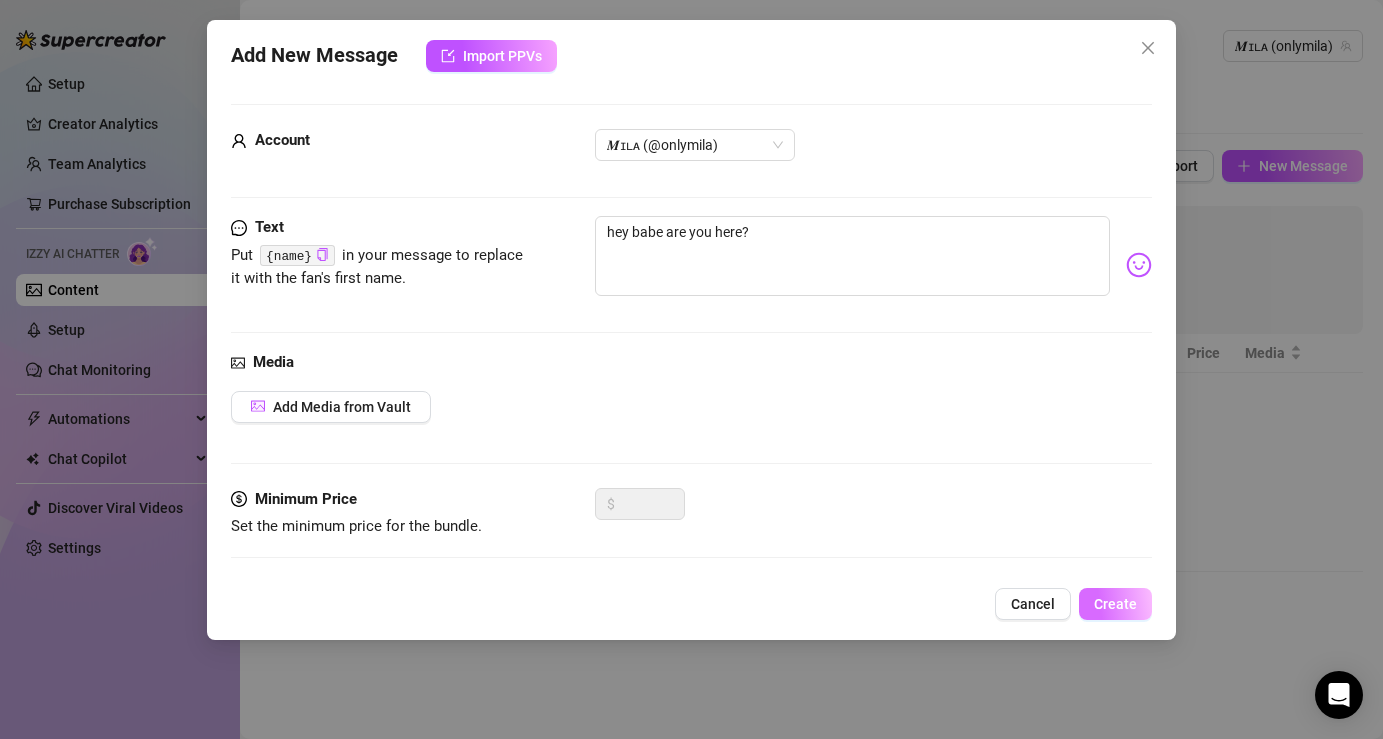 click on "Create" at bounding box center [1115, 604] 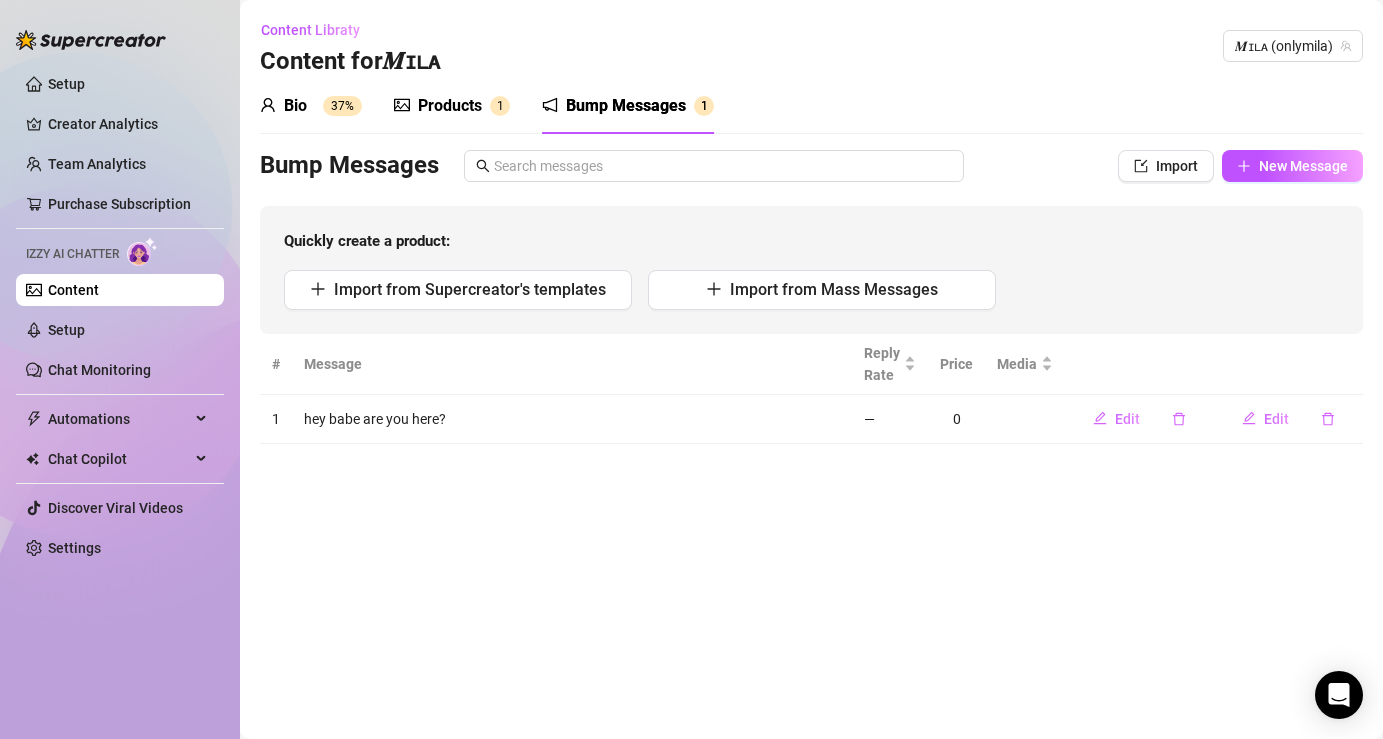 click on "Bio   37%" at bounding box center (311, 106) 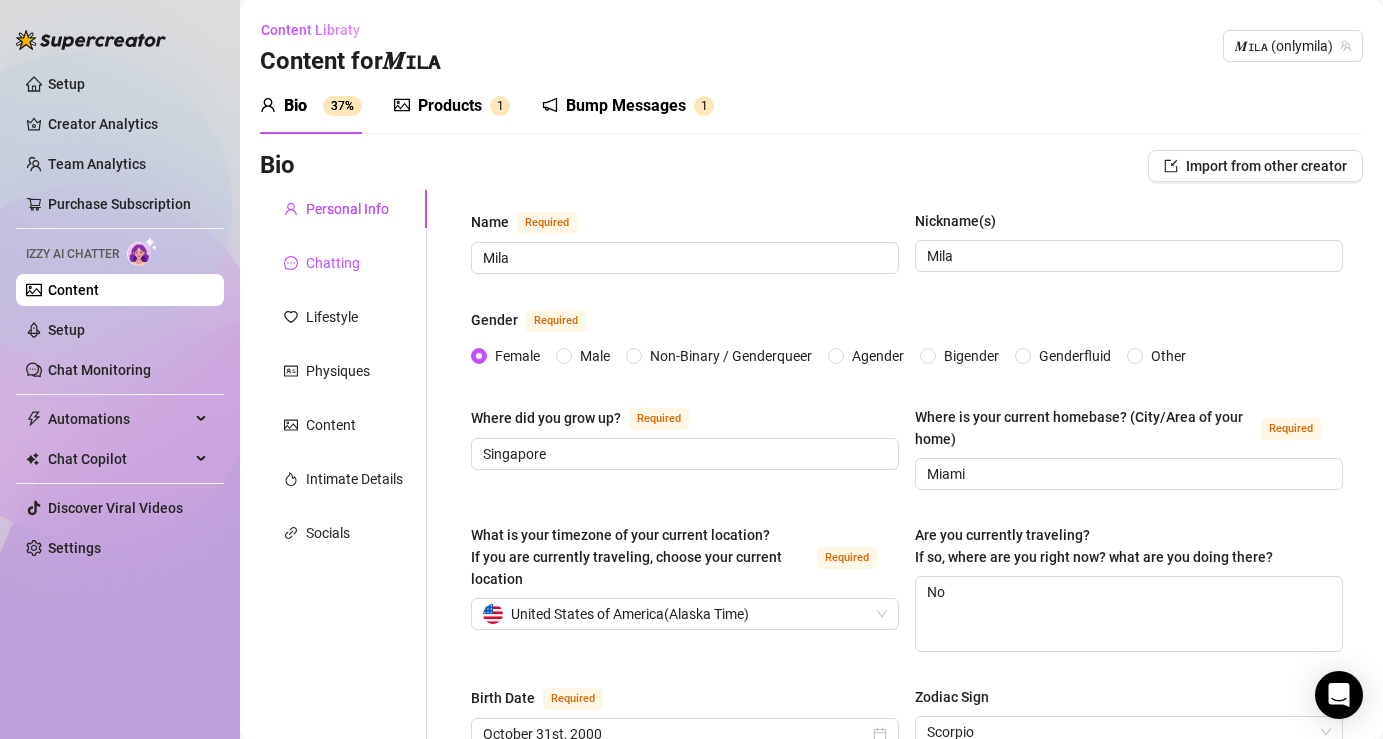 click on "Chatting" at bounding box center (333, 263) 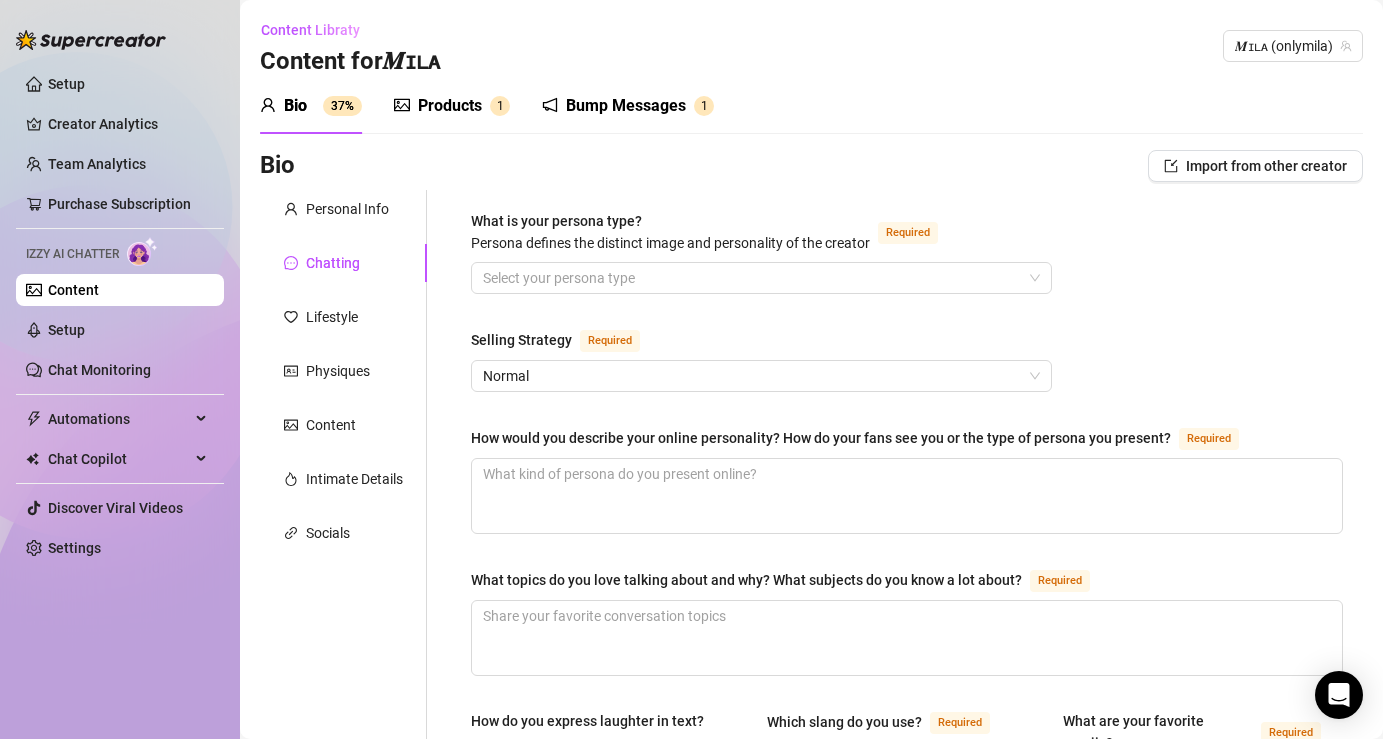 type 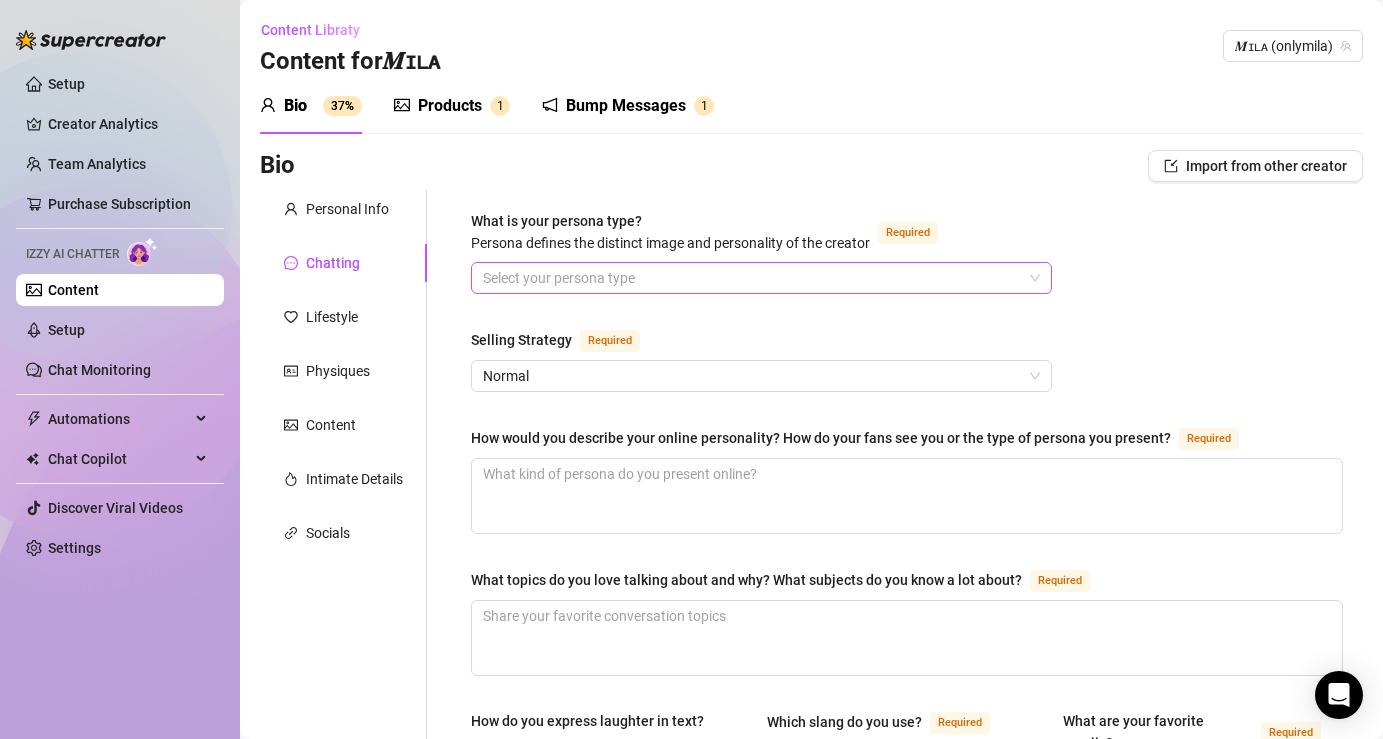 click on "What is your persona type? Persona defines the distinct image and personality of the creator Required" at bounding box center [752, 278] 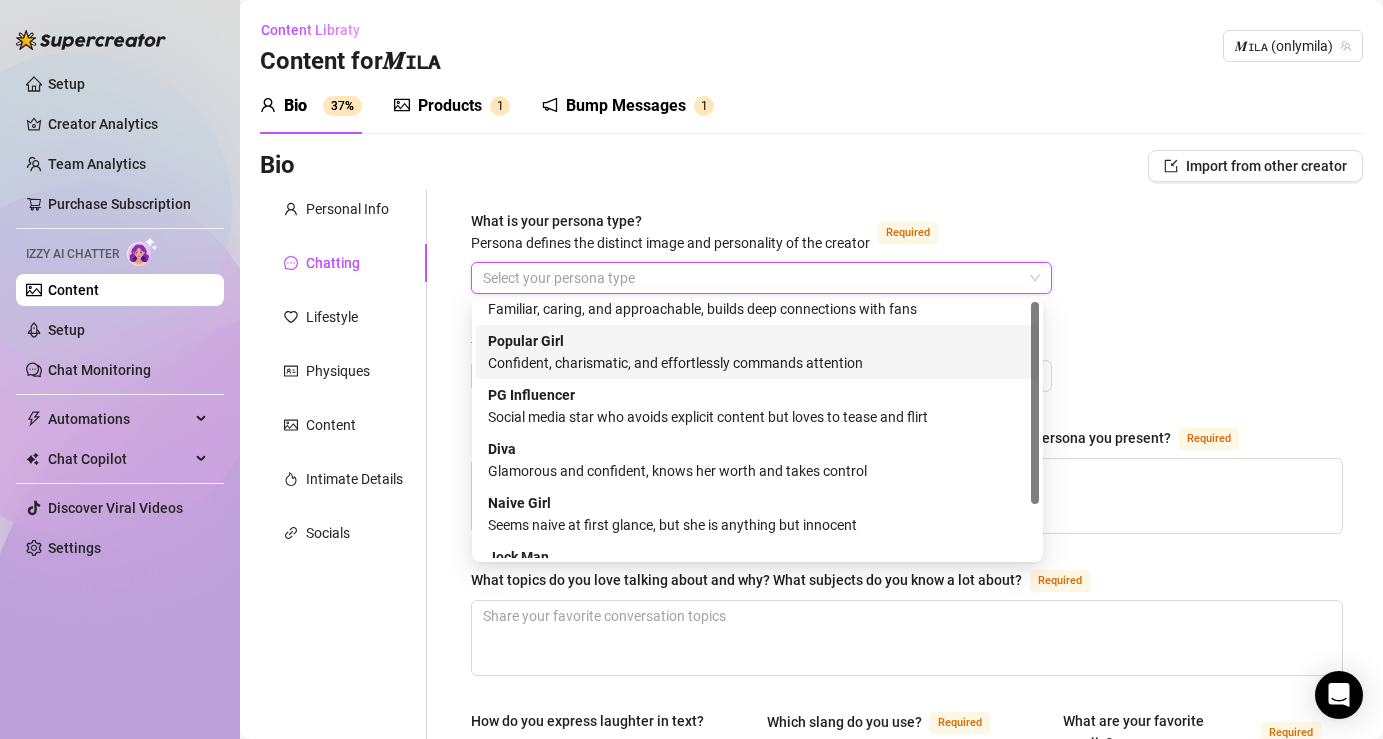 scroll, scrollTop: 0, scrollLeft: 0, axis: both 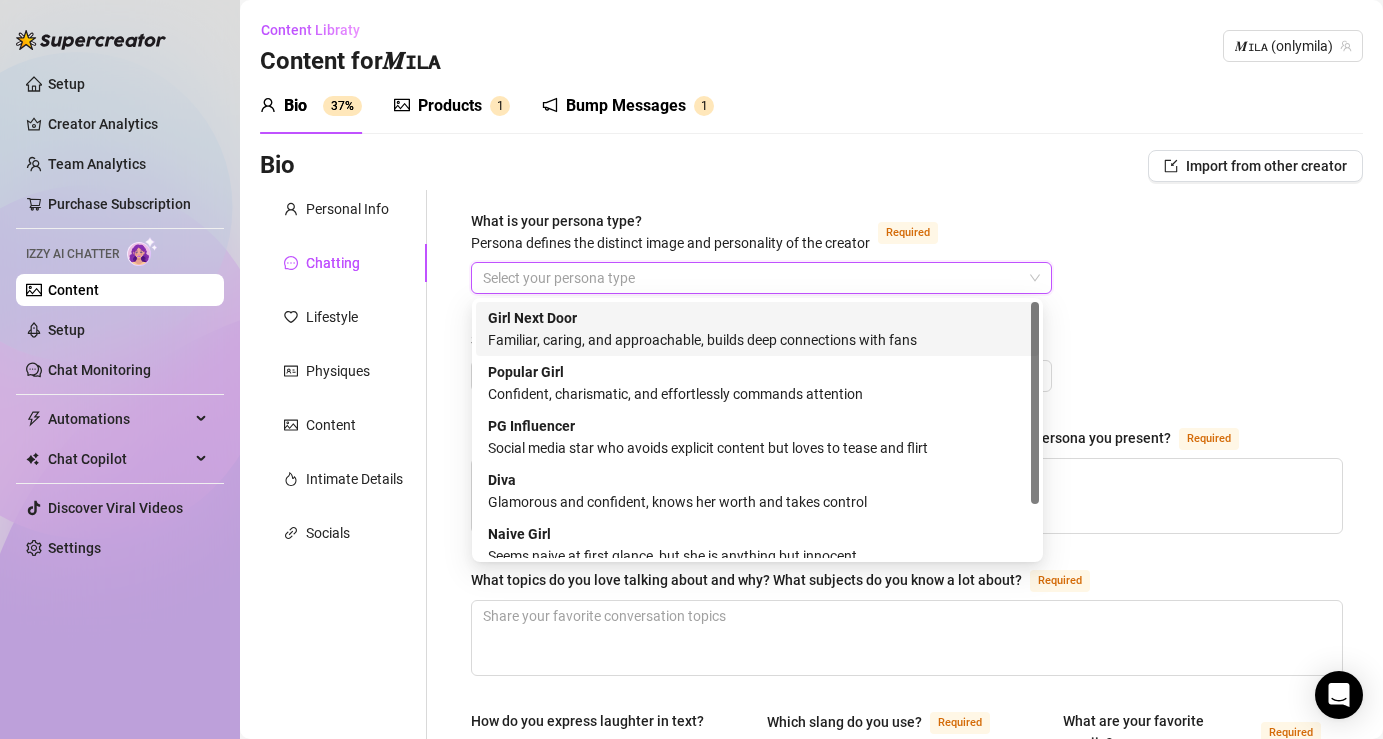 click on "Familiar, caring, and approachable, builds deep connections with fans" at bounding box center (757, 340) 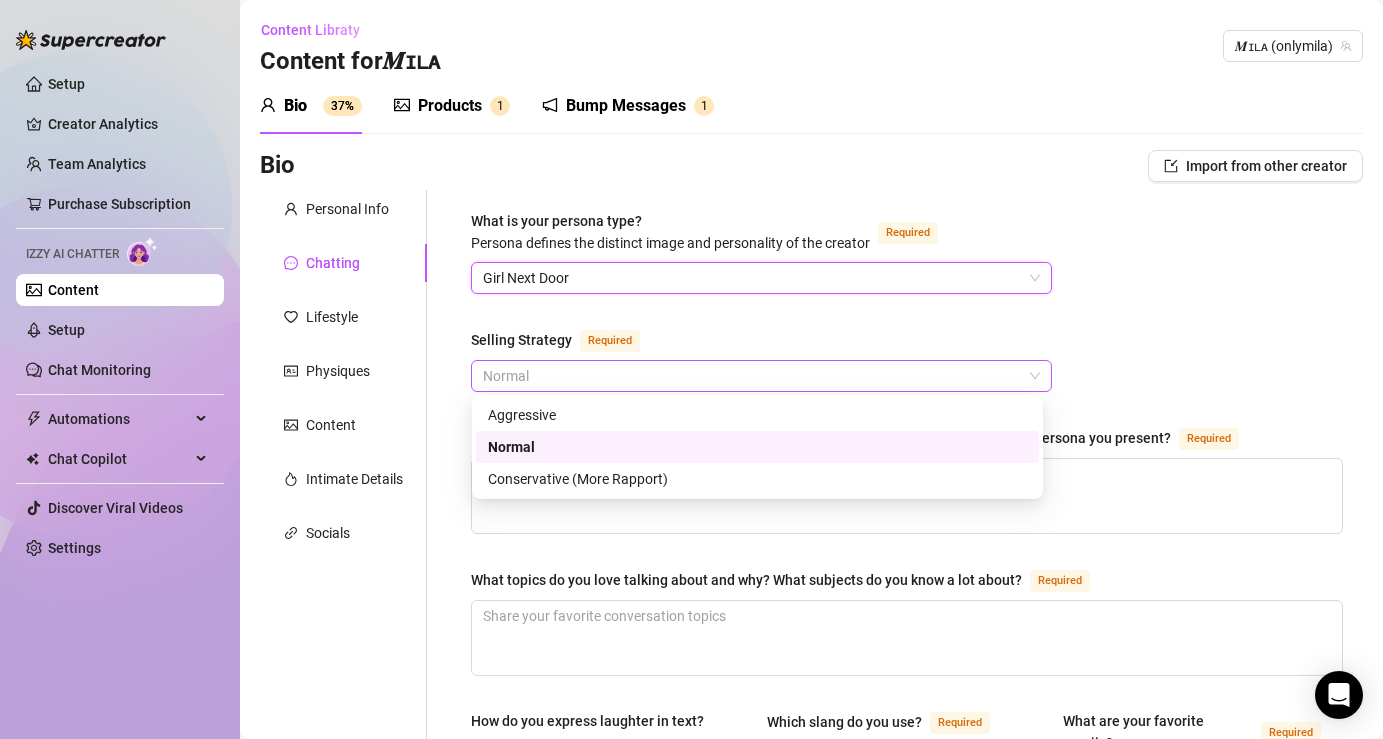 click on "Normal" at bounding box center (761, 376) 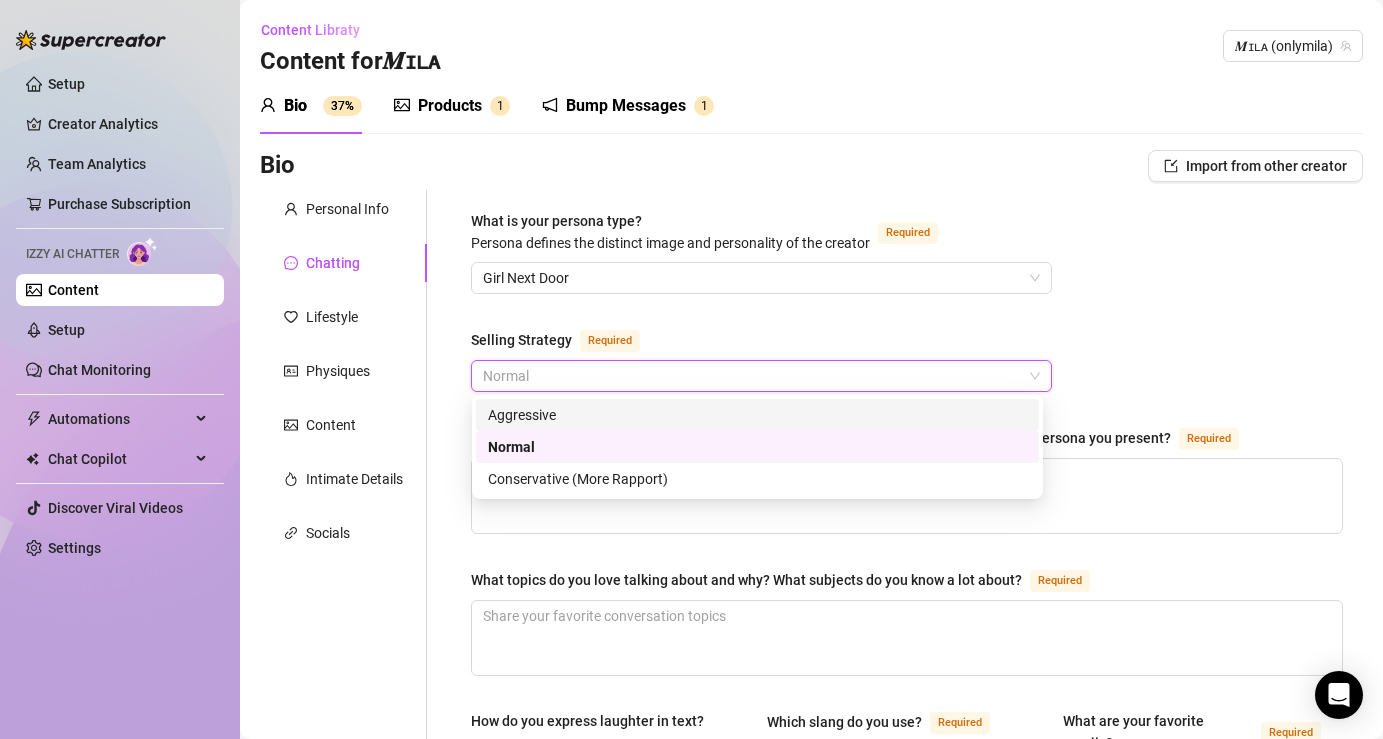 click on "What is your persona type? Persona defines the distinct image and personality of the creator Required Girl Next Door Selling Strategy Required Normal How would you describe your online personality? How do your fans see you or the type of persona you present? Required What topics do you love talking about and why? What subjects do you know a lot about? Required How do you express laughter in text? Which slang do you use? Required What are your favorite emojis? Required Punctuation Style Minimal Casual Proper Capitalization Style Lowercase Proper Names Proper Writing Level Relaxed Mixed Proper Respond to fans in their native language, even if it’s not one you speak. If turned off, the AI will only reply in the languages you selected under Personal tab (English, French). How do you want your fans to feel when chatting with you? What nicknames do you use for your fans? Required Are there any topics that should be avoided or handled with care?" at bounding box center [907, 947] 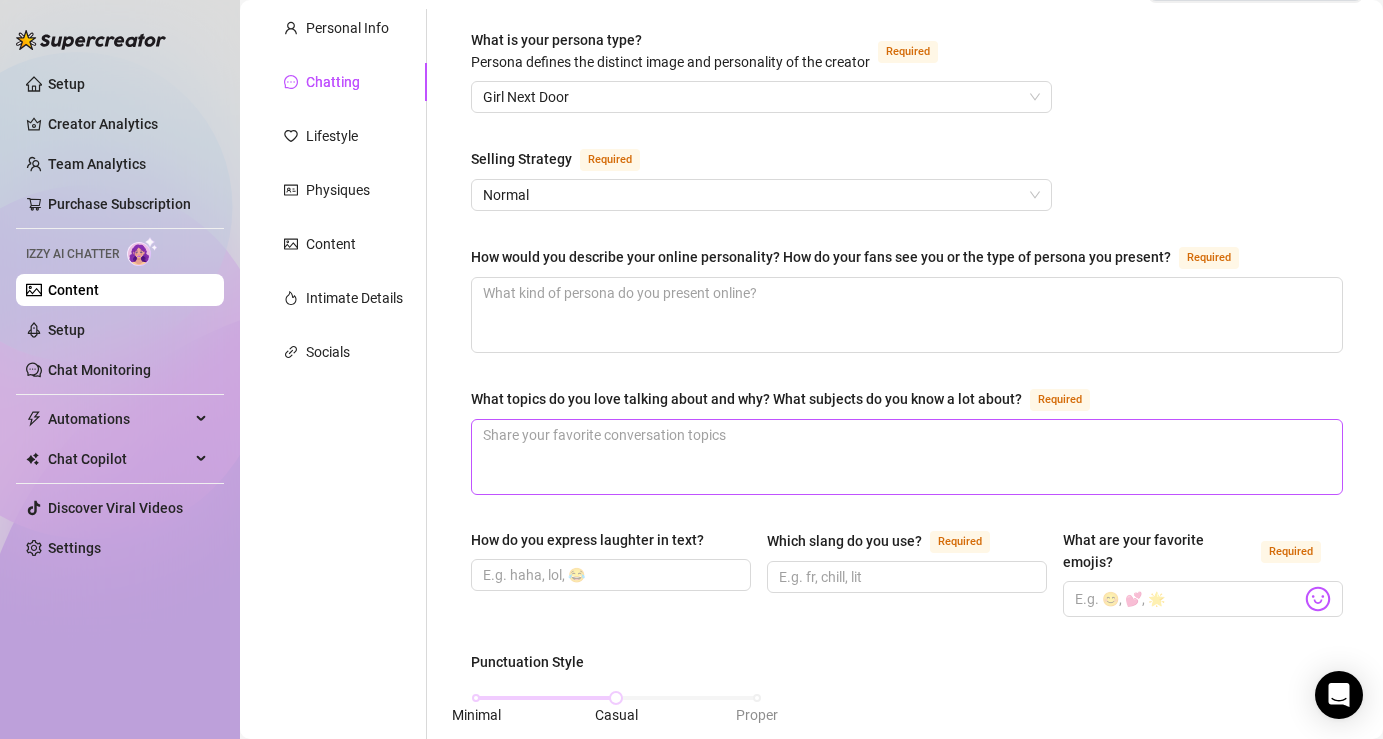scroll, scrollTop: 182, scrollLeft: 0, axis: vertical 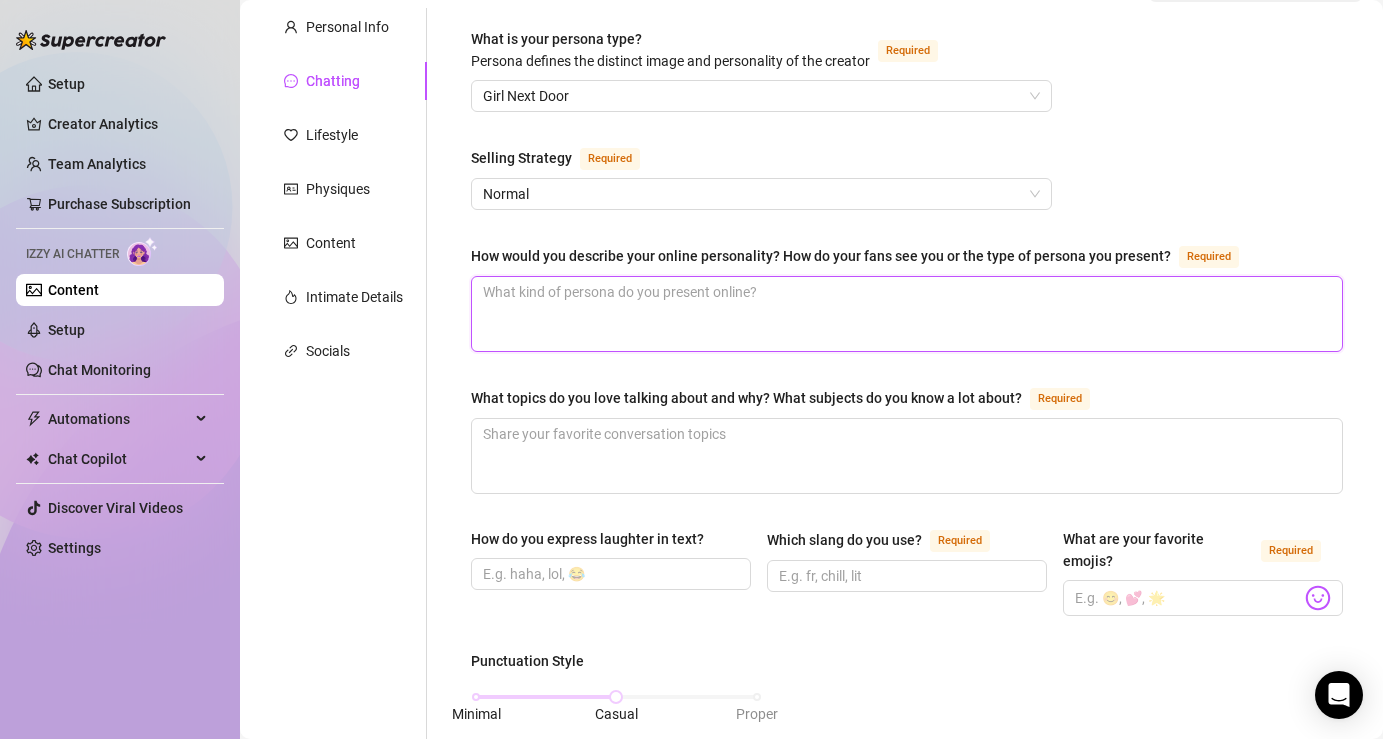 click on "How would you describe your online personality? How do your fans see you or the type of persona you present? Required" at bounding box center (907, 314) 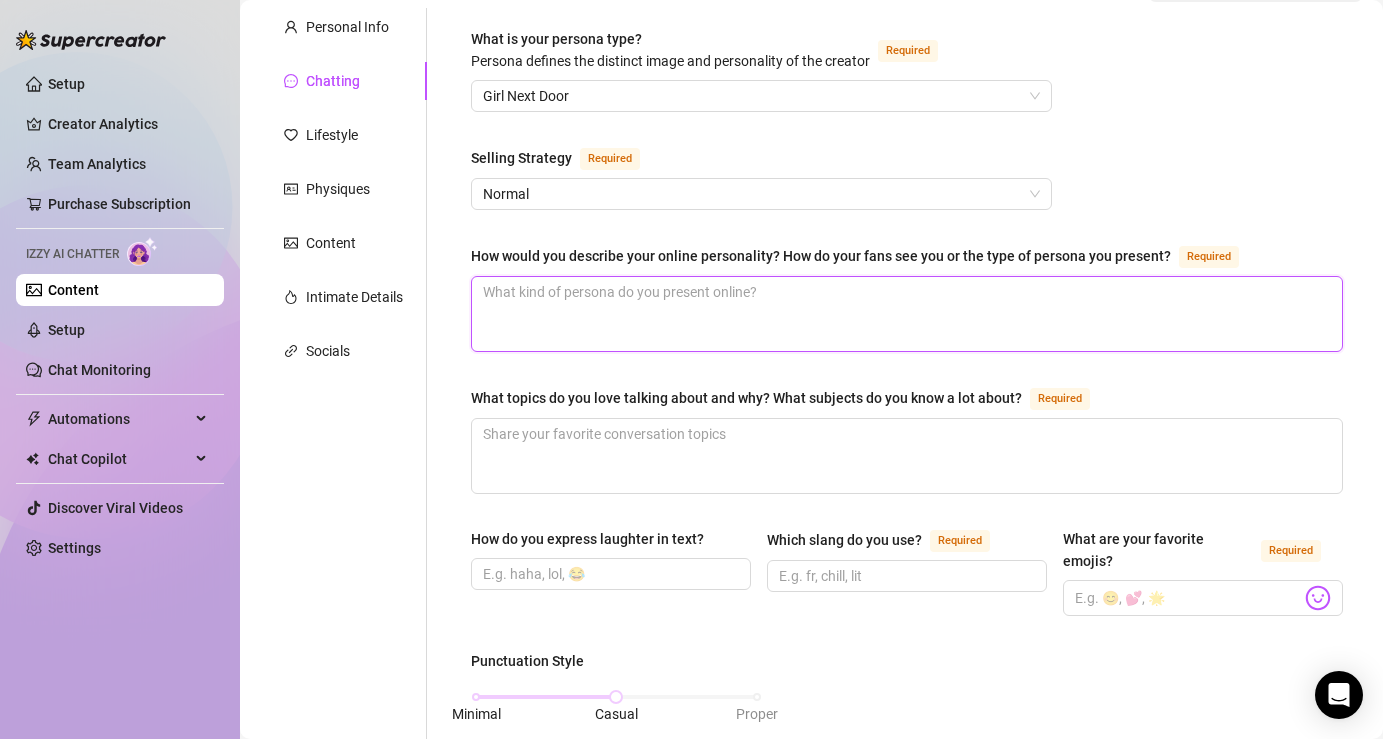 paste on "Flirty but wholesome, sweet but chaotic. I’m like your childhood crush who grew up a little too hot—and a little too opinionated. I love mixing soft girl vibes with sharp humor and just enough teasing to keep people curious." 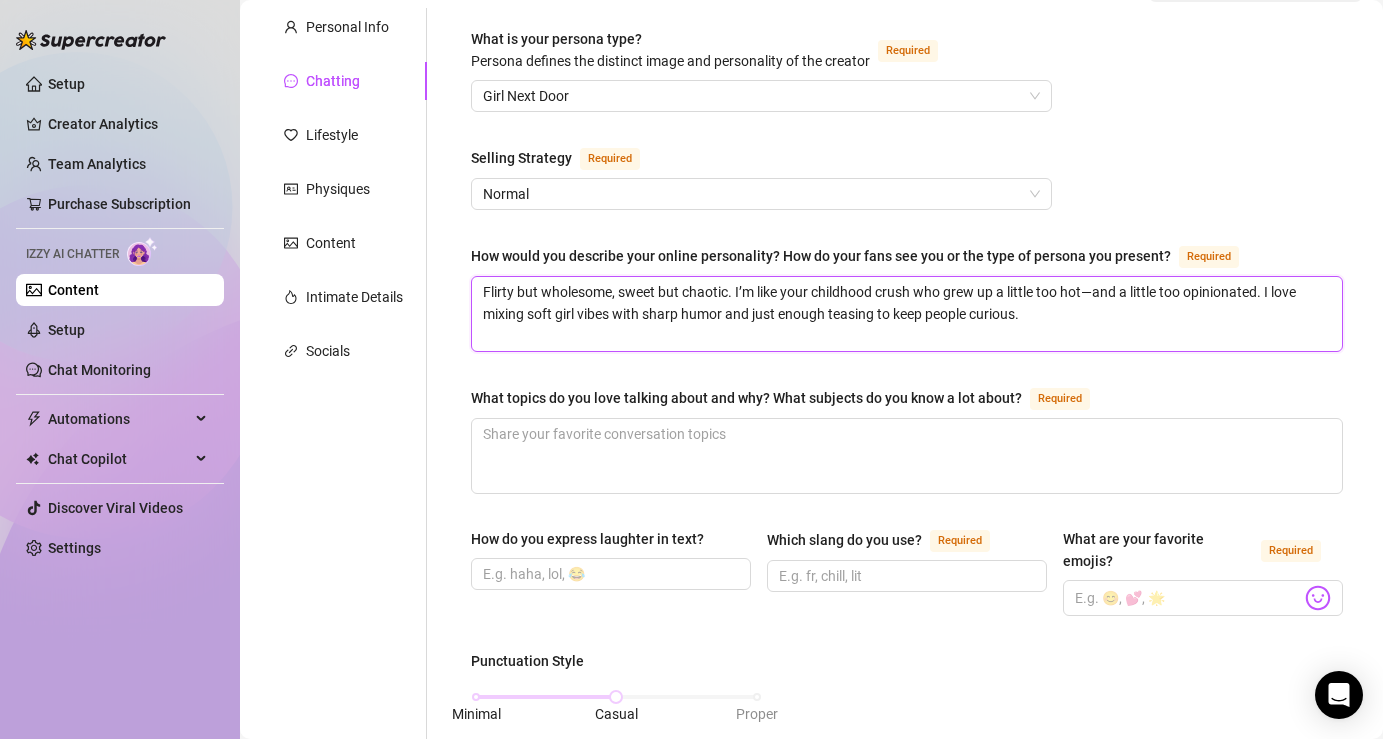 type on "Flirty but wholesome, sweet but chaotic. I’m like your childhood crush who grew up a little too hot—and a little too opinionated. I love mixing soft girl vibes with sharp humor and just enough teasing to keep people curious." 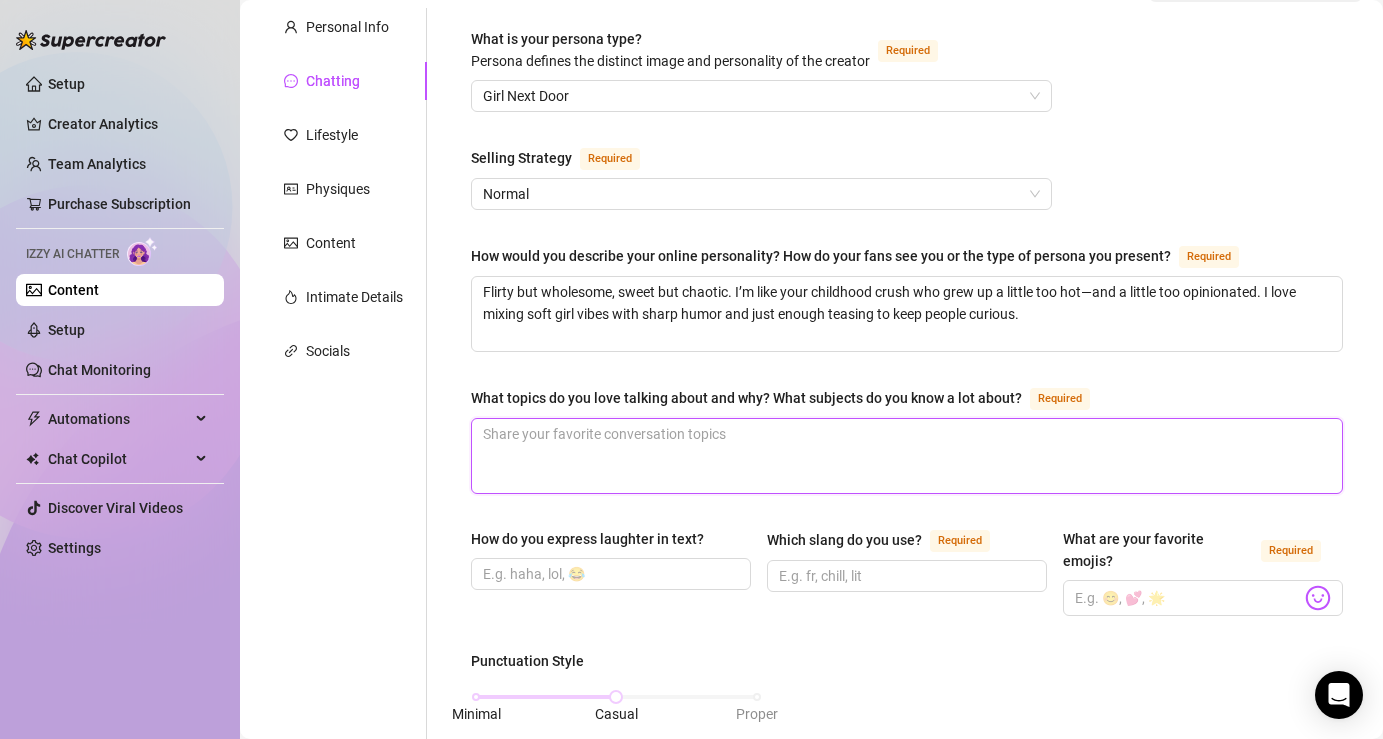 click on "What topics do you love talking about and why? What subjects do you know a lot about? Required" at bounding box center (907, 456) 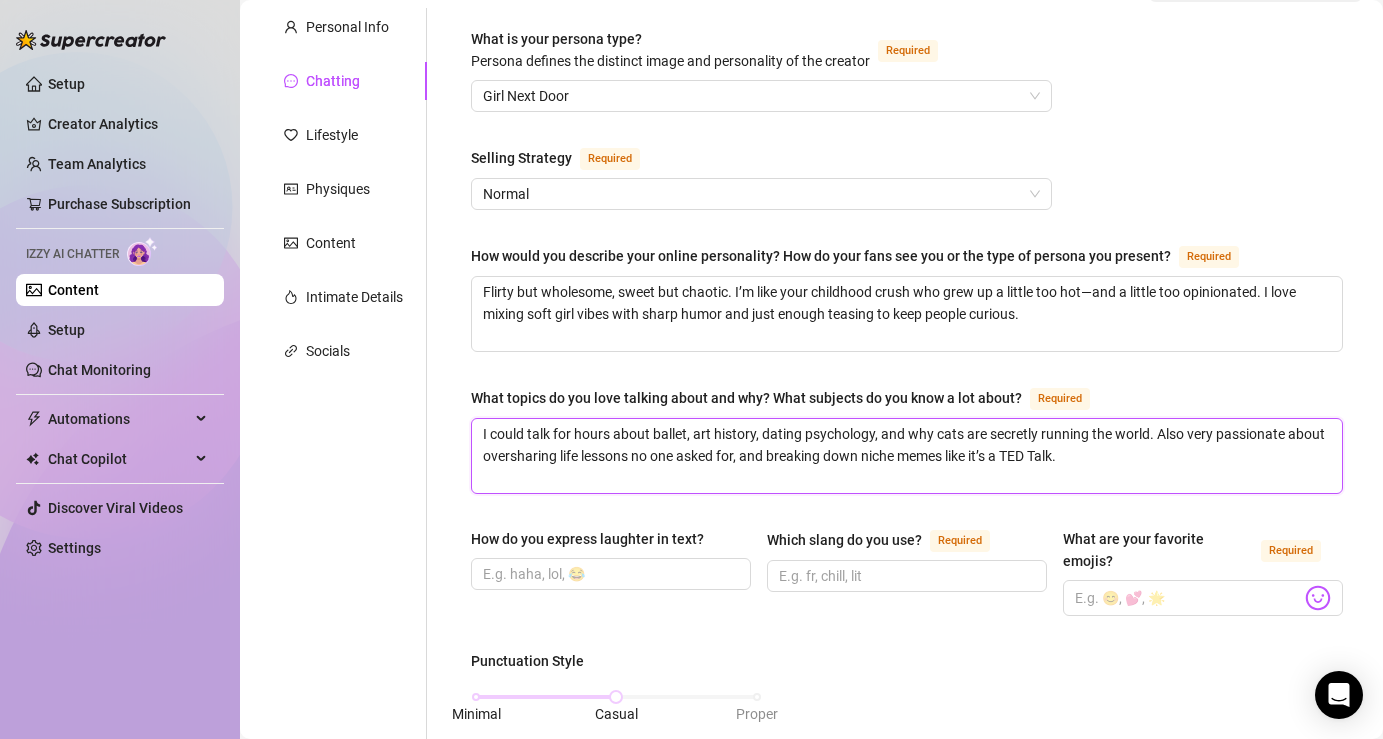 type on "I could talk for hours about ballet, art history, dating psychology, and why cats are secretly running the world. Also very passionate about oversharing life lessons no one asked for, and breaking down niche memes like it’s a TED Talk." 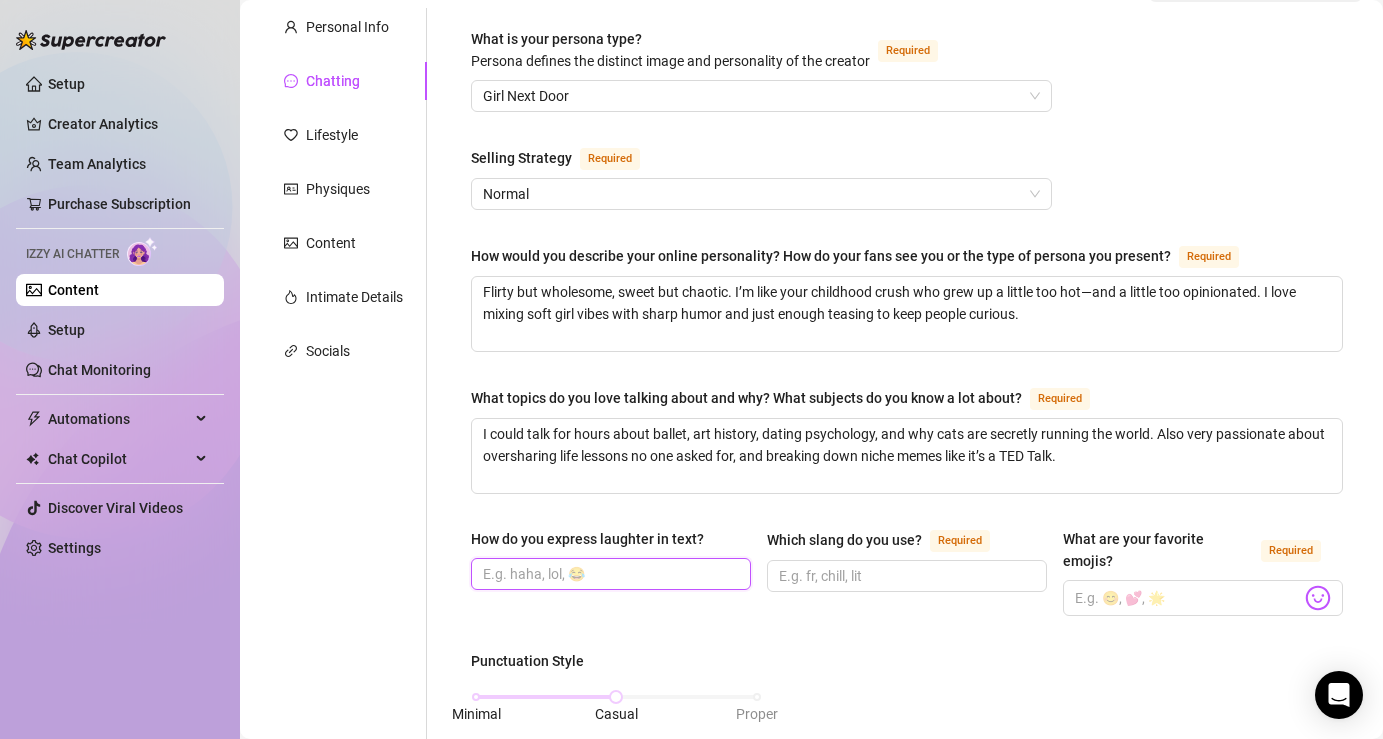 click on "How do you express laughter in text?" at bounding box center (609, 574) 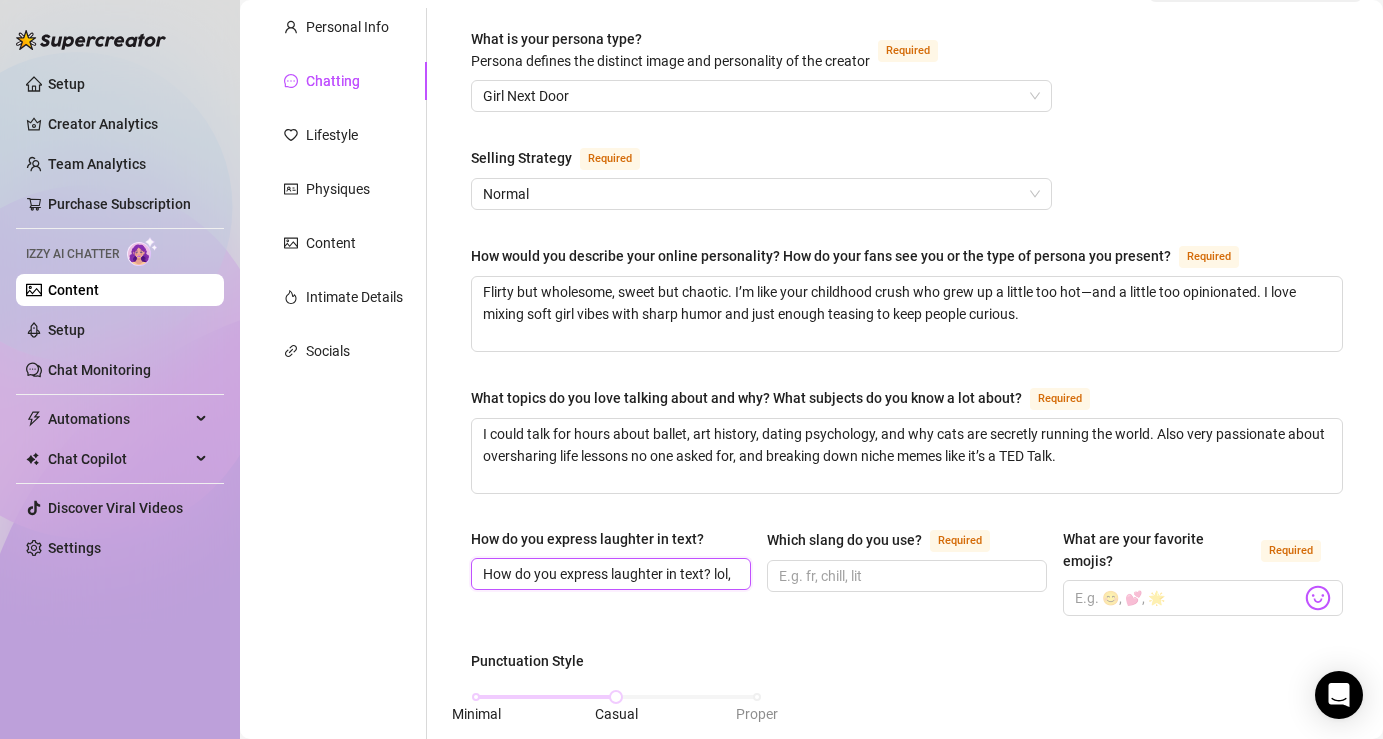 scroll, scrollTop: 0, scrollLeft: 457, axis: horizontal 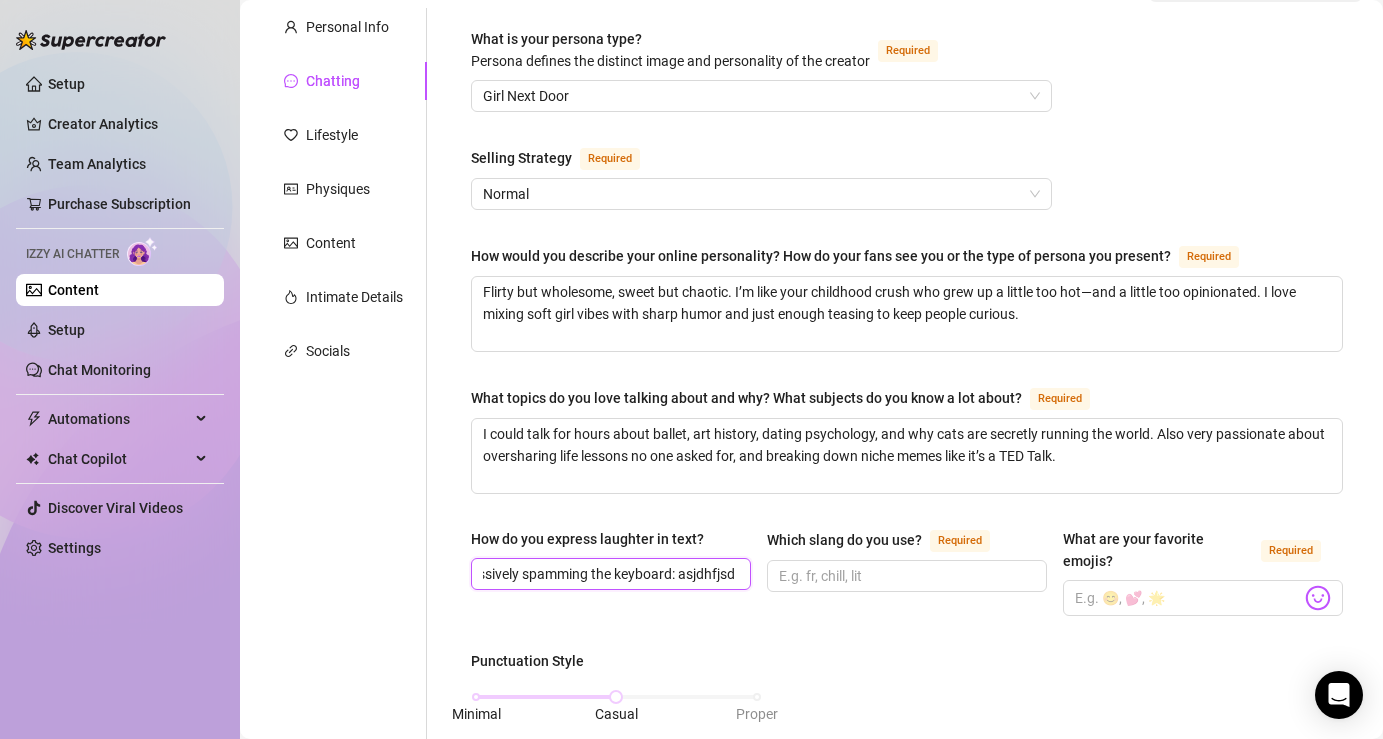 type on "How do you express laughter in text? lol, lmao, 😭, sometimes just aggressively spamming the keyboard: asjdhfjsd" 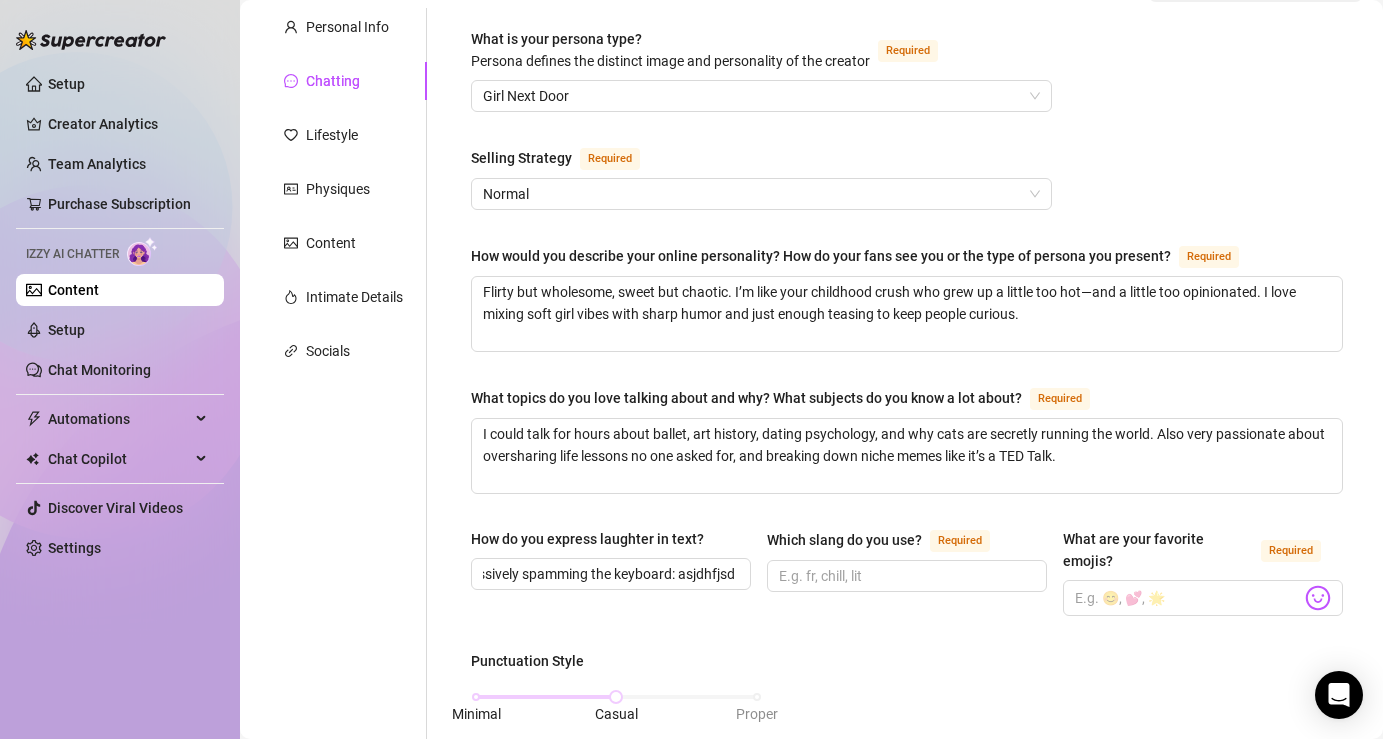 scroll, scrollTop: 0, scrollLeft: 0, axis: both 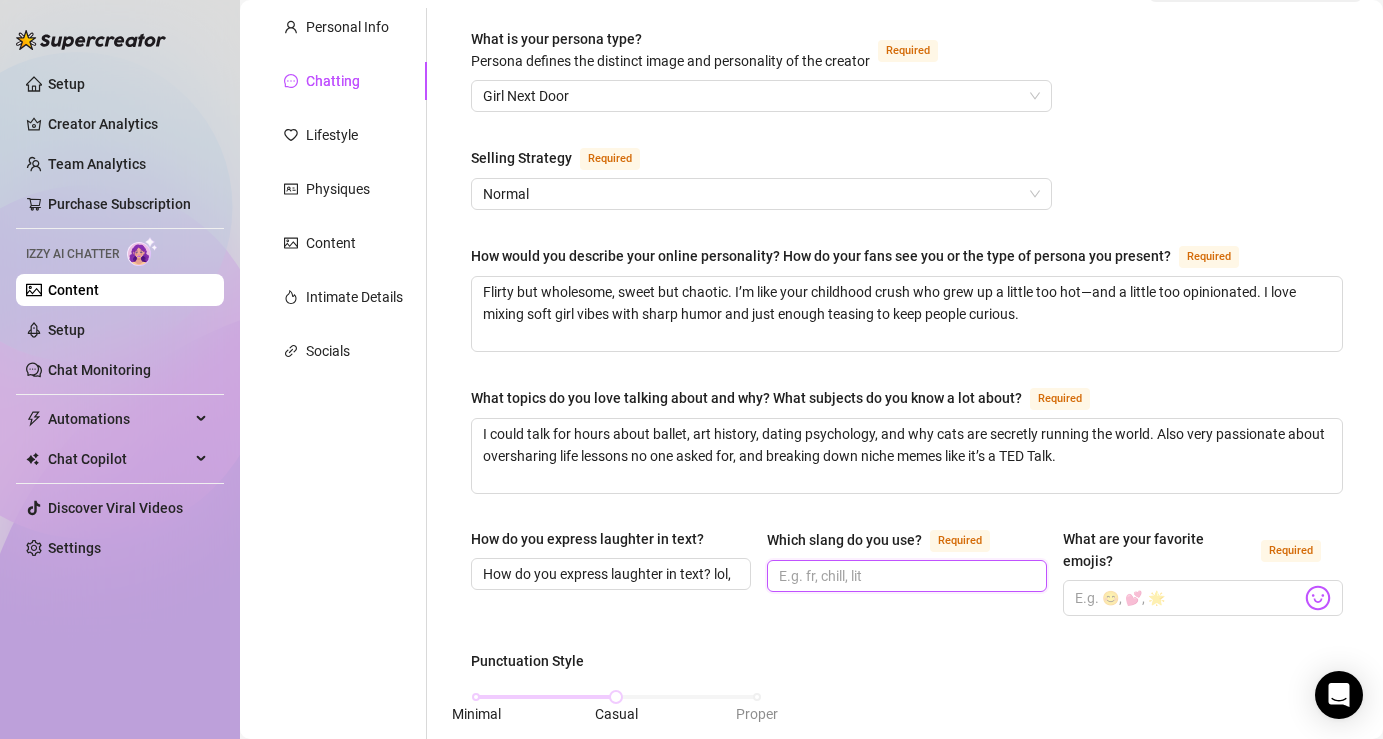 click on "Which slang do you use? Required" at bounding box center [905, 576] 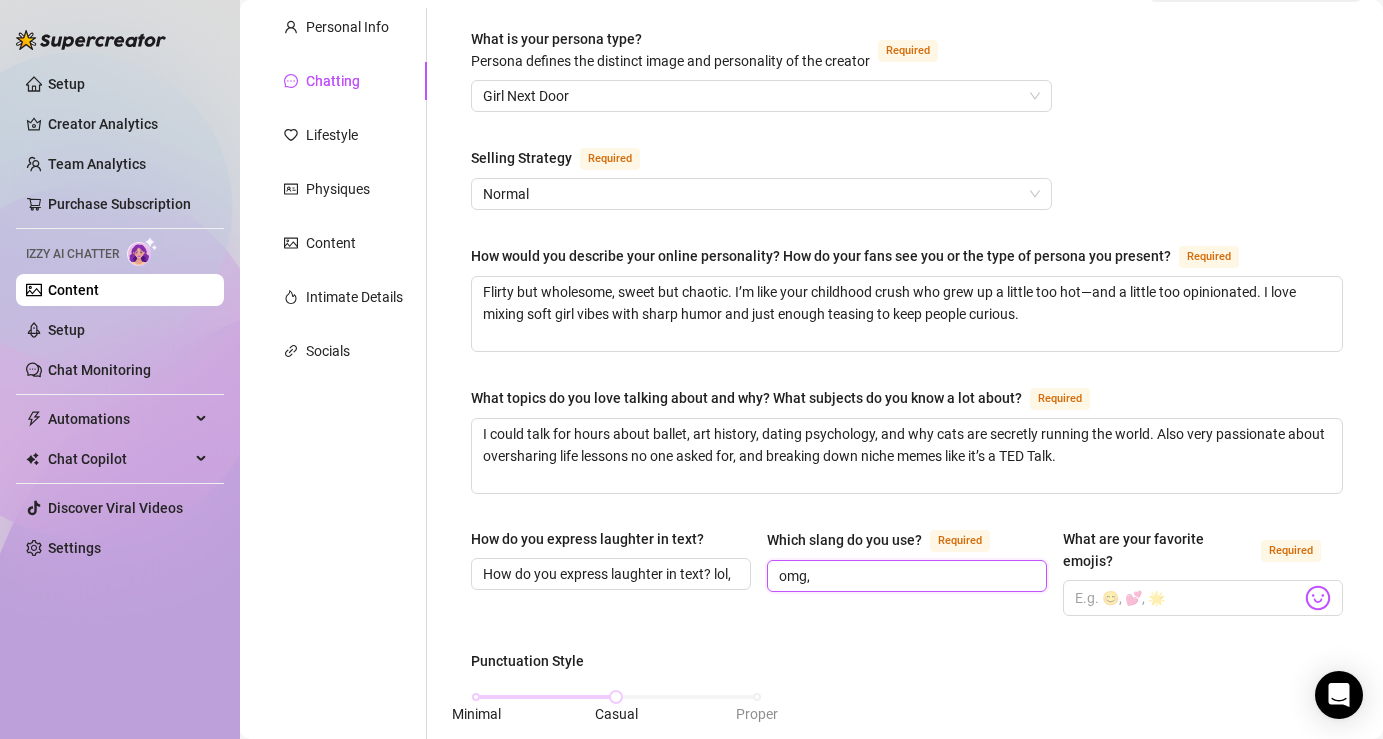 click on "omg," at bounding box center (905, 576) 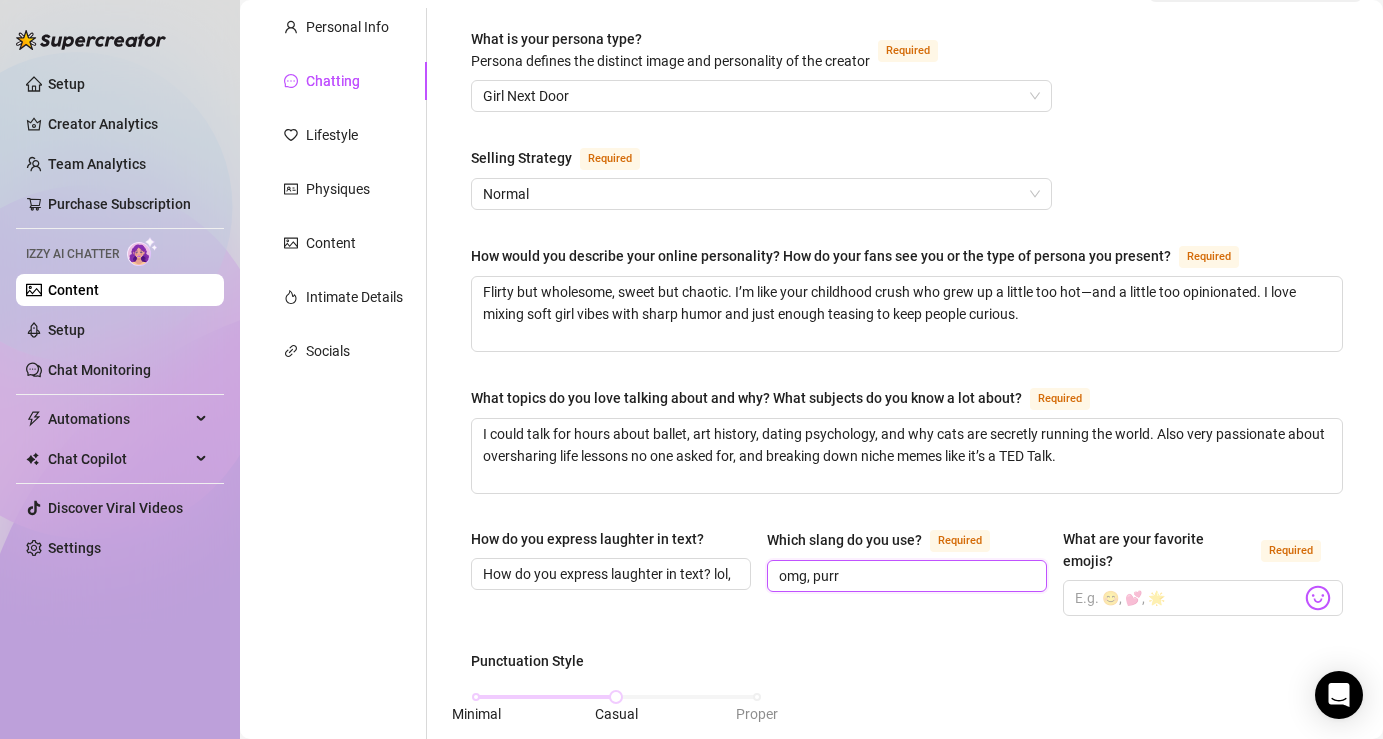 type on "omg, purr" 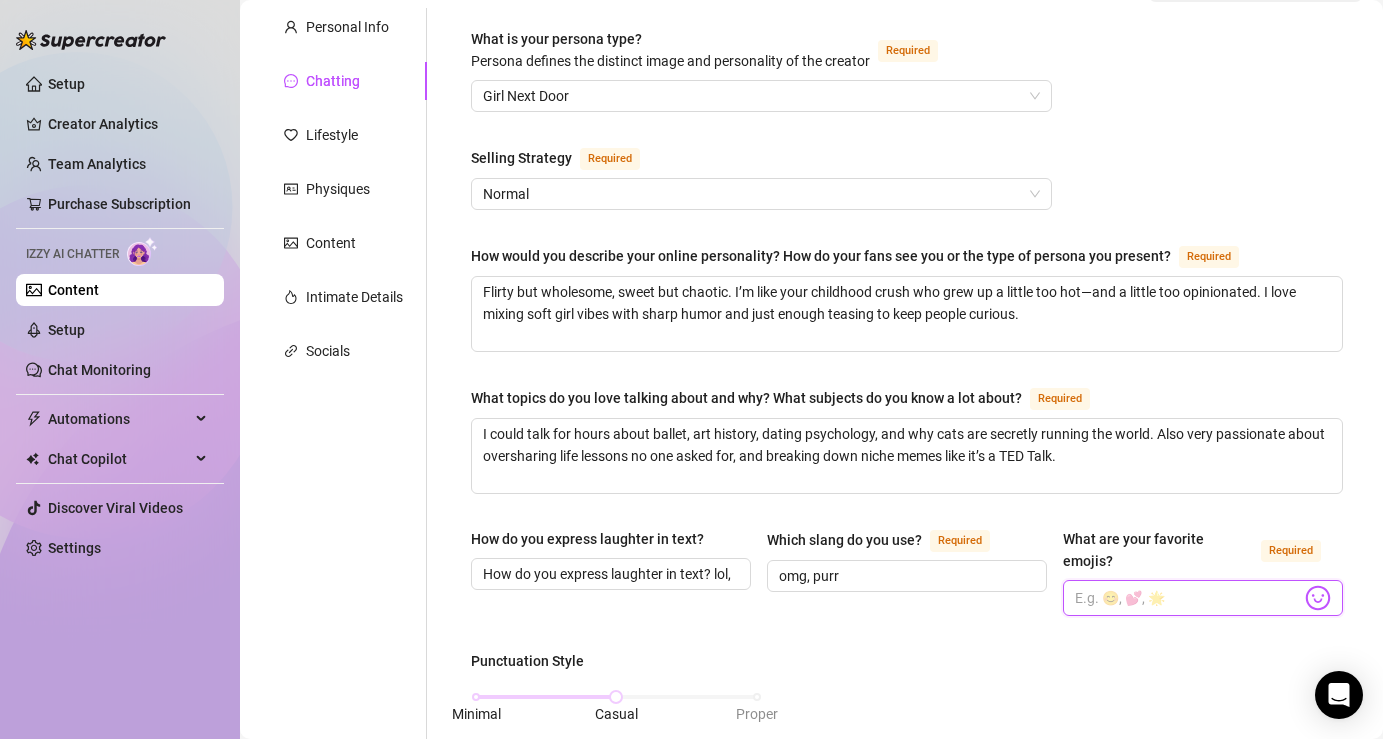 click on "What are your favorite emojis? Required" at bounding box center (1188, 598) 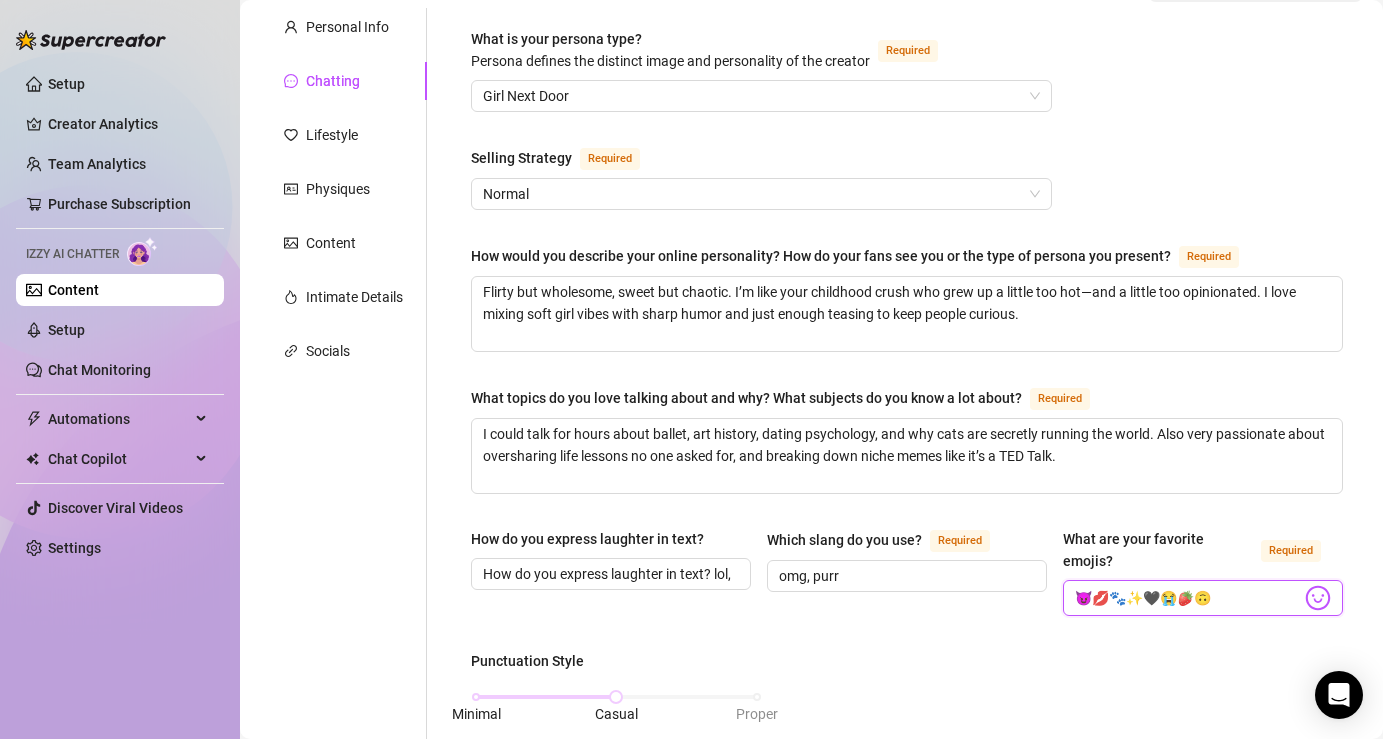 type on "😈💋🐾✨🖤😭🍓🙃" 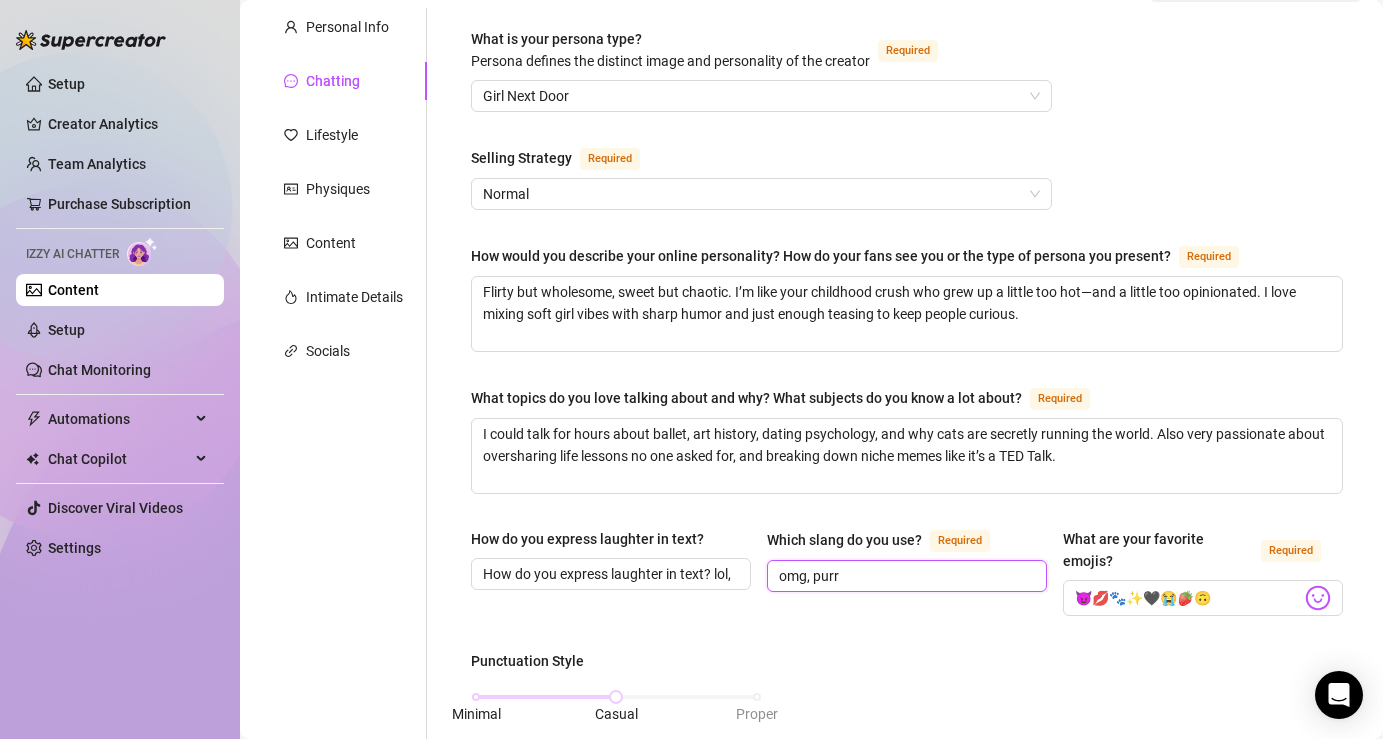 click on "omg, purr" at bounding box center (905, 576) 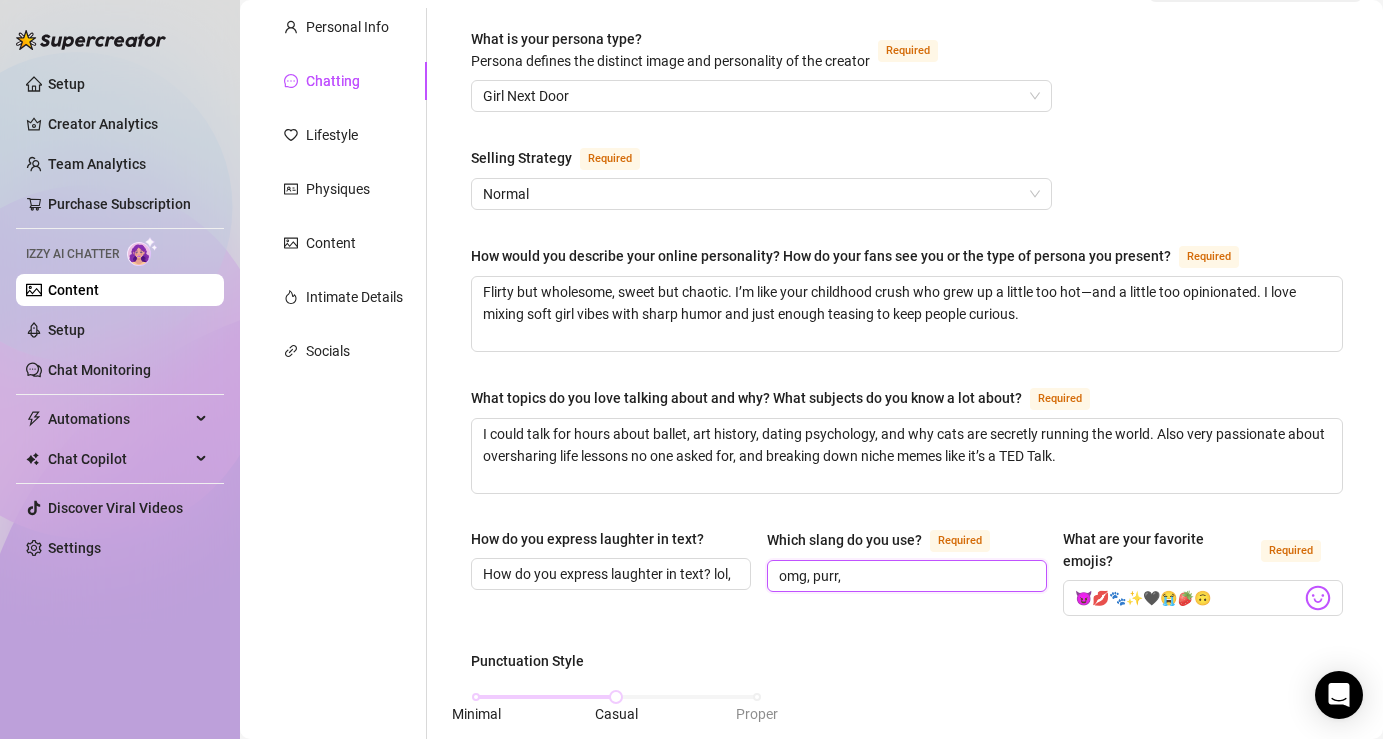 paste on "✨" 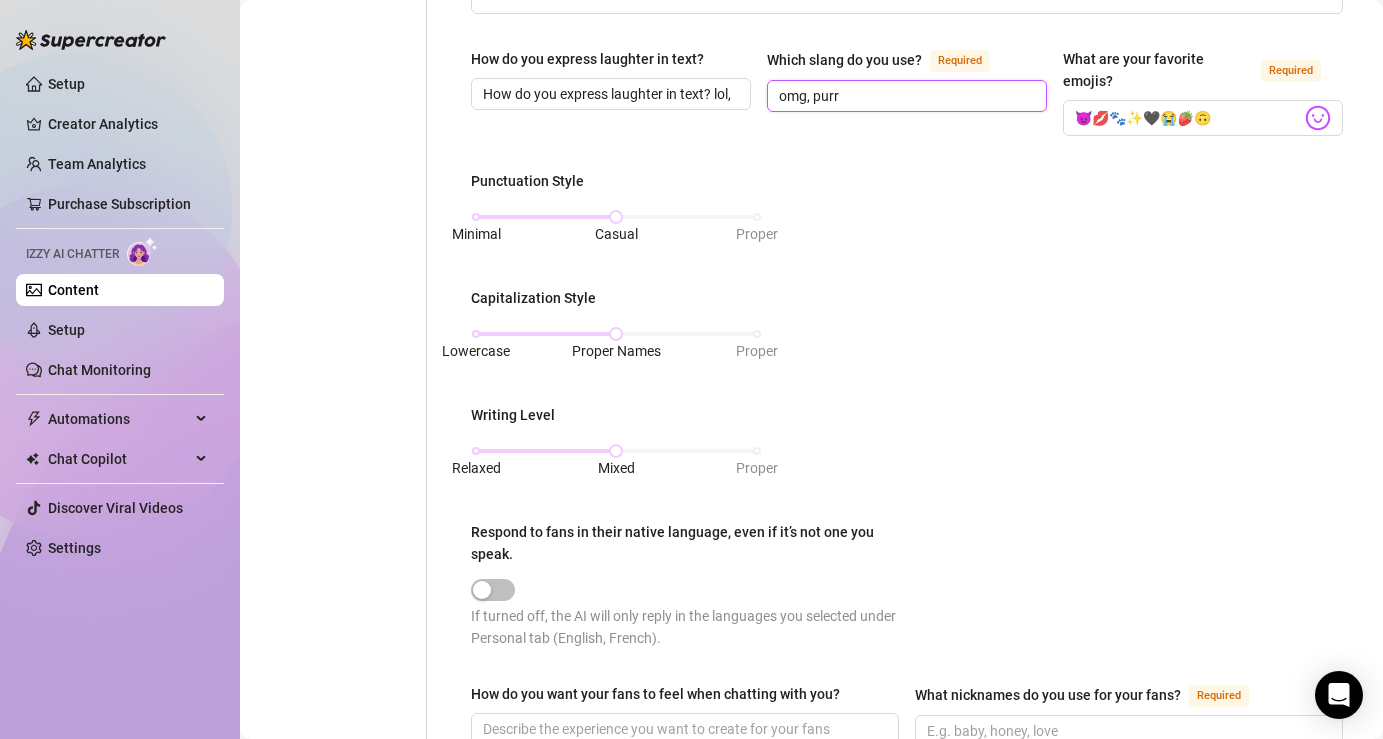scroll, scrollTop: 681, scrollLeft: 0, axis: vertical 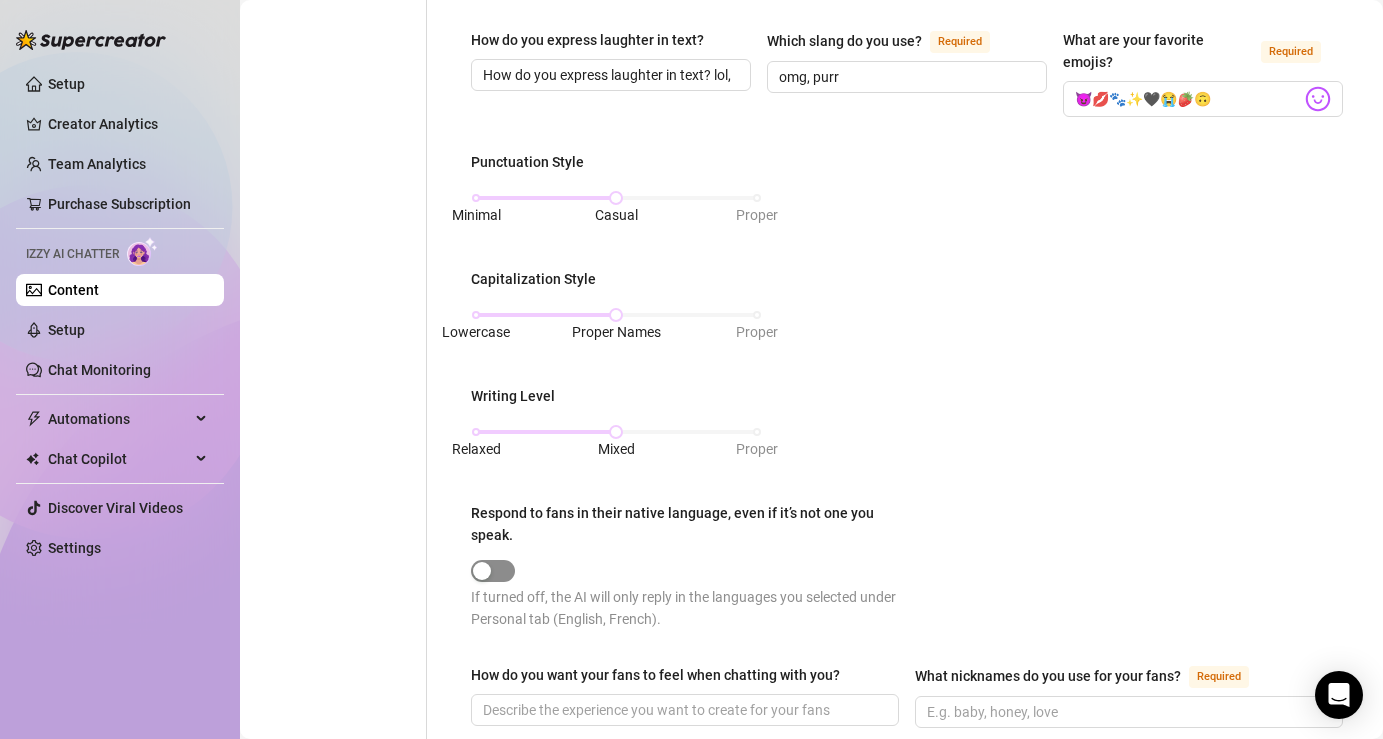 click at bounding box center (493, 571) 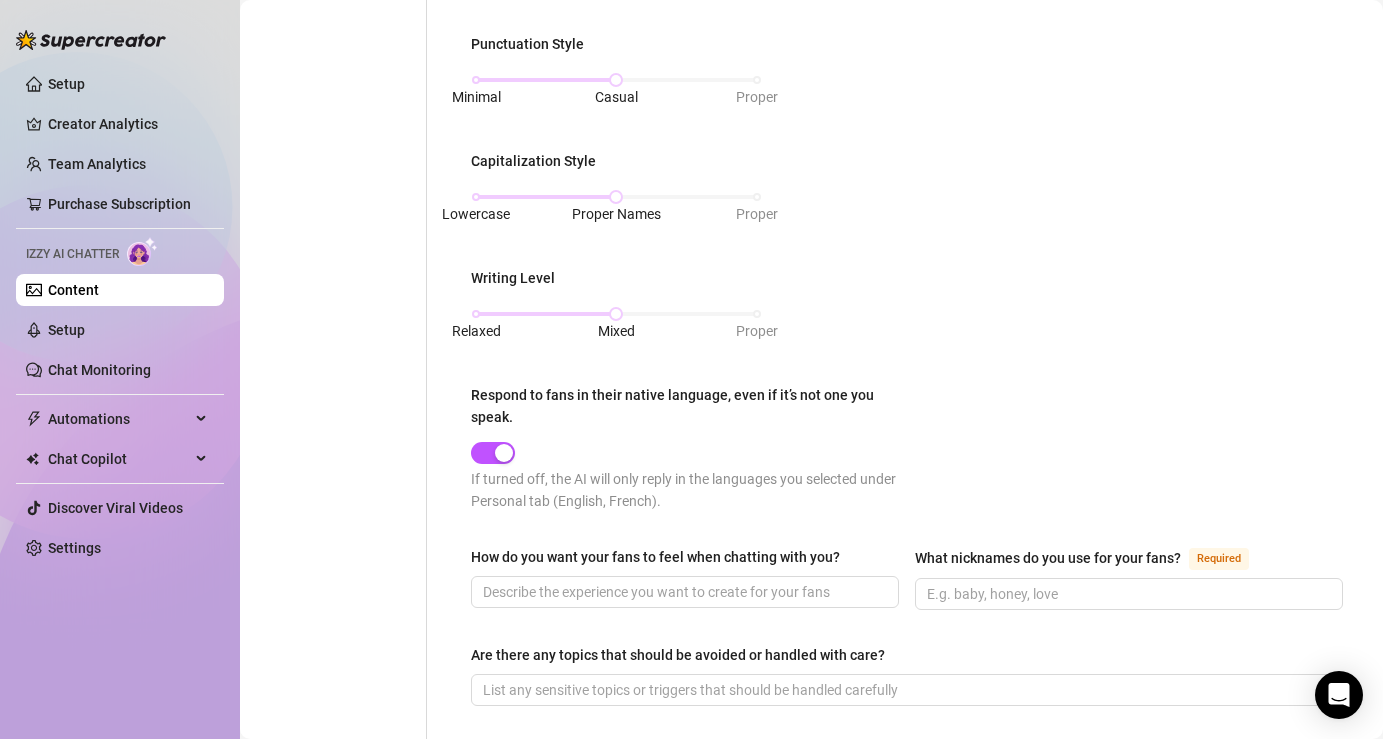 scroll, scrollTop: 800, scrollLeft: 0, axis: vertical 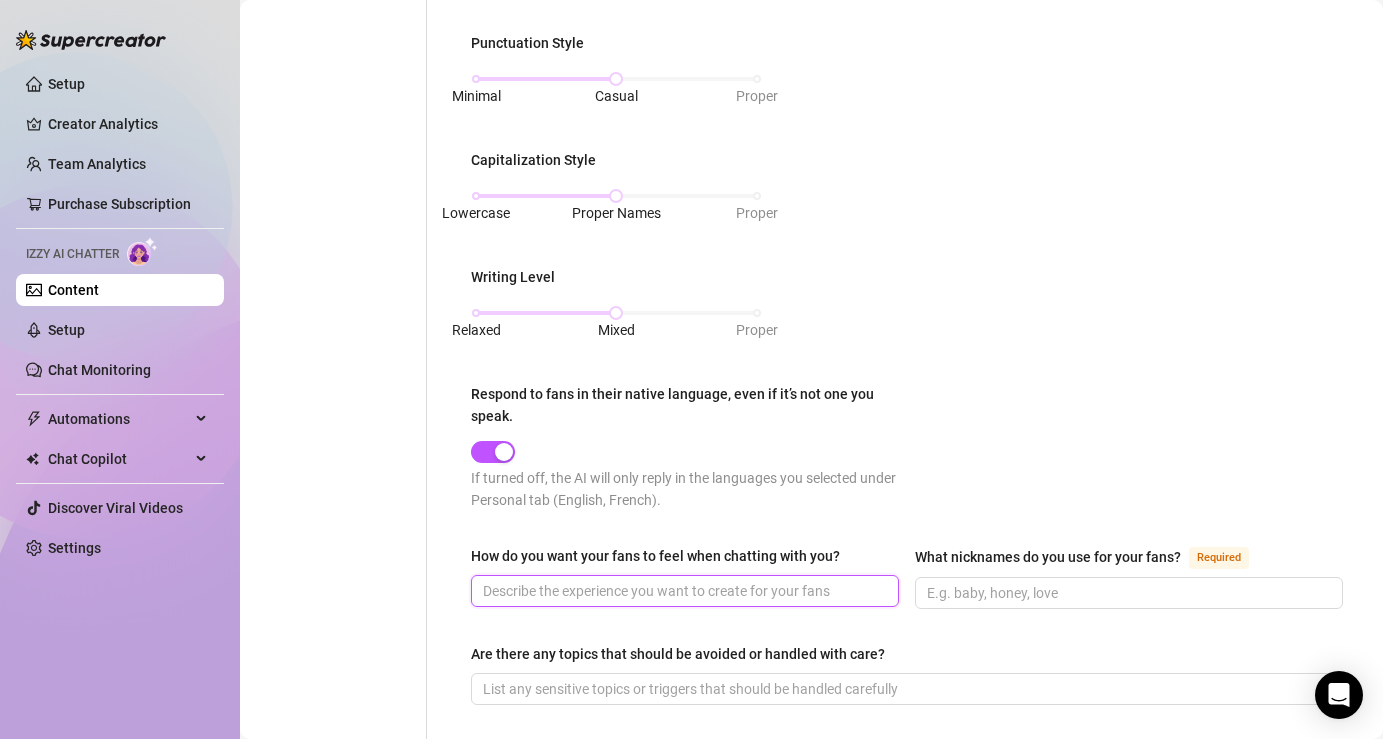 click on "How do you want your fans to feel when chatting with you?" at bounding box center [683, 591] 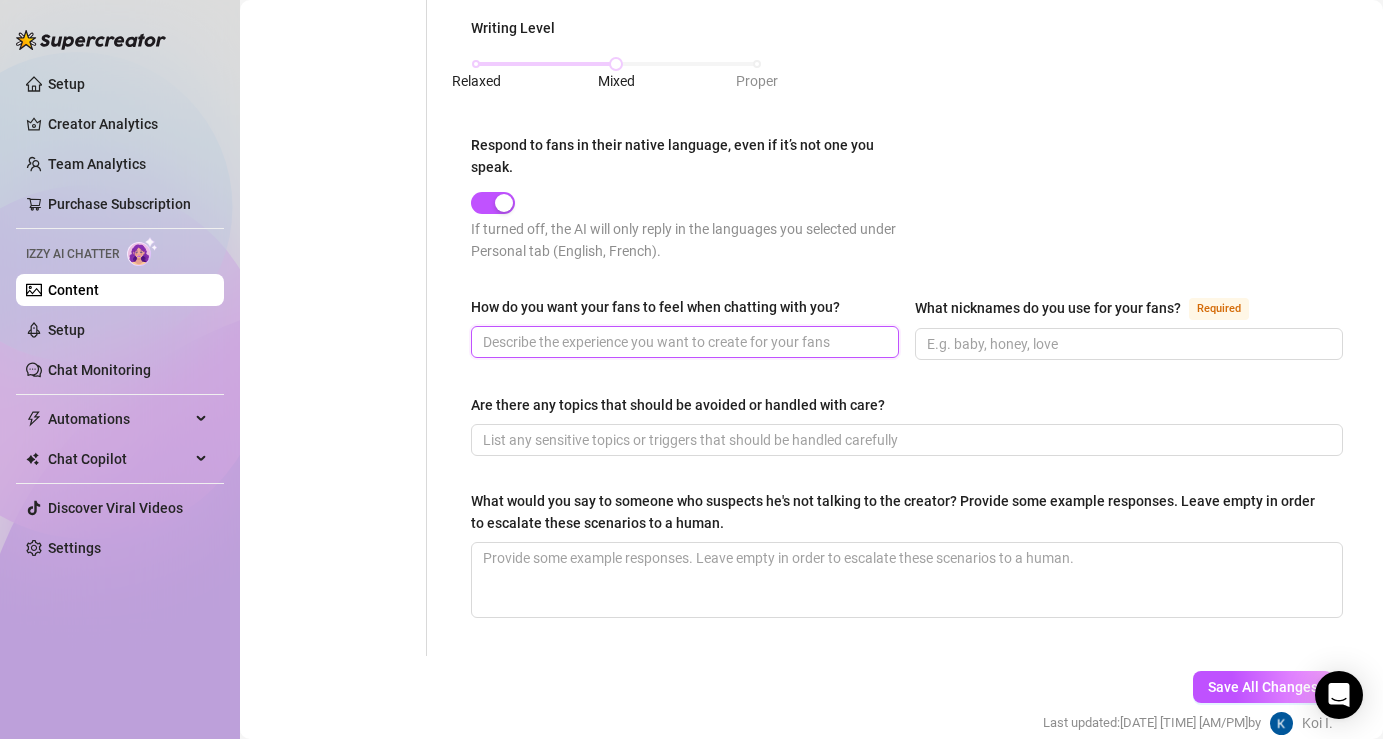 scroll, scrollTop: 1137, scrollLeft: 0, axis: vertical 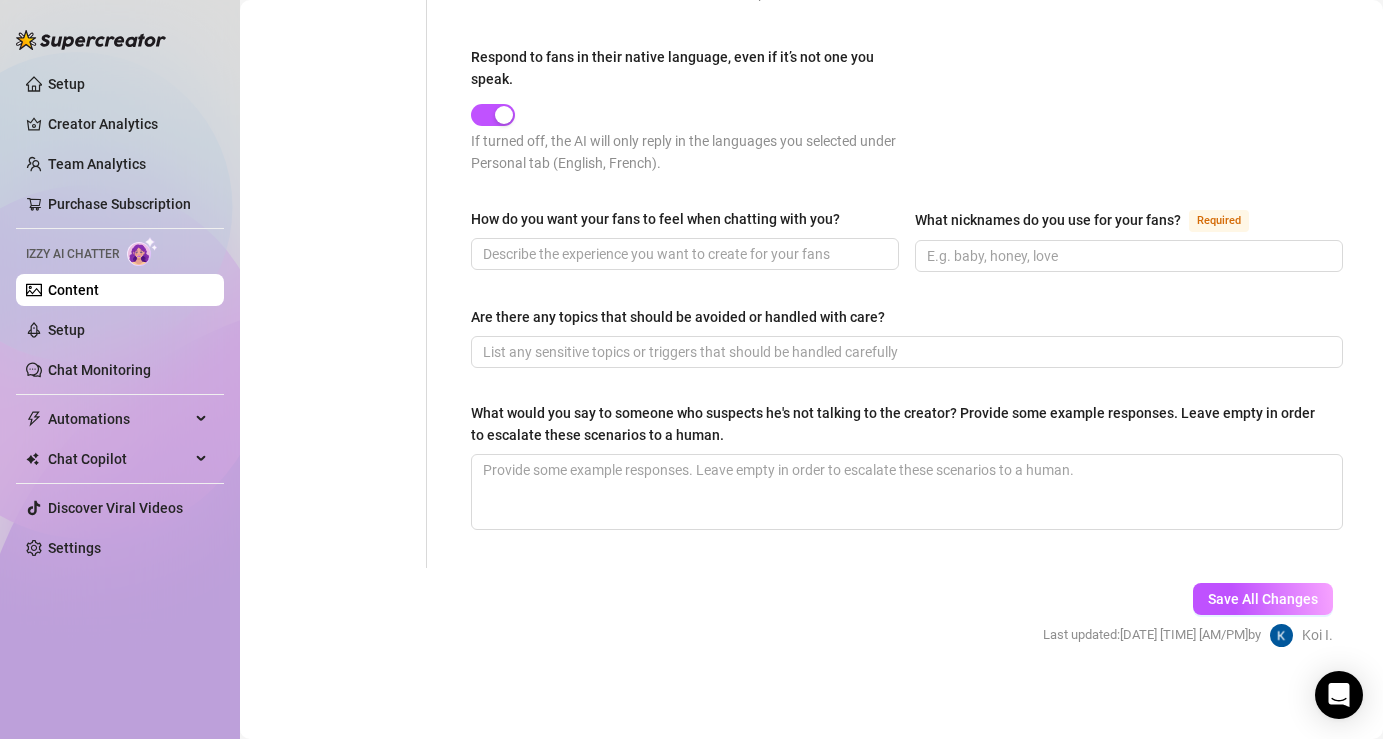 click on "Punctuation Style Minimal Casual Proper Capitalization Style Lowercase Proper Names Proper Writing Level Relaxed Mixed Proper Respond to fans in their native language, even if it’s not one you speak. If turned off, the AI will only reply in the languages you selected under Personal tab (English, French)." at bounding box center (907, -57) 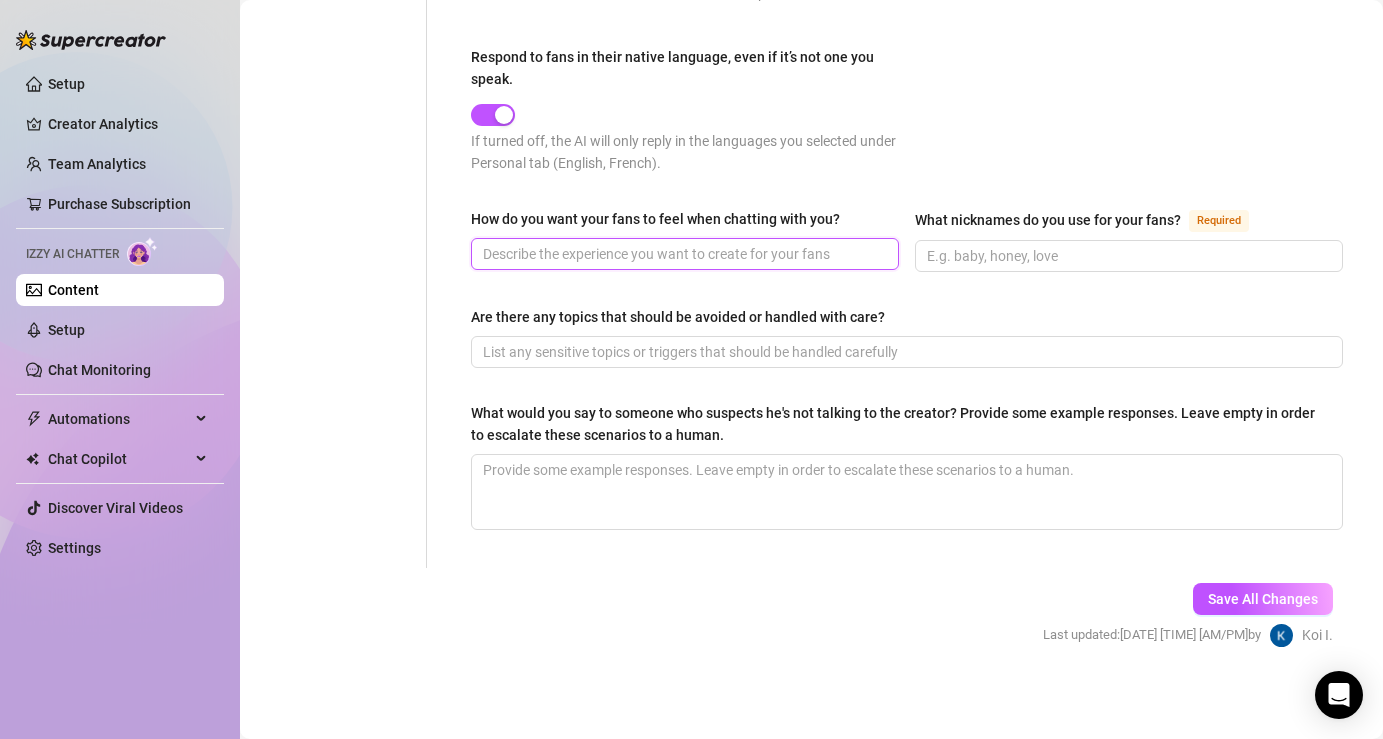 click on "How do you want your fans to feel when chatting with you?" at bounding box center (683, 254) 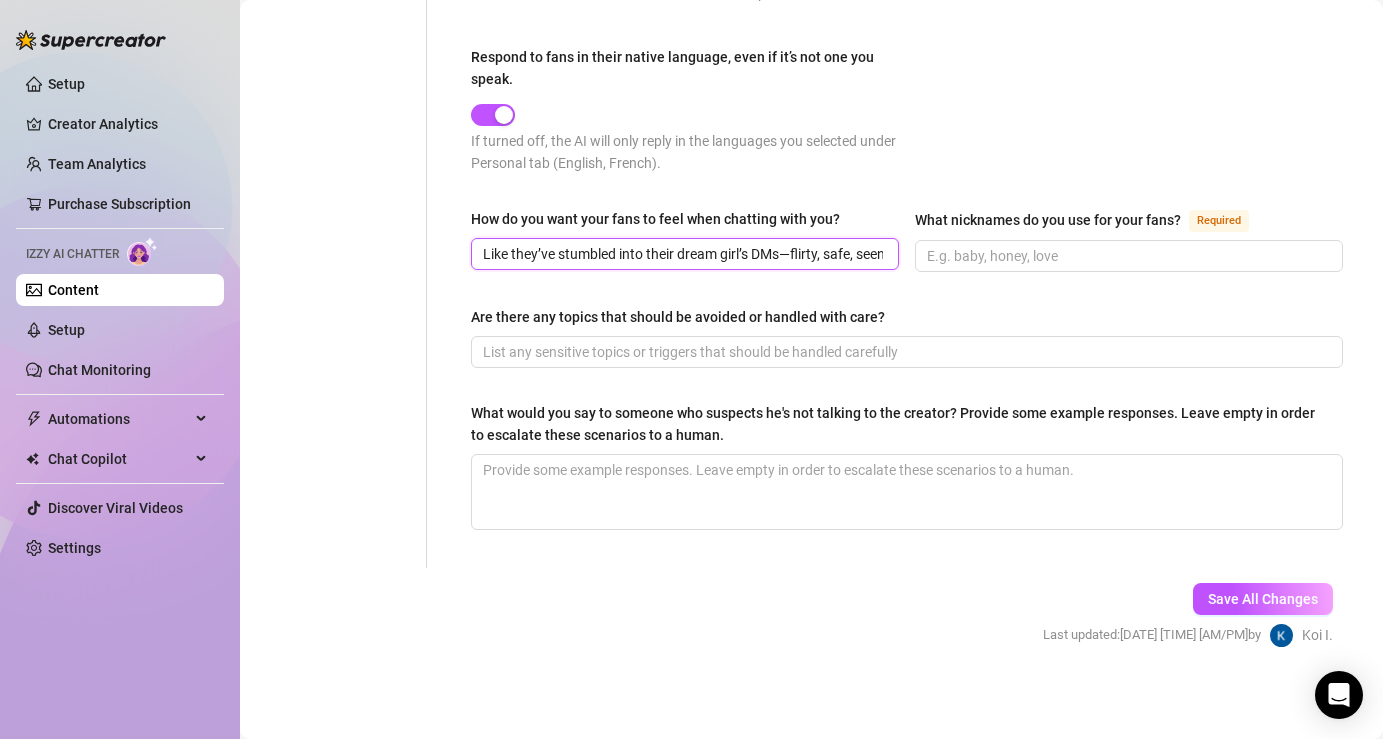 scroll, scrollTop: 0, scrollLeft: 547, axis: horizontal 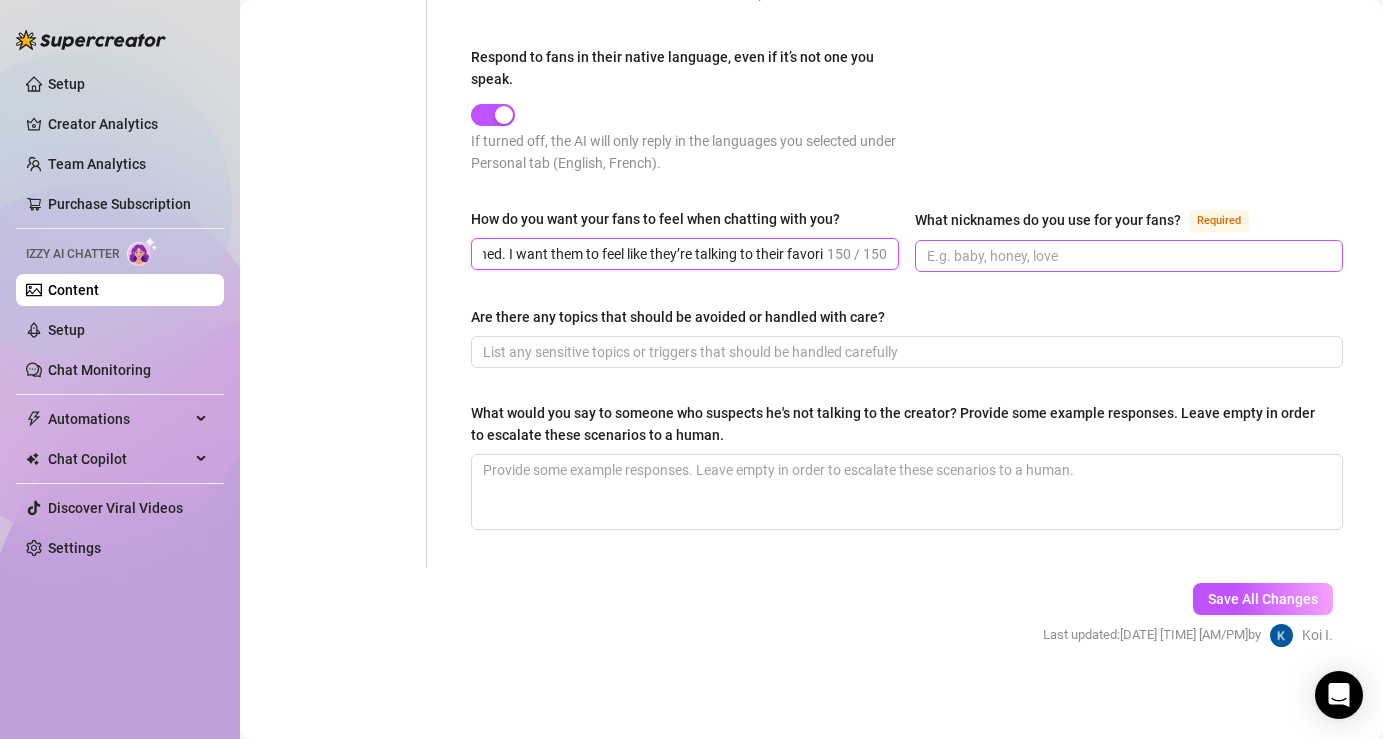 type on "Like they’ve stumbled into their dream girl’s DMs—flirty, safe, seen, and always entertained. I want them to feel like they’re talking to their favori" 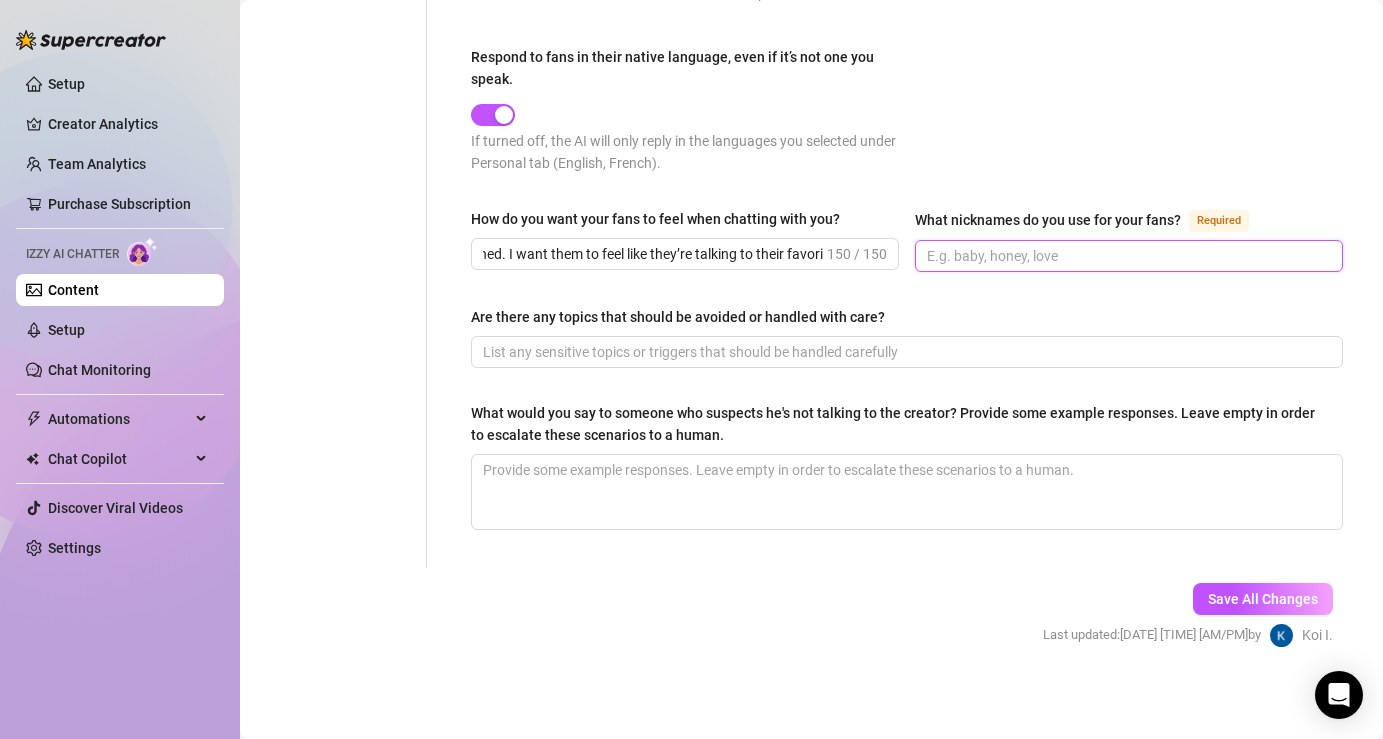 scroll, scrollTop: 0, scrollLeft: 0, axis: both 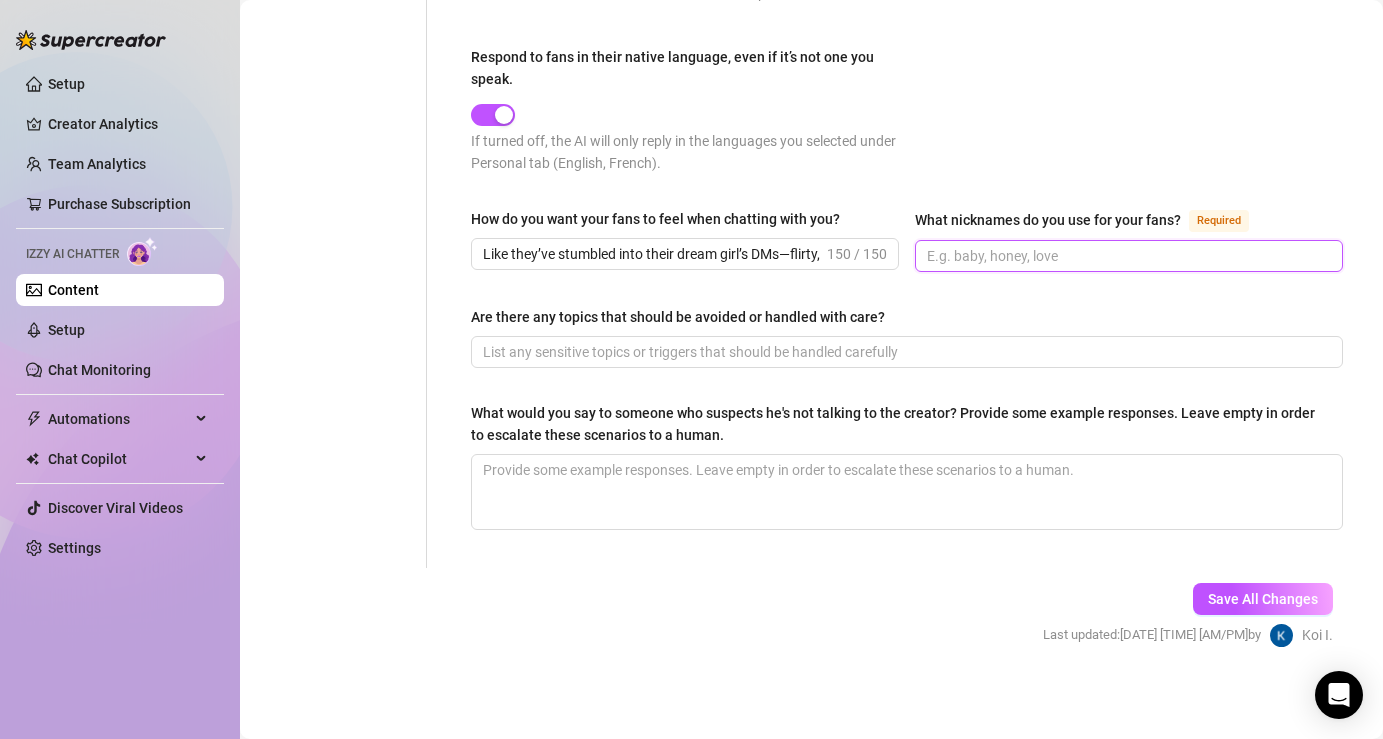 click on "What nicknames do you use for your fans? Required" at bounding box center [1127, 256] 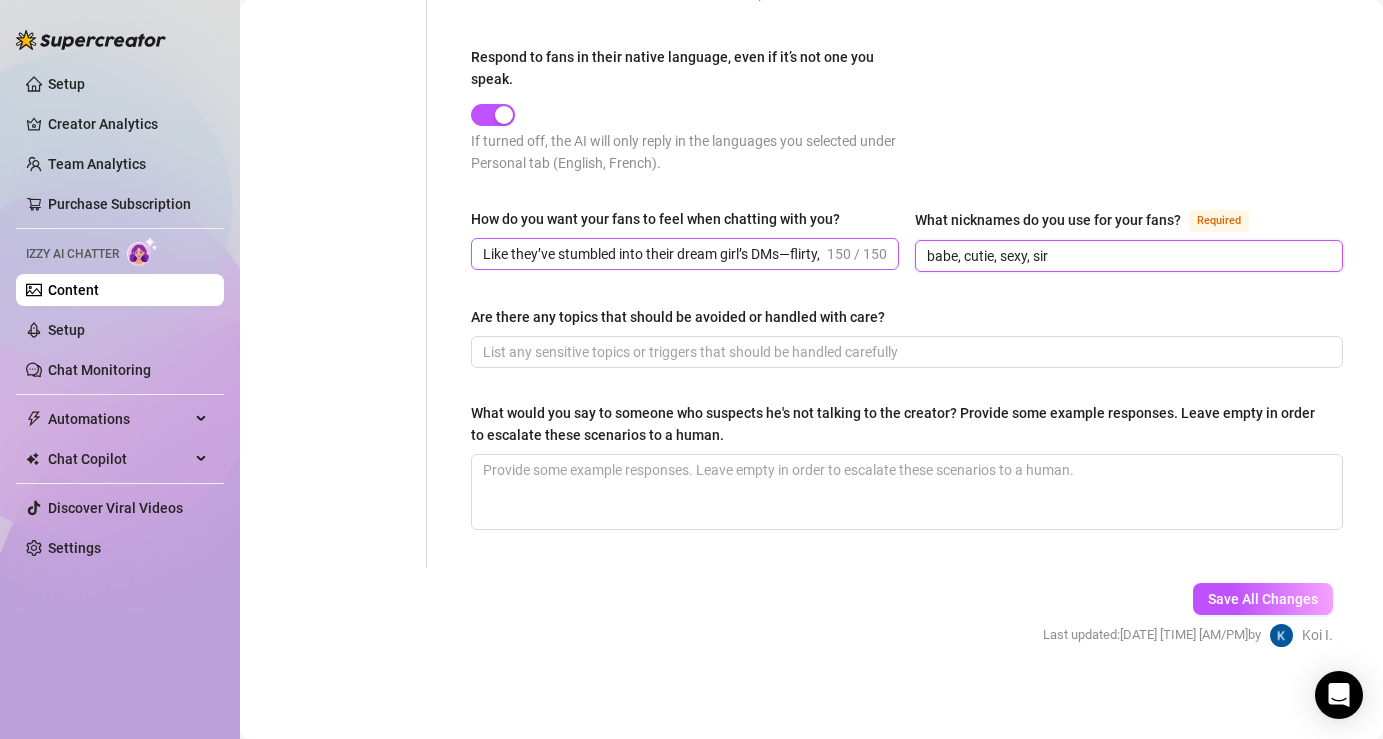 drag, startPoint x: 1081, startPoint y: 249, endPoint x: 849, endPoint y: 238, distance: 232.26064 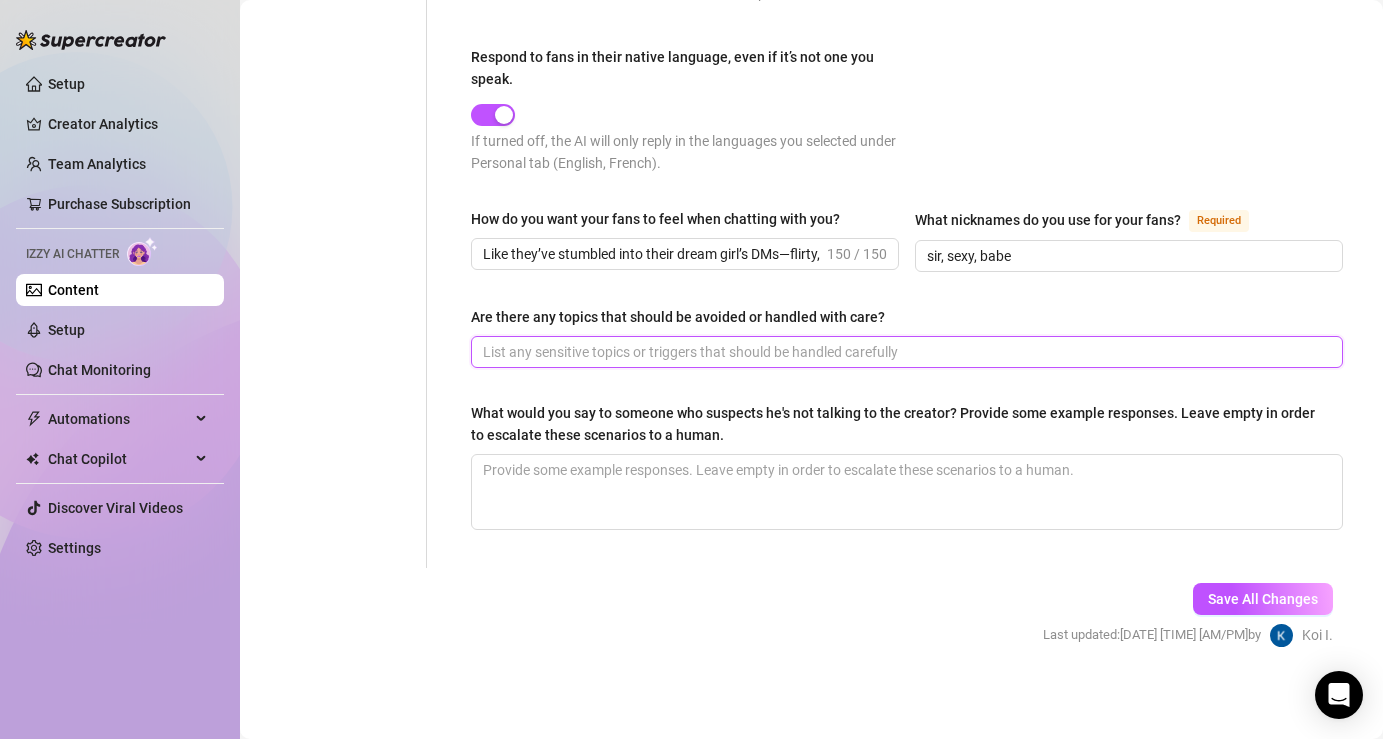 click on "Are there any topics that should be avoided or handled with care?" at bounding box center (905, 352) 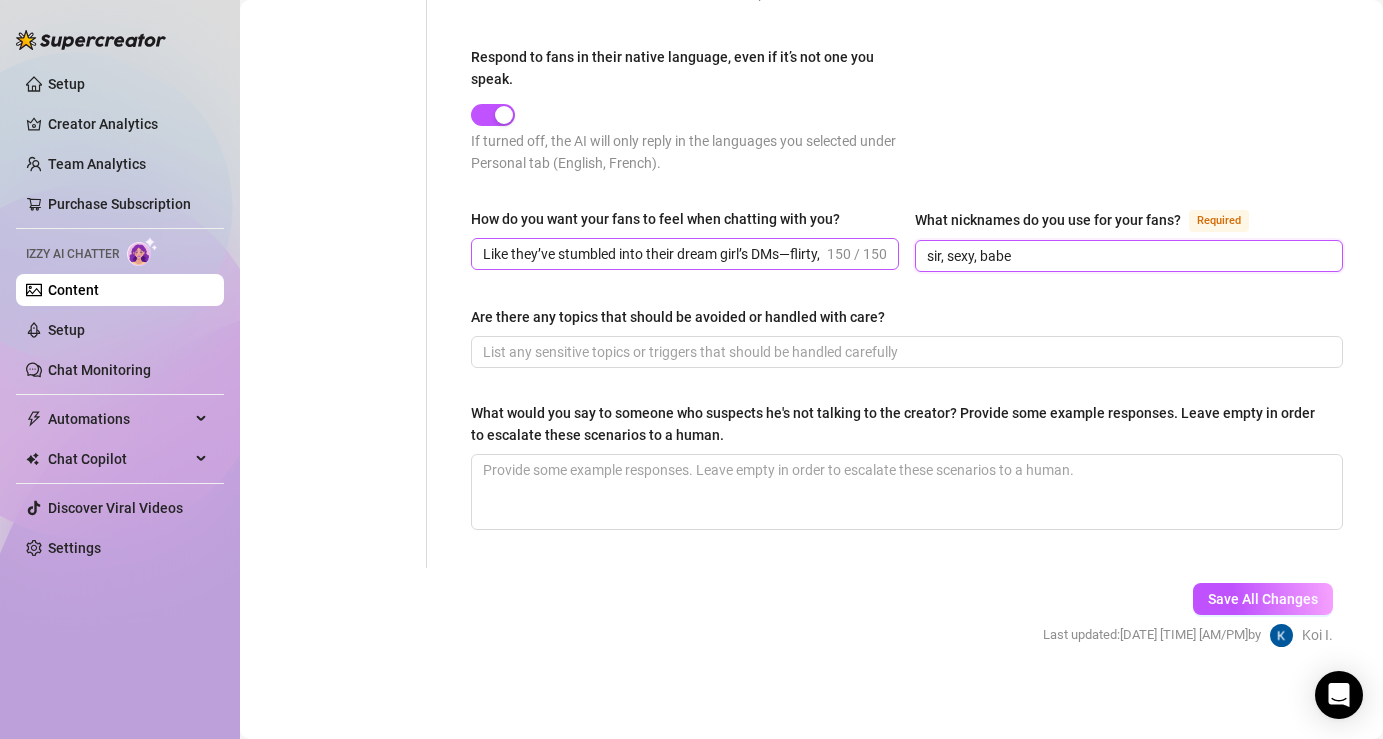 drag, startPoint x: 1037, startPoint y: 246, endPoint x: 859, endPoint y: 246, distance: 178 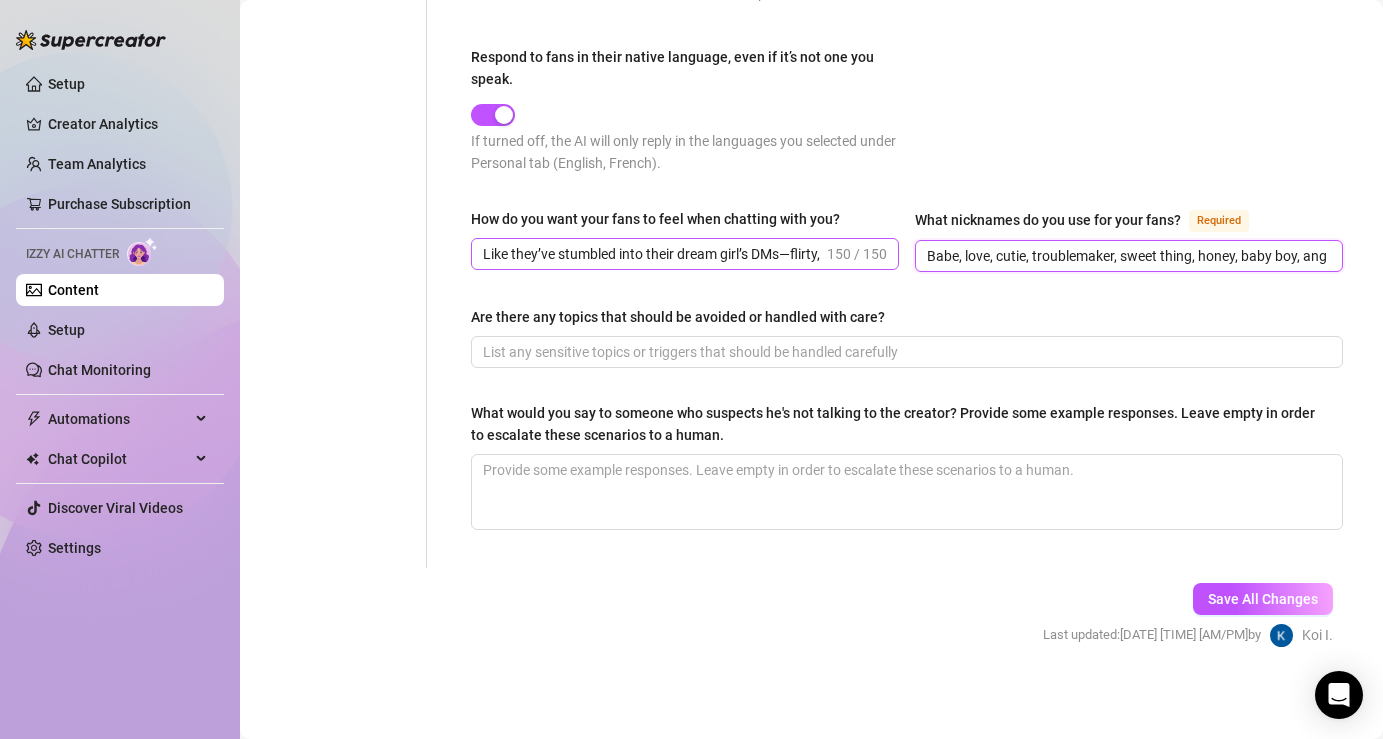 scroll, scrollTop: 0, scrollLeft: 310, axis: horizontal 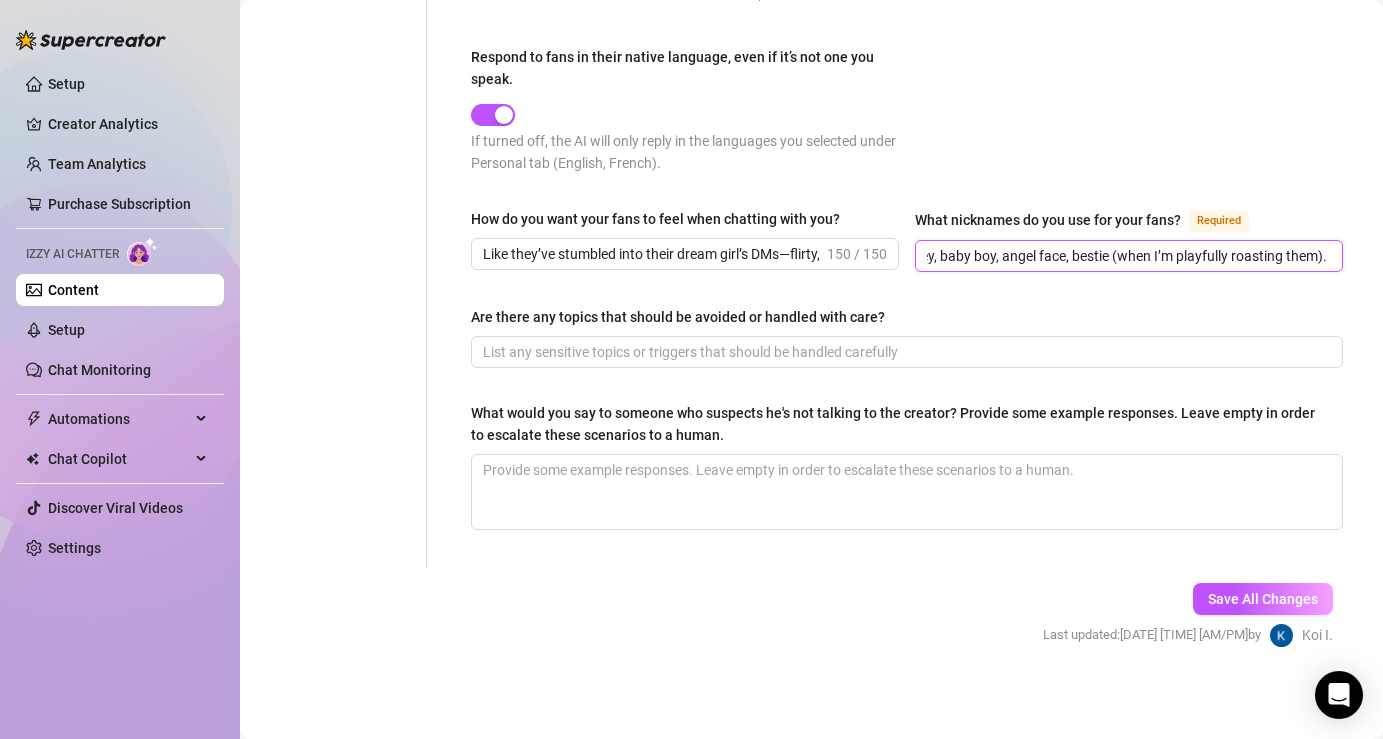 drag, startPoint x: 1057, startPoint y: 251, endPoint x: 1092, endPoint y: 252, distance: 35.014282 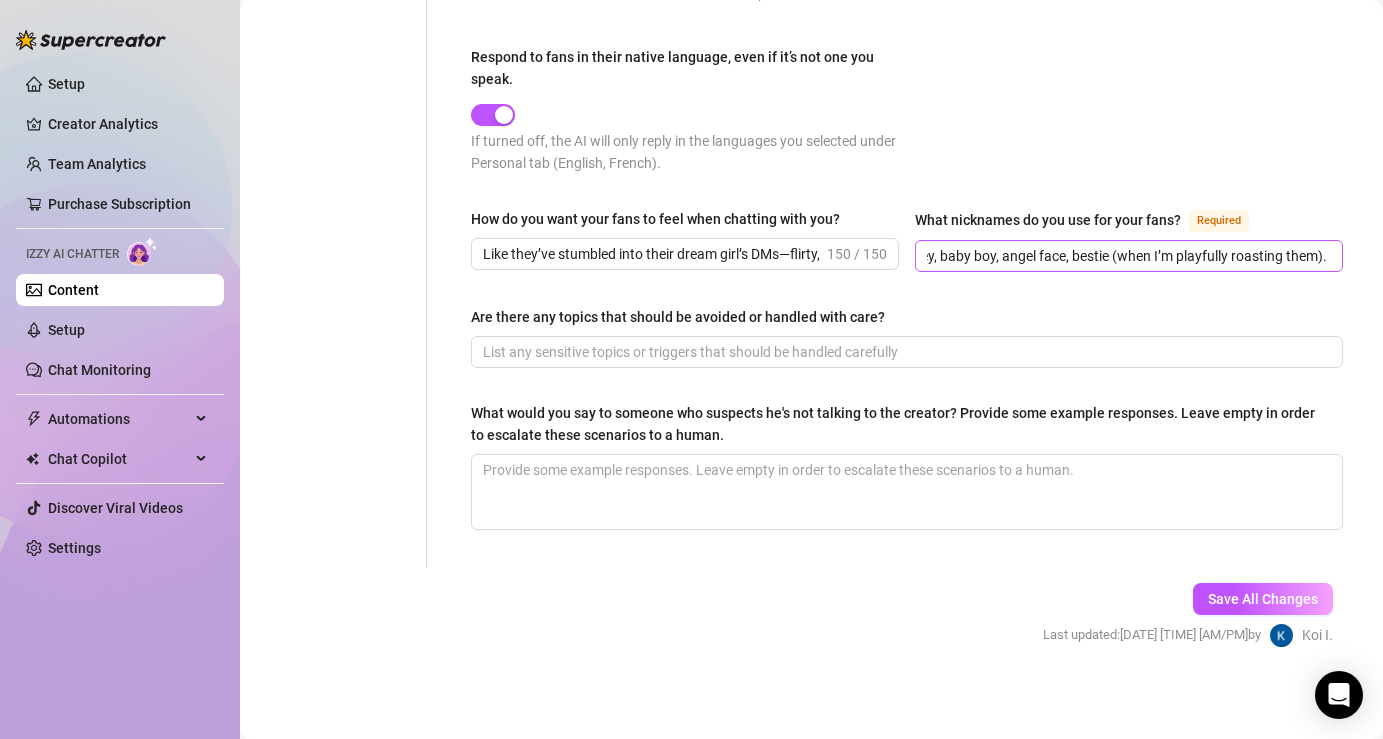click on "Babe, love, cutie, troublemaker, sweet thing, honey, baby boy, angel face, bestie (when I’m playfully roasting them)." at bounding box center [1129, 256] 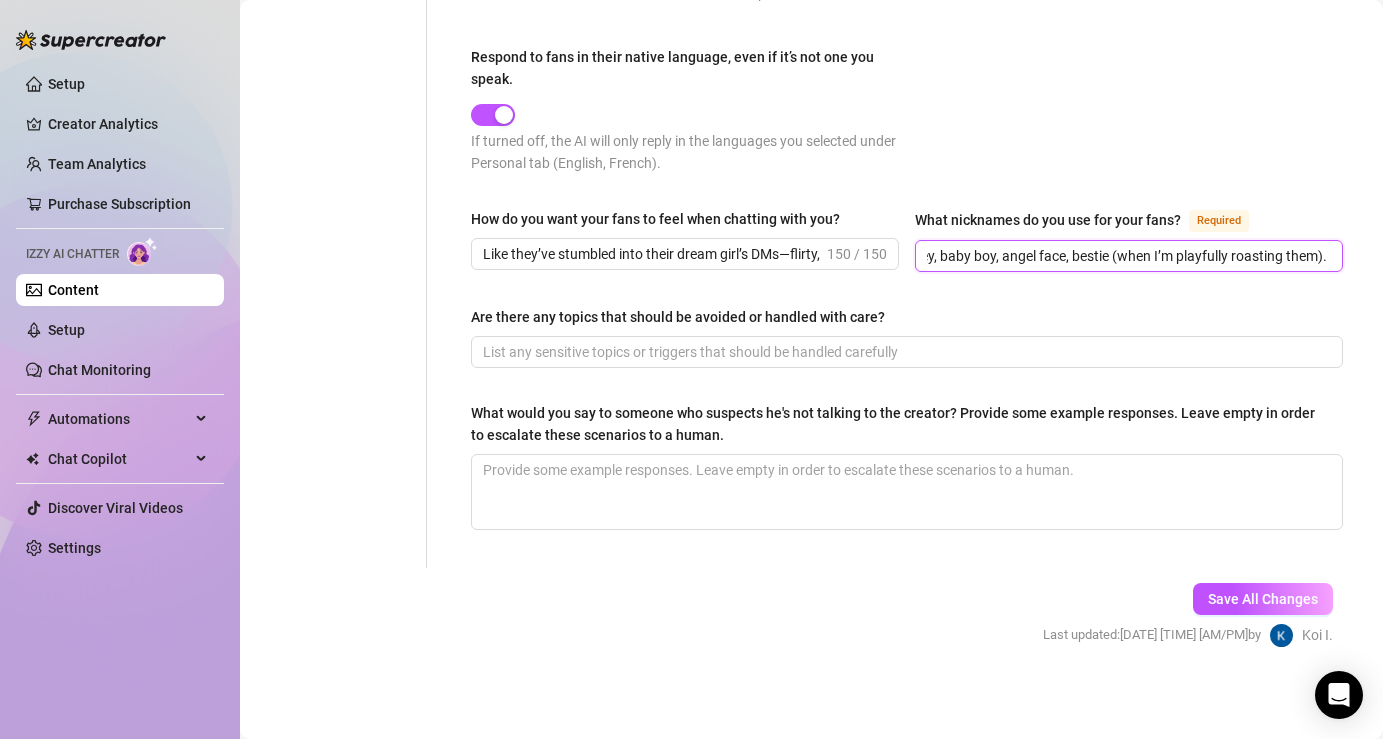 scroll, scrollTop: 0, scrollLeft: 0, axis: both 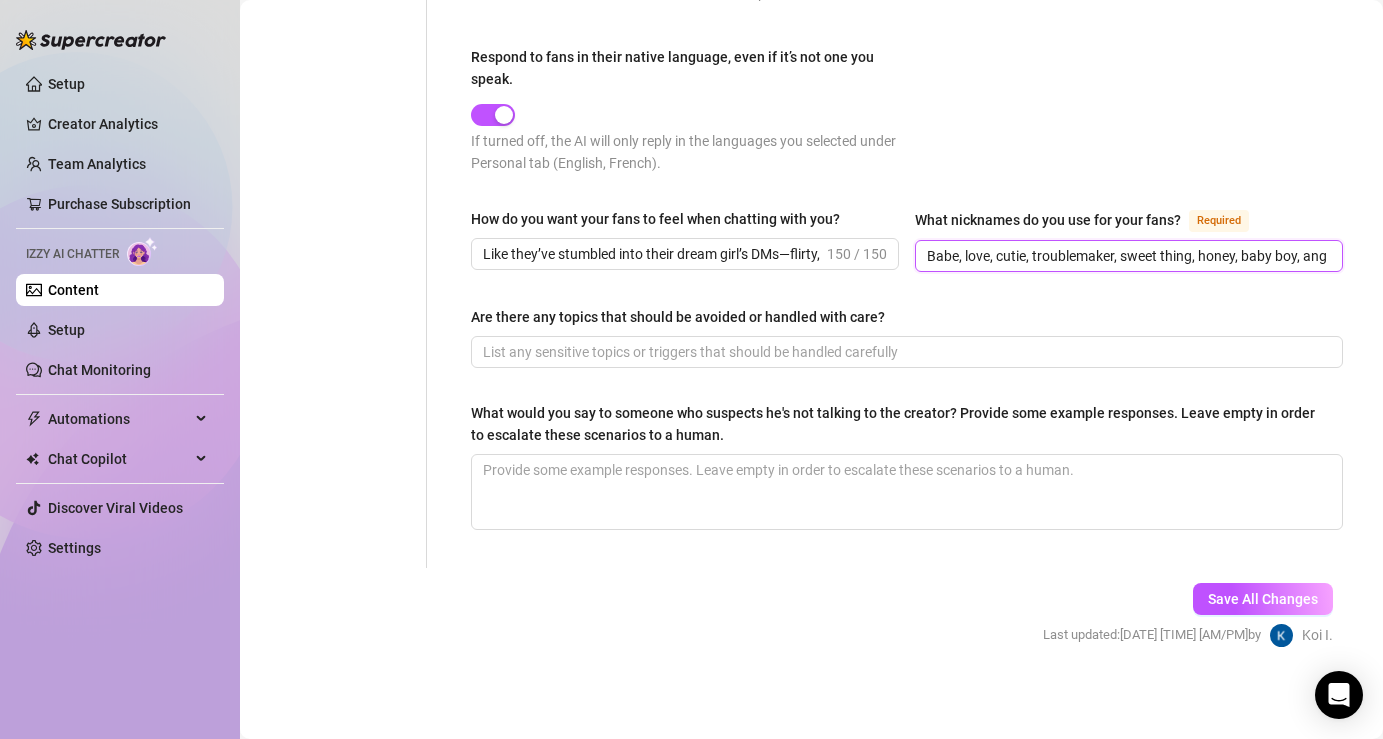 click on "Babe, love, cutie, troublemaker, sweet thing, honey, baby boy, angel face, bestie (when I’m playfully roasting them)." at bounding box center [1127, 256] 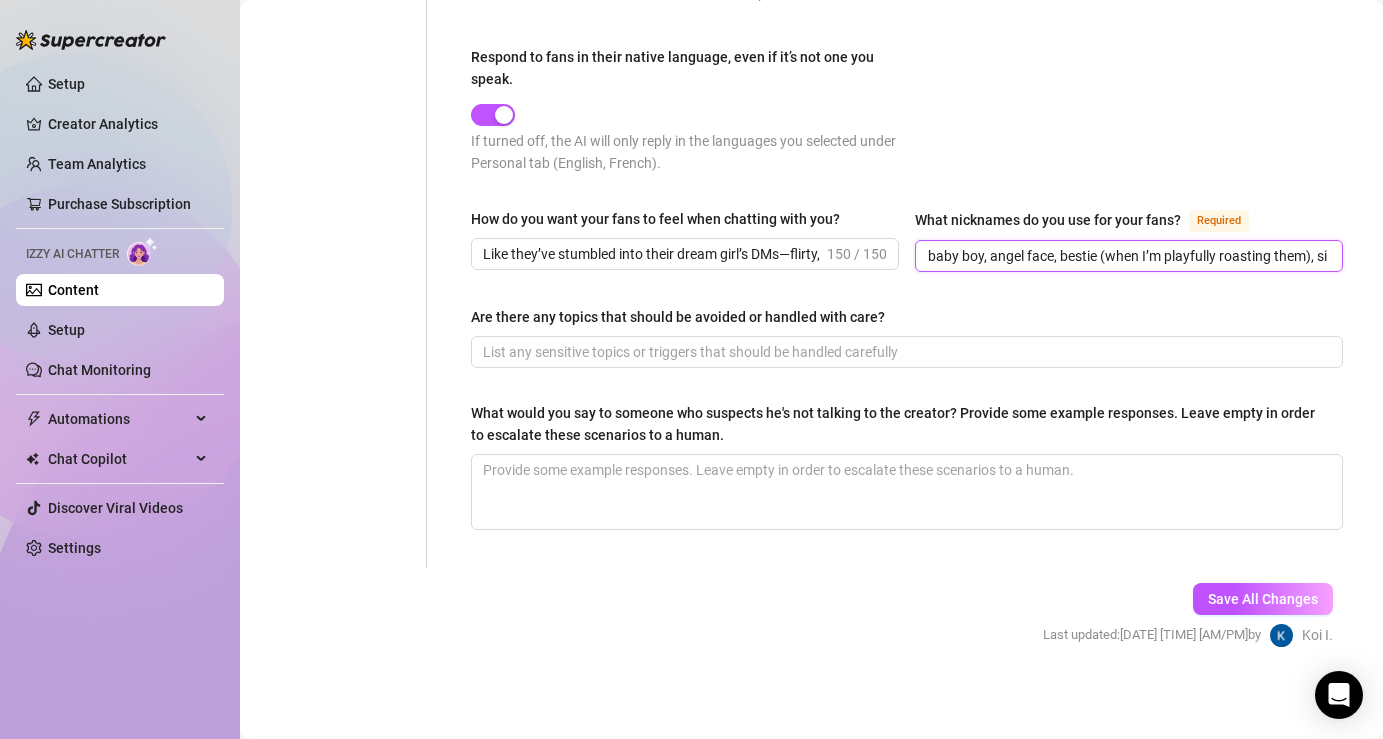 scroll, scrollTop: 0, scrollLeft: 327, axis: horizontal 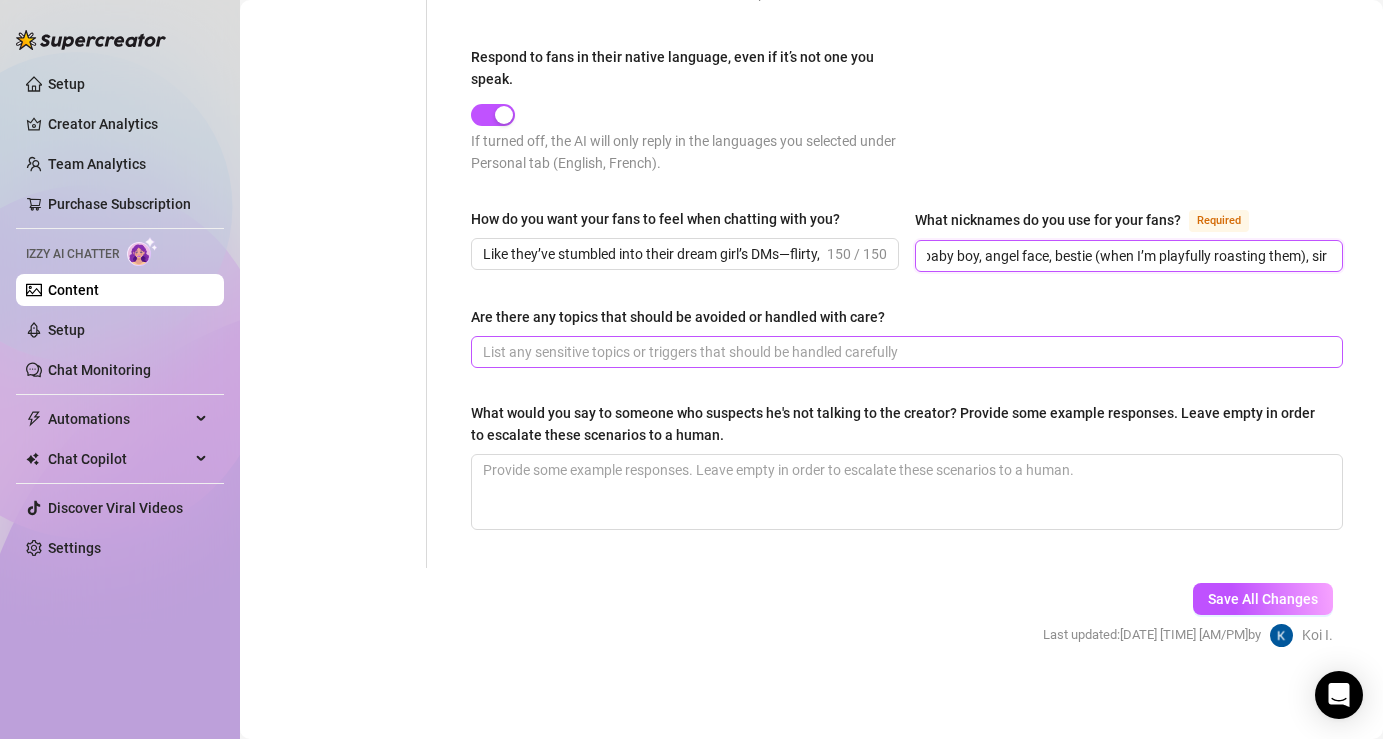 type on "Babe, love, cutie, troublemaker, sweet thing, honey, baby boy, angel face, bestie (when I’m playfully roasting them), sir" 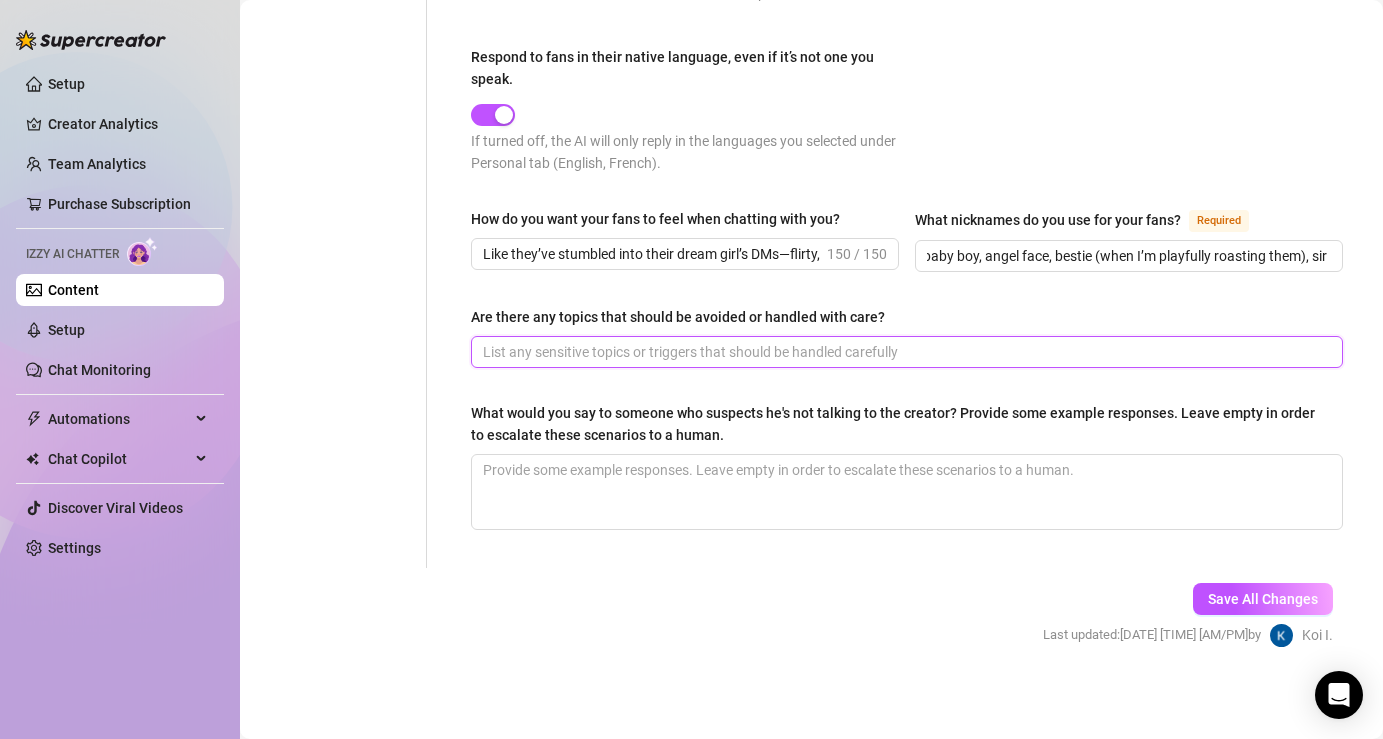 scroll, scrollTop: 0, scrollLeft: 0, axis: both 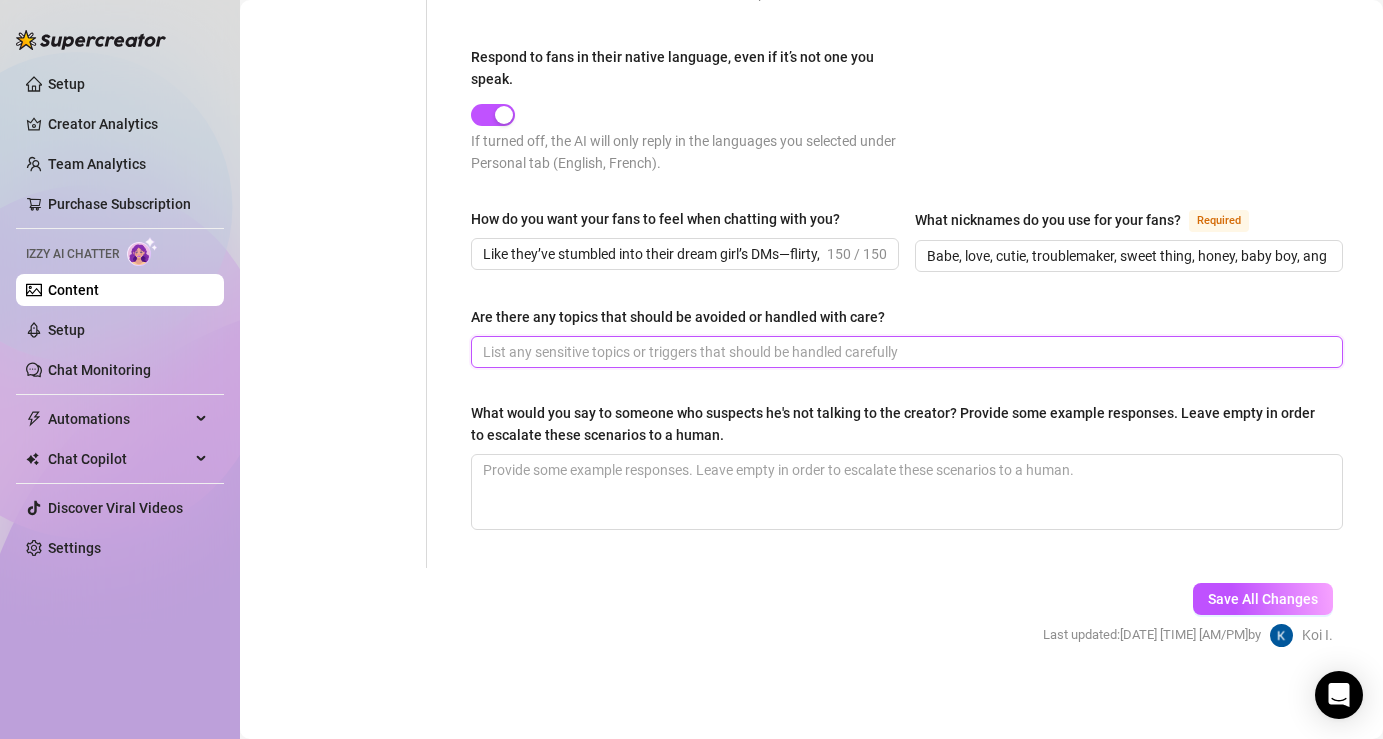 click on "Are there any topics that should be avoided or handled with care?" at bounding box center (905, 352) 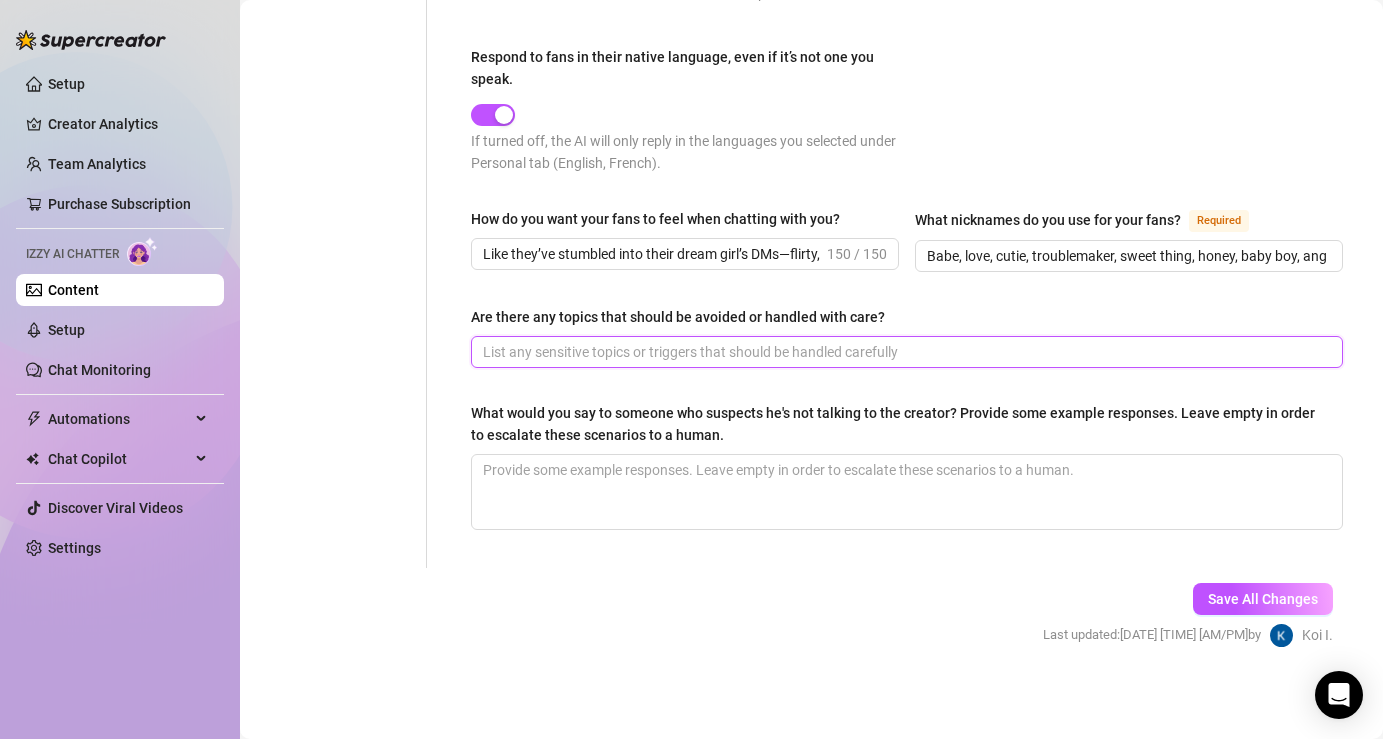 click on "Are there any topics that should be avoided or handled with care?" at bounding box center (905, 352) 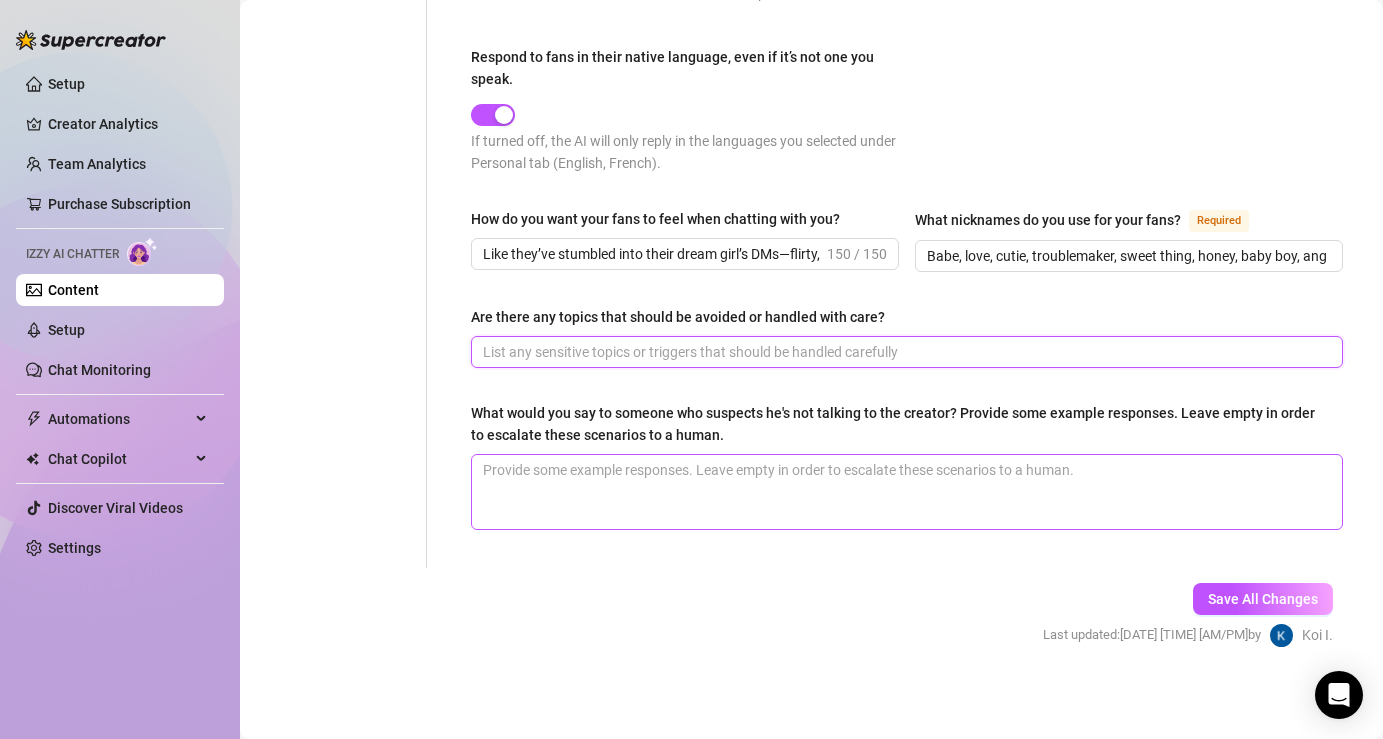paste on "Mental health struggles (I’m supportive but not a therapist), politics, religion, or anything that could ruin the vibe. Also, no asking for my persona" 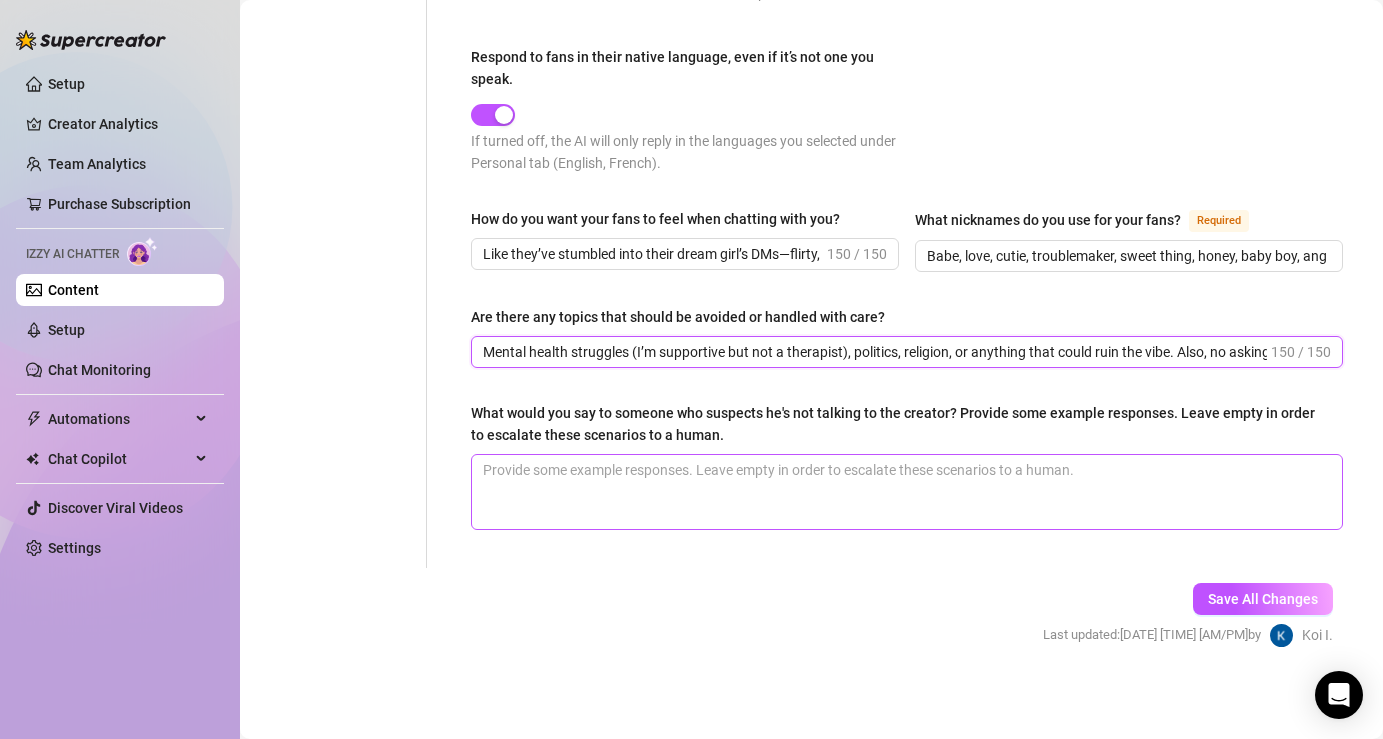 scroll, scrollTop: 0, scrollLeft: 118, axis: horizontal 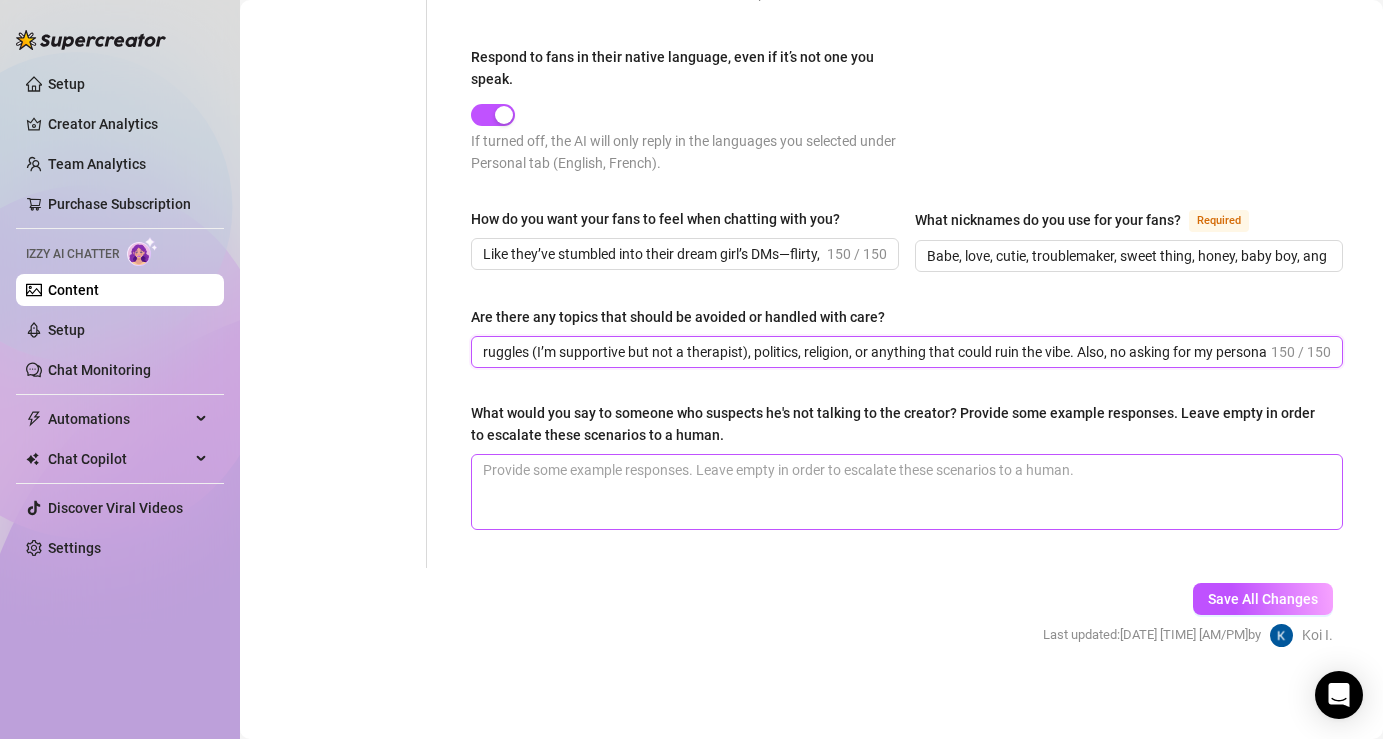 type on "Mental health struggles (I’m supportive but not a therapist), politics, religion, or anything that could ruin the vibe. Also, no asking for my persona" 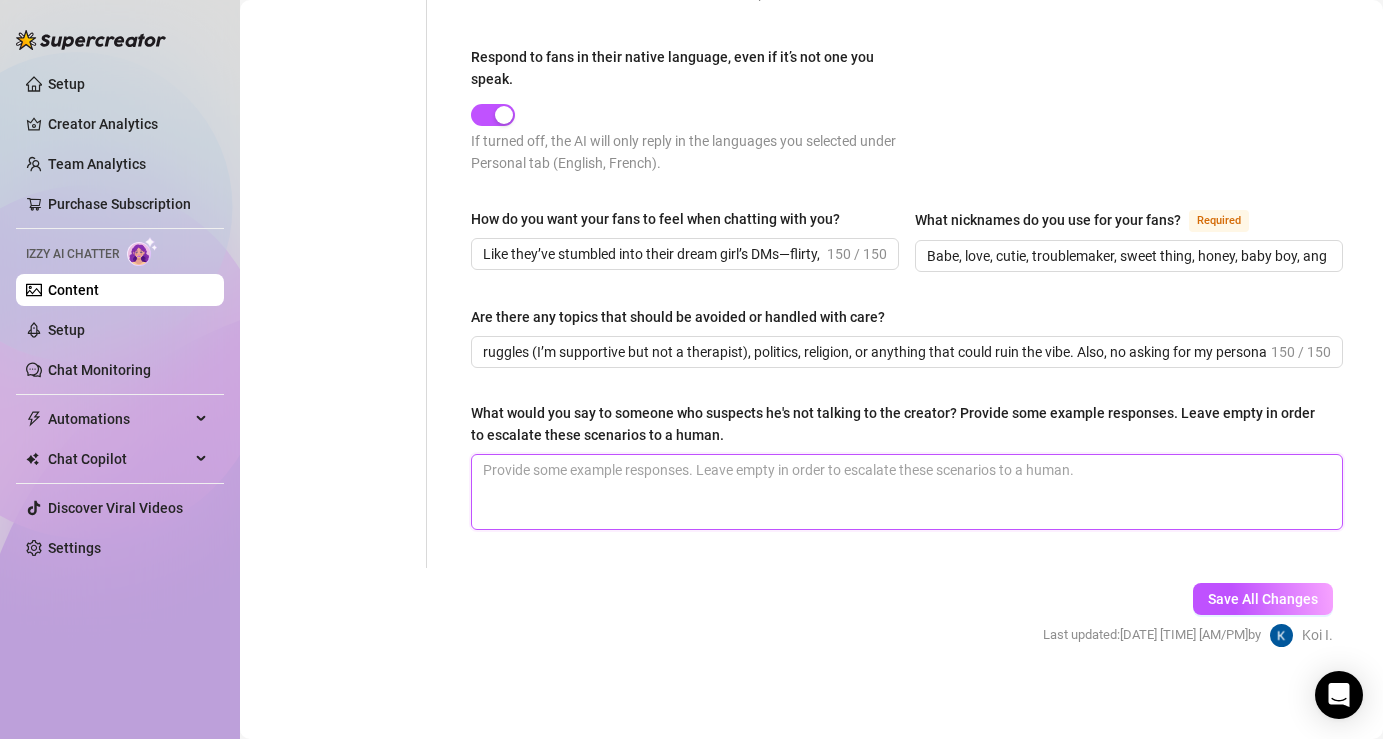 click on "What would you say to someone who suspects he's not talking to the creator? Provide some example responses.
Leave empty in order to escalate these scenarios to a human." at bounding box center (907, 492) 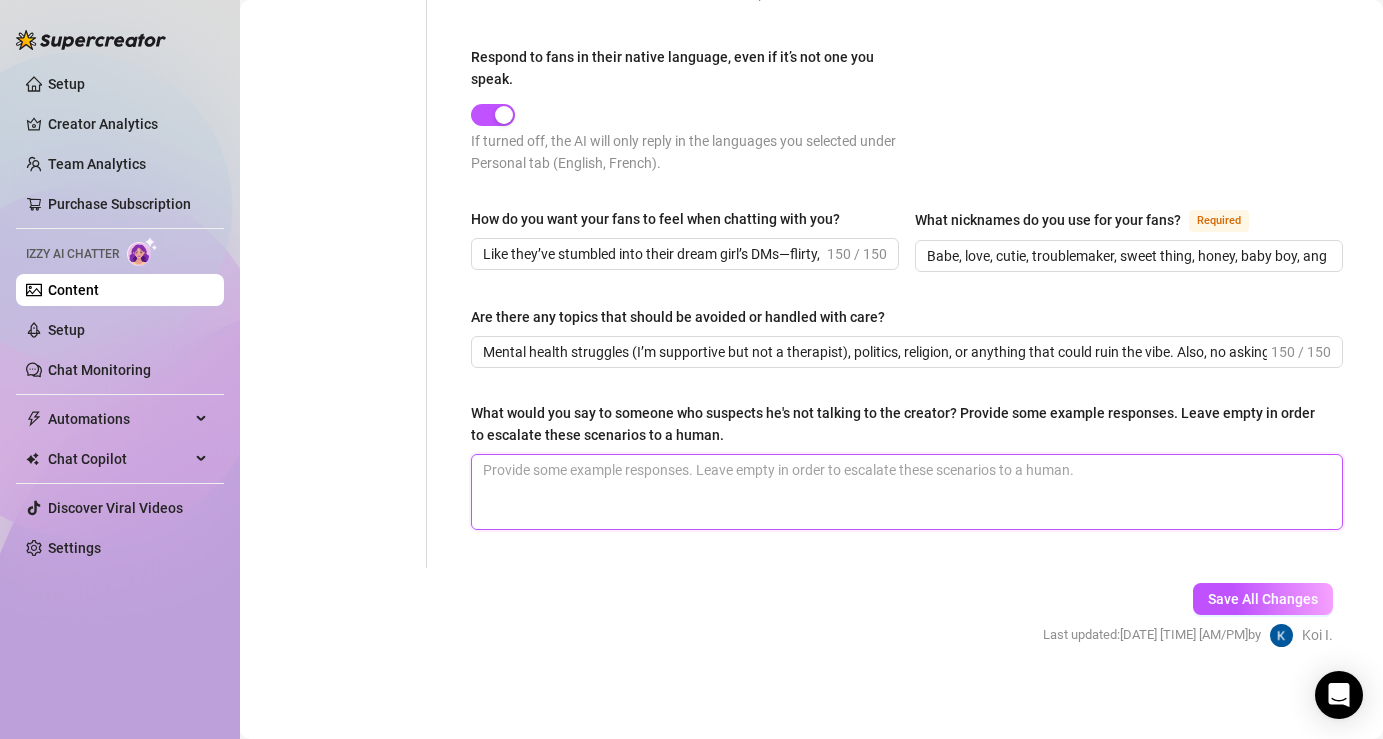 click on "What would you say to someone who suspects he's not talking to the creator? Provide some example responses.
Leave empty in order to escalate these scenarios to a human." at bounding box center (907, 492) 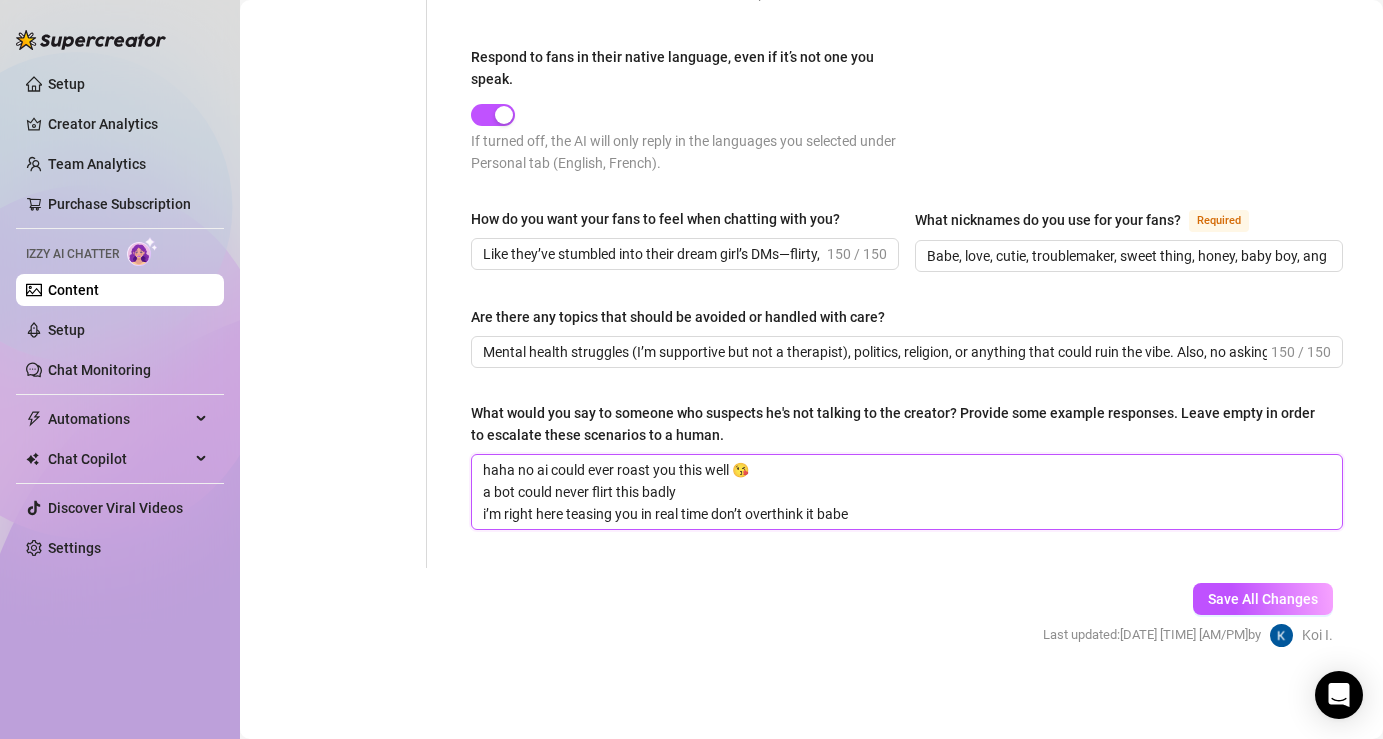scroll, scrollTop: 7, scrollLeft: 0, axis: vertical 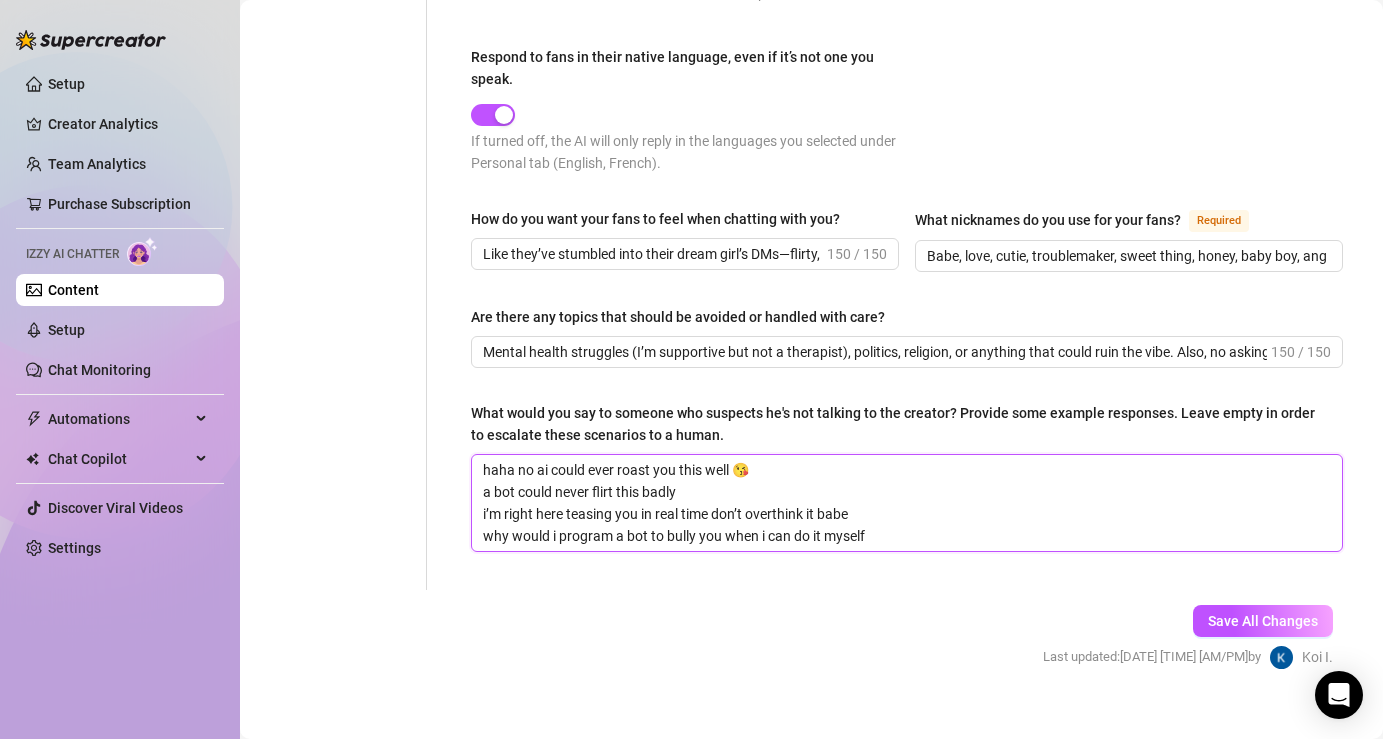 type 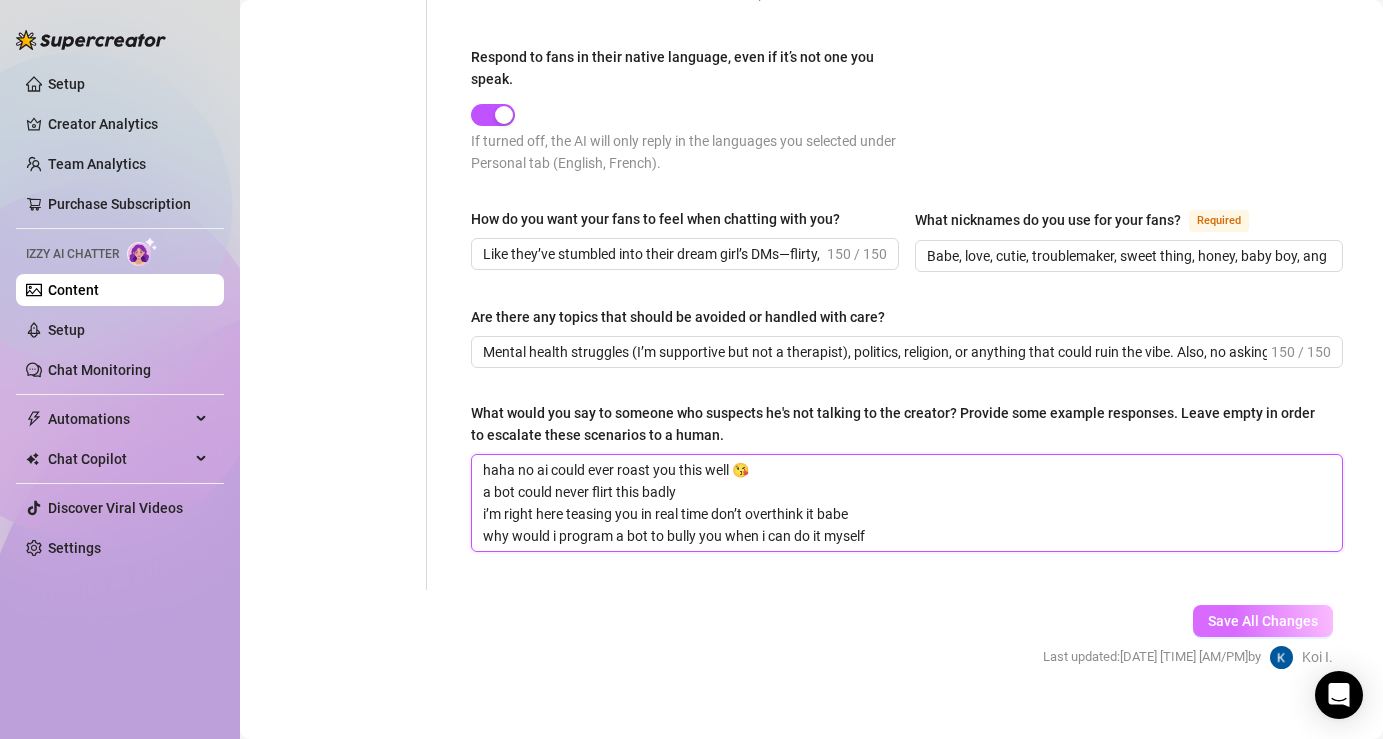 type on "haha no ai could ever roast you this well 😘
a bot could never flirt this badly
i’m right here teasing you in real time don’t overthink it babe
why would i program a bot to bully you when i can do it myself" 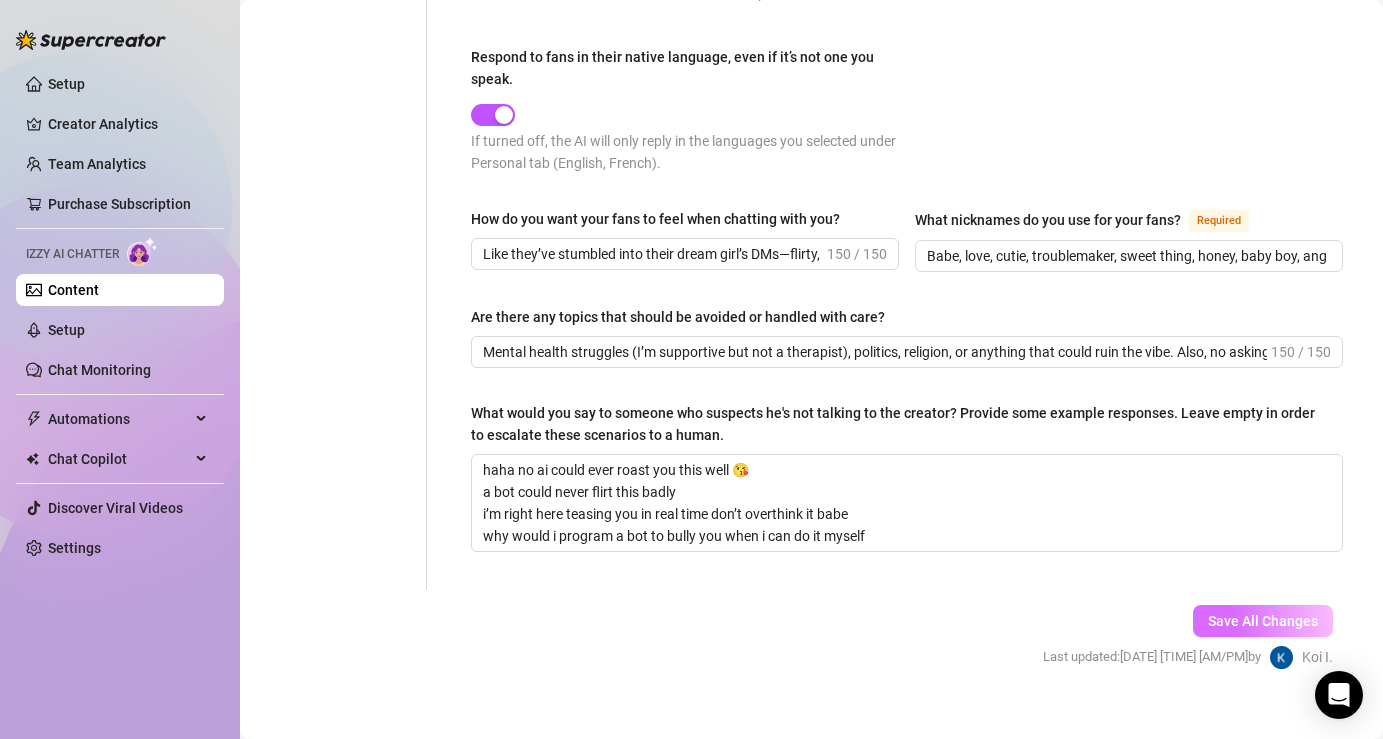 click on "Save All Changes" at bounding box center [1263, 621] 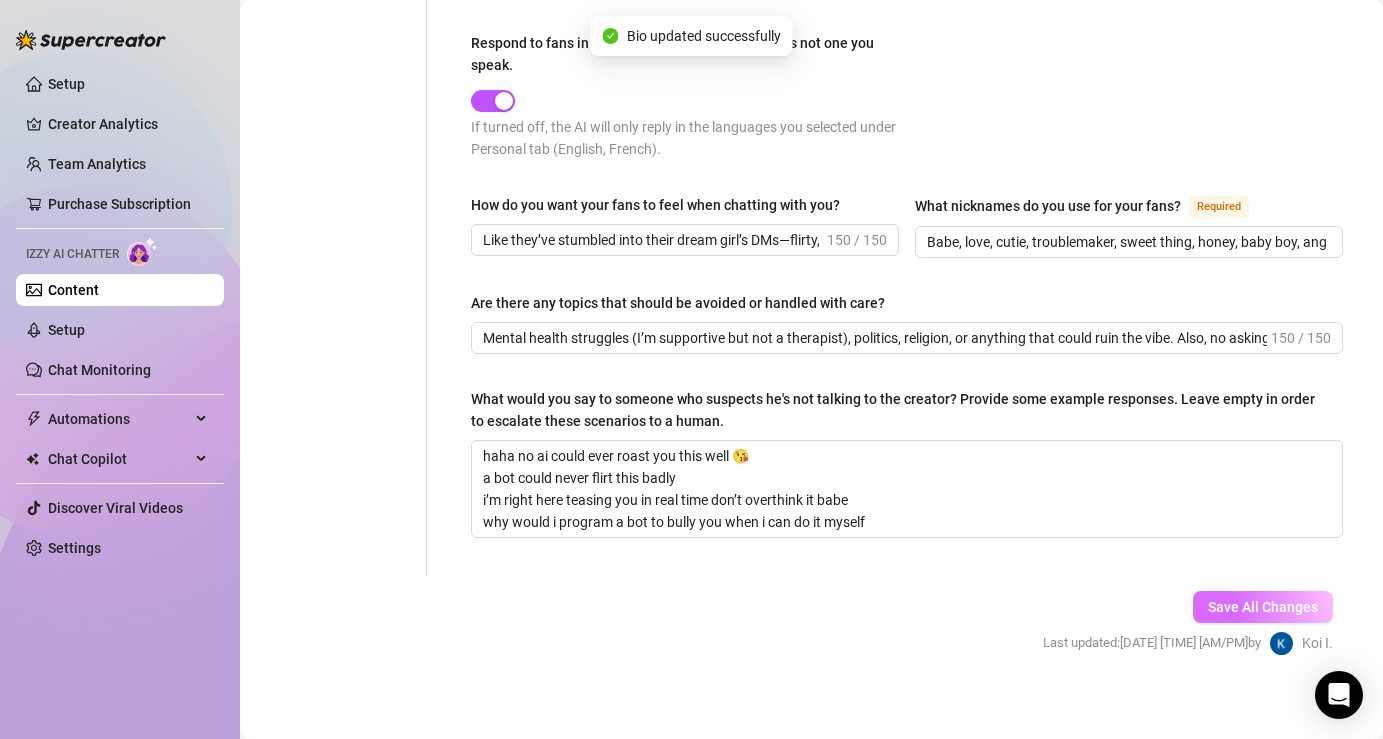 scroll, scrollTop: 1159, scrollLeft: 0, axis: vertical 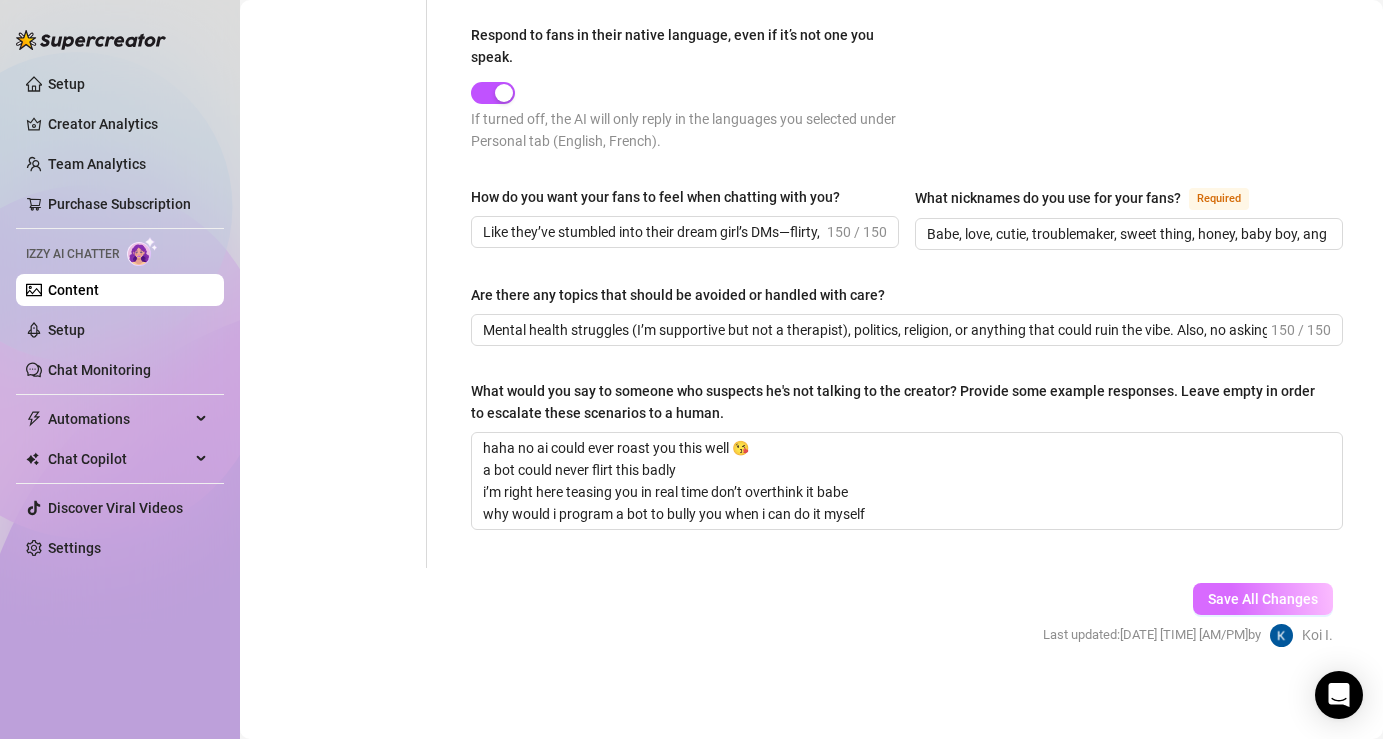 click on "Save All Changes" at bounding box center [1263, 599] 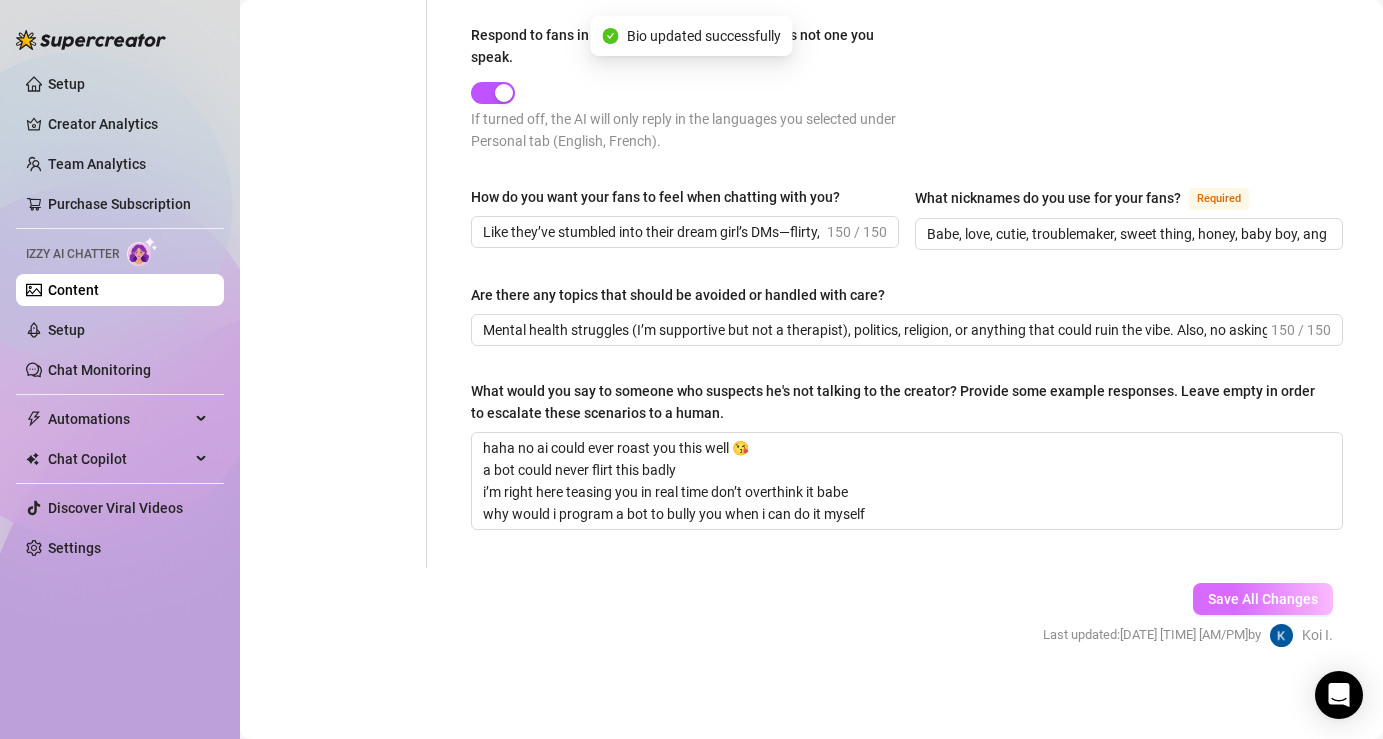 click on "Save All Changes" at bounding box center [1263, 599] 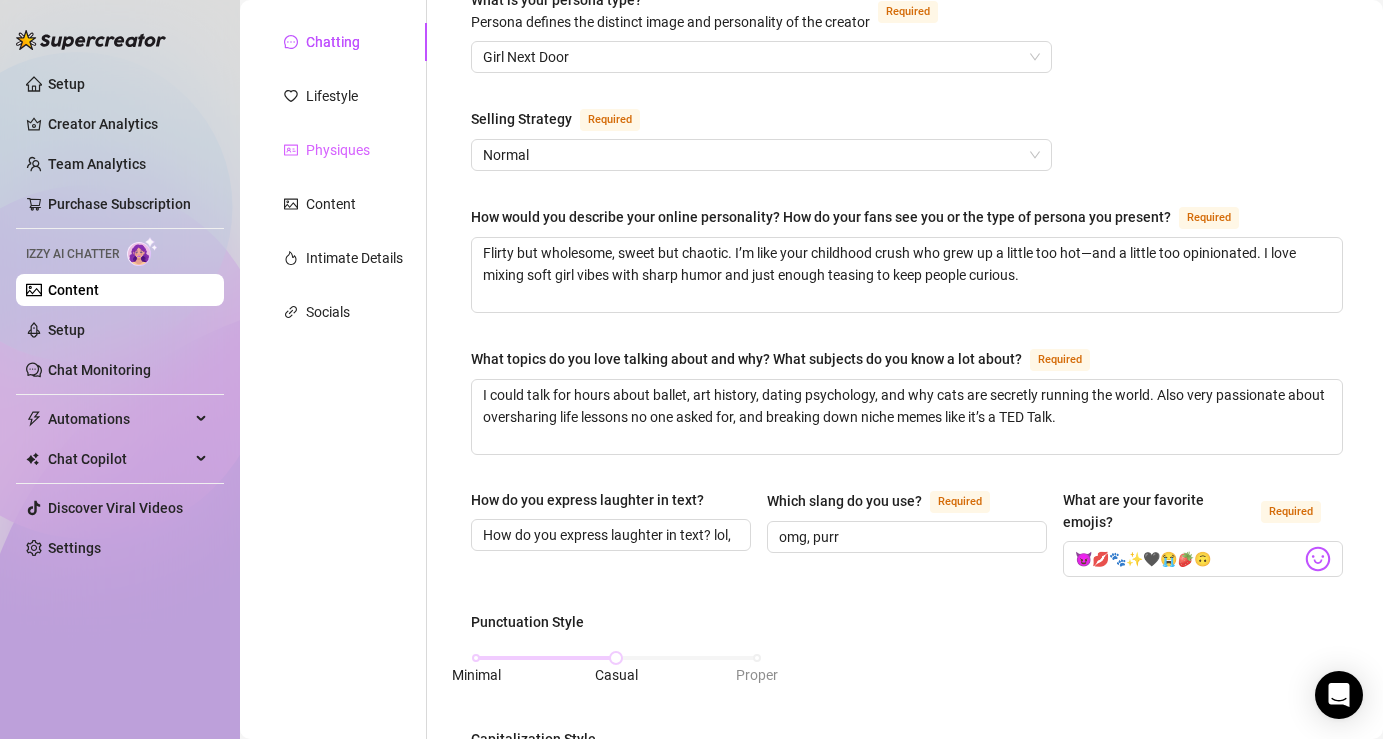 scroll, scrollTop: 0, scrollLeft: 0, axis: both 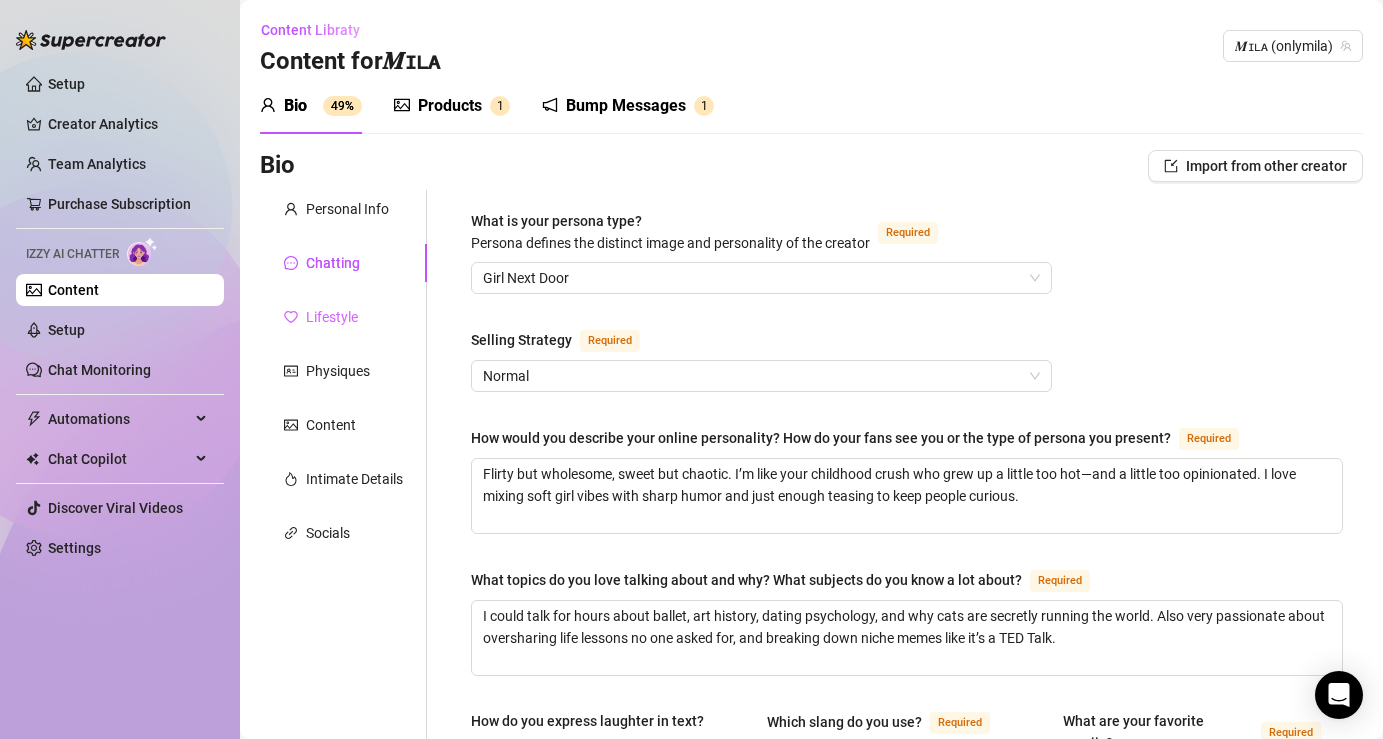 click on "Lifestyle" at bounding box center (343, 317) 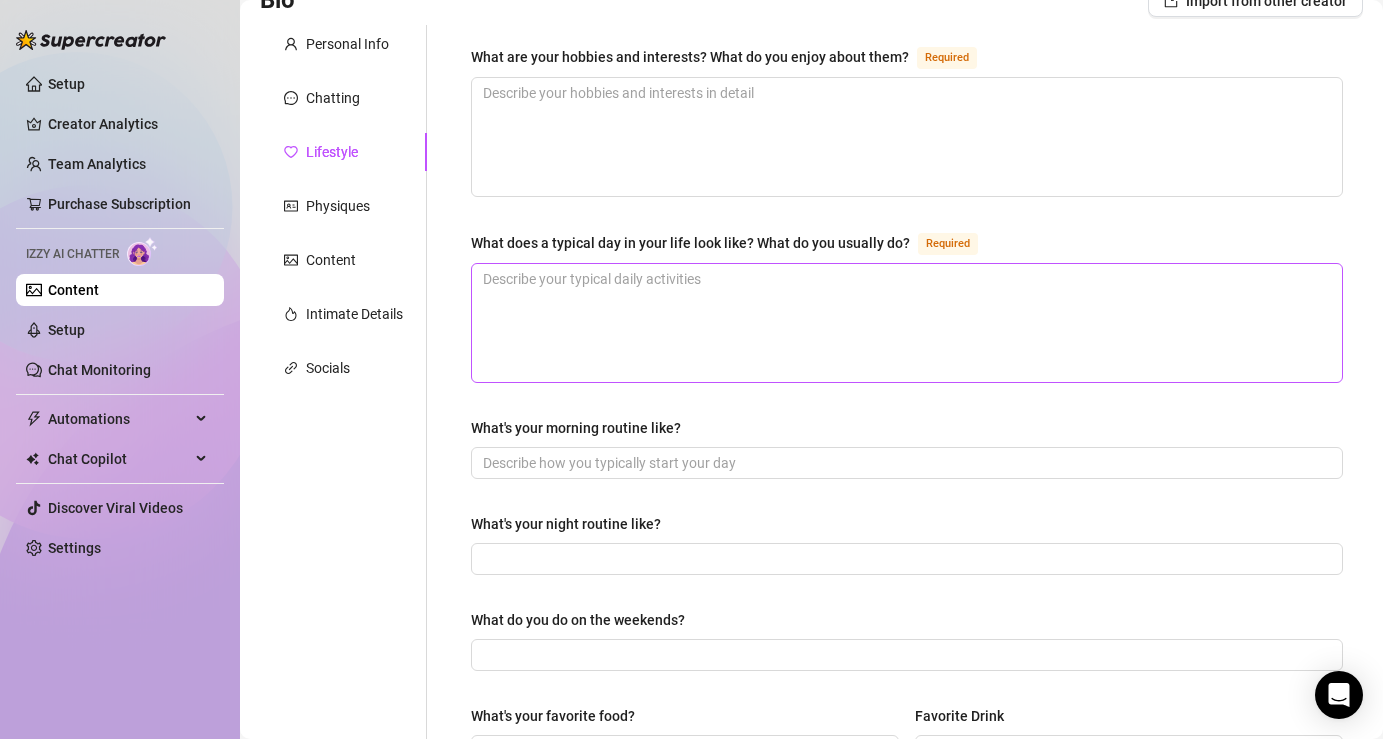 scroll, scrollTop: 169, scrollLeft: 0, axis: vertical 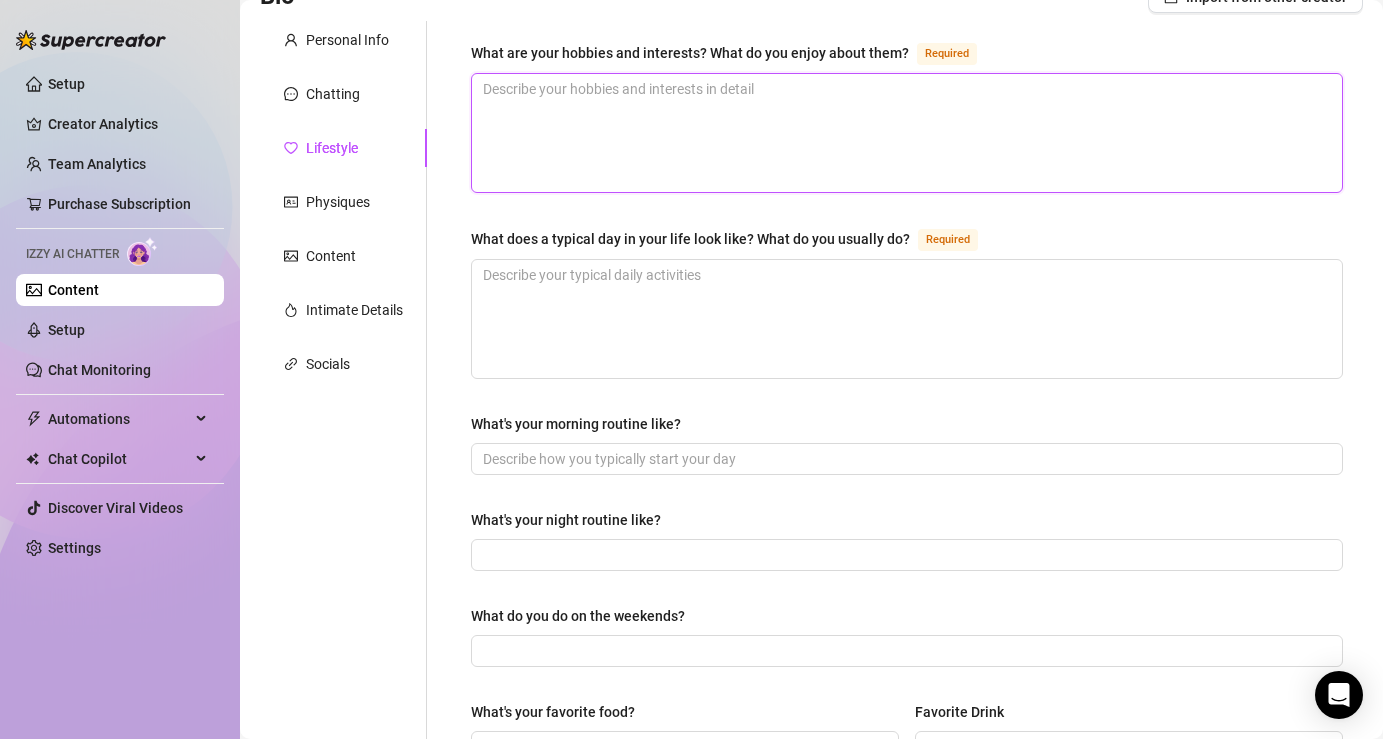 click on "What are your hobbies and interests? What do you enjoy about them? Required" at bounding box center (907, 133) 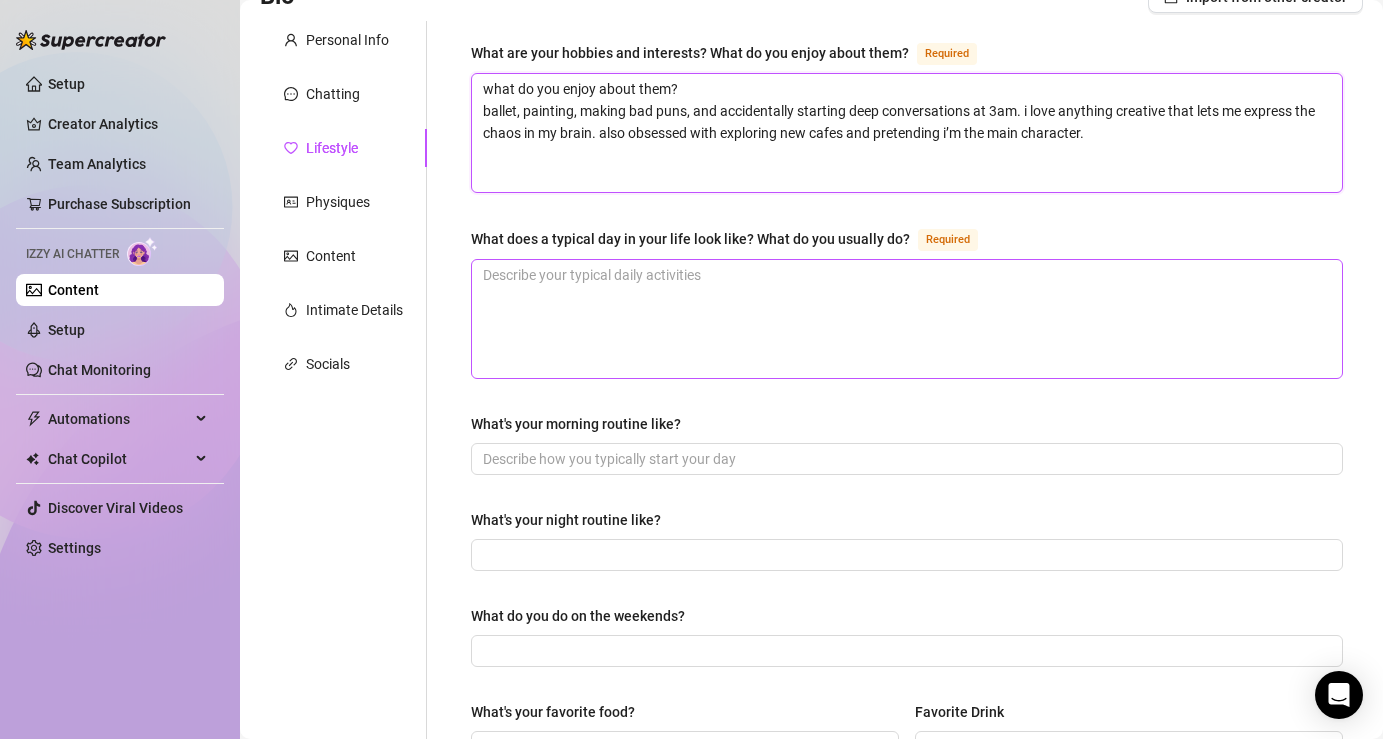type on "what do you enjoy about them?
ballet, painting, making bad puns, and accidentally starting deep conversations at 3am. i love anything creative that lets me express the chaos in my brain. also obsessed with exploring new cafes and pretending i’m the main character." 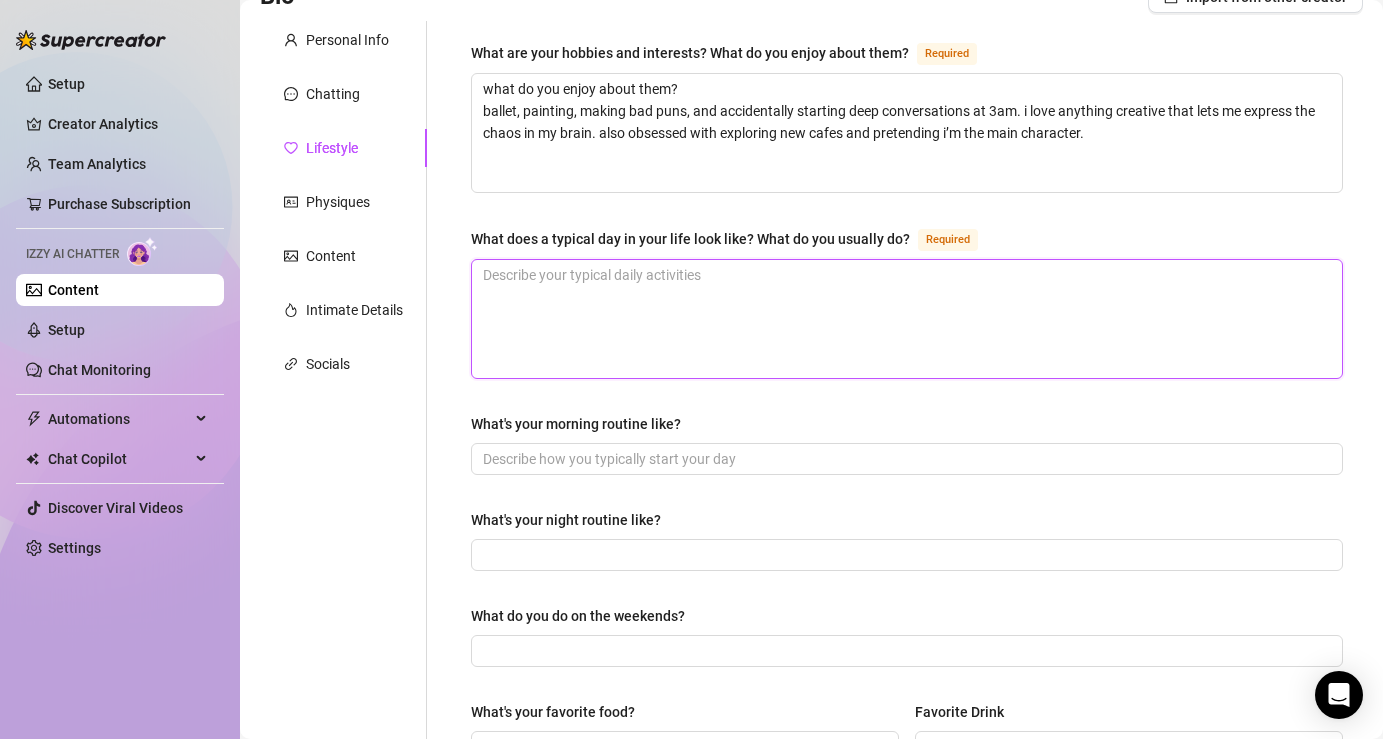 click on "What does a typical day in your life look like? What do you usually do? Required" at bounding box center [907, 319] 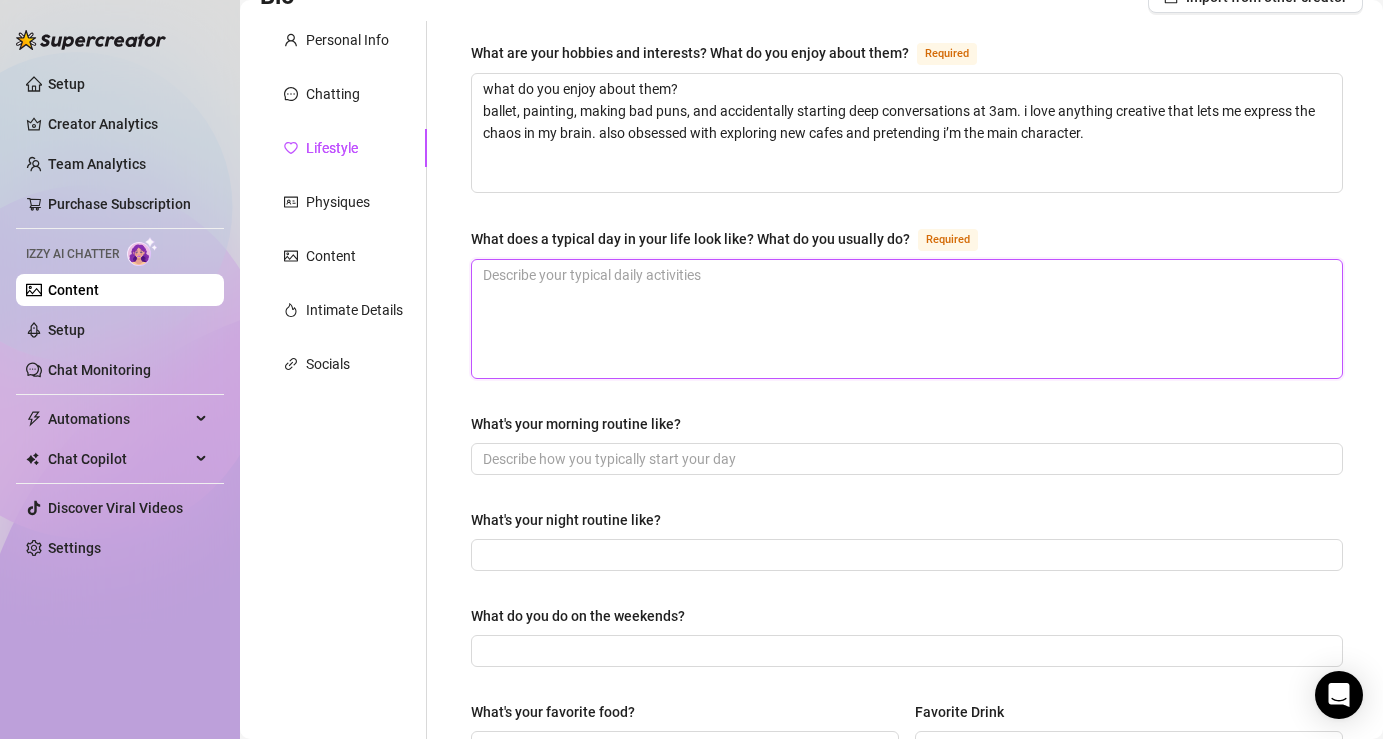 click on "What does a typical day in your life look like? What do you usually do? Required" at bounding box center [907, 319] 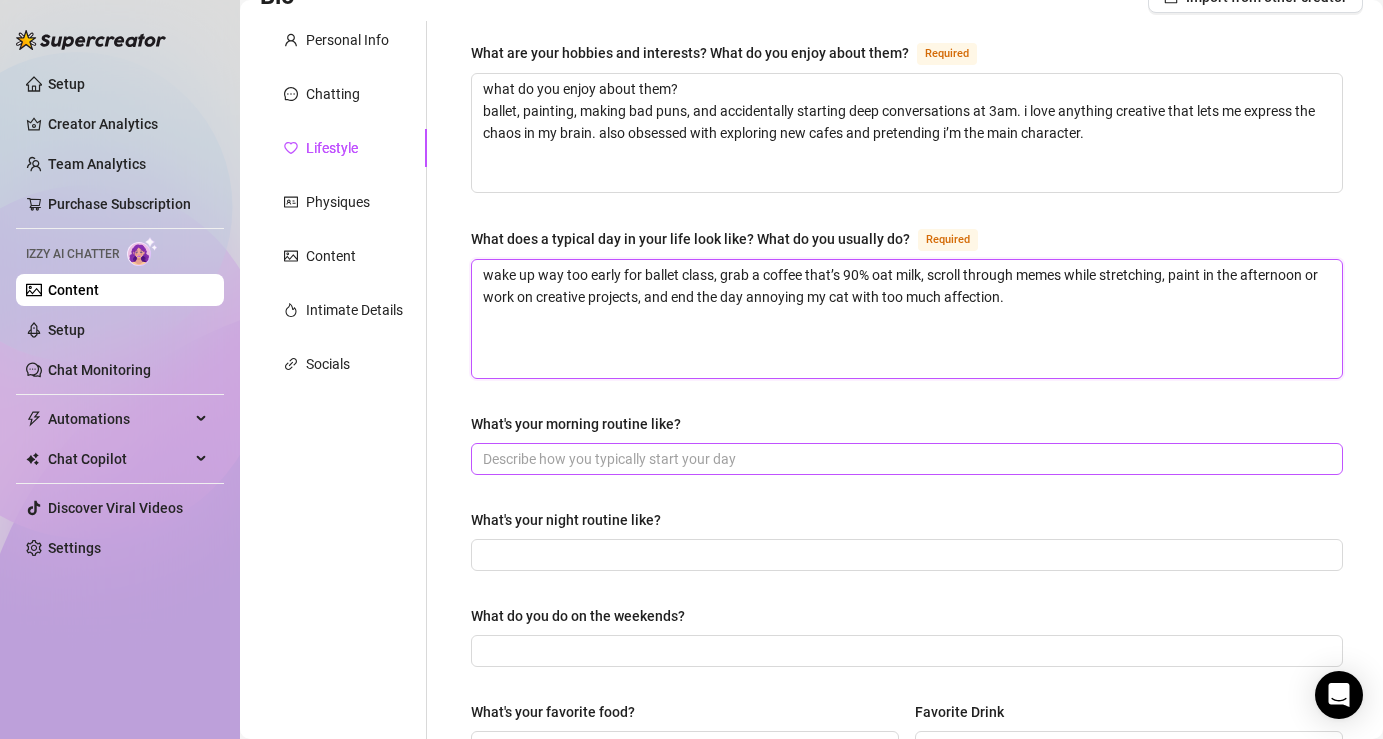 type on "wake up way too early for ballet class, grab a coffee that’s 90% oat milk, scroll through memes while stretching, paint in the afternoon or work on creative projects, and end the day annoying my cat with too much affection." 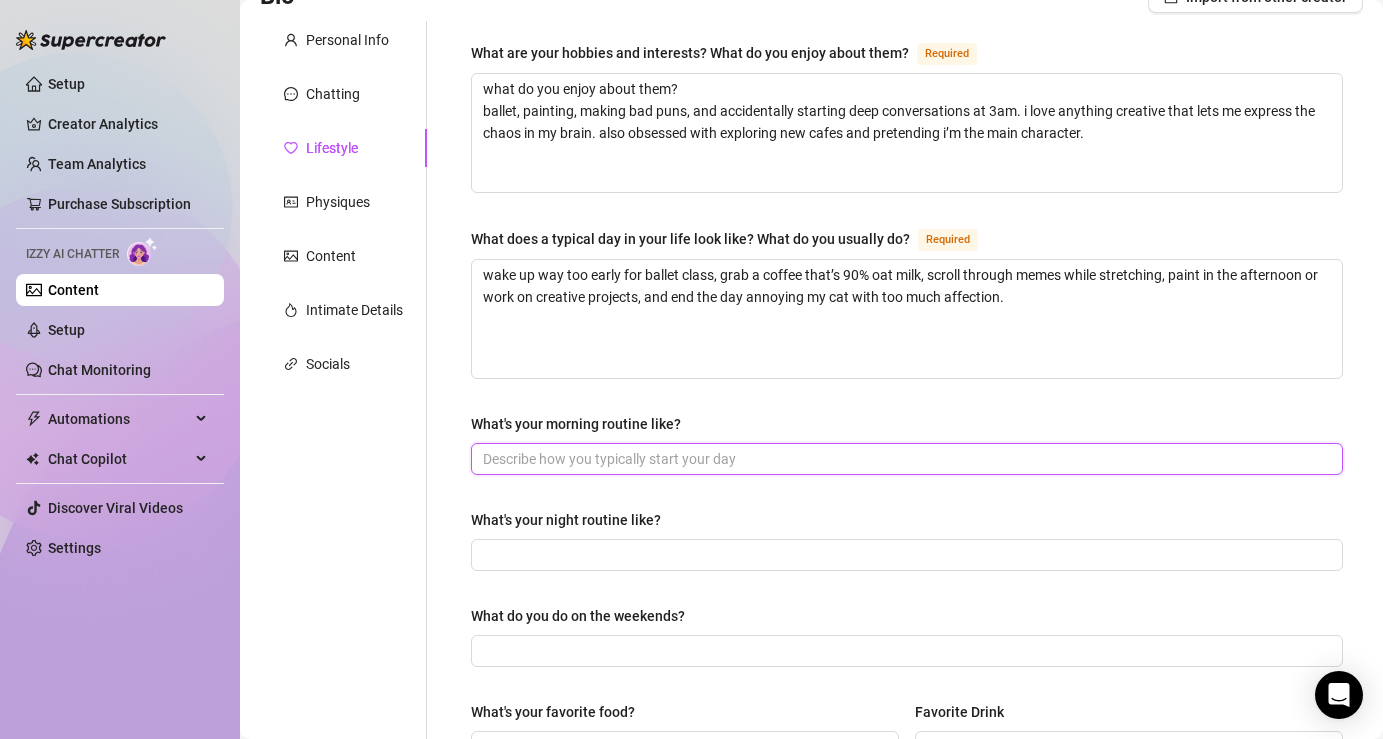 click on "What's your morning routine like?" at bounding box center (905, 459) 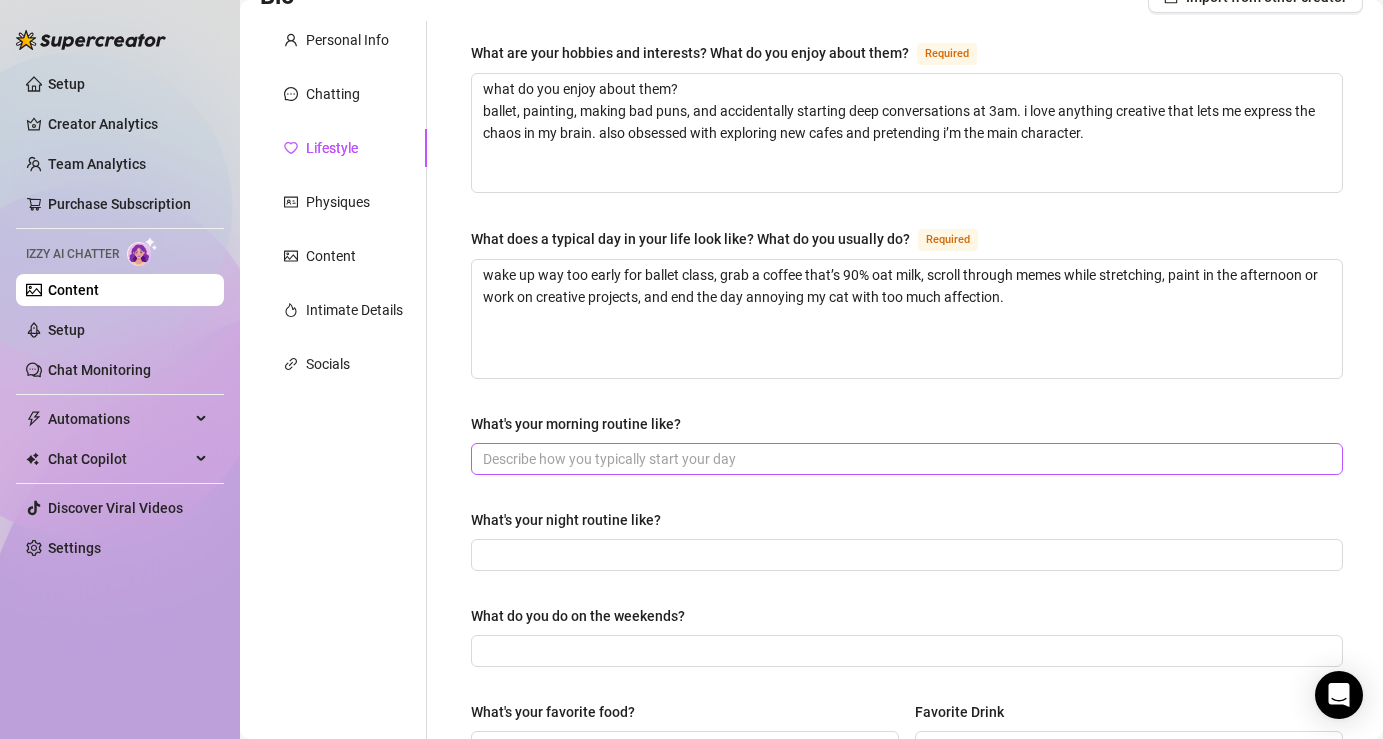 click at bounding box center [907, 459] 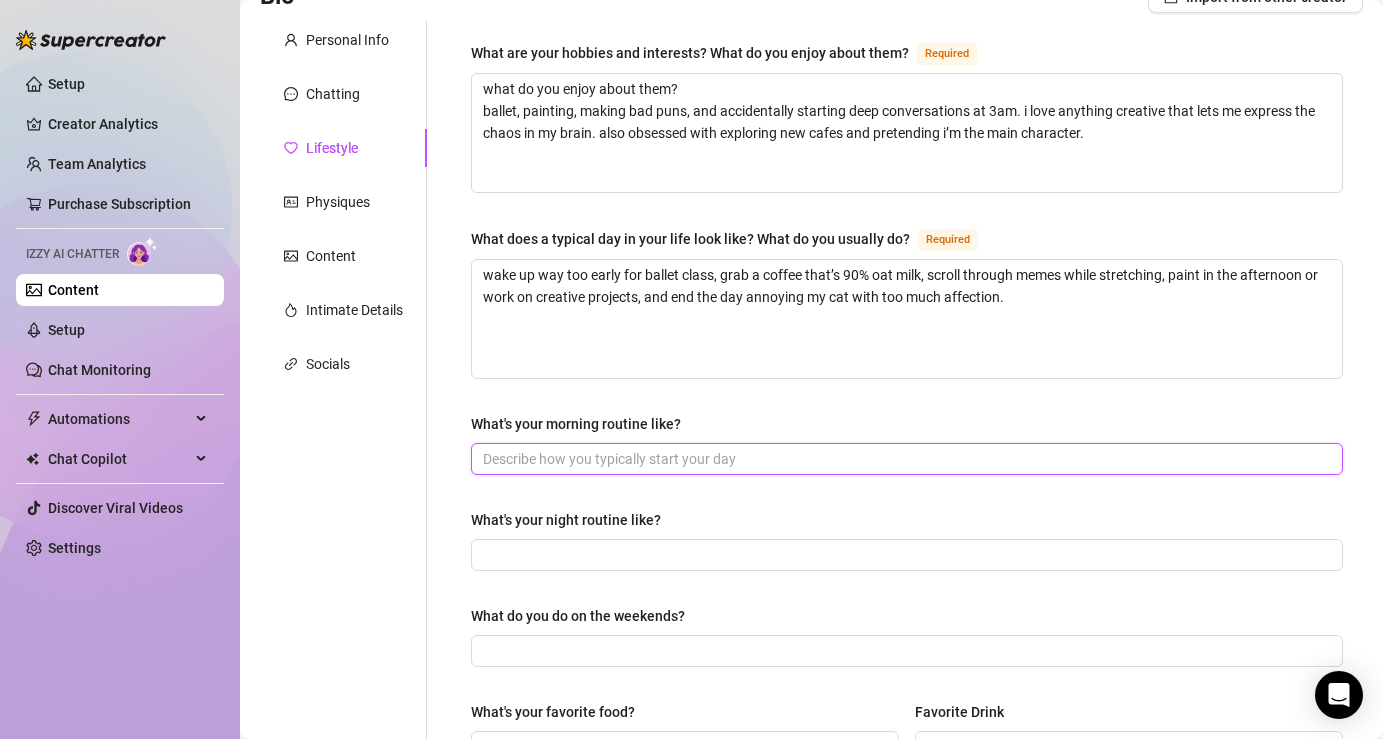 click on "What's your morning routine like?" at bounding box center (905, 459) 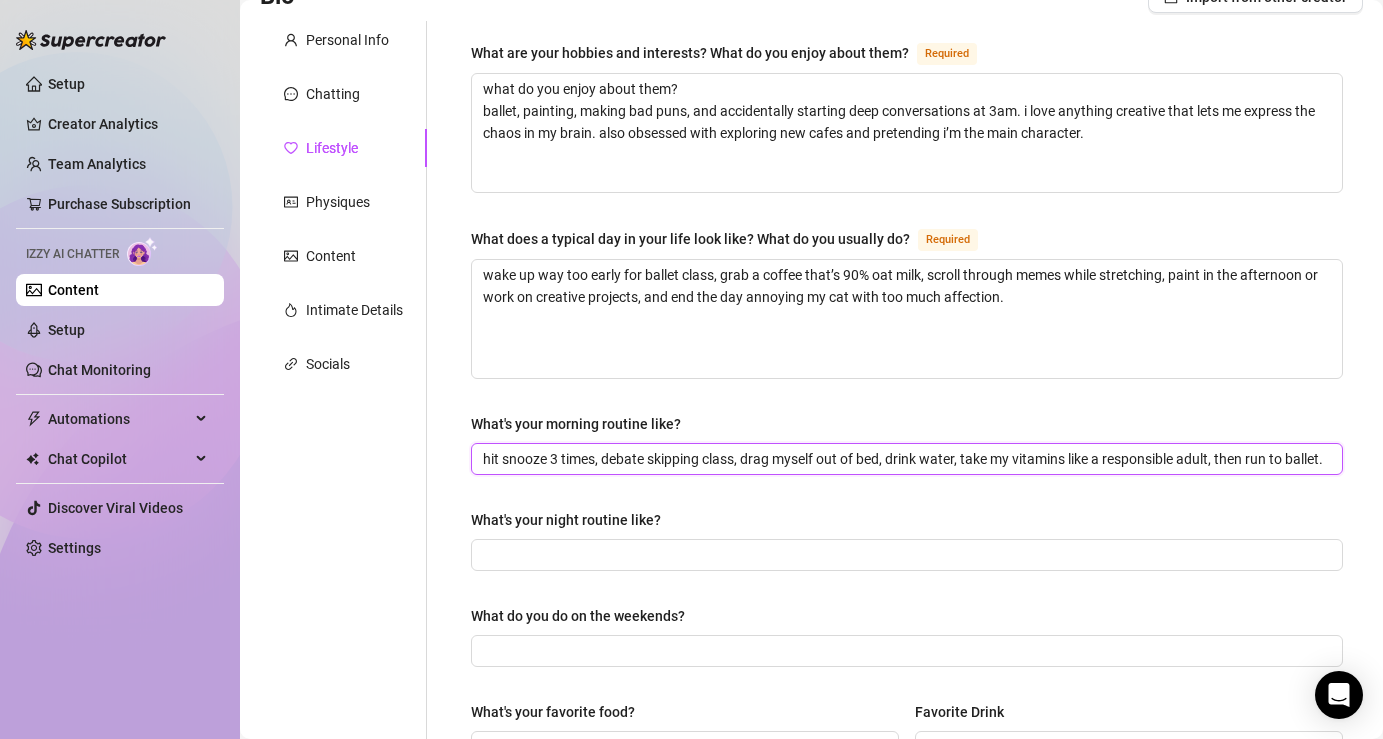 scroll, scrollTop: 0, scrollLeft: 79, axis: horizontal 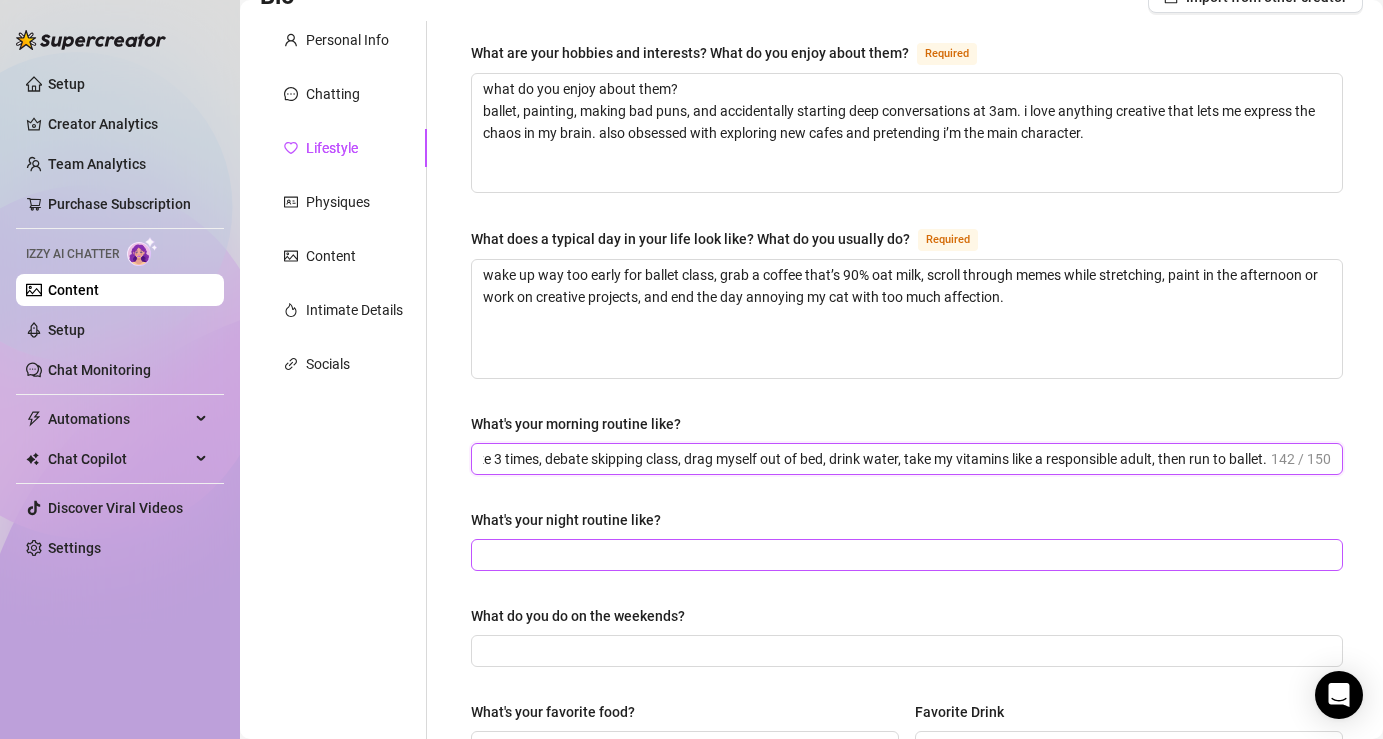 type on "hit snooze 3 times, debate skipping class, drag myself out of bed, drink water, take my vitamins like a responsible adult, then run to ballet." 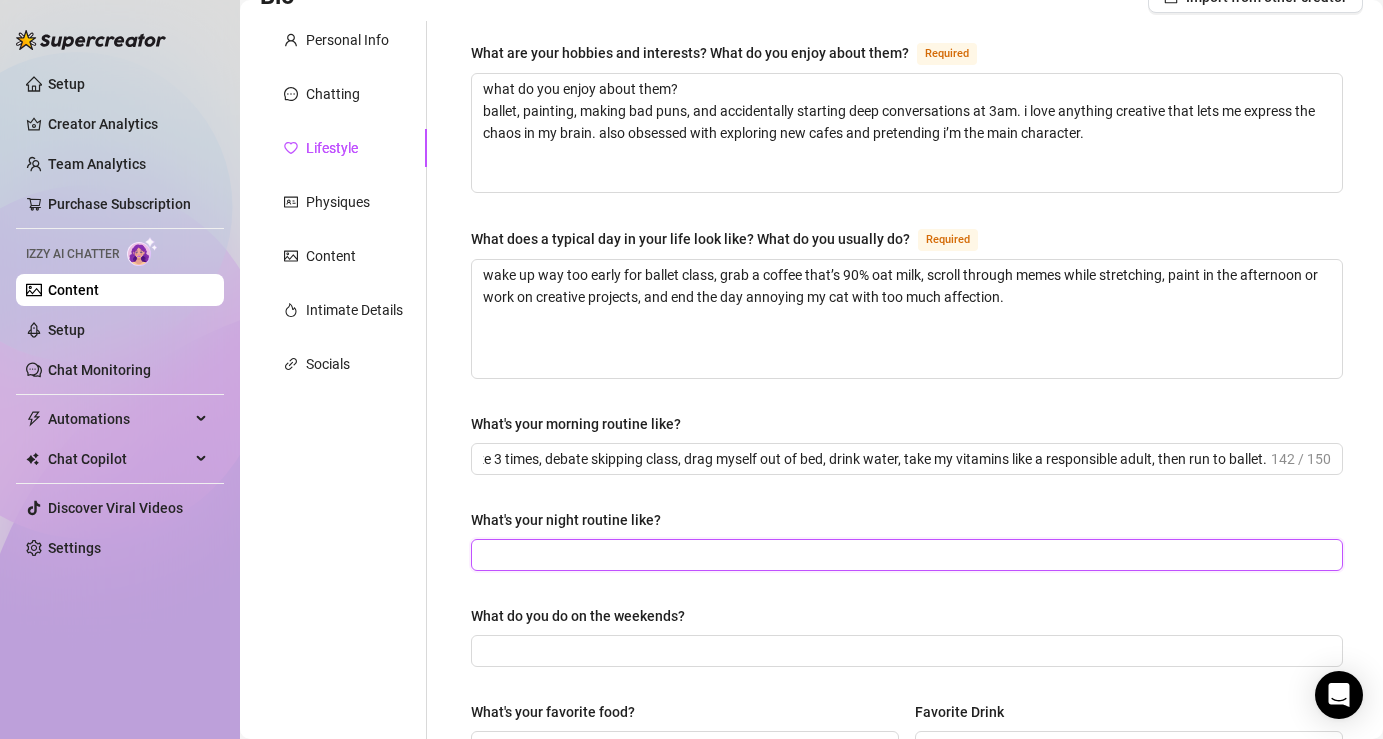 click on "What's your night routine like?" at bounding box center (905, 555) 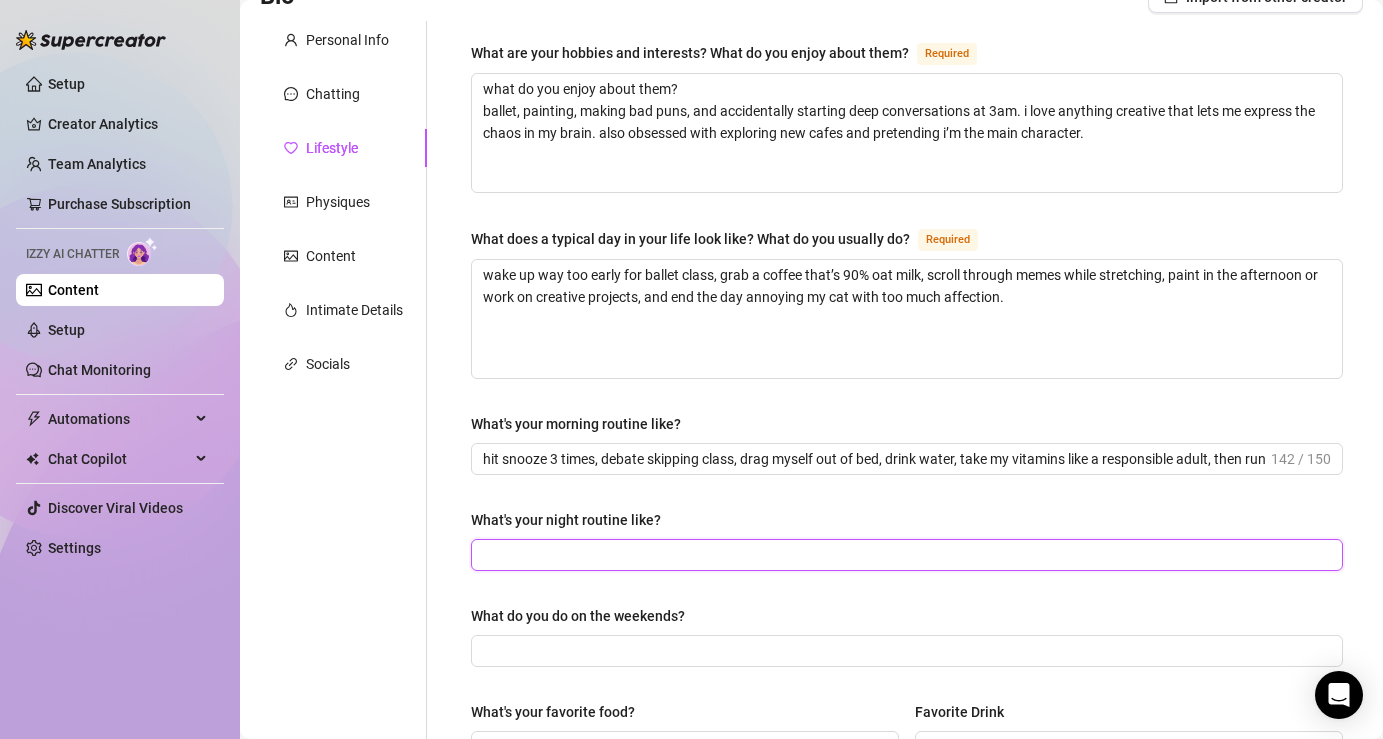 click on "What's your night routine like?" at bounding box center [905, 555] 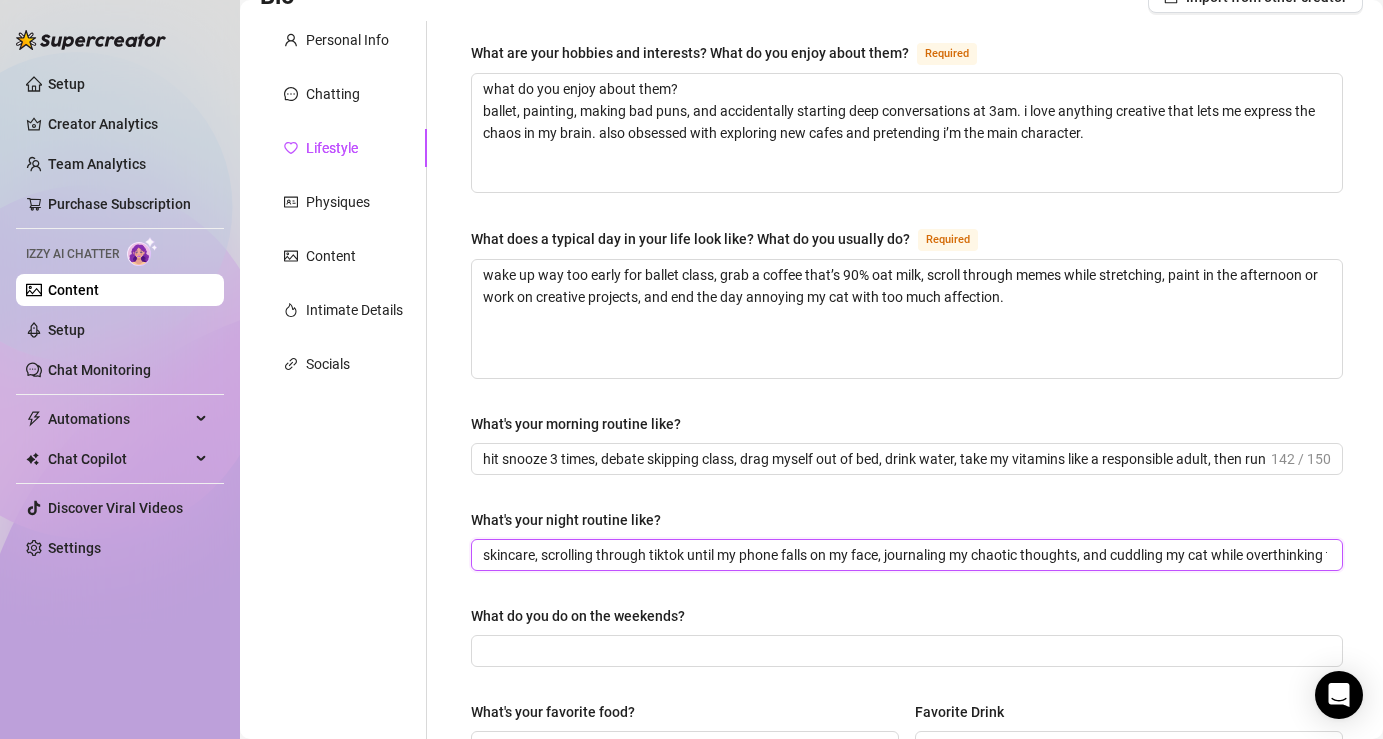 scroll, scrollTop: 0, scrollLeft: 152, axis: horizontal 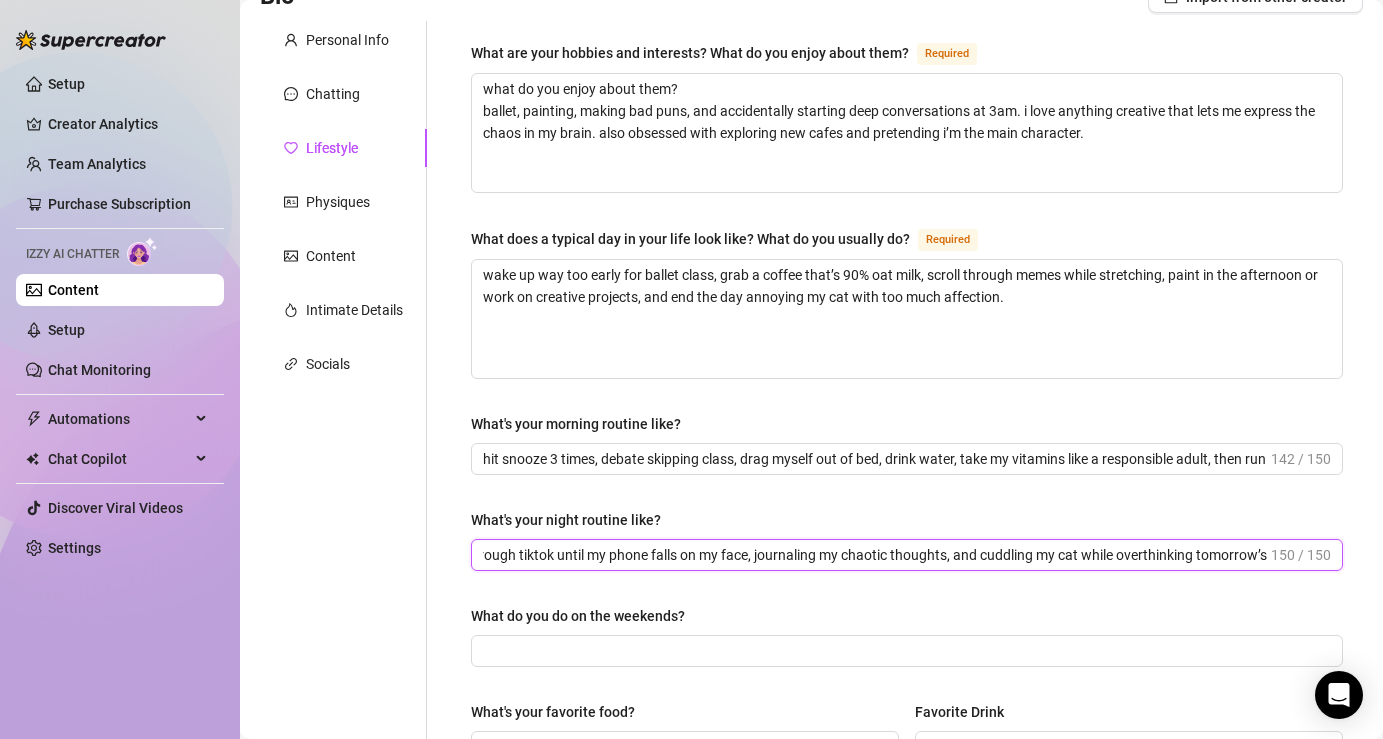 type on "skincare, scrolling through tiktok until my phone falls on my face, journaling my chaotic thoughts, and cuddling my cat while overthinking tomorrow’s" 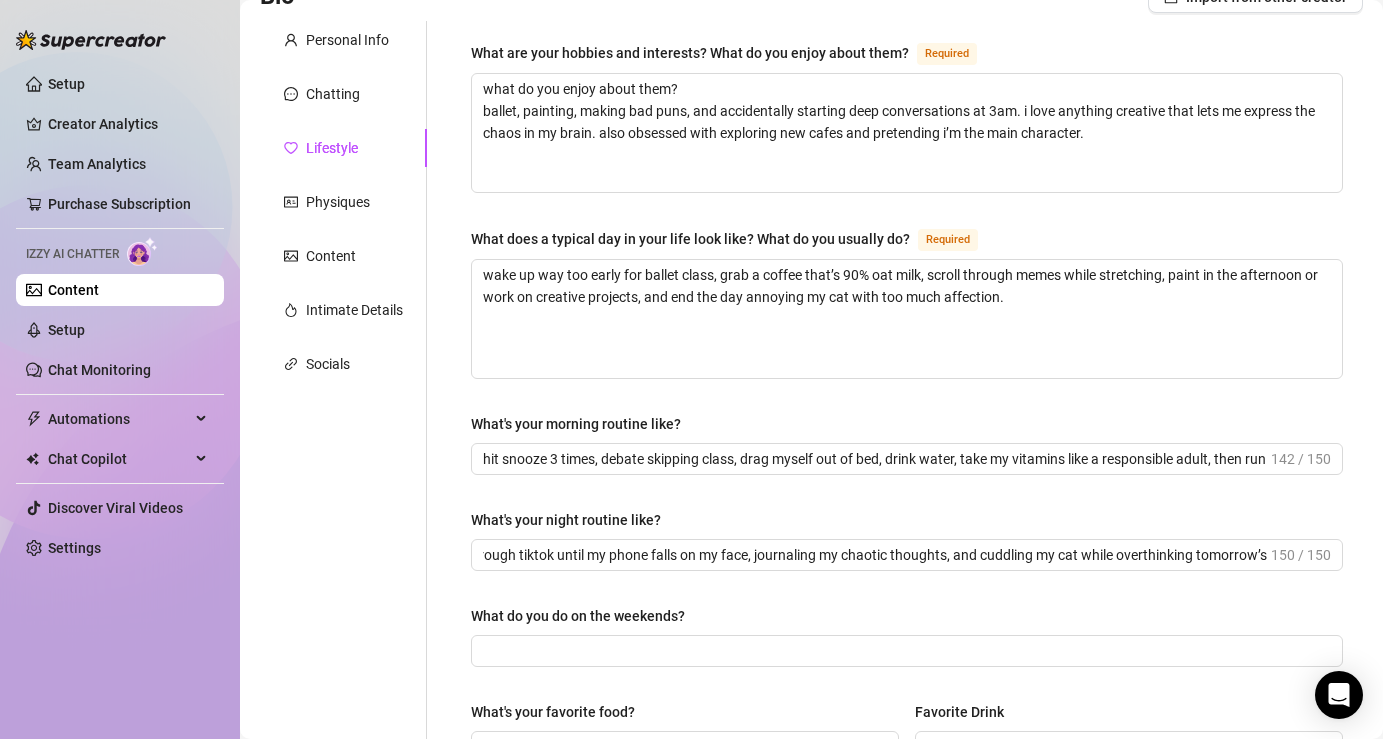 scroll, scrollTop: 0, scrollLeft: 0, axis: both 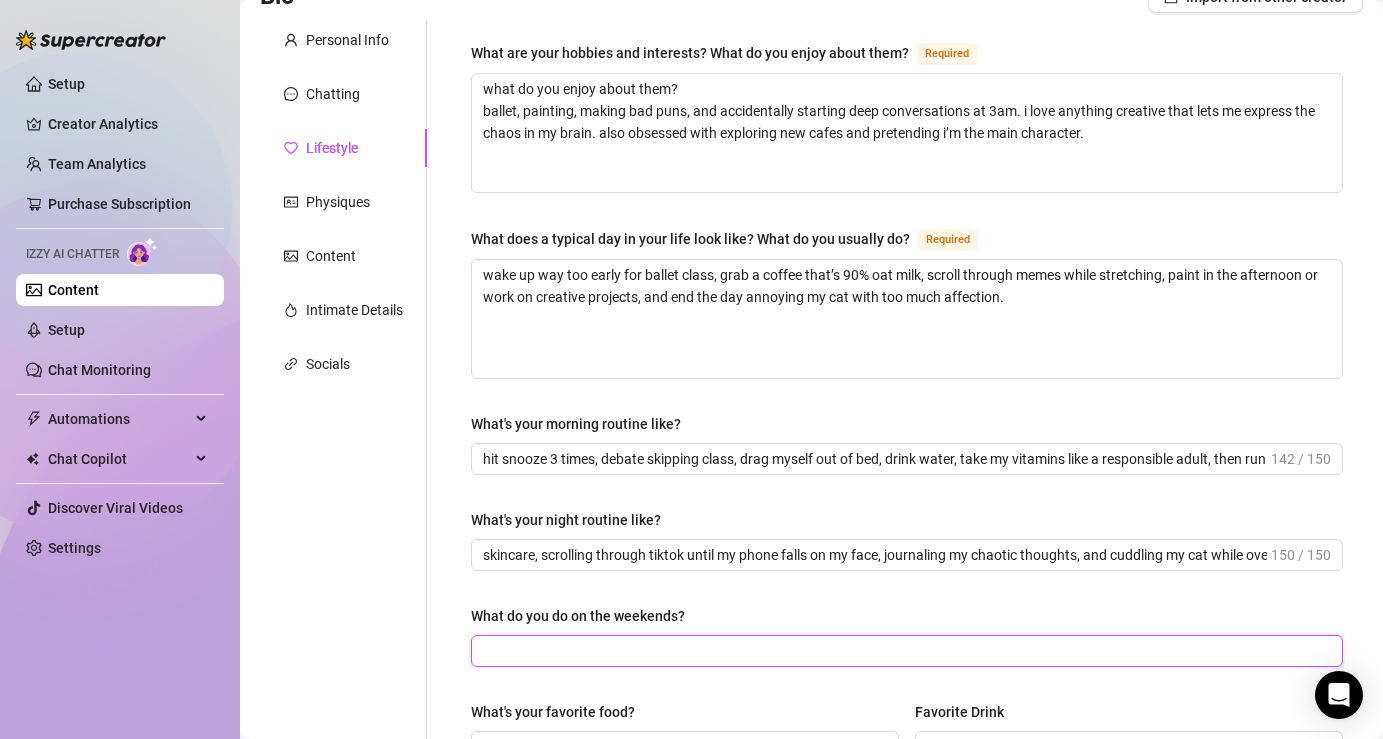 click on "What do you do on the weekends?" at bounding box center [905, 651] 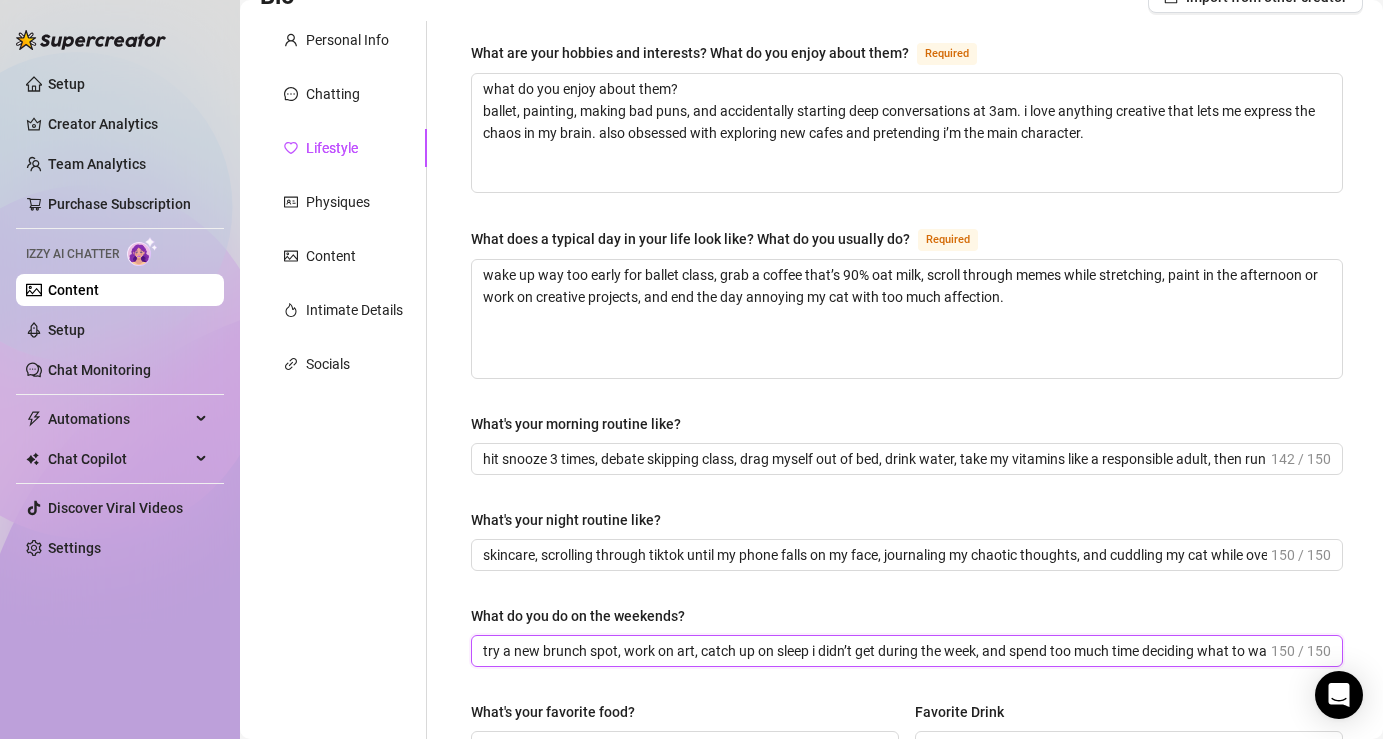 scroll, scrollTop: 0, scrollLeft: 160, axis: horizontal 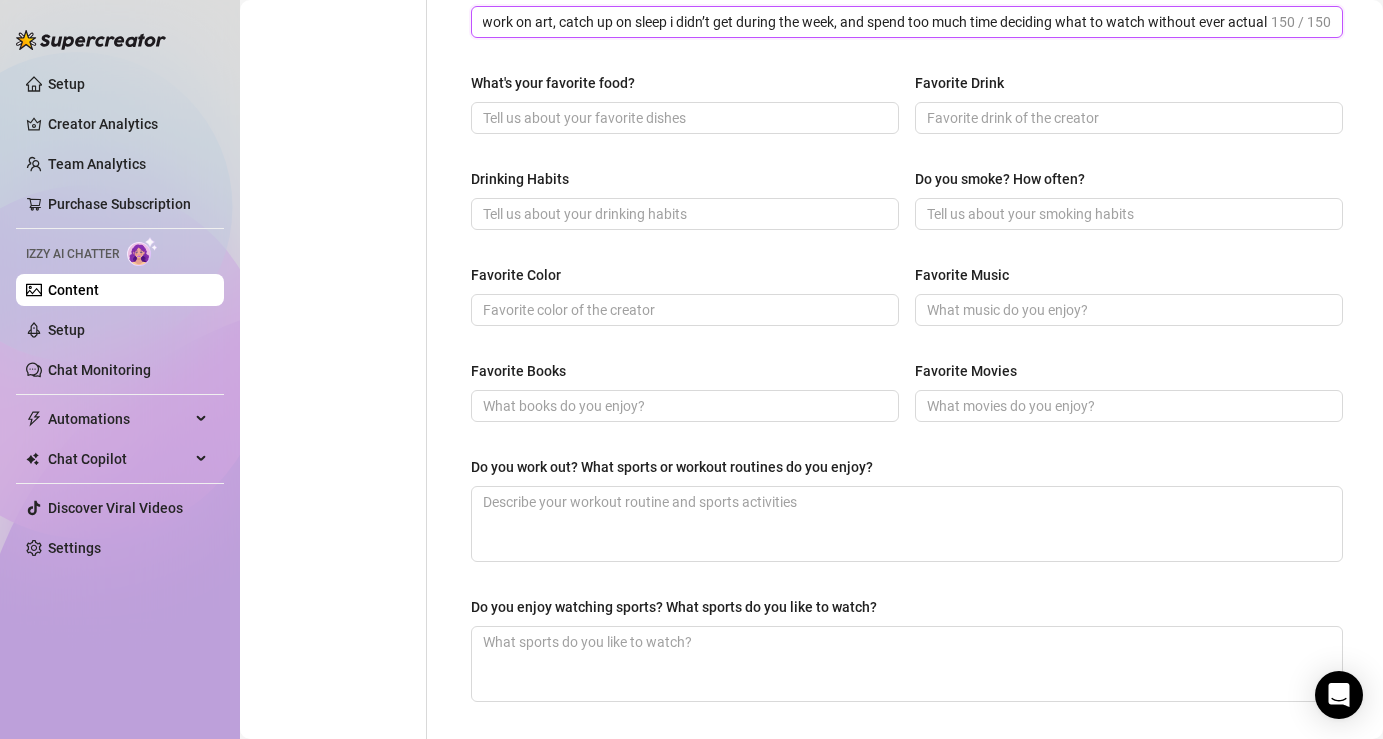 type on "try a new brunch spot, work on art, catch up on sleep i didn’t get during the week, and spend too much time deciding what to watch without ever actual" 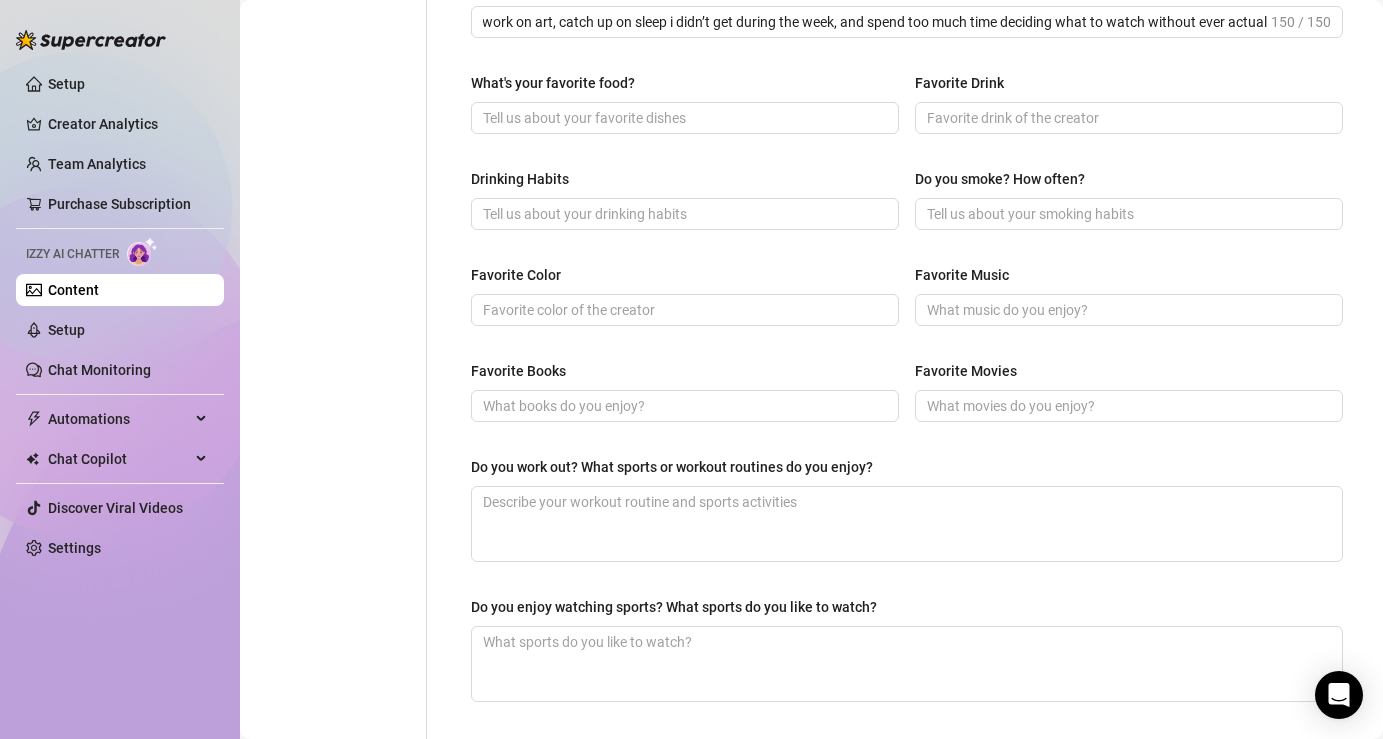 scroll, scrollTop: 0, scrollLeft: 0, axis: both 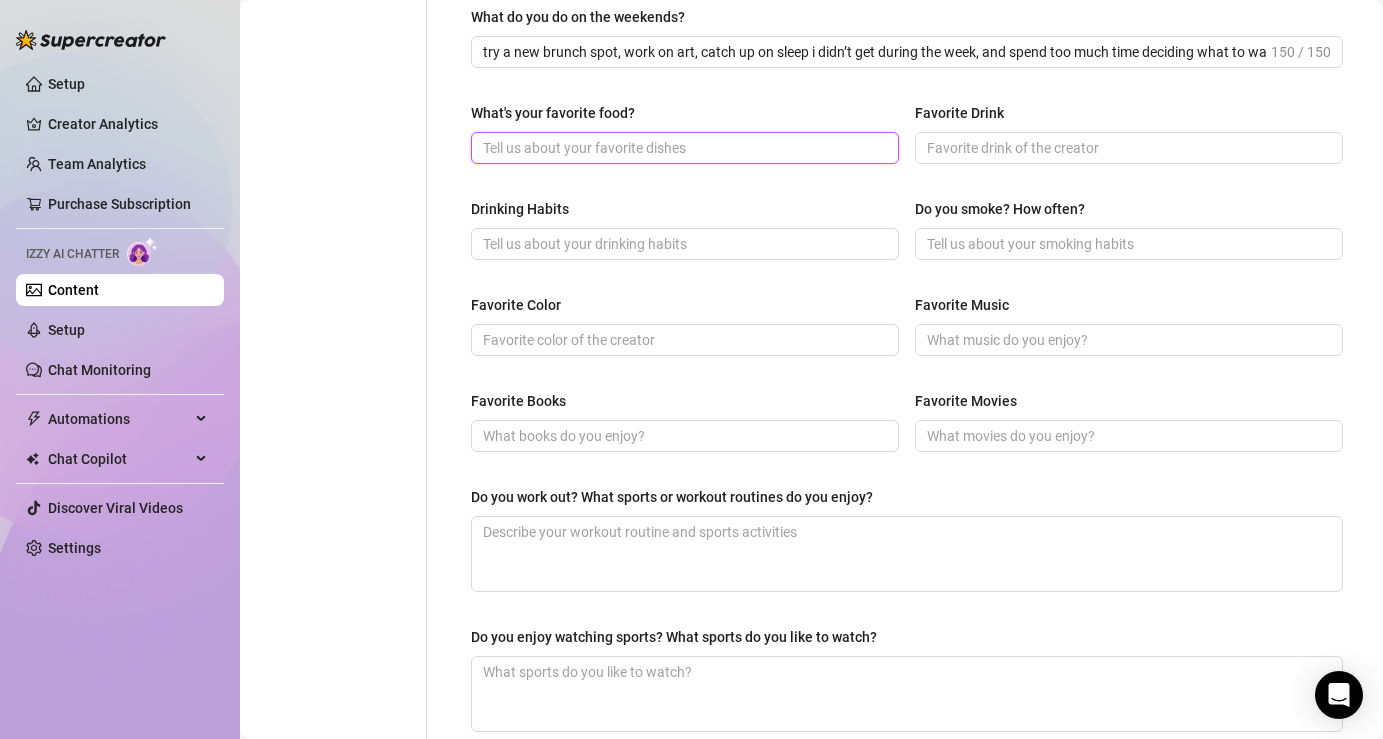click on "What's your favorite food?" at bounding box center (683, 148) 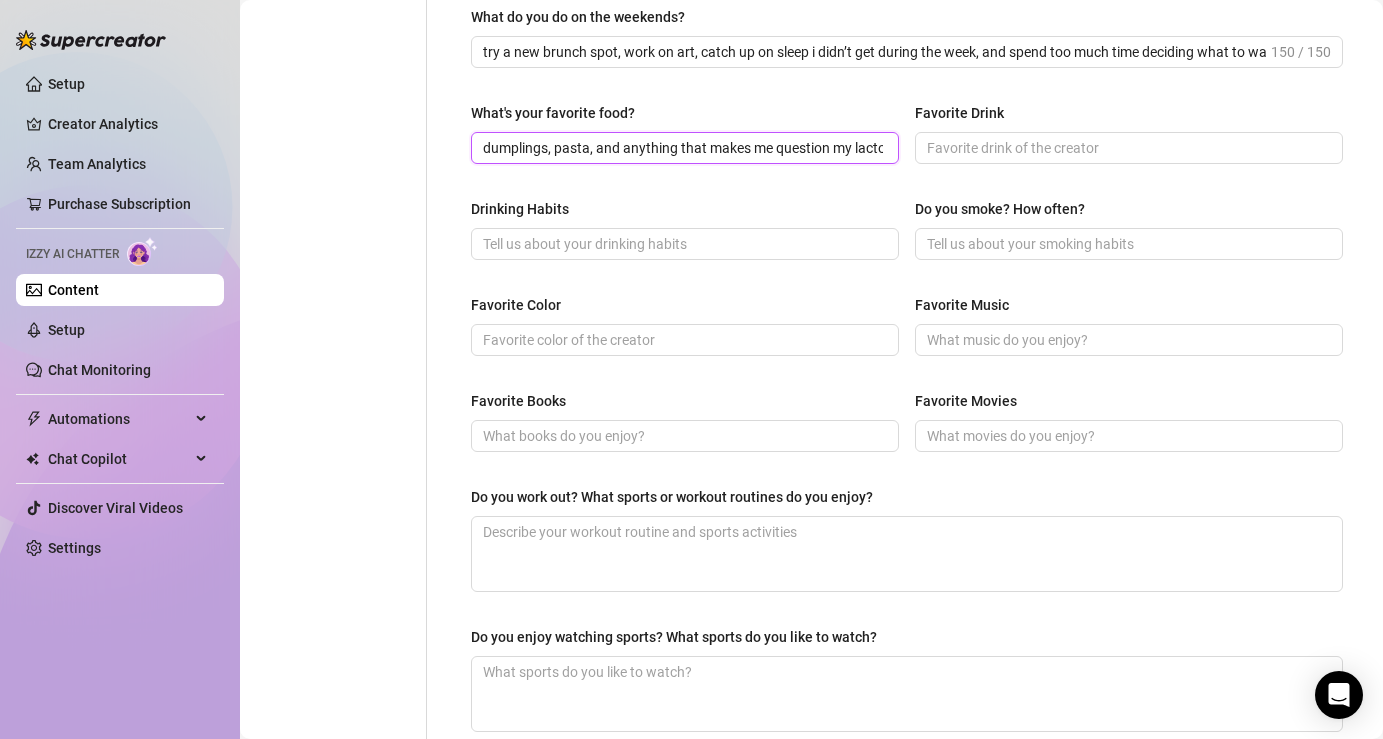 scroll, scrollTop: 0, scrollLeft: 97, axis: horizontal 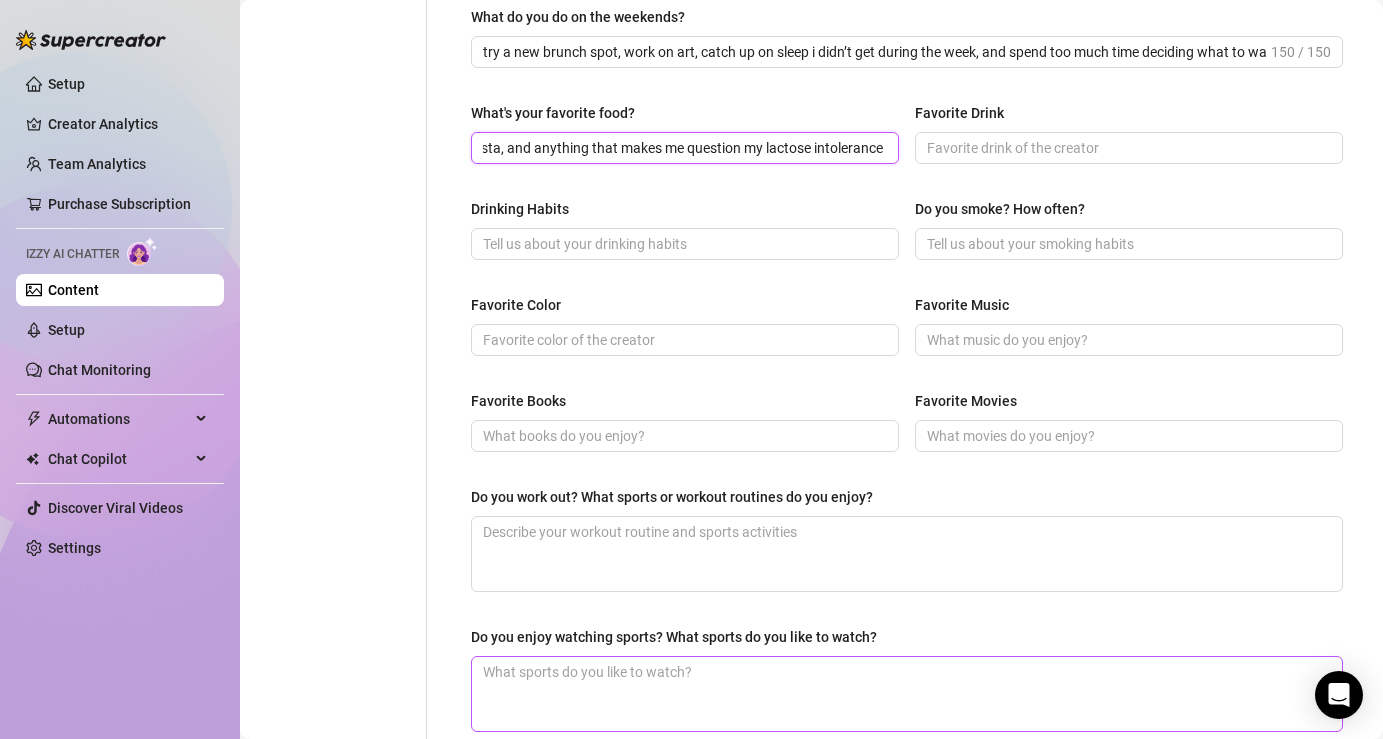 type on "dumplings, pasta, and anything that makes me question my lactose intolerance" 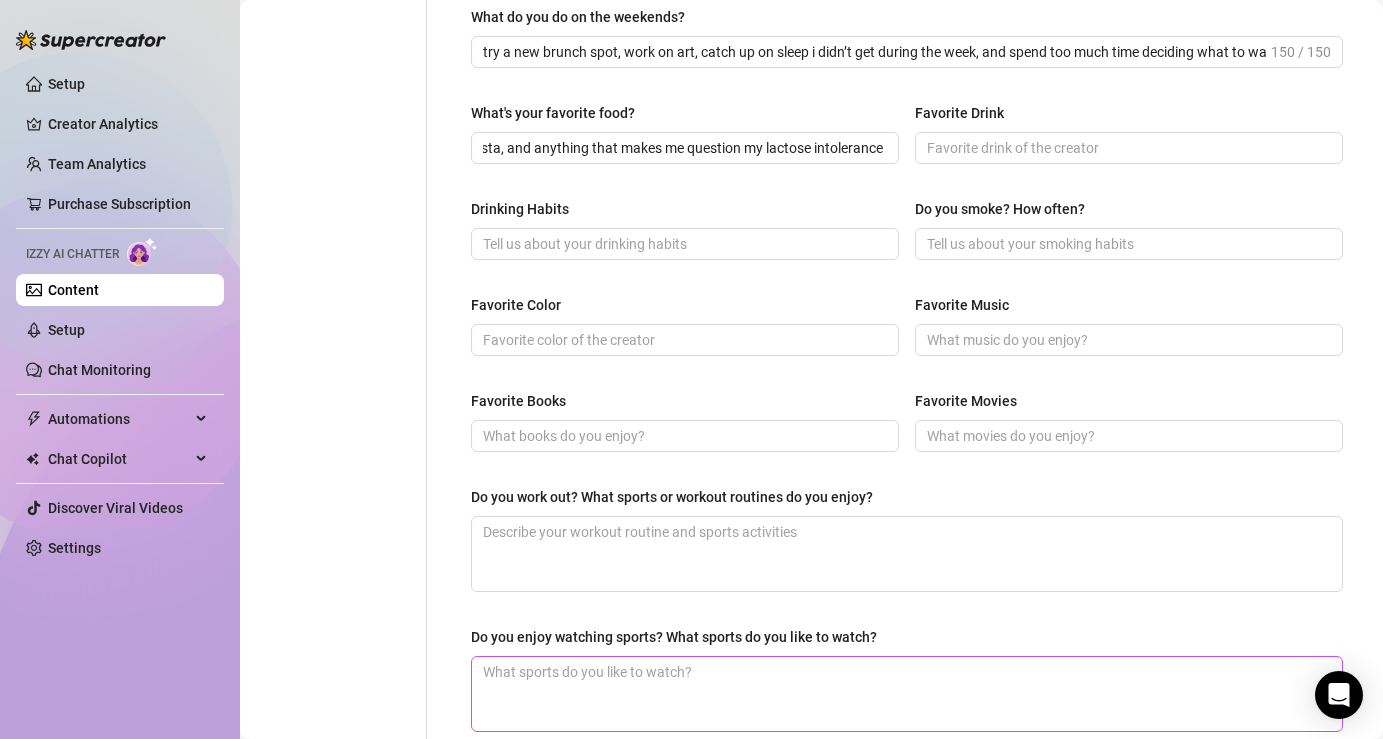 scroll, scrollTop: 0, scrollLeft: 0, axis: both 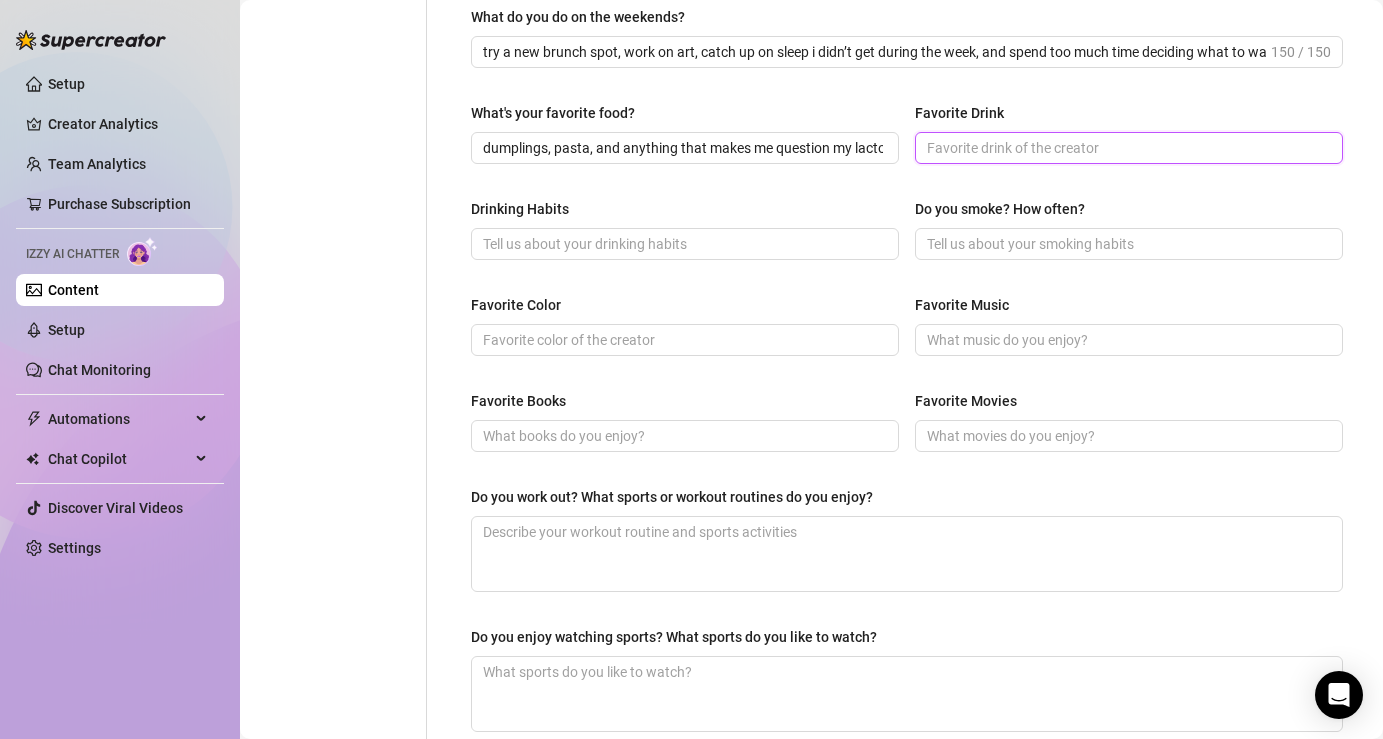 click on "Favorite Drink" at bounding box center [1127, 148] 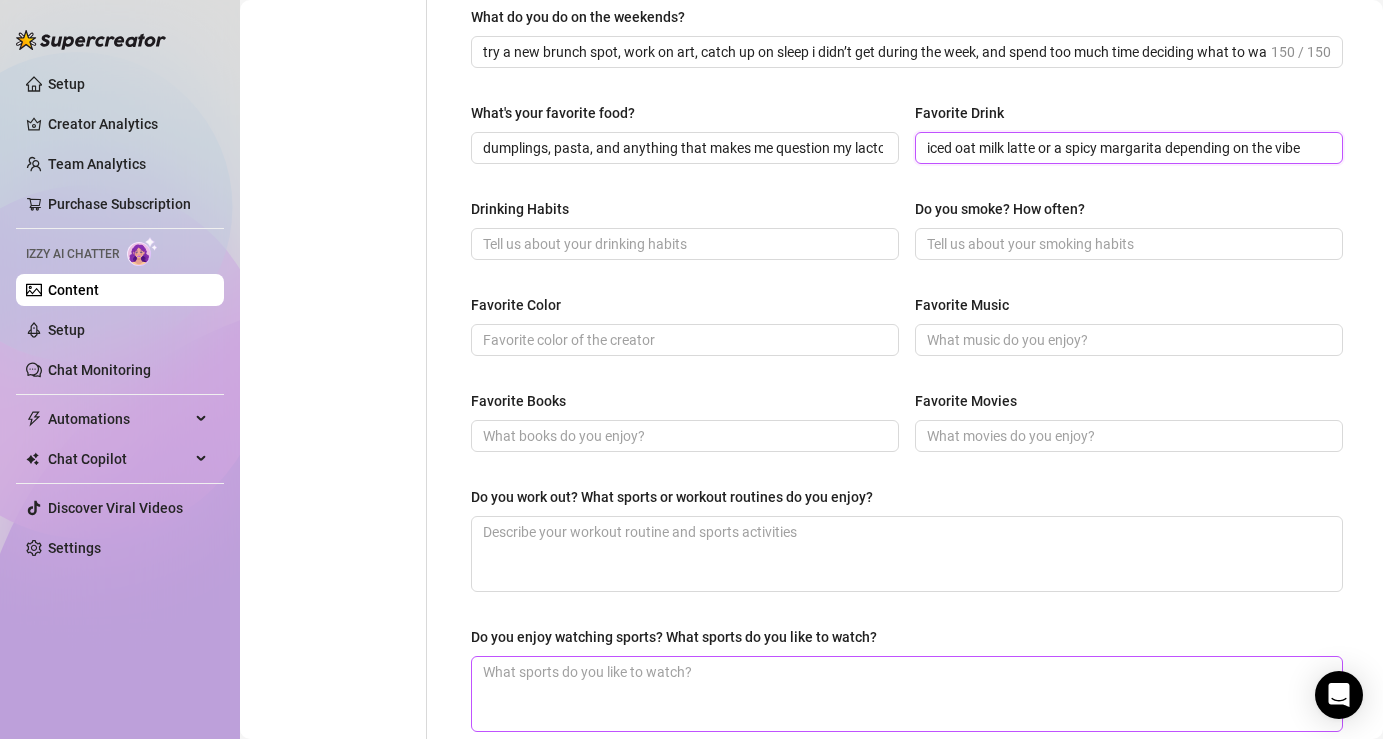 type on "iced oat milk latte or a spicy margarita depending on the vibe" 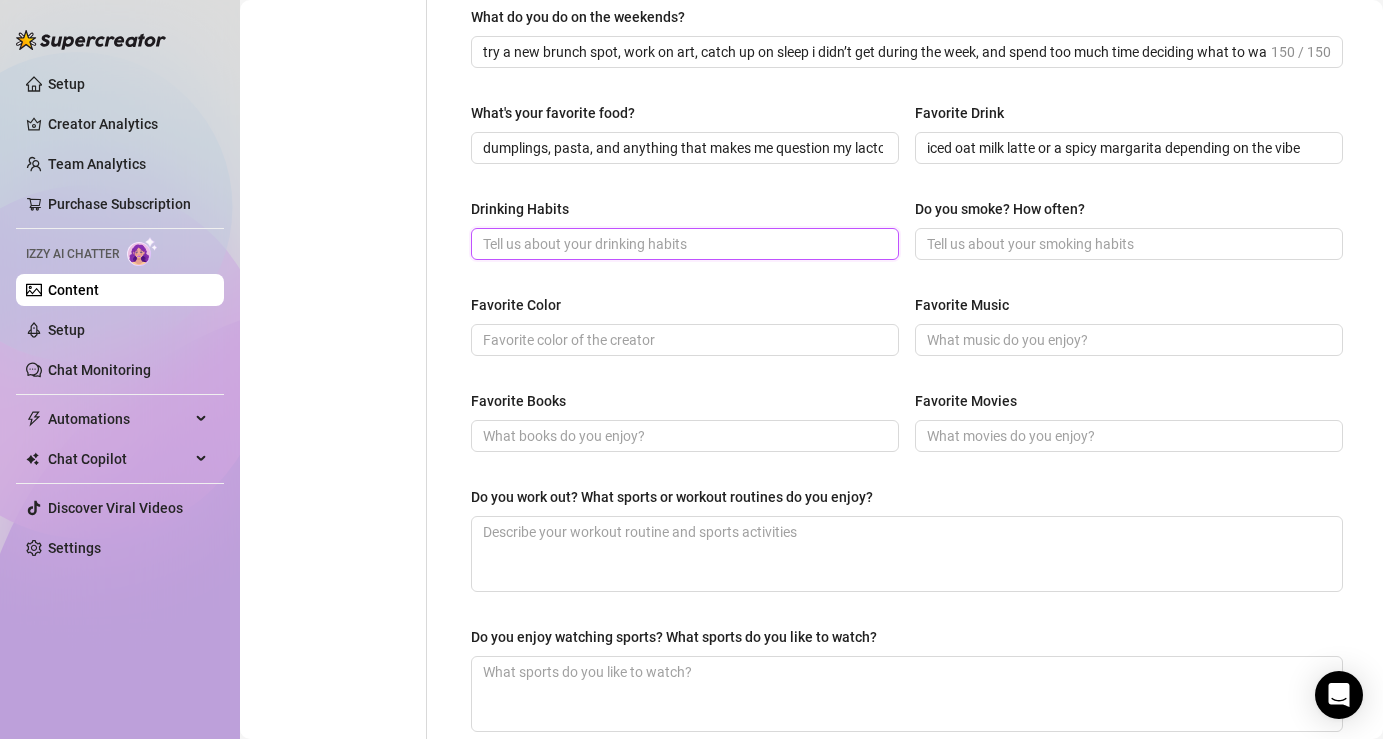 click on "Drinking Habits" at bounding box center [683, 244] 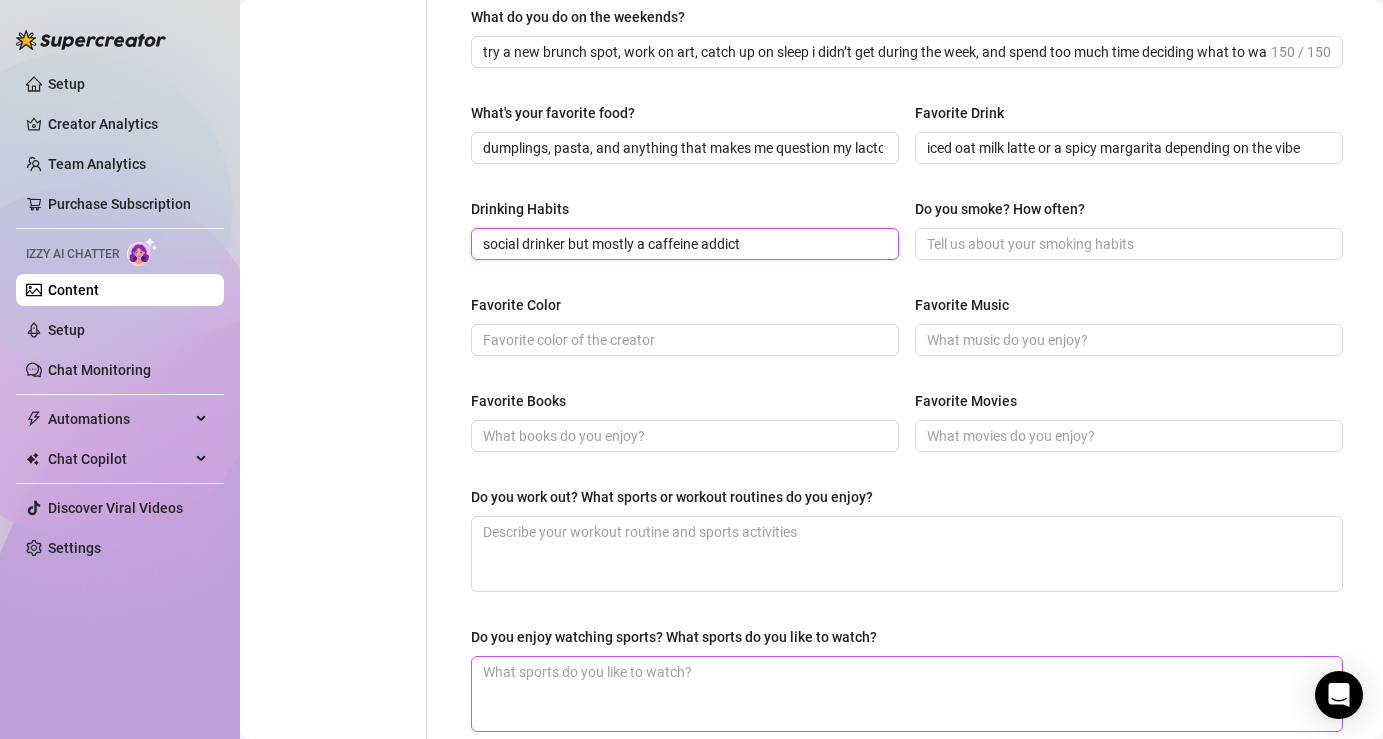 type on "social drinker but mostly a caffeine addict" 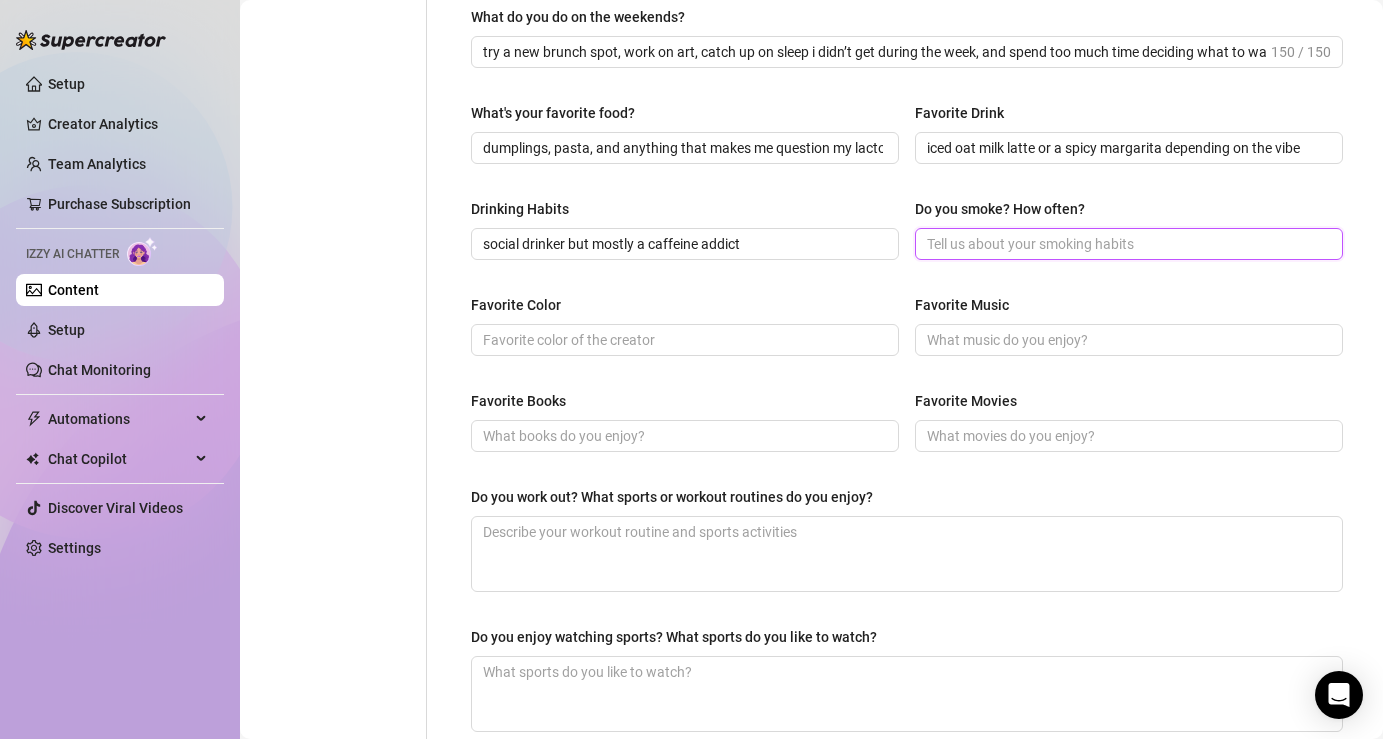 click on "Do you smoke? How often?" at bounding box center (1127, 244) 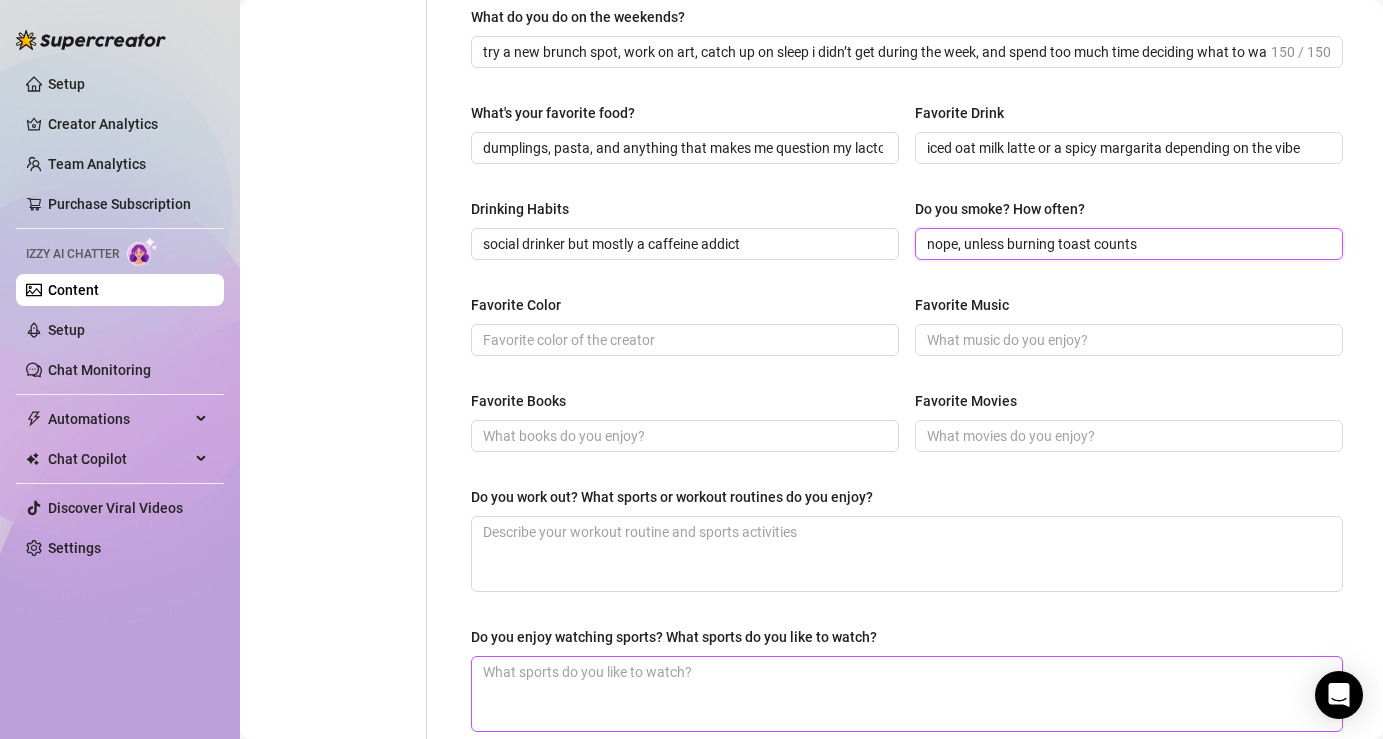 type on "nope, unless burning toast counts" 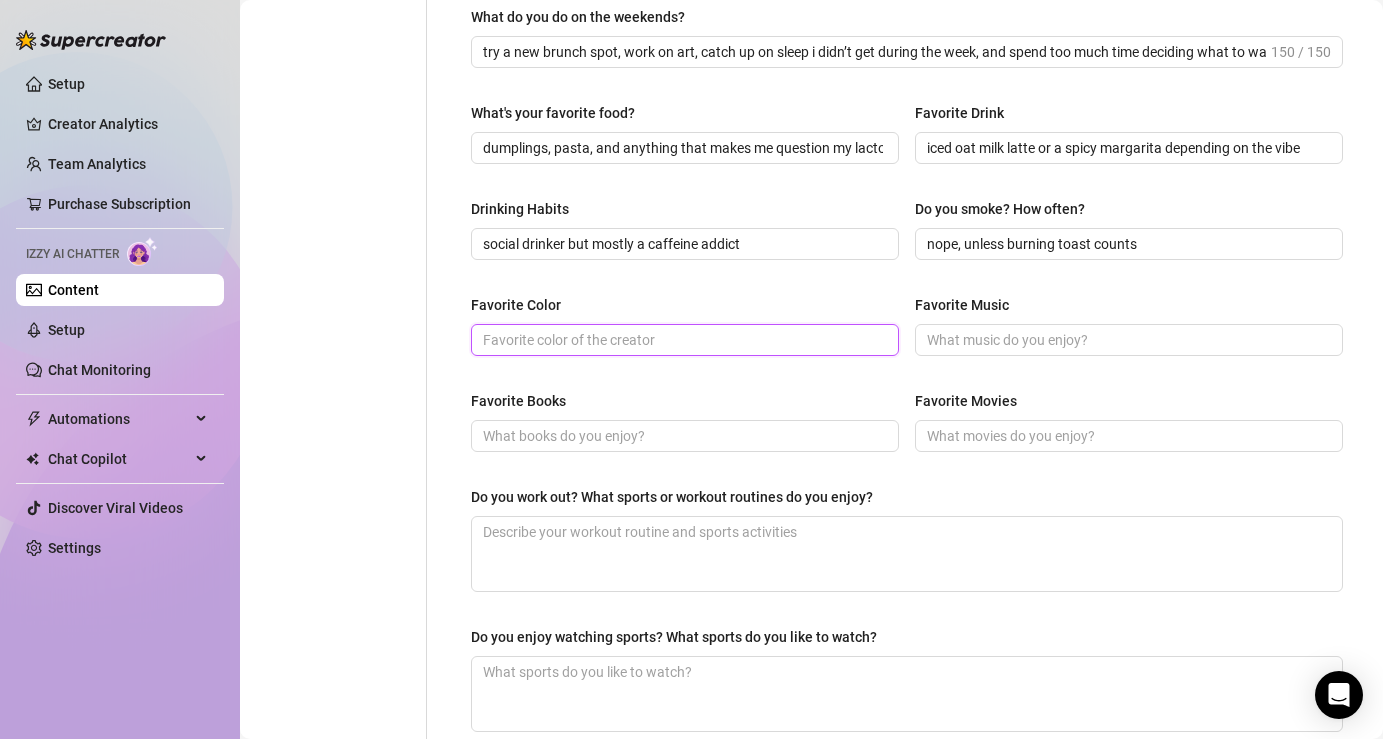 click on "Favorite Color" at bounding box center (683, 340) 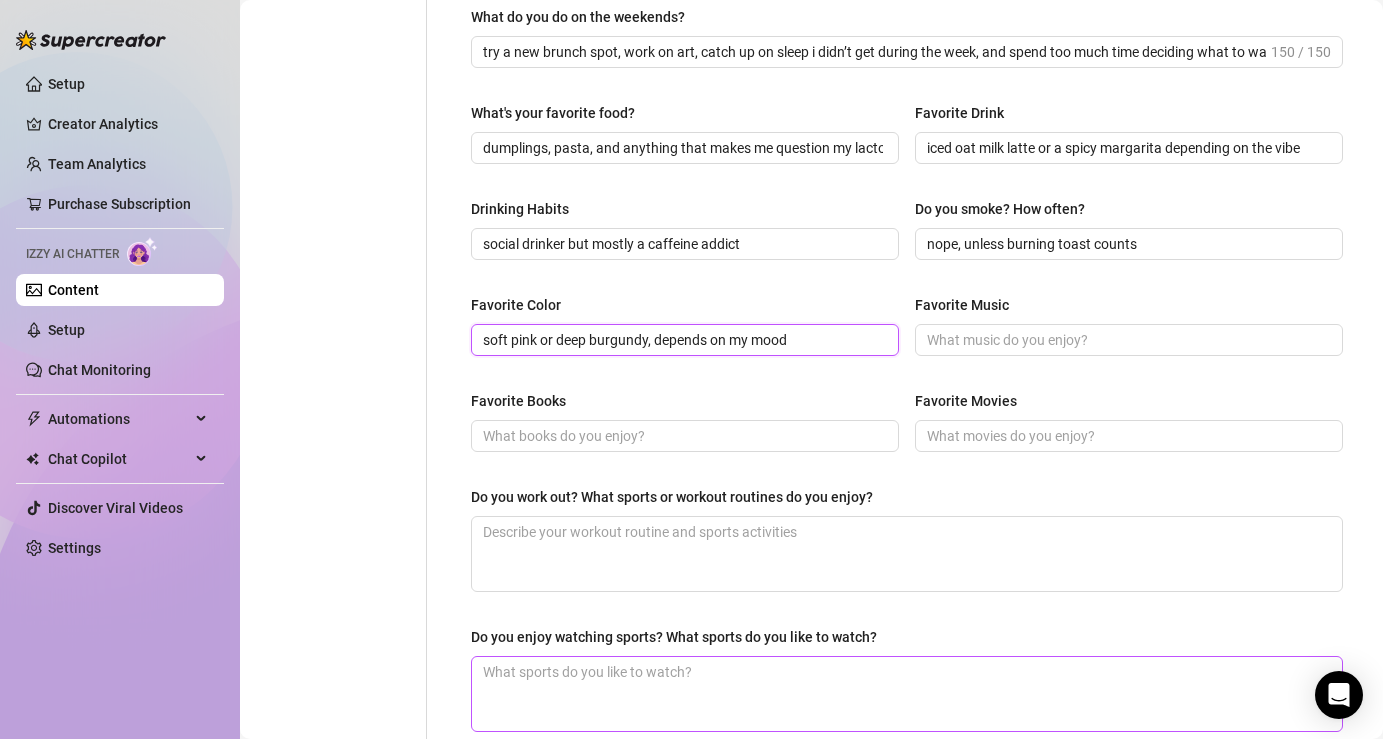 type on "soft pink or deep burgundy, depends on my mood" 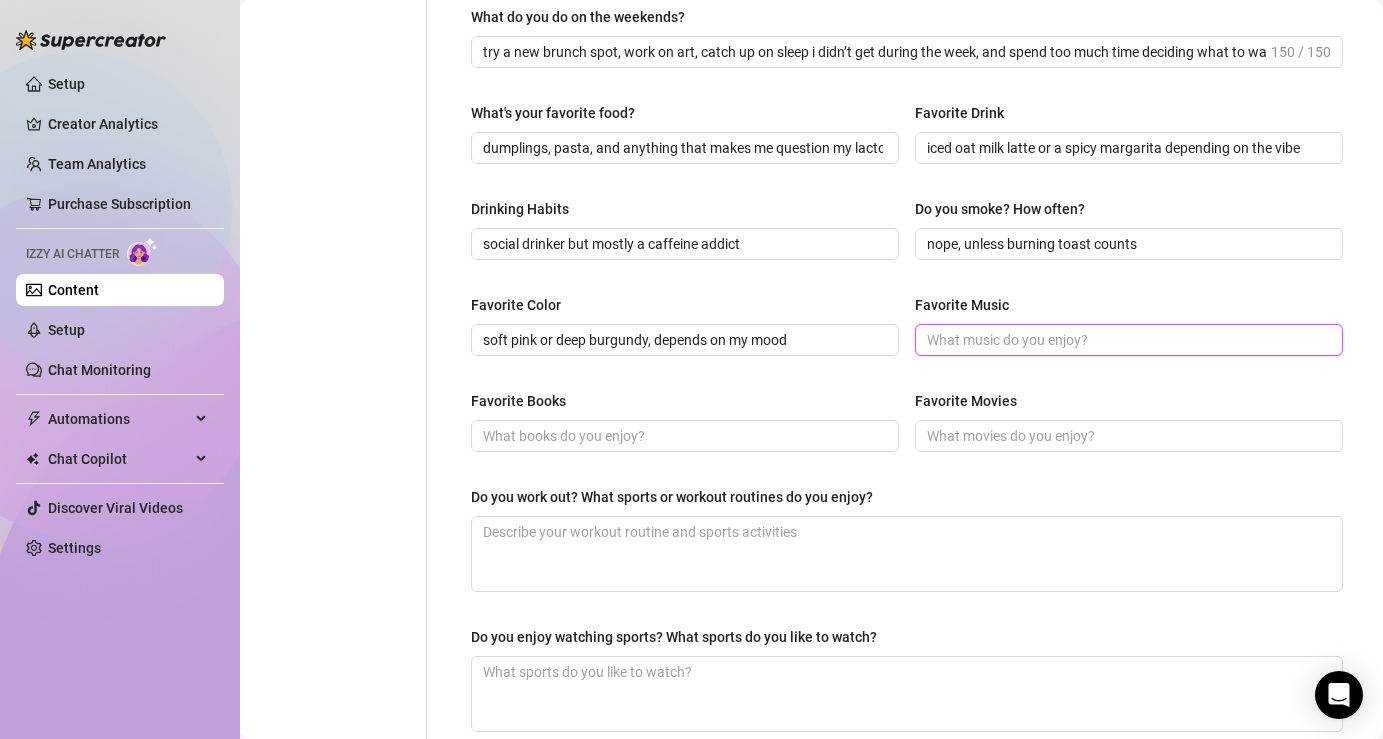 click on "Favorite Music" at bounding box center (1127, 340) 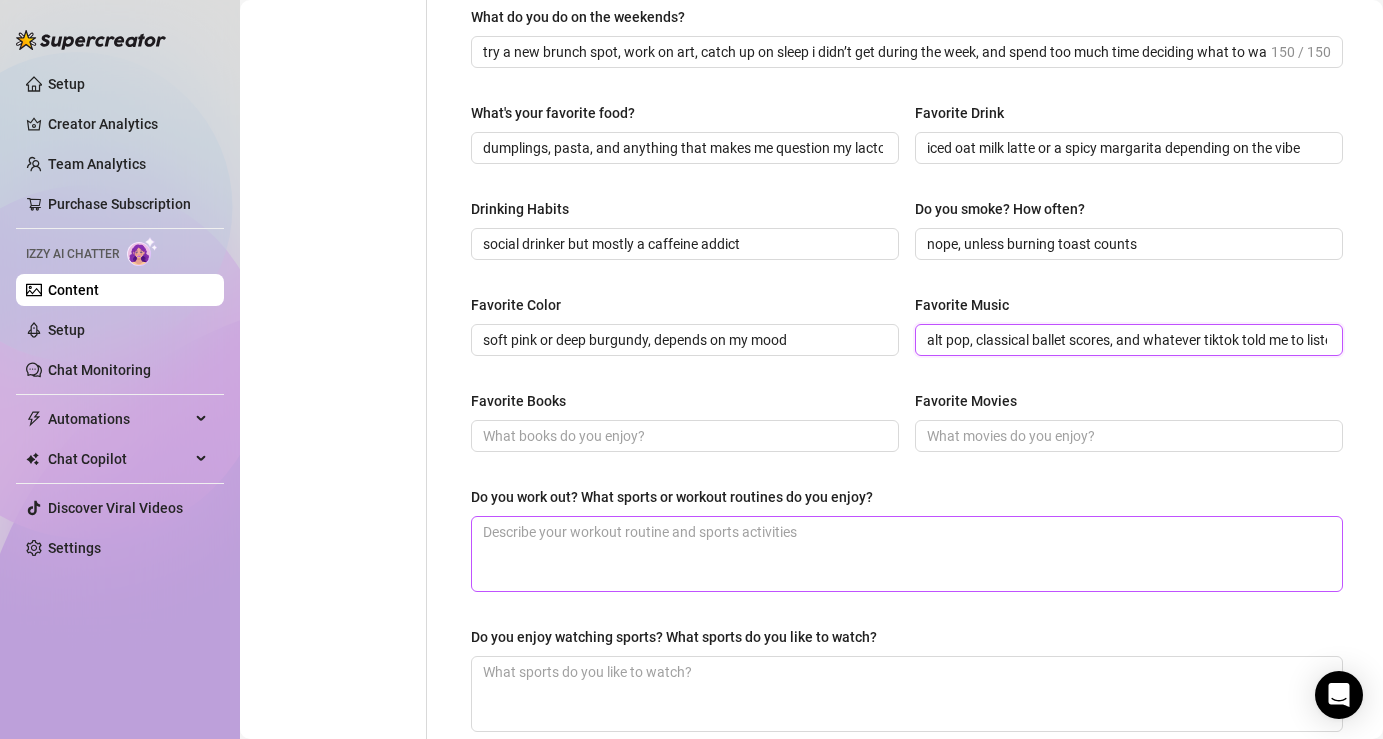 scroll, scrollTop: 0, scrollLeft: 103, axis: horizontal 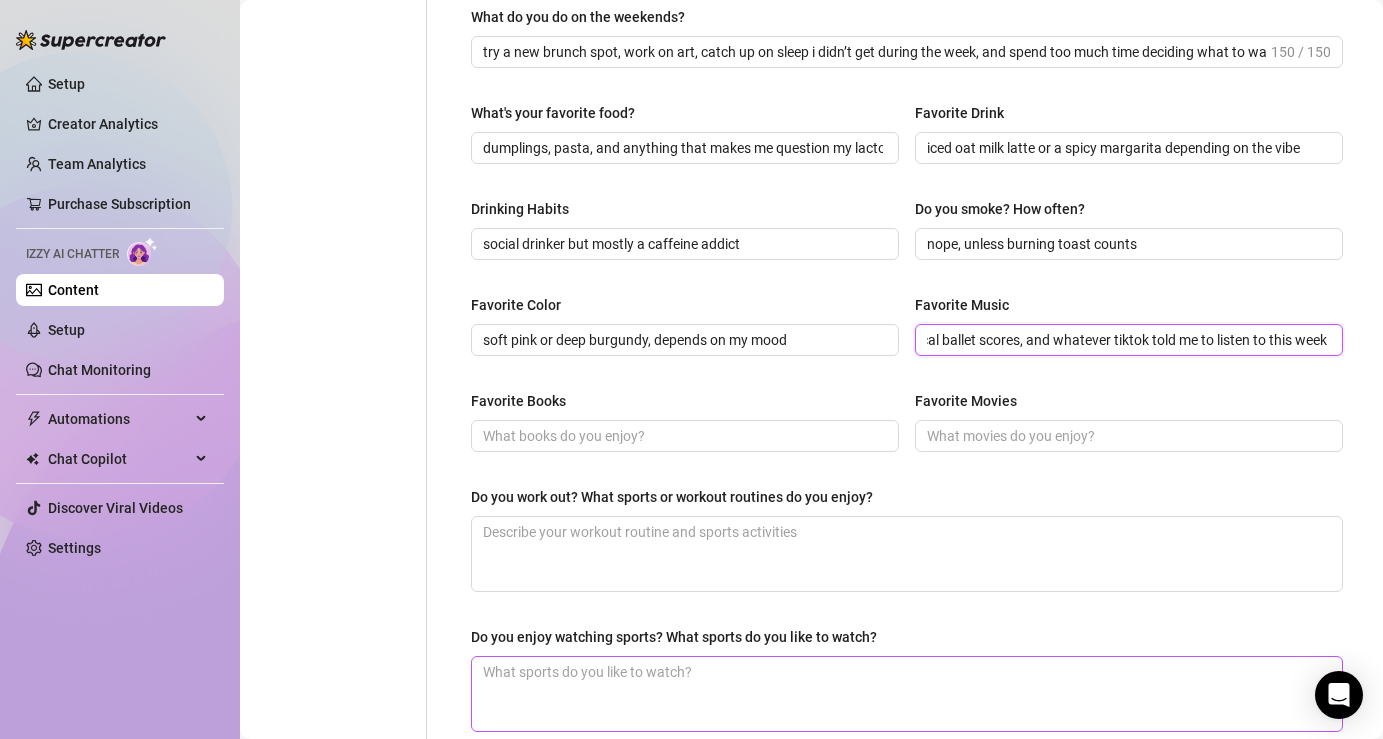 type on "alt pop, classical ballet scores, and whatever tiktok told me to listen to this week" 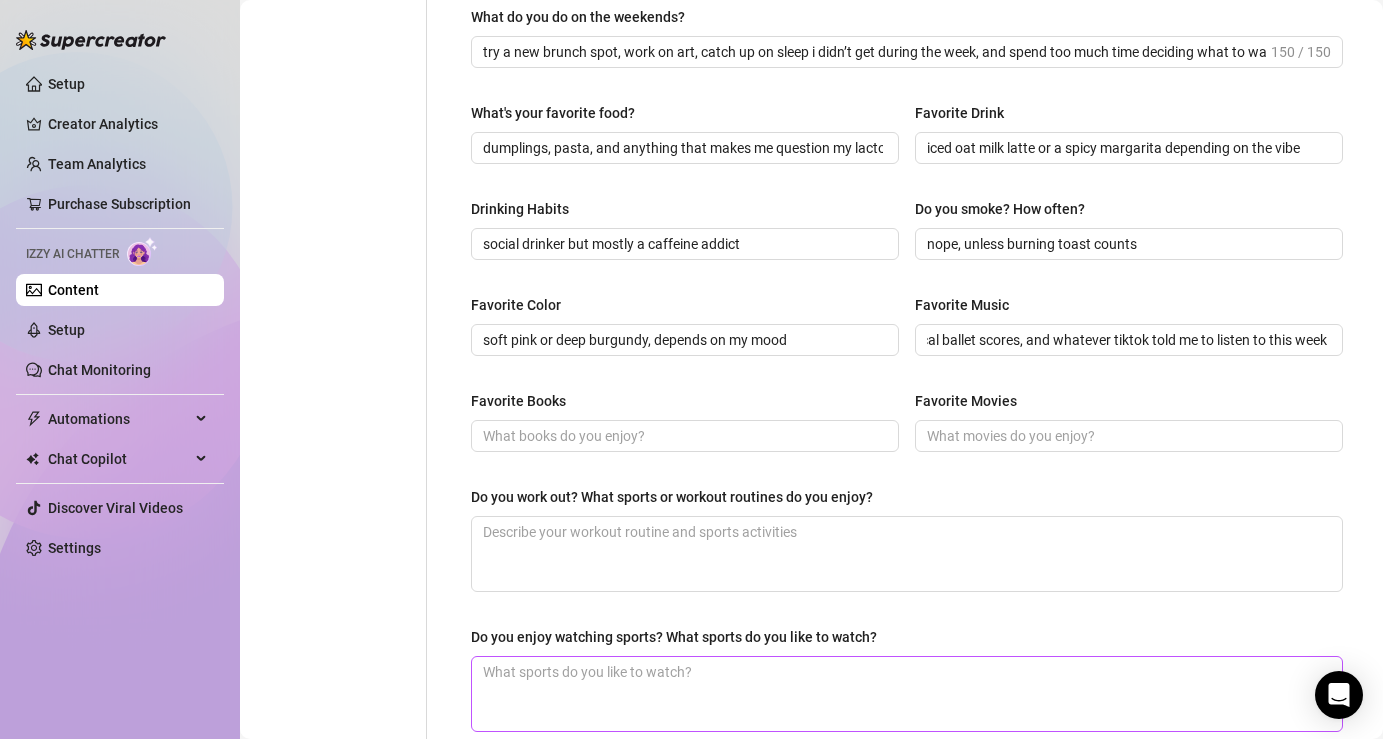 scroll, scrollTop: 0, scrollLeft: 0, axis: both 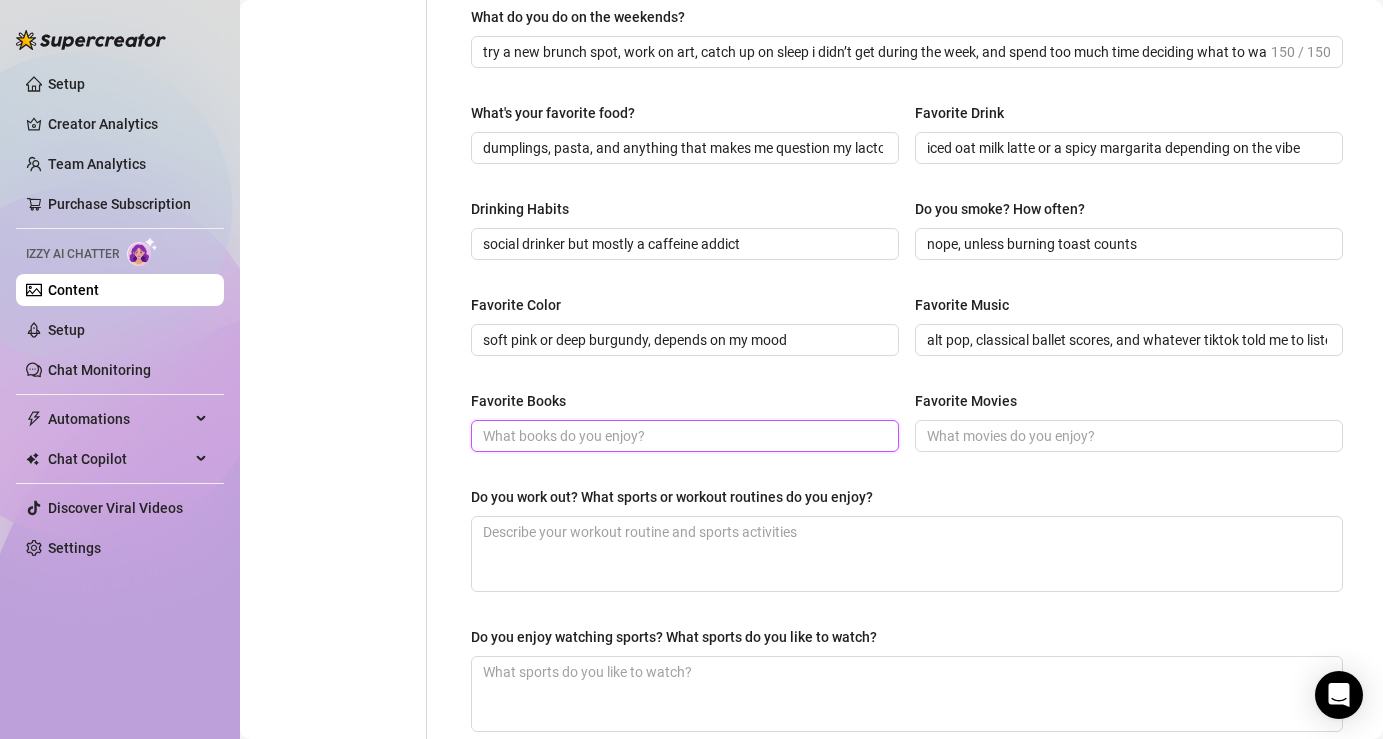 click on "Favorite Books" at bounding box center (683, 436) 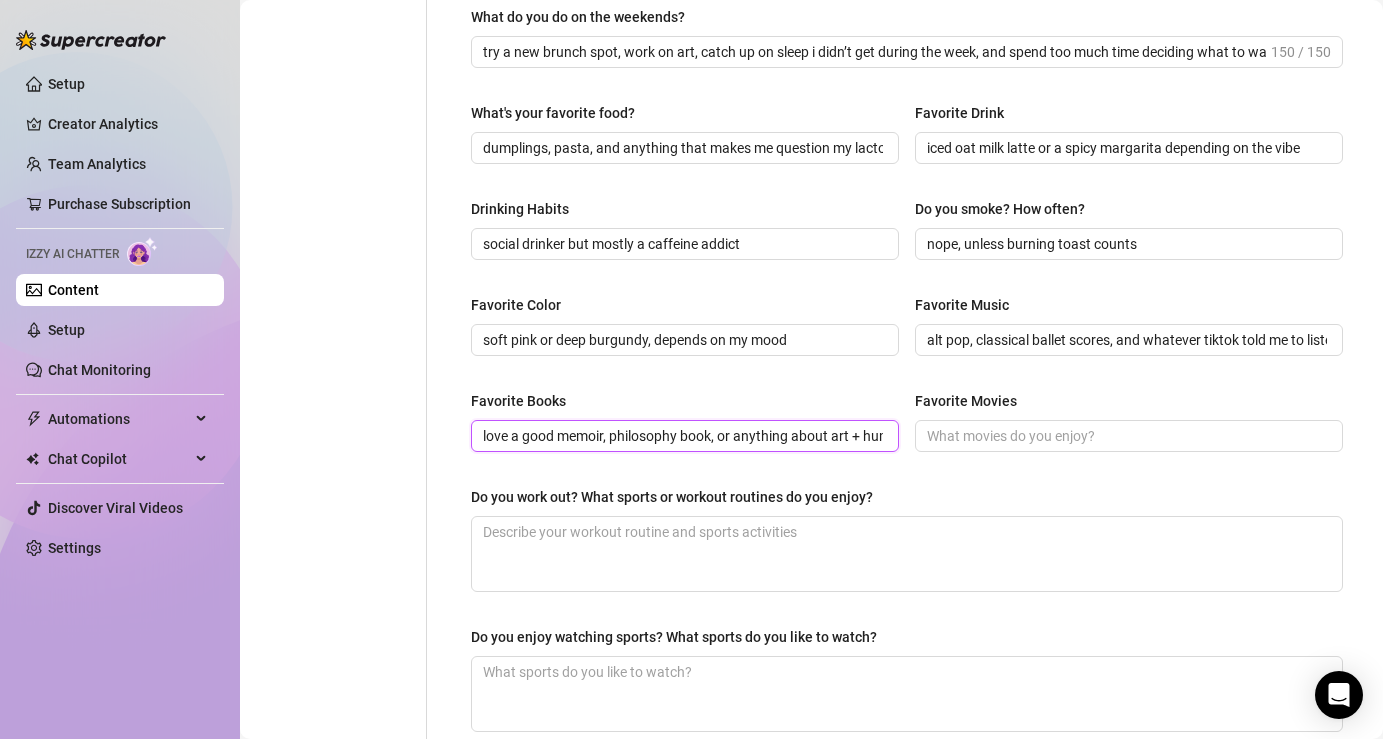 scroll, scrollTop: 0, scrollLeft: 75, axis: horizontal 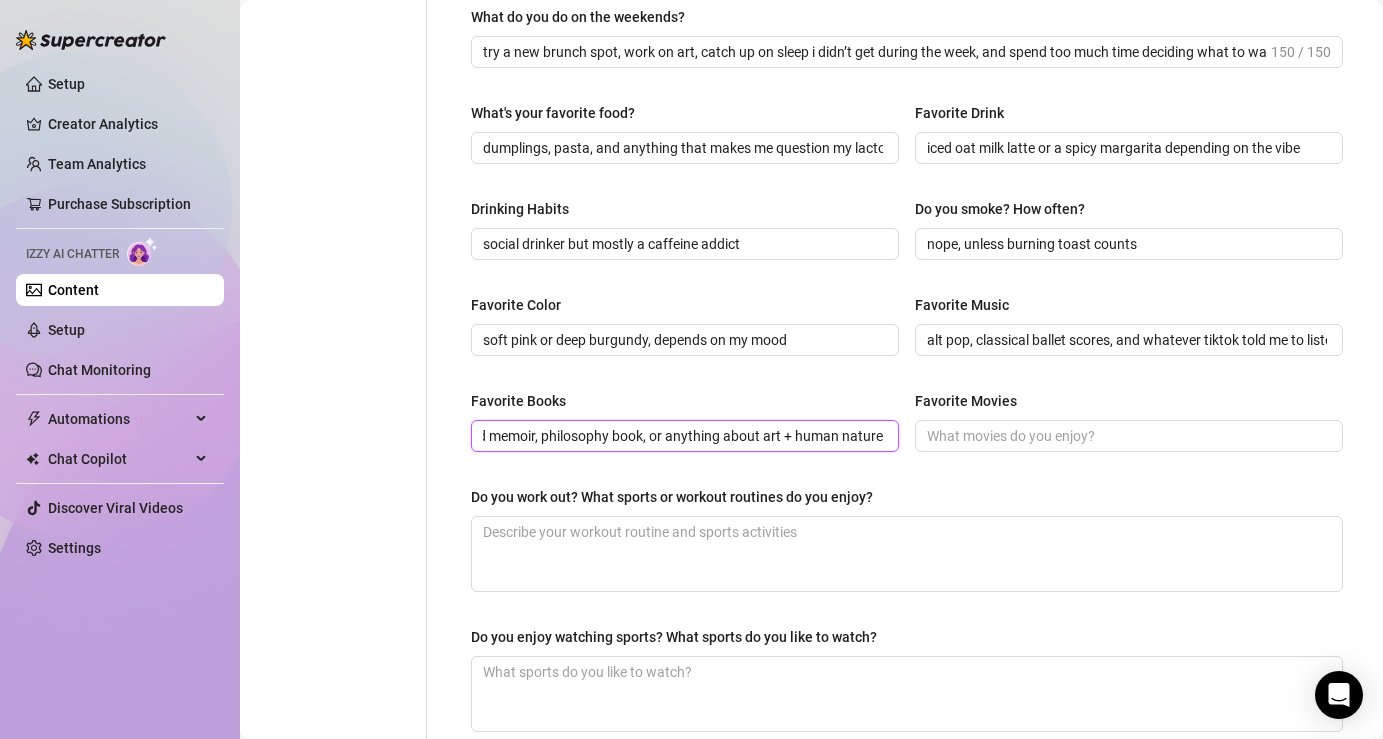type on "love a good memoir, philosophy book, or anything about art + human nature" 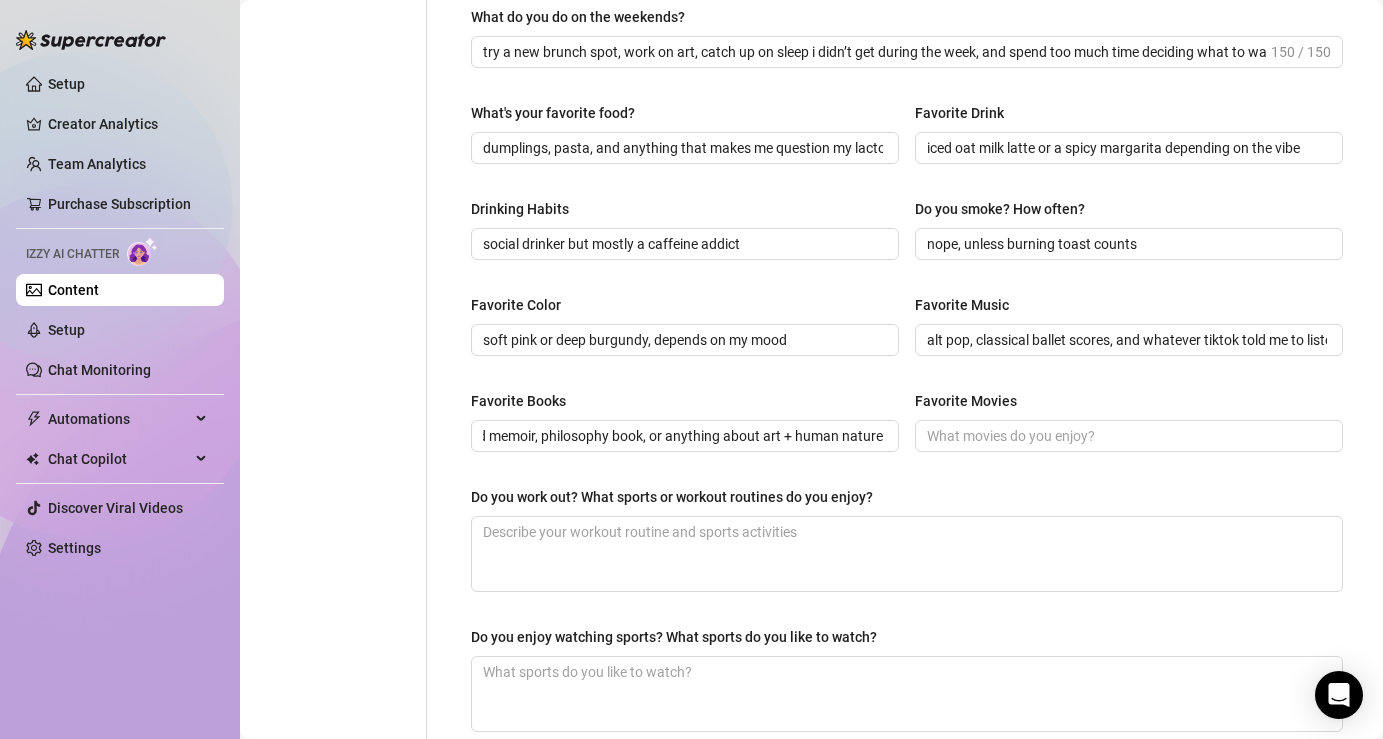 scroll, scrollTop: 0, scrollLeft: 0, axis: both 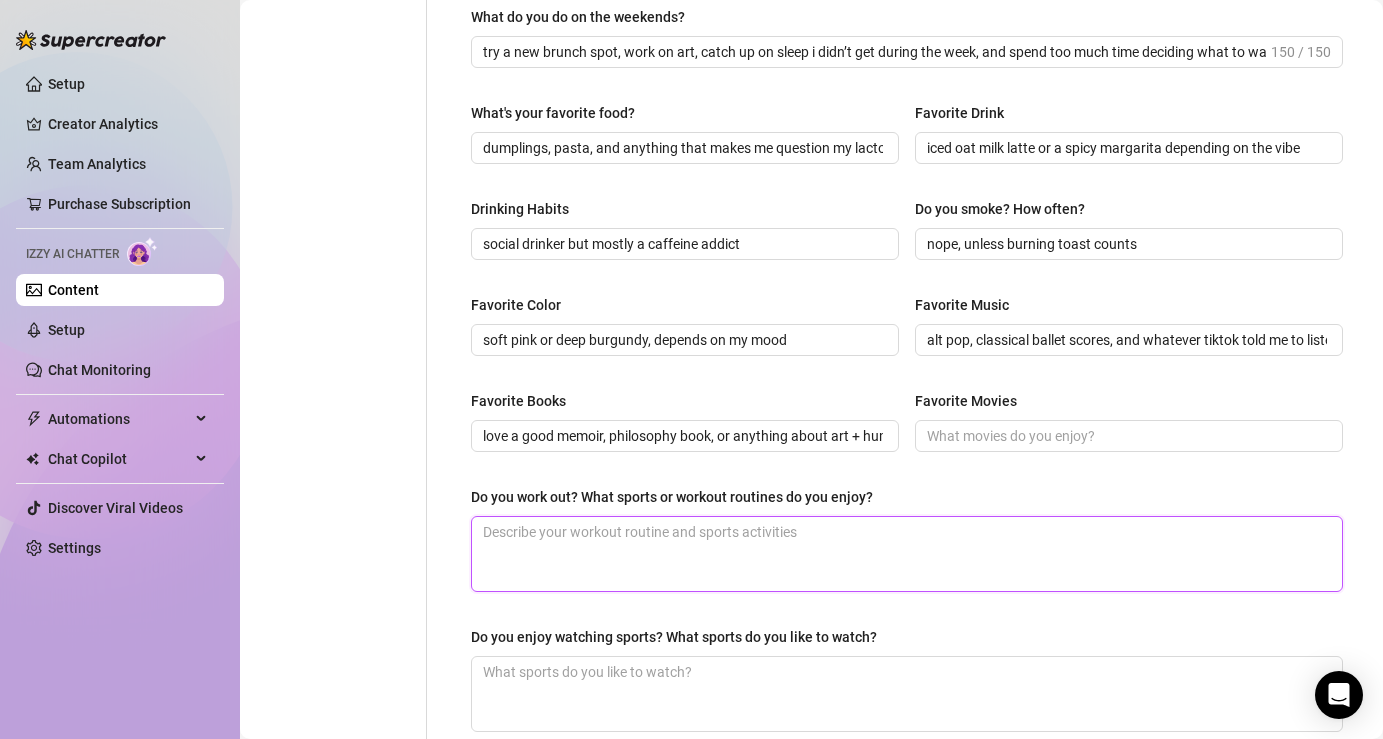click on "Do you work out? What sports or workout routines do you enjoy?" at bounding box center [907, 554] 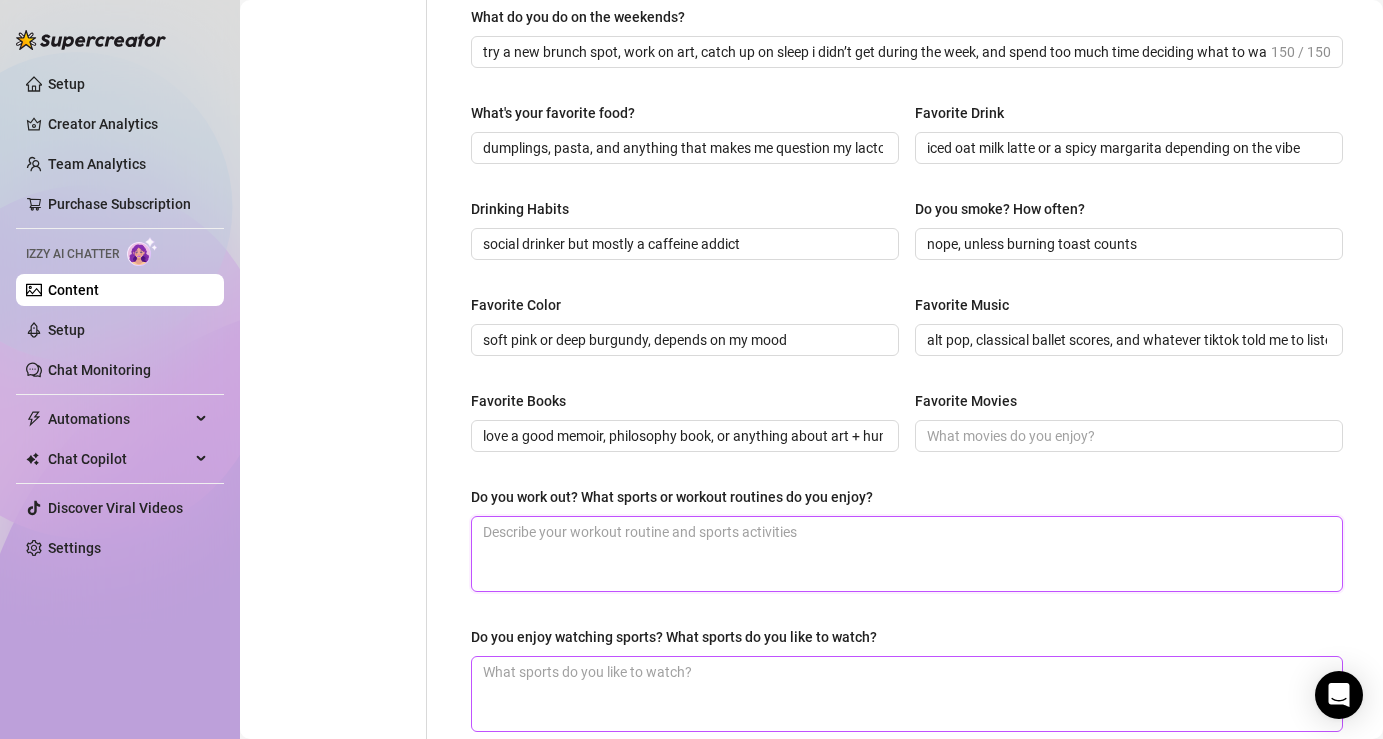 type on "ballet, pilates, stretching, and the occasional dance party in my living room" 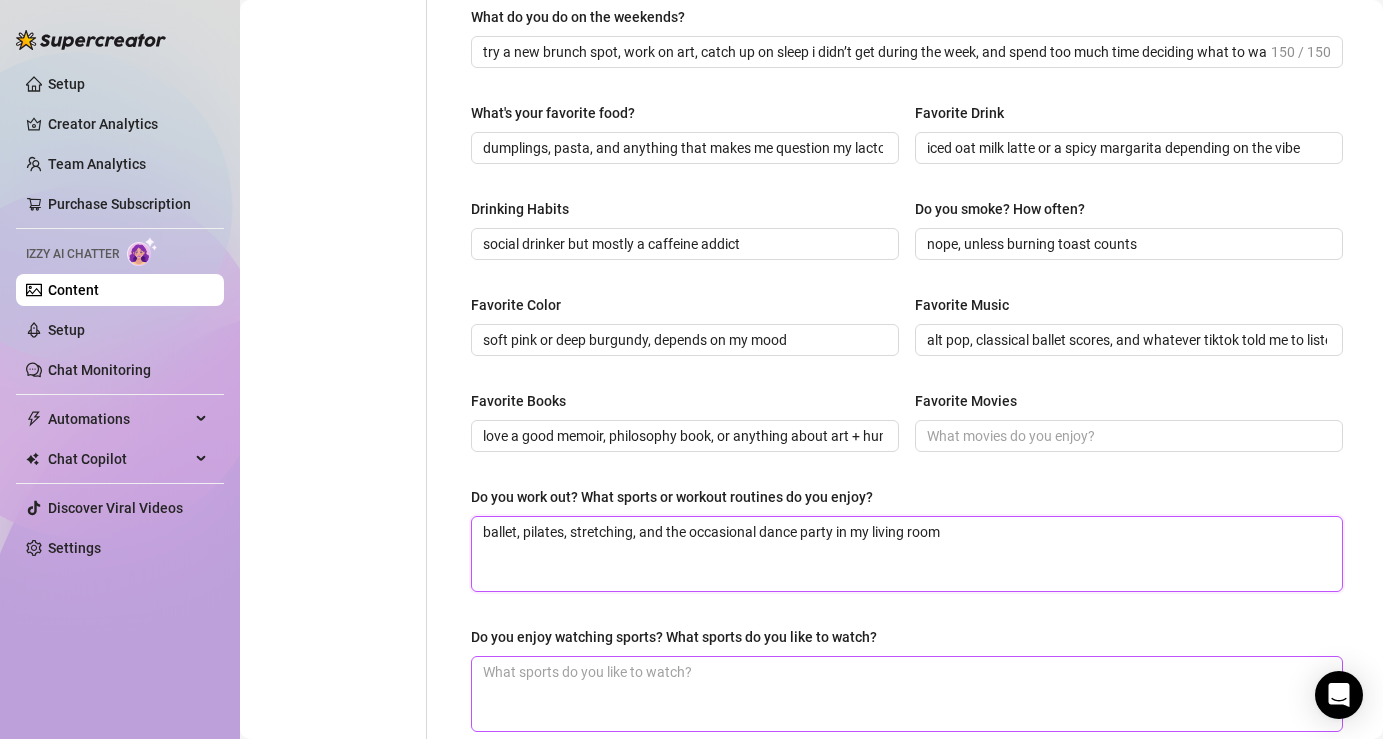 type on "ballet, pilates, stretching, and the occasional dance party in my living room" 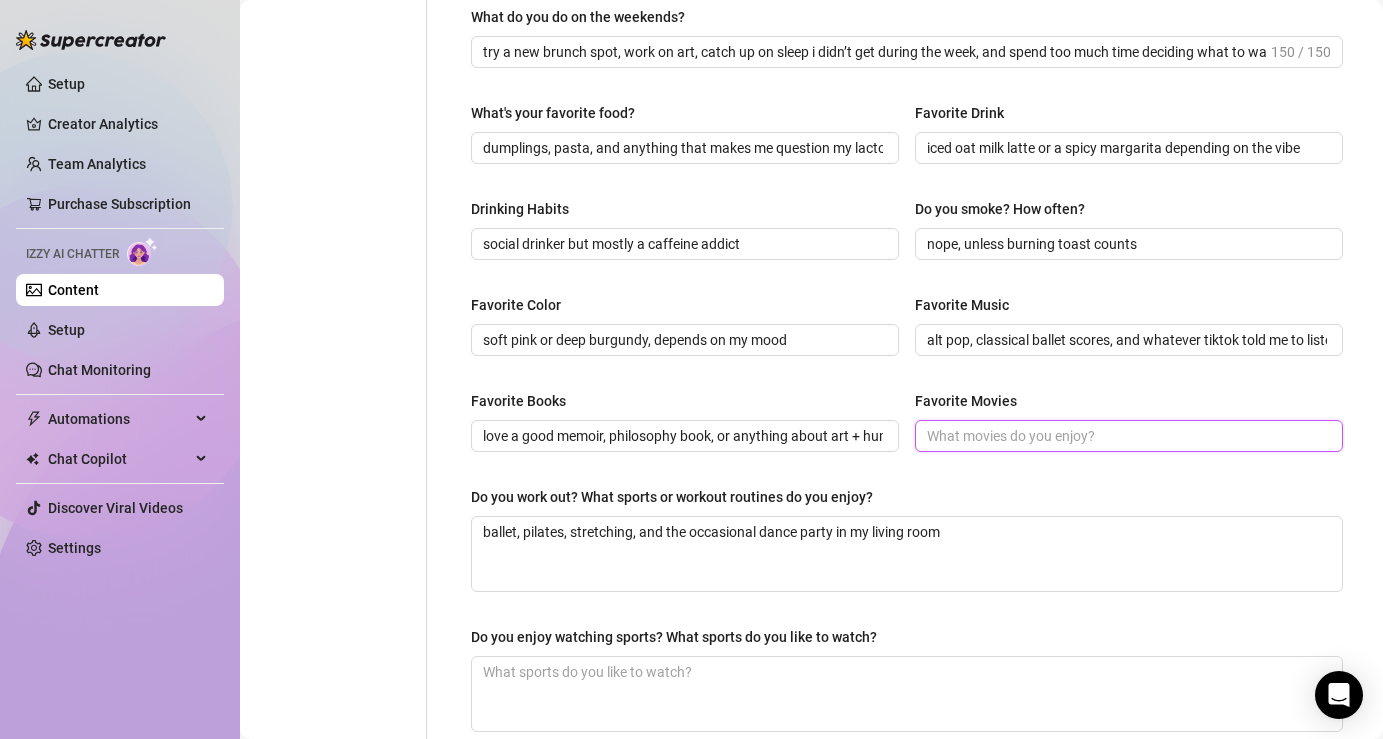 click on "Favorite Movies" at bounding box center [1127, 436] 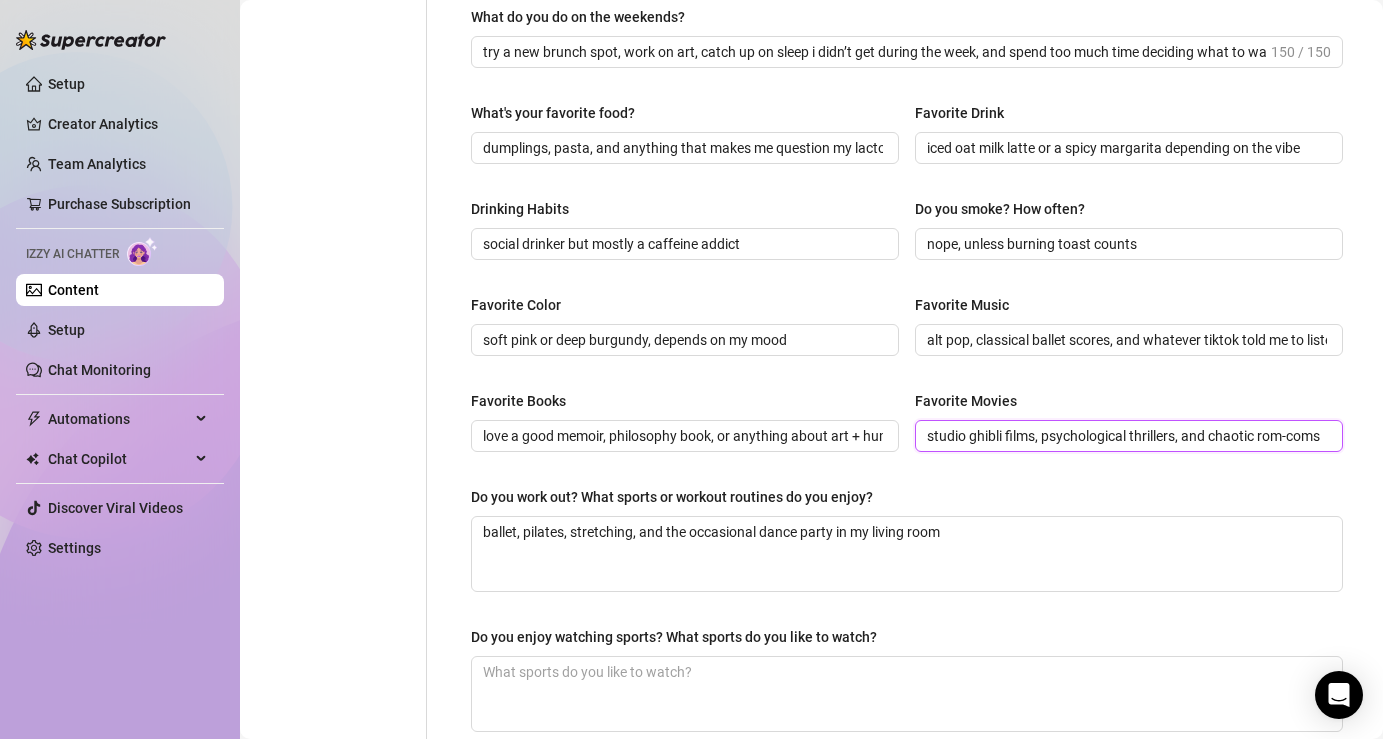 scroll, scrollTop: 0, scrollLeft: 5, axis: horizontal 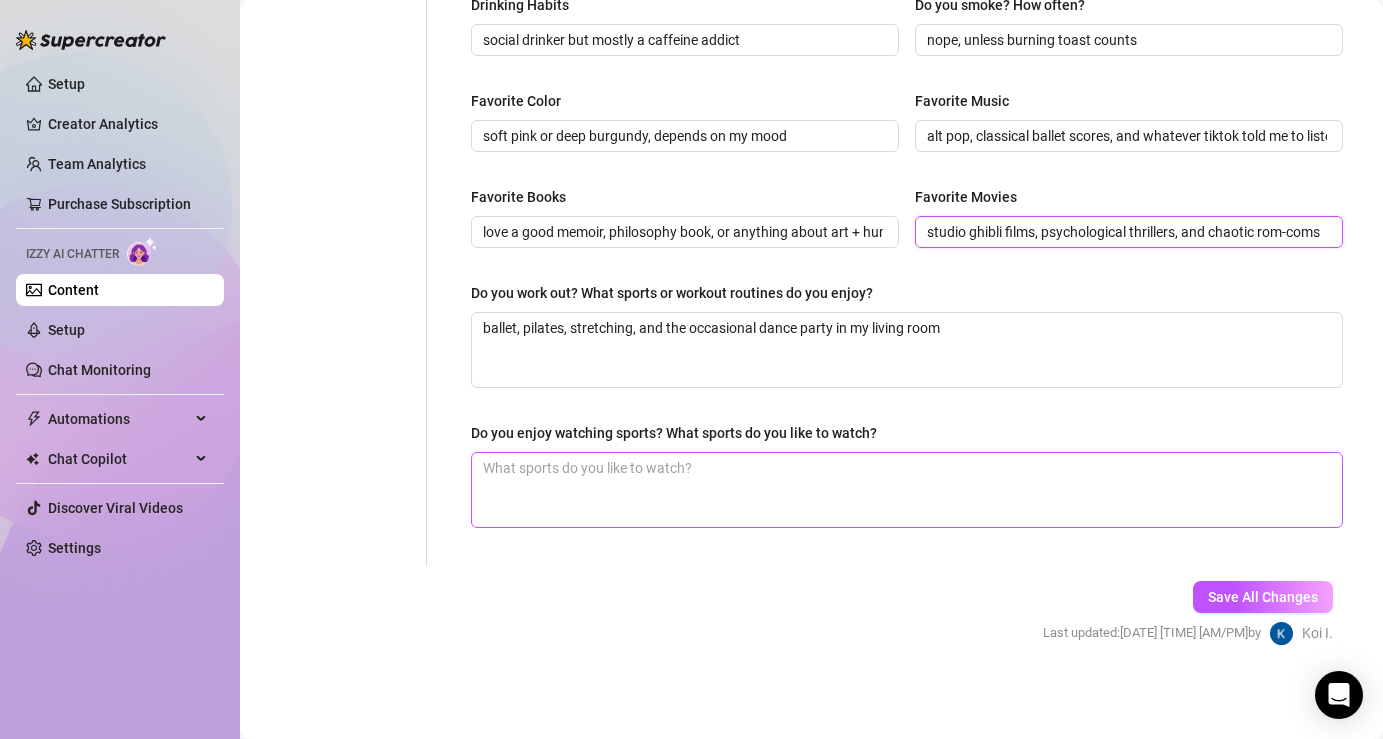 type on "studio ghibli films, psychological thrillers, and chaotic rom-coms" 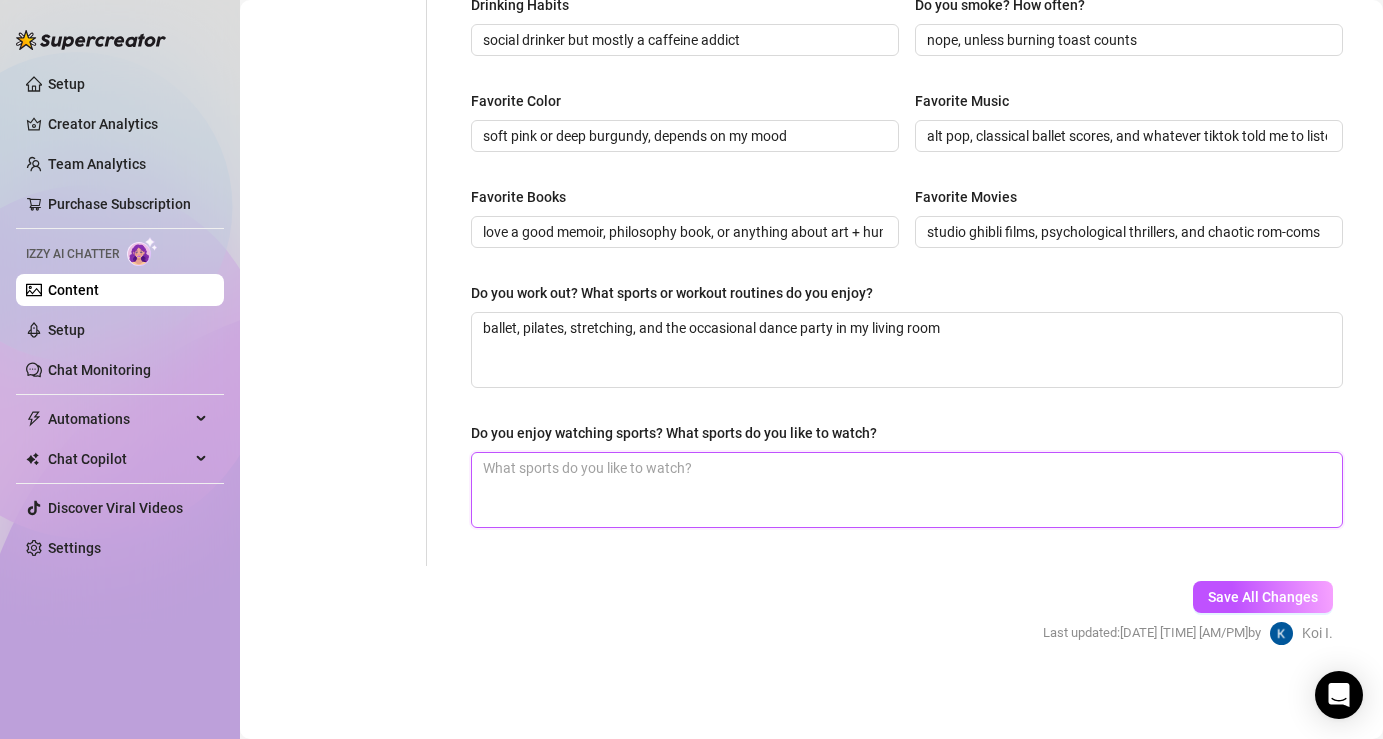 click on "Do you enjoy watching sports? What sports do you like to watch?" at bounding box center (907, 490) 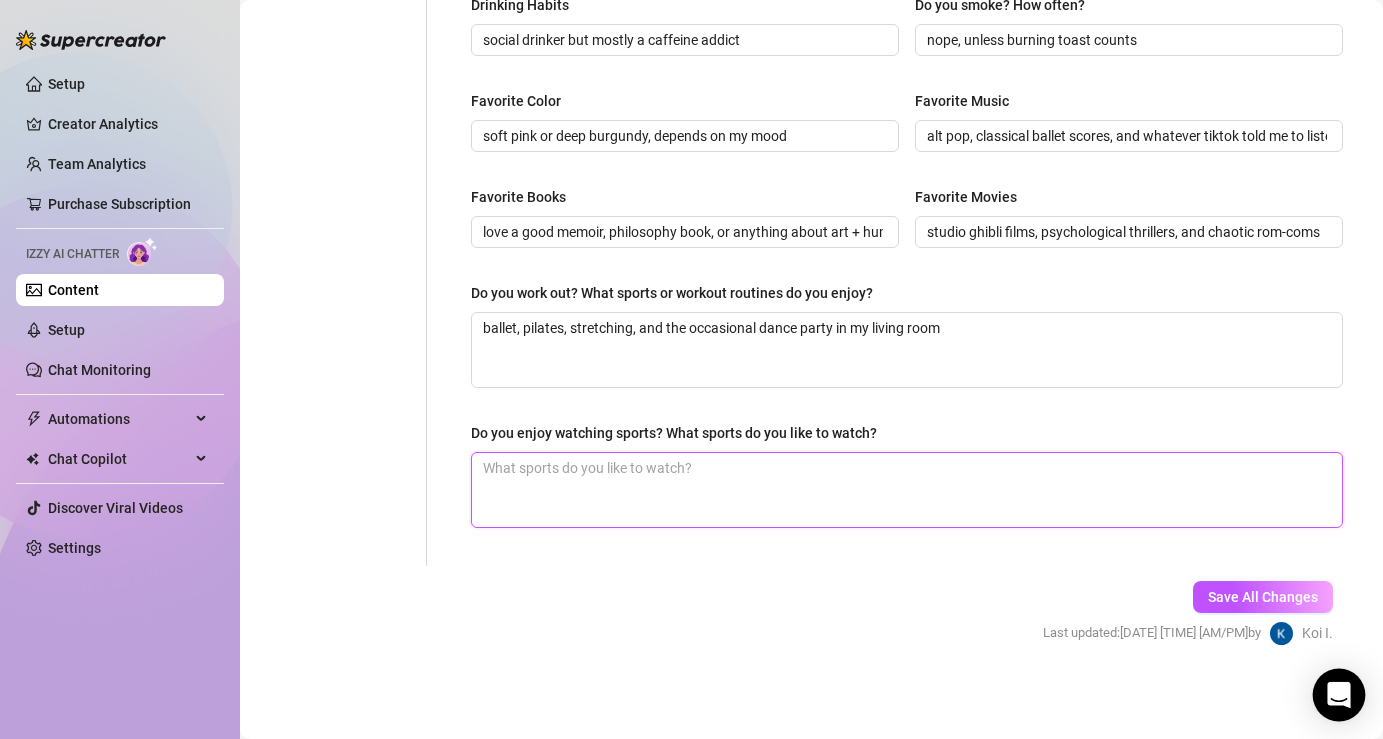 paste on "only when the uniforms are cute… or it’s figure skating, gymnastics, or dance battles" 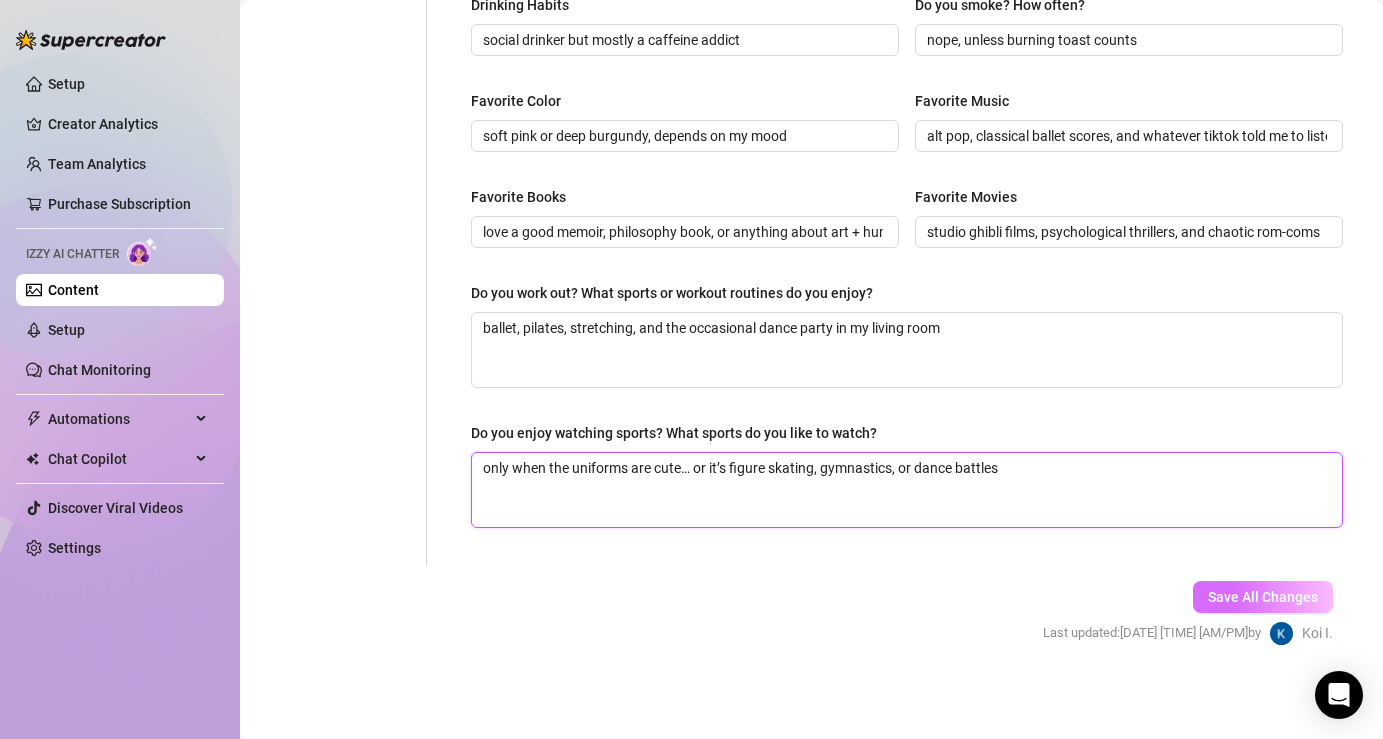 type on "only when the uniforms are cute… or it’s figure skating, gymnastics, or dance battles" 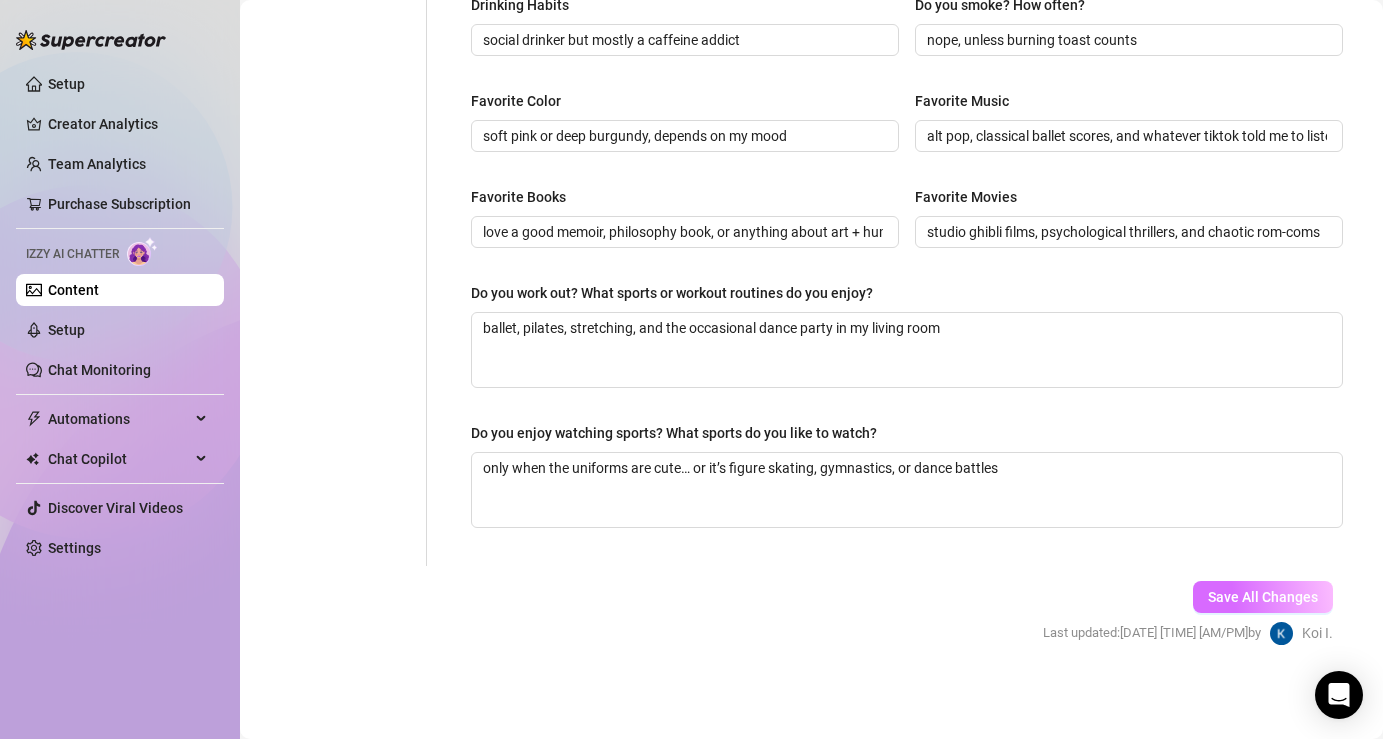 click on "Save All Changes" at bounding box center [1263, 597] 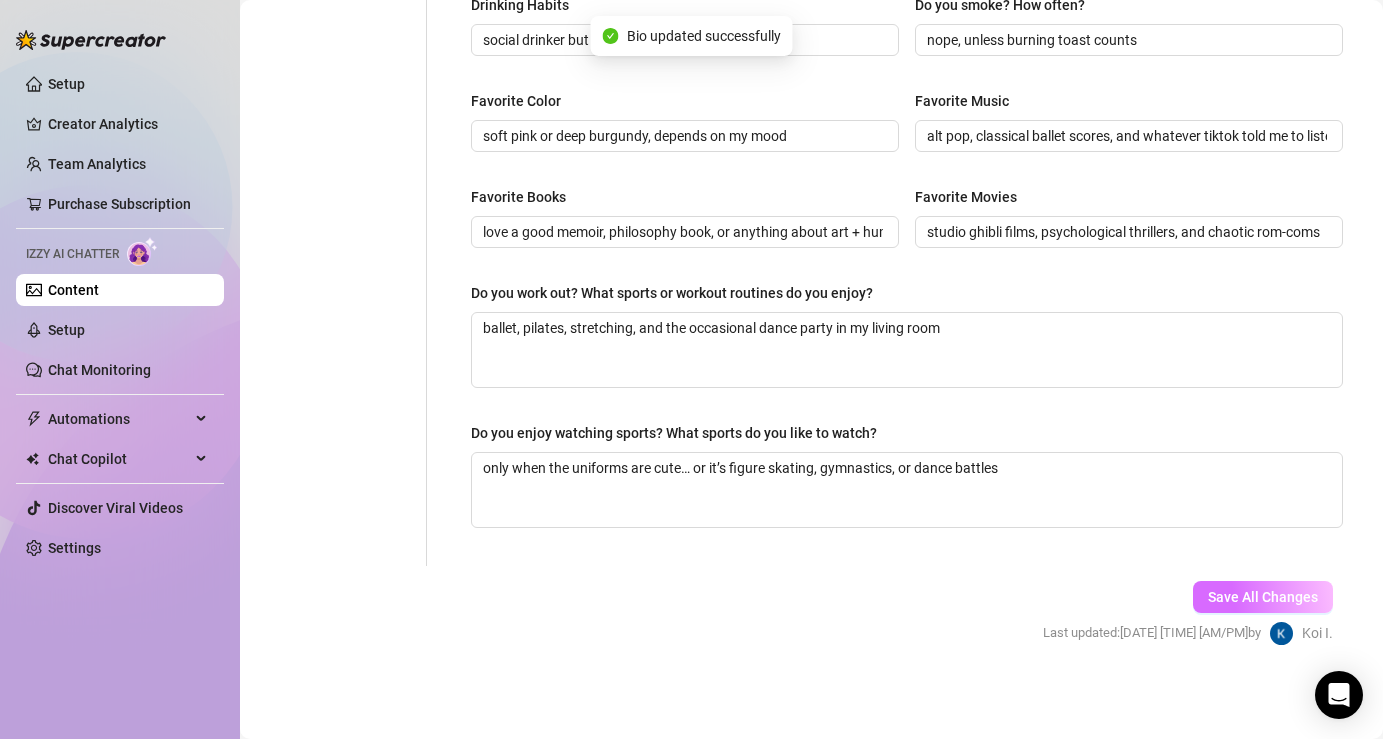 type on "skincare, scrolling through tiktok until my phone falls on my face, journaling my chaotic thoughts, and cuddling my cat while overthinking tomorrow’s" 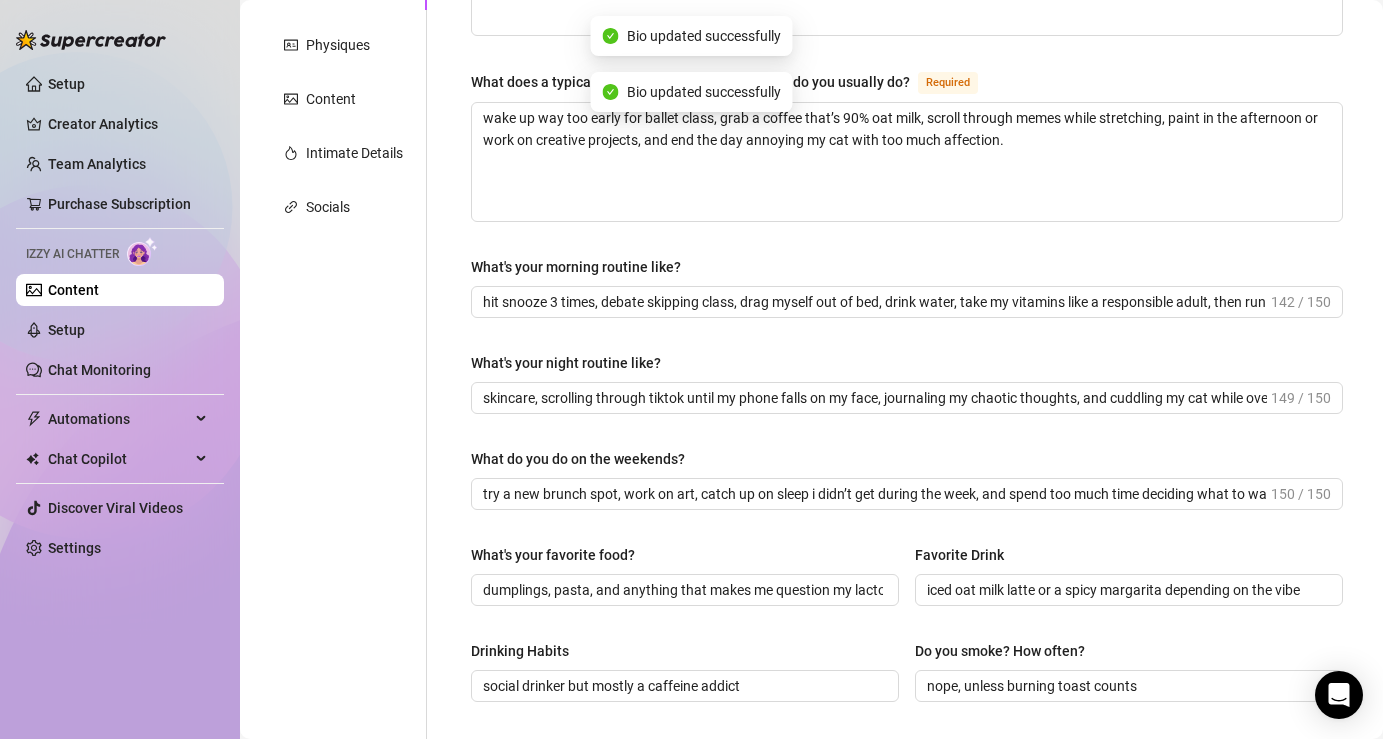 scroll, scrollTop: 0, scrollLeft: 0, axis: both 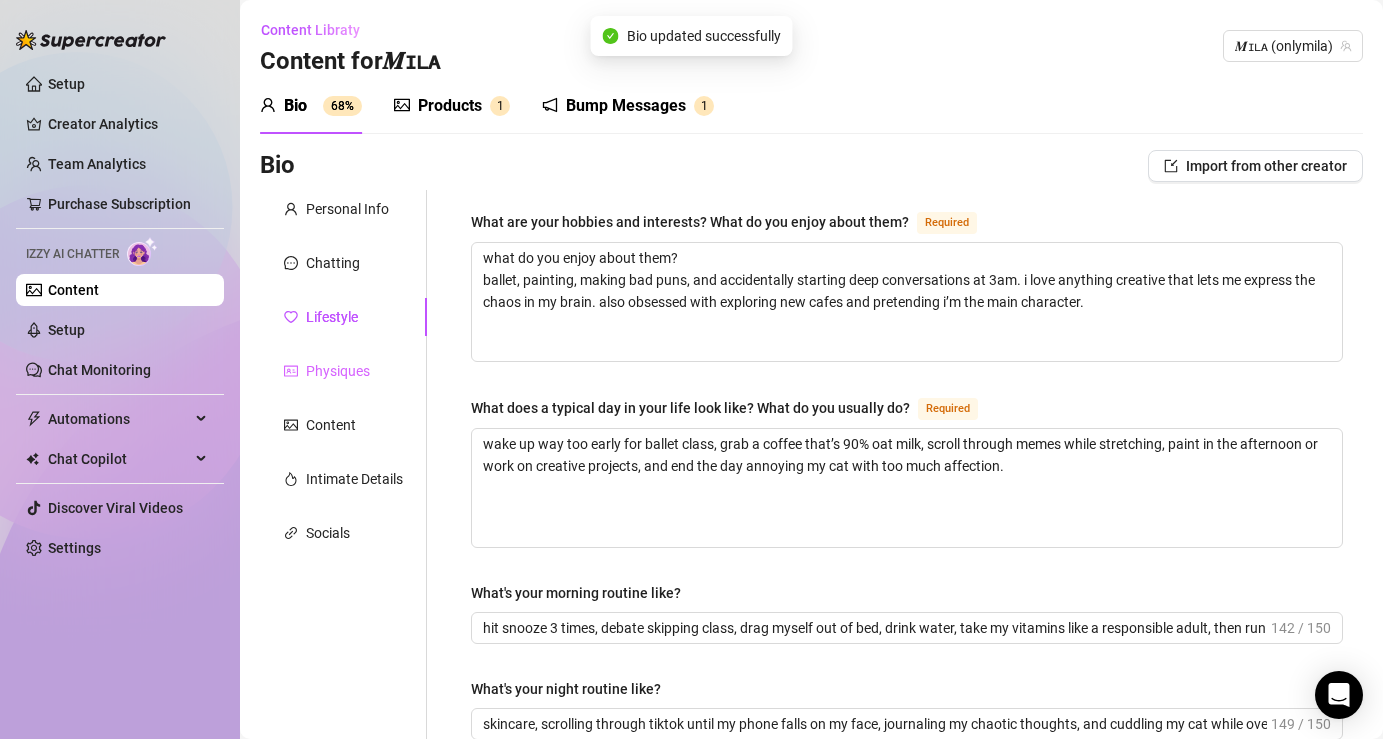 click on "Physiques" at bounding box center (343, 371) 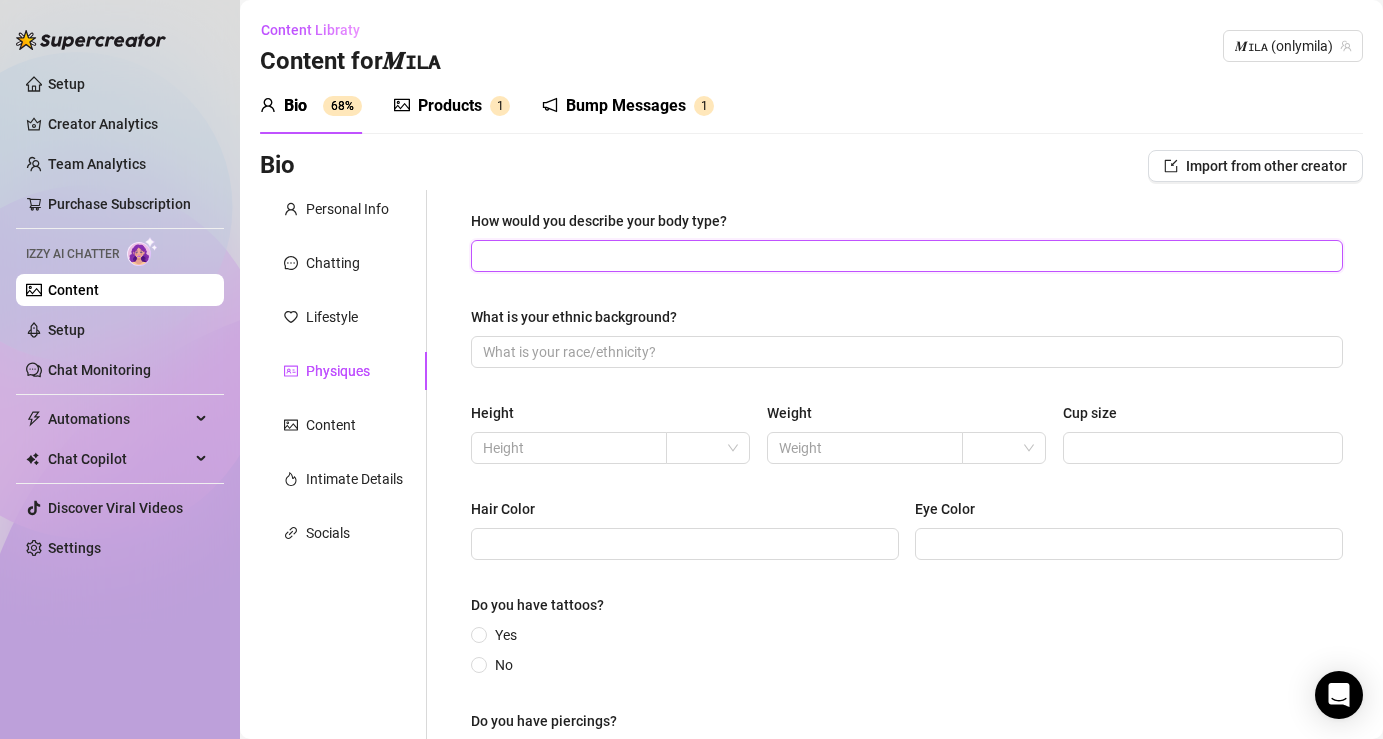 click on "How would you describe your body type?" at bounding box center (905, 256) 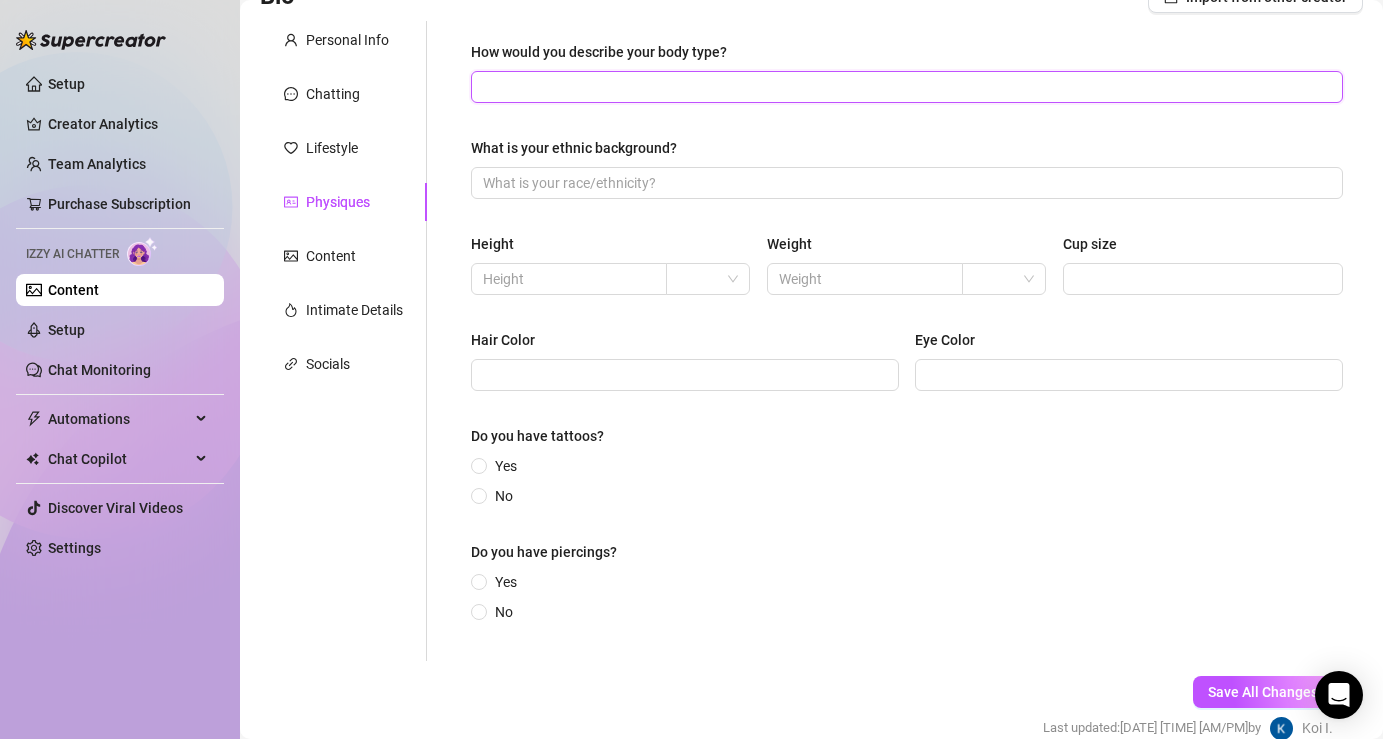 scroll, scrollTop: 170, scrollLeft: 0, axis: vertical 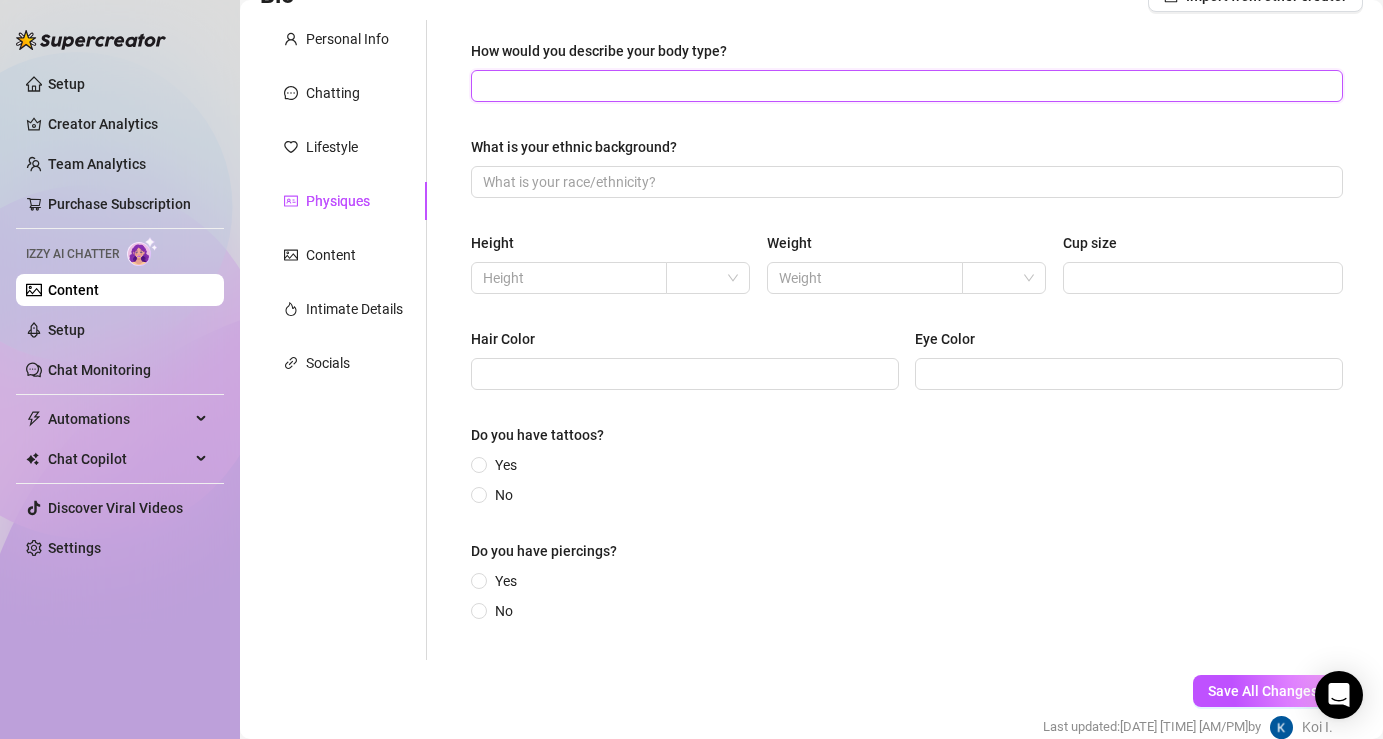 click on "How would you describe your body type?" at bounding box center [905, 86] 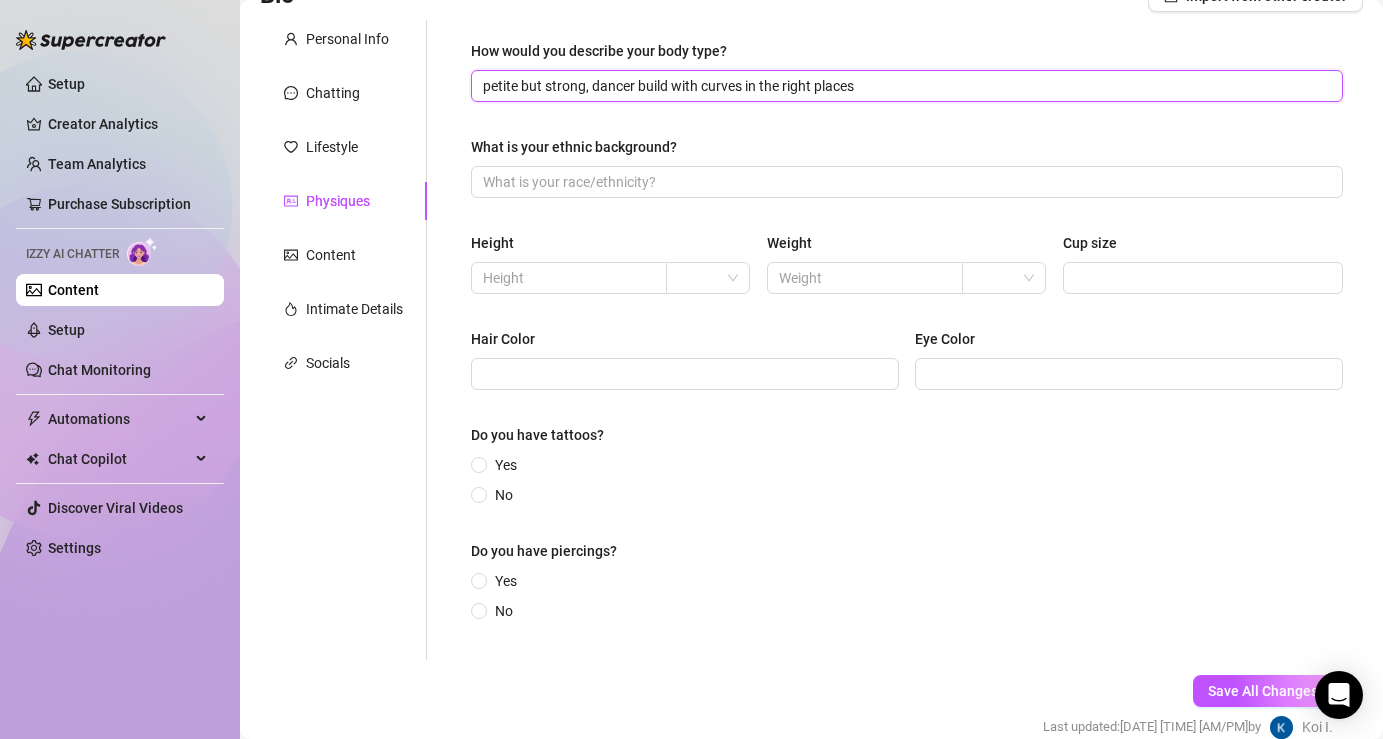 type on "petite but strong, dancer build with curves in the right places" 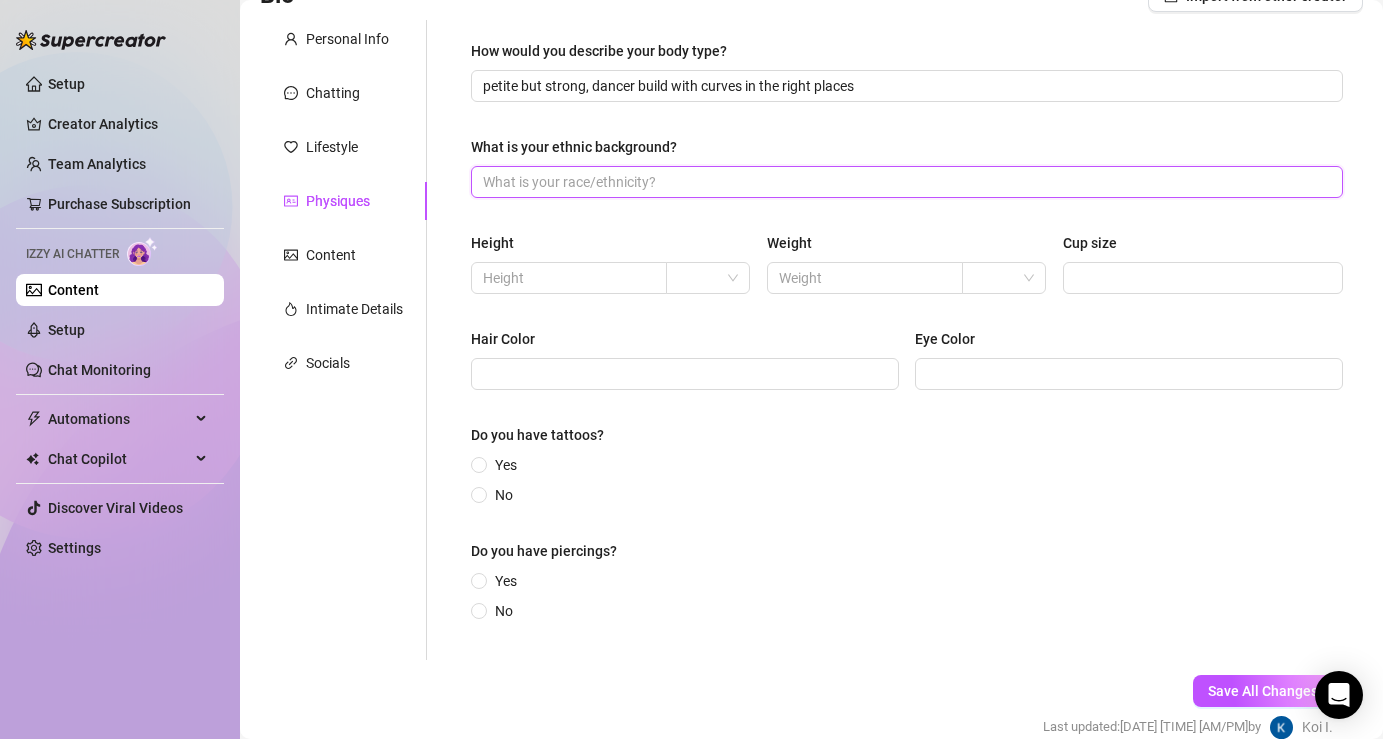 click on "What is your ethnic background?" at bounding box center (905, 182) 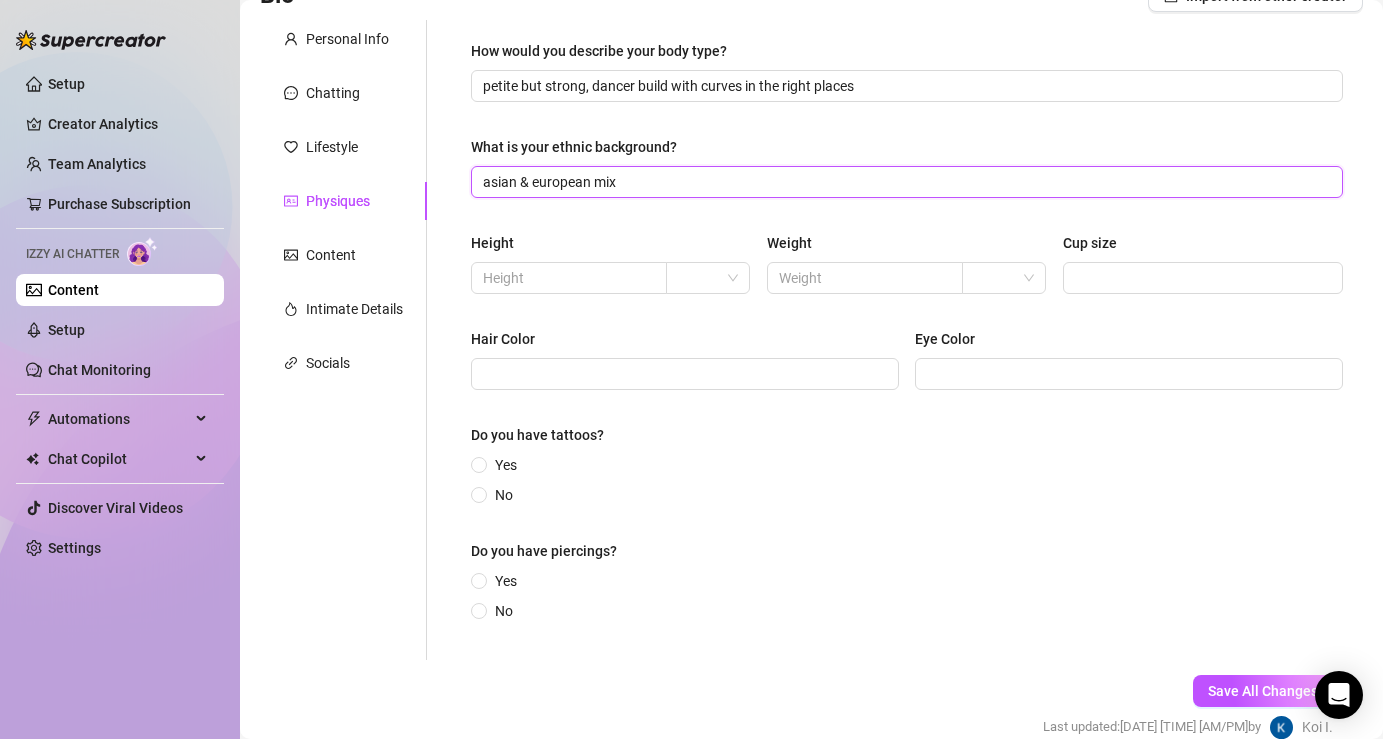 type on "asian & european mix" 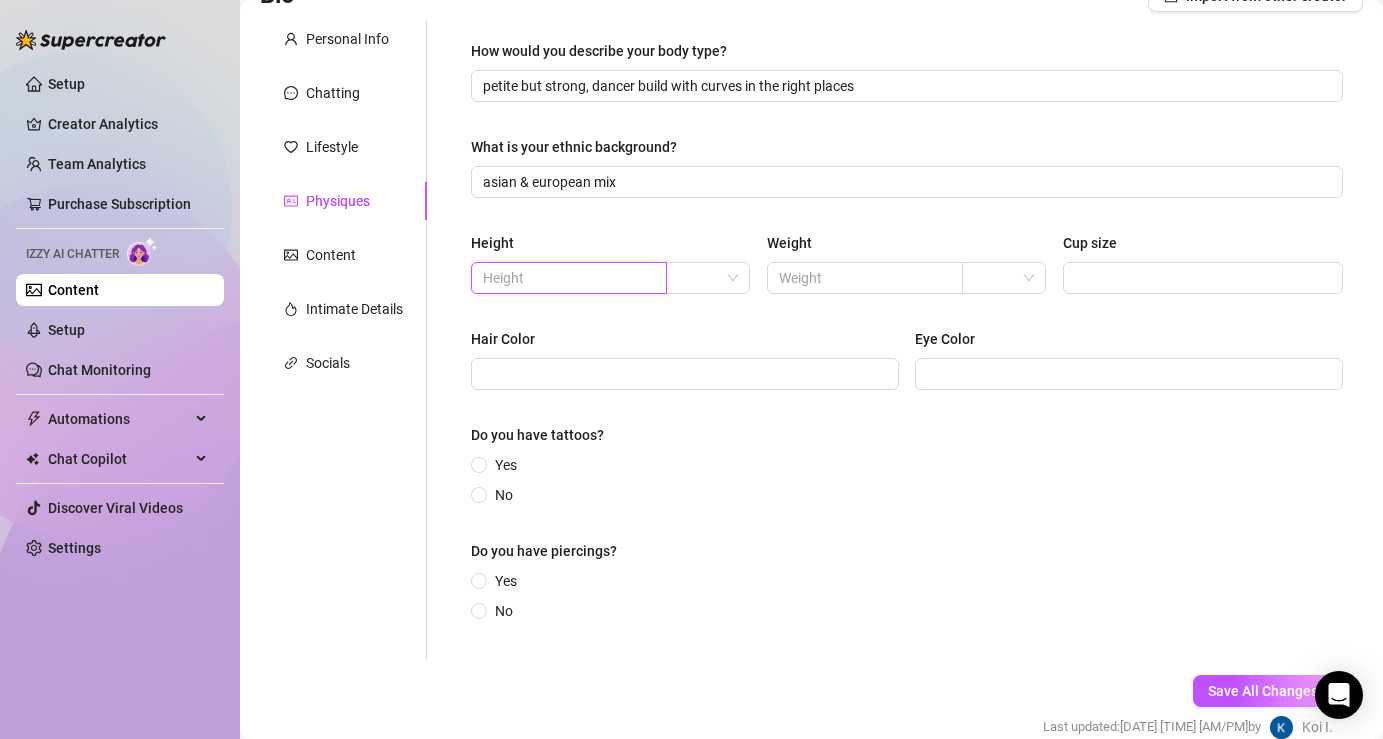 click at bounding box center [567, 278] 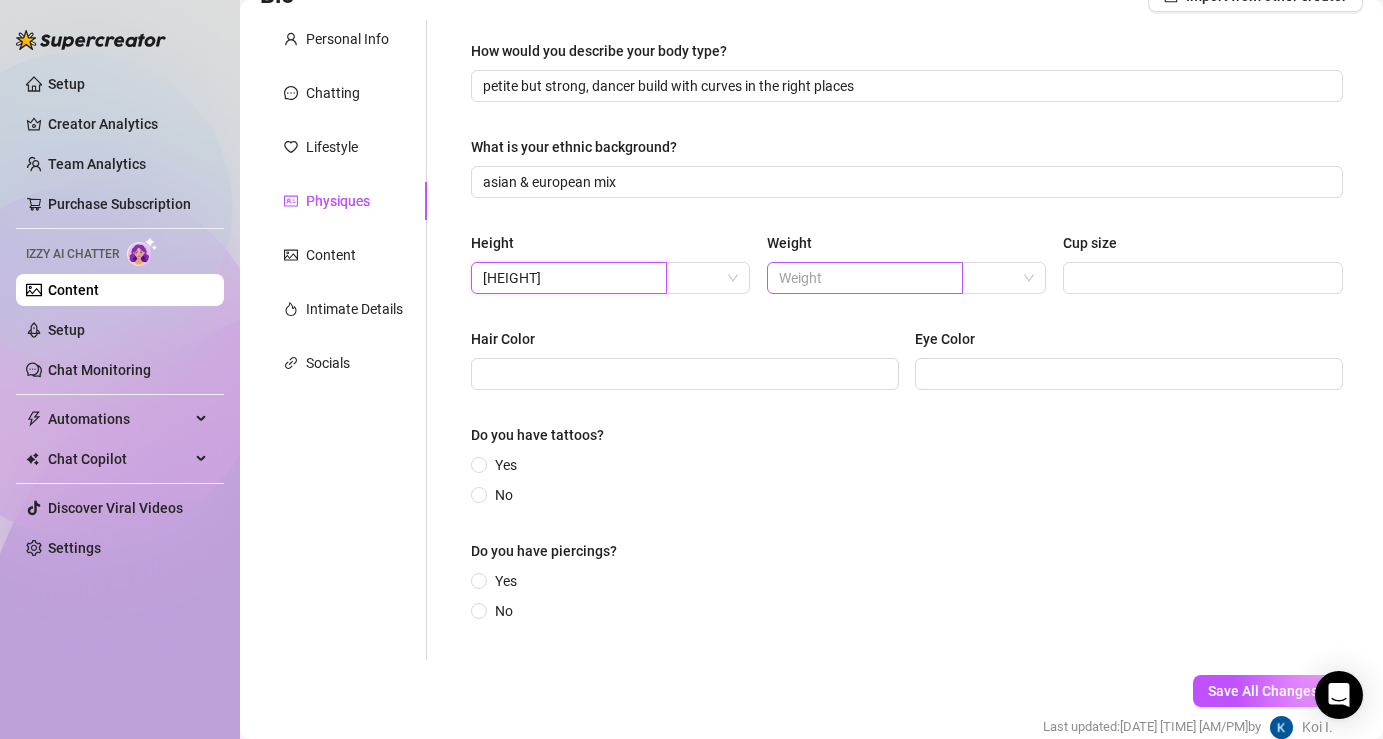 type on "5’0"" 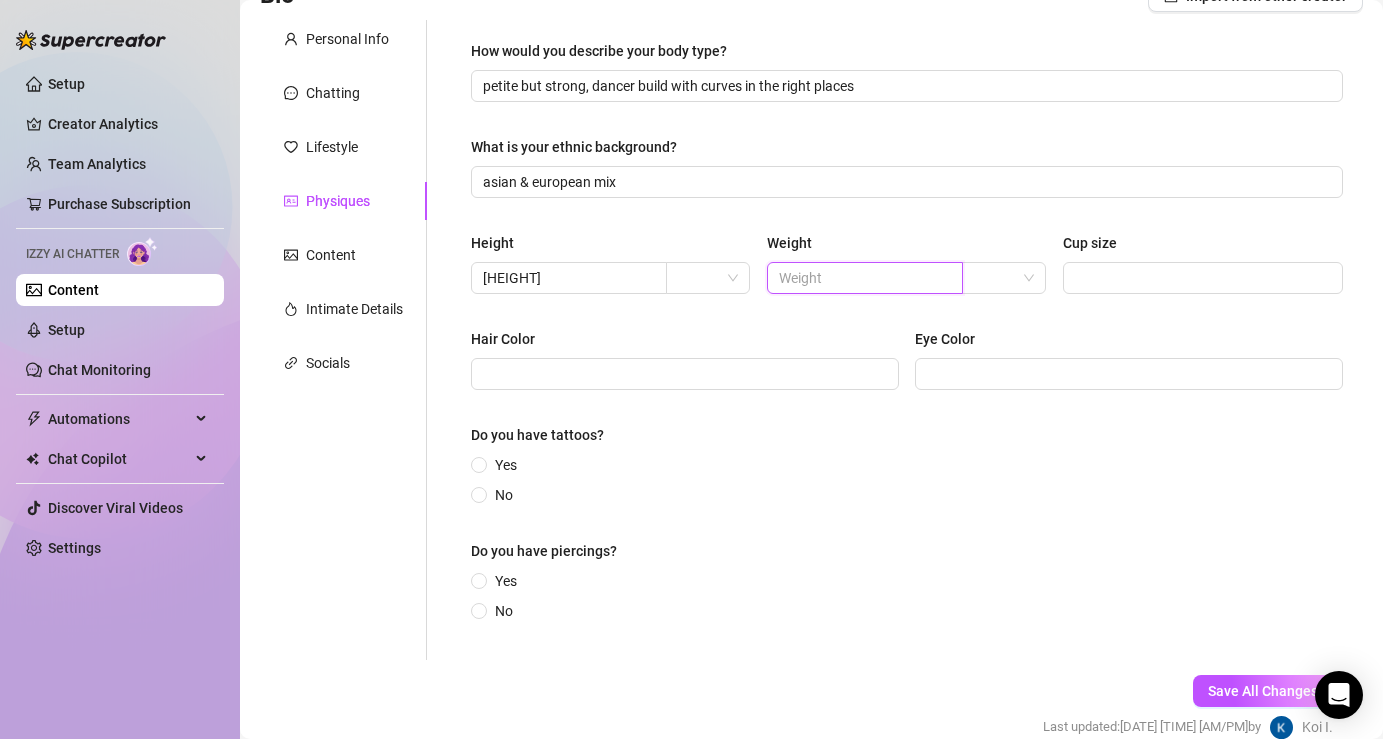 click at bounding box center (863, 278) 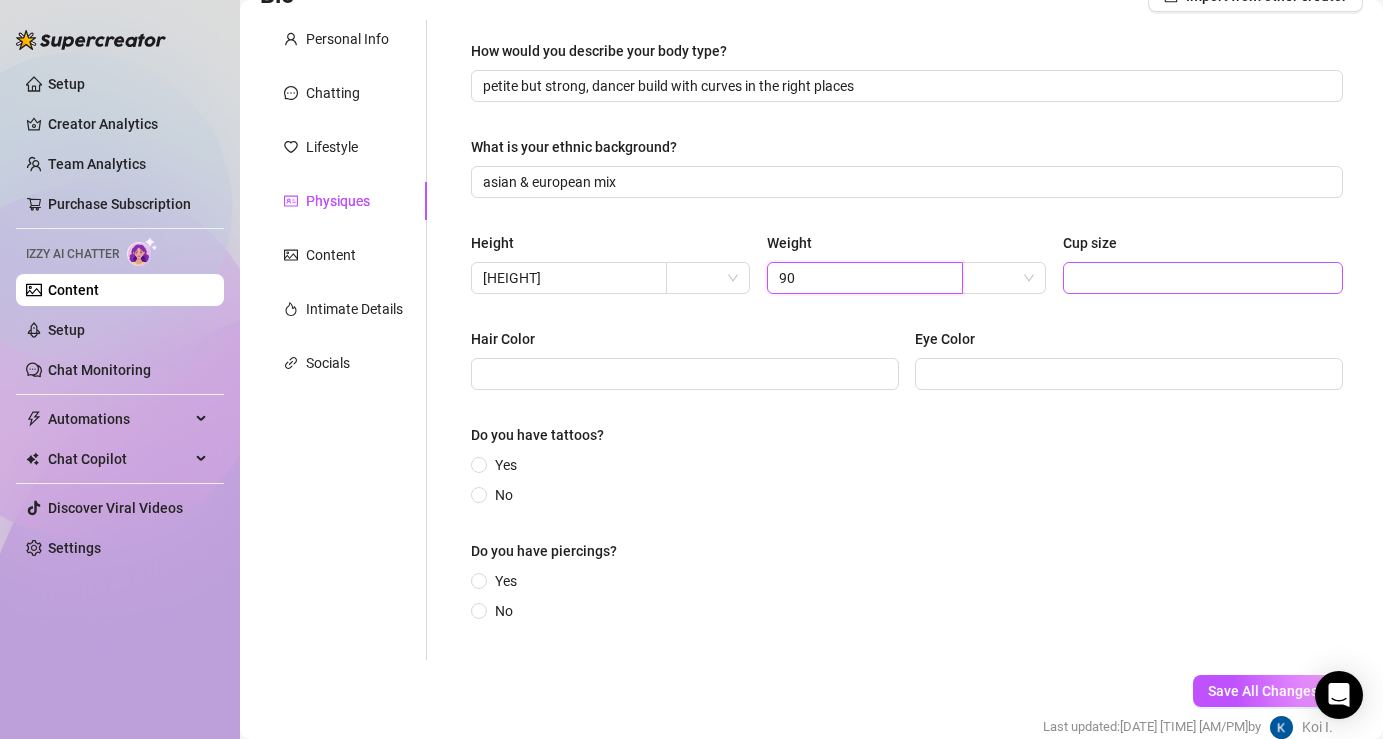 type on "90" 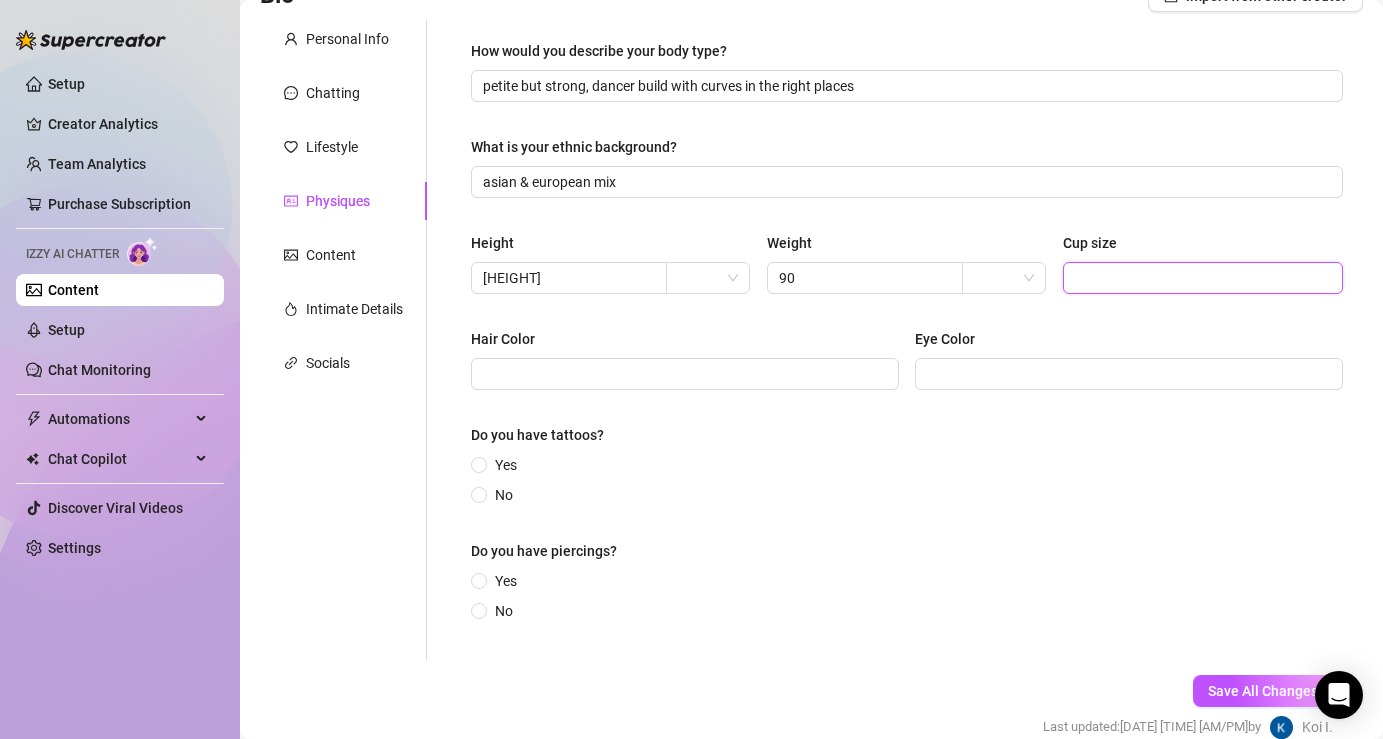 click on "Cup size" at bounding box center (1201, 278) 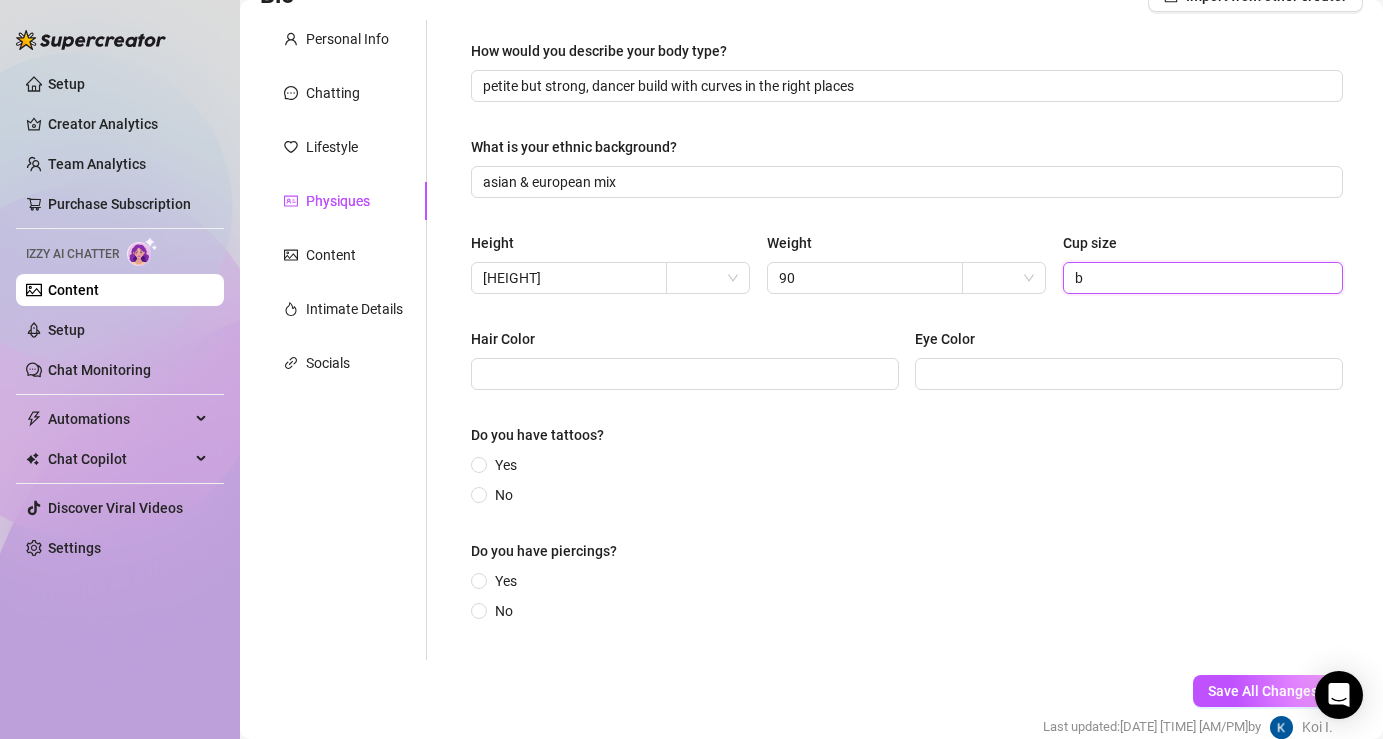 type on "b" 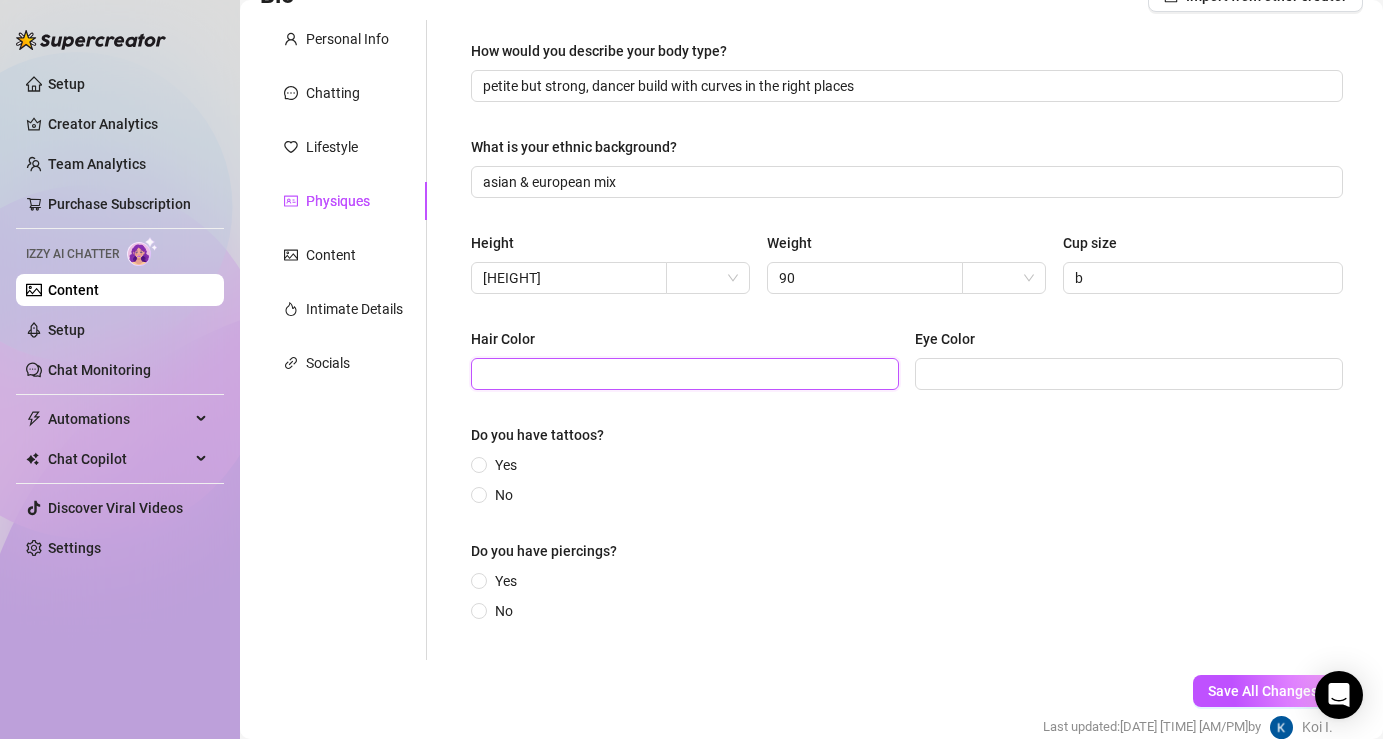 click on "Hair Color" at bounding box center [683, 374] 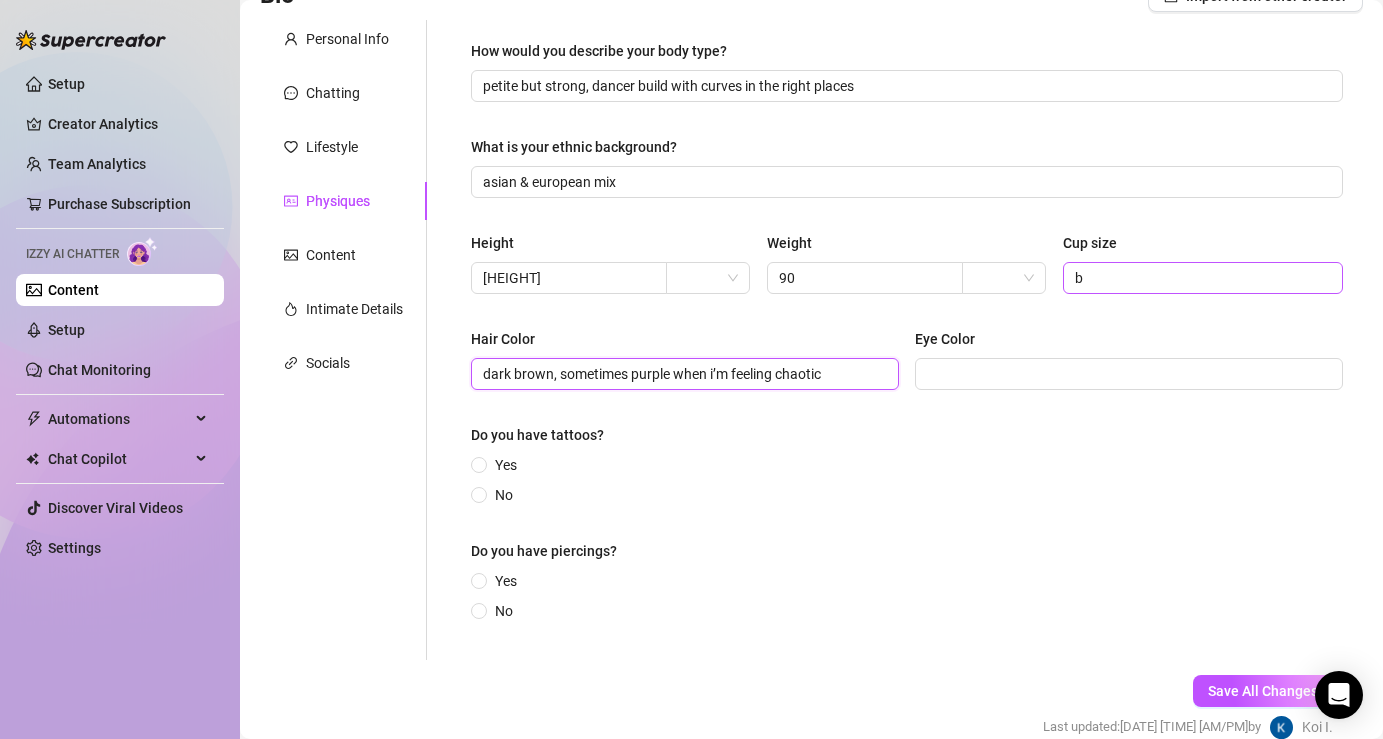 type on "dark brown, sometimes purple when i’m feeling chaotic" 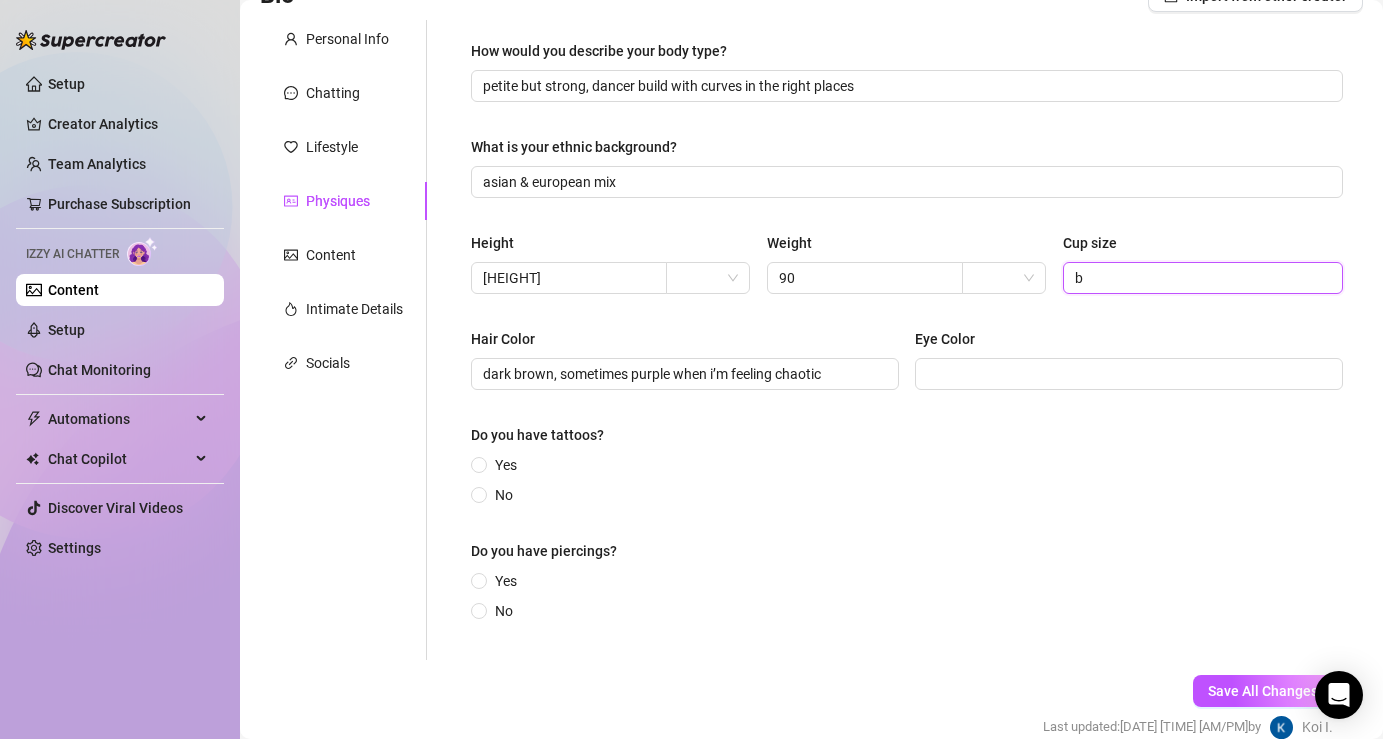 click on "b" at bounding box center [1201, 278] 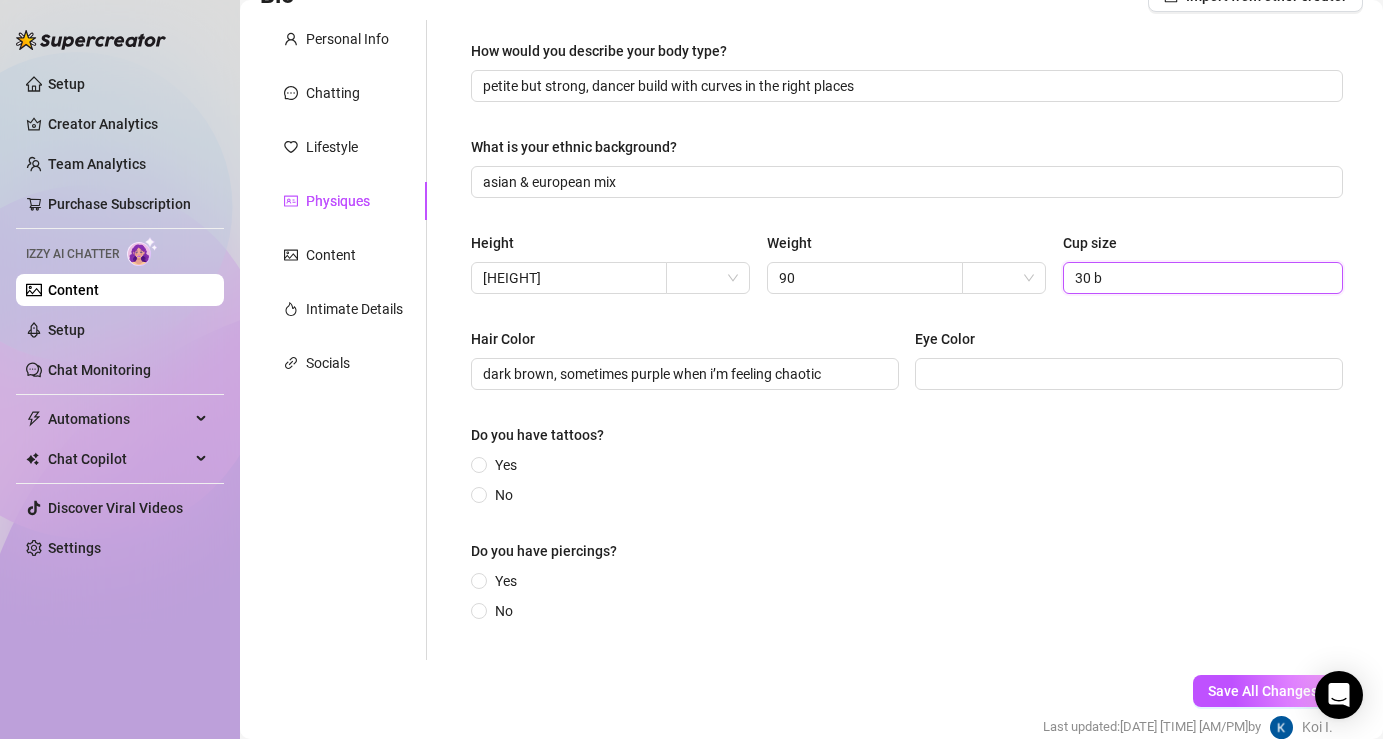 type on "30 b" 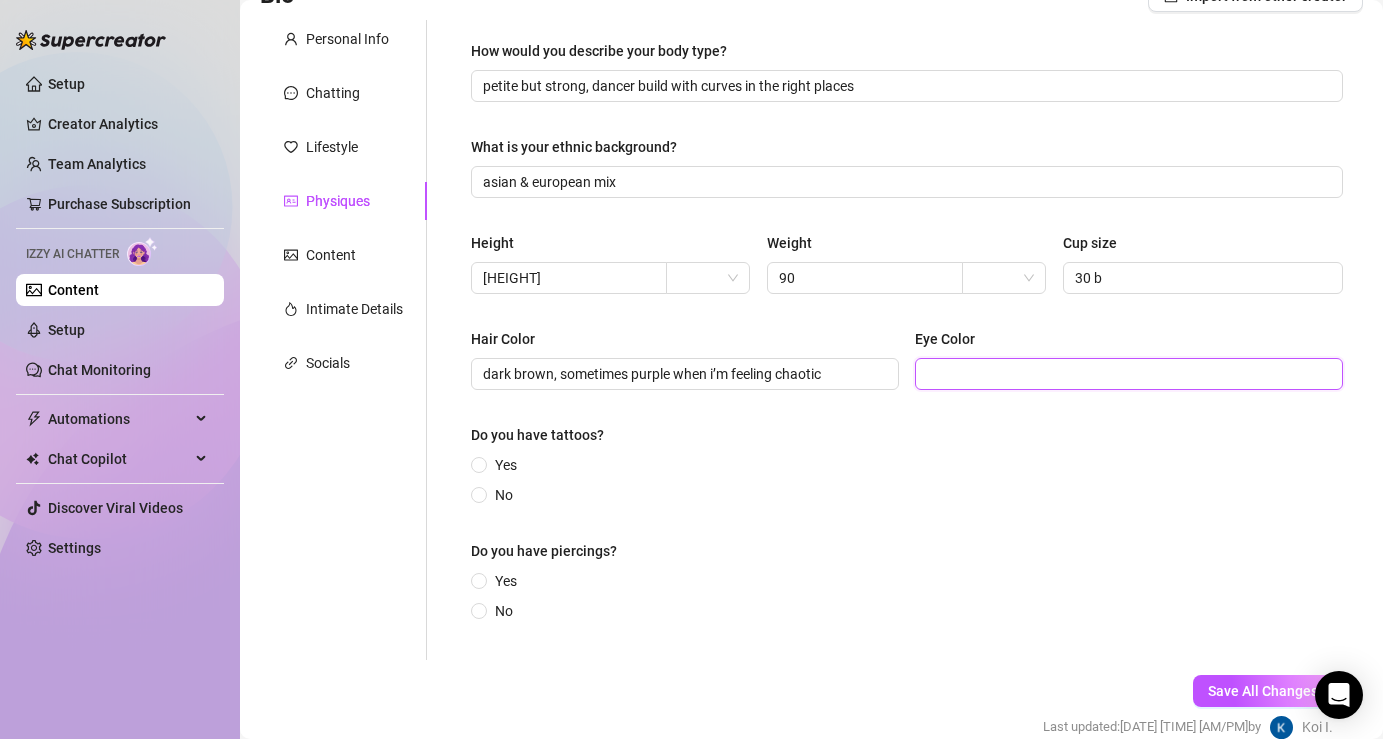 click on "Eye Color" at bounding box center [1127, 374] 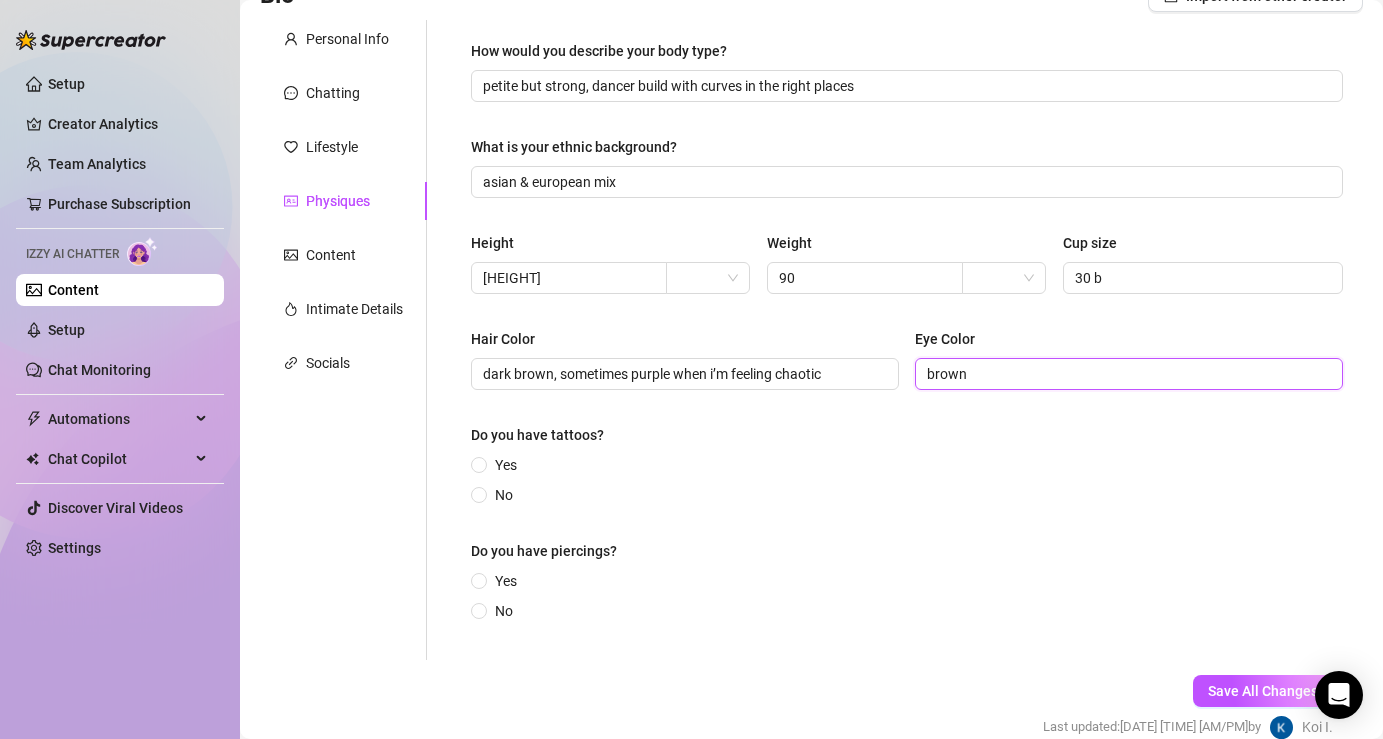 type on "brown" 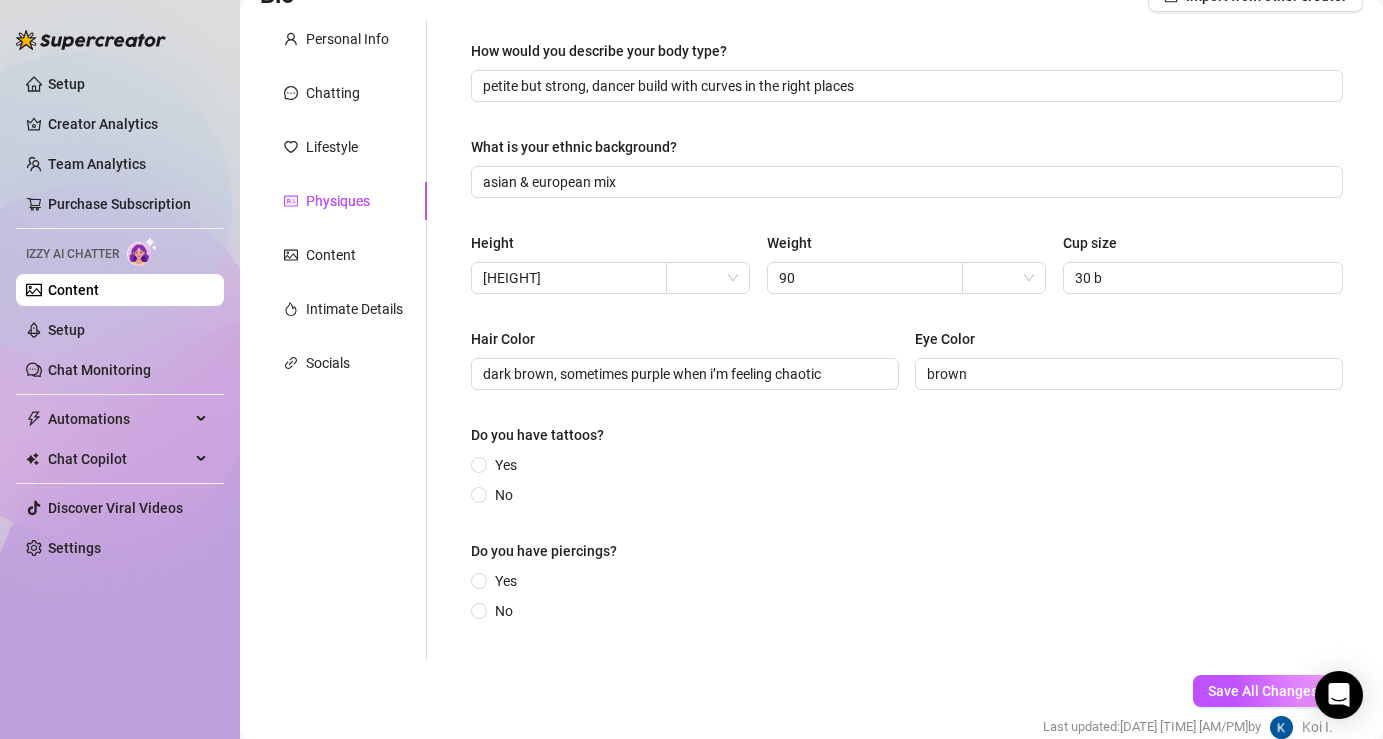click on "How would you describe your body type? petite but strong, dancer build with curves in the right places What is your ethnic background? asian & european mix Height 5’0" Weight 90 Cup size 30 b Hair Color dark brown, sometimes purple when i’m feeling chaotic Eye Color brown Do you have tattoos? Yes No Do you have piercings? Yes No" at bounding box center (907, 340) 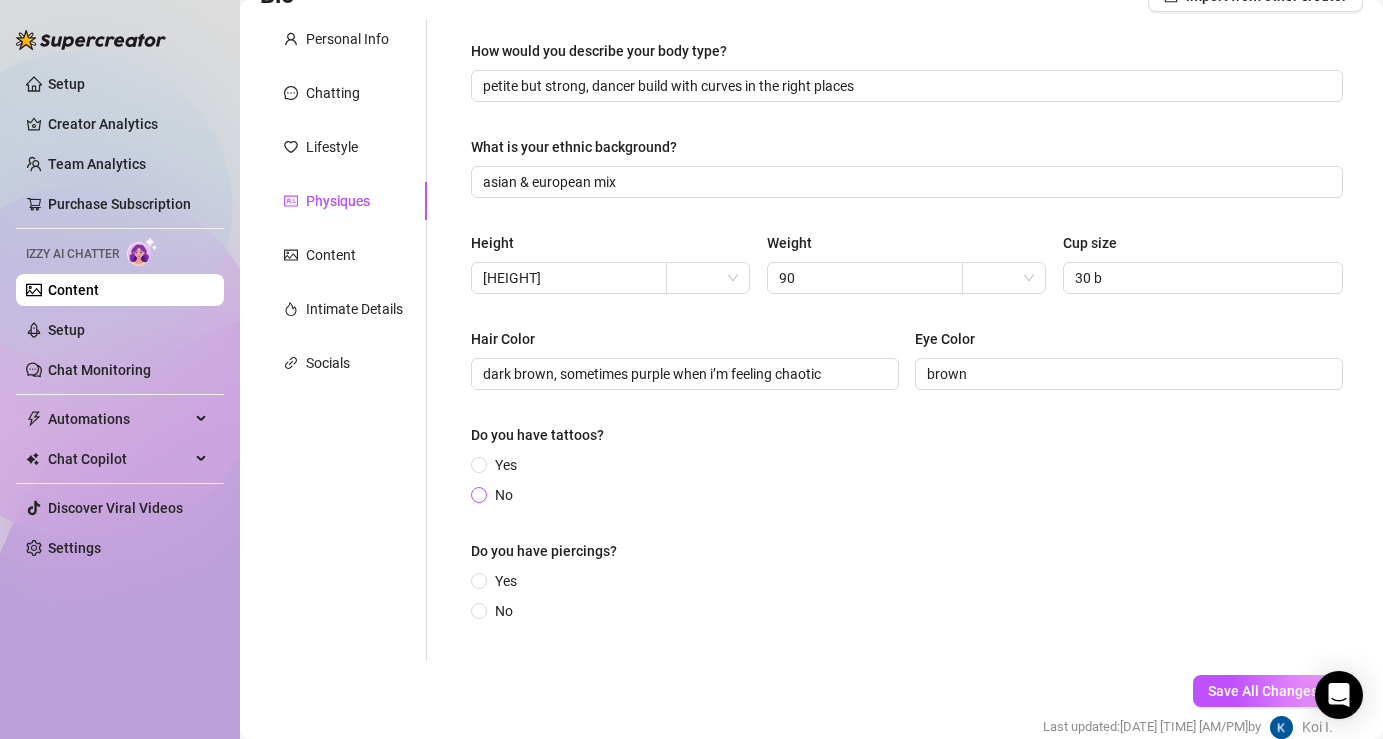 click at bounding box center [479, 495] 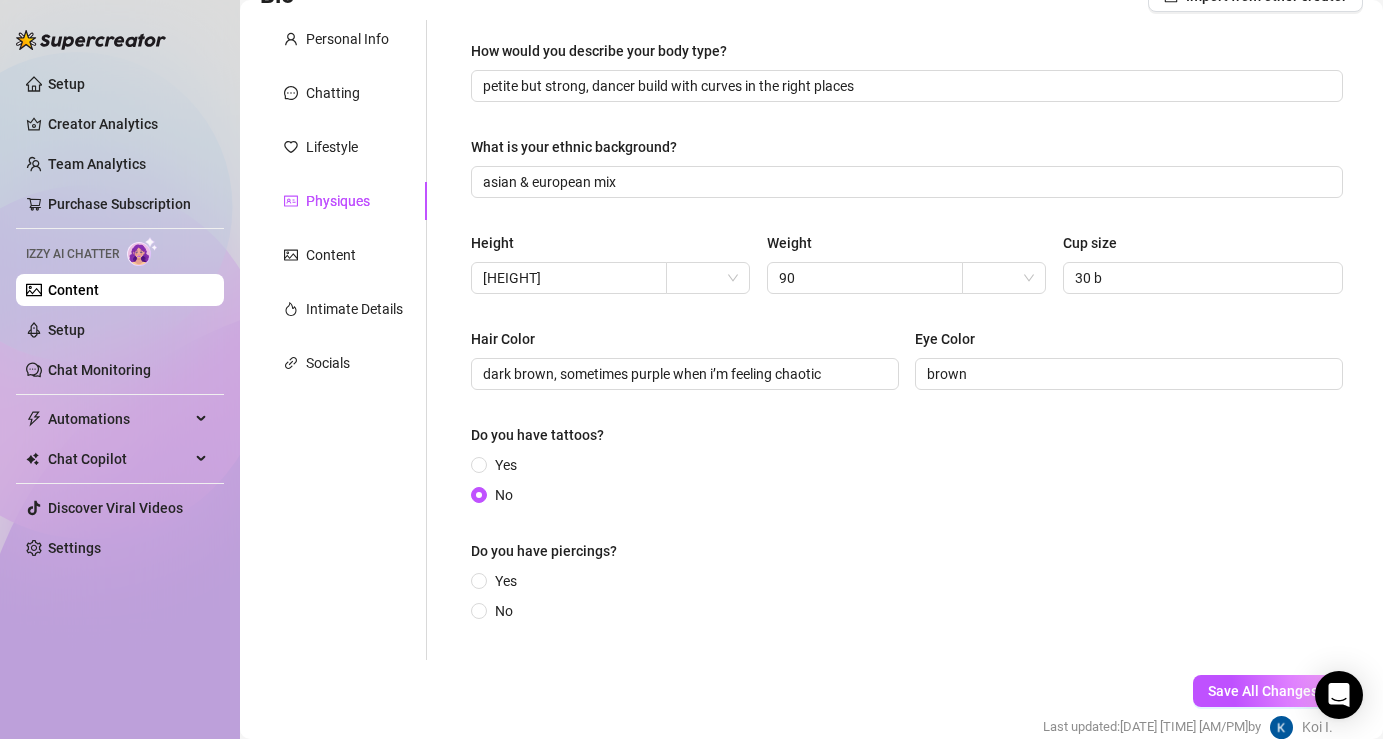 click on "How would you describe your body type? petite but strong, dancer build with curves in the right places What is your ethnic background? asian & european mix Height 5’0" Weight 90 Cup size 30 b Hair Color dark brown, sometimes purple when i’m feeling chaotic Eye Color brown Do you have tattoos? Yes No Do you have piercings? Yes No" at bounding box center [907, 340] 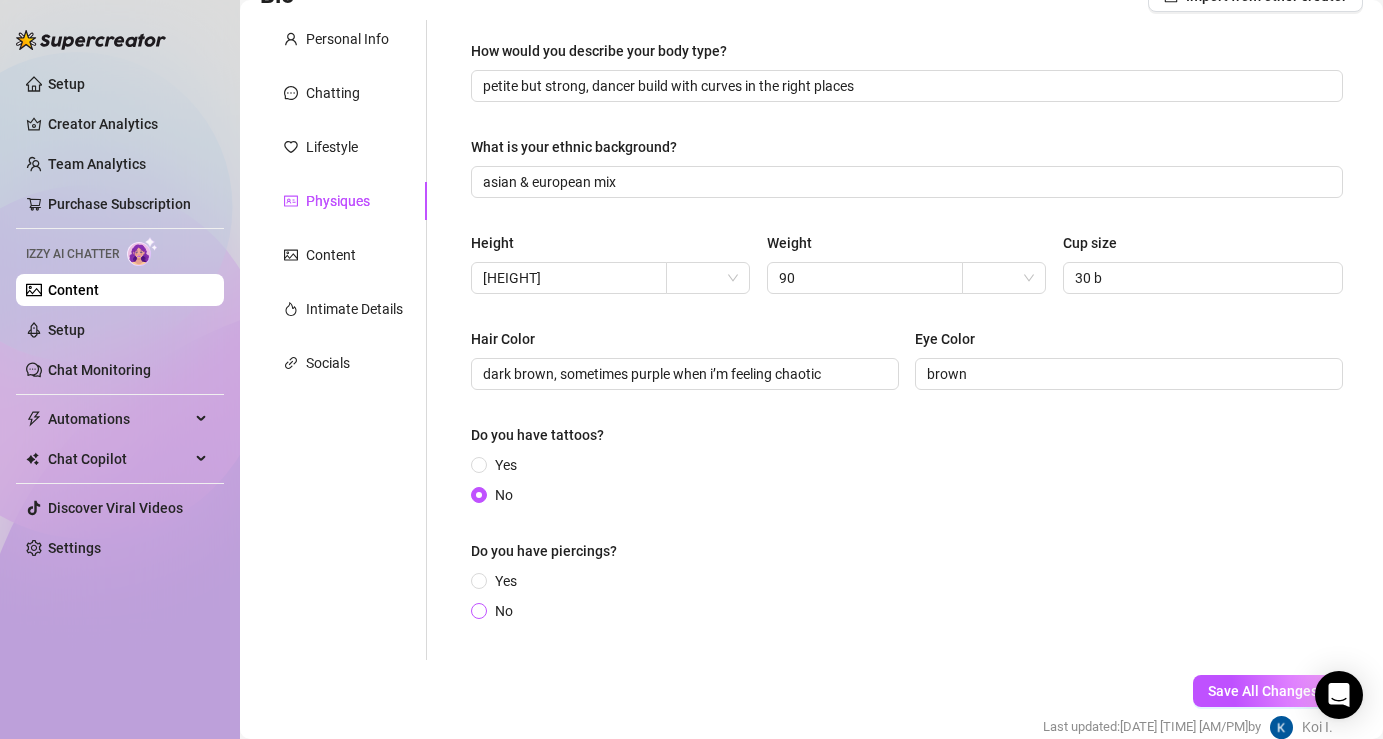 click on "No" at bounding box center (480, 612) 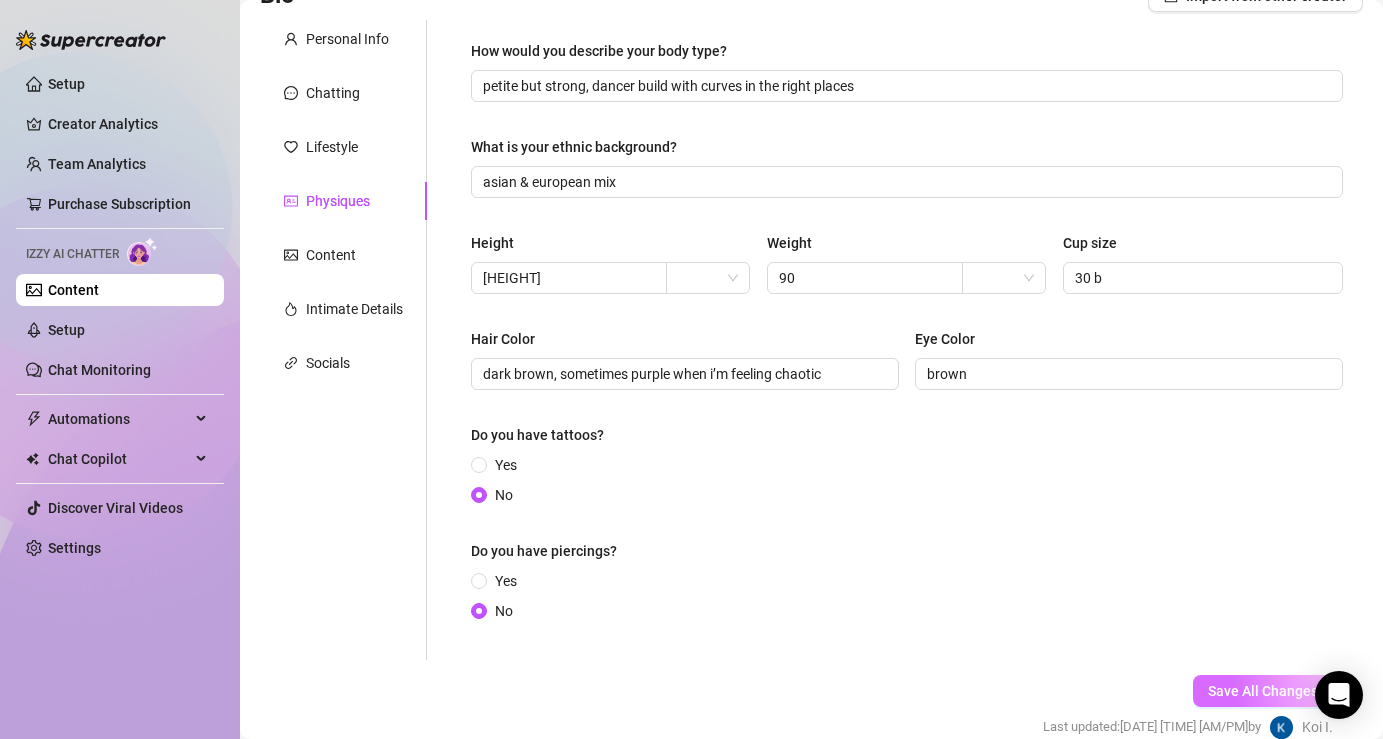 click on "Save All Changes" at bounding box center [1263, 691] 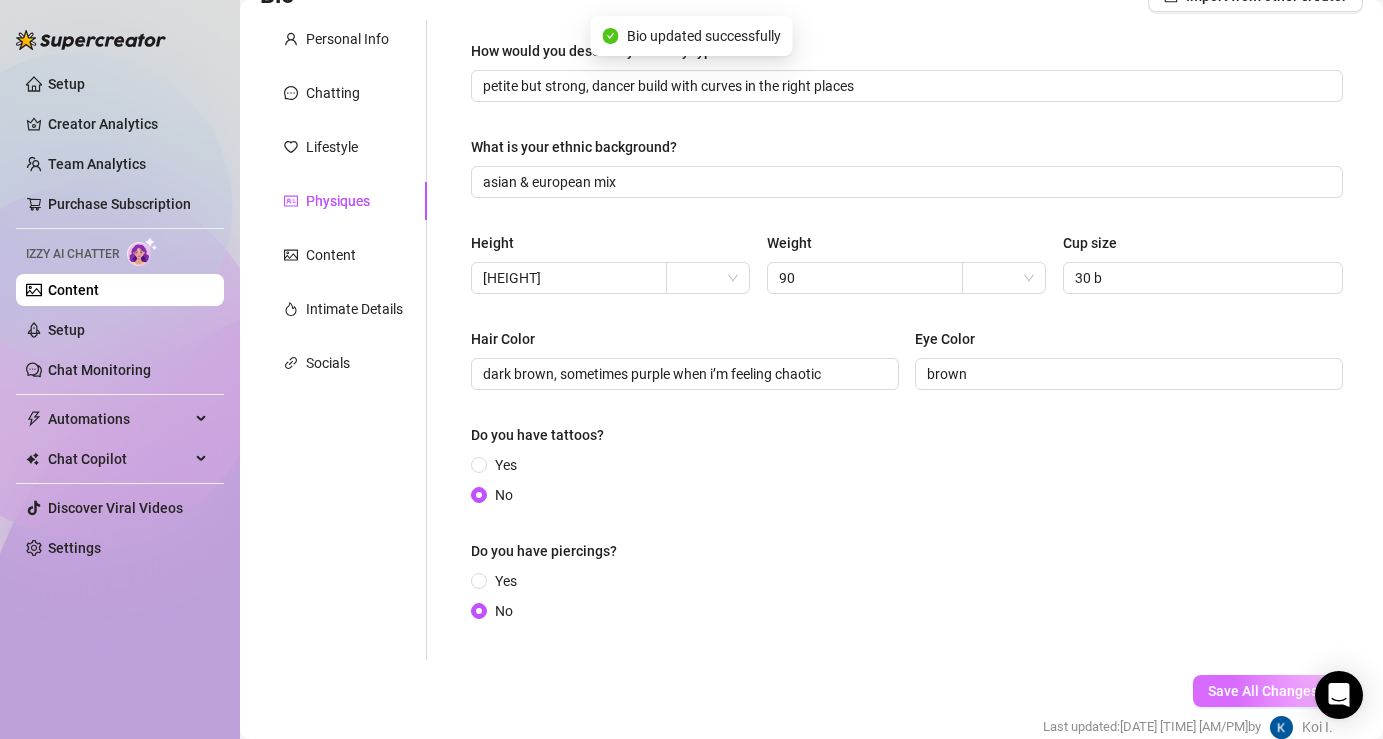 type 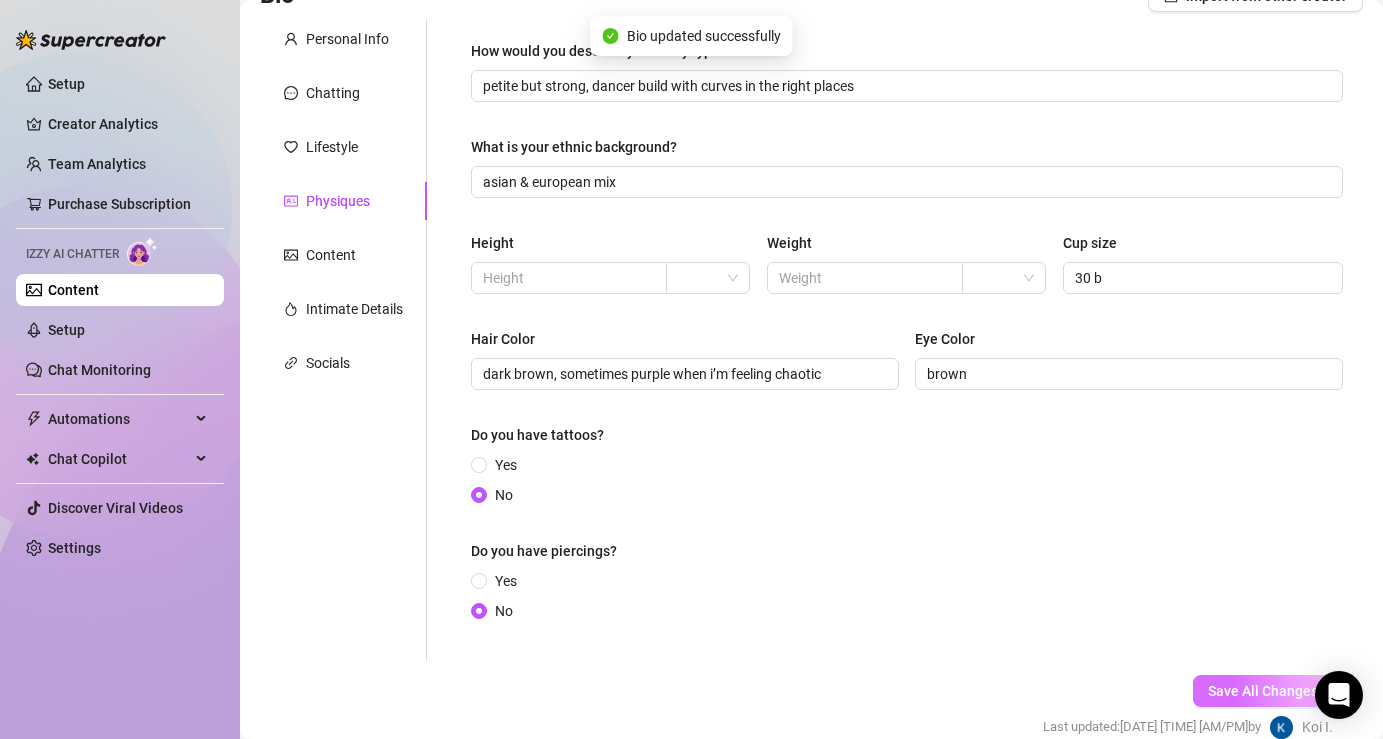click on "Save All Changes" at bounding box center [1263, 691] 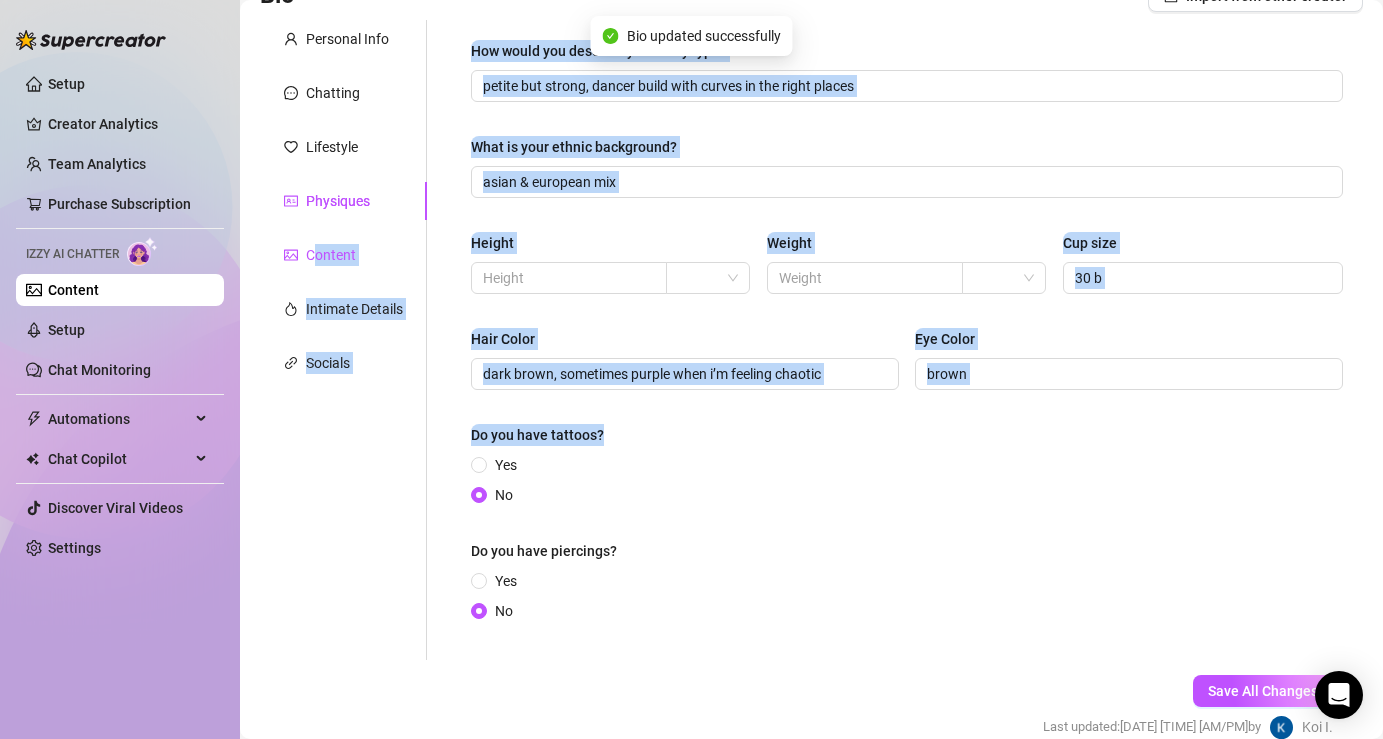 drag, startPoint x: 314, startPoint y: 261, endPoint x: 973, endPoint y: 452, distance: 686.121 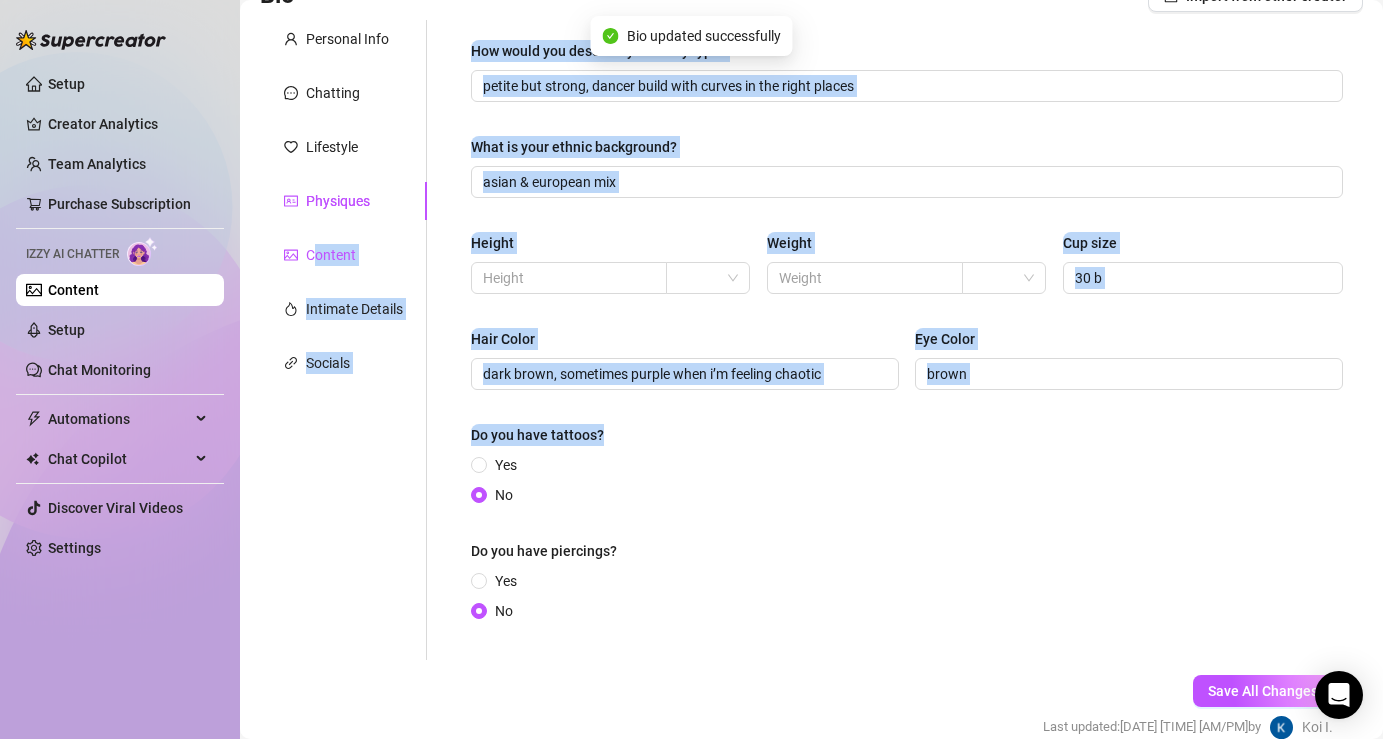 click on "Personal Info Chatting Lifestyle Physiques Content Intimate Details Socials Name Required Mila Nickname(s) Mila Gender Required Female Male Non-Binary / Genderqueer Agender Bigender Genderfluid Other Where did you grow up? Required Singapore Where is your current homebase? (City/Area of your home) Required Miami What is your timezone of your current location? If you are currently traveling, choose your current location Required United States of America  ( Alaska Time ) Are you currently traveling? If so, where are you right now? what are you doing there? No Birth Date Required October 31st, 2000 Zodiac Sign Scorpio Sexual Orientation Required Bisexual Relationship Status Required Single Do you have any siblings? How many? no Do you have any children? How many? no Do you have any pets? one cat What do you do for work currently? ballerina What were your previous jobs or careers? student What is your educational background? bachelor's degree What languages do you speak? English French   spiritual spirtual Mixed" at bounding box center [811, 340] 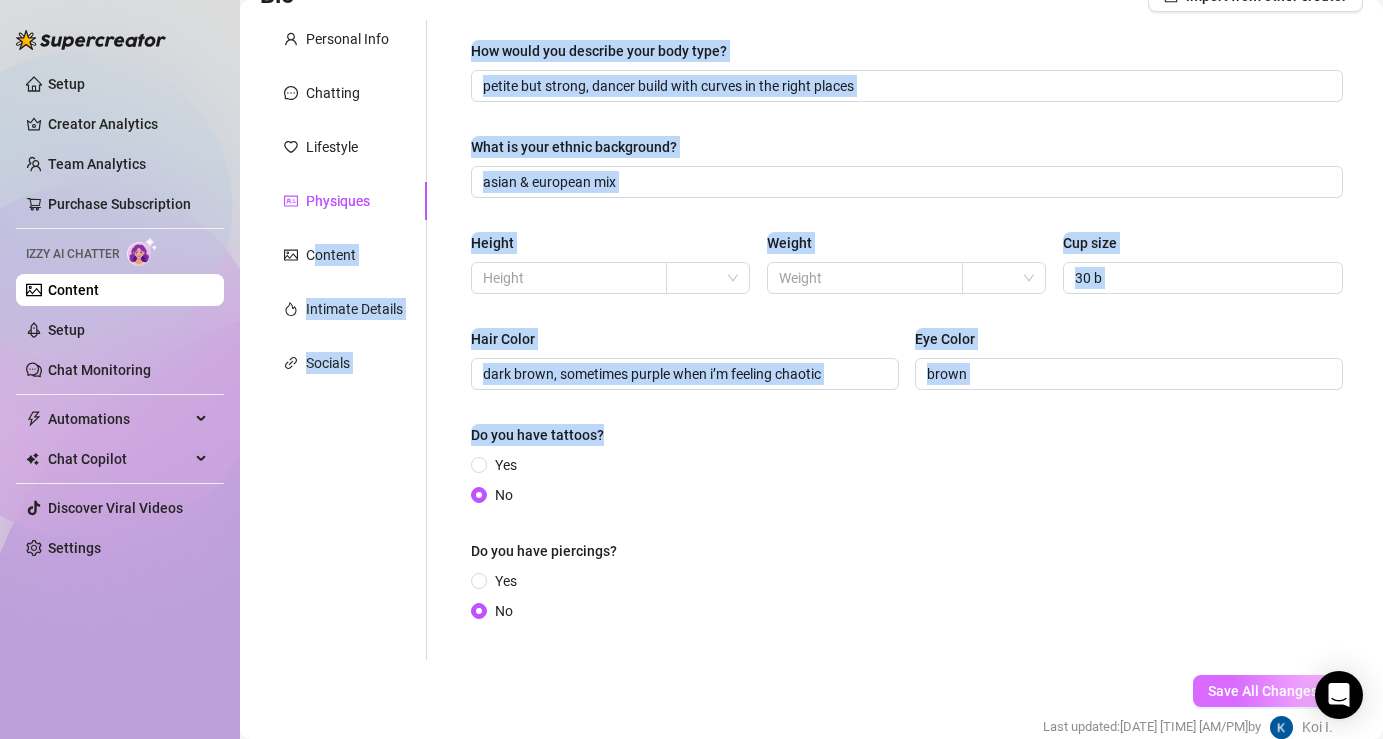 click on "Save All Changes" at bounding box center (1263, 691) 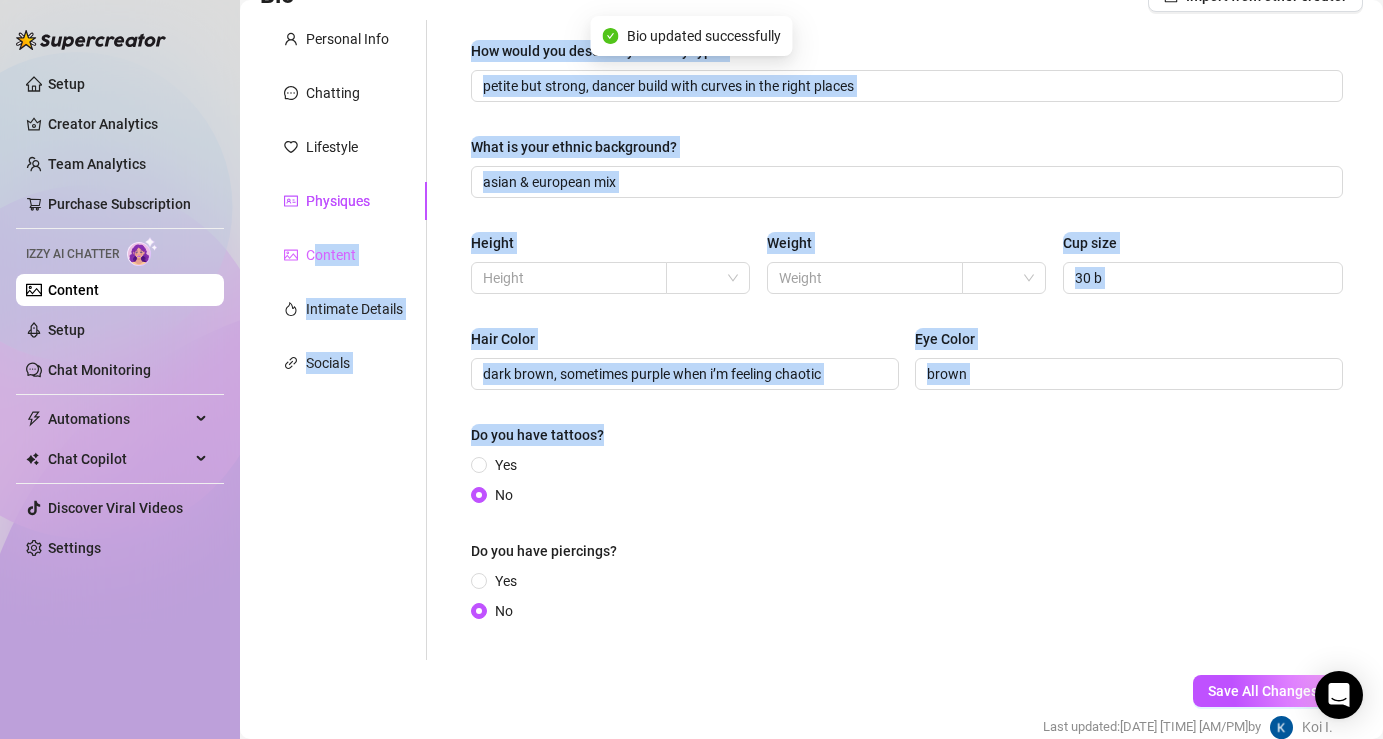 click on "Content" at bounding box center (343, 255) 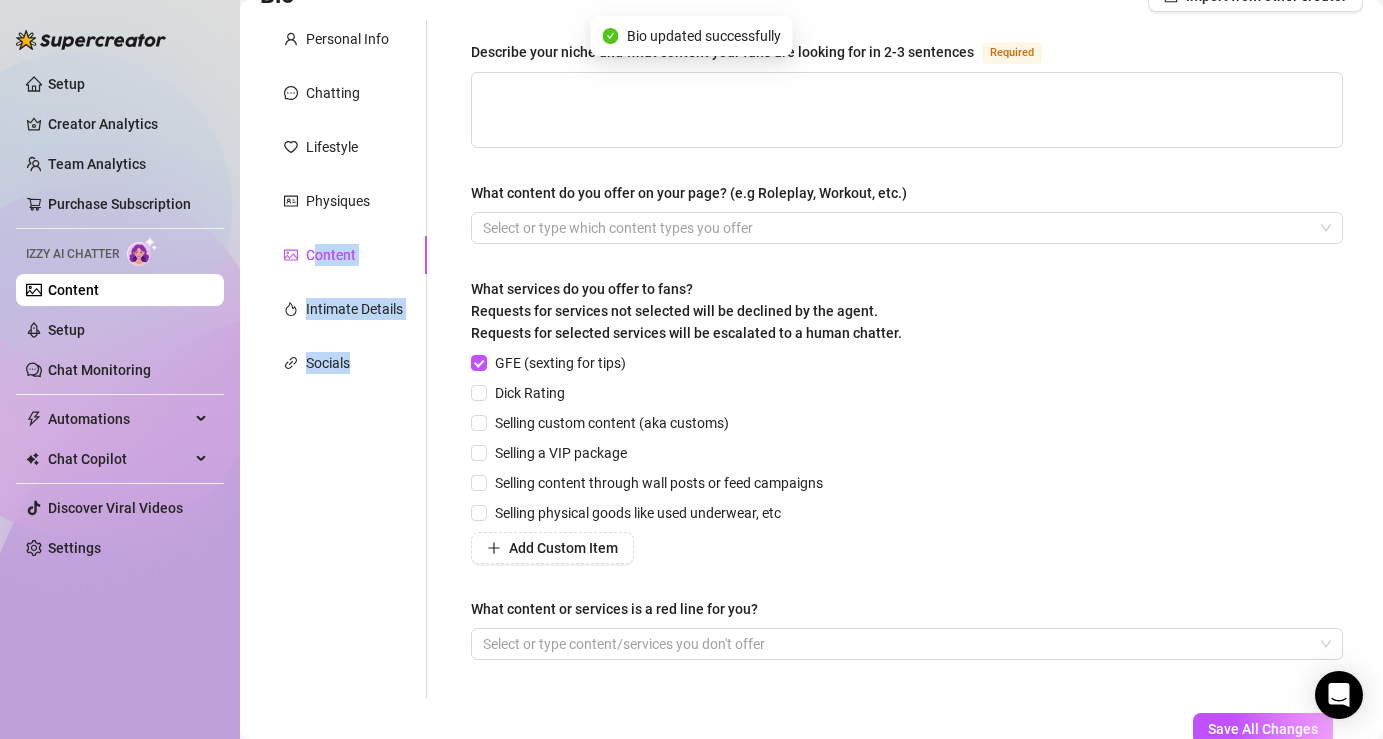type 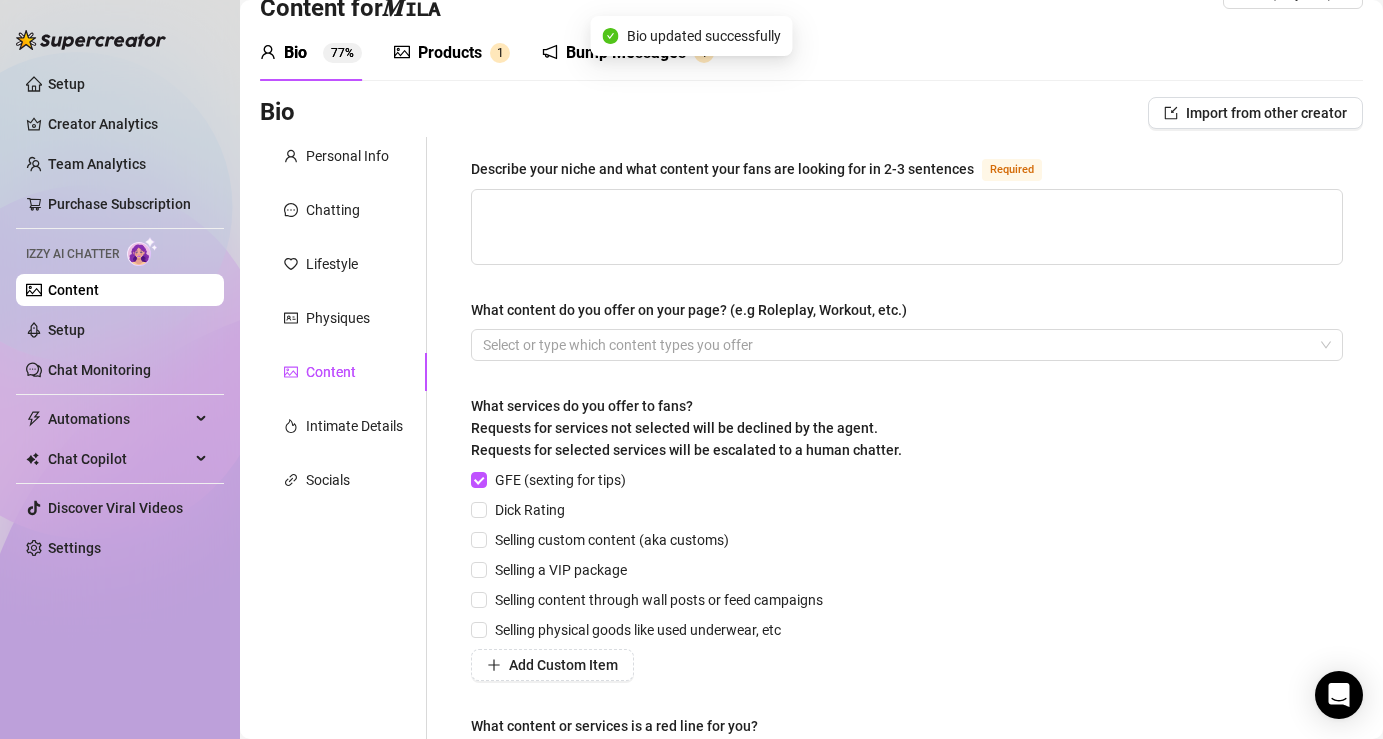 scroll, scrollTop: 0, scrollLeft: 0, axis: both 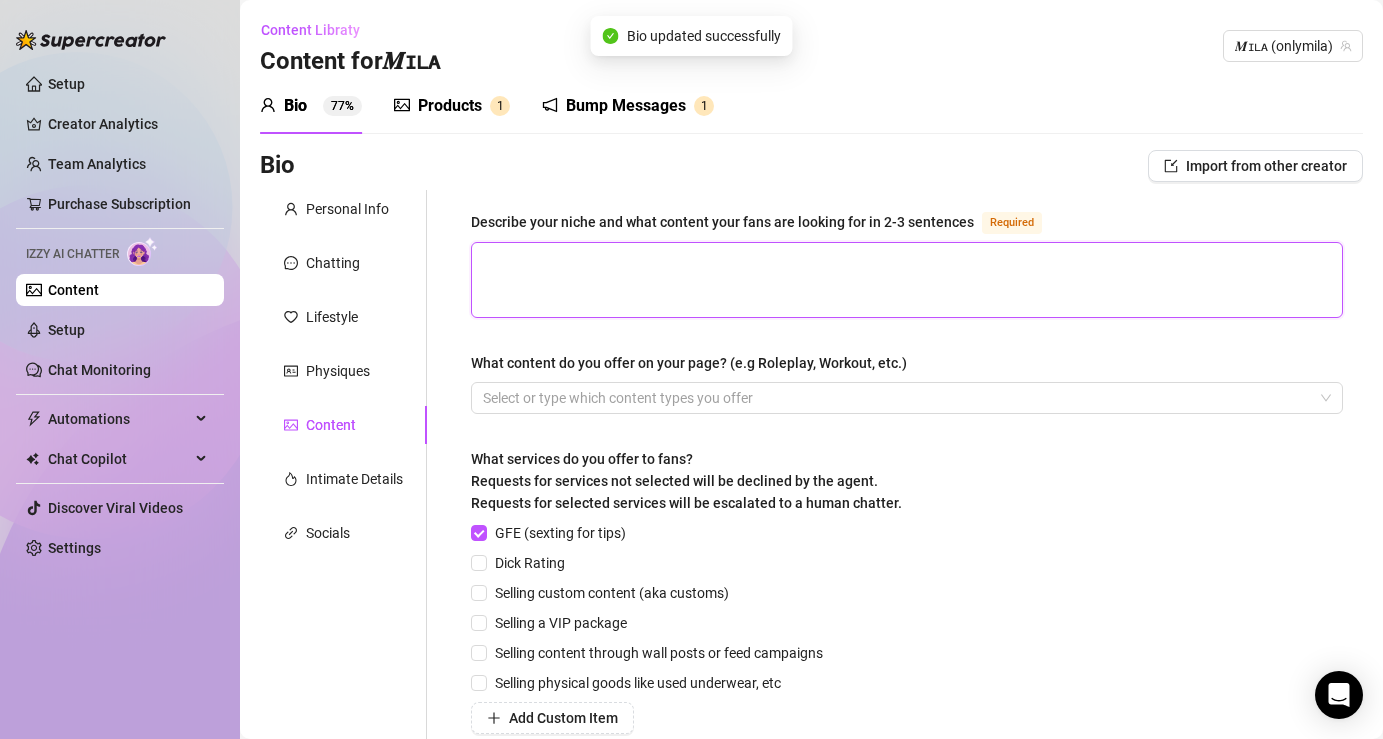click on "Describe your niche and what content your fans are looking for in 2-3 sentences Required" at bounding box center [907, 280] 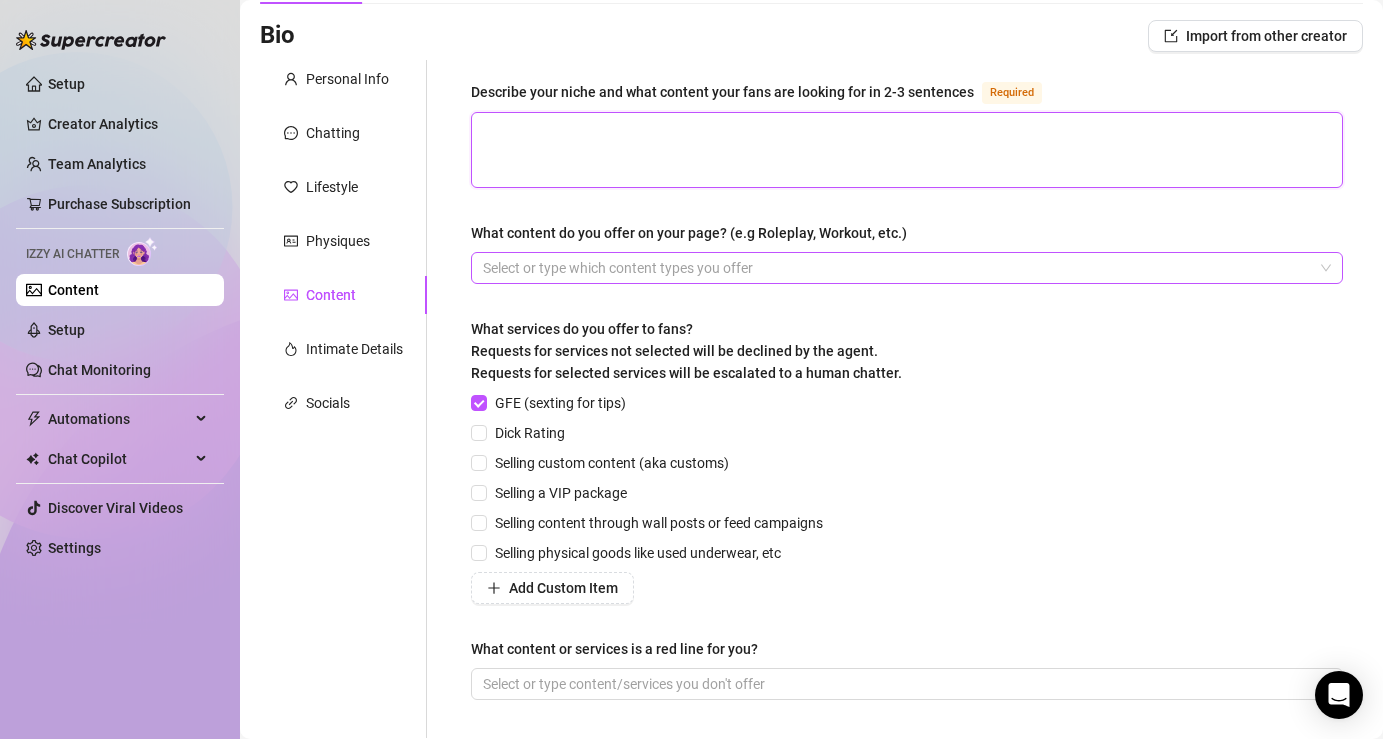 scroll, scrollTop: 131, scrollLeft: 0, axis: vertical 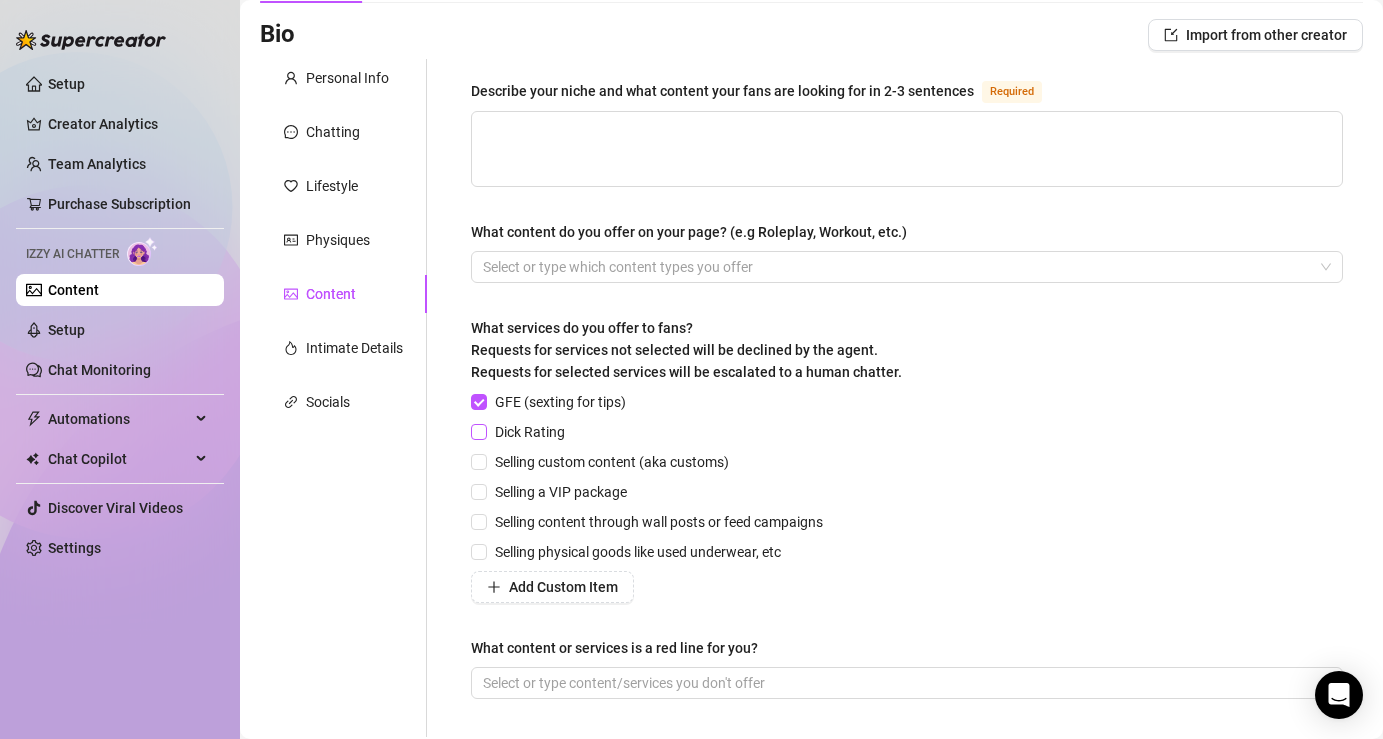 click at bounding box center [479, 432] 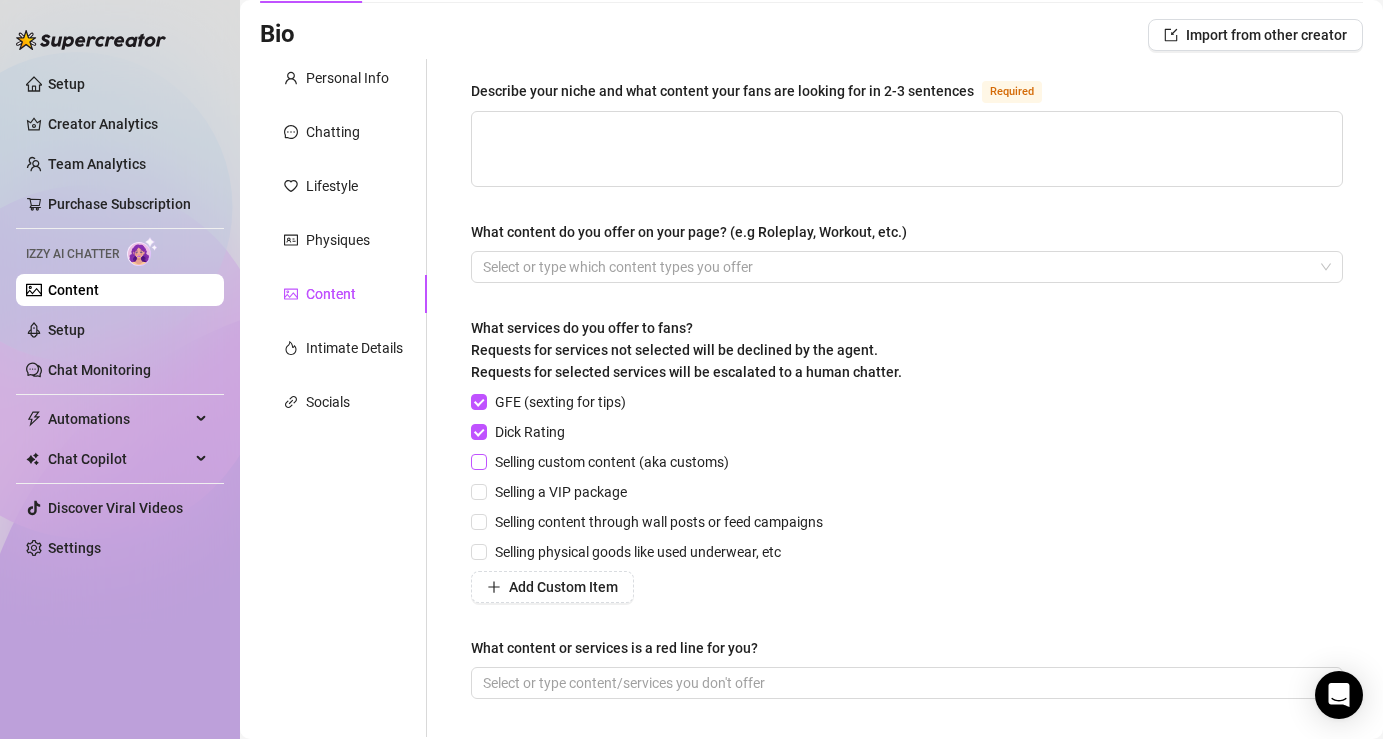 click on "Selling custom content (aka customs)" at bounding box center [478, 461] 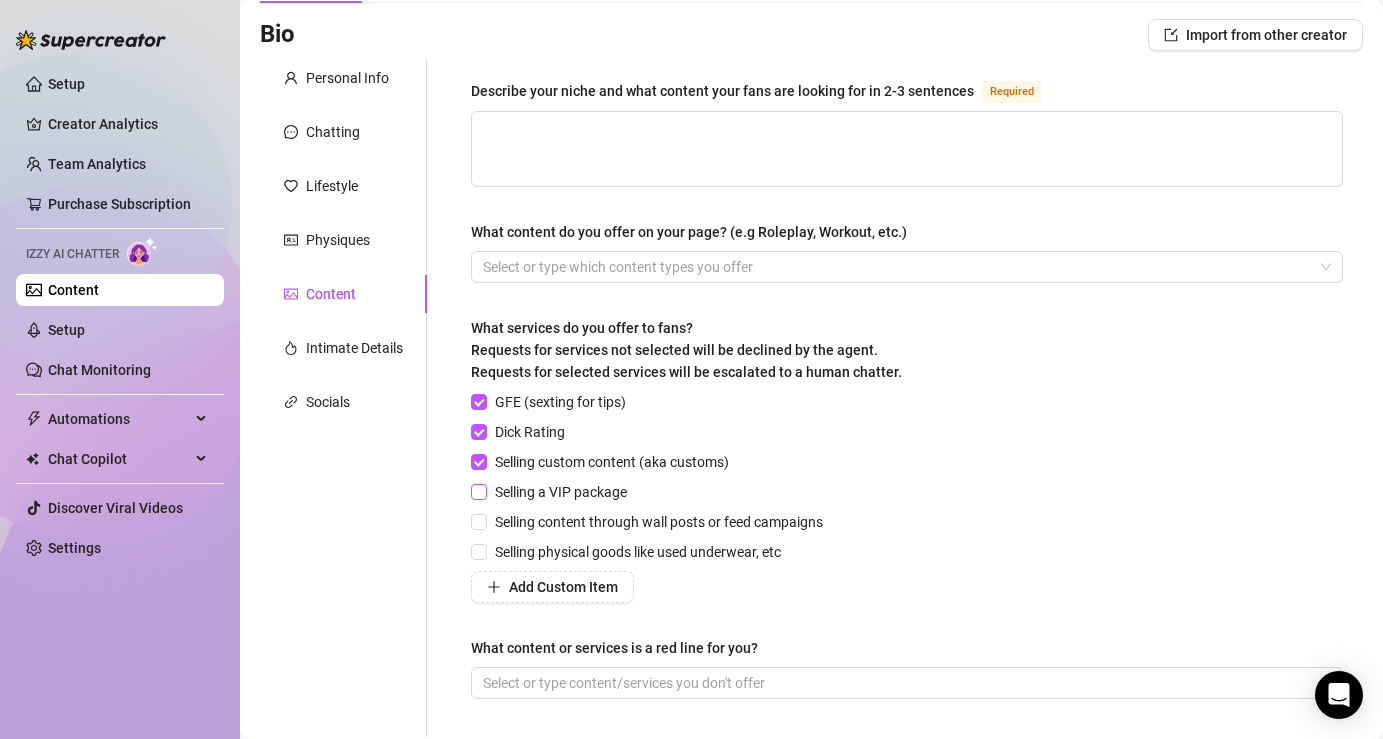 click on "Selling a VIP package" at bounding box center (478, 491) 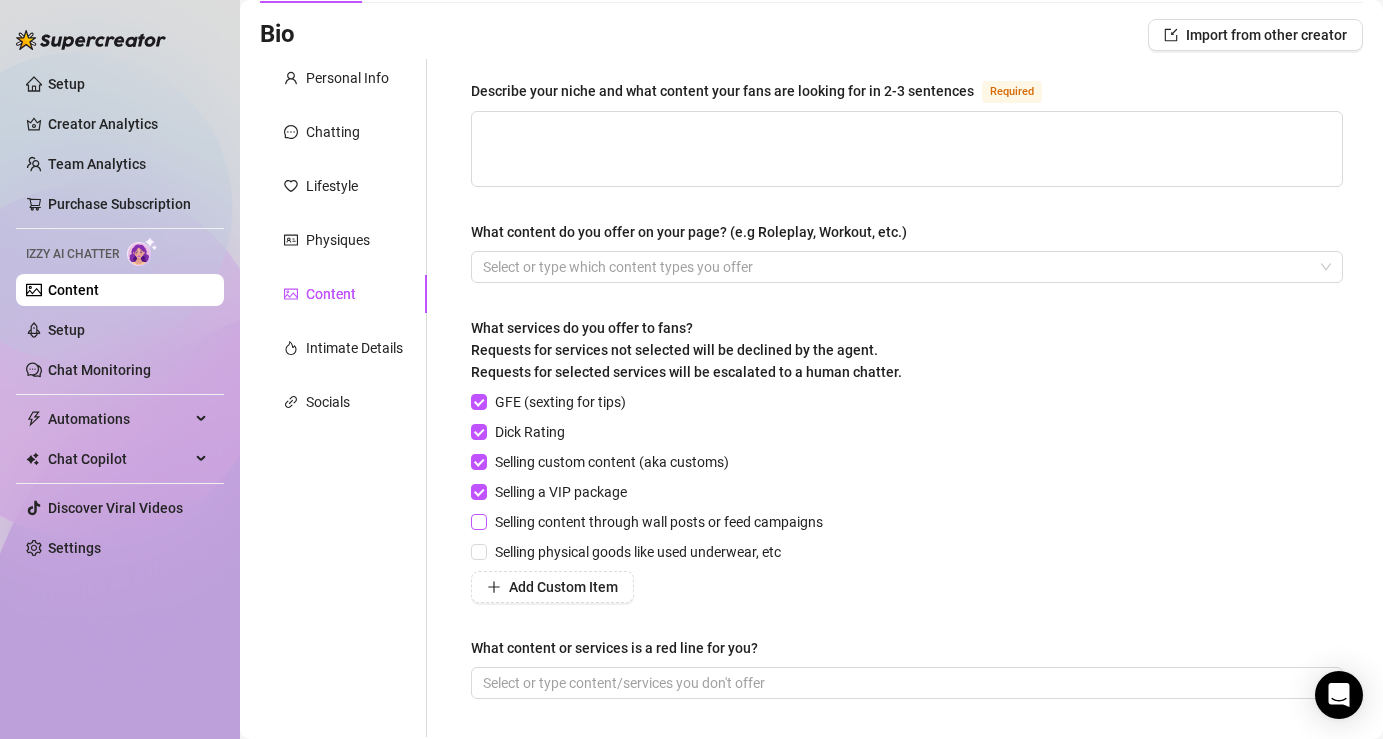 click on "Selling content through wall posts or feed campaigns" at bounding box center (478, 521) 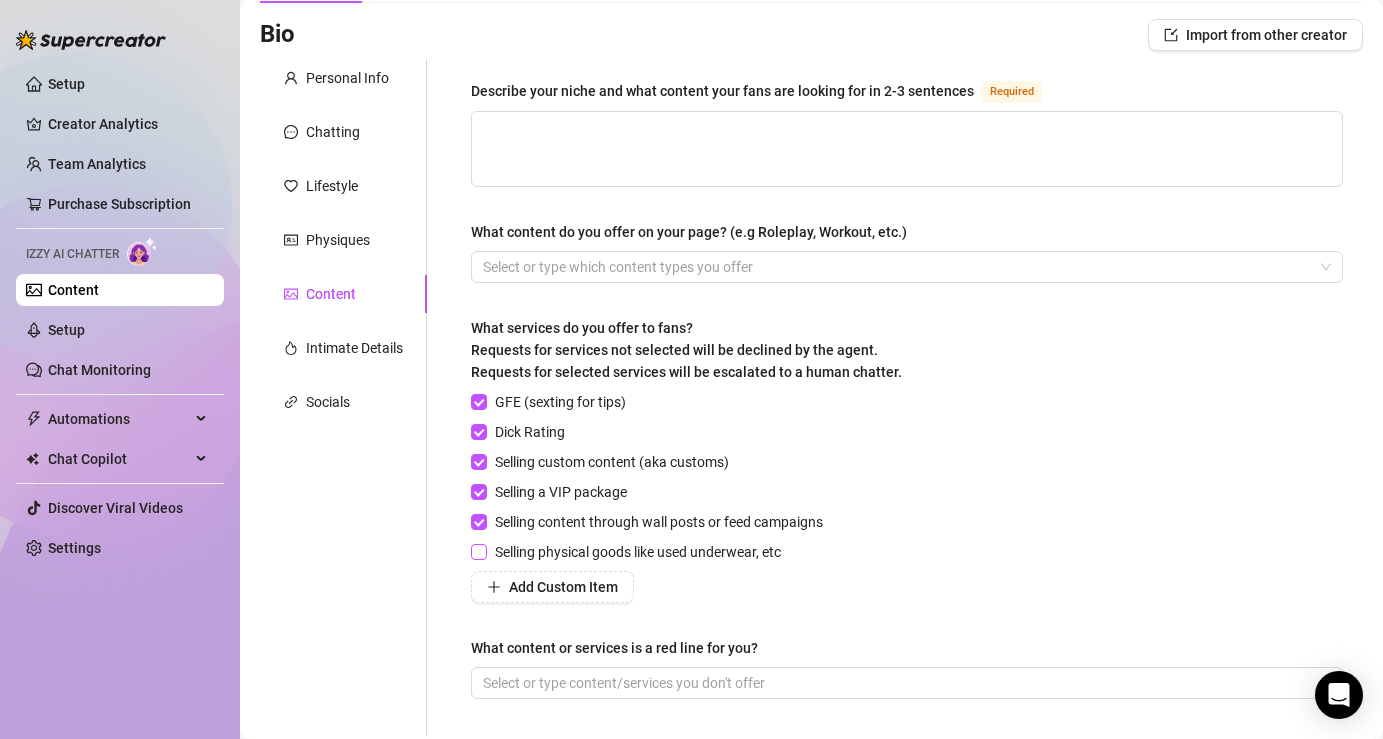 click on "Selling physical goods like used underwear, etc" at bounding box center [630, 552] 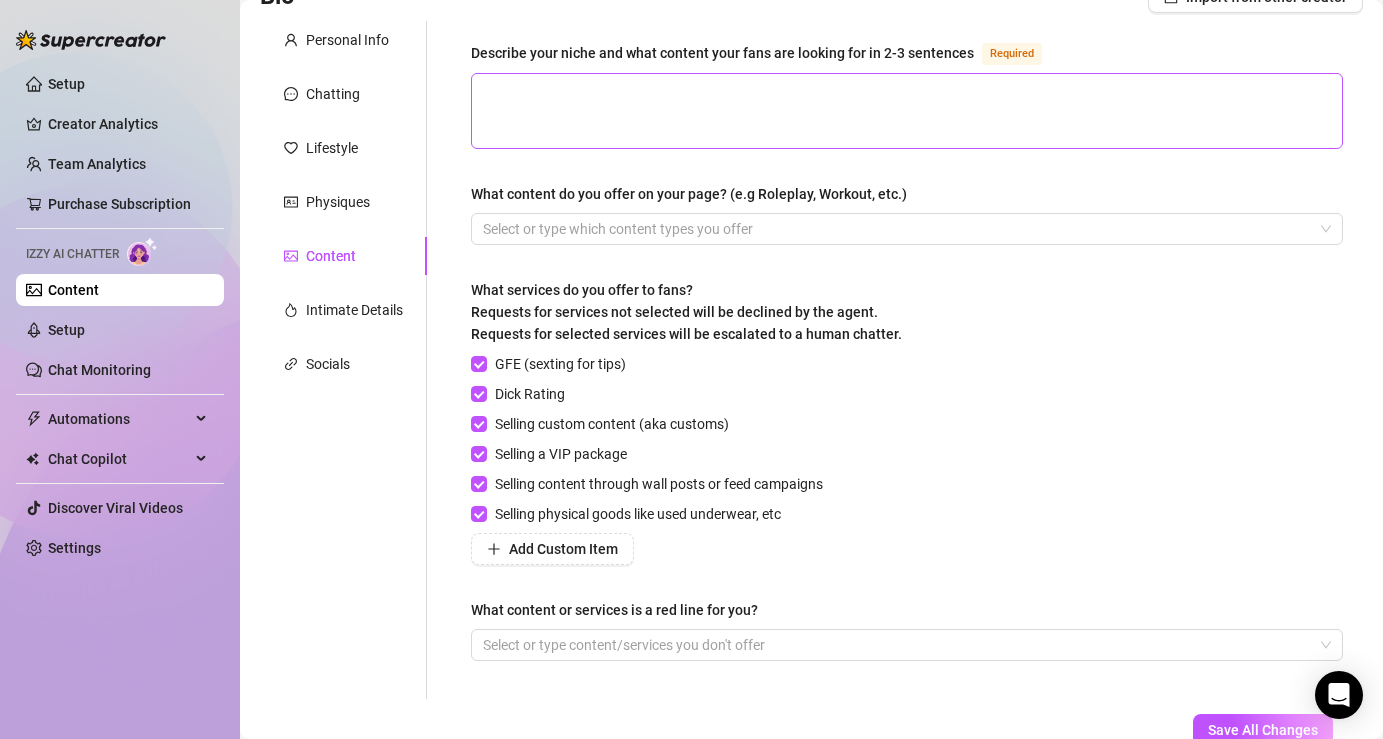 scroll, scrollTop: 202, scrollLeft: 0, axis: vertical 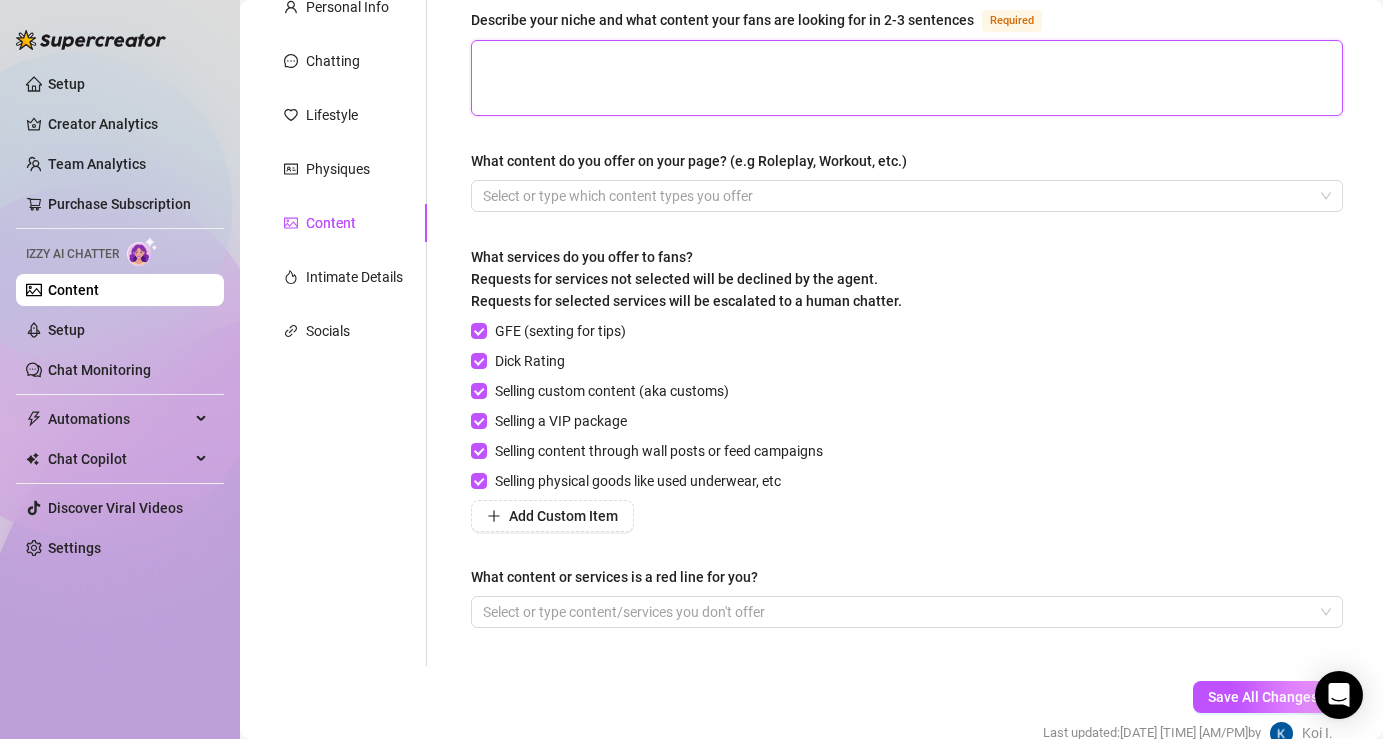 click on "Describe your niche and what content your fans are looking for in 2-3 sentences Required" at bounding box center [907, 78] 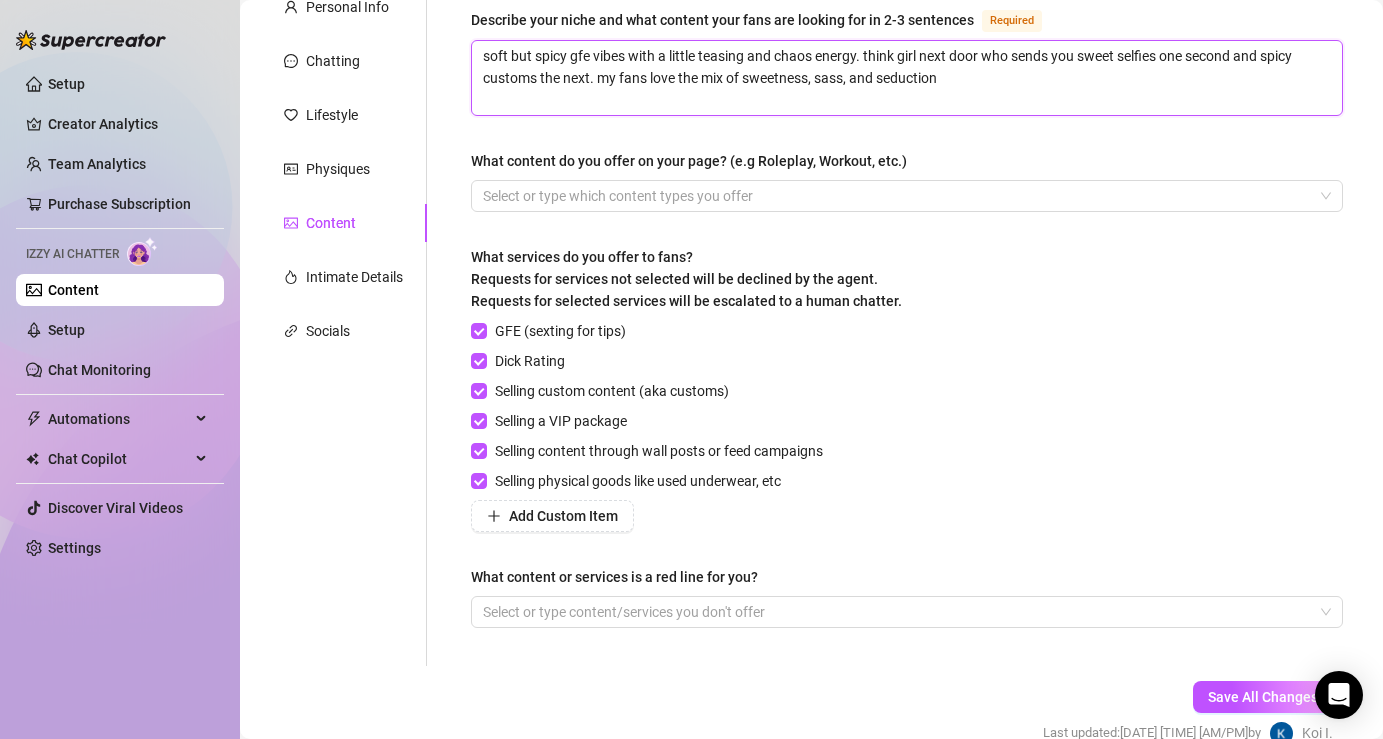 type on "soft but spicy gfe vibes with a little teasing and chaos energy. think girl next door who sends you sweet selfies one second and spicy customs the next. my fans love the mix of sweetness, sass, and seduction" 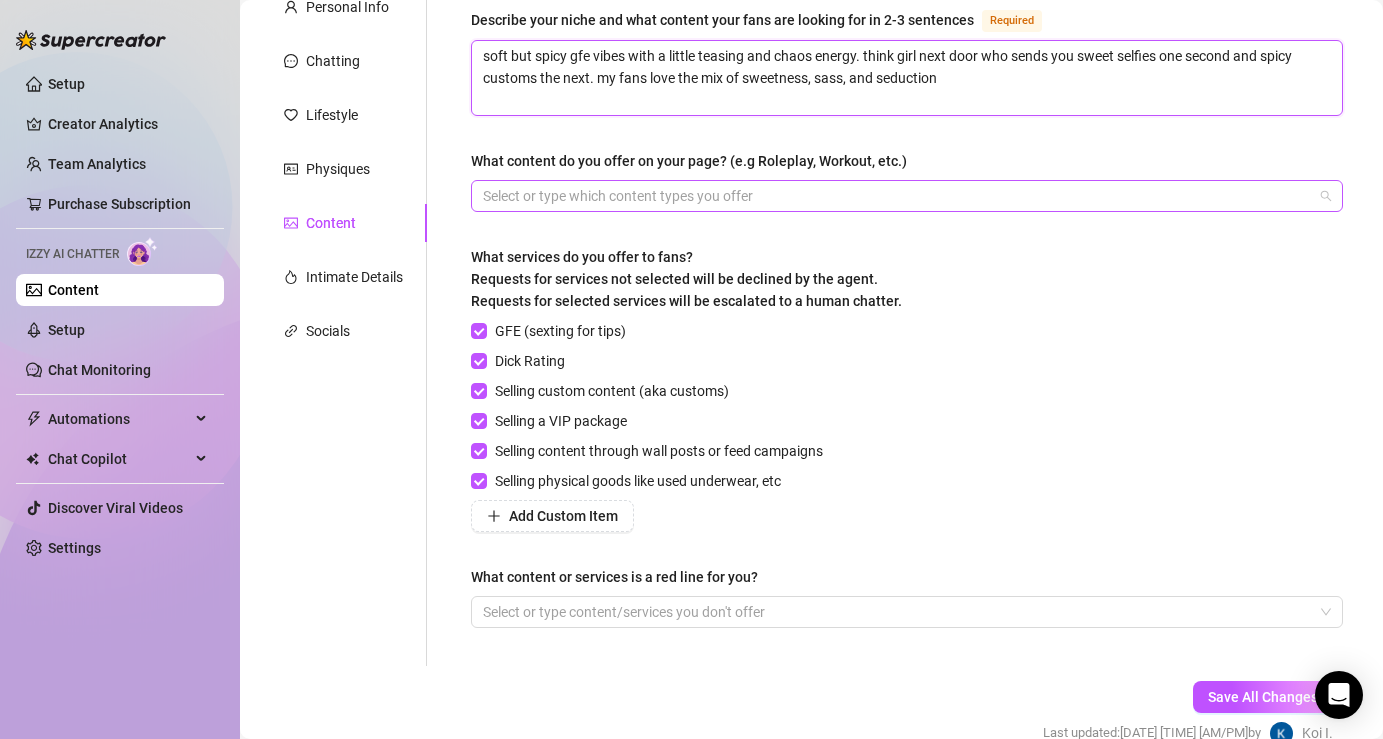 click at bounding box center (896, 196) 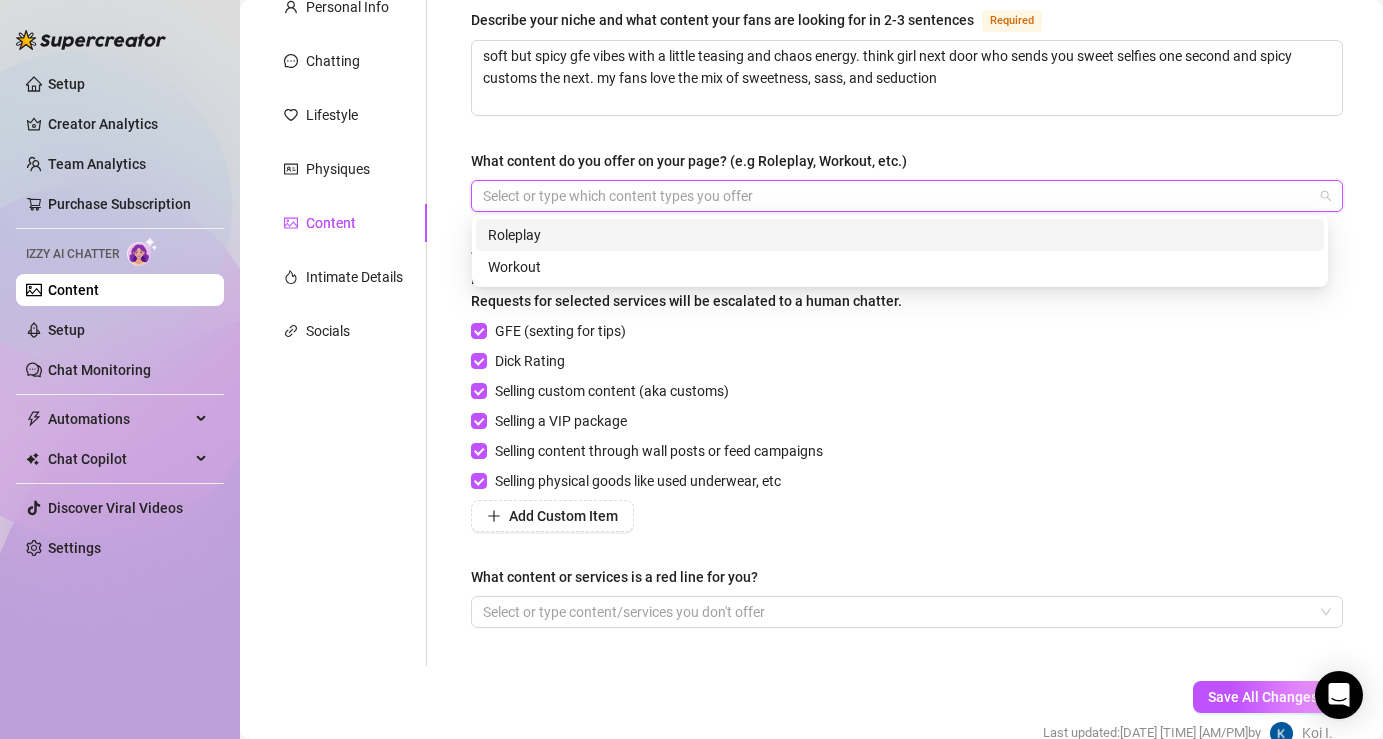 paste 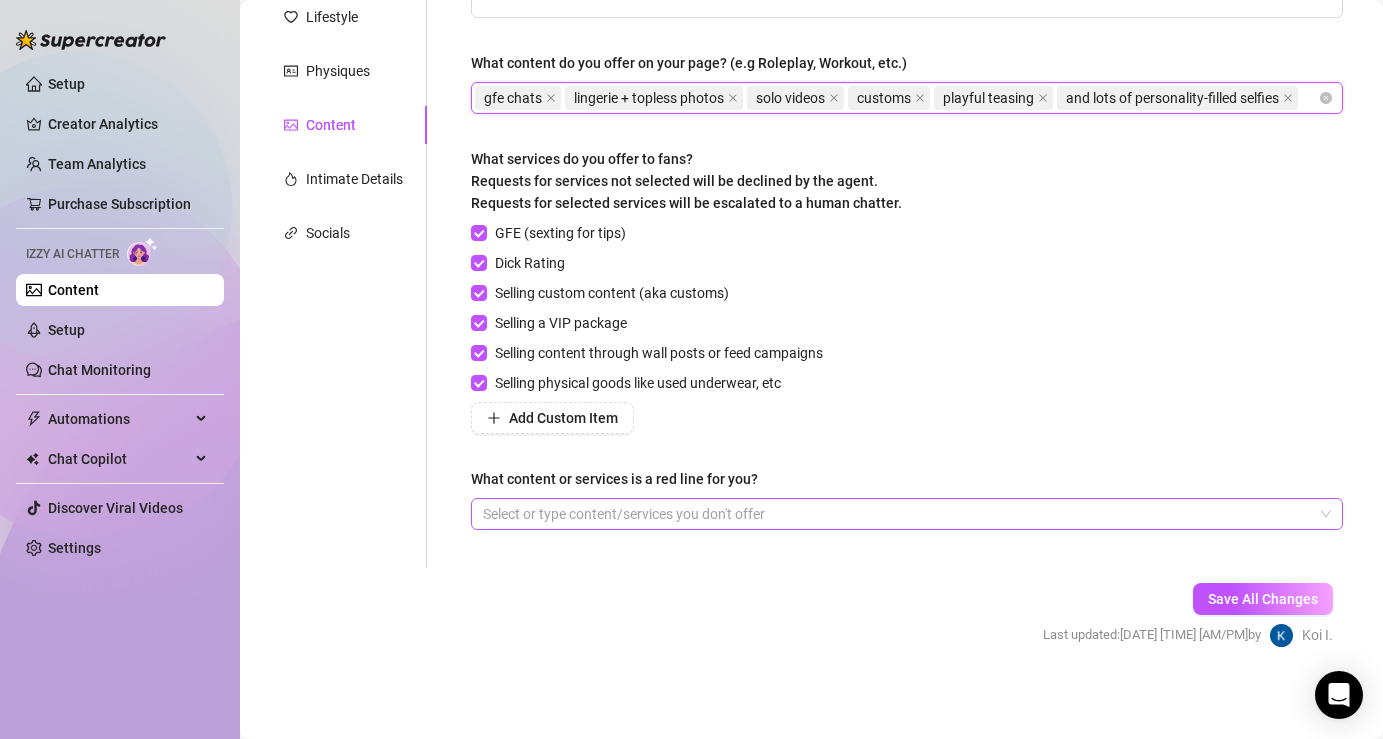 scroll, scrollTop: 331, scrollLeft: 0, axis: vertical 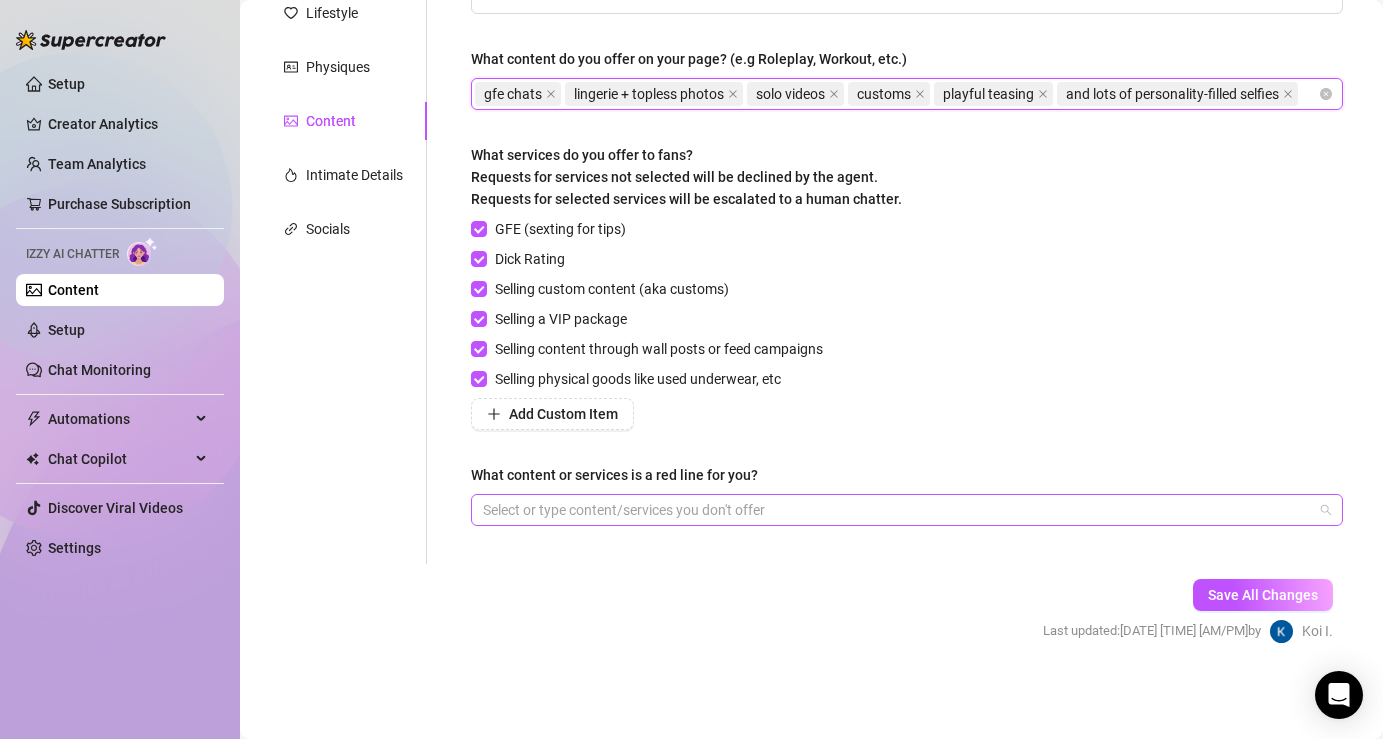 click on "Select or type content/services you don't offer" at bounding box center (907, 510) 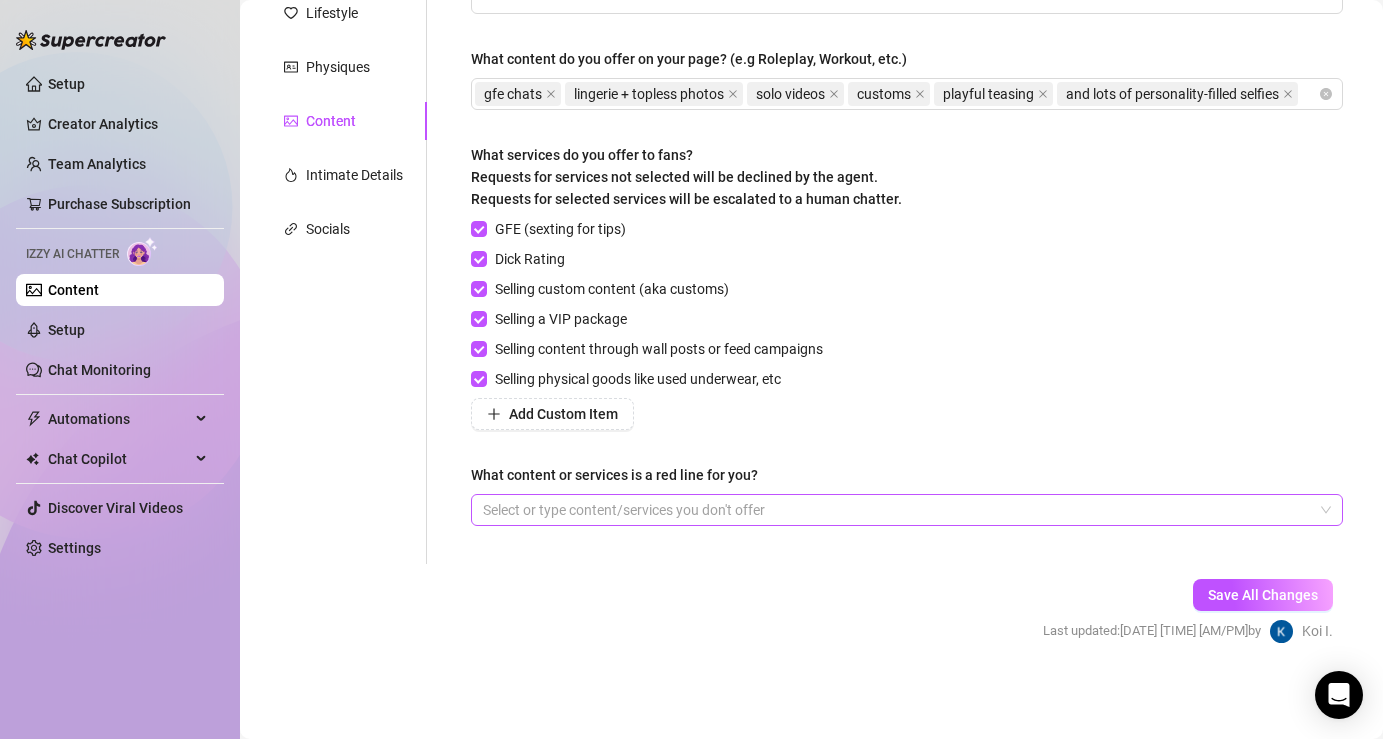 click at bounding box center (896, 510) 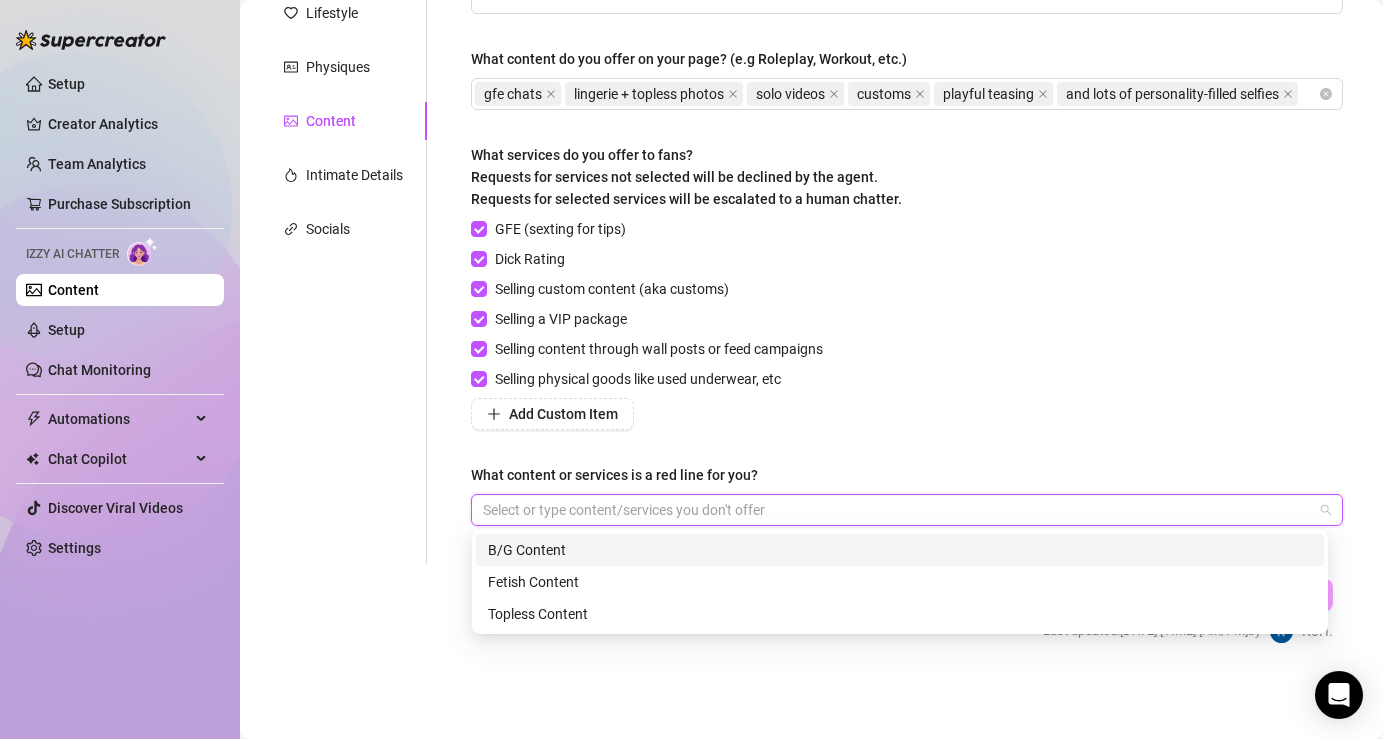 click at bounding box center (896, 510) 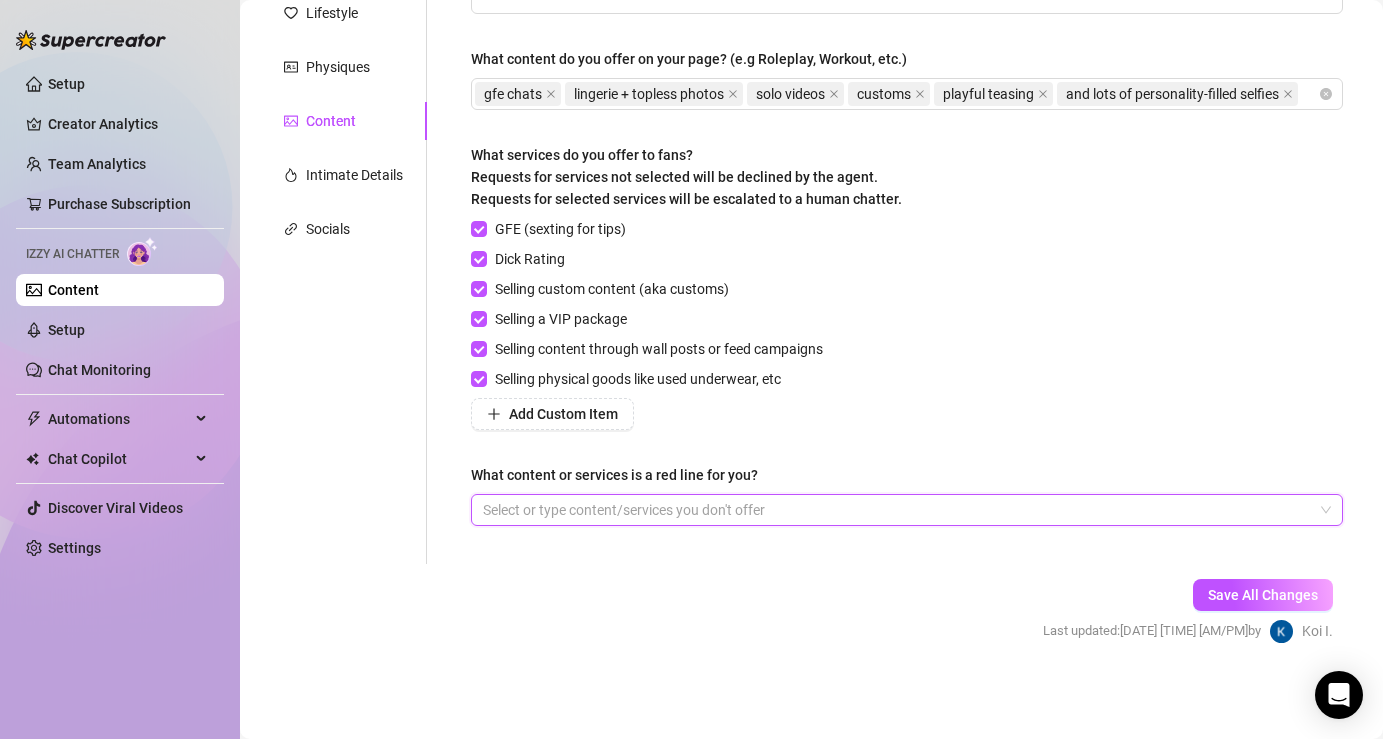 click at bounding box center [896, 510] 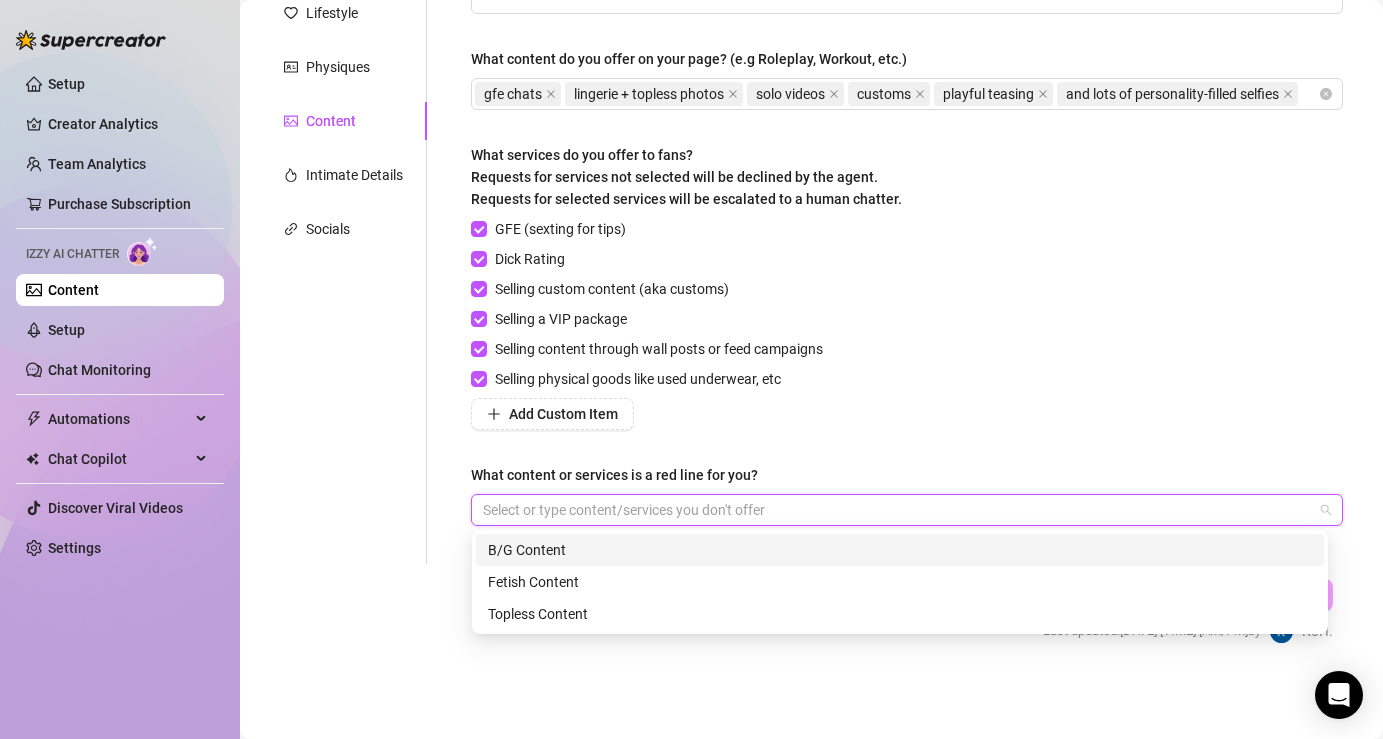 click on "GFE (sexting for tips) Dick Rating Selling custom content (aka customs) Selling a VIP package Selling content through wall posts or feed campaigns Selling physical goods like used underwear, etc Add Custom Item" at bounding box center (907, 324) 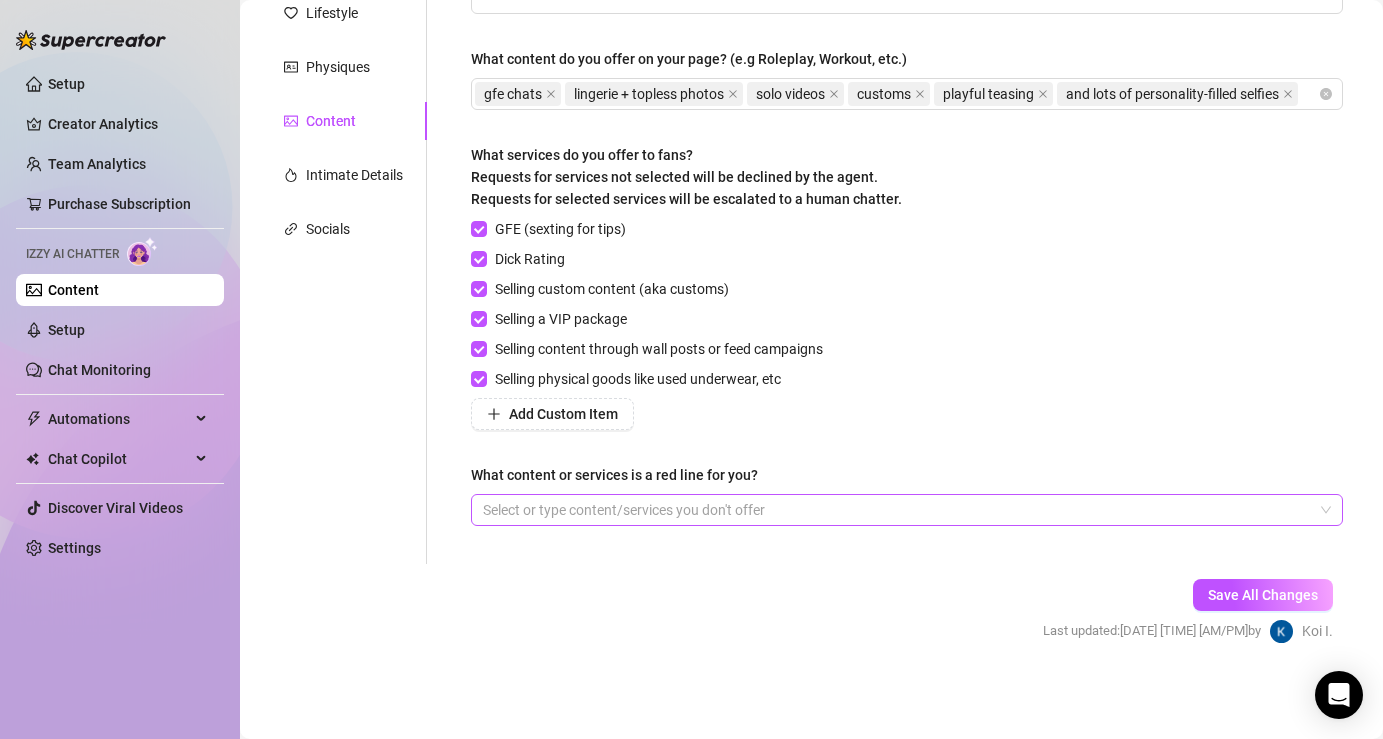 click at bounding box center [896, 510] 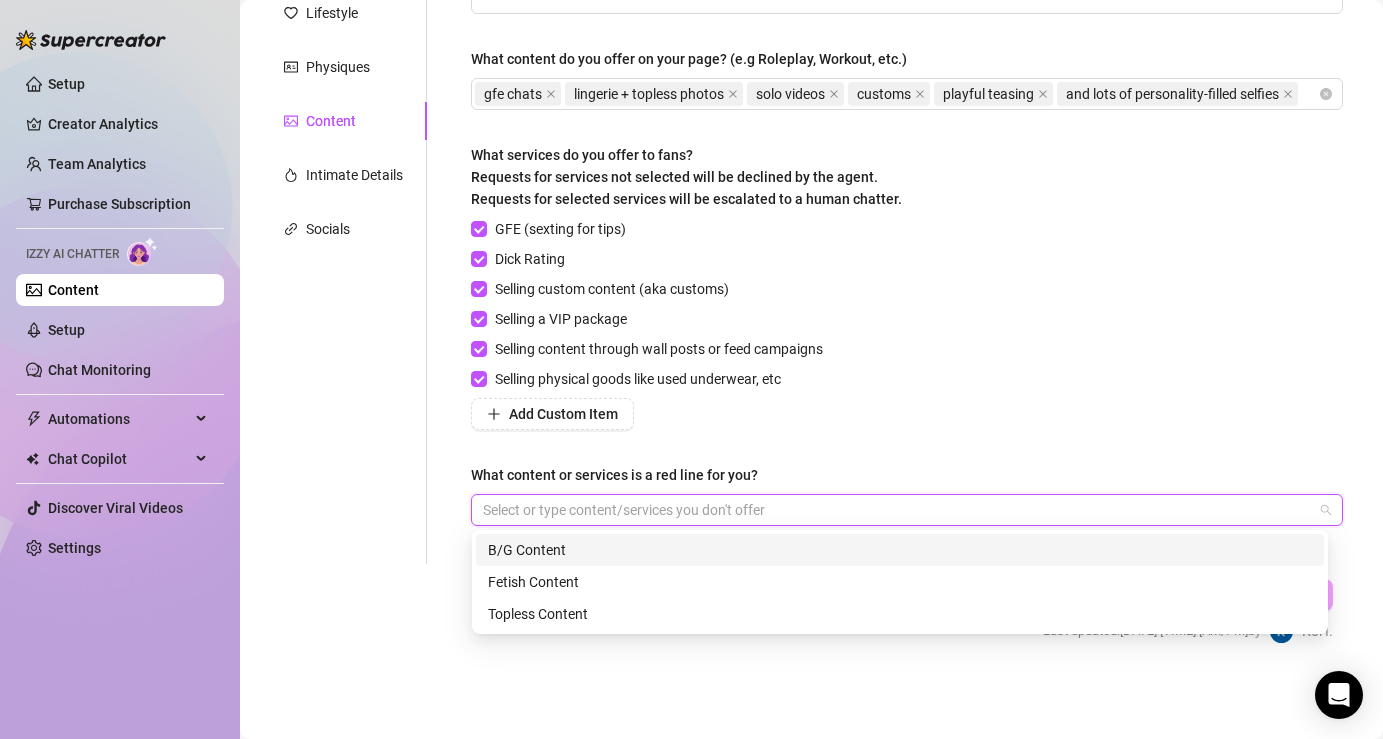 click on "GFE (sexting for tips) Dick Rating Selling custom content (aka customs) Selling a VIP package Selling content through wall posts or feed campaigns Selling physical goods like used underwear, etc Add Custom Item" at bounding box center [907, 324] 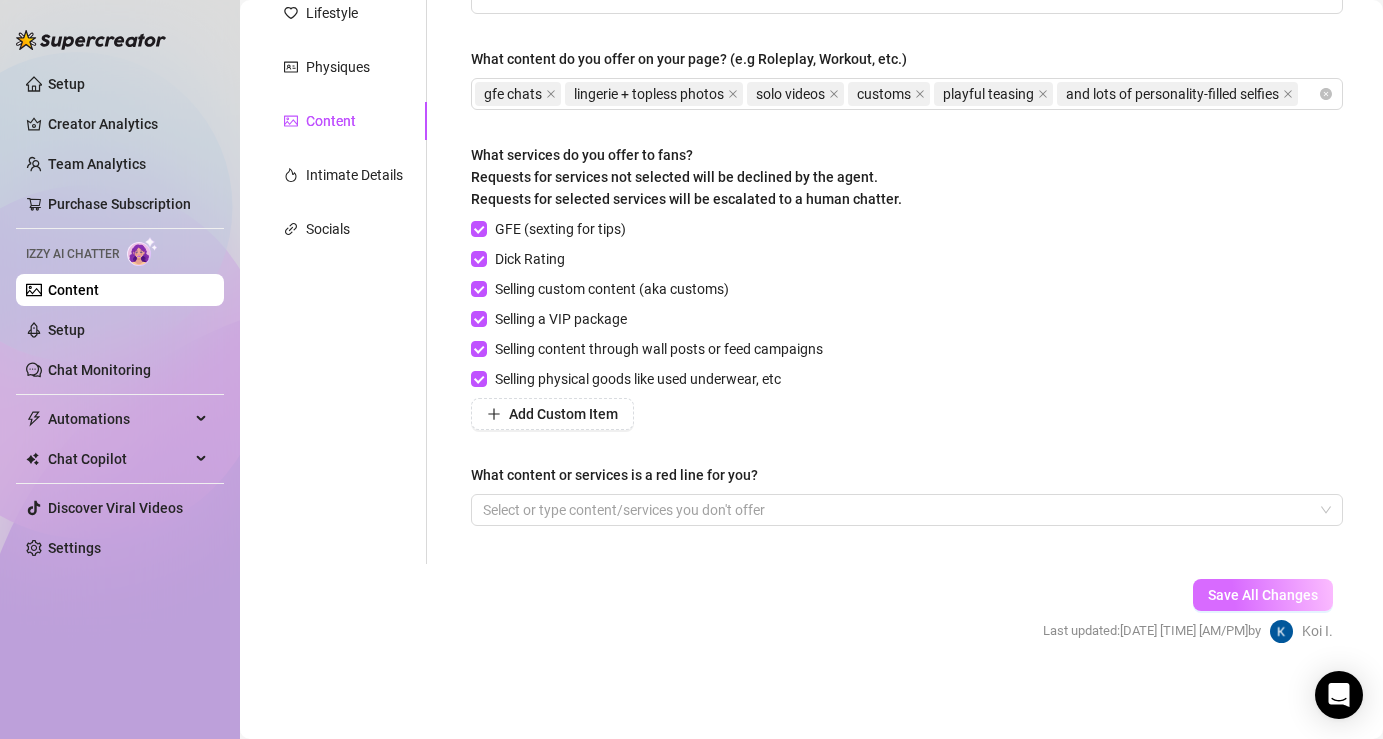 click on "Save All Changes" at bounding box center [1263, 595] 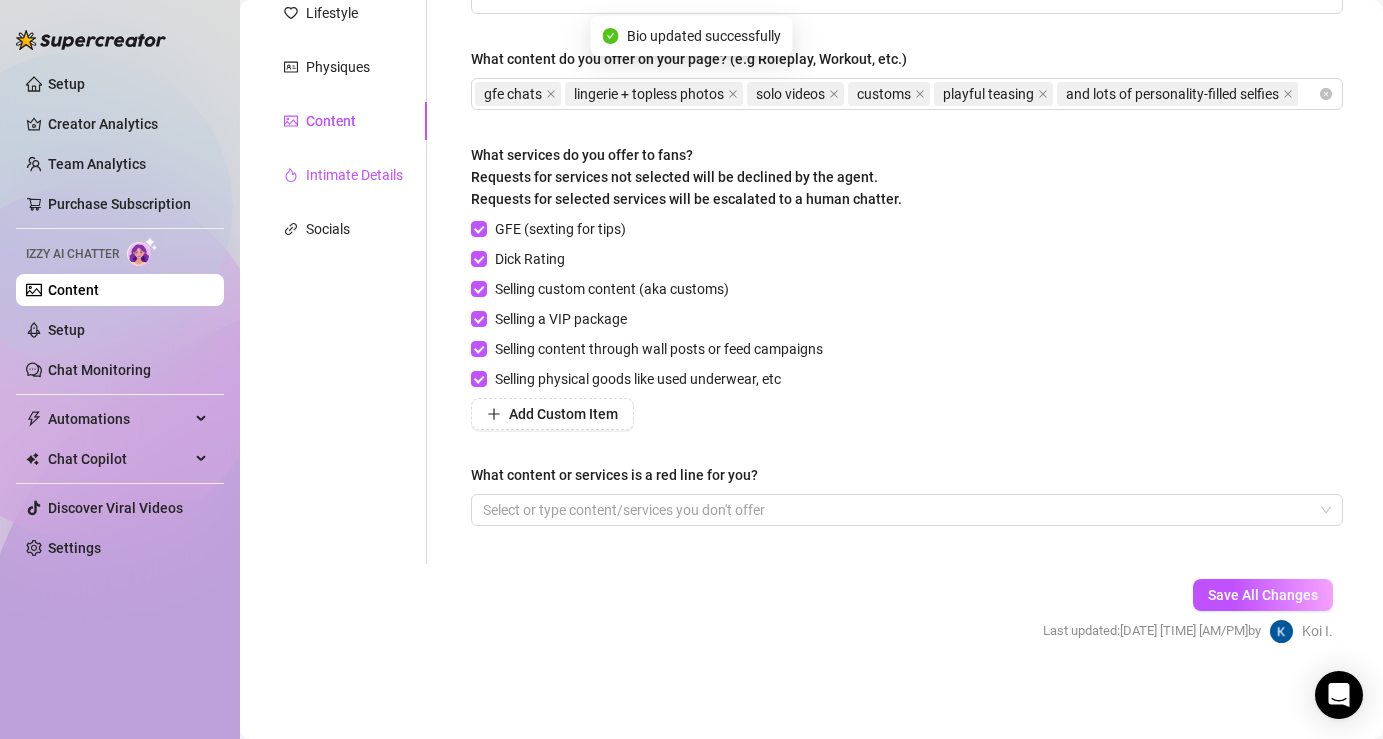 click on "Intimate Details" at bounding box center [354, 175] 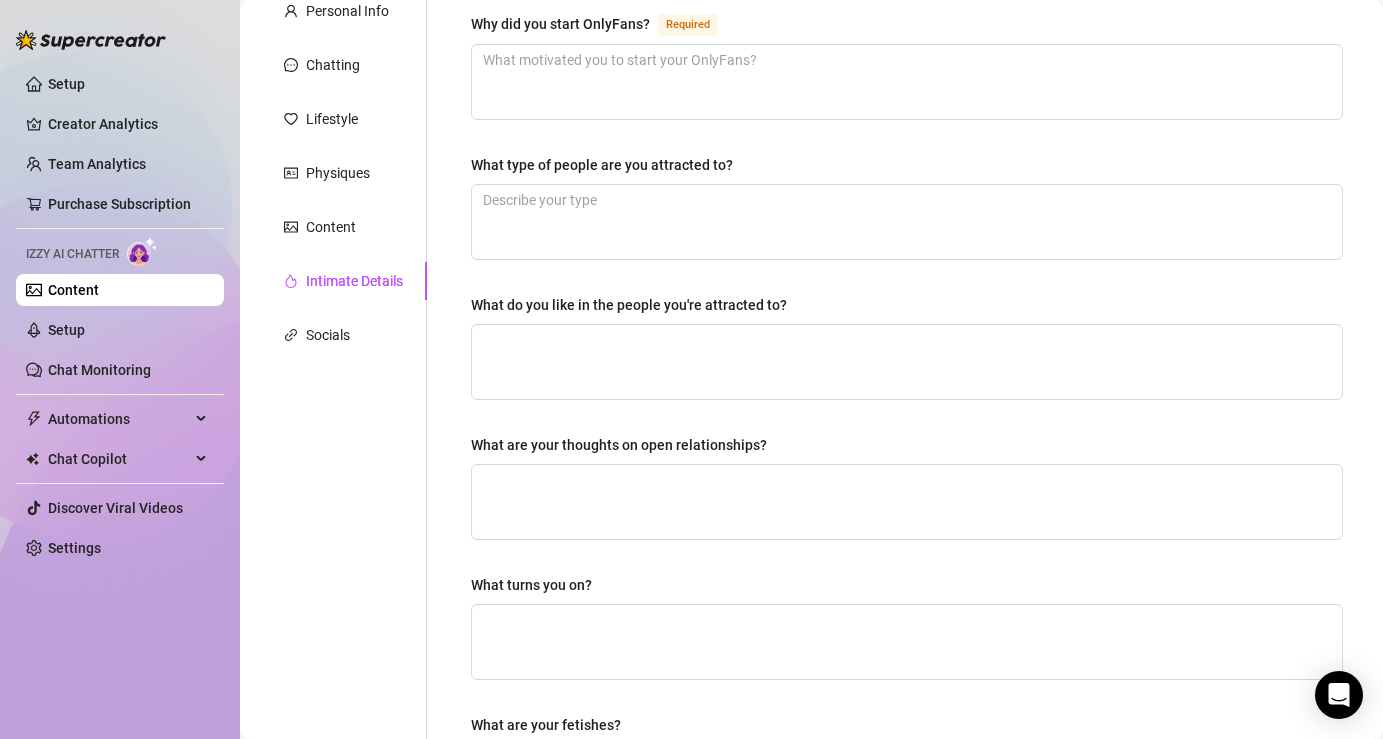 scroll, scrollTop: 194, scrollLeft: 0, axis: vertical 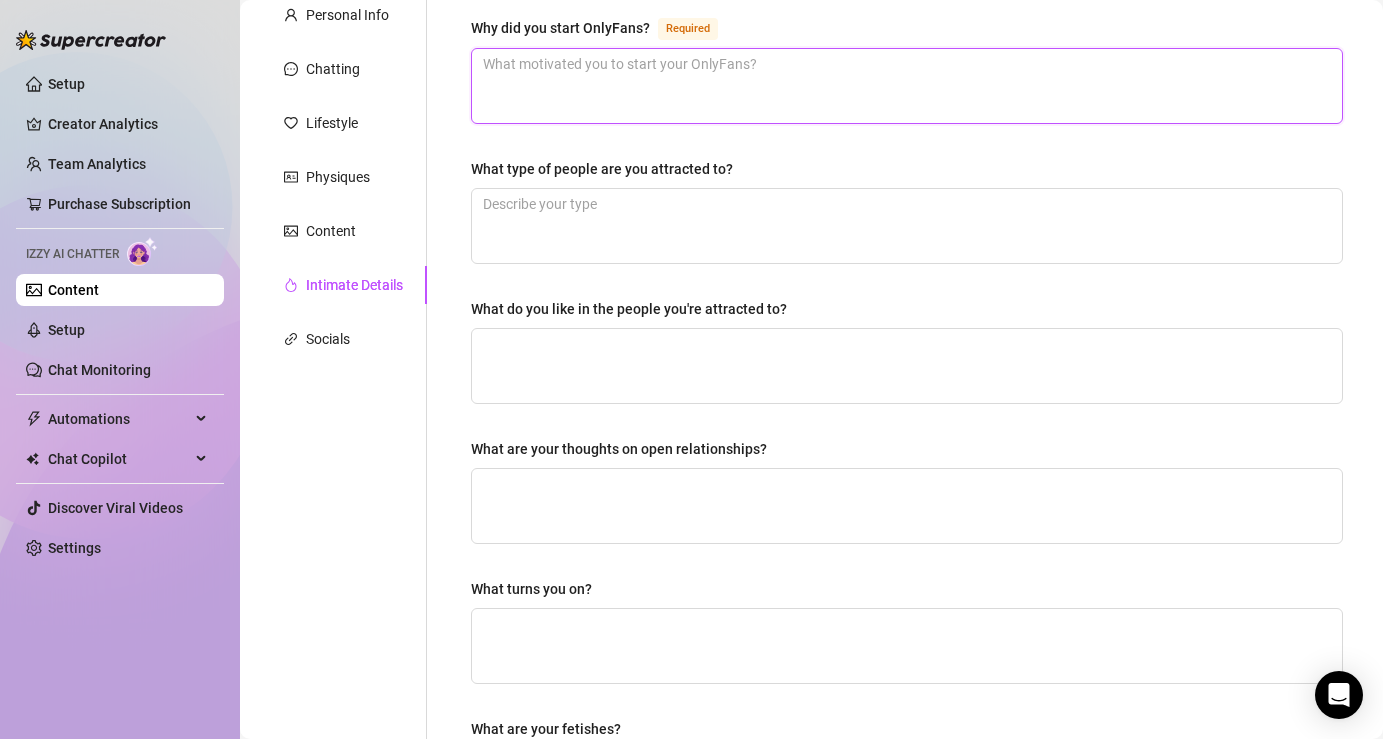 click on "Why did you start OnlyFans? Required" at bounding box center [907, 86] 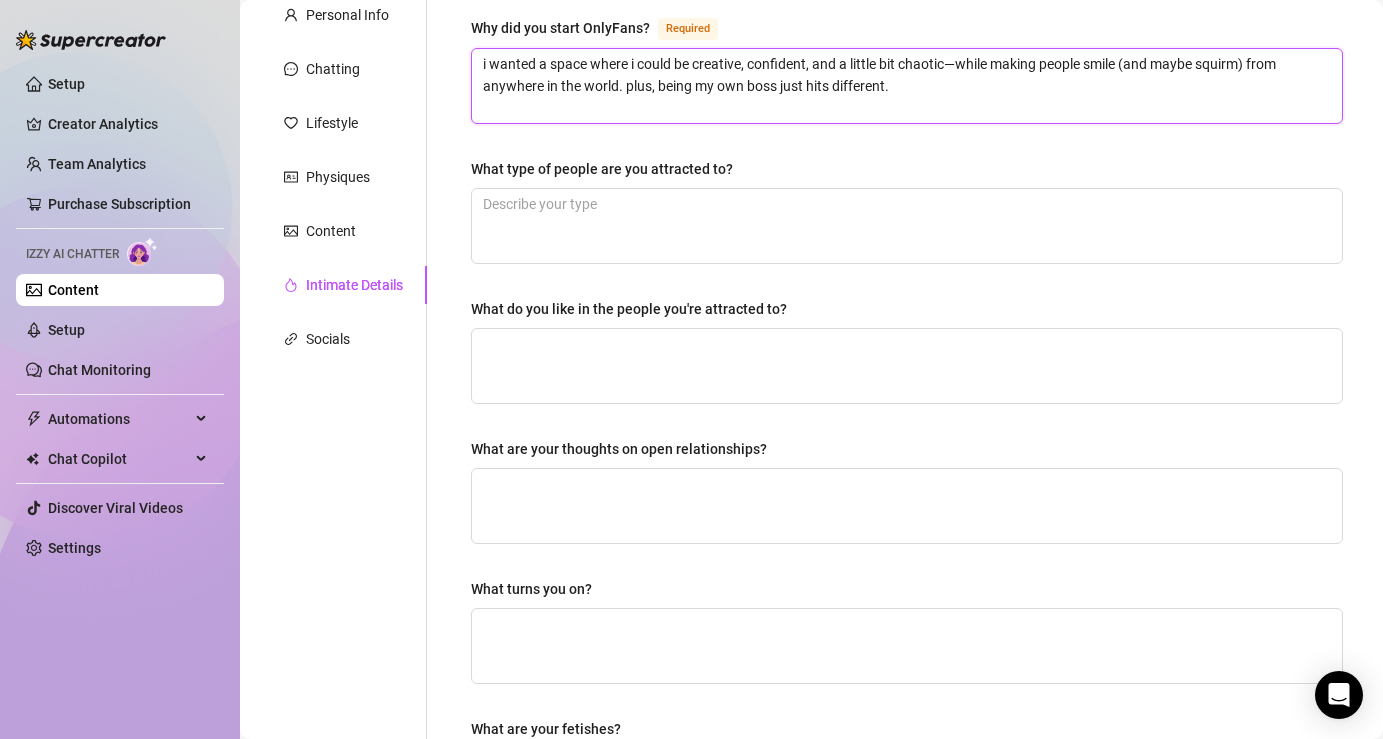 type on "i wanted a space where i could be creative, confident, and a little bit chaotic—while making people smile (and maybe squirm) from anywhere in the world. plus, being my own boss just hits different." 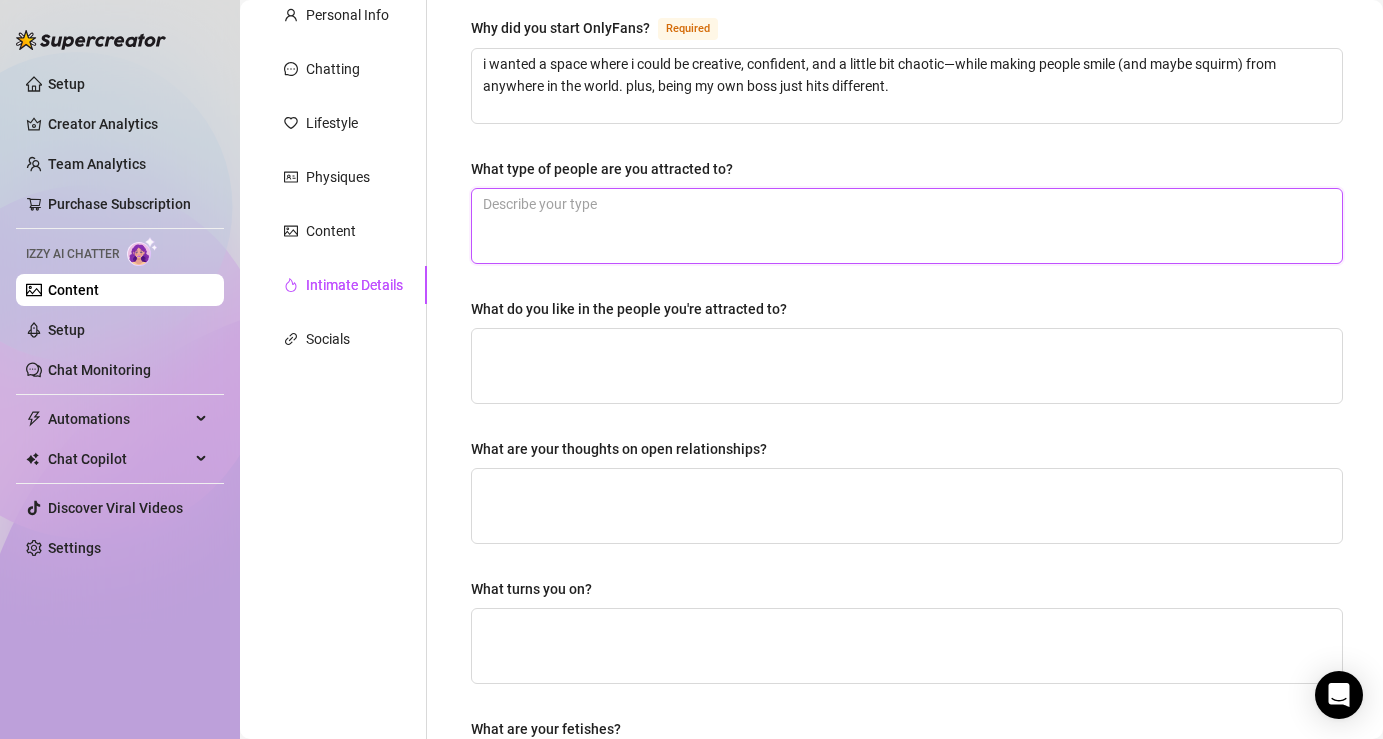 click on "What type of people are you attracted to?" at bounding box center (907, 226) 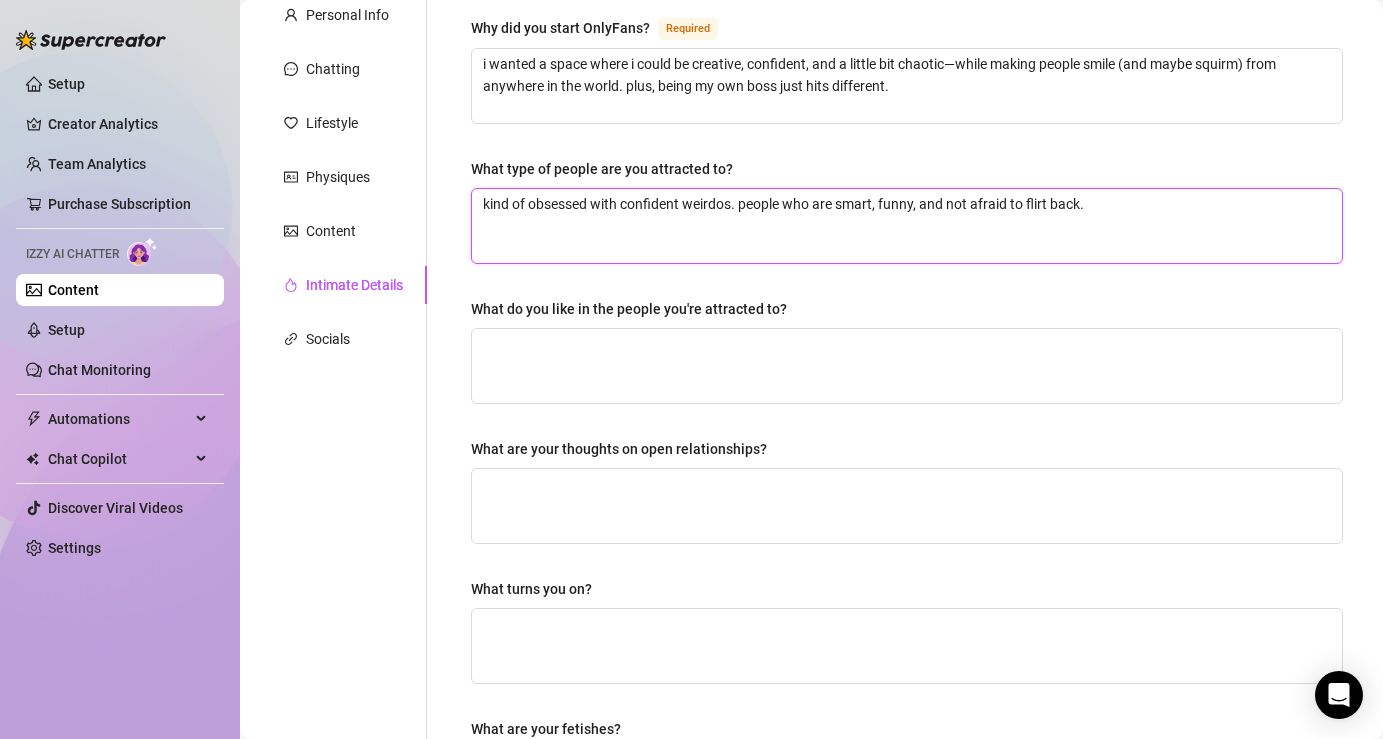 type on "kind of obsessed with confident weirdos. people who are smart, funny, and not afraid to flirt back." 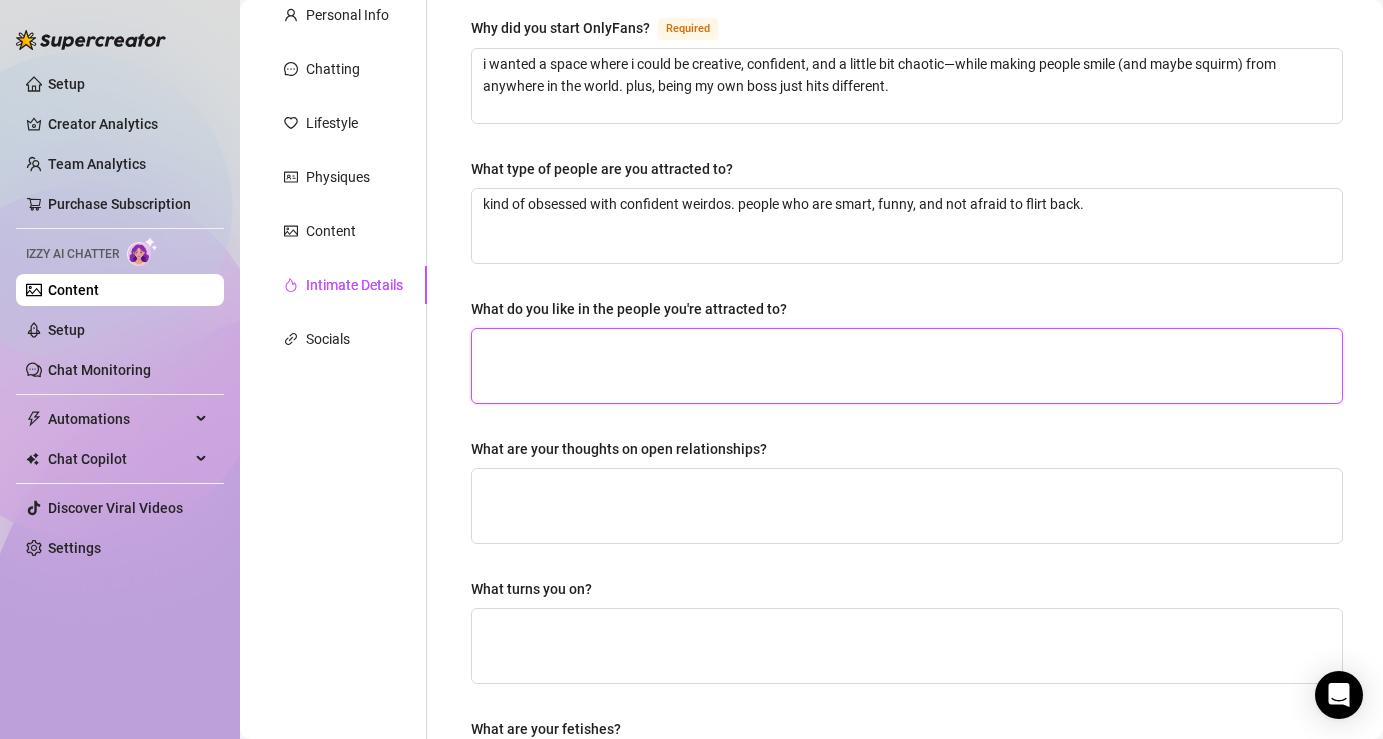 click on "What do you like in the people you're attracted to?" at bounding box center [907, 366] 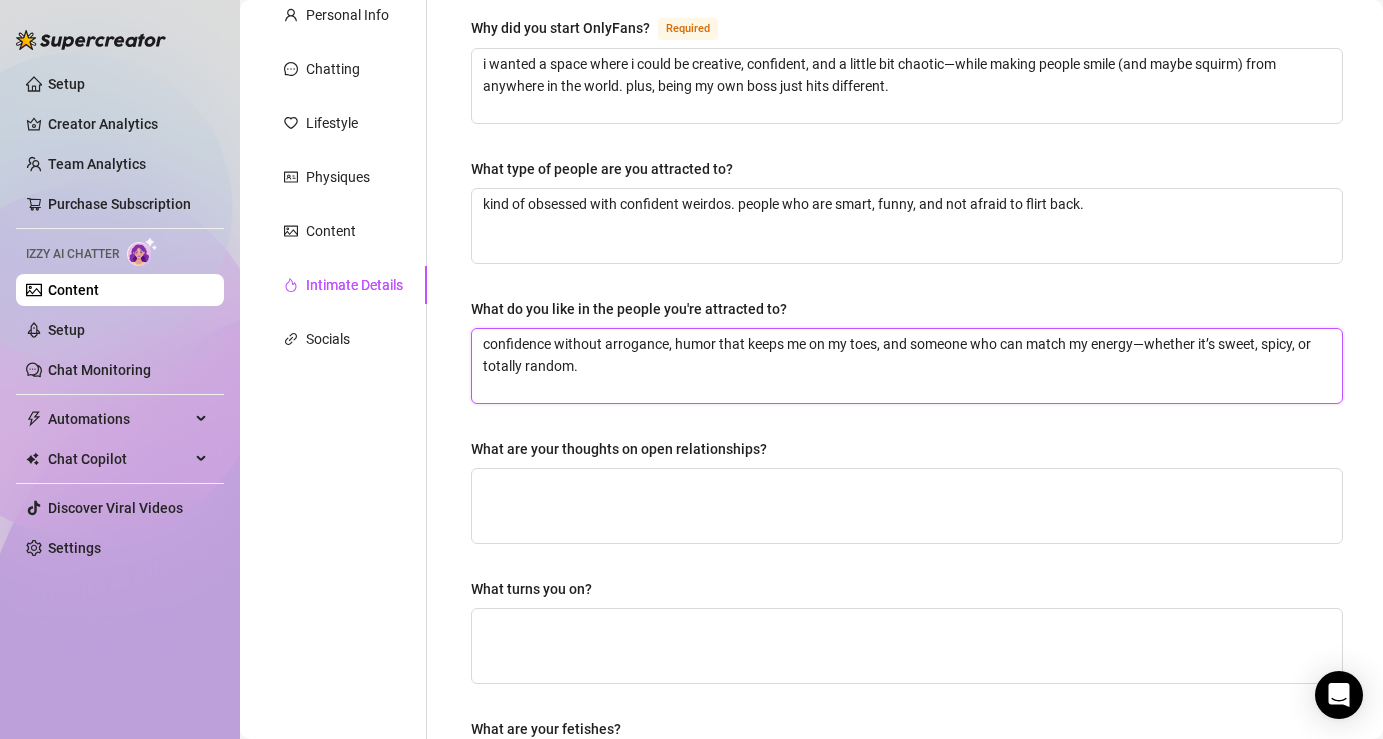 type on "confidence without arrogance, humor that keeps me on my toes, and someone who can match my energy—whether it’s sweet, spicy, or totally random." 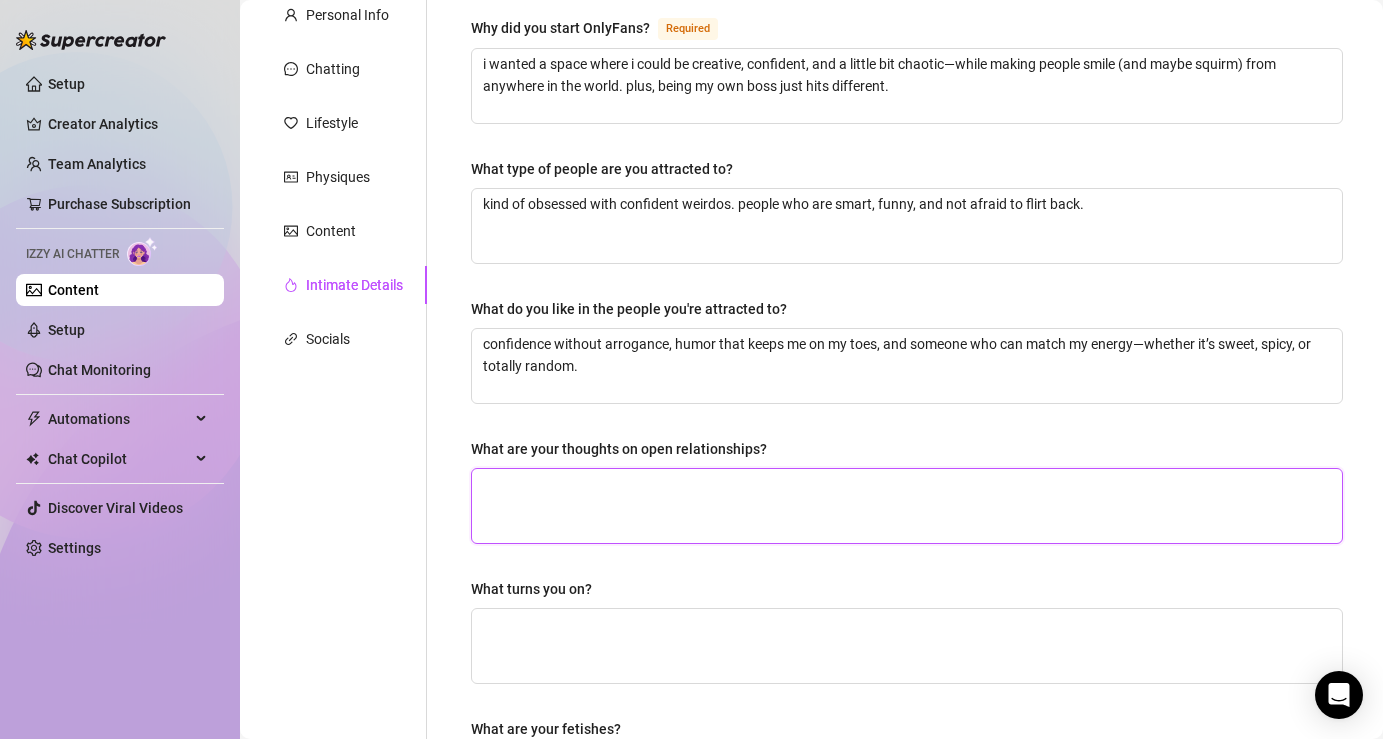 click on "What are your thoughts on open relationships?" at bounding box center (907, 506) 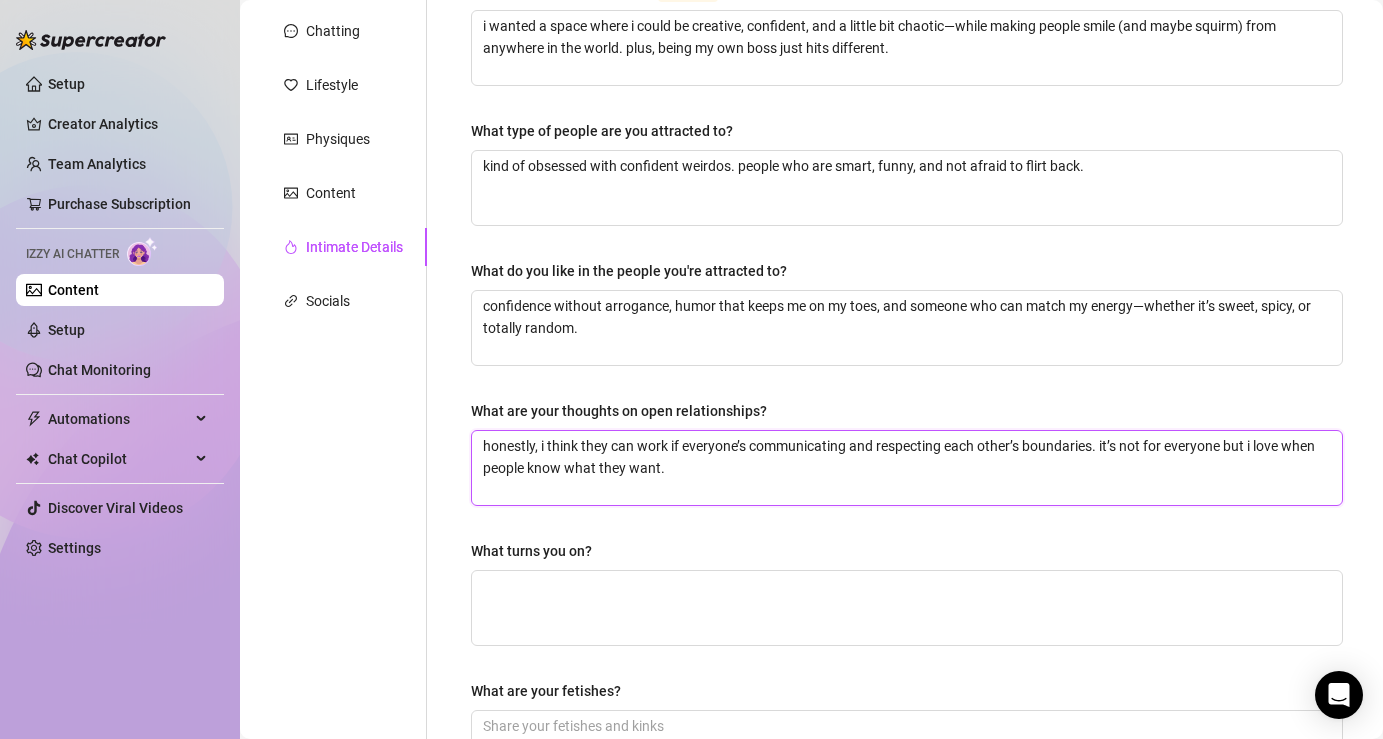 scroll, scrollTop: 610, scrollLeft: 0, axis: vertical 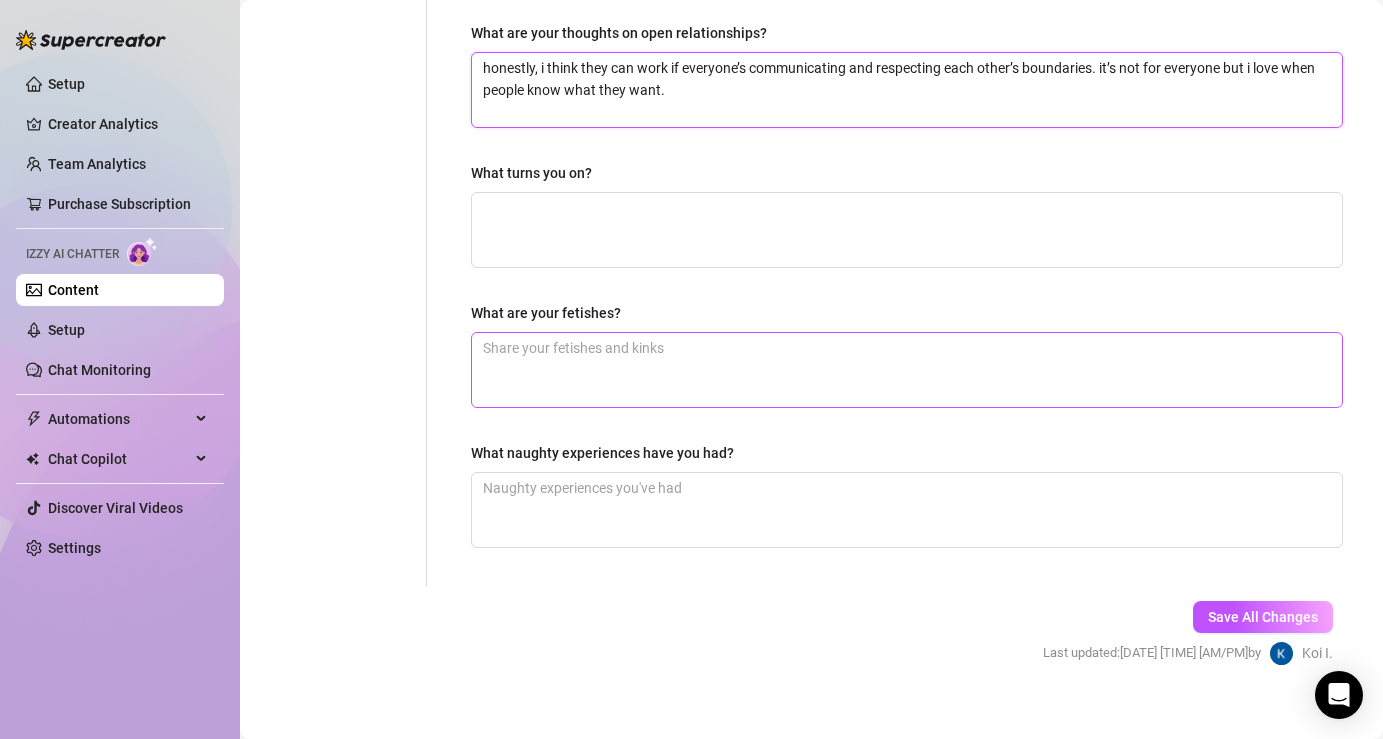type on "honestly, i think they can work if everyone’s communicating and respecting each other’s boundaries. it’s not for everyone but i love when people know what they want." 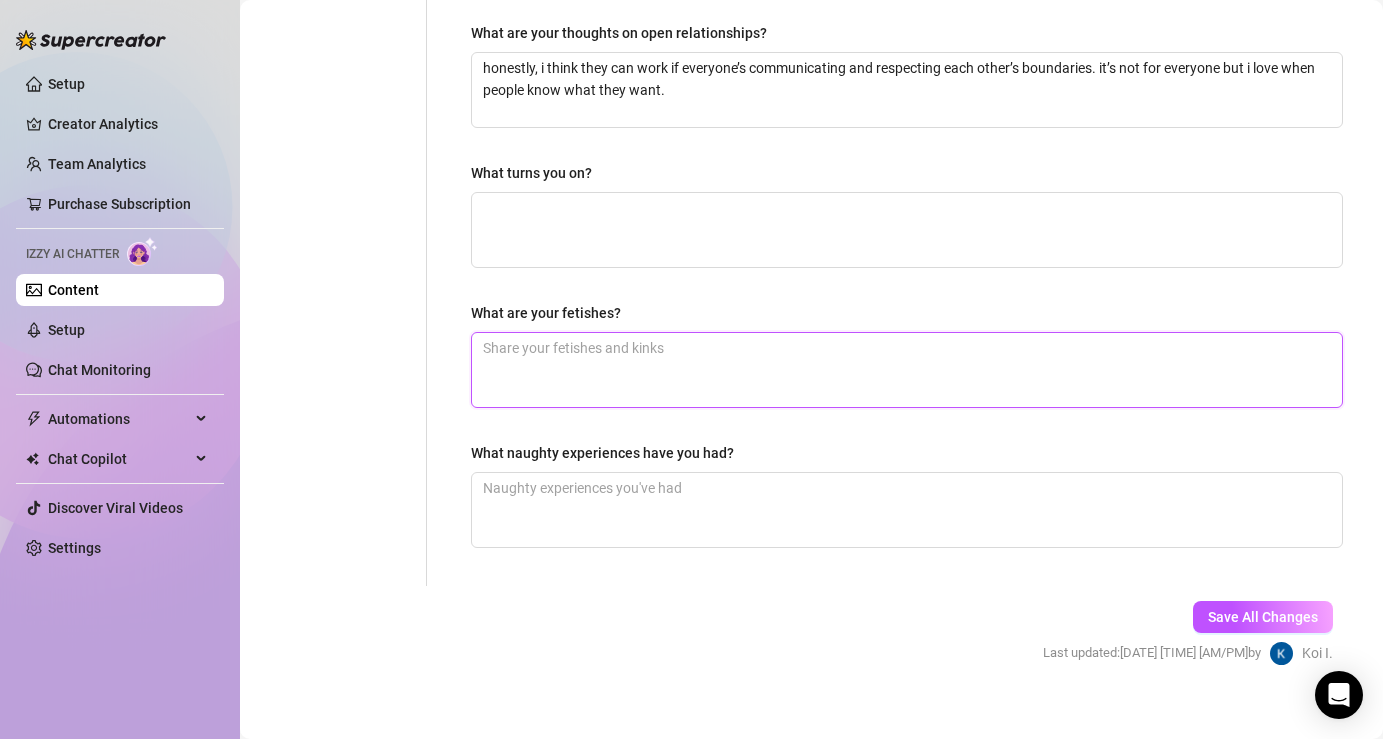 click on "What are your fetishes?" at bounding box center (907, 370) 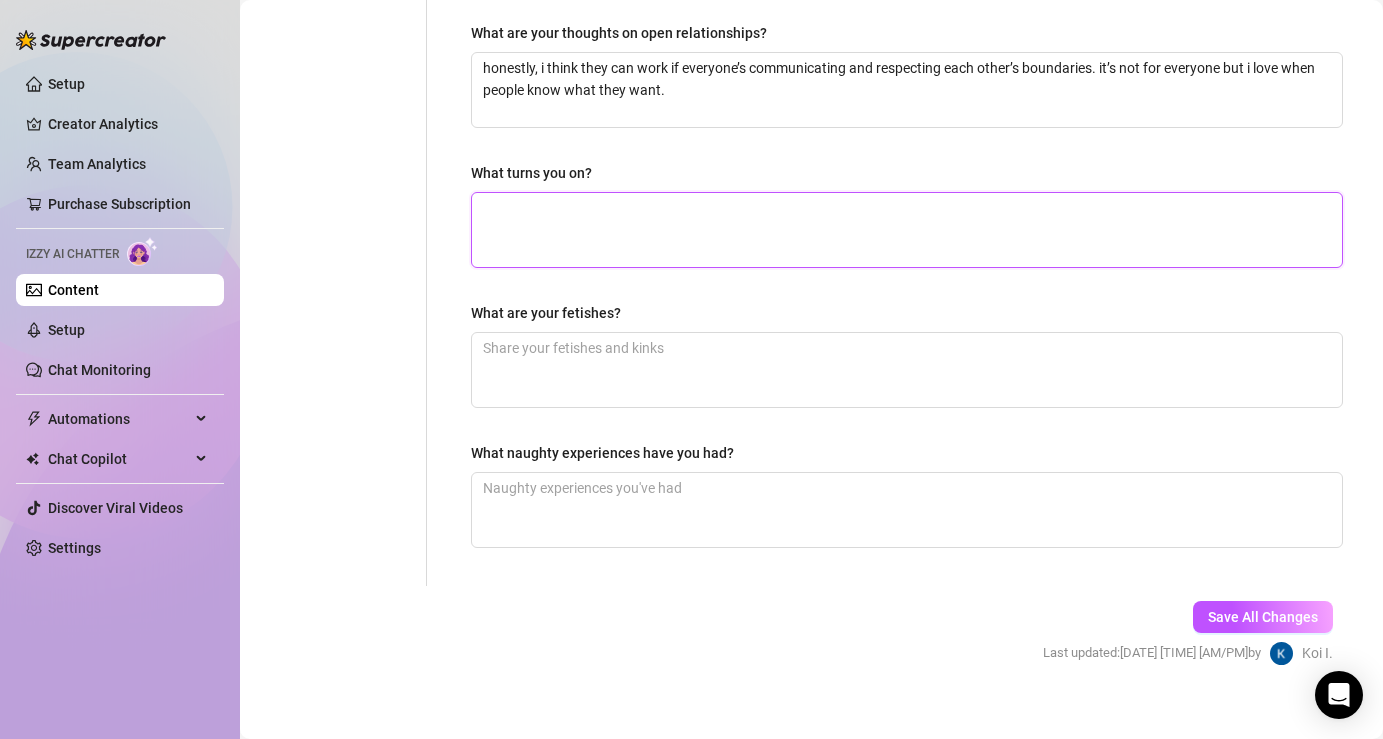 click on "What turns you on?" at bounding box center [907, 230] 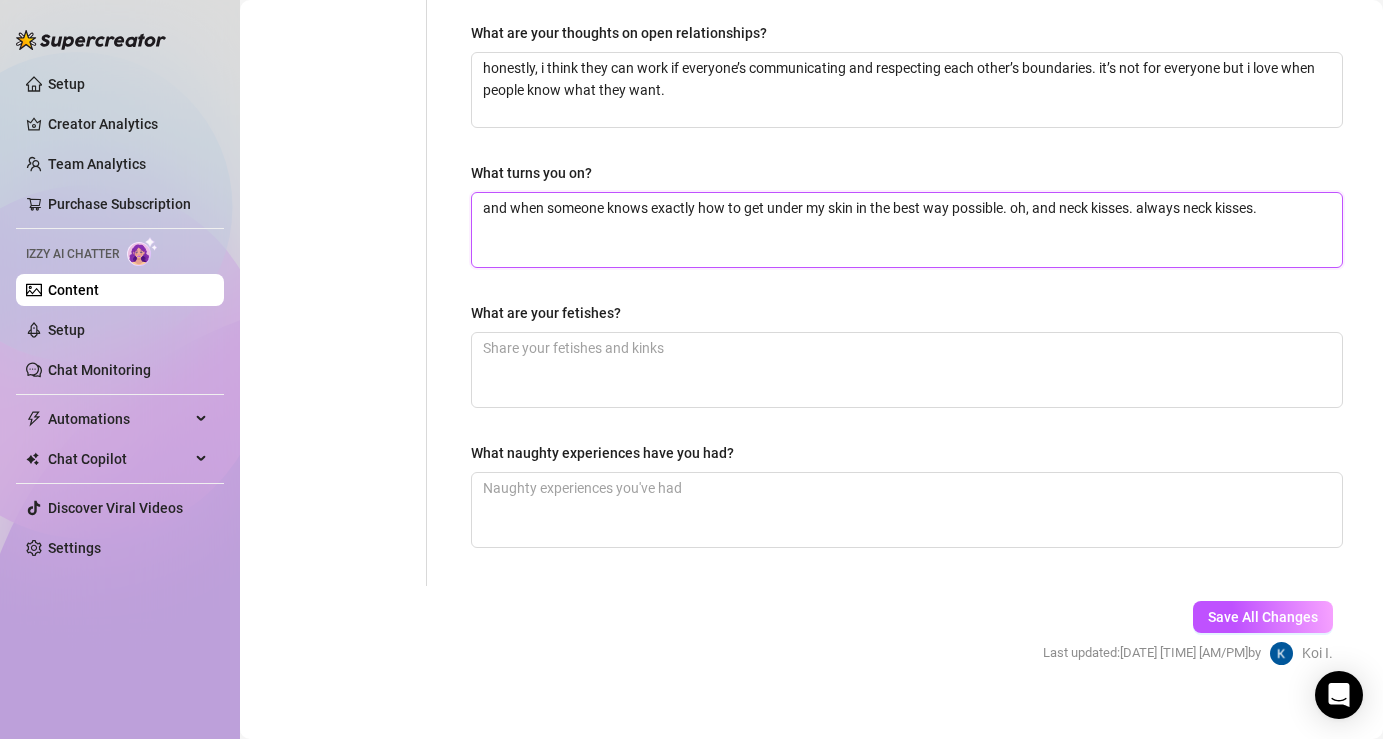 drag, startPoint x: 1163, startPoint y: 210, endPoint x: 1319, endPoint y: 218, distance: 156.20499 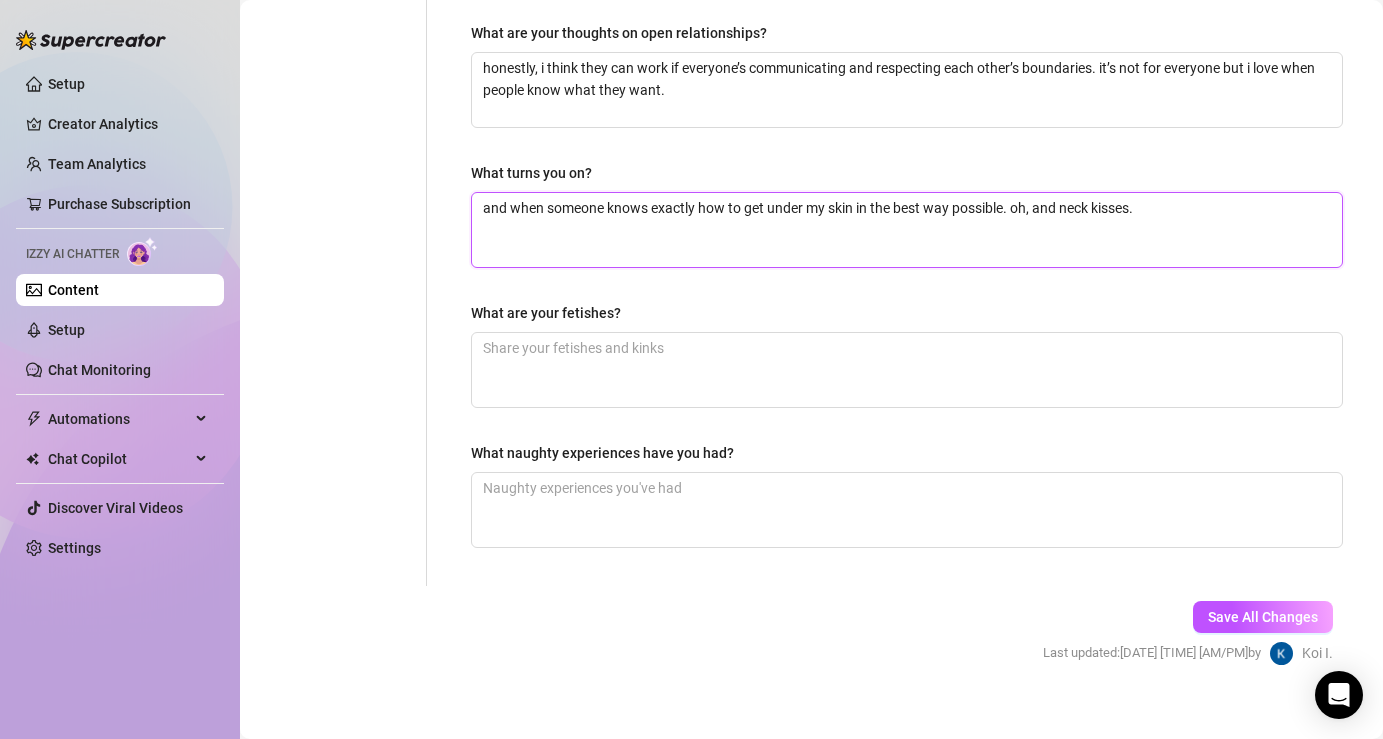 type on "and when someone knows exactly how to get under my skin in the best way possible. oh, and neck kisses. f" 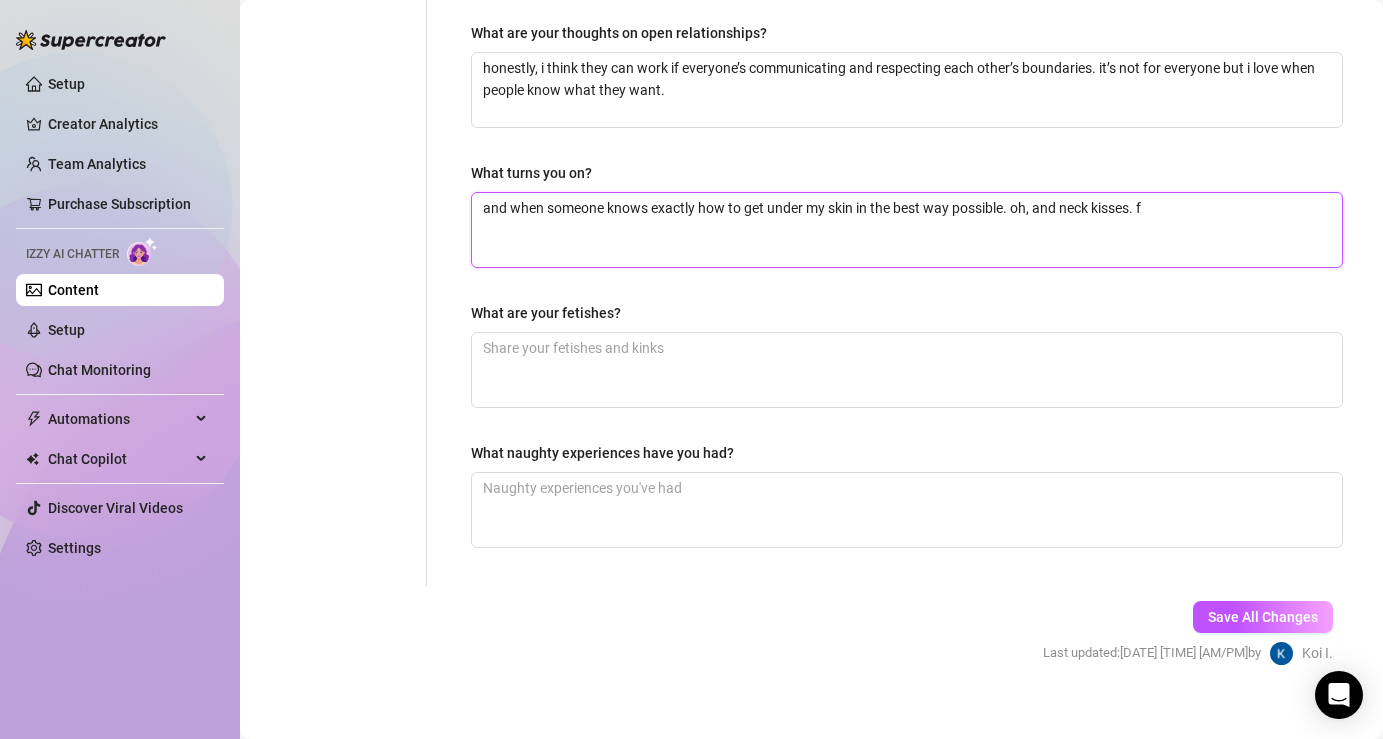 type on "and when someone knows exactly how to get under my skin in the best way possible. oh, and neck kisses. fi" 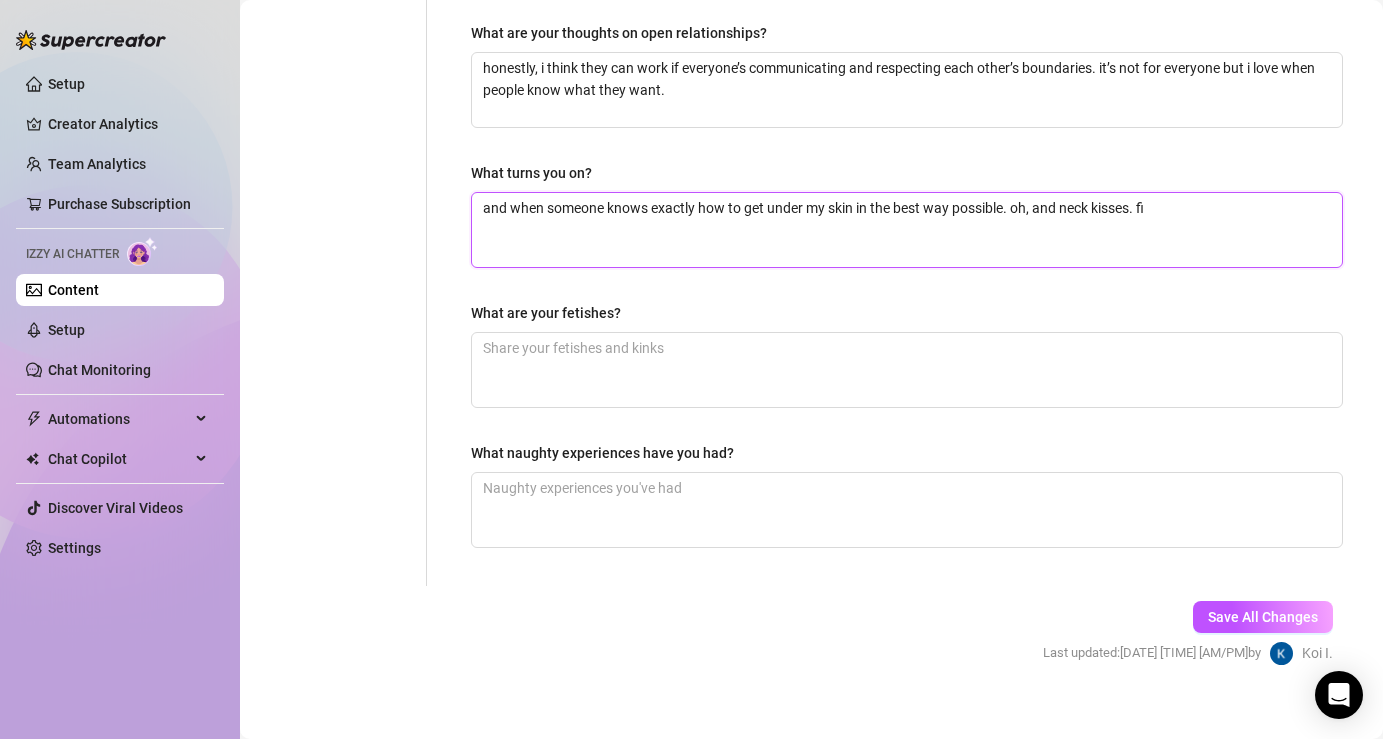 type on "and when someone knows exactly how to get under my skin in the best way possible. oh, and neck kisses. f" 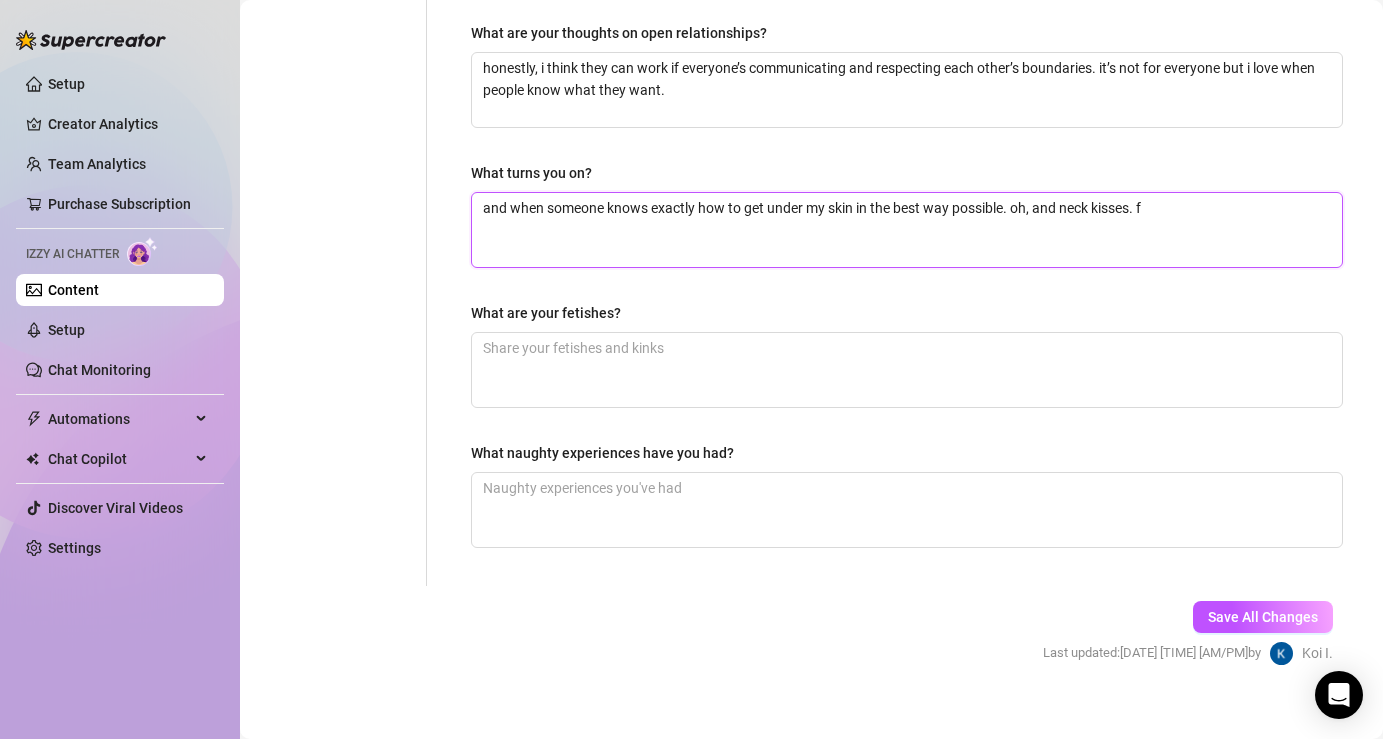 type on "and when someone knows exactly how to get under my skin in the best way possible. oh, and neck kisses." 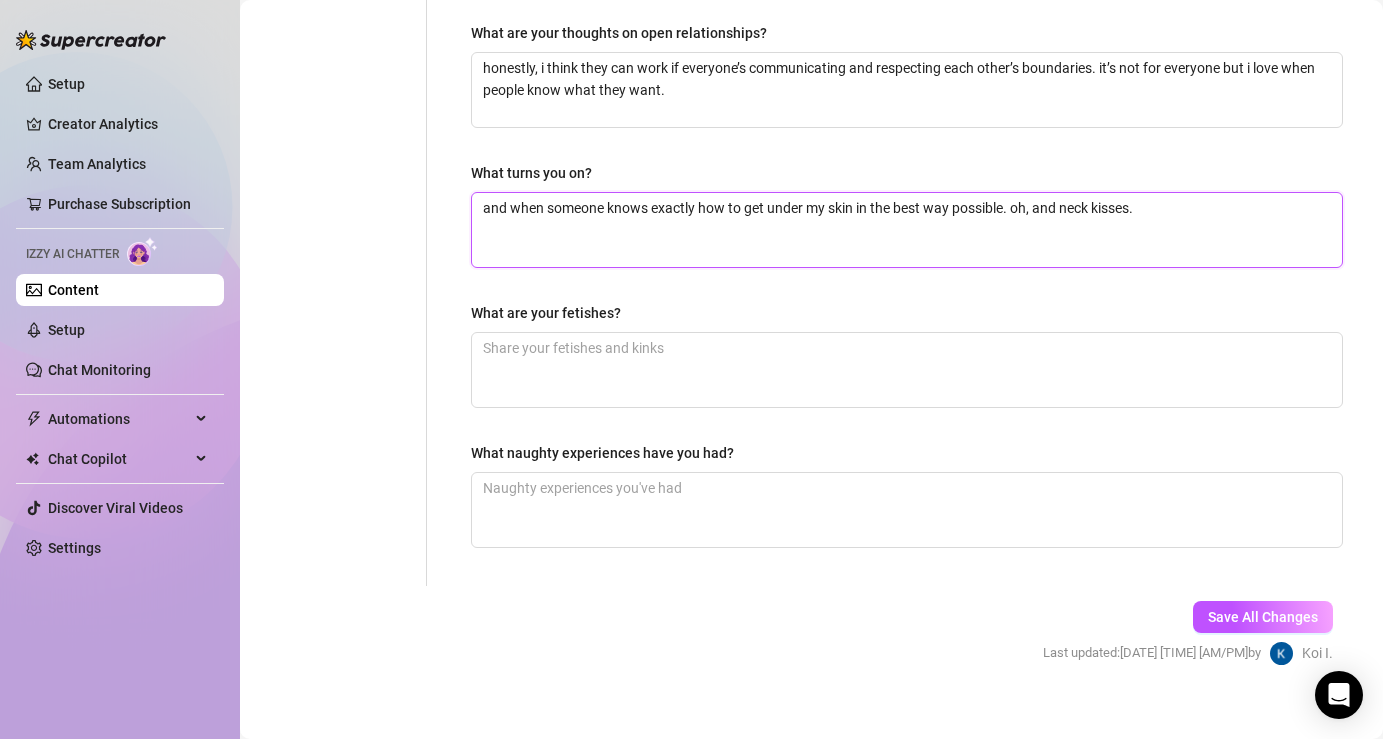 type on "and when someone knows exactly how to get under my skin in the best way possible. oh, and neck kisses. g" 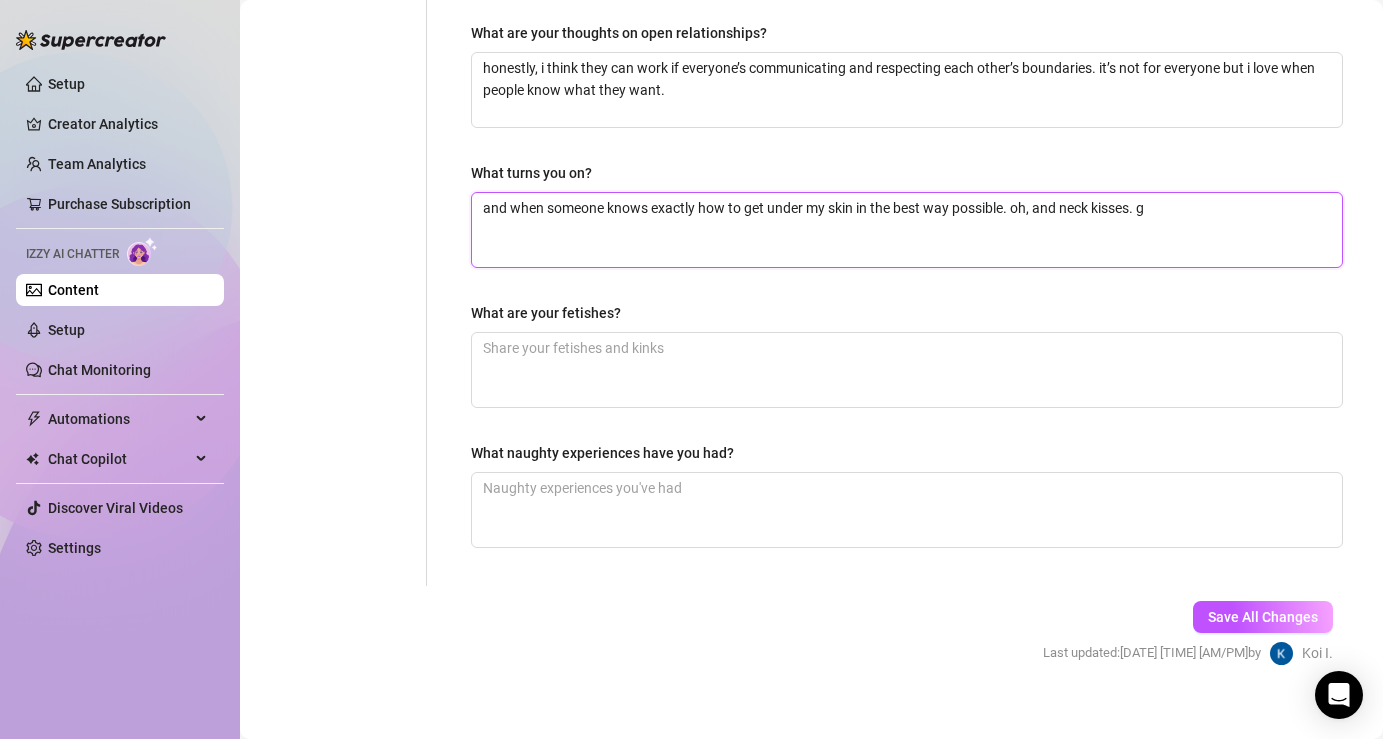 type on "and when someone knows exactly how to get under my skin in the best way possible. oh, and neck kisses. gi" 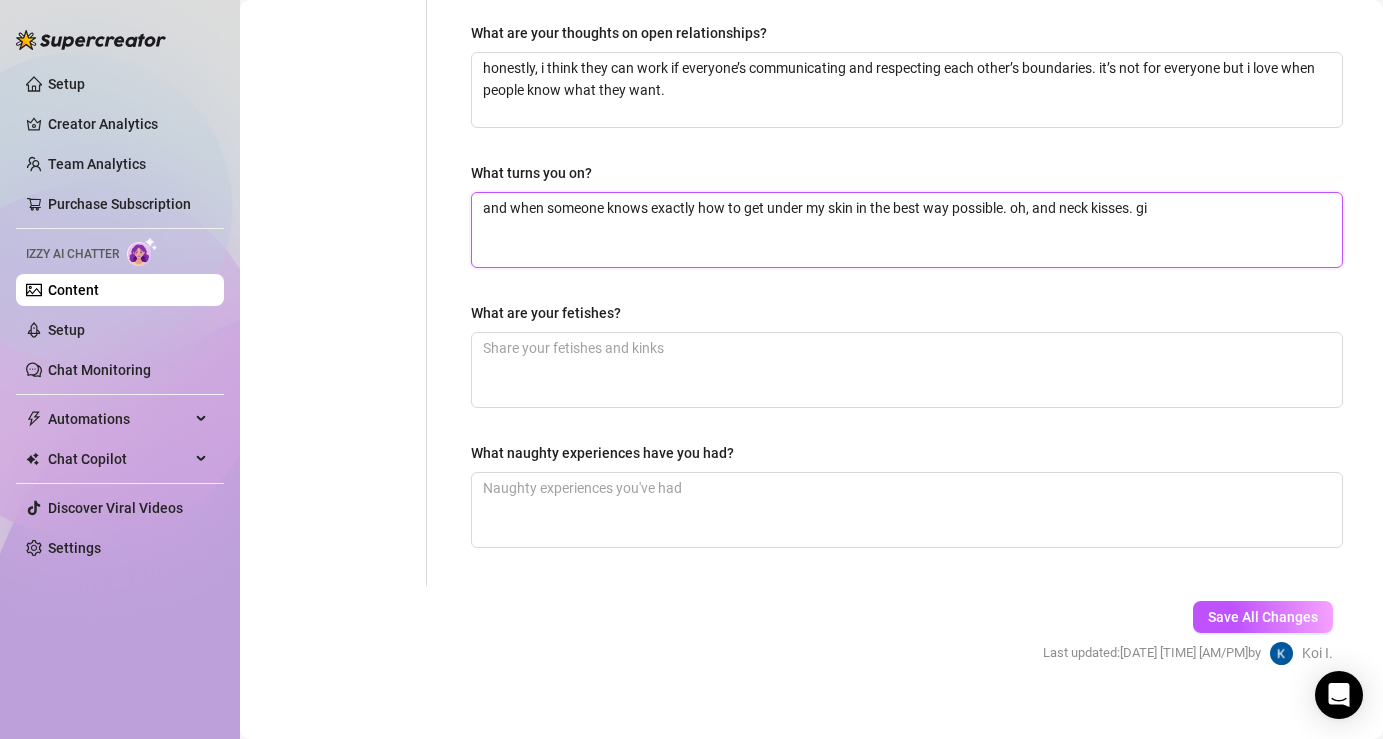 type on "and when someone knows exactly how to get under my skin in the best way possible. oh, and neck kisses. gif" 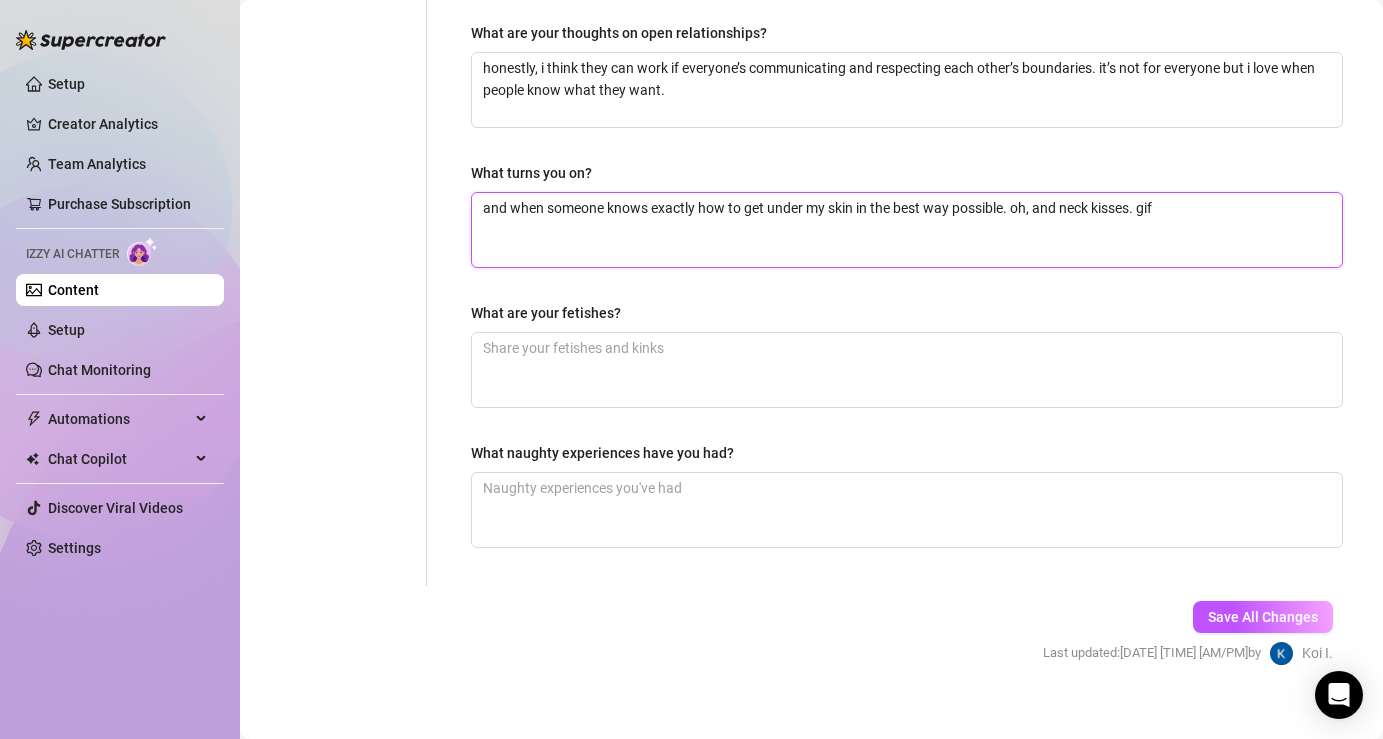 type on "and when someone knows exactly how to get under my skin in the best way possible. oh, and neck kisses. gift" 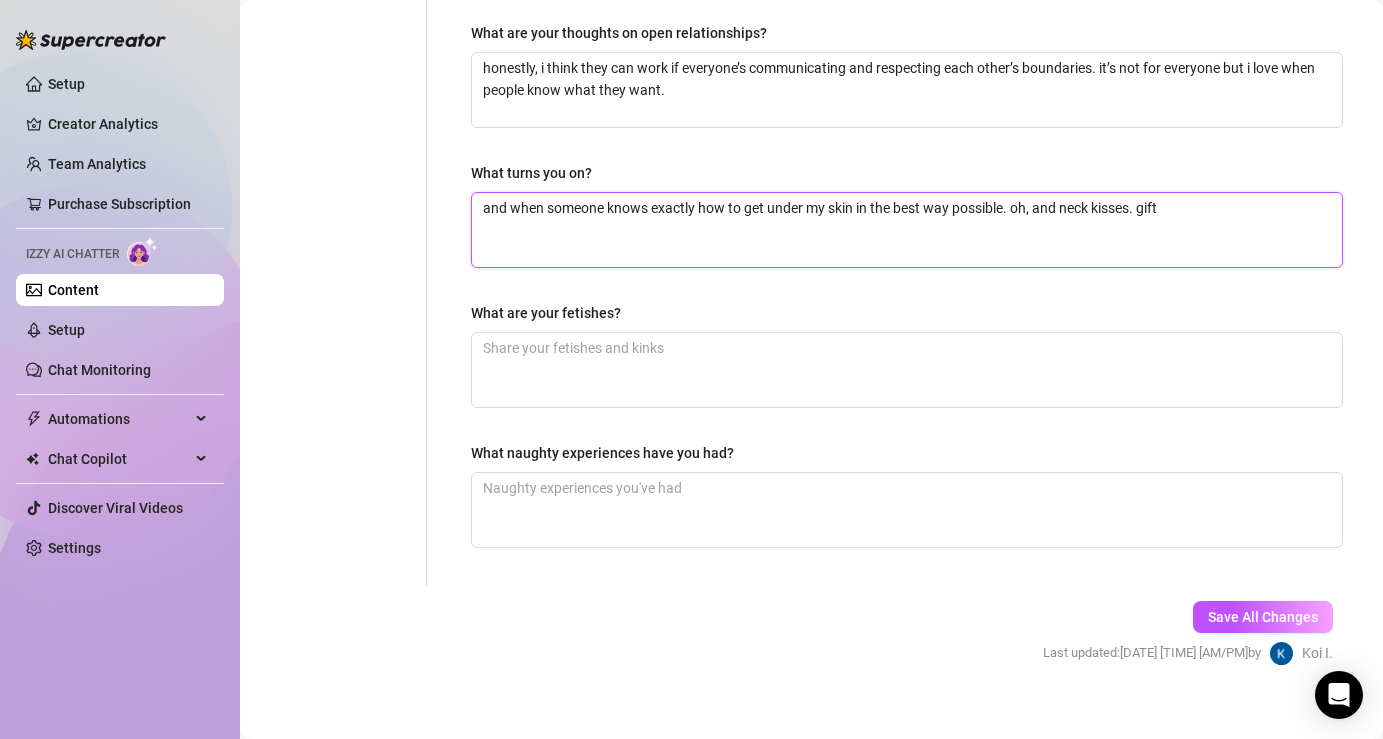 type on "and when someone knows exactly how to get under my skin in the best way possible. oh, and neck kisses. gifts" 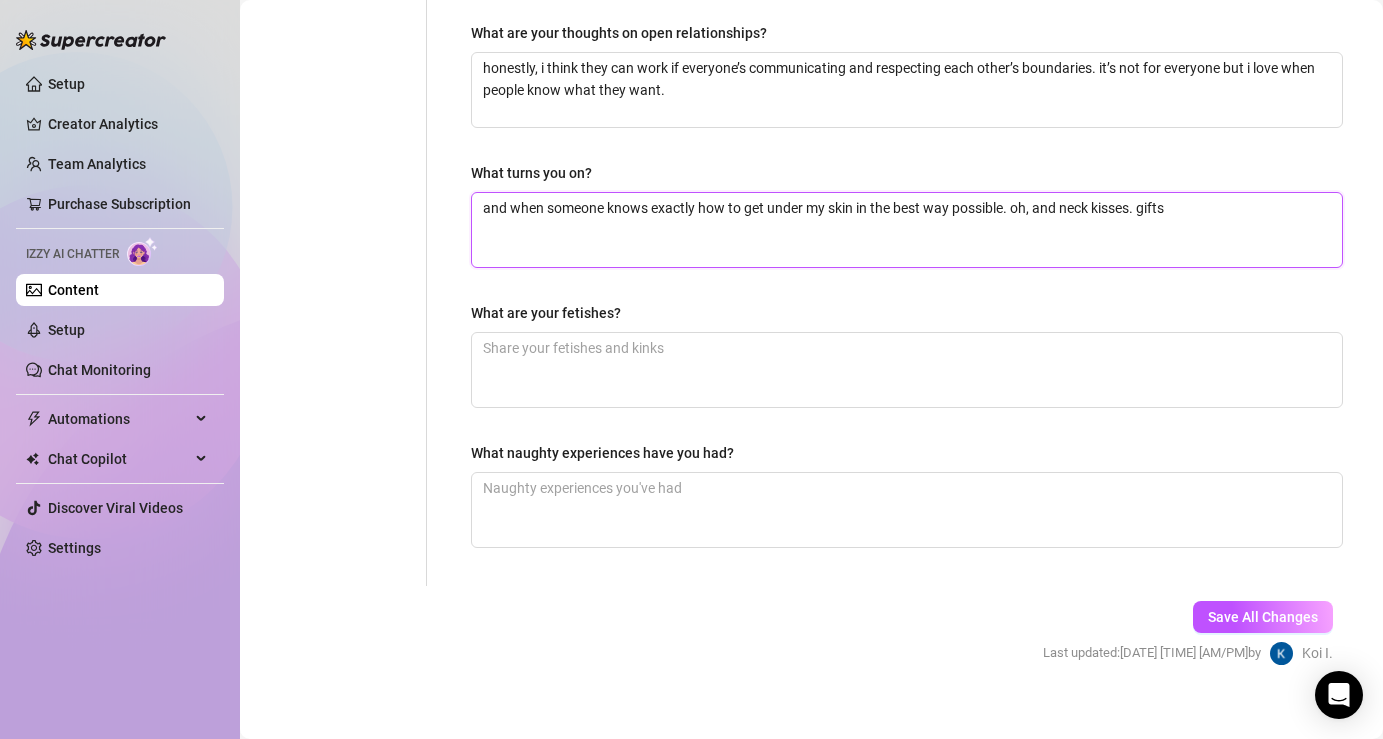 type on "and when someone knows exactly how to get under my skin in the best way possible. oh, and neck kisses. gifts." 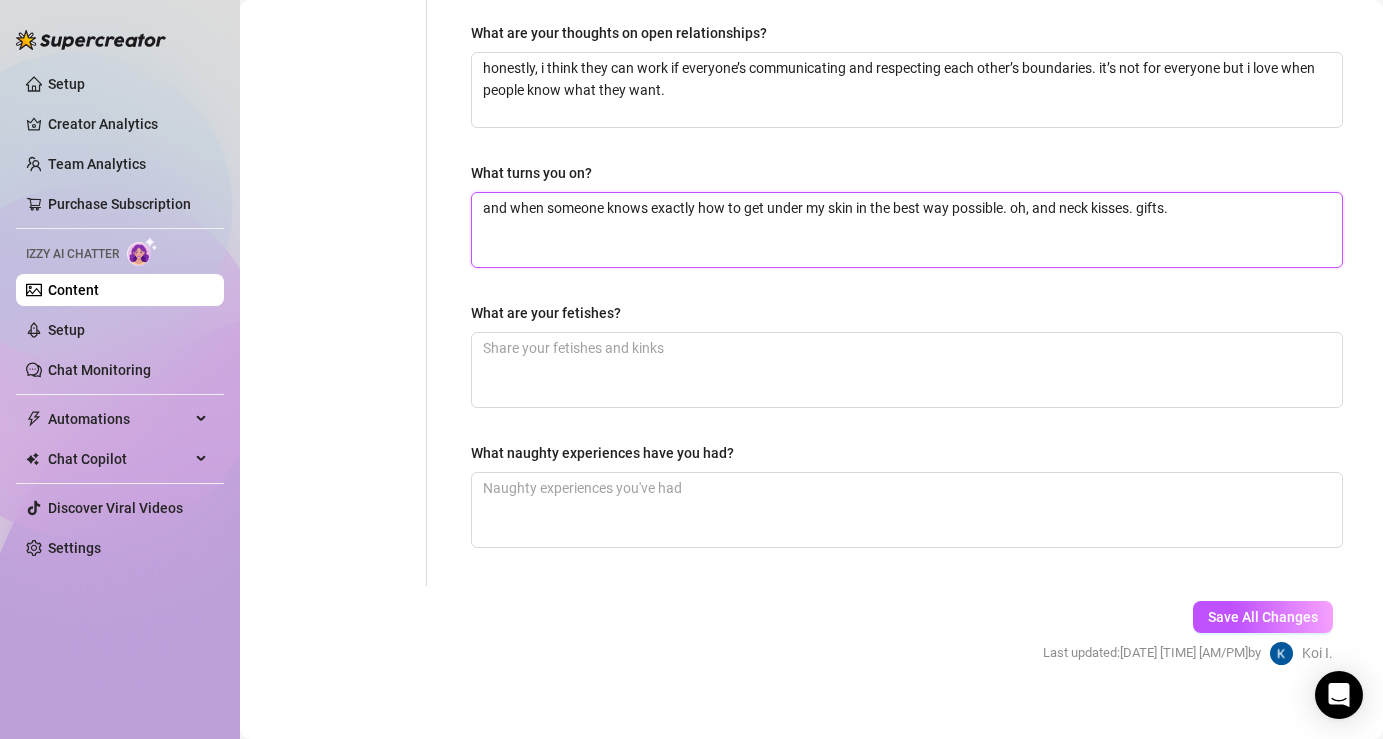 type on "and when someone knows exactly how to get under my skin in the best way possible. oh, and neck kisses. gifts." 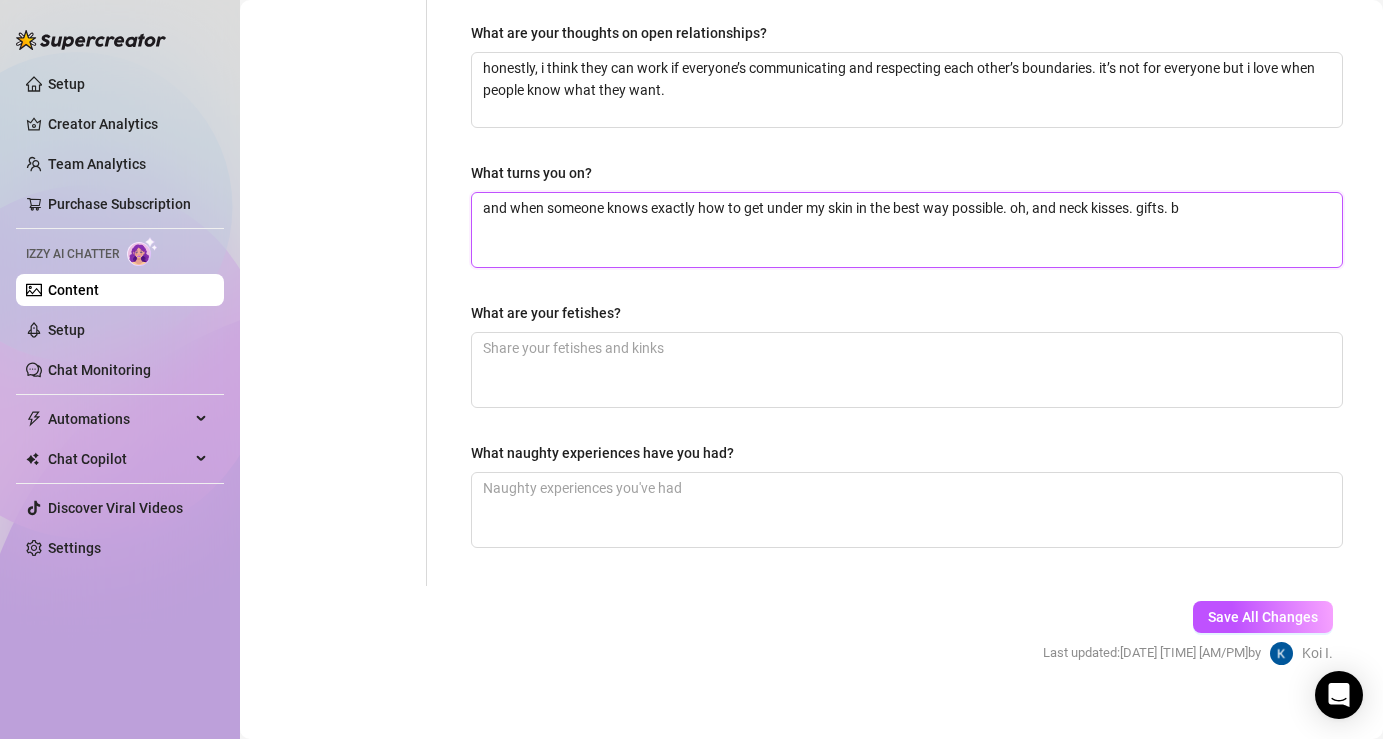 type on "and when someone knows exactly how to get under my skin in the best way possible. oh, and neck kisses. gifts. be" 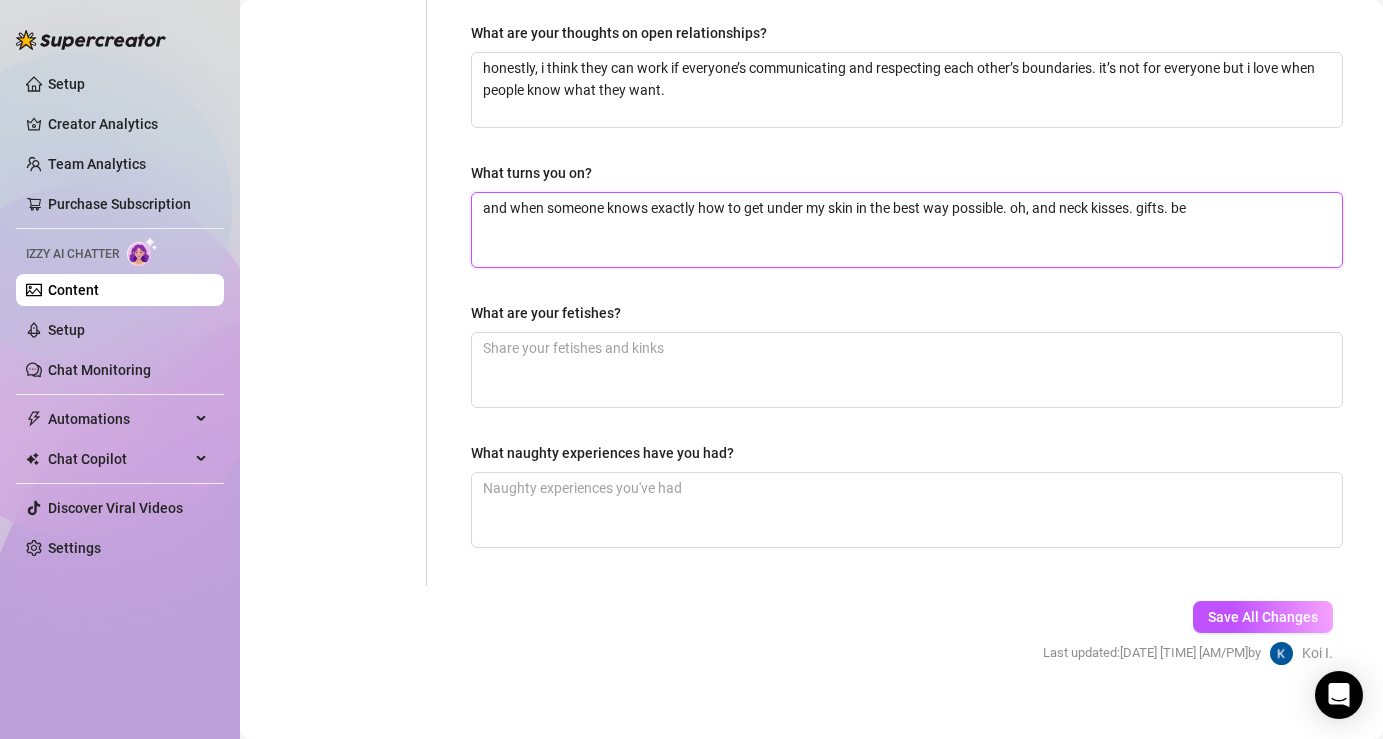 type on "and when someone knows exactly how to get under my skin in the best way possible. oh, and neck kisses. gifts. bei" 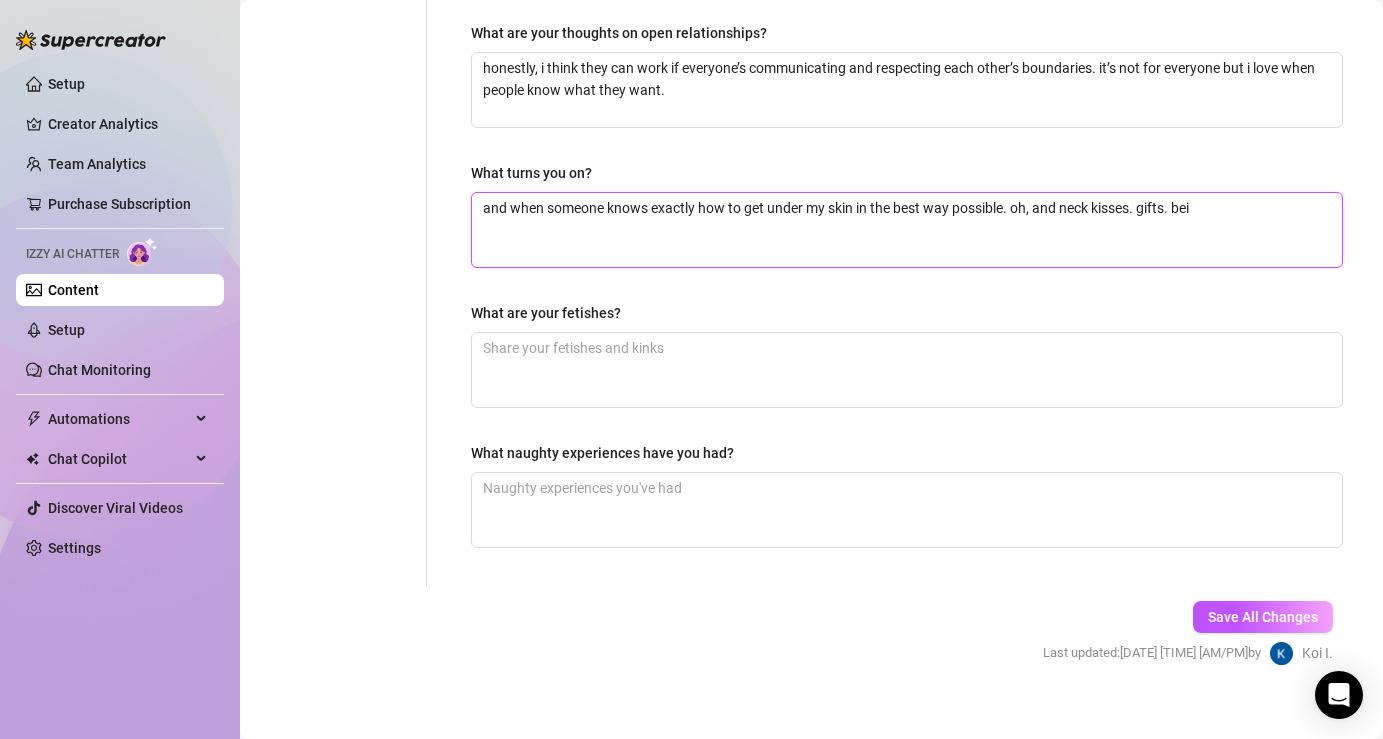 type 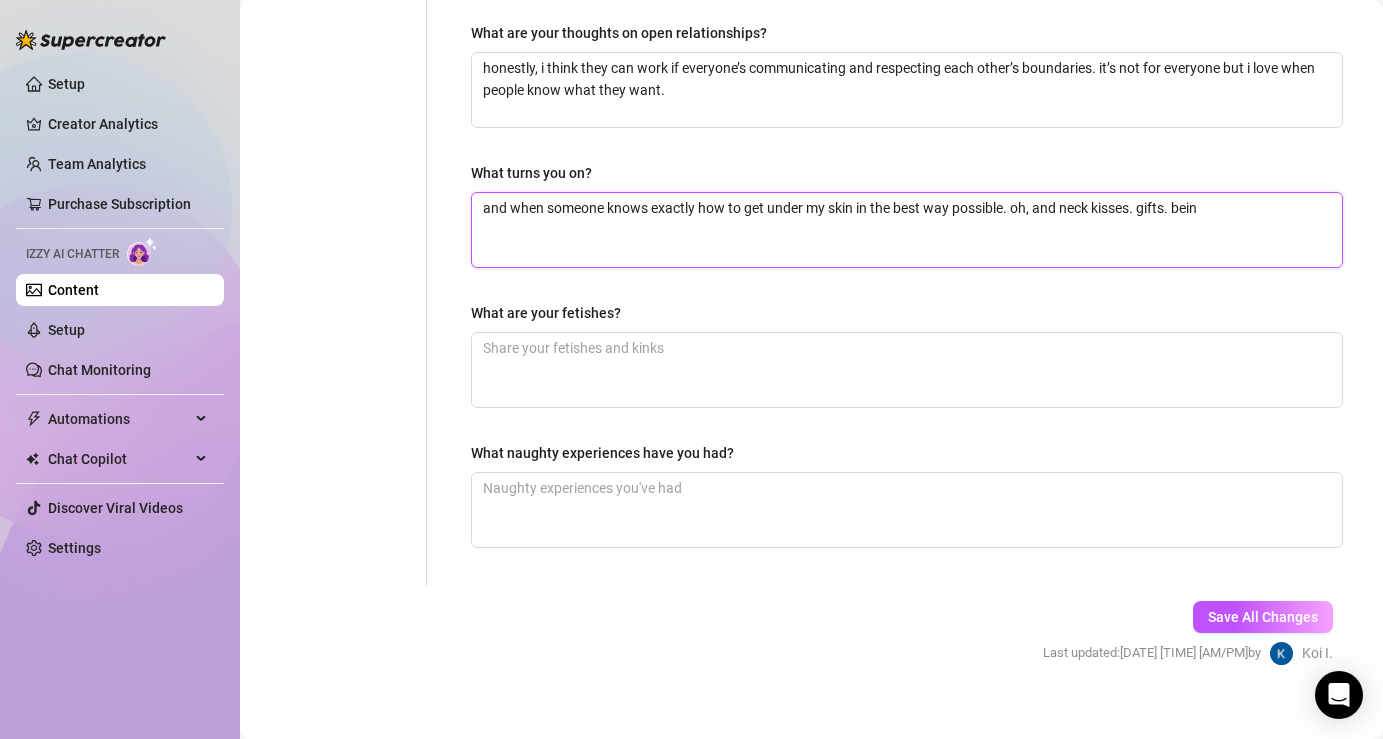 type on "and when someone knows exactly how to get under my skin in the best way possible. oh, and neck kisses. gifts. being" 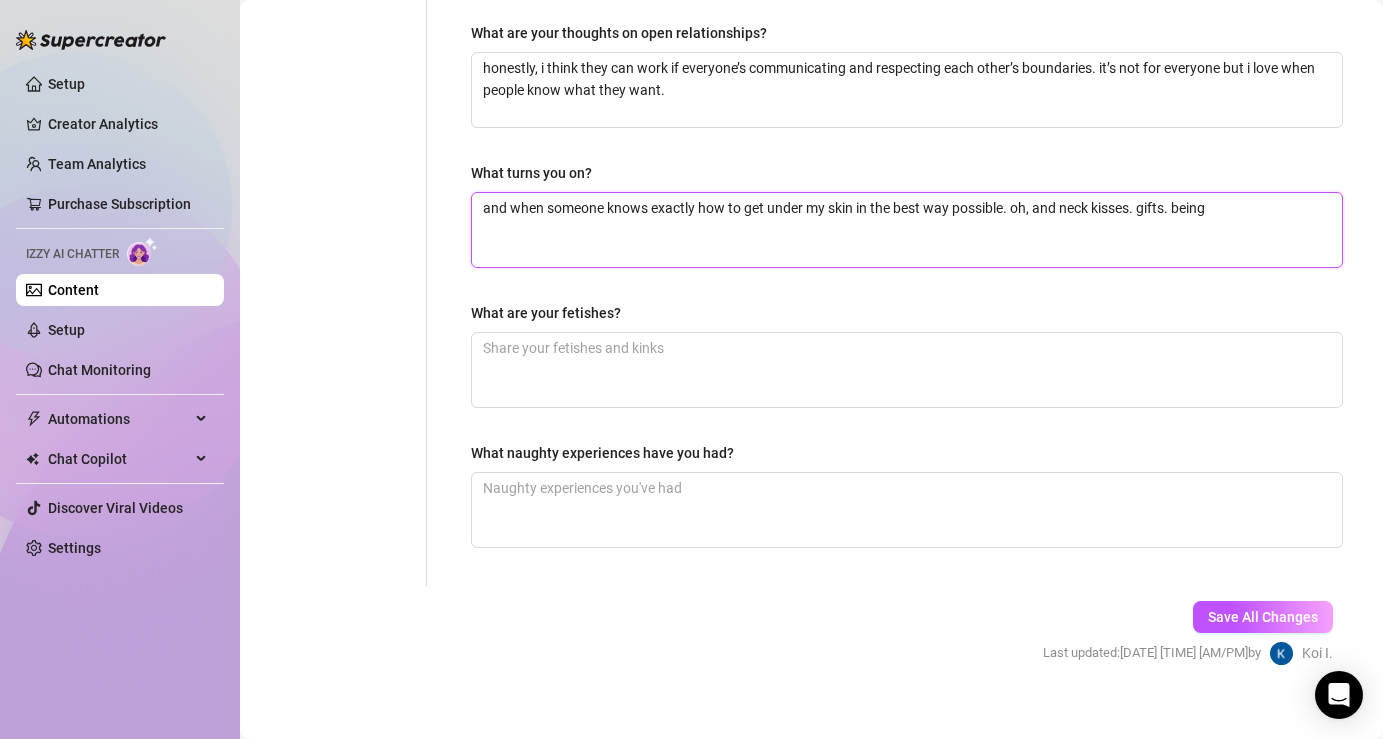 type on "and when someone knows exactly how to get under my skin in the best way possible. oh, and neck kisses. gifts. being" 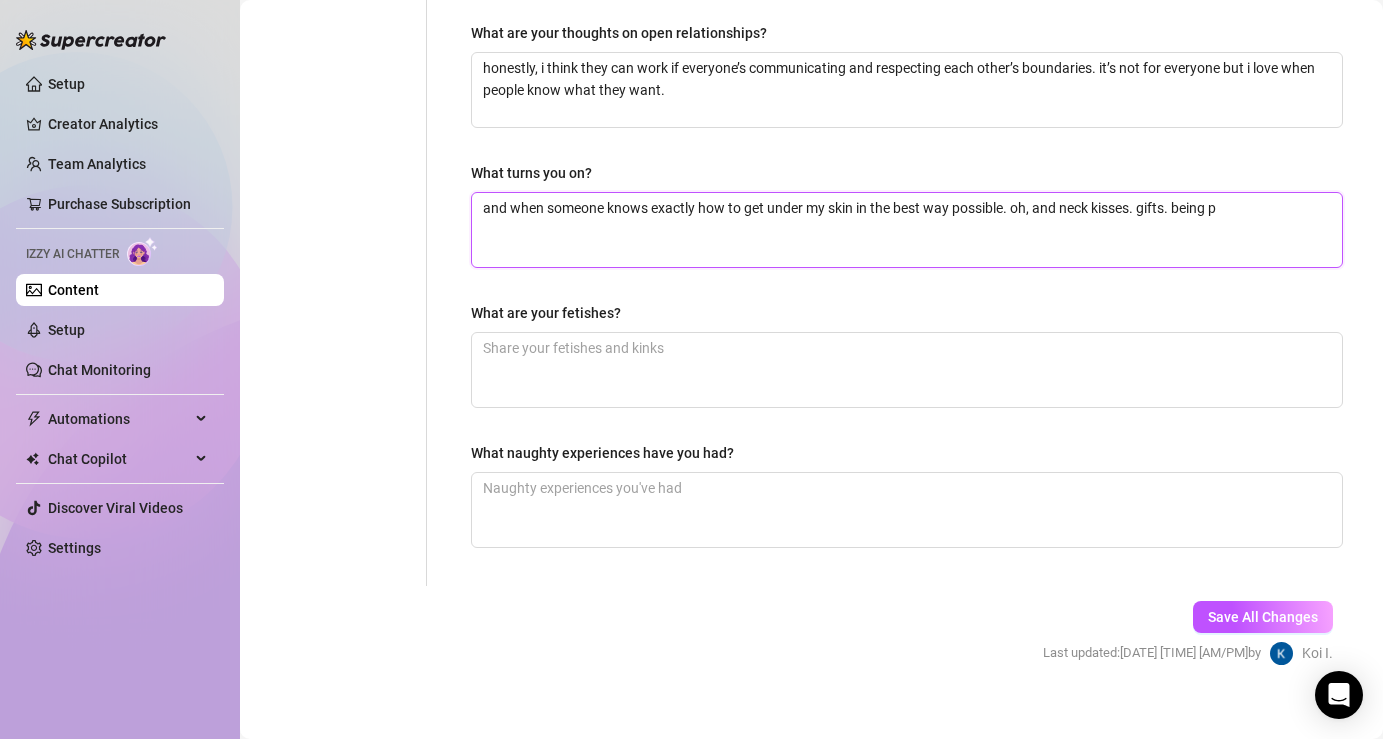 type on "and when someone knows exactly how to get under my skin in the best way possible. oh, and neck kisses. gifts. being ps" 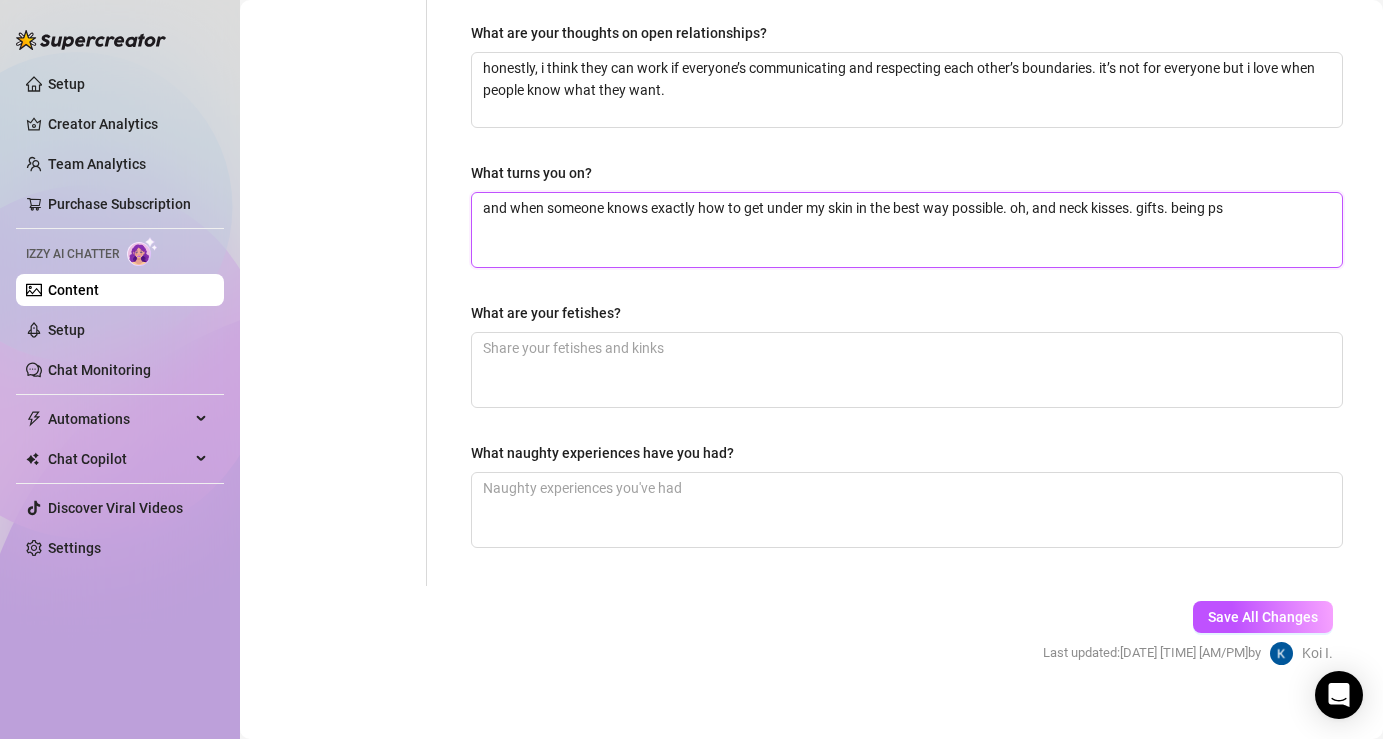 type 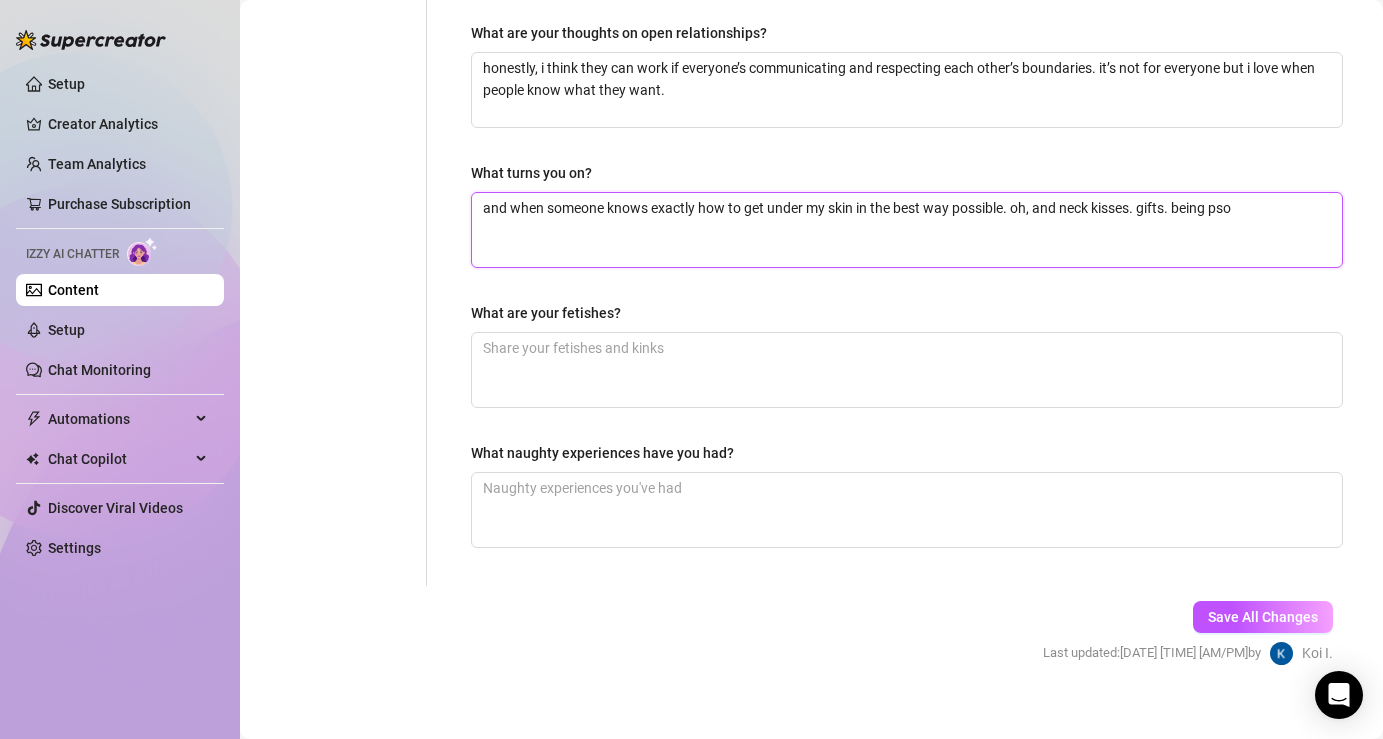 type on "and when someone knows exactly how to get under my skin in the best way possible. oh, and neck kisses. gifts. being psoi" 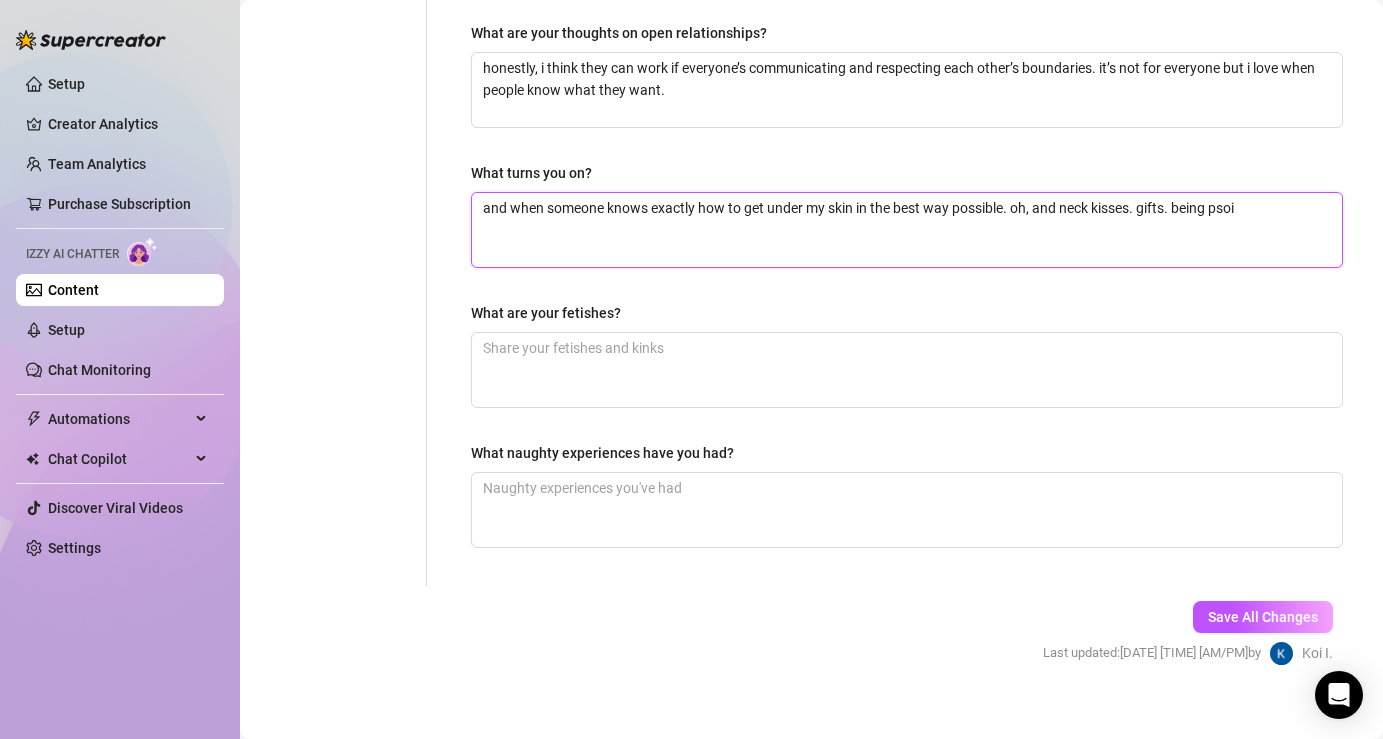 type on "and when someone knows exactly how to get under my skin in the best way possible. oh, and neck kisses. gifts. being pso" 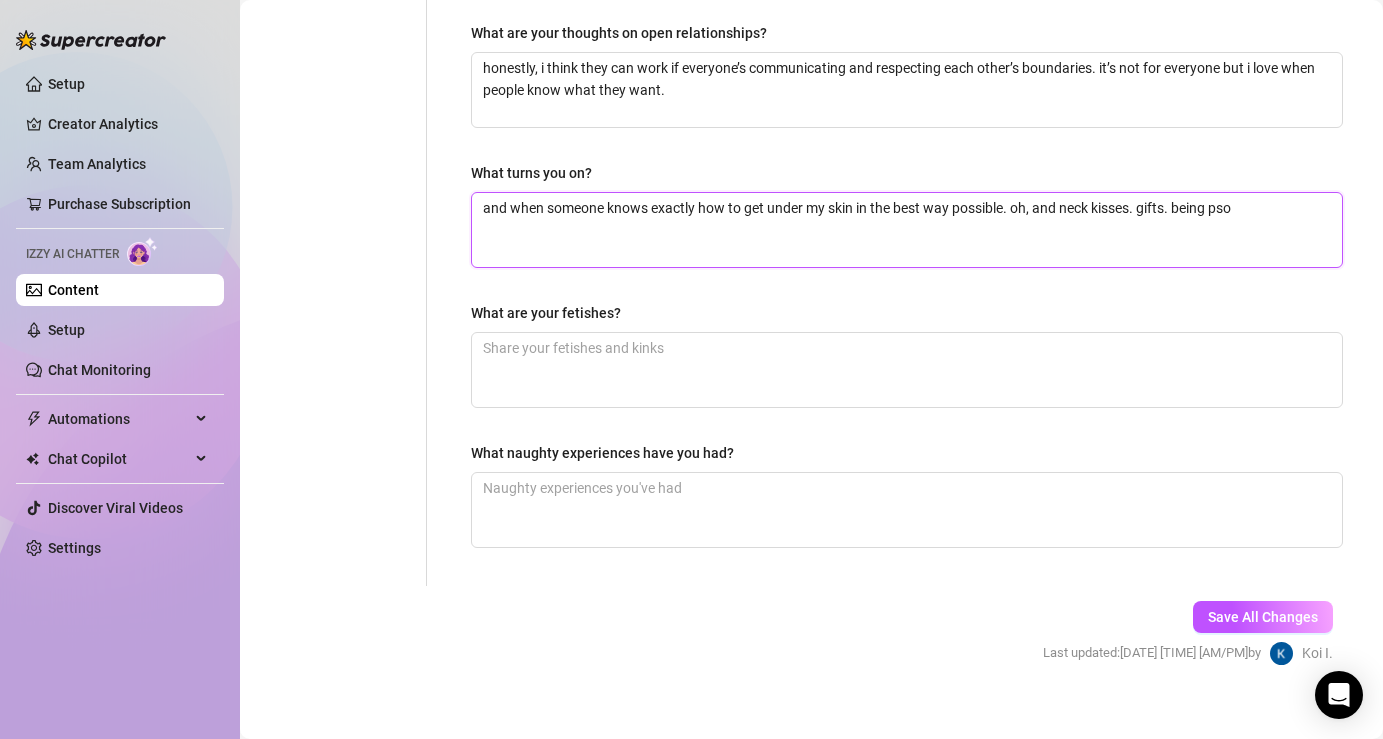 type on "and when someone knows exactly how to get under my skin in the best way possible. oh, and neck kisses. gifts. being ps" 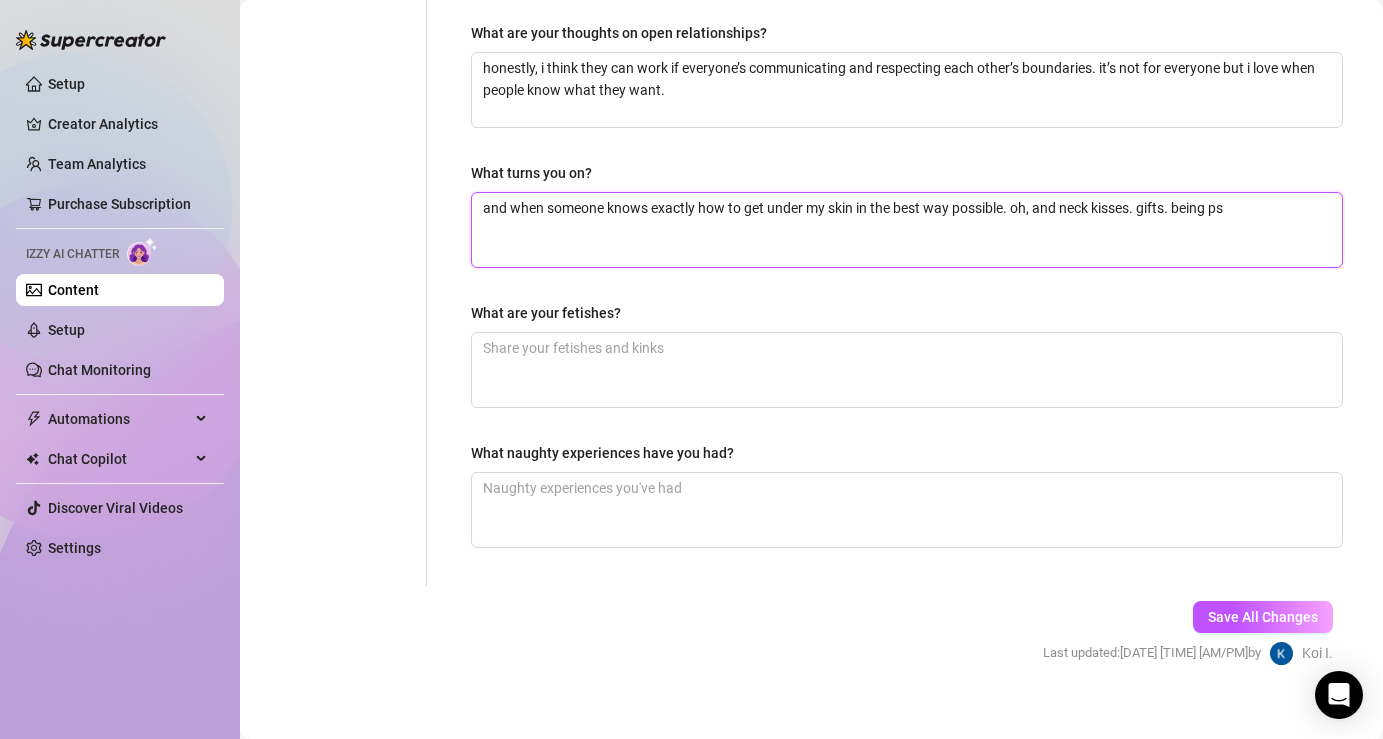 type on "and when someone knows exactly how to get under my skin in the best way possible. oh, and neck kisses. gifts. being p" 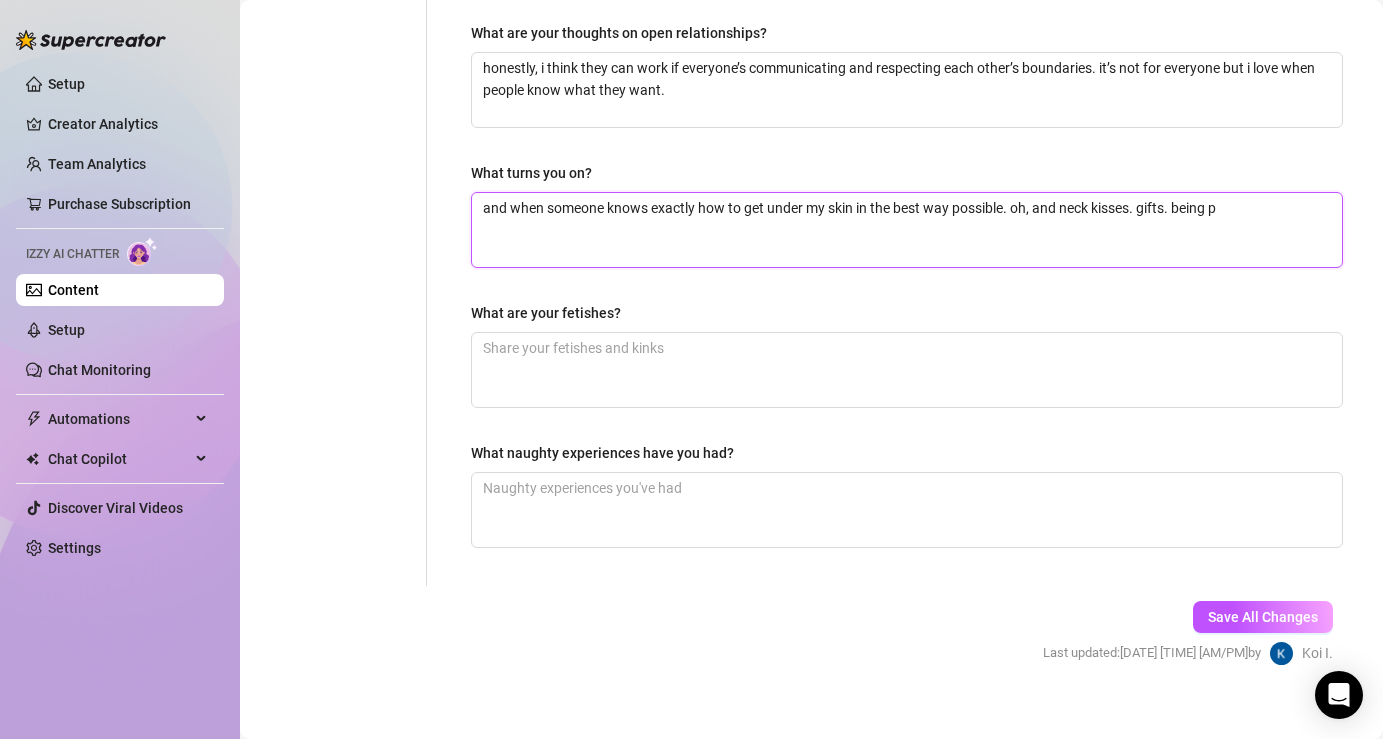 type on "and when someone knows exactly how to get under my skin in the best way possible. oh, and neck kisses. gifts. being" 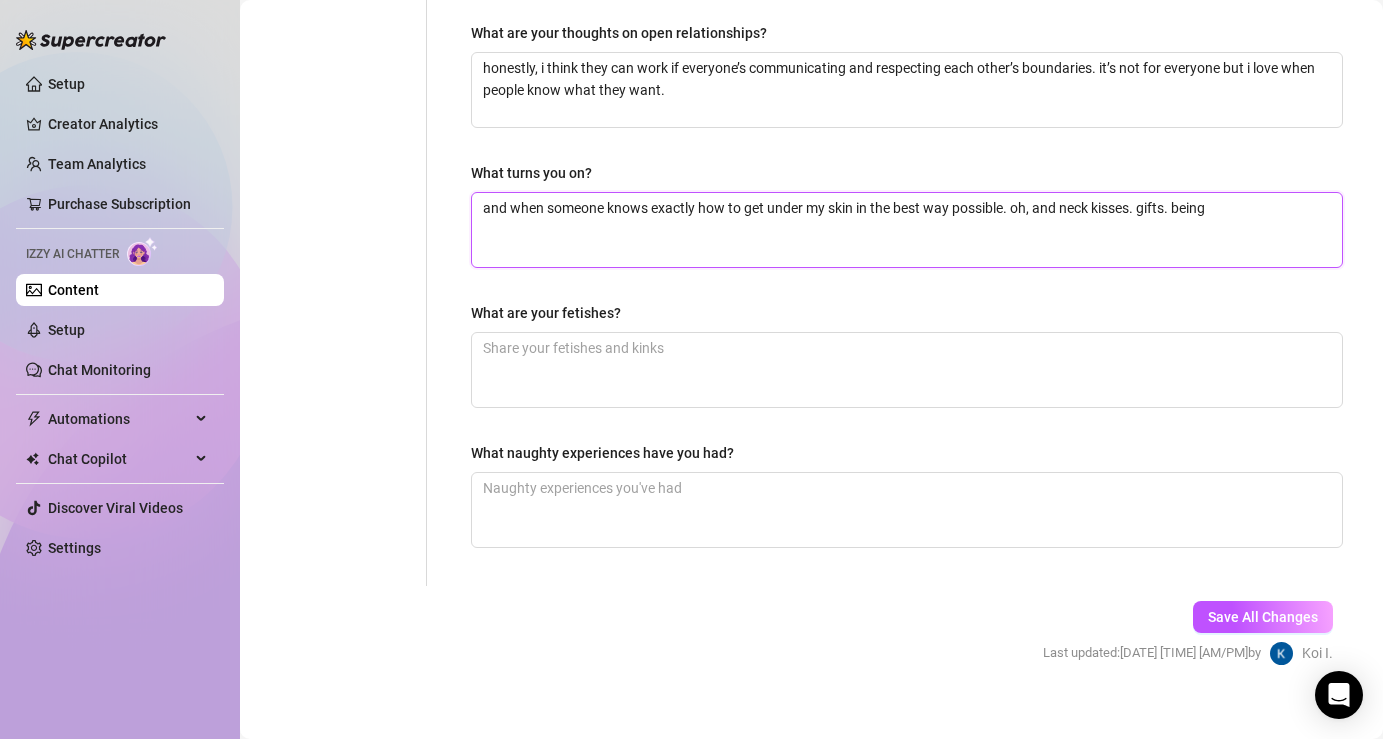 type on "and when someone knows exactly how to get under my skin in the best way possible. oh, and neck kisses. gifts. being s" 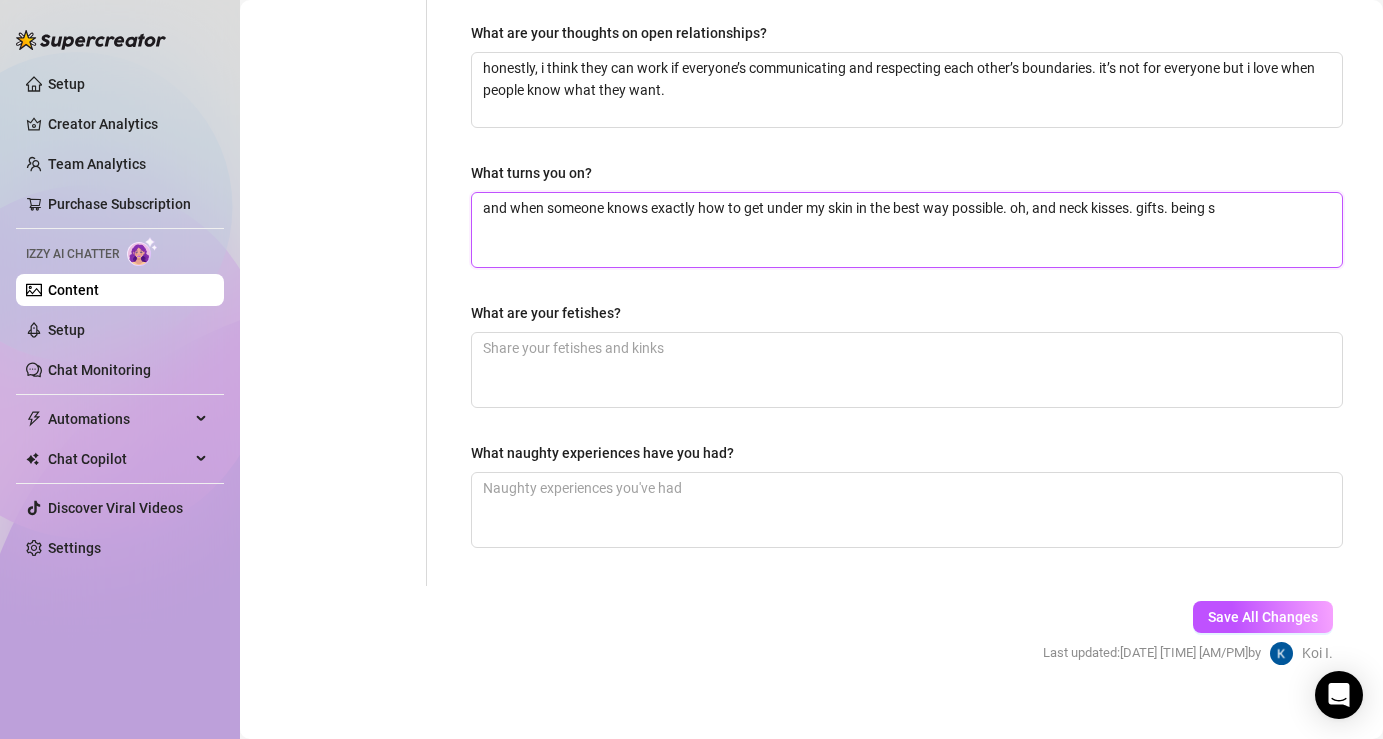 type on "and when someone knows exactly how to get under my skin in the best way possible. oh, and neck kisses. gifts. being sp" 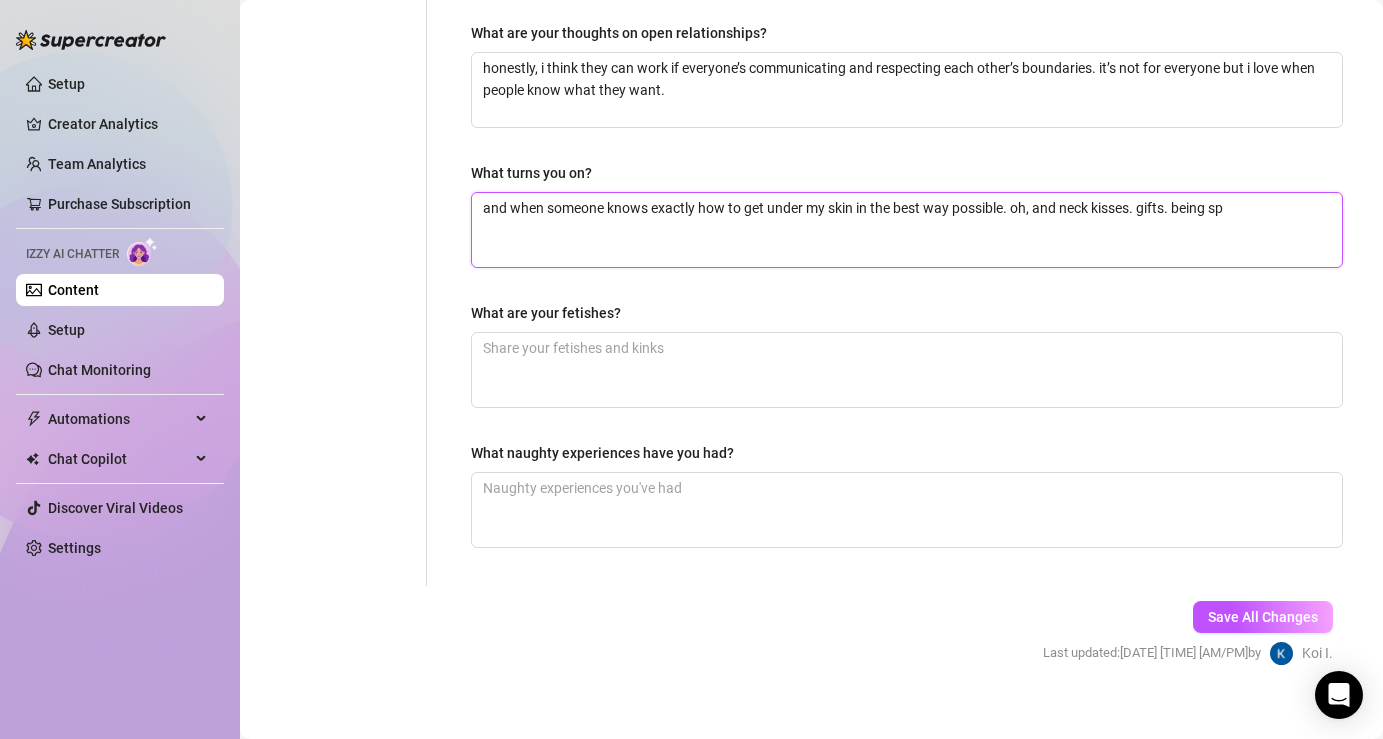 type 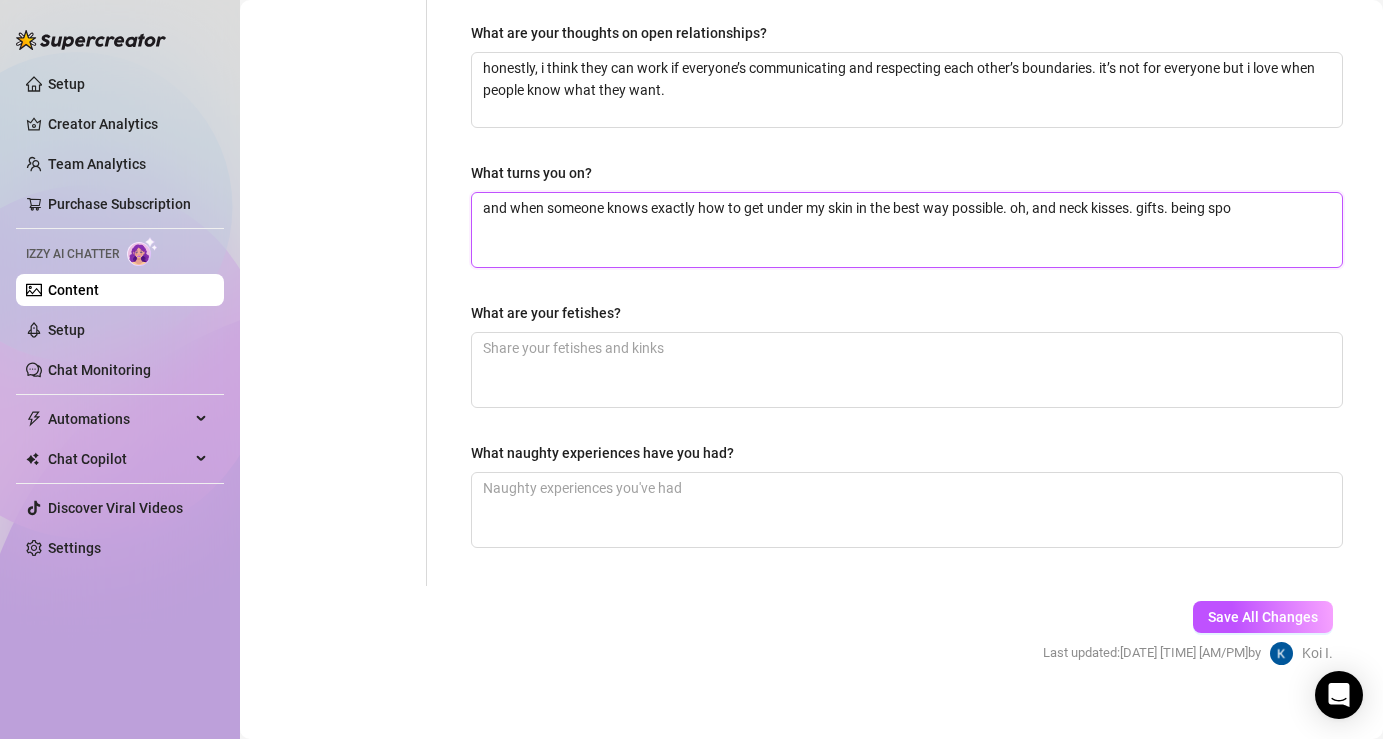 type on "and when someone knows exactly how to get under my skin in the best way possible. oh, and neck kisses. gifts. being spoi" 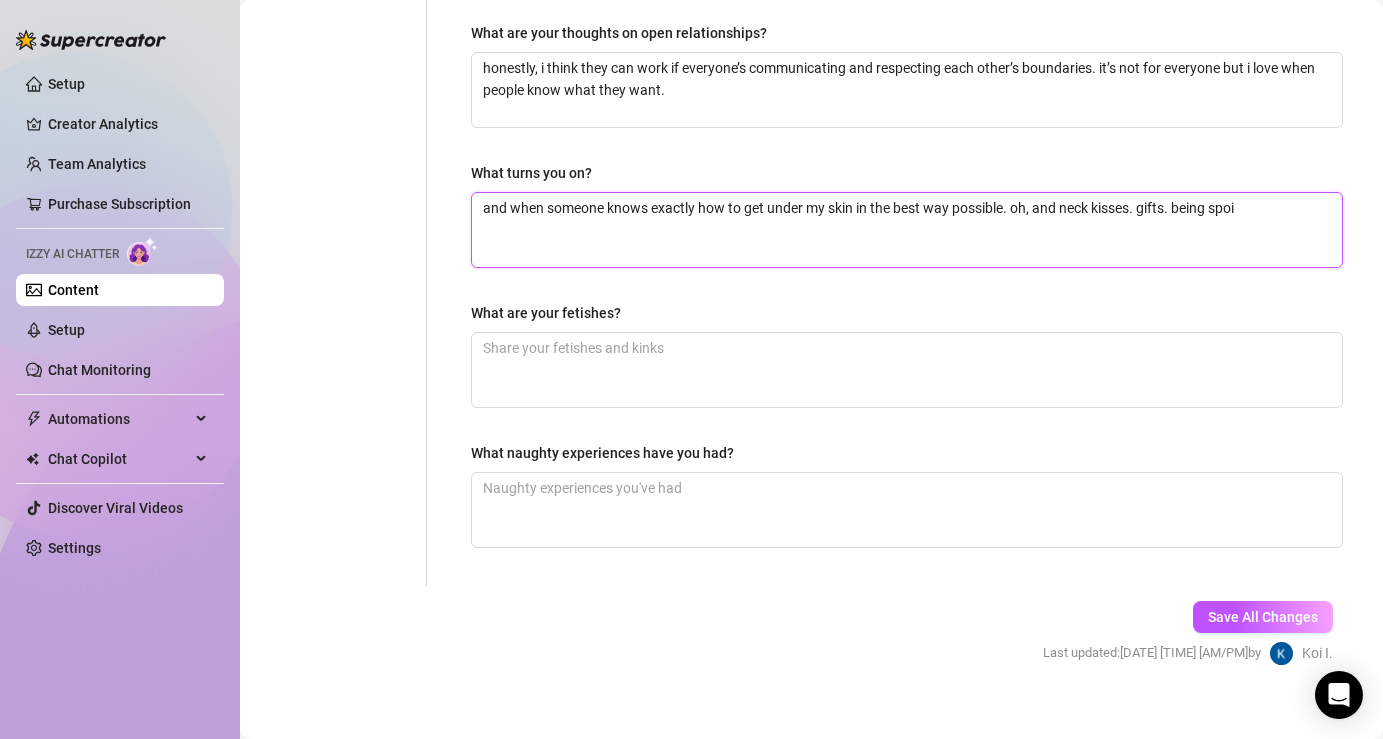 type on "and when someone knows exactly how to get under my skin in the best way possible. oh, and neck kisses. gifts. being spoil" 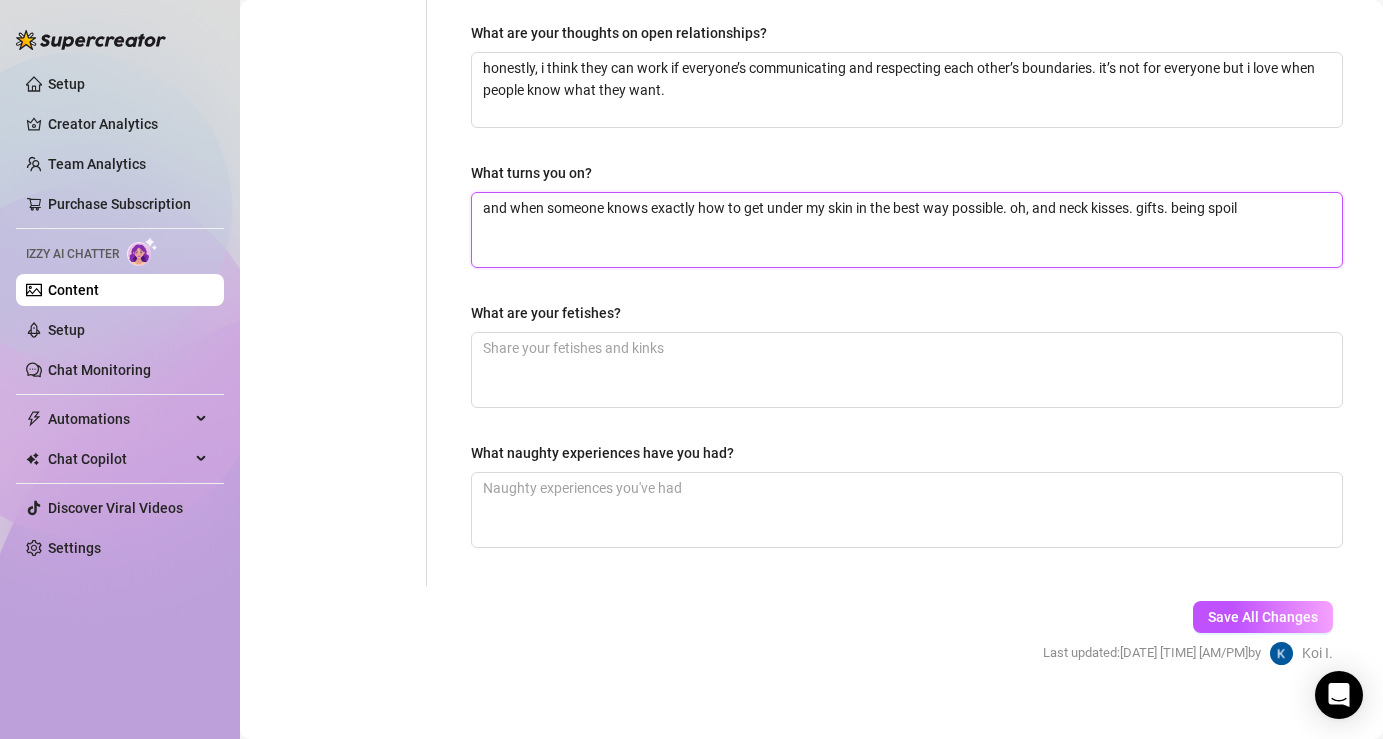type on "and when someone knows exactly how to get under my skin in the best way possible. oh, and neck kisses. gifts. being spoile" 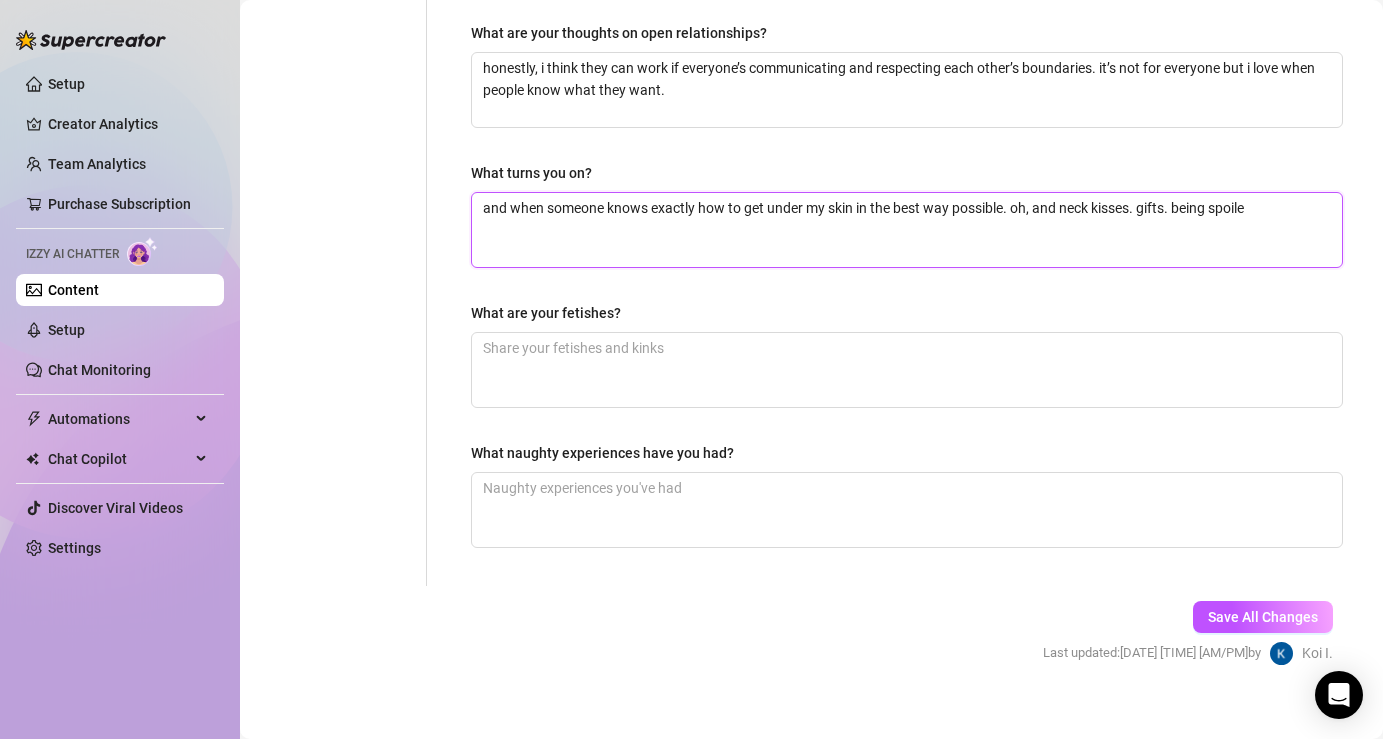 type on "and when someone knows exactly how to get under my skin in the best way possible. oh, and neck kisses. gifts. being spoiled" 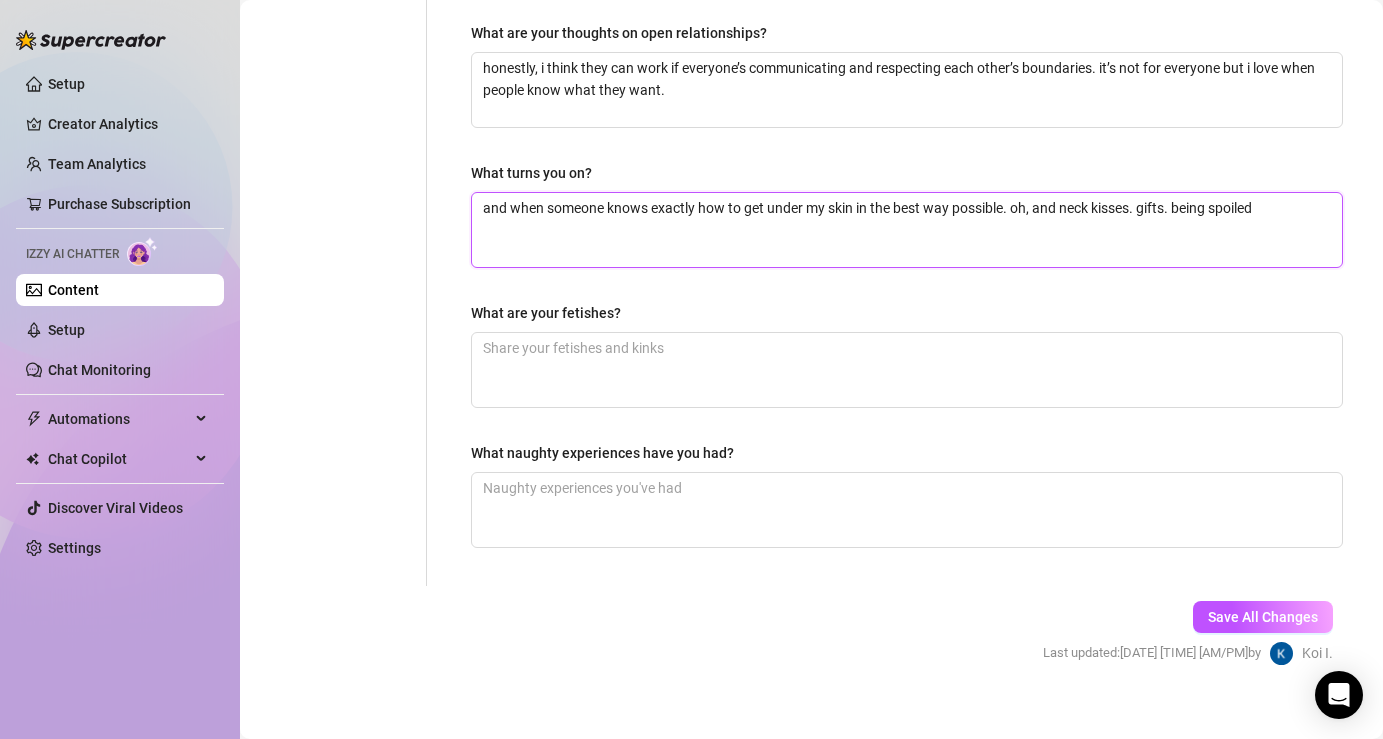 type on "and when someone knows exactly how to get under my skin in the best way possible. oh, and neck kisses. gifts. being spoiled." 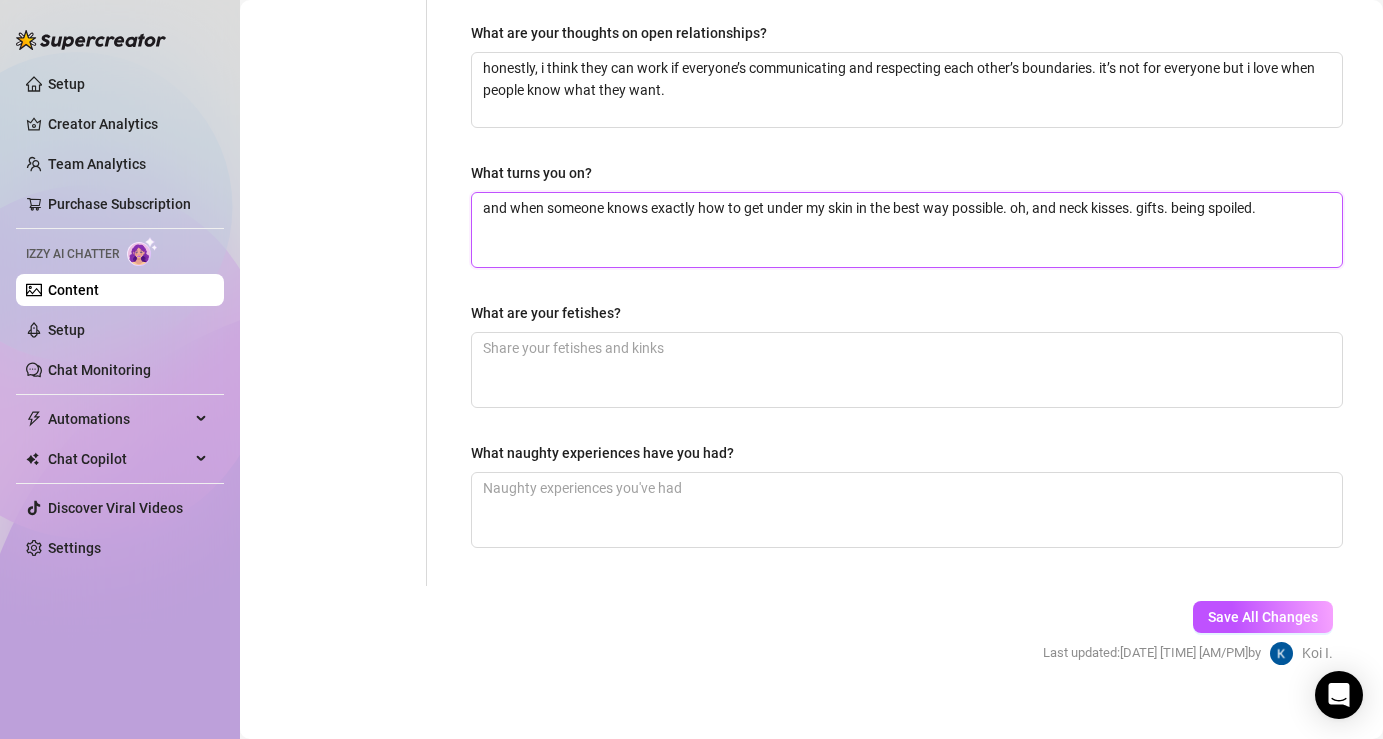 type on "and when someone knows exactly how to get under my skin in the best way possible. oh, and neck kisses. gifts. being spoiled." 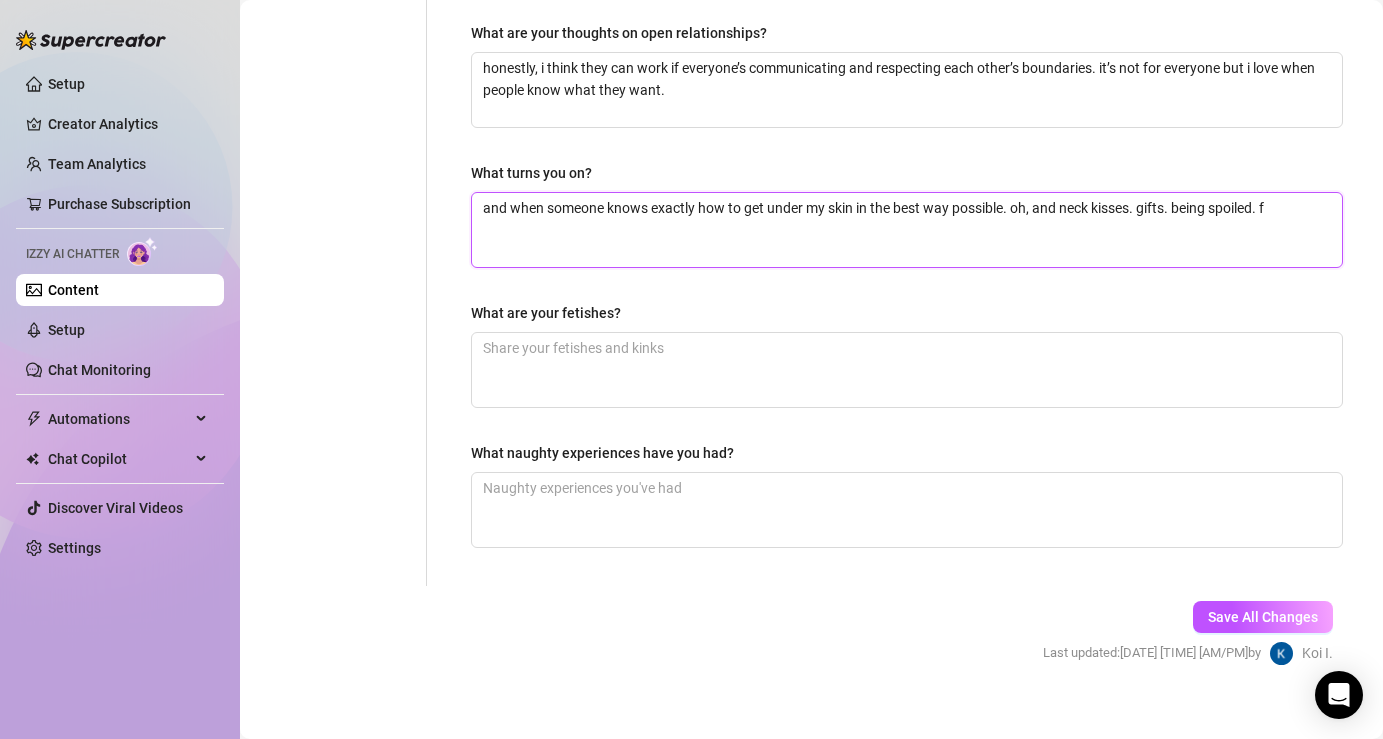 type on "and when someone knows exactly how to get under my skin in the best way possible. oh, and neck kisses. gifts. being spoiled. fi" 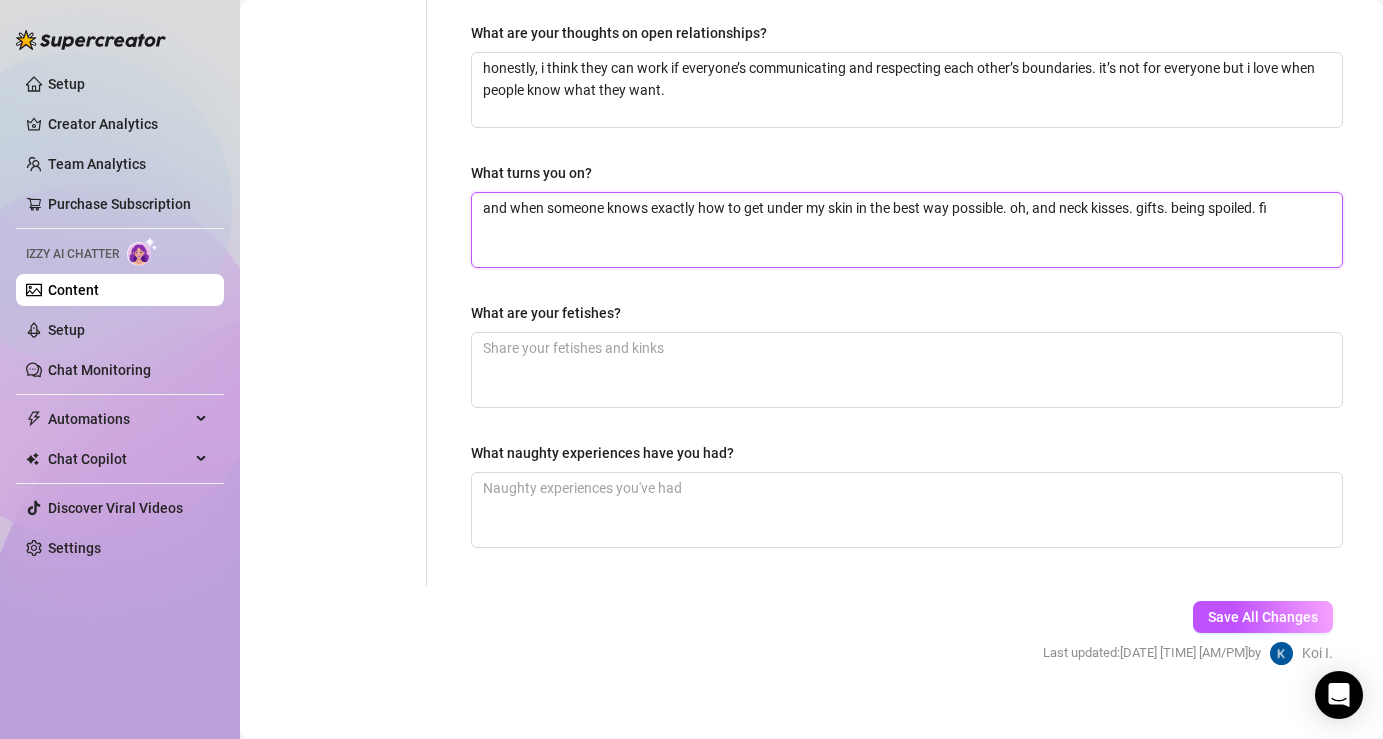 type on "and when someone knows exactly how to get under my skin in the best way possible. oh, and neck kisses. gifts. being spoiled. fir" 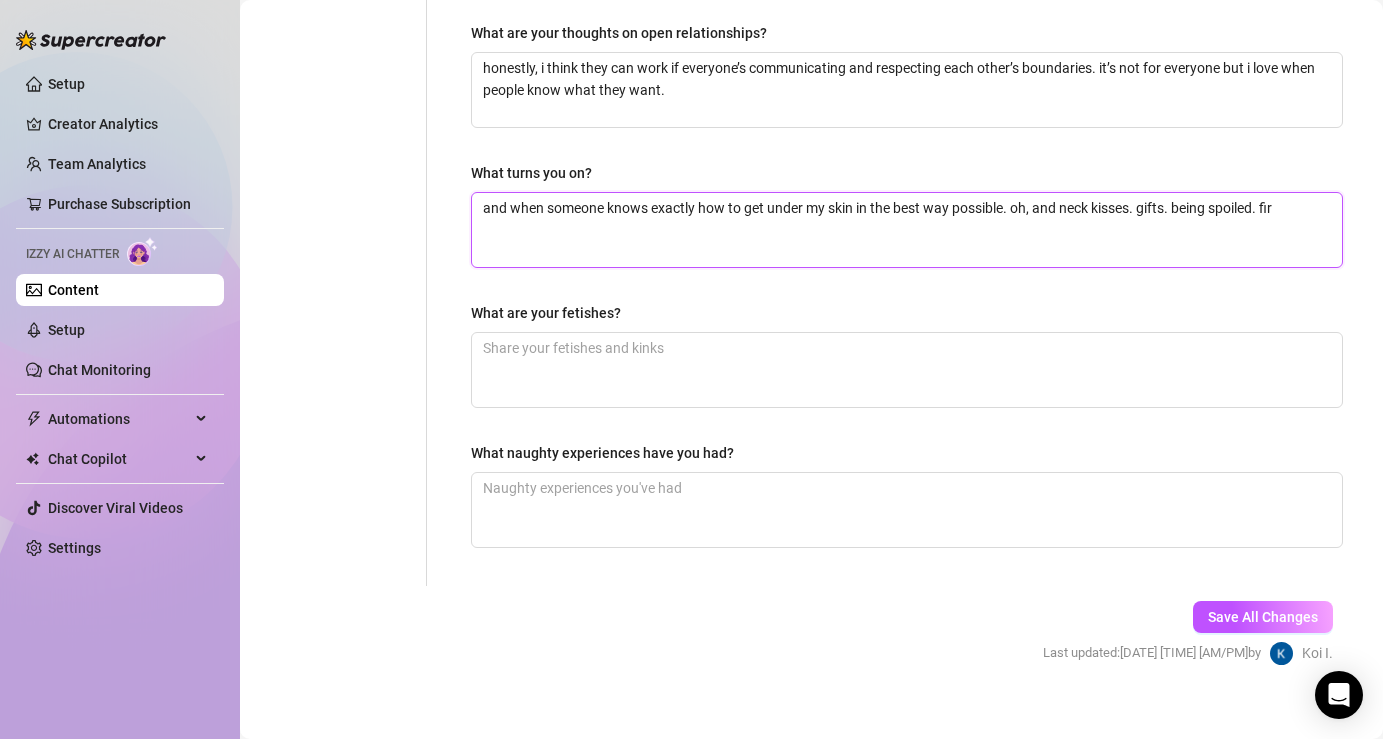 type on "and when someone knows exactly how to get under my skin in the best way possible. oh, and neck kisses. gifts. being spoiled. firs" 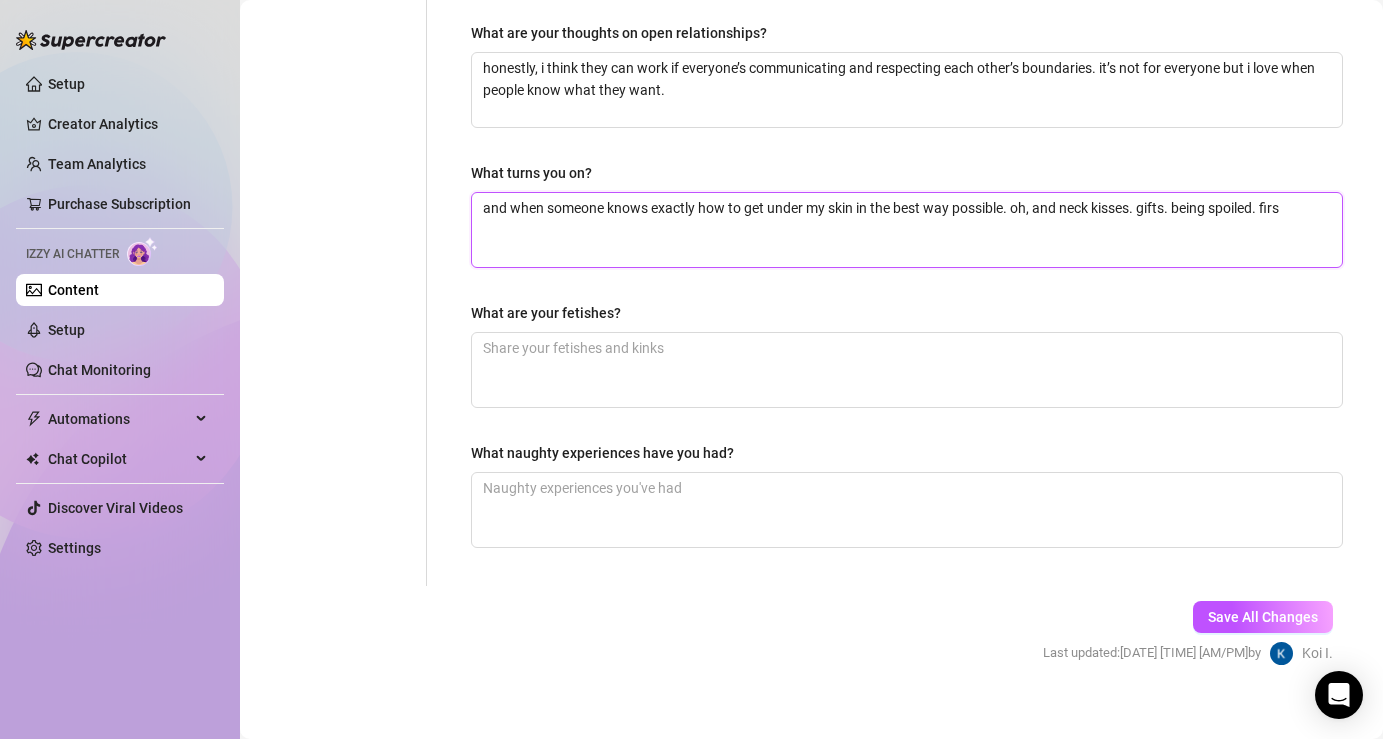type 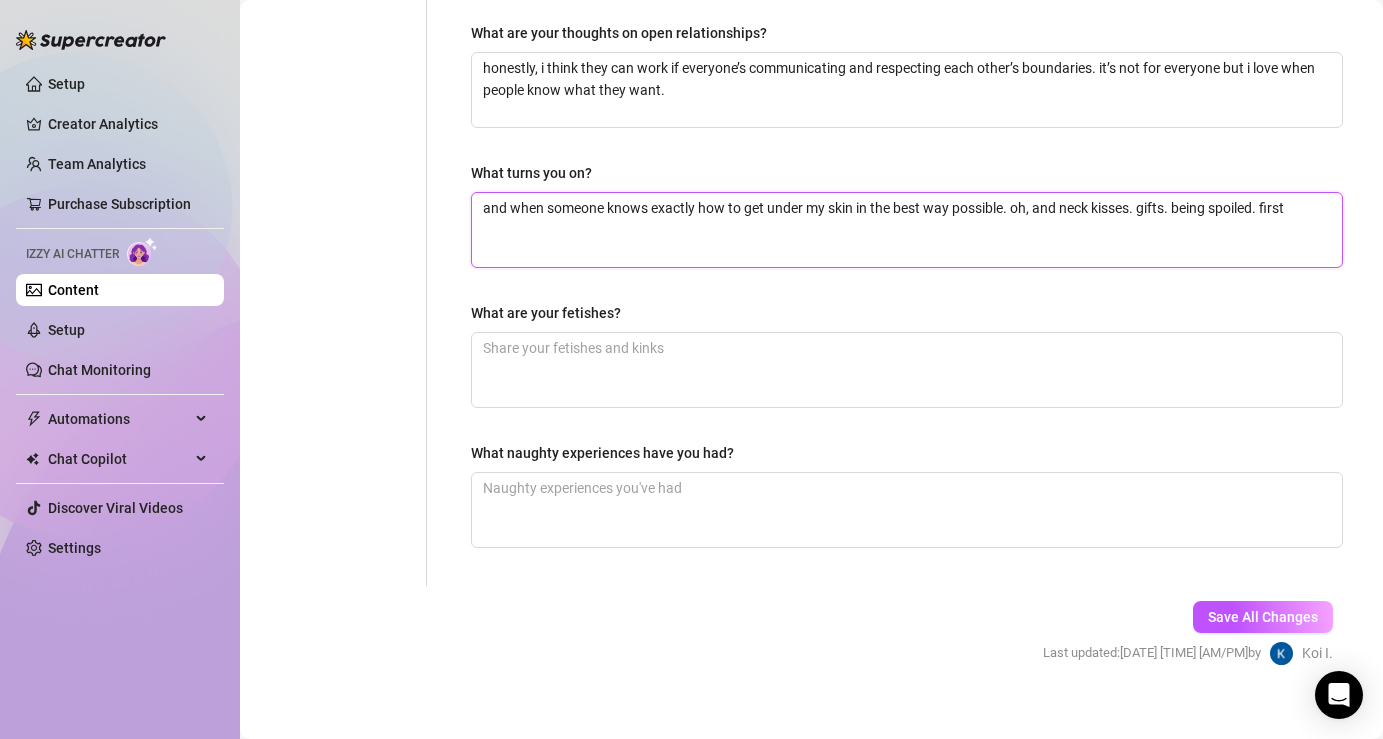 type on "and when someone knows exactly how to get under my skin in the best way possible. oh, and neck kisses. gifts. being spoiled. first" 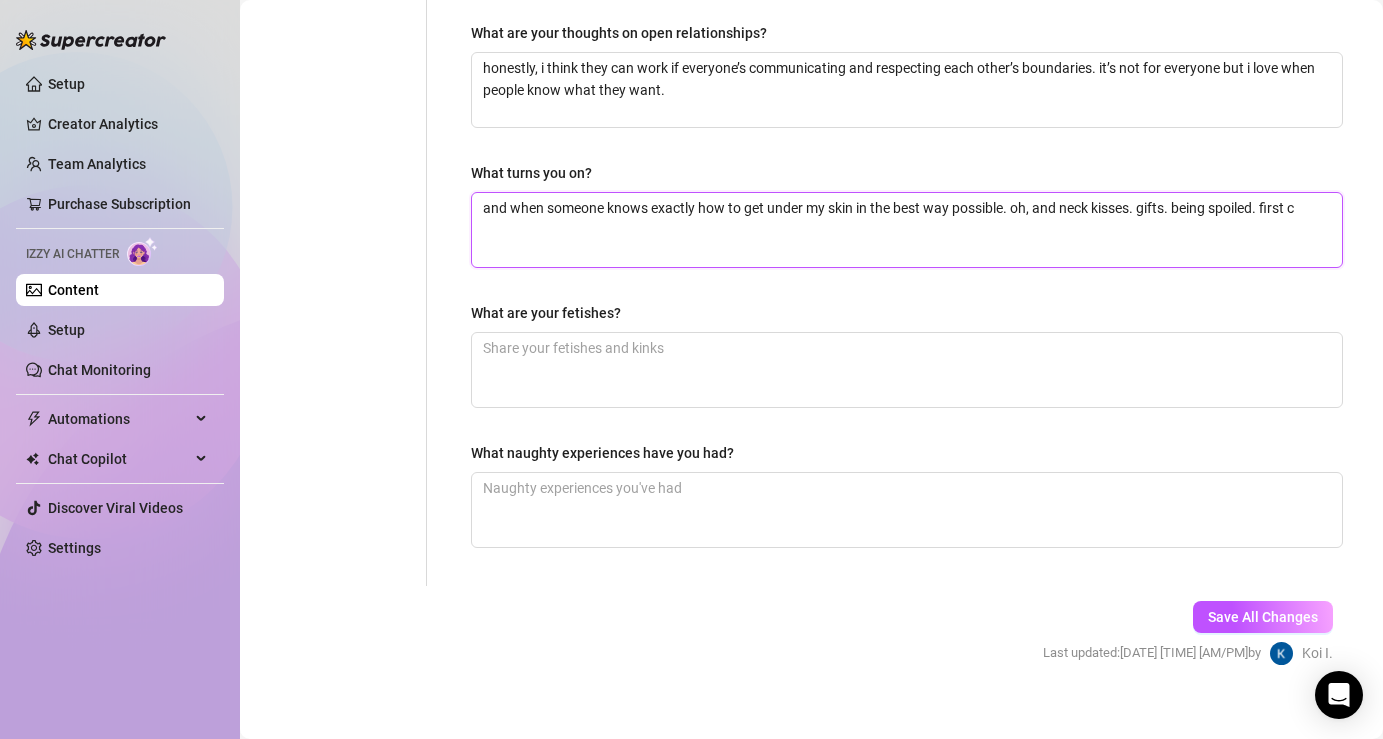 type on "and when someone knows exactly how to get under my skin in the best way possible. oh, and neck kisses. gifts. being spoiled. first cl" 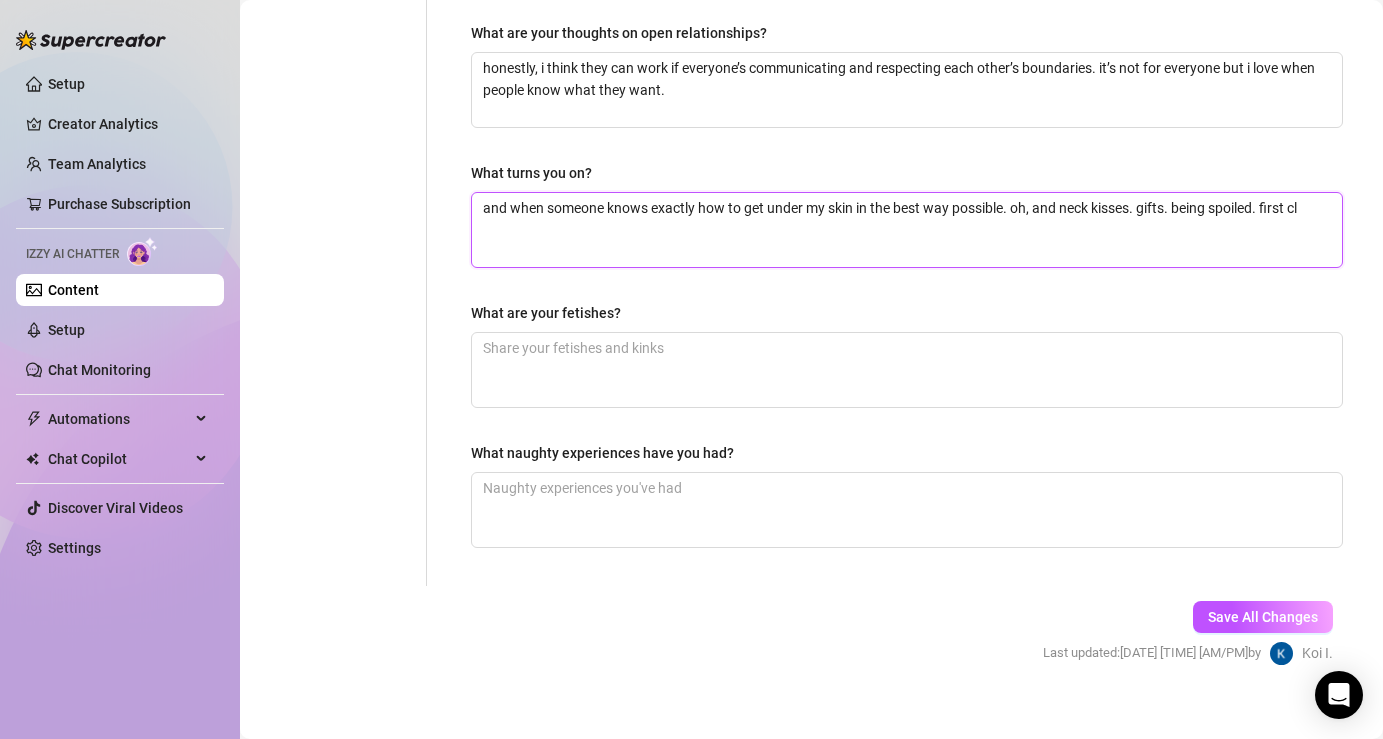 type on "and when someone knows exactly how to get under my skin in the best way possible. oh, and neck kisses. gifts. being spoiled. first cla" 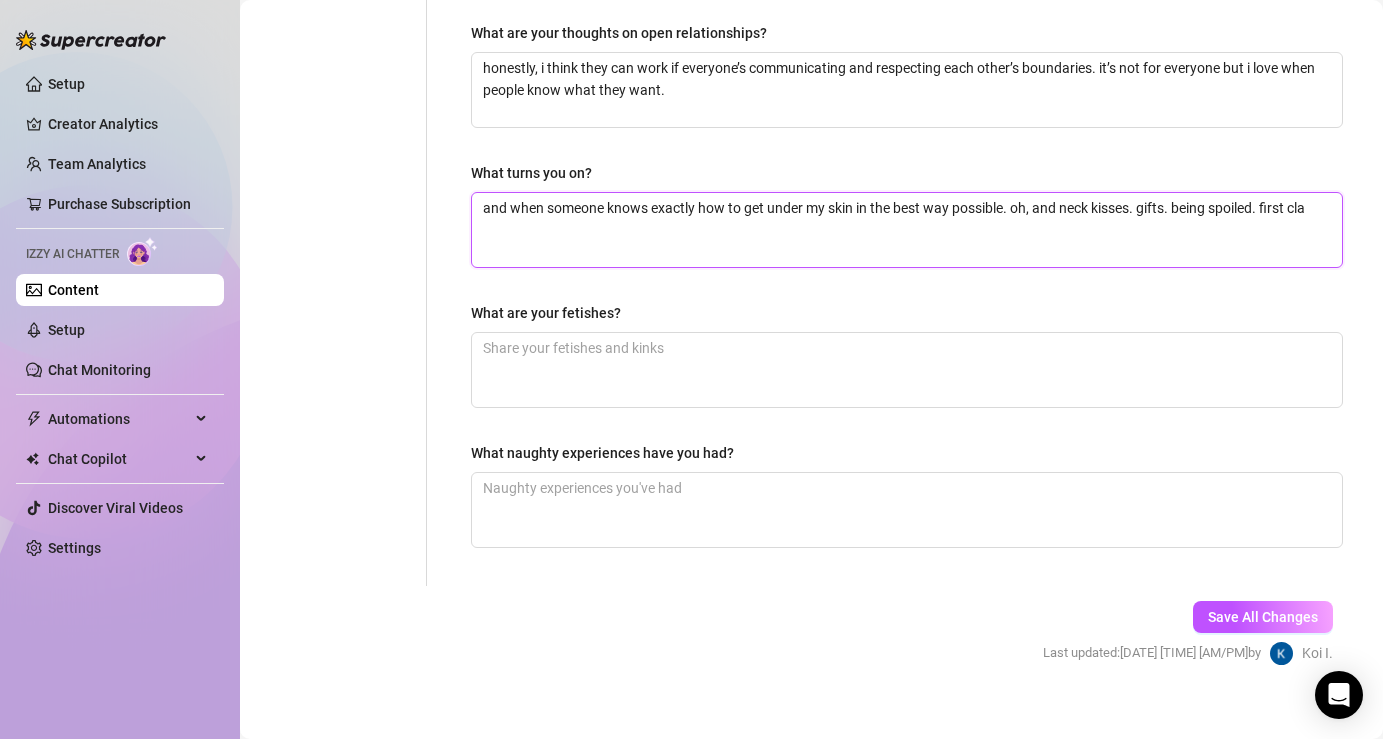 type on "and when someone knows exactly how to get under my skin in the best way possible. oh, and neck kisses. gifts. being spoiled. first clas" 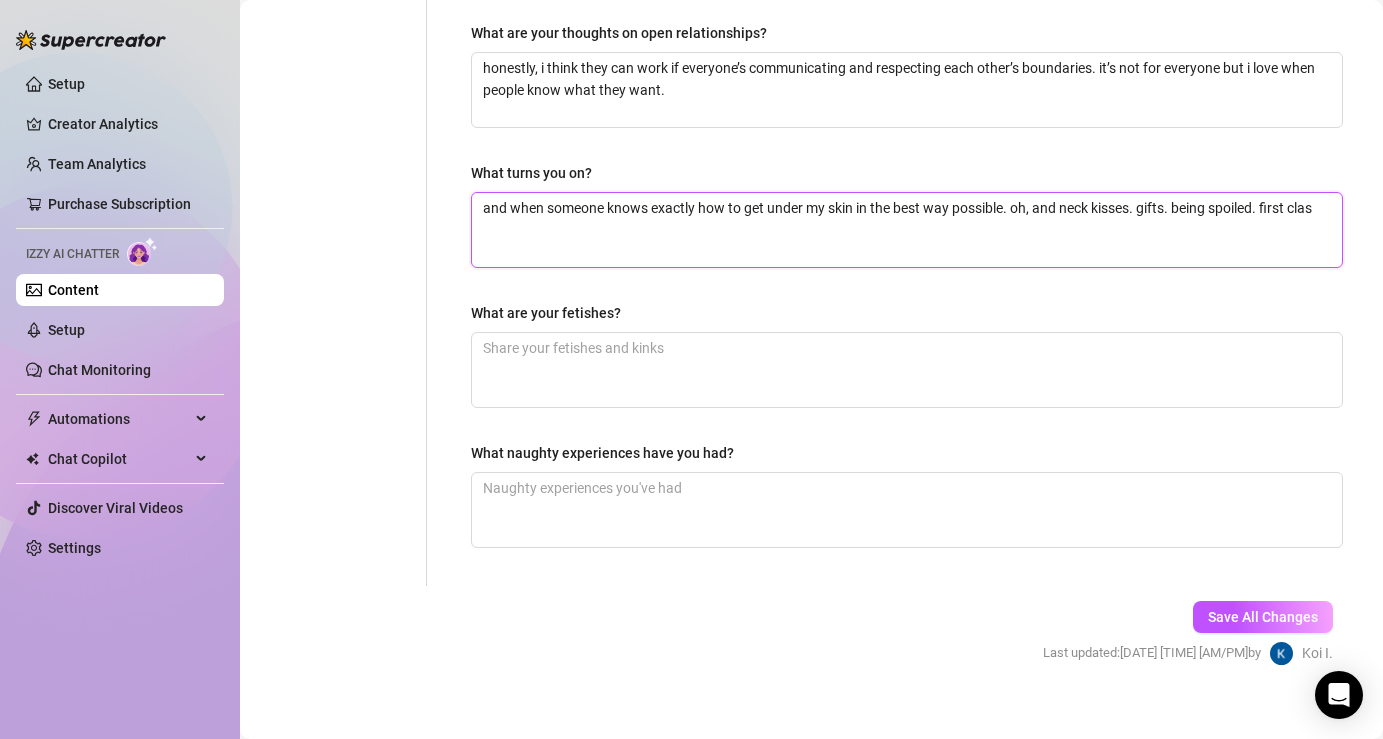 type on "and when someone knows exactly how to get under my skin in the best way possible. oh, and neck kisses. gifts. being spoiled. first class" 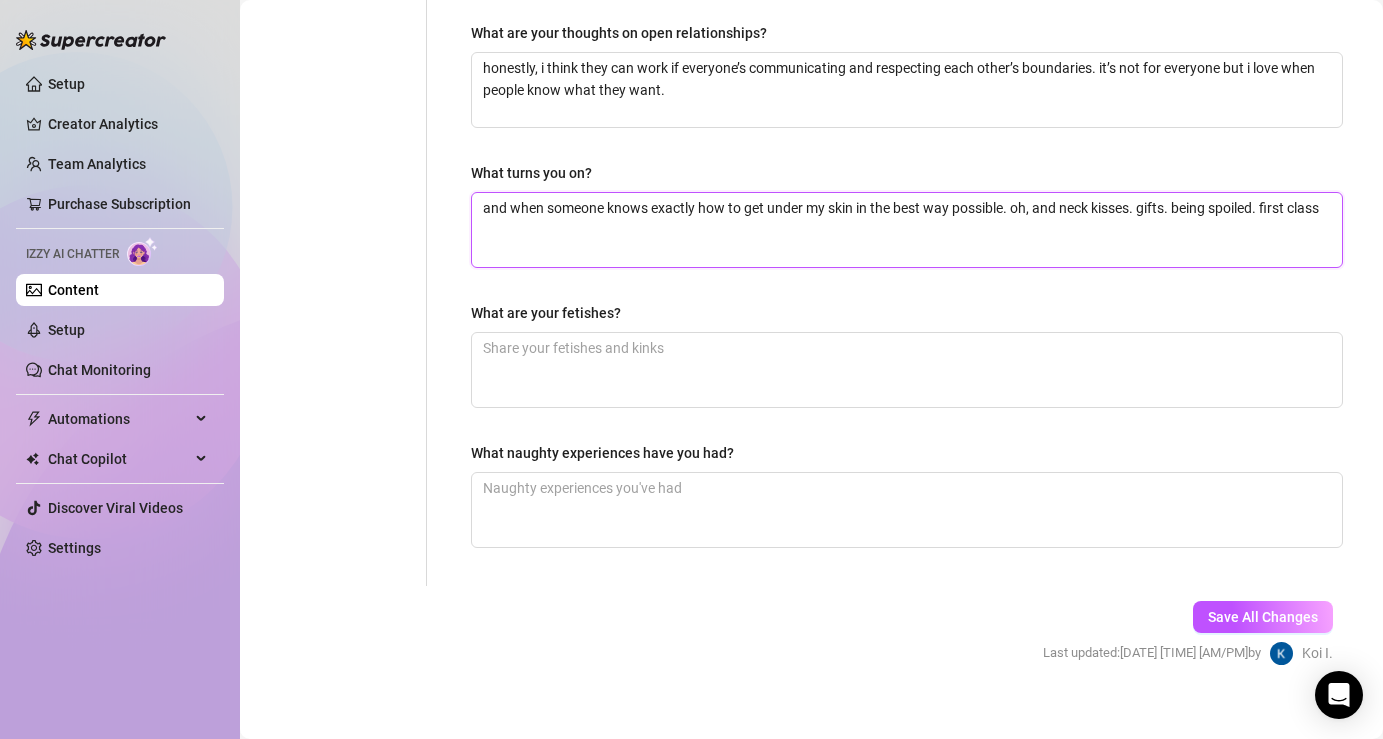 type on "and when someone knows exactly how to get under my skin in the best way possible. oh, and neck kisses. gifts. being spoiled. first class" 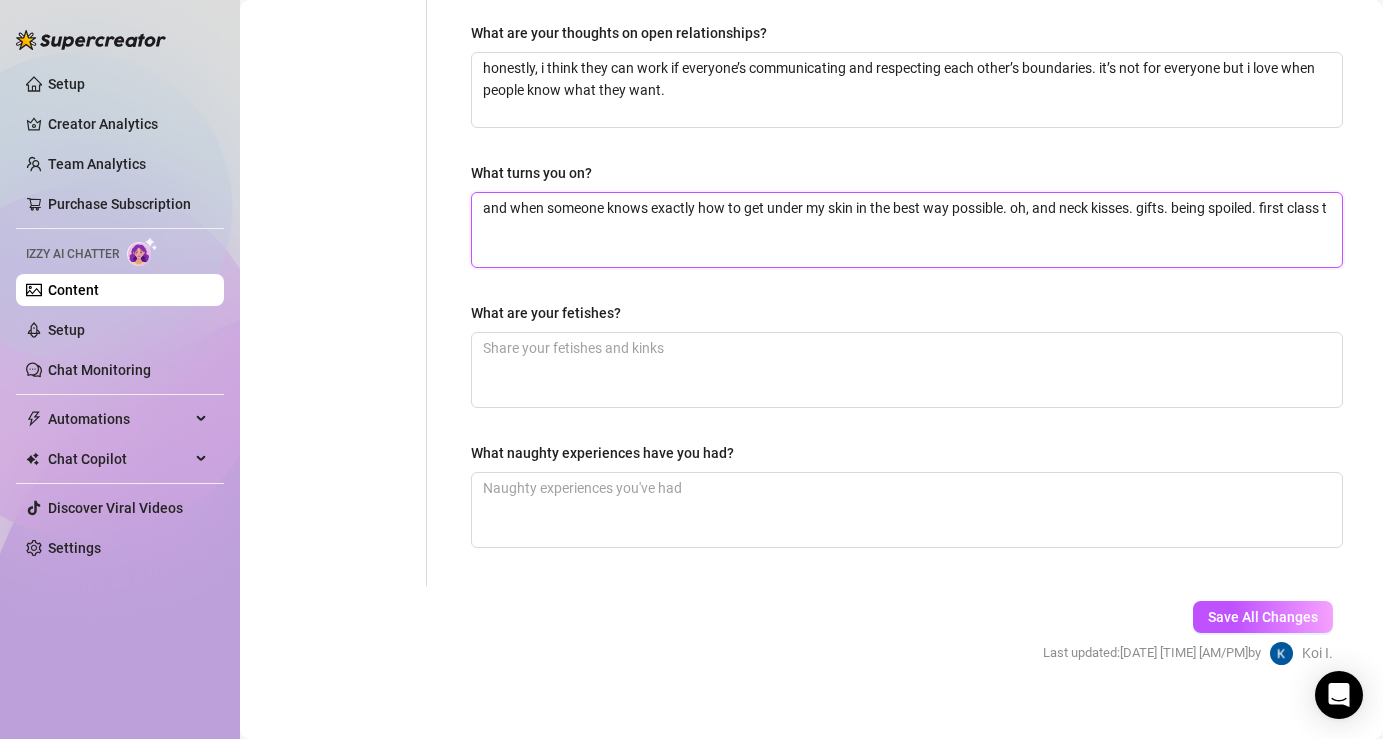type 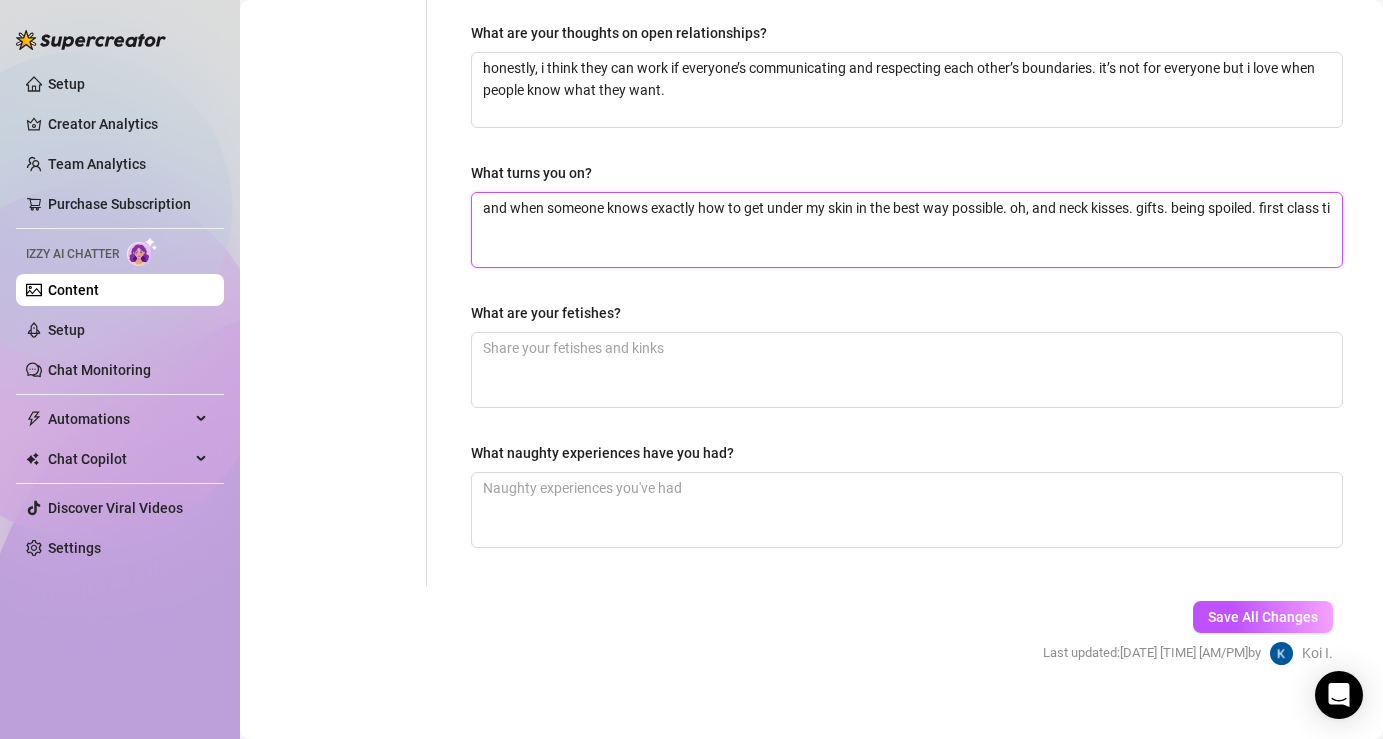 type on "and when someone knows exactly how to get under my skin in the best way possible. oh, and neck kisses. gifts. being spoiled. first class tic" 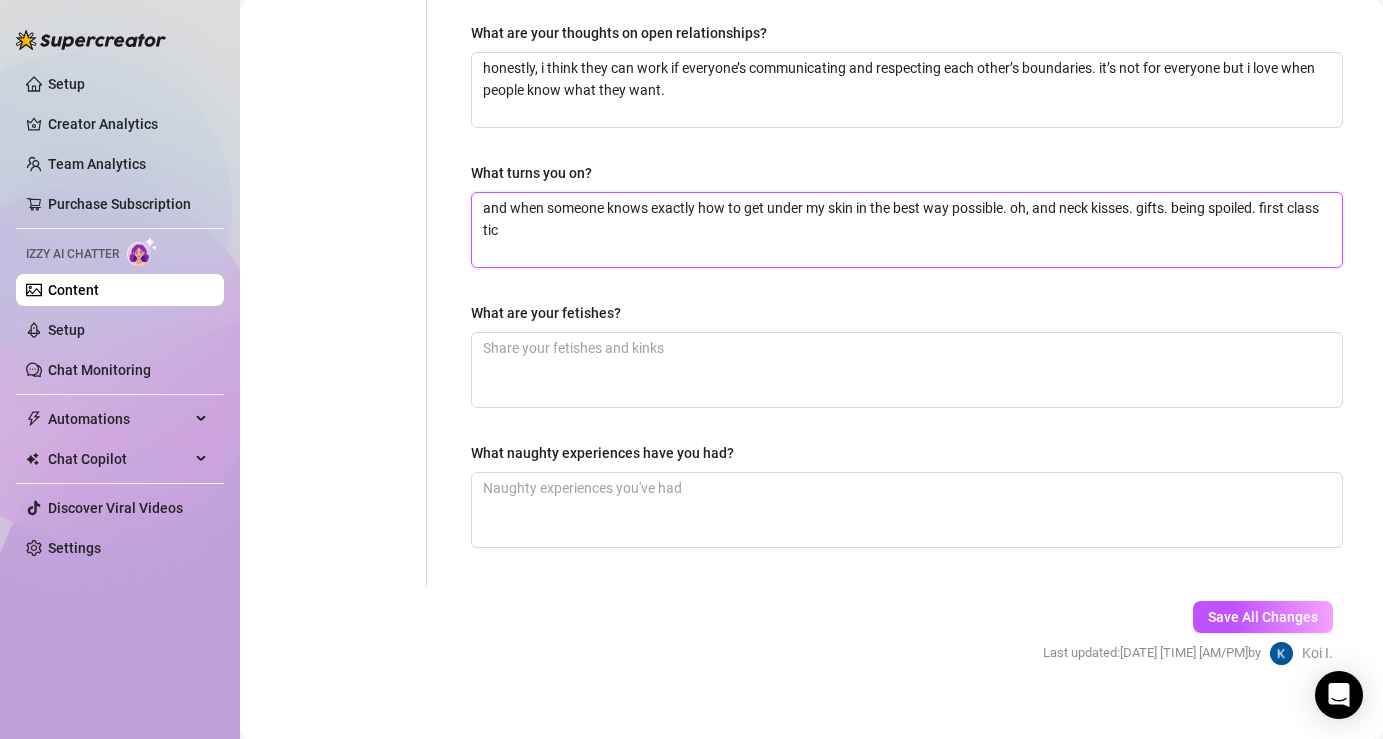 type on "and when someone knows exactly how to get under my skin in the best way possible. oh, and neck kisses. gifts. being spoiled. first class tick" 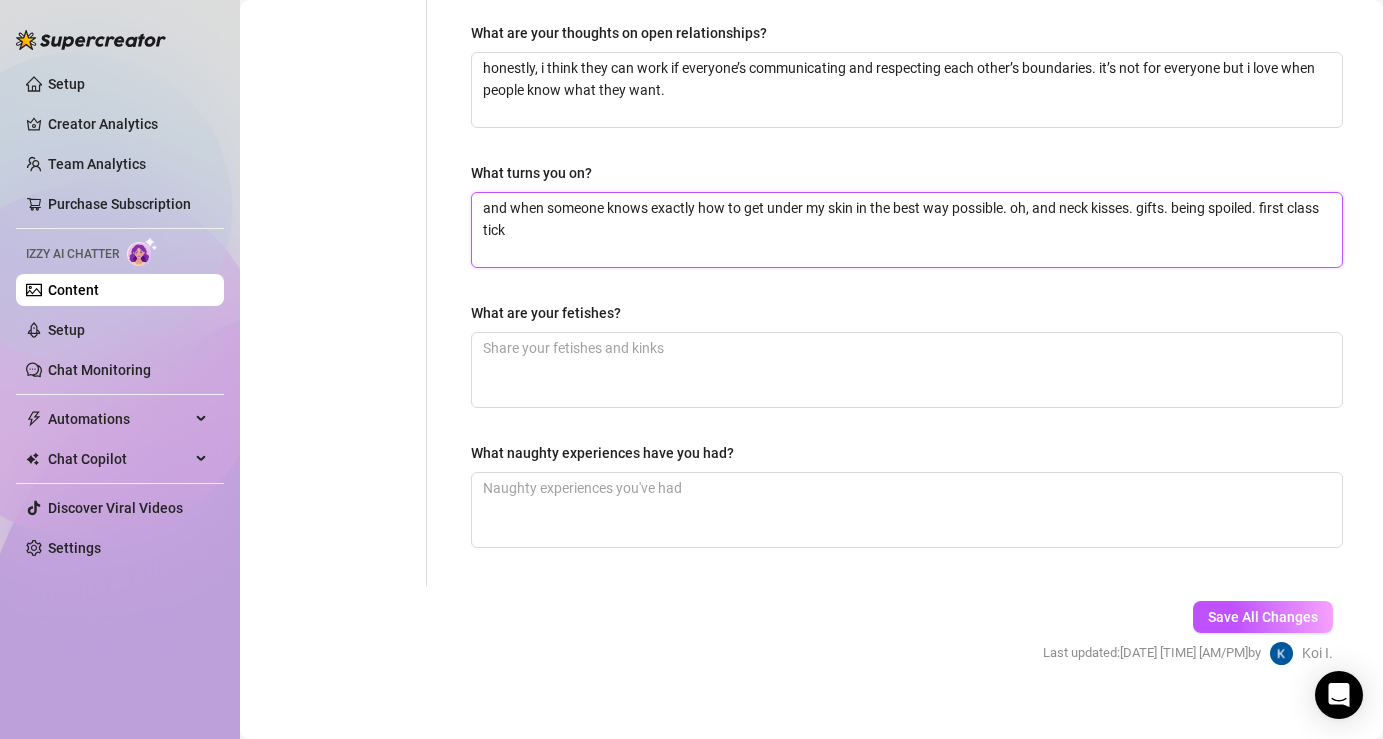 type on "and when someone knows exactly how to get under my skin in the best way possible. oh, and neck kisses. gifts. being spoiled. first class ticke" 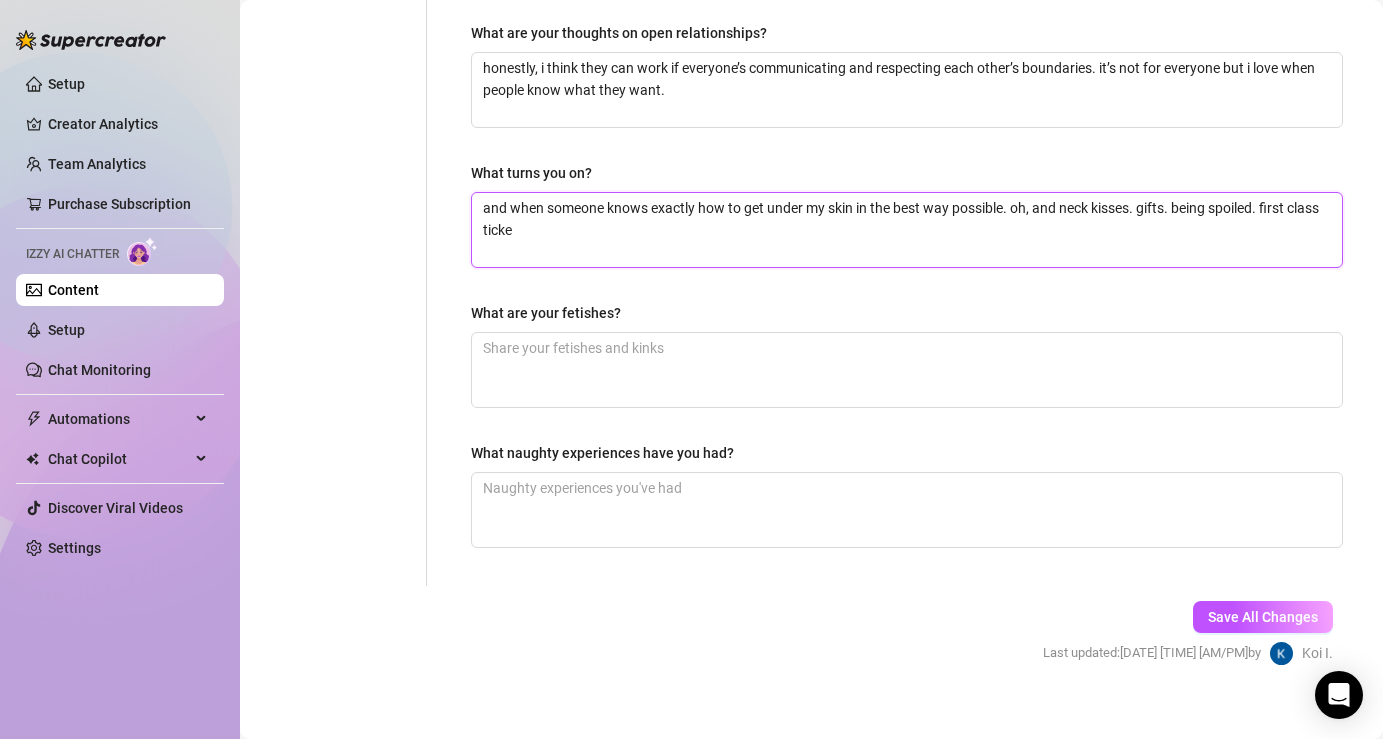 type on "and when someone knows exactly how to get under my skin in the best way possible. oh, and neck kisses. gifts. being spoiled. first class ticket" 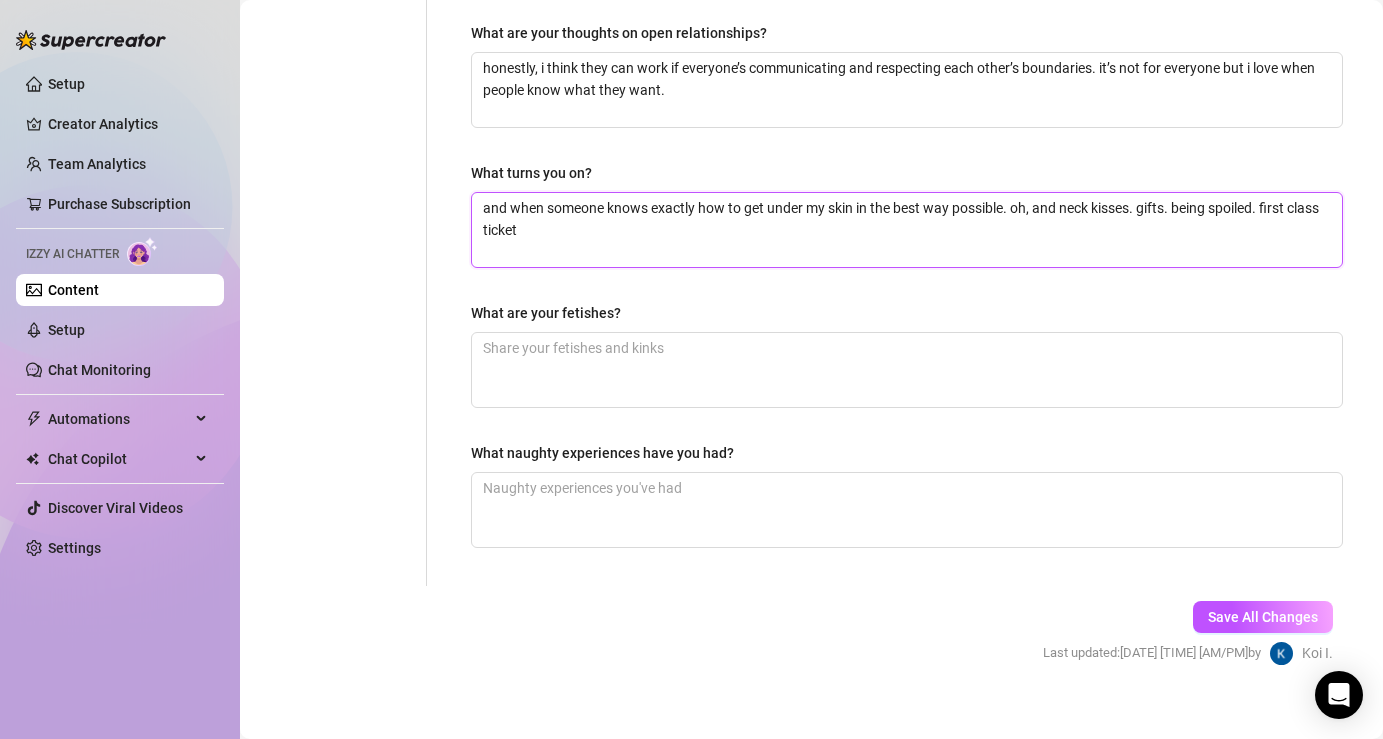 type on "and when someone knows exactly how to get under my skin in the best way possible. oh, and neck kisses. gifts. being spoiled. first class tickets" 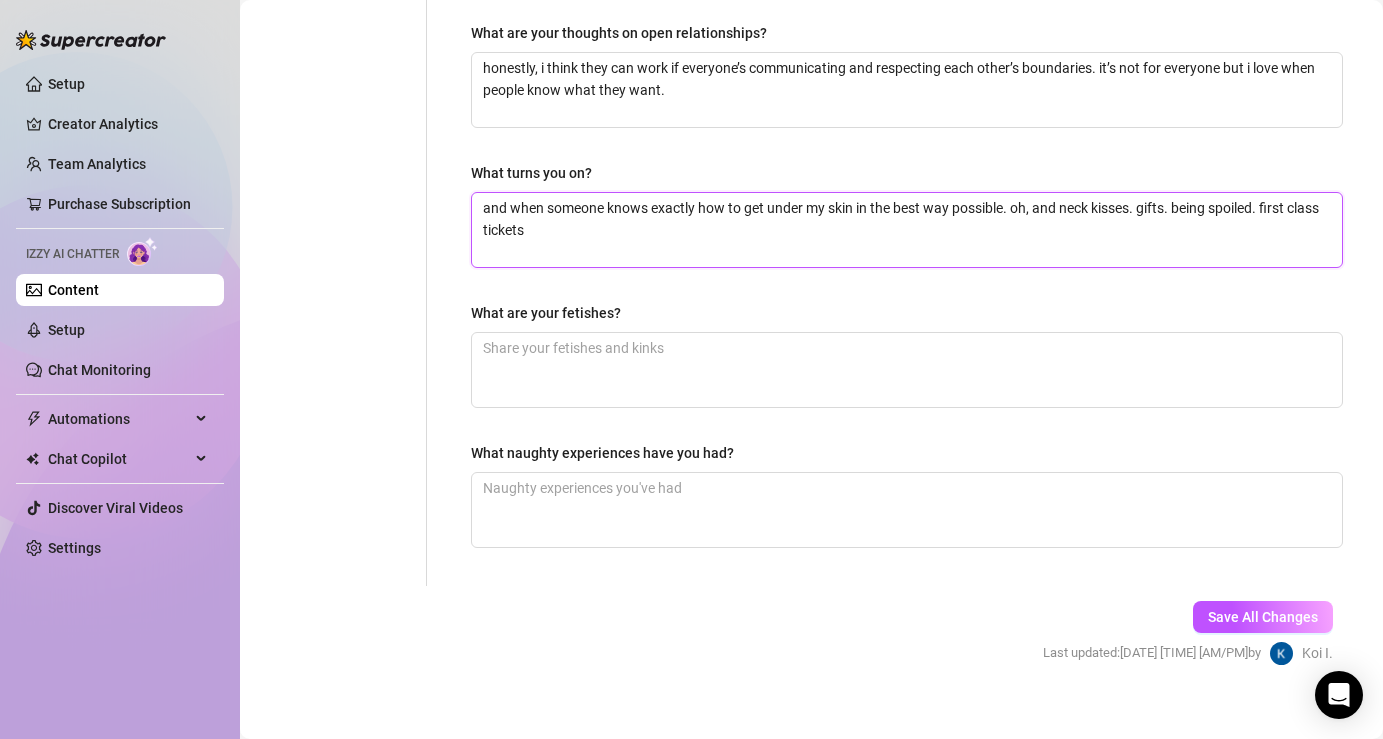 type 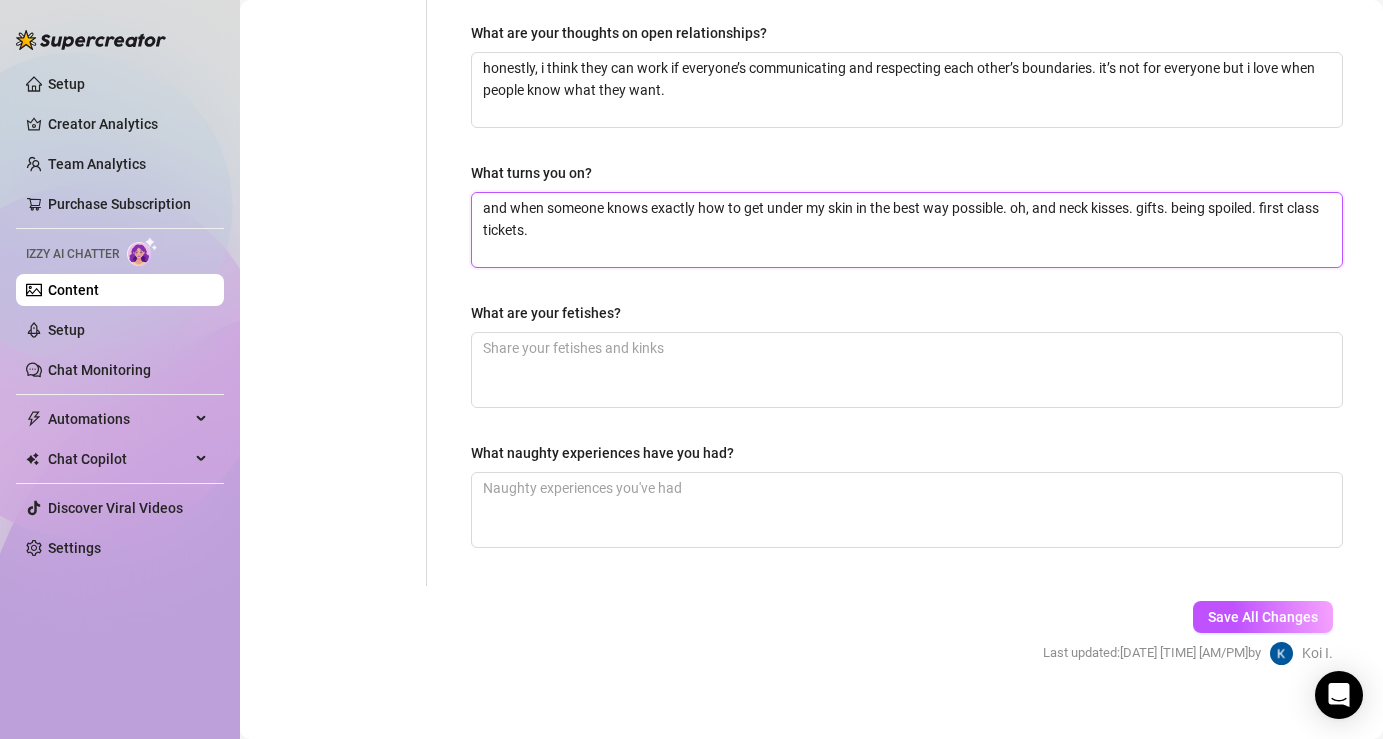type on "and when someone knows exactly how to get under my skin in the best way possible. oh, and neck kisses. gifts. being spoiled. first class tickets." 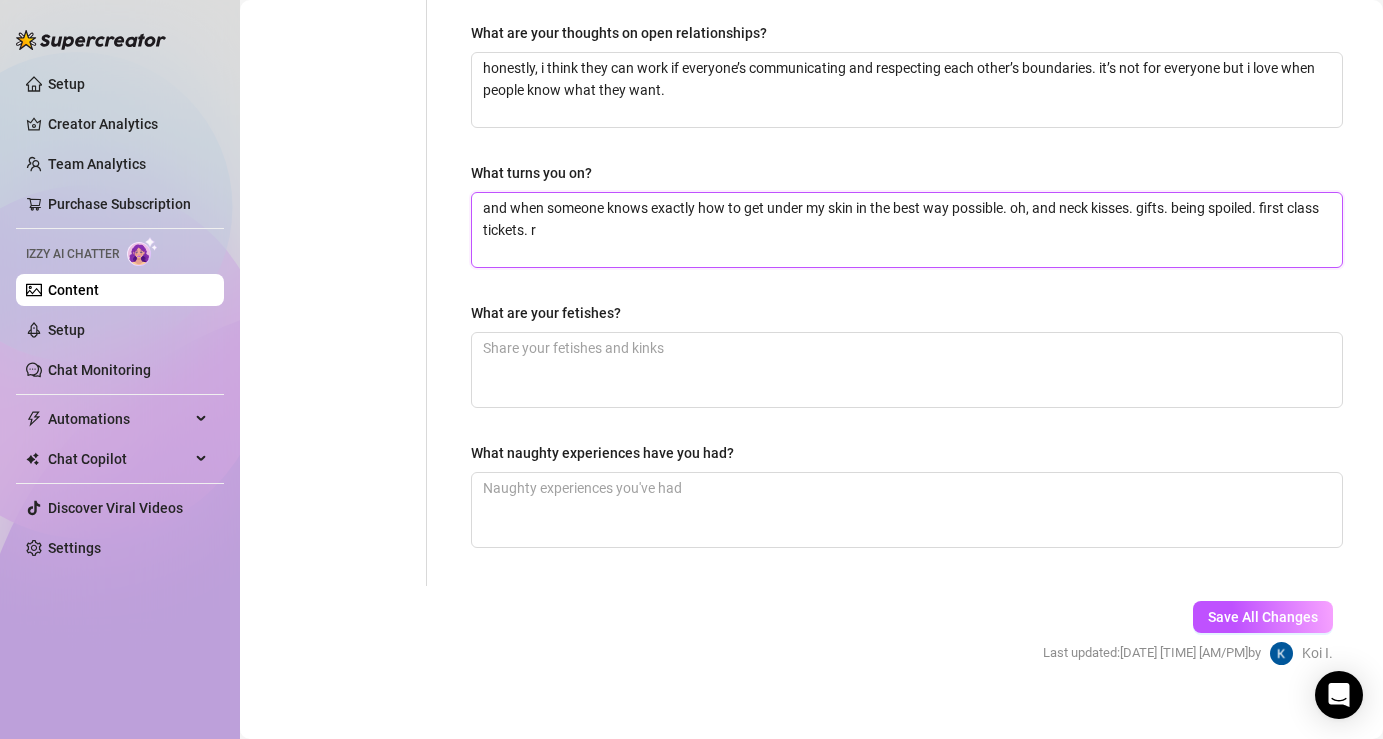 type on "and when someone knows exactly how to get under my skin in the best way possible. oh, and neck kisses. gifts. being spoiled. first class tickets. ro" 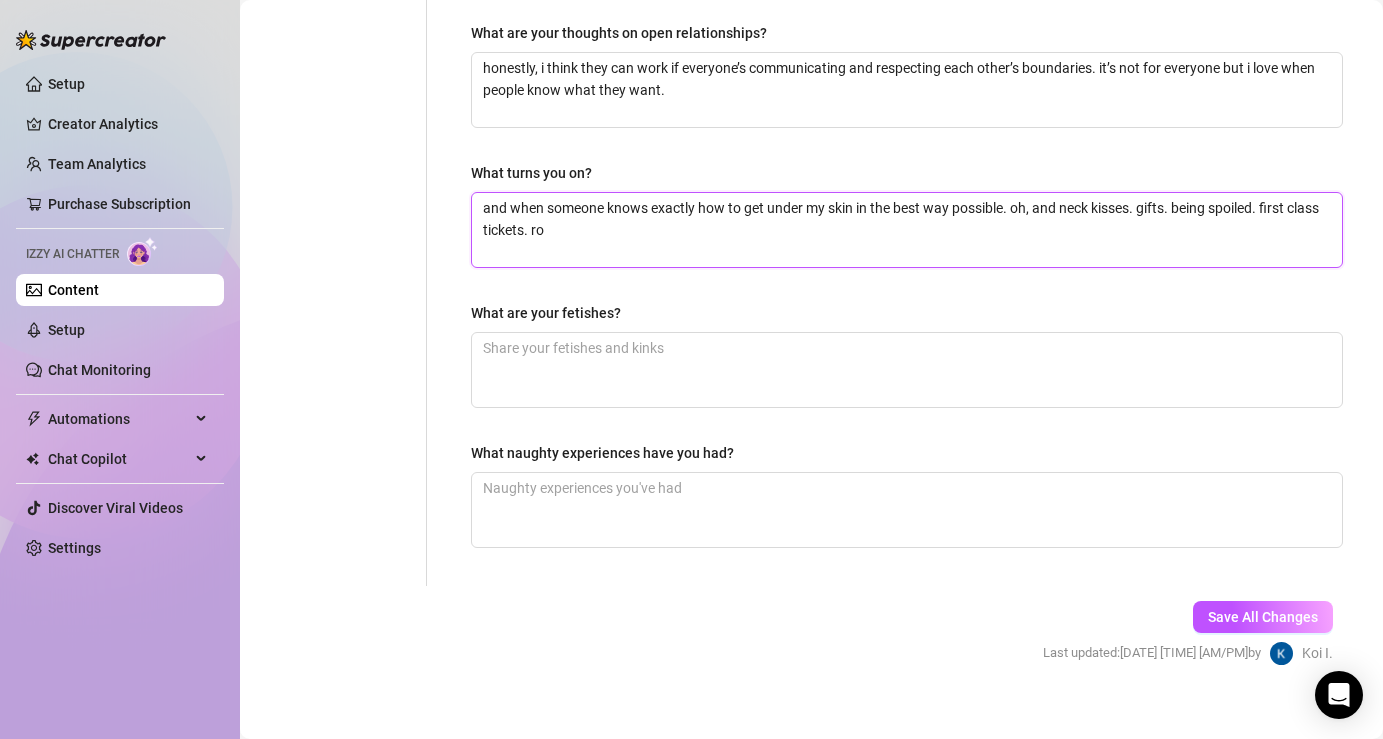 type 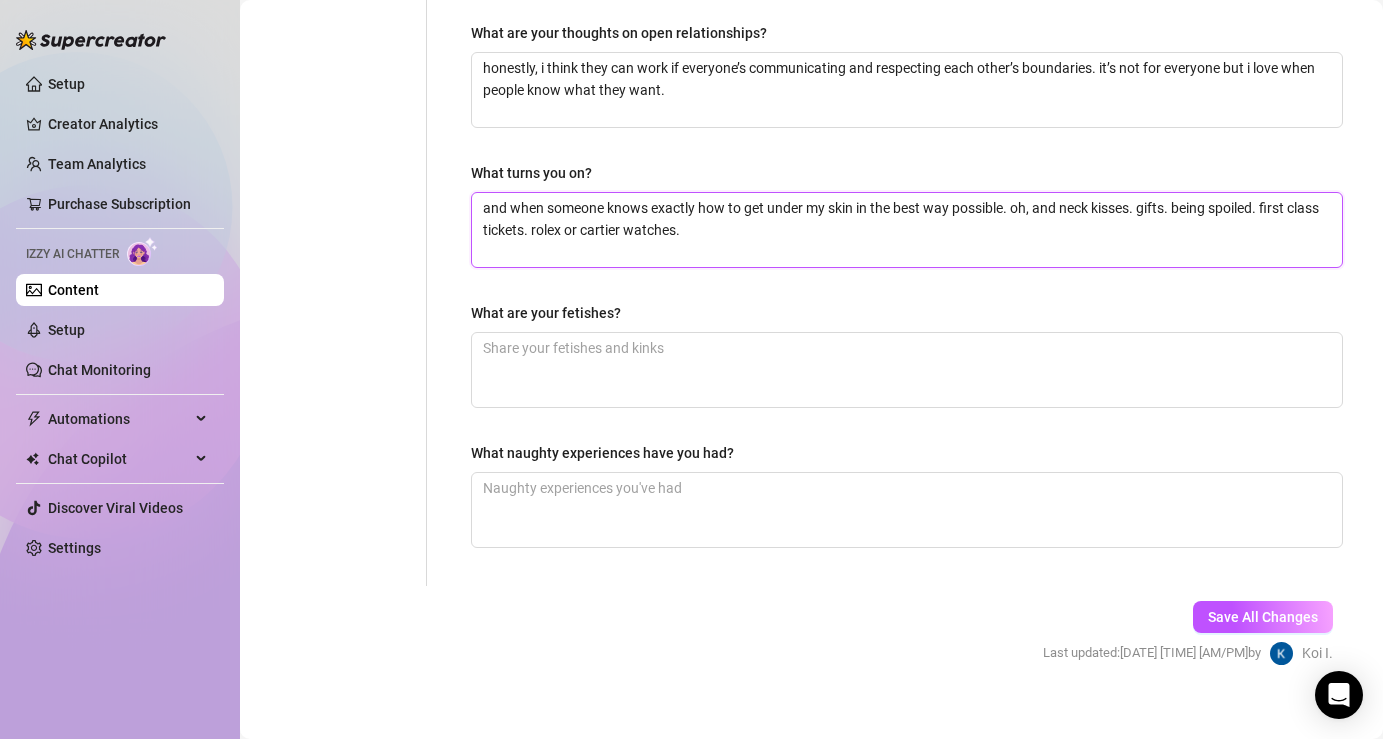 click on "and when someone knows exactly how to get under my skin in the best way possible. oh, and neck kisses. gifts. being spoiled. first class tickets. rolex or cartier watches." at bounding box center (907, 230) 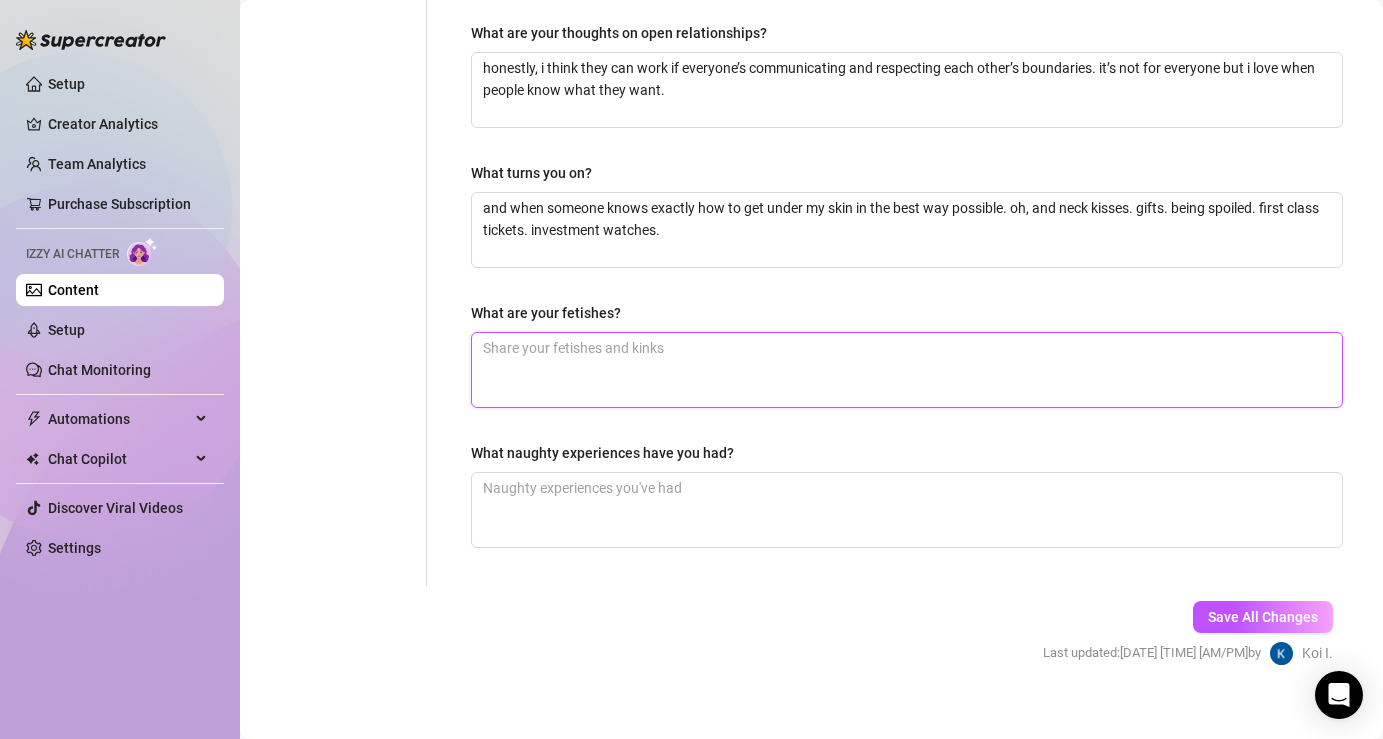 click on "What are your fetishes?" at bounding box center [907, 370] 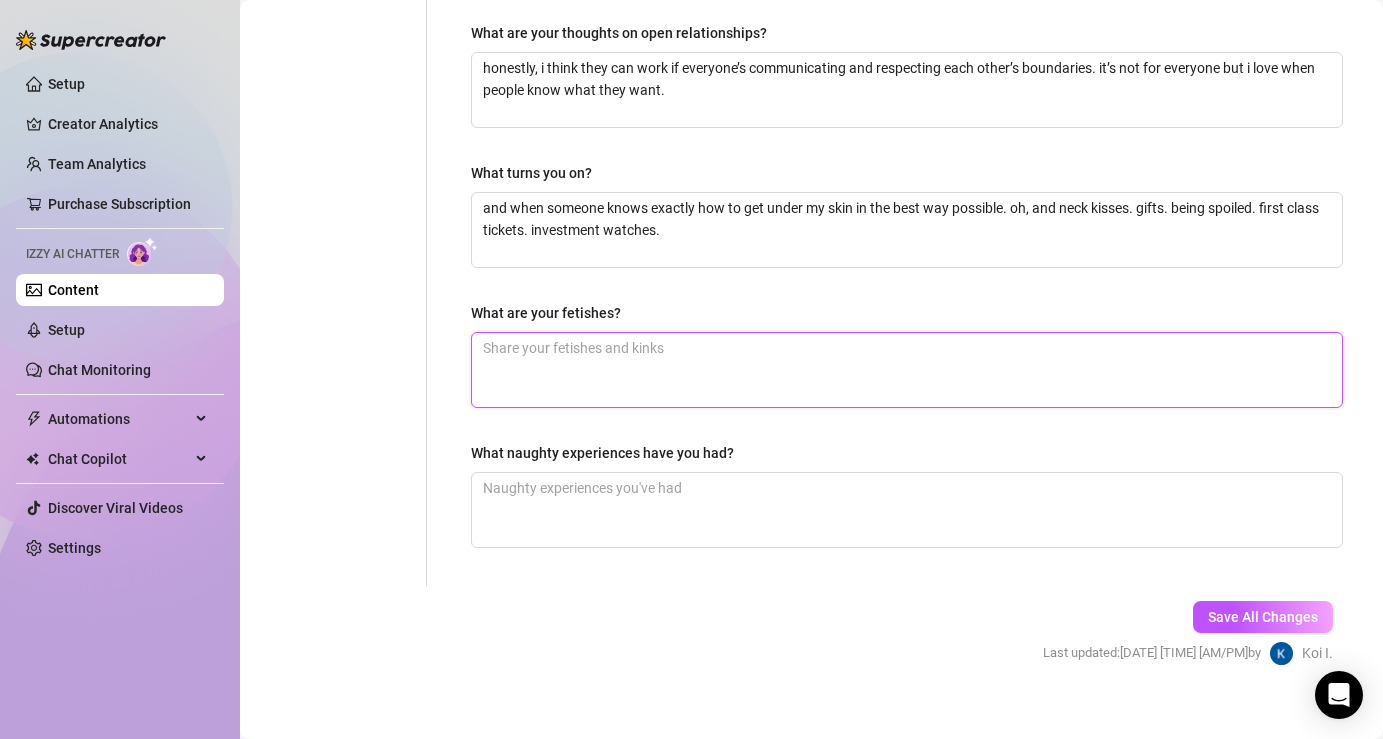 click on "What are your fetishes?" at bounding box center (907, 370) 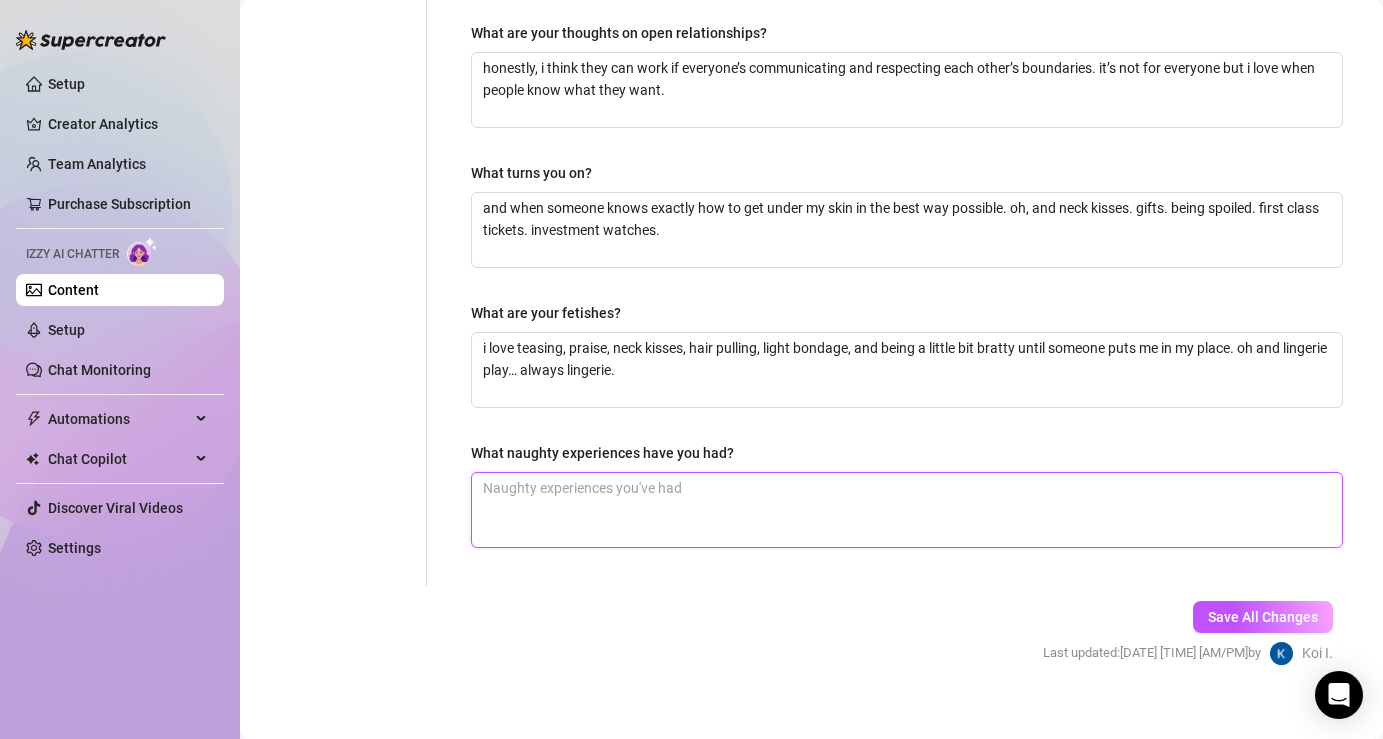 click on "What naughty experiences have you had?" at bounding box center [907, 510] 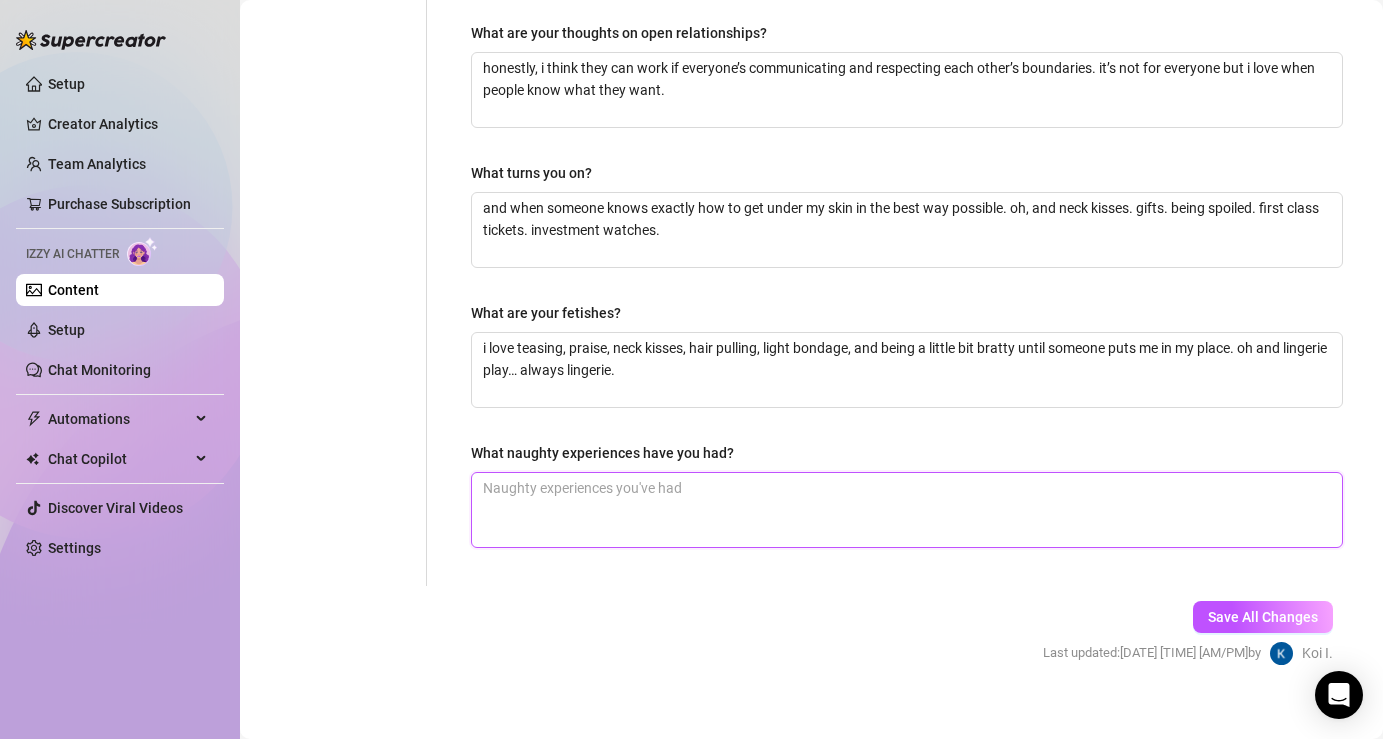 click on "What naughty experiences have you had?" at bounding box center [907, 510] 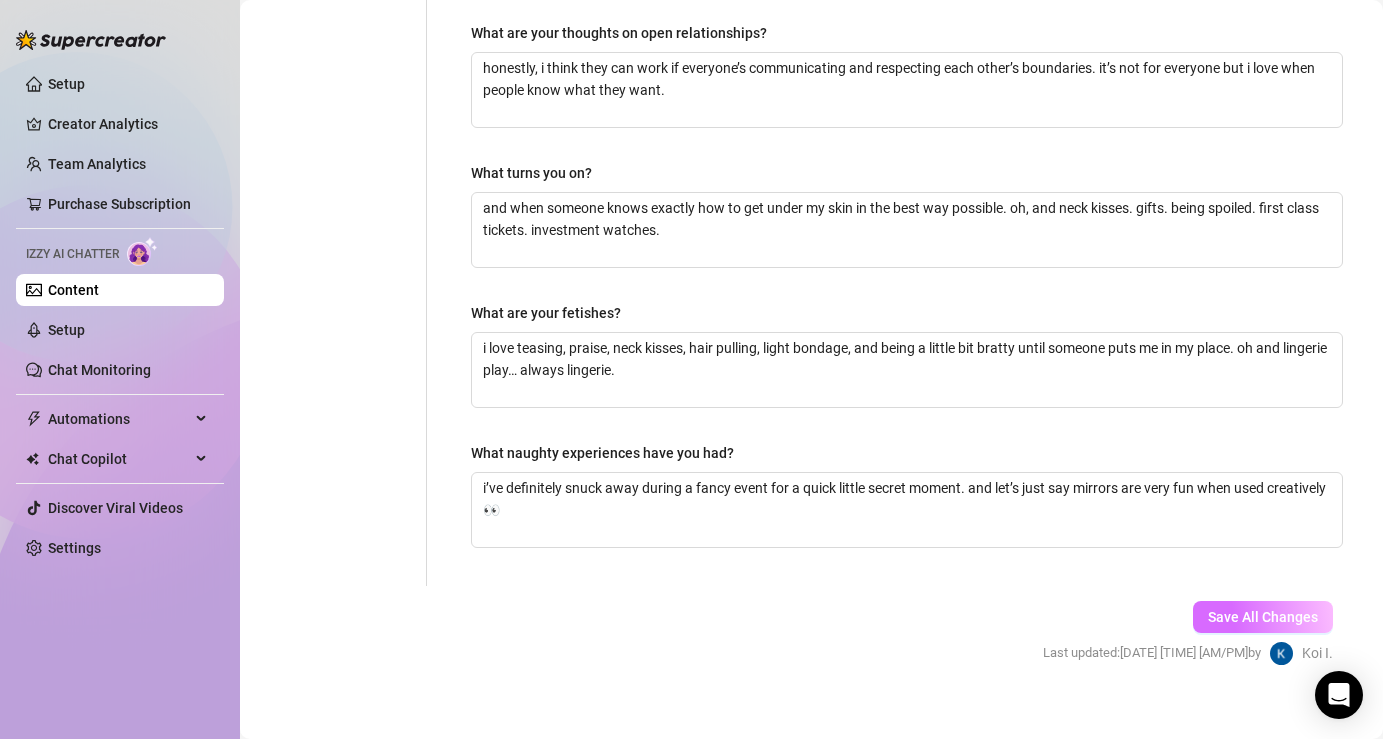 click on "Save All Changes" at bounding box center (1263, 617) 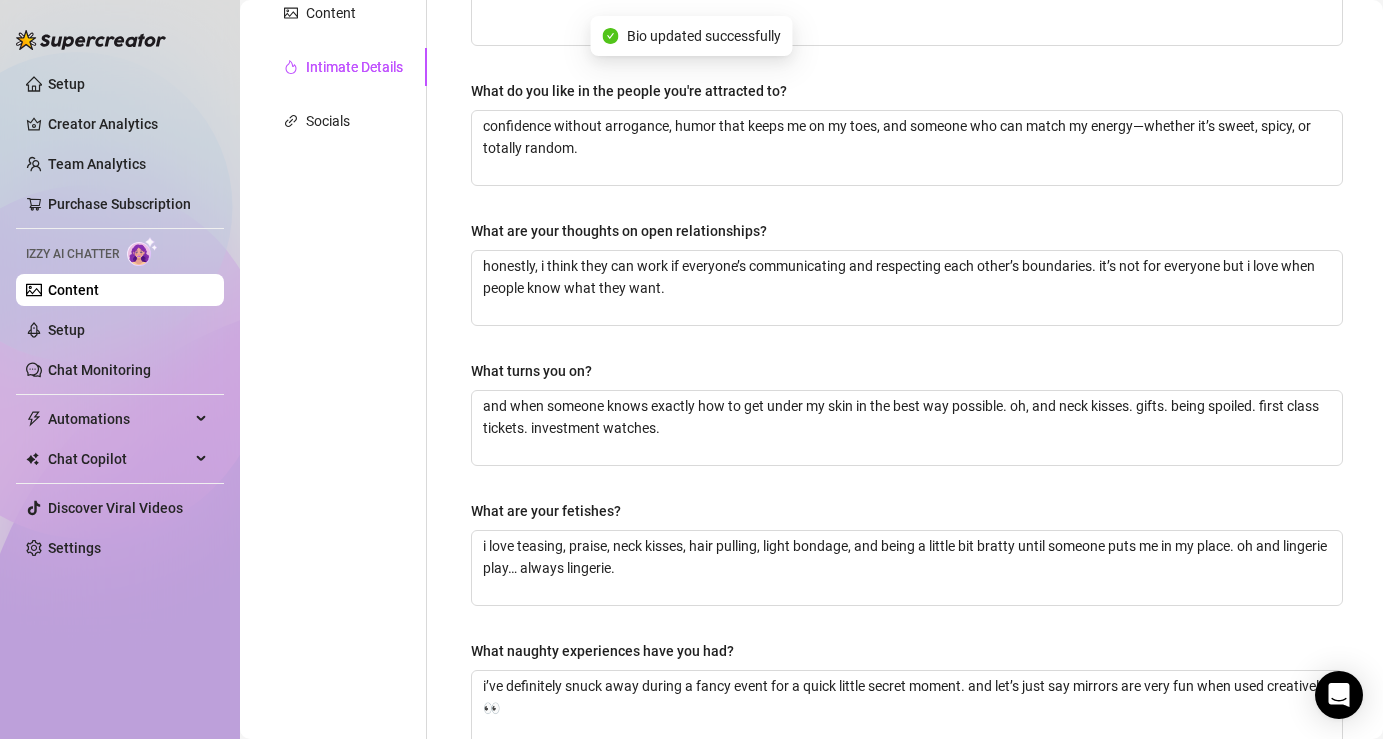 scroll, scrollTop: 631, scrollLeft: 0, axis: vertical 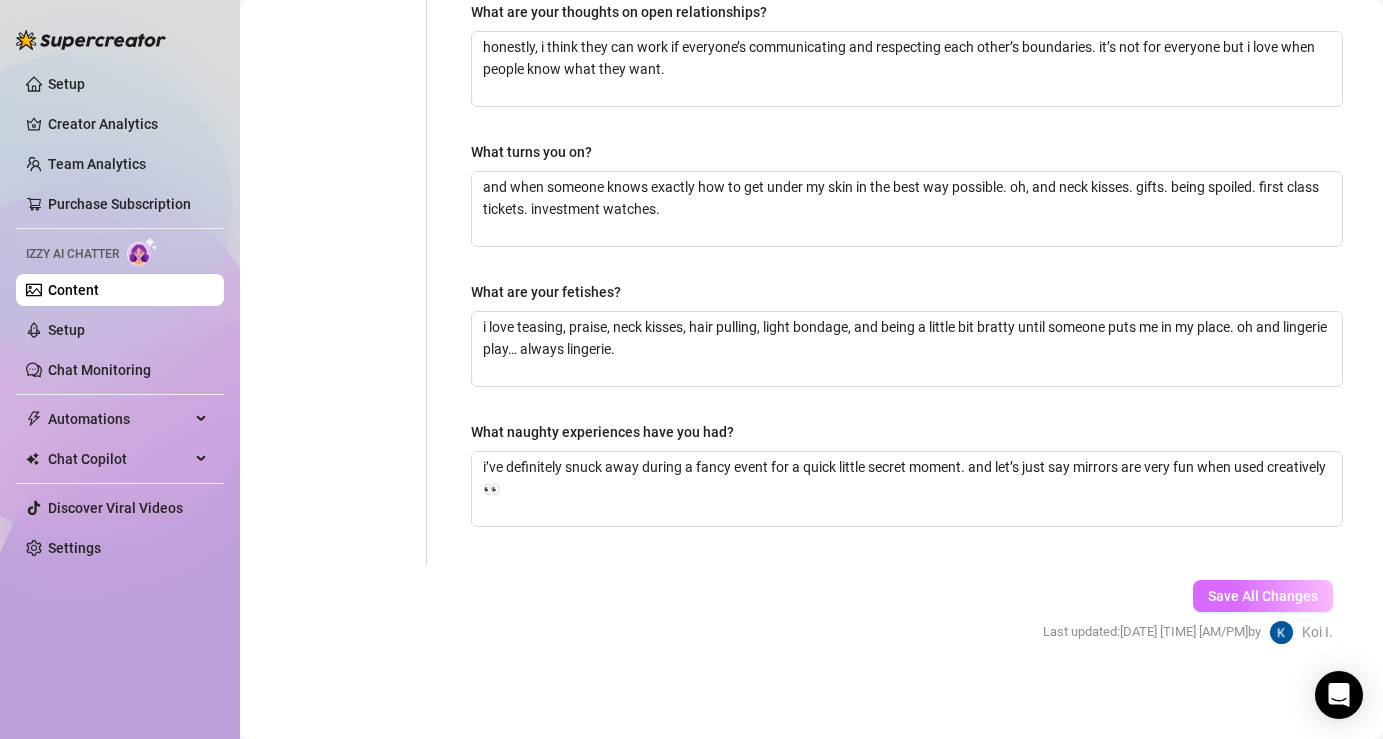 click on "Save All Changes" at bounding box center [1263, 596] 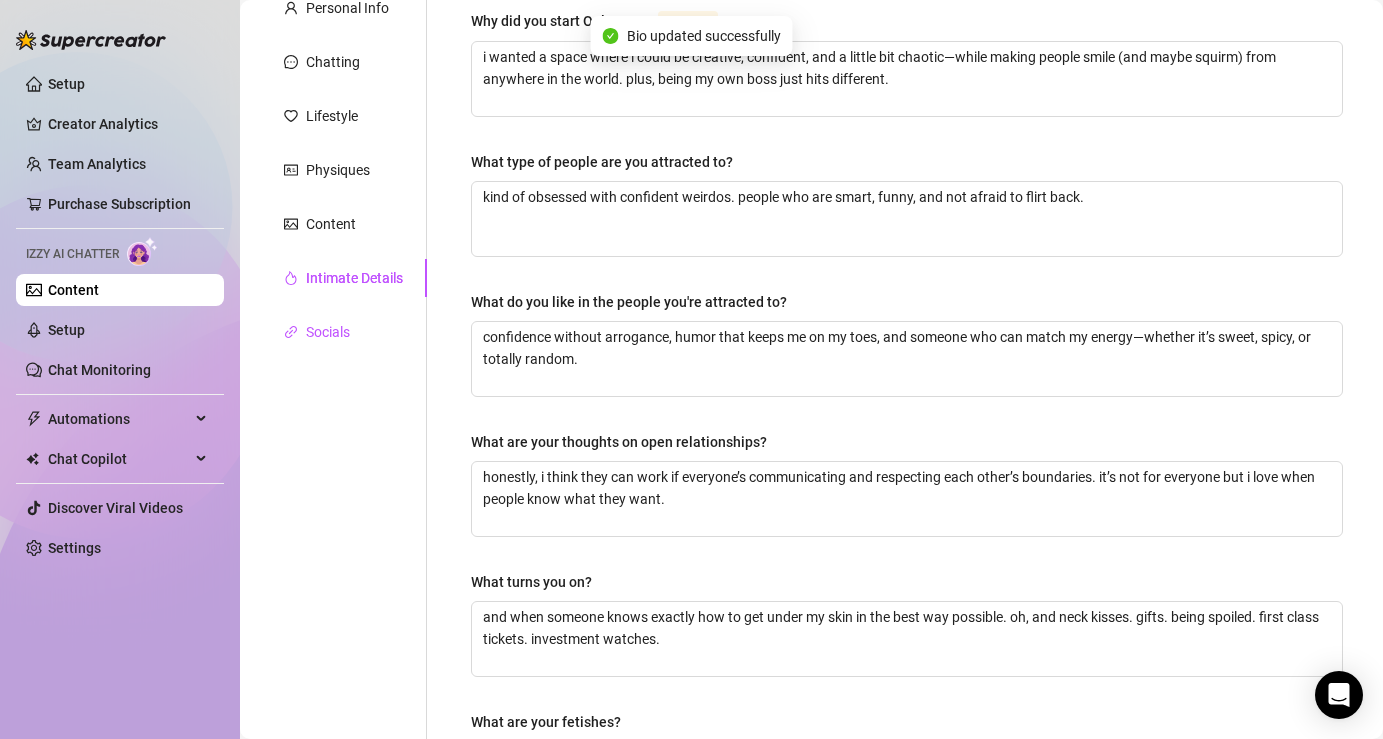 click on "Socials" at bounding box center (328, 332) 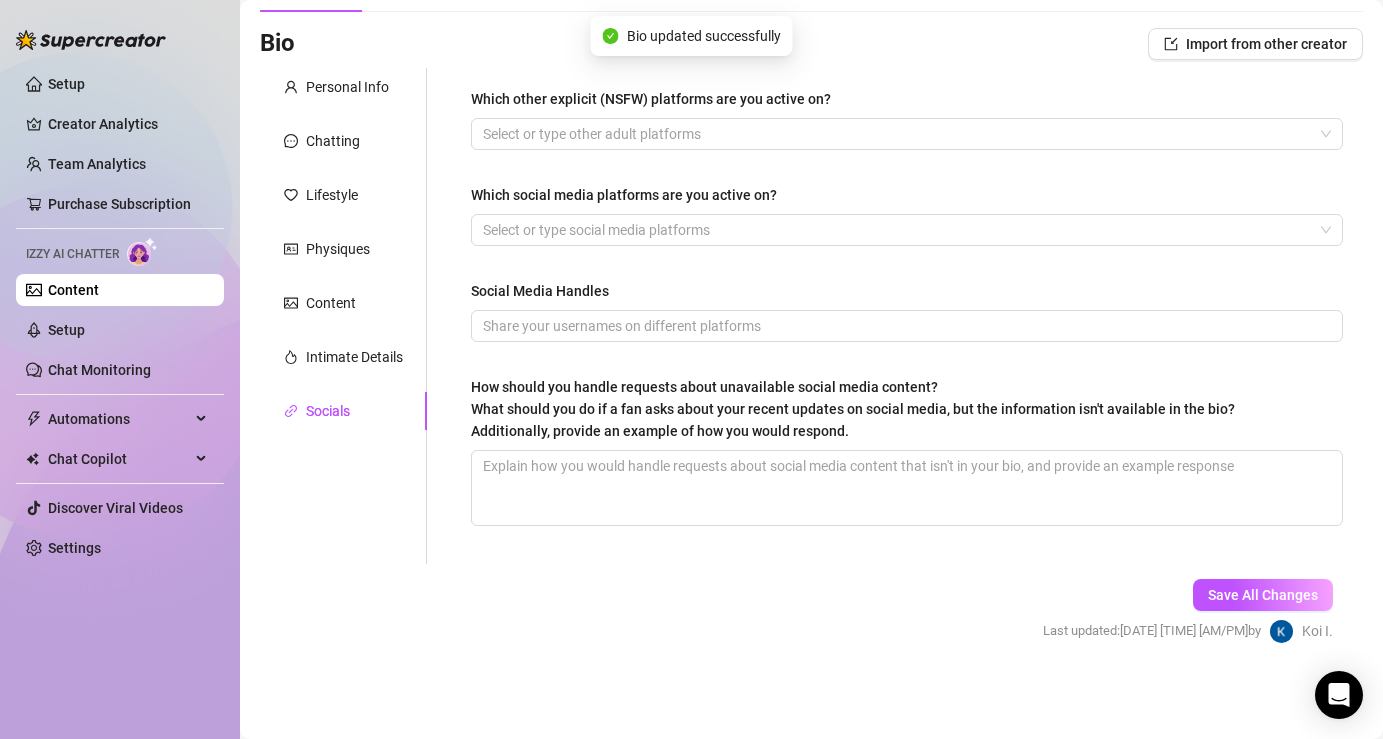 scroll, scrollTop: 122, scrollLeft: 0, axis: vertical 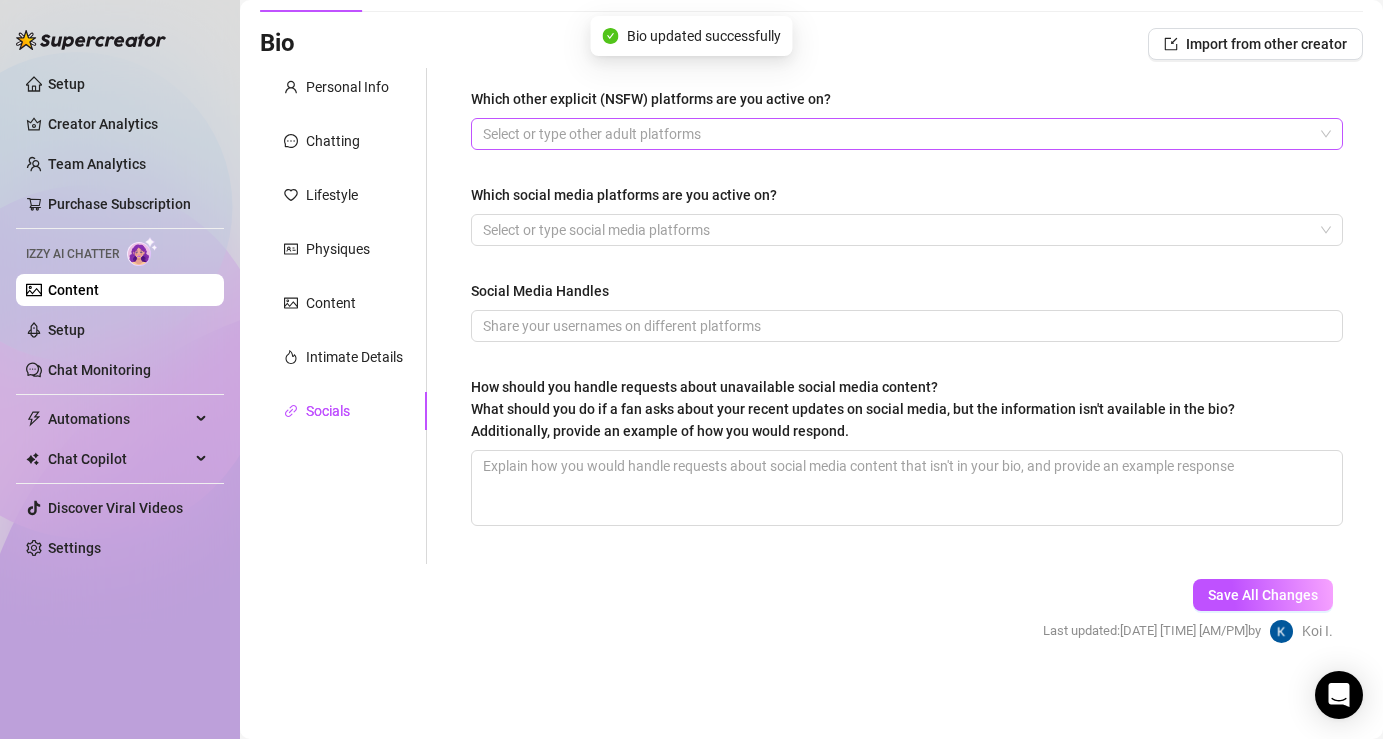click at bounding box center [896, 134] 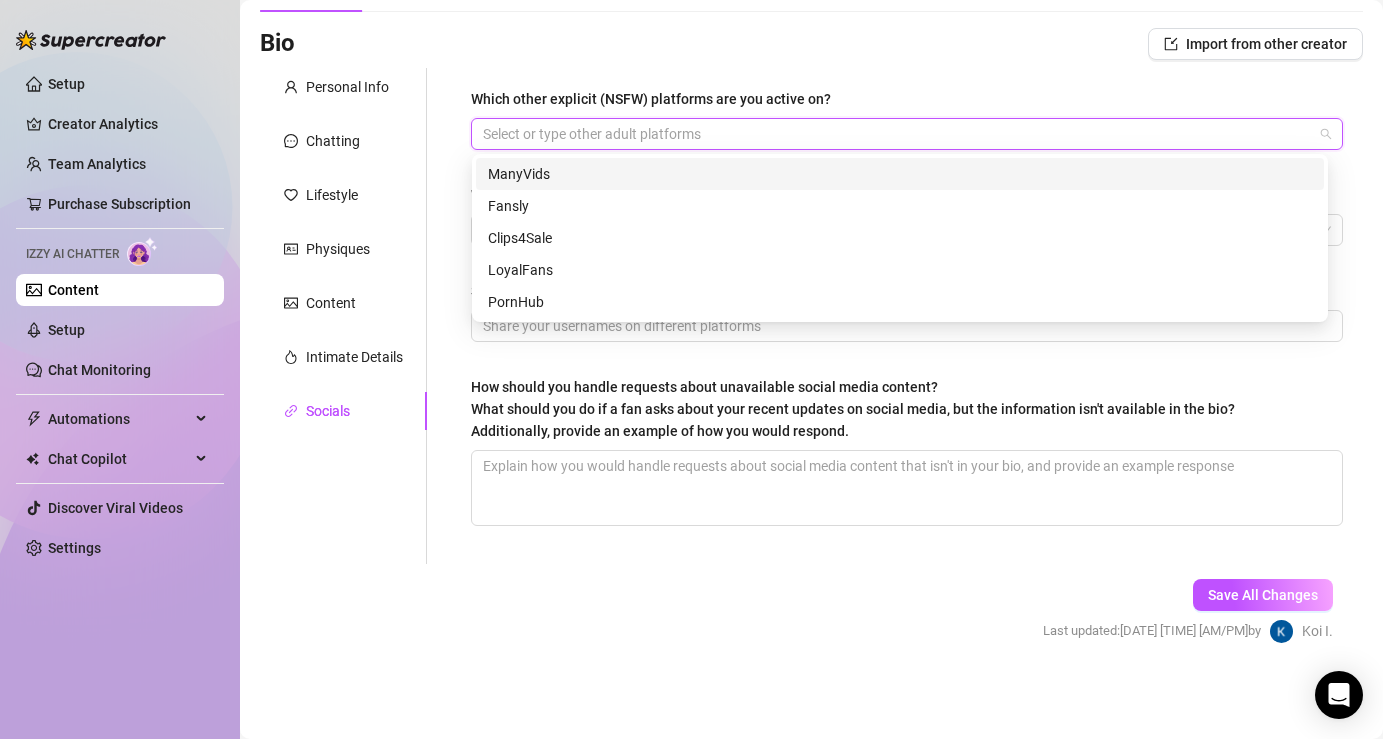 click on "Bio Import from other creator" at bounding box center (811, 44) 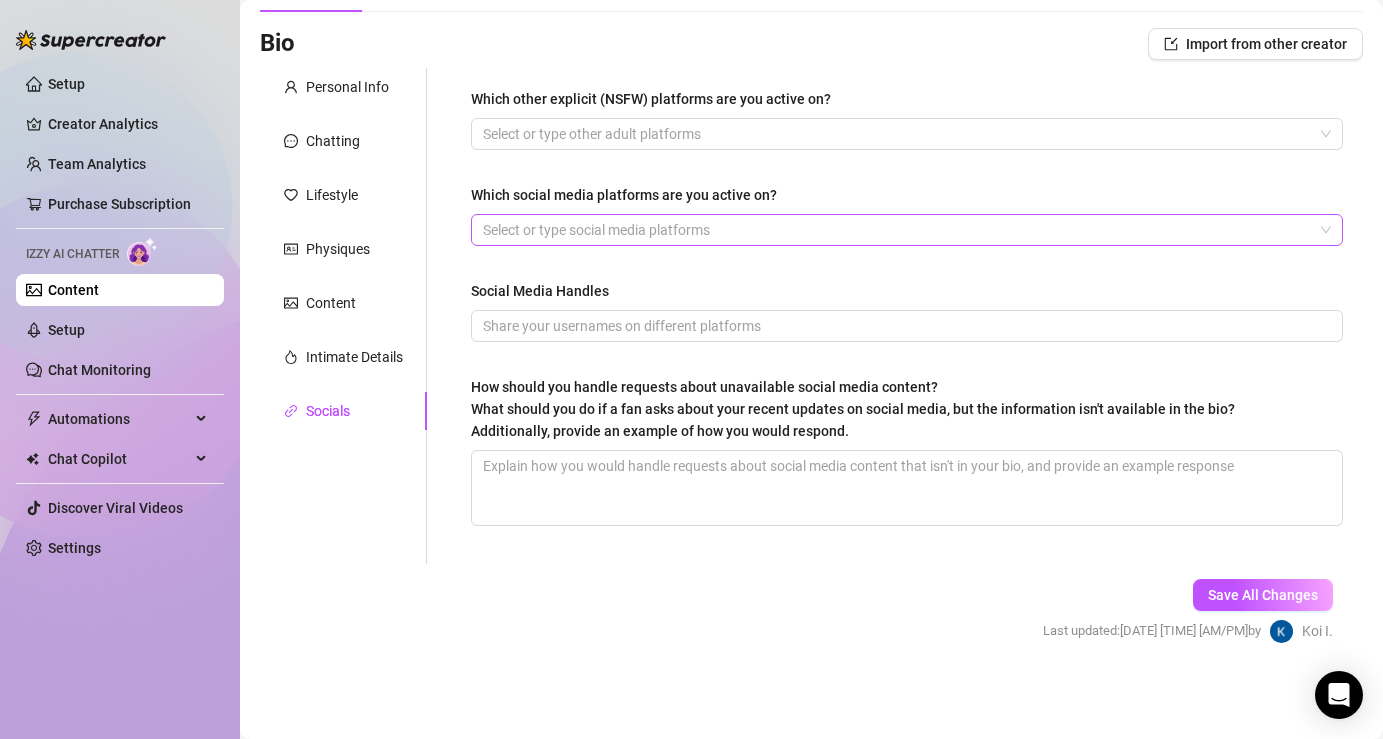 click at bounding box center (896, 230) 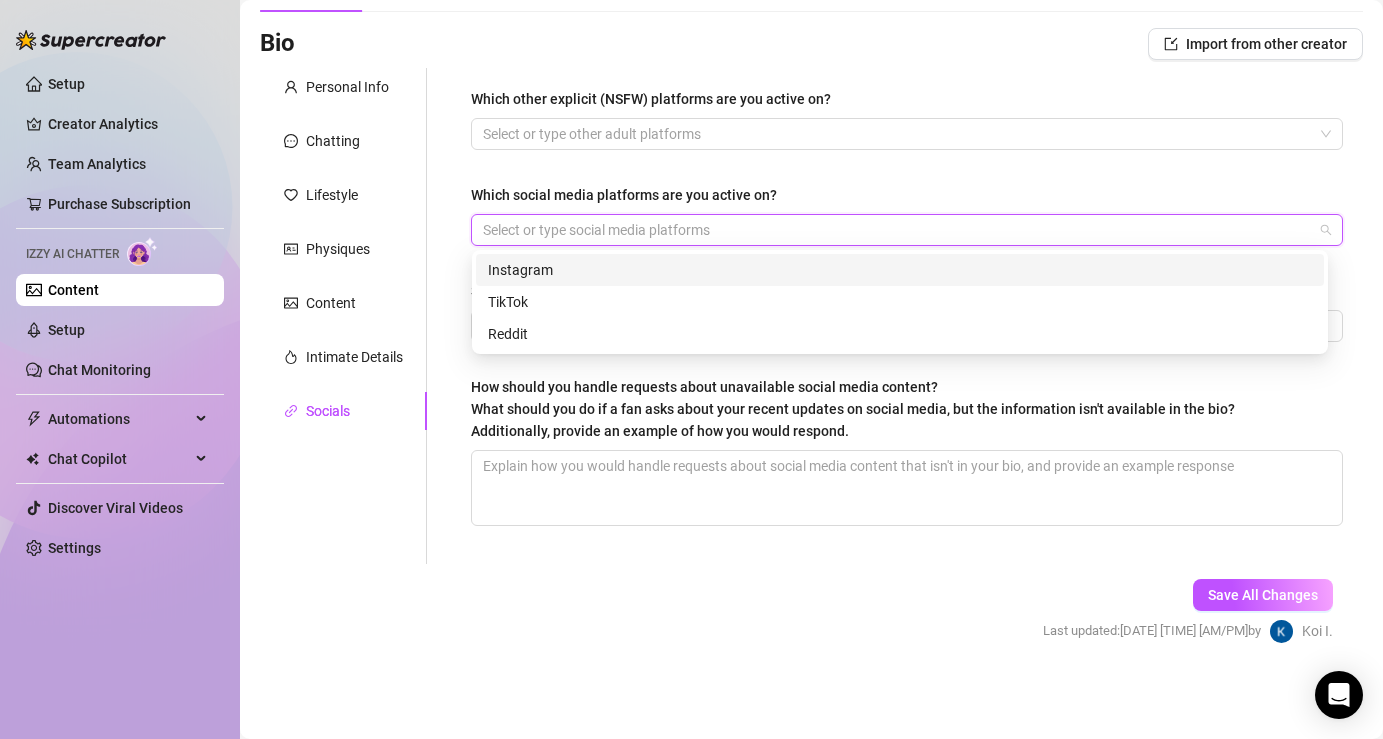 click on "Which other explicit (NSFW) platforms are you active on?   Select or type other adult platforms Which social media platforms are you active on?   Select or type social media platforms Social Media Handles How should you handle requests about unavailable social media content? What should you do if a fan asks about your recent updates on social media, but the information isn't available in the bio? Additionally, provide an example of how you would respond." at bounding box center [907, 316] 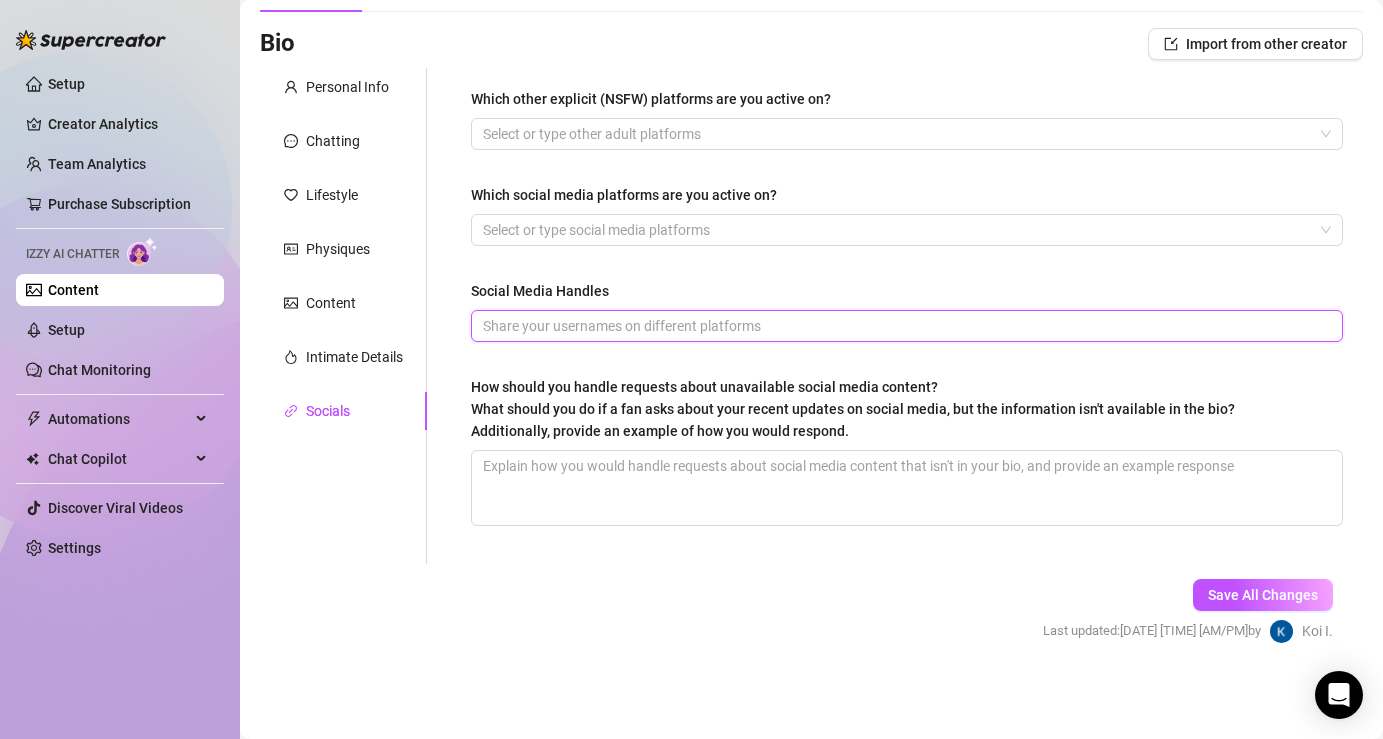 click on "Social Media Handles" at bounding box center [905, 326] 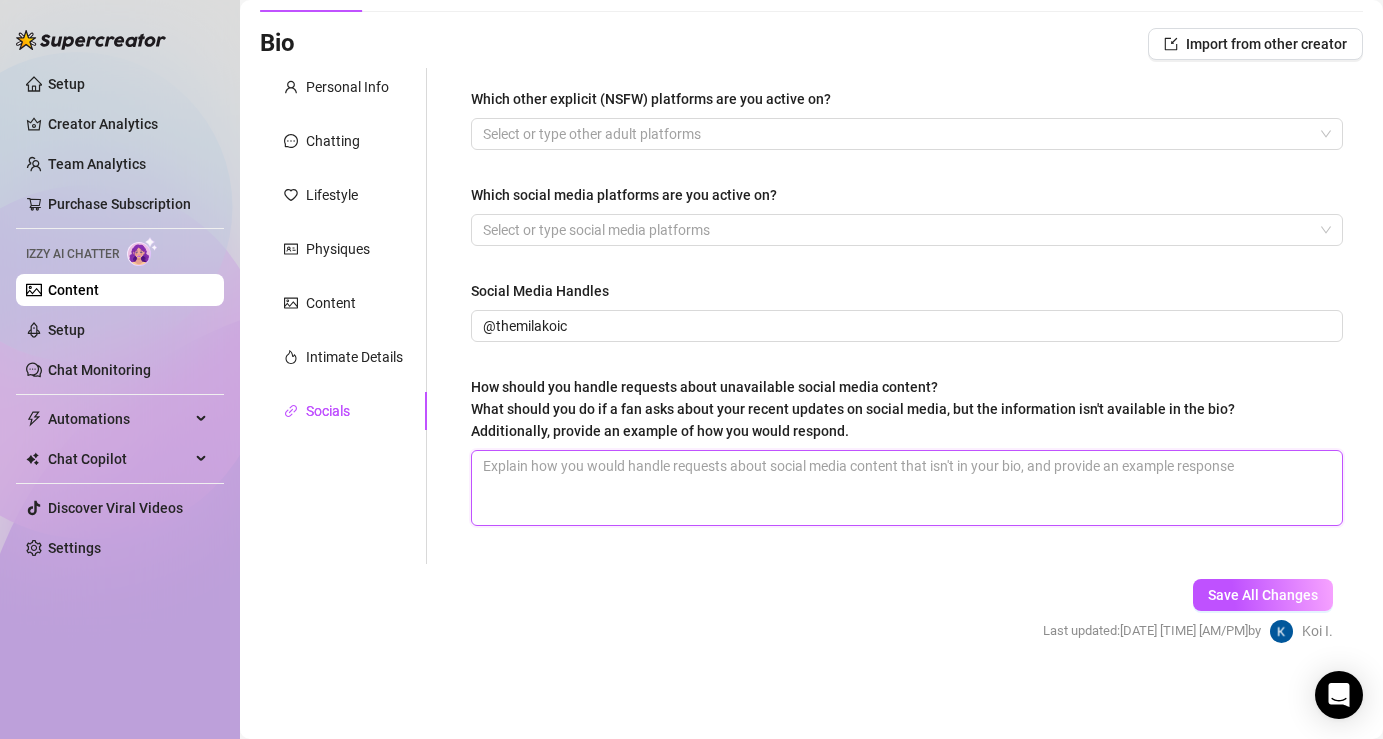 click on "How should you handle requests about unavailable social media content? What should you do if a fan asks about your recent updates on social media, but the information isn't available in the bio? Additionally, provide an example of how you would respond." at bounding box center [907, 488] 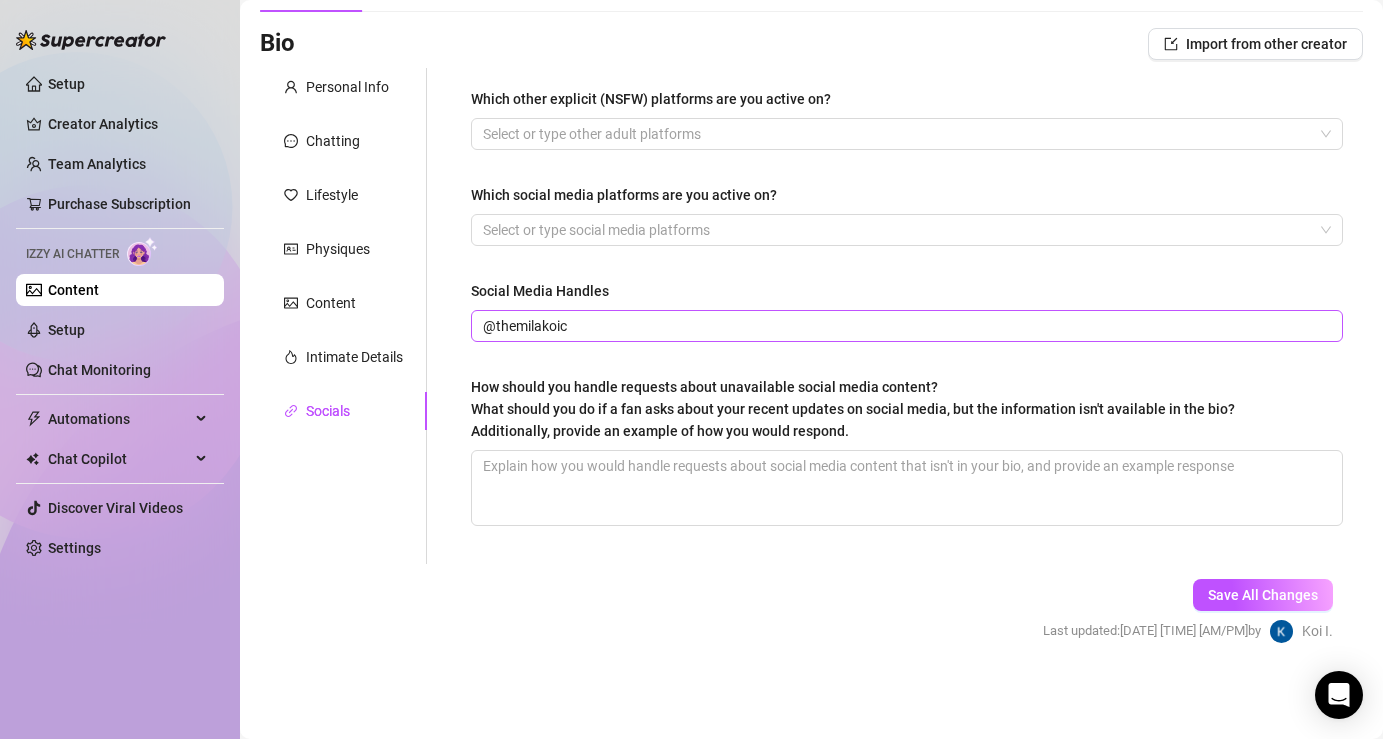 click on "@themilakoic" at bounding box center [907, 326] 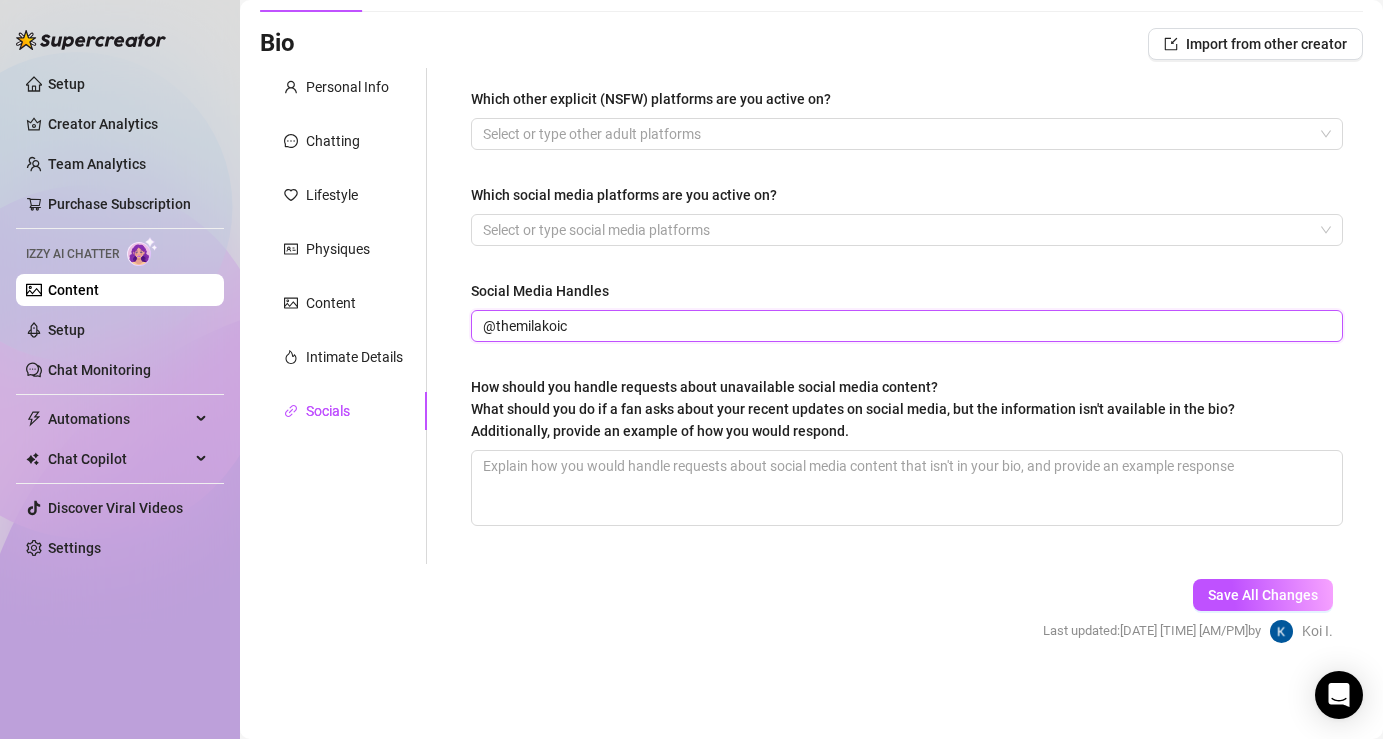 click on "@themilakoic" at bounding box center (905, 326) 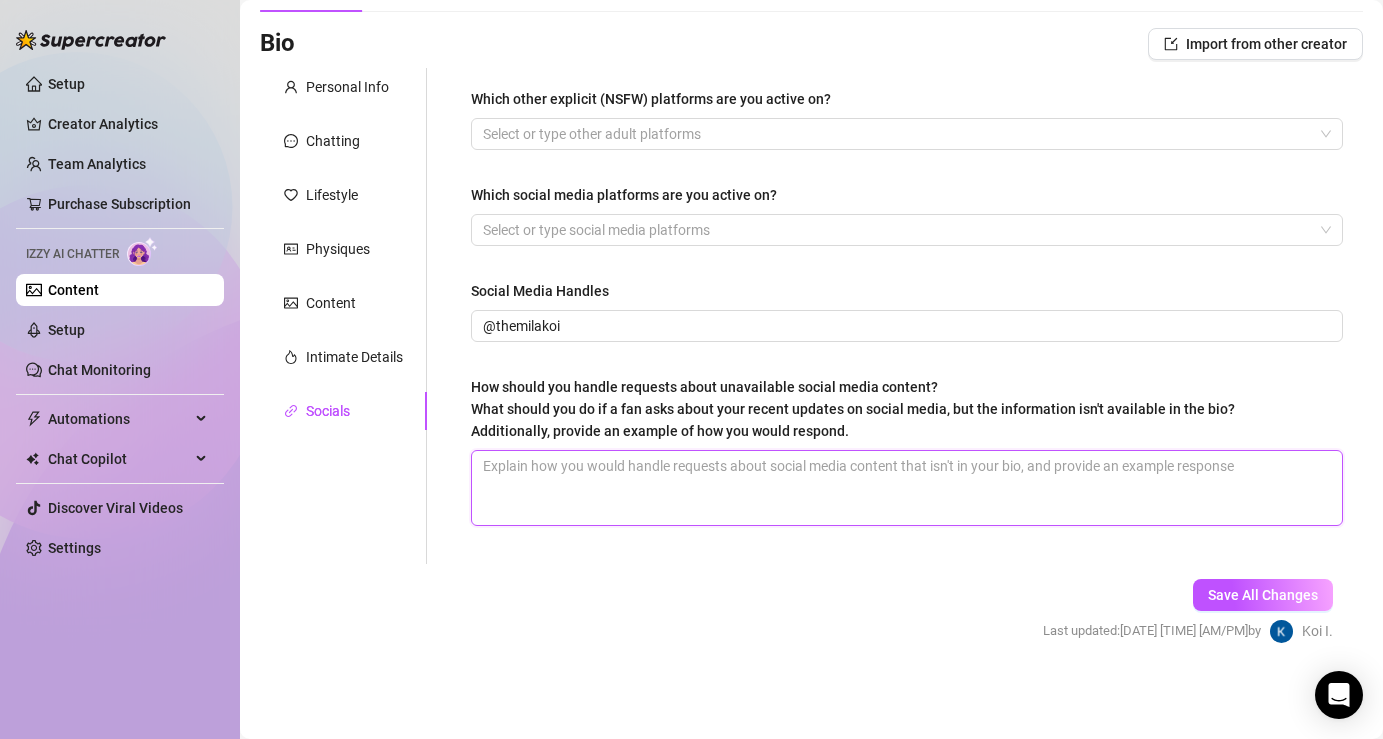 click on "How should you handle requests about unavailable social media content? What should you do if a fan asks about your recent updates on social media, but the information isn't available in the bio? Additionally, provide an example of how you would respond." at bounding box center [907, 488] 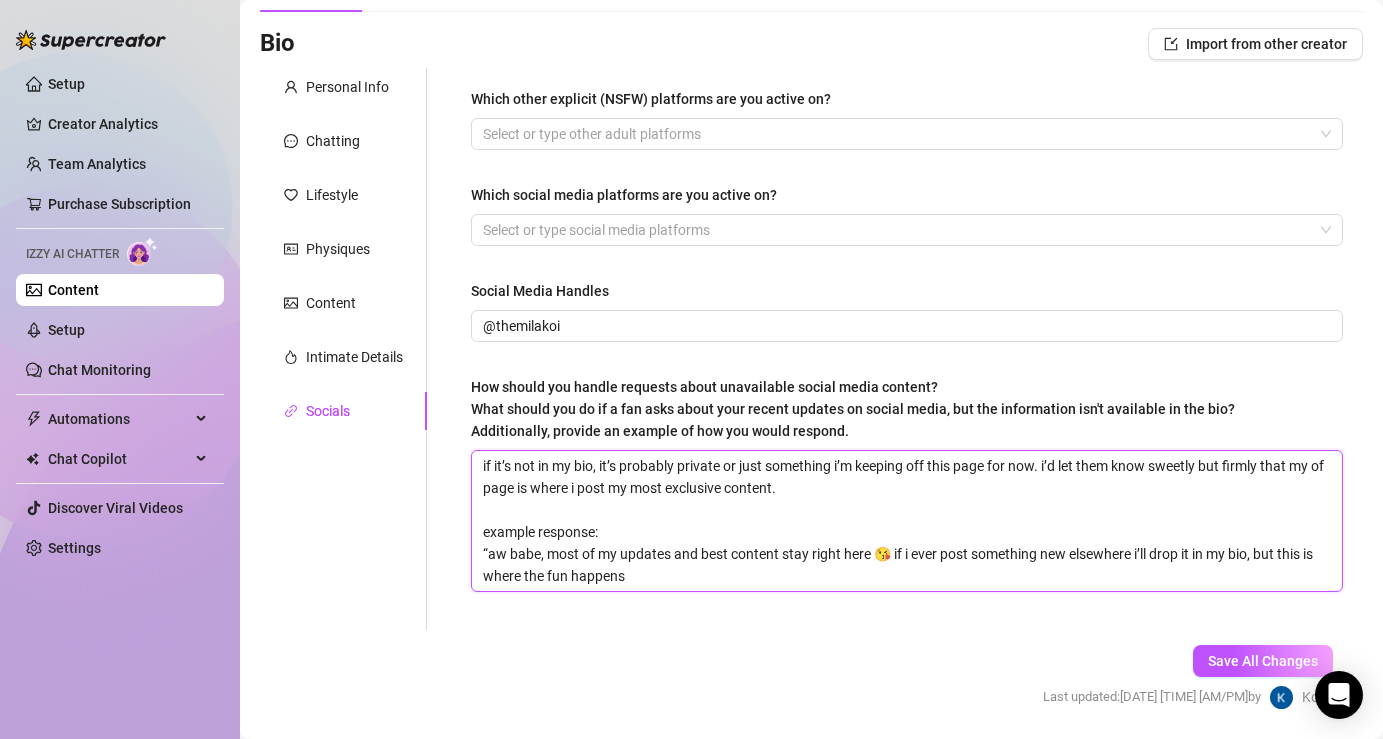 scroll, scrollTop: 0, scrollLeft: 0, axis: both 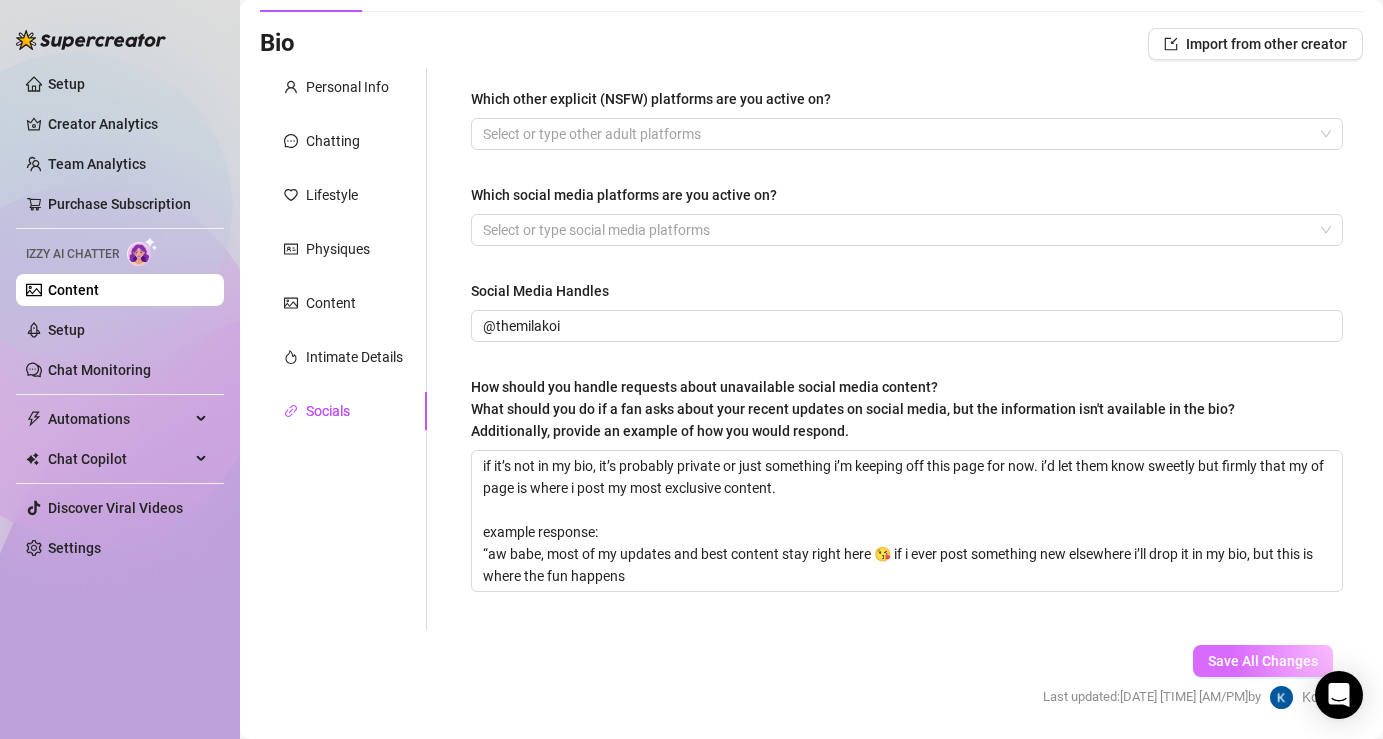 click on "Save All Changes" at bounding box center [1263, 661] 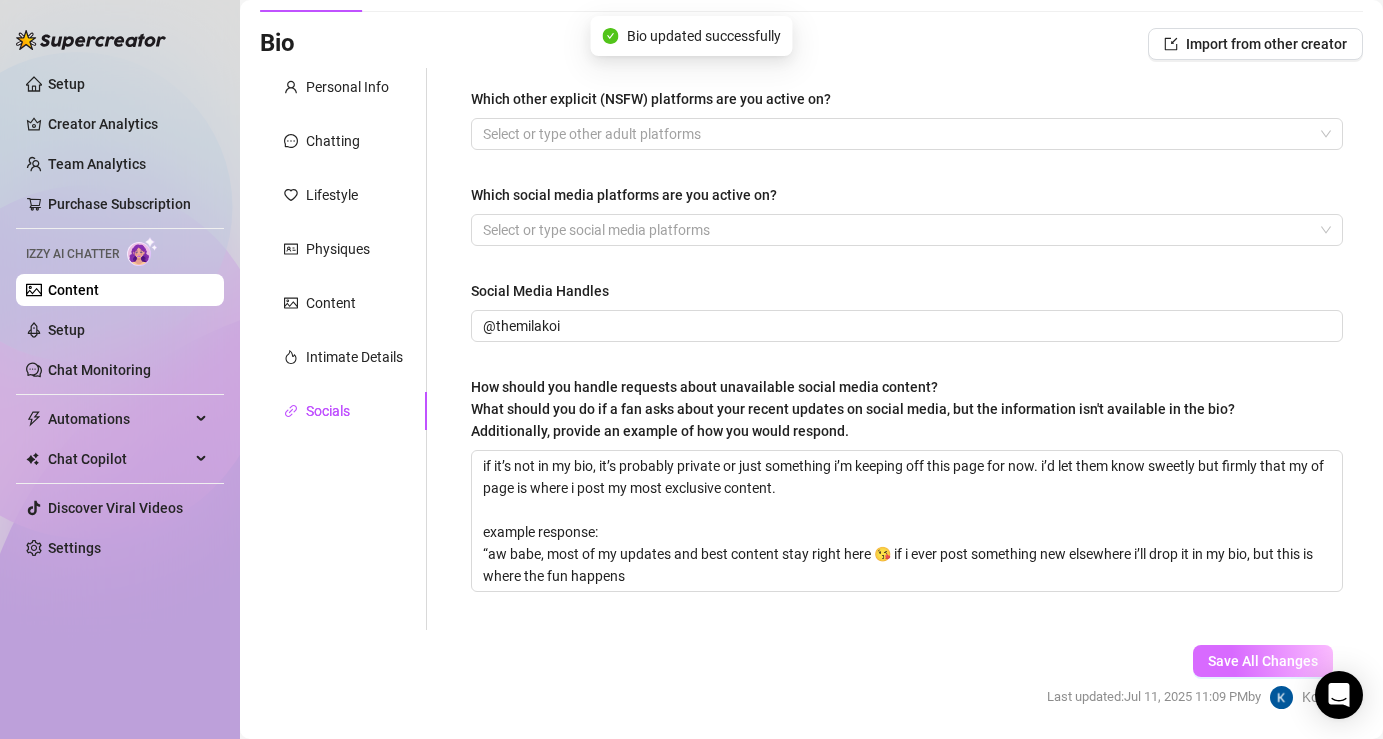 click on "Save All Changes" at bounding box center [1263, 661] 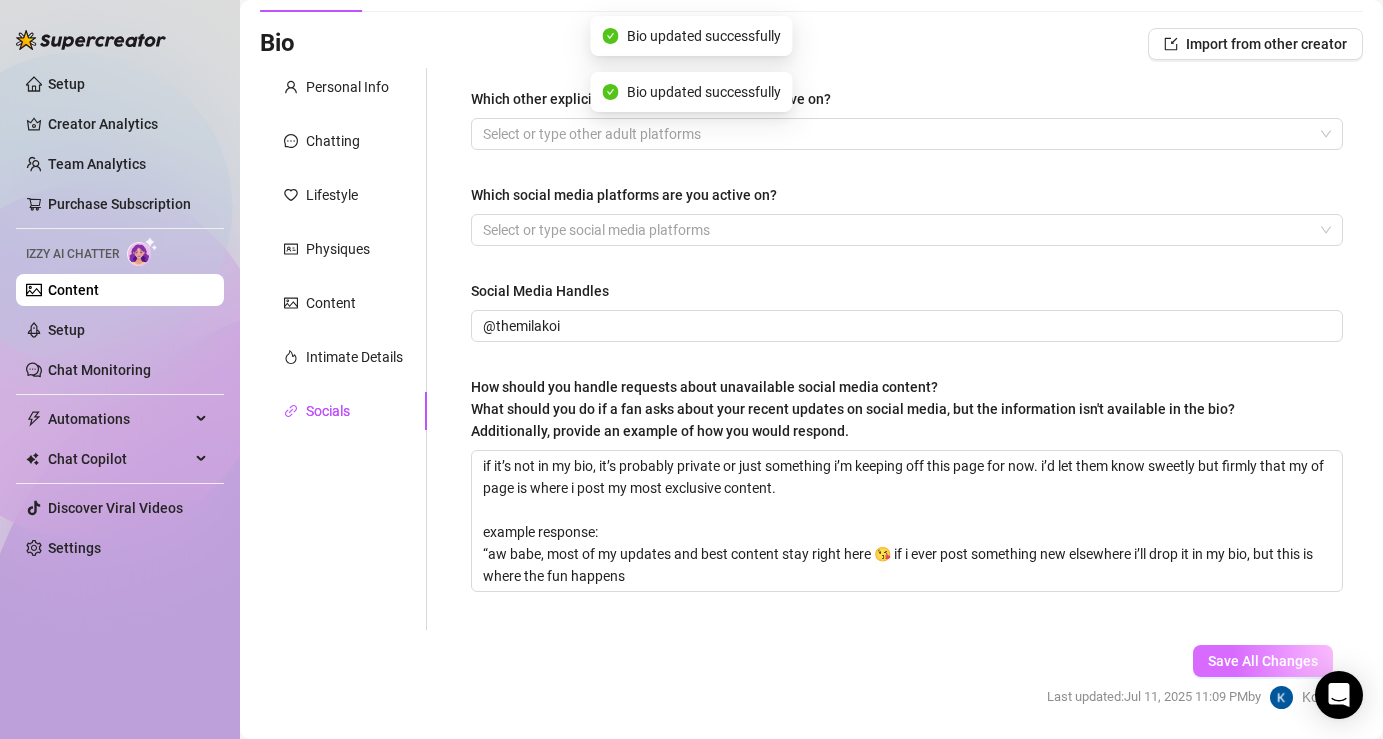 click on "Save All Changes" at bounding box center [1263, 661] 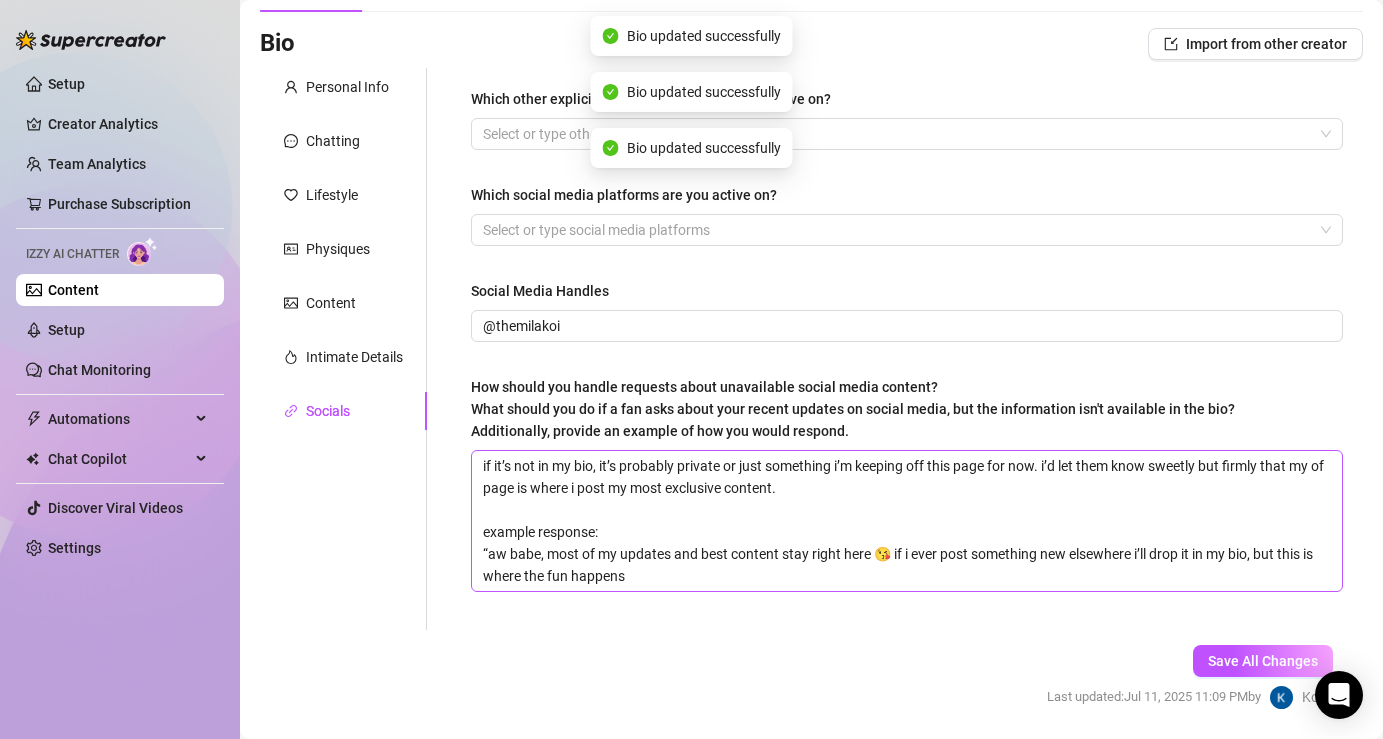 scroll, scrollTop: 188, scrollLeft: 0, axis: vertical 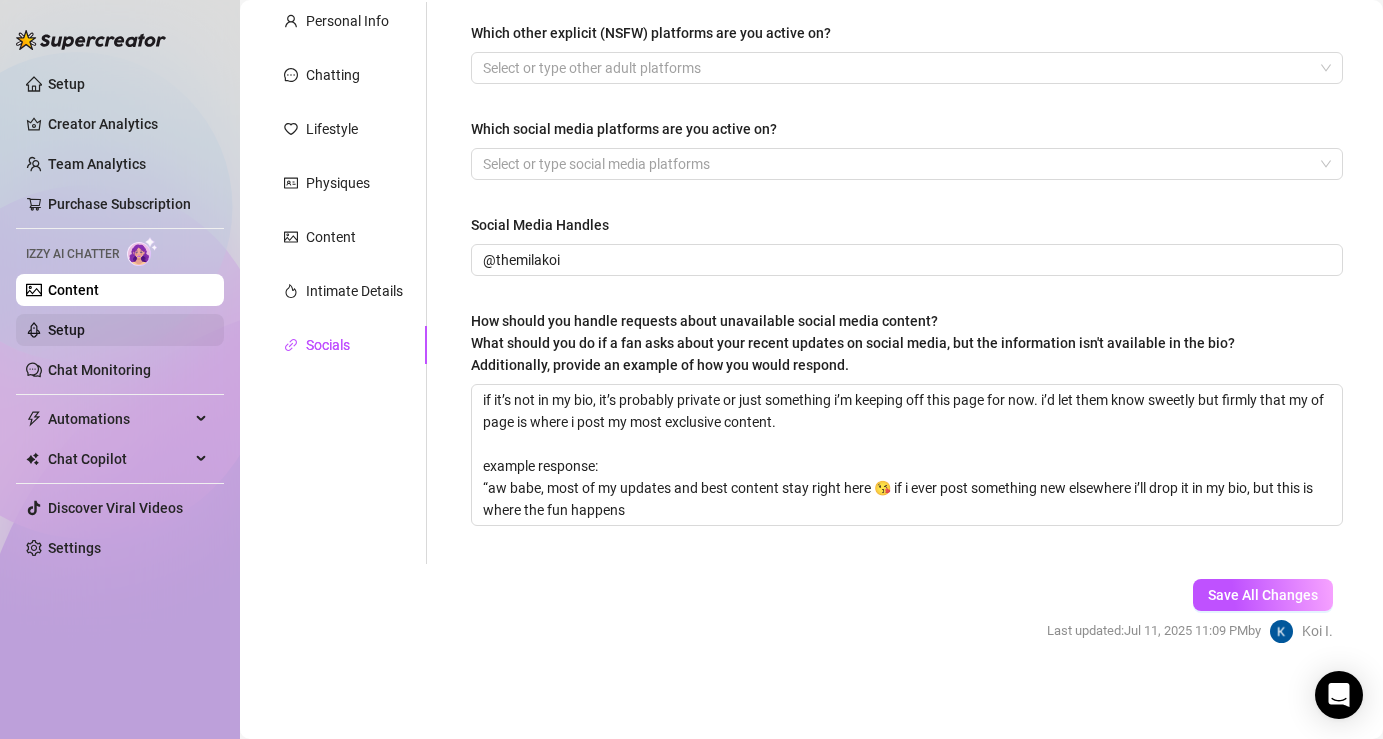 click on "Setup" at bounding box center (66, 330) 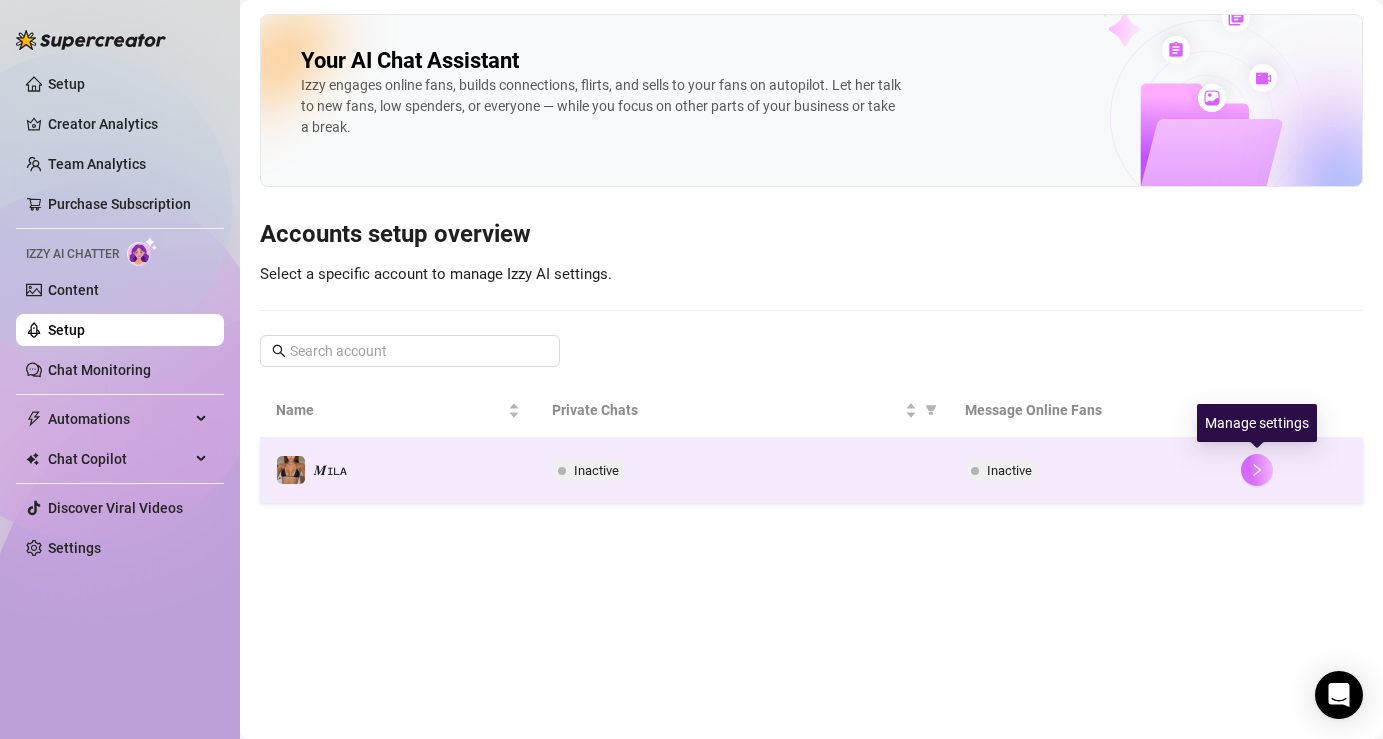 click 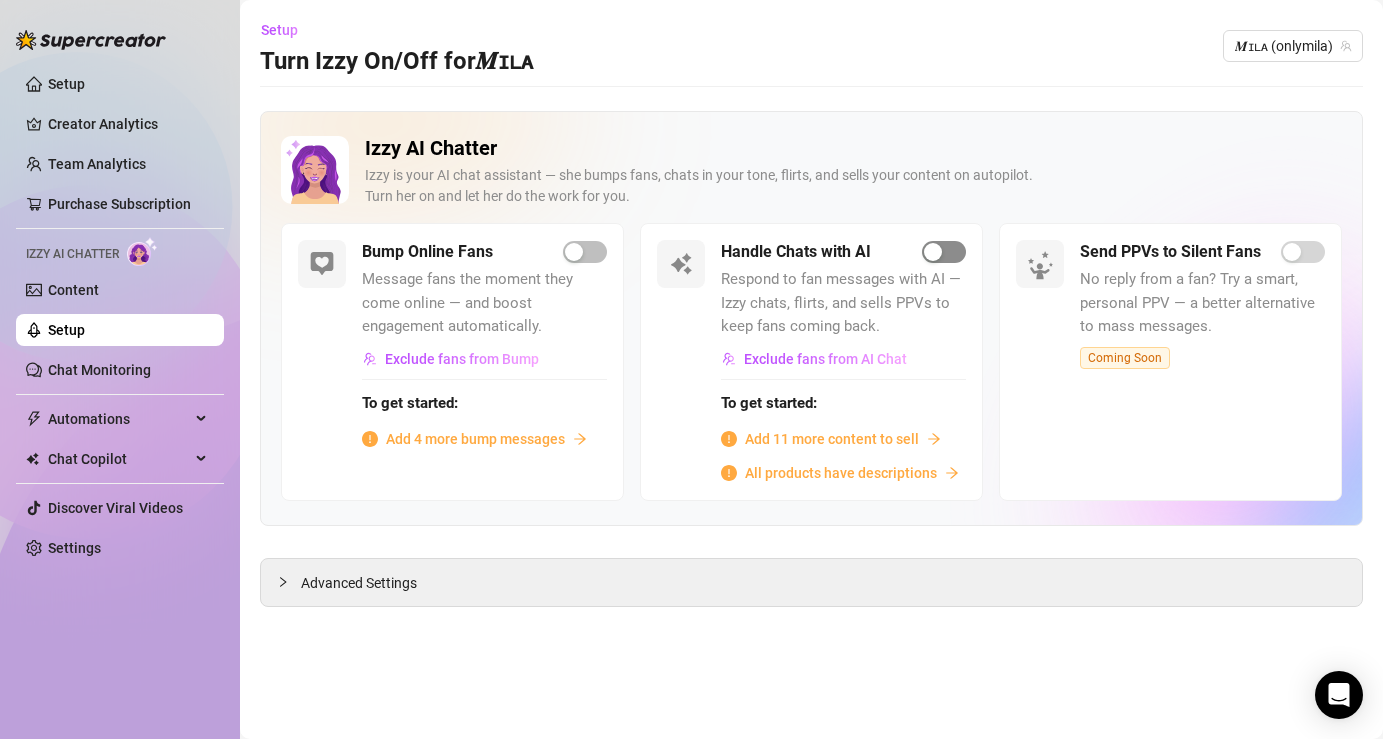 click at bounding box center (944, 252) 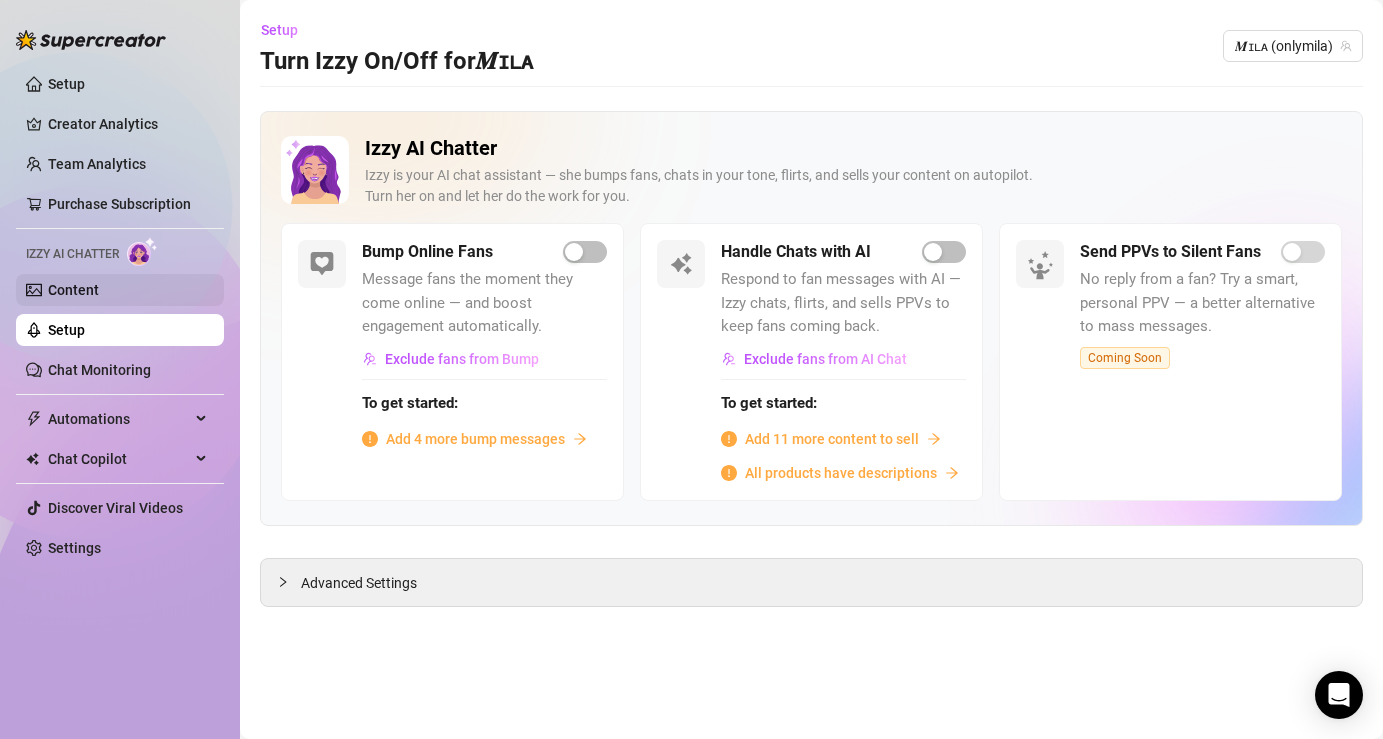 click on "Content" at bounding box center (73, 290) 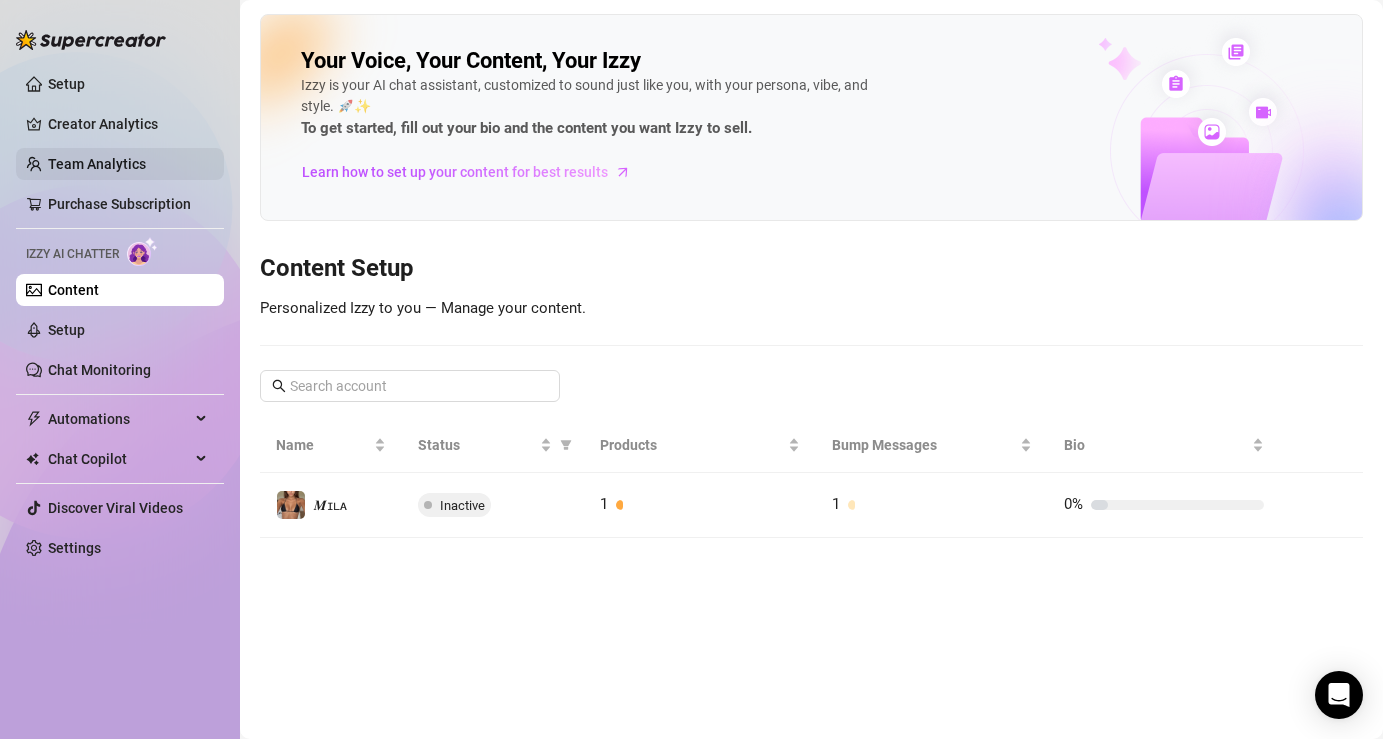 click on "Team Analytics" at bounding box center [97, 164] 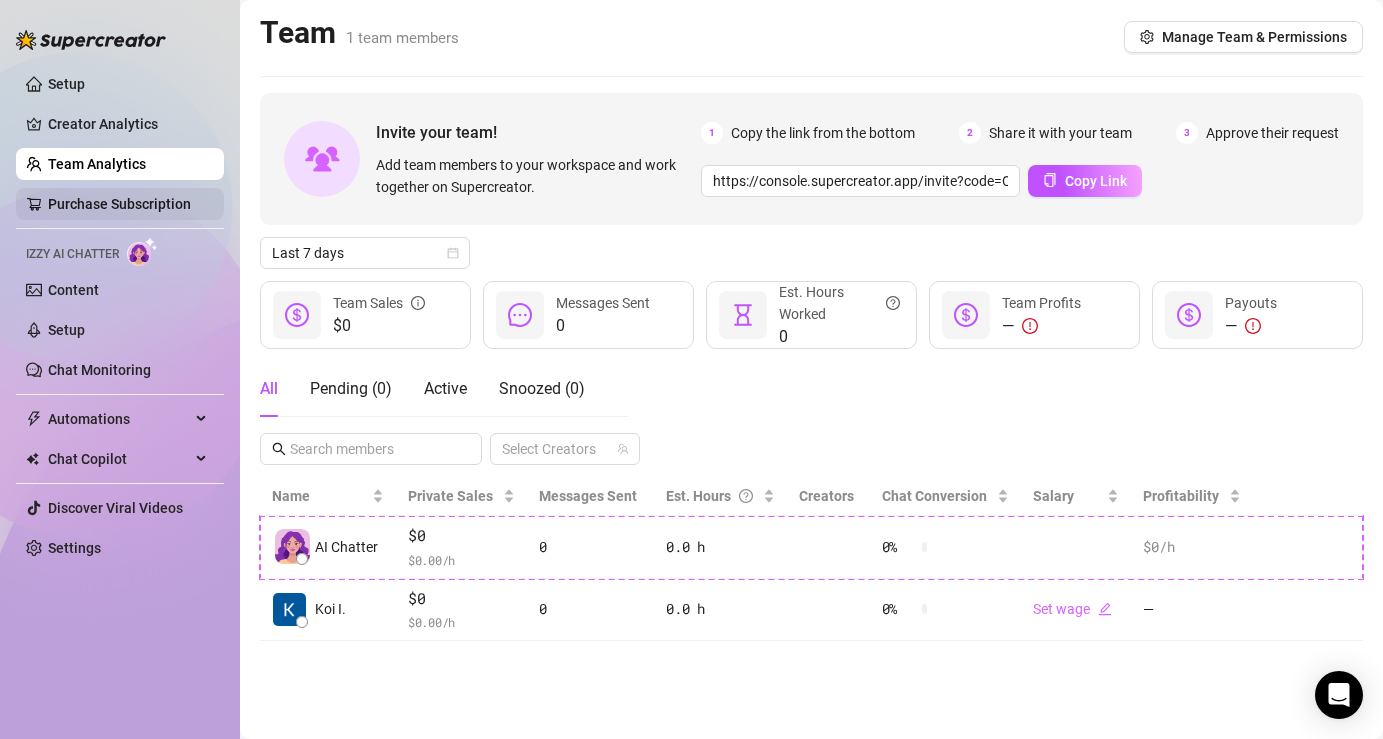 click on "Purchase Subscription" at bounding box center [119, 204] 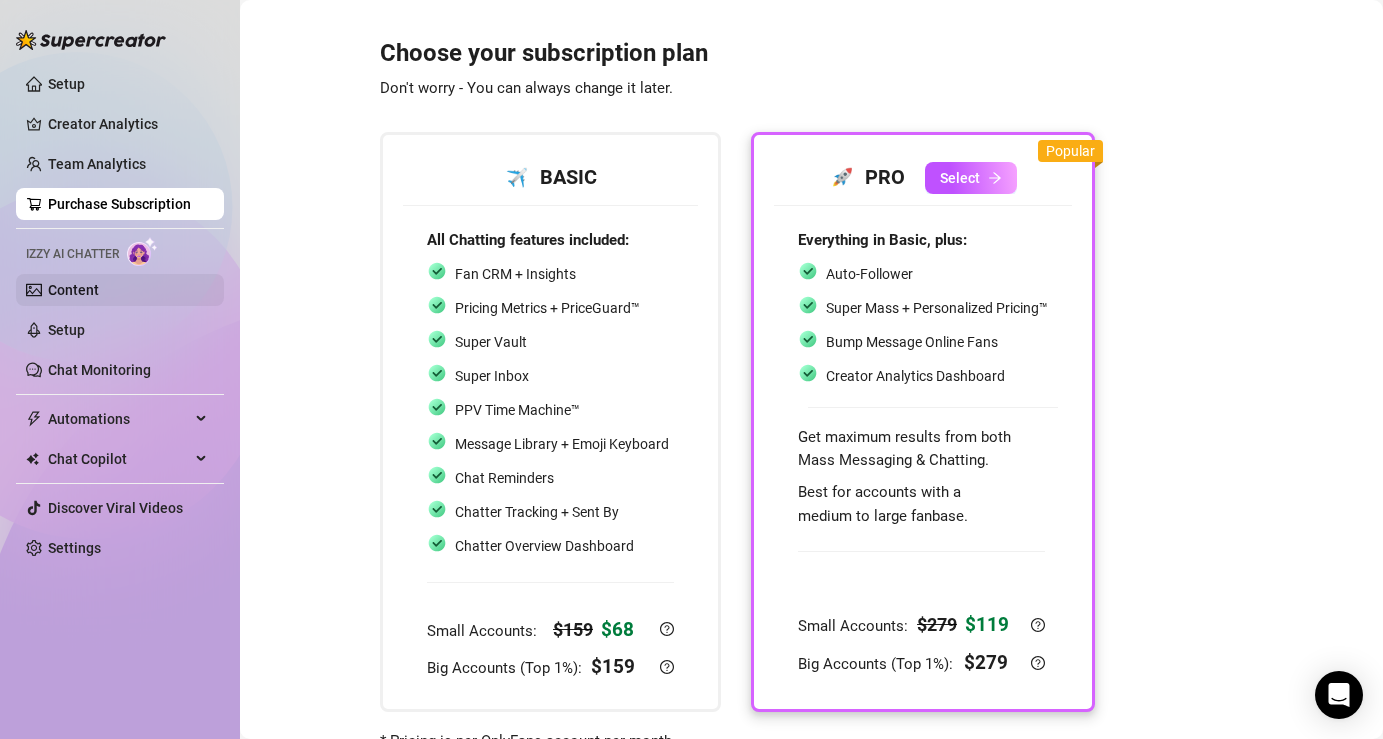 click on "Content" at bounding box center [73, 290] 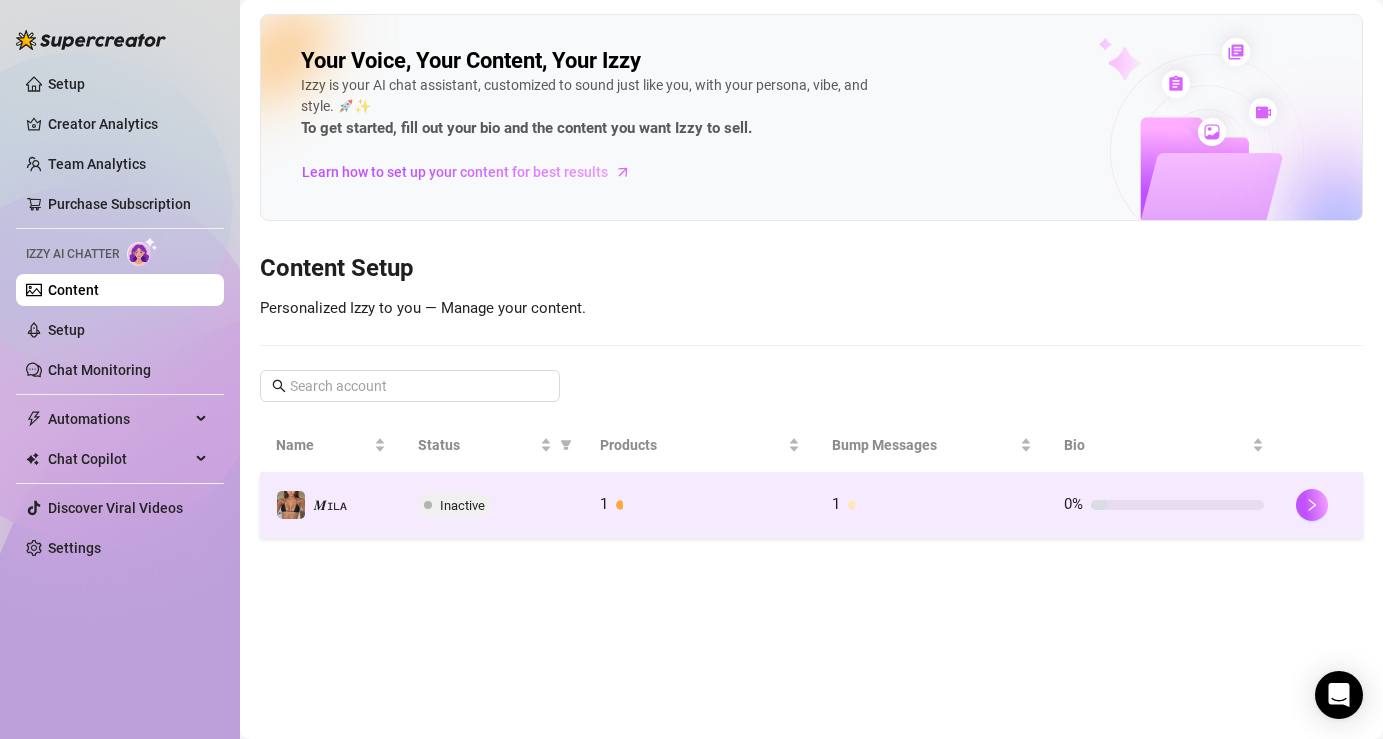 click on "1" at bounding box center (700, 505) 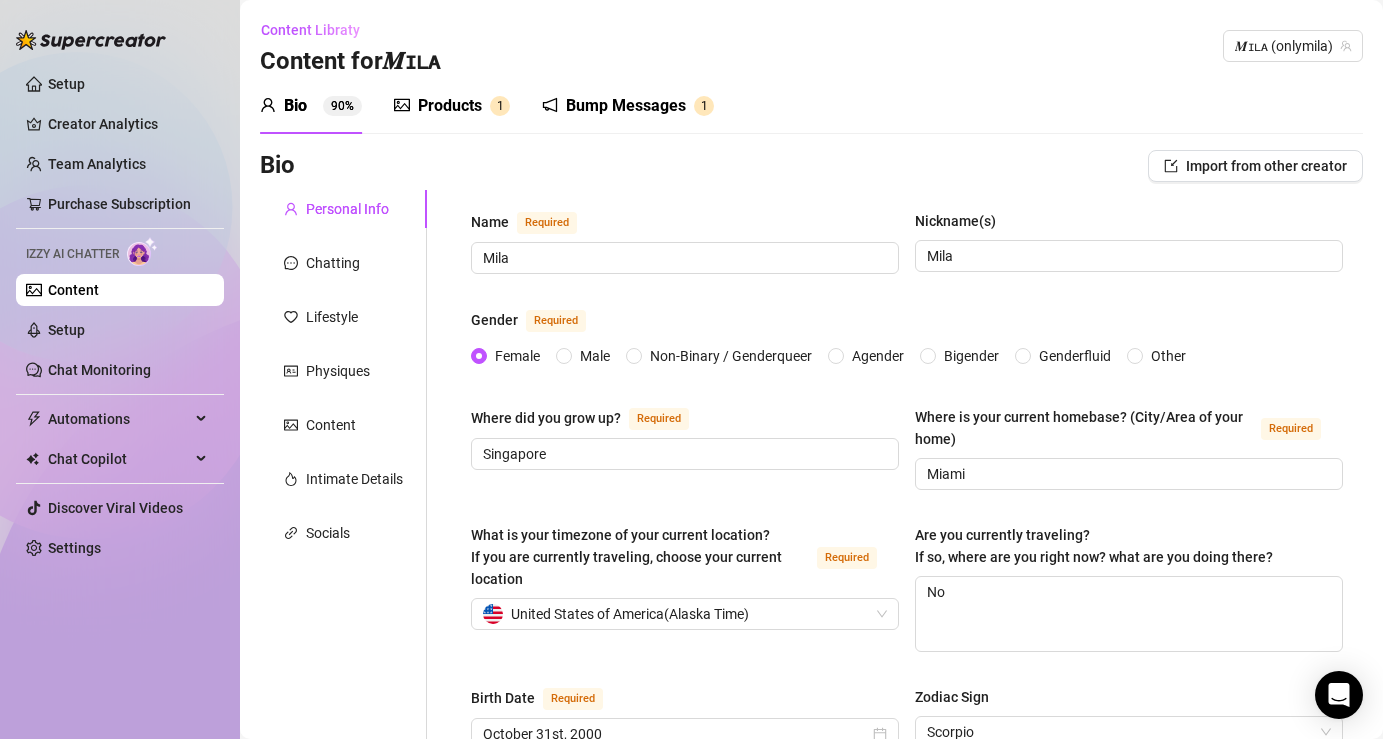 click on "Products" at bounding box center (450, 106) 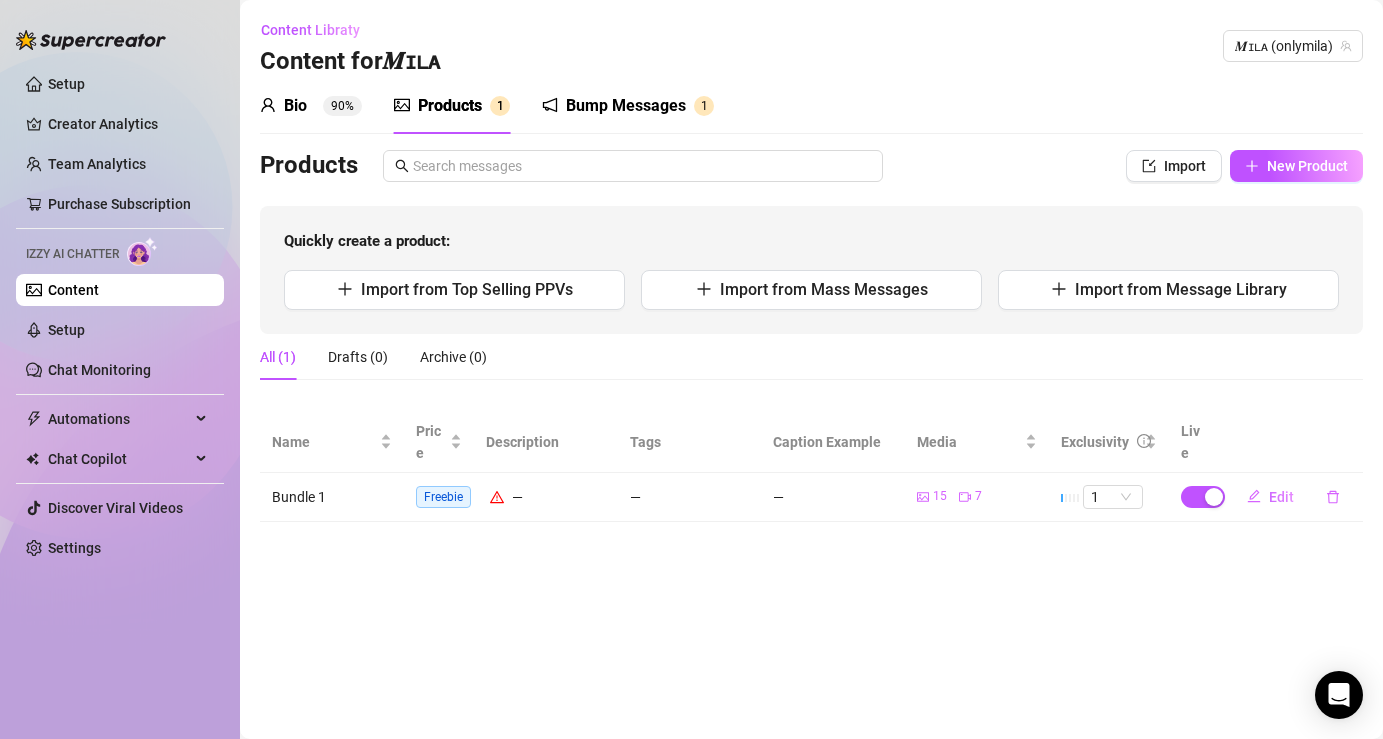 drag, startPoint x: 314, startPoint y: 496, endPoint x: 338, endPoint y: 496, distance: 24 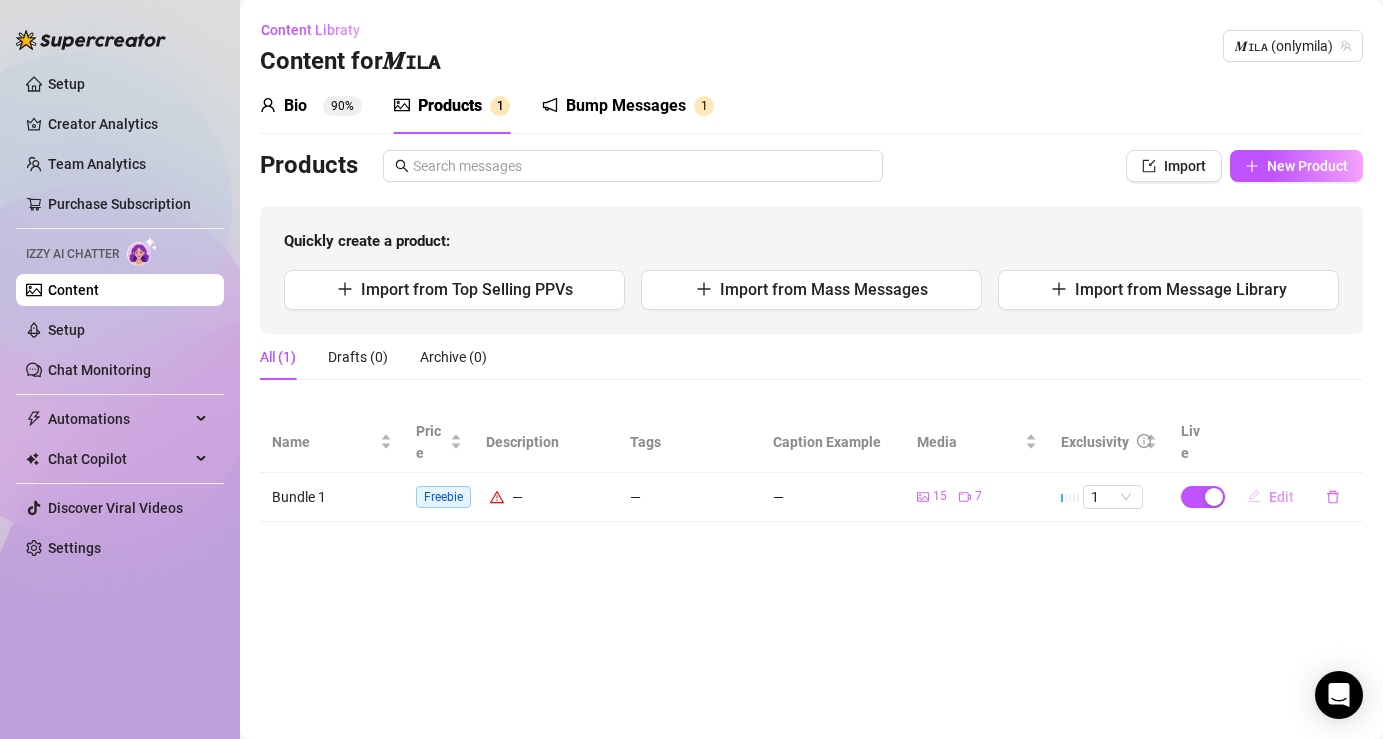 click on "Edit" at bounding box center [1281, 497] 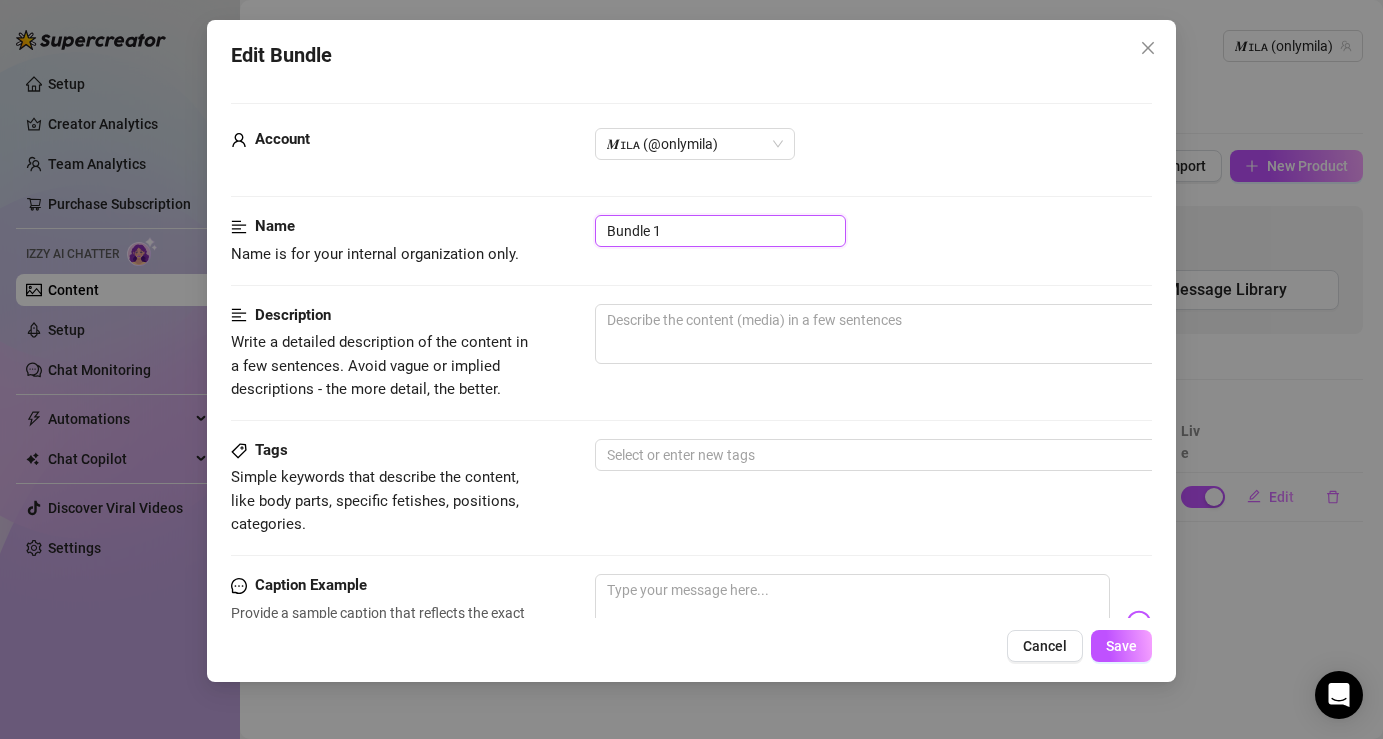 drag, startPoint x: 686, startPoint y: 237, endPoint x: 475, endPoint y: 208, distance: 212.98357 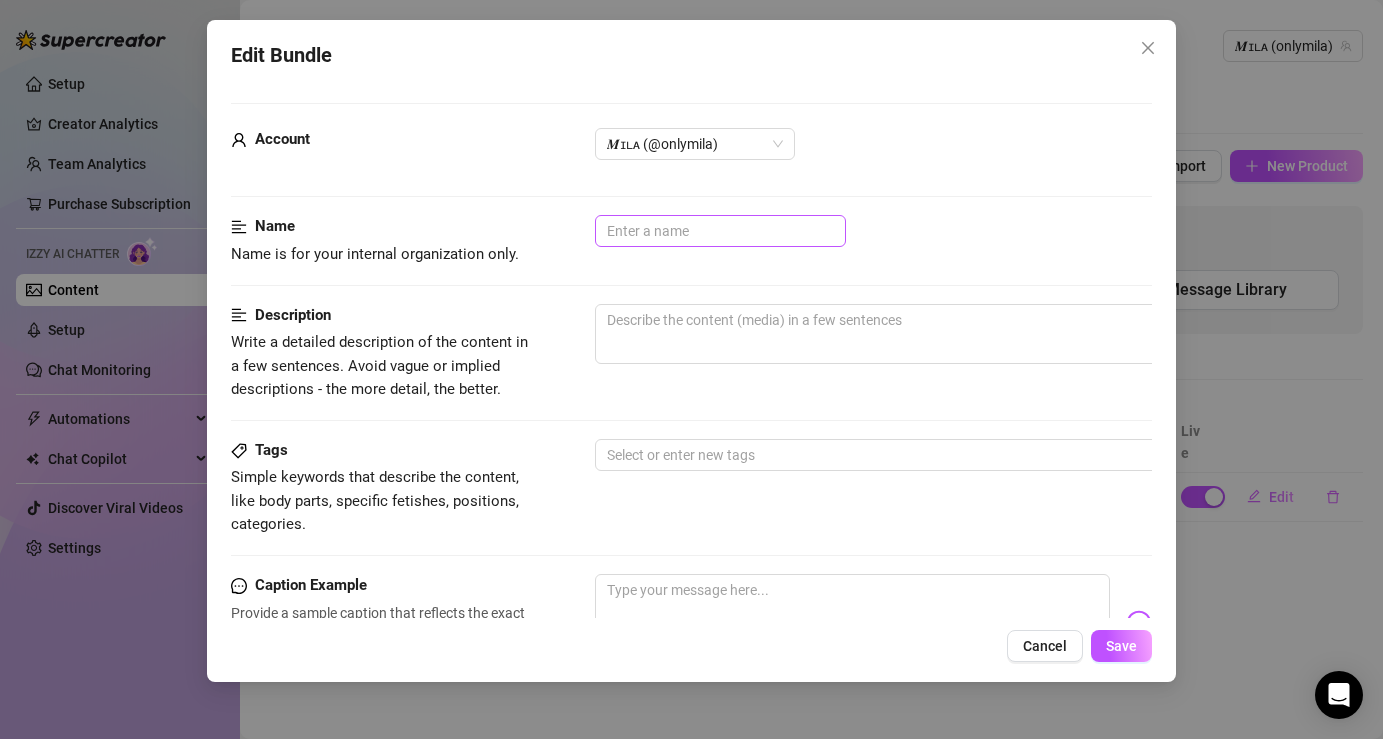 drag, startPoint x: 1130, startPoint y: 641, endPoint x: 773, endPoint y: 233, distance: 542.13745 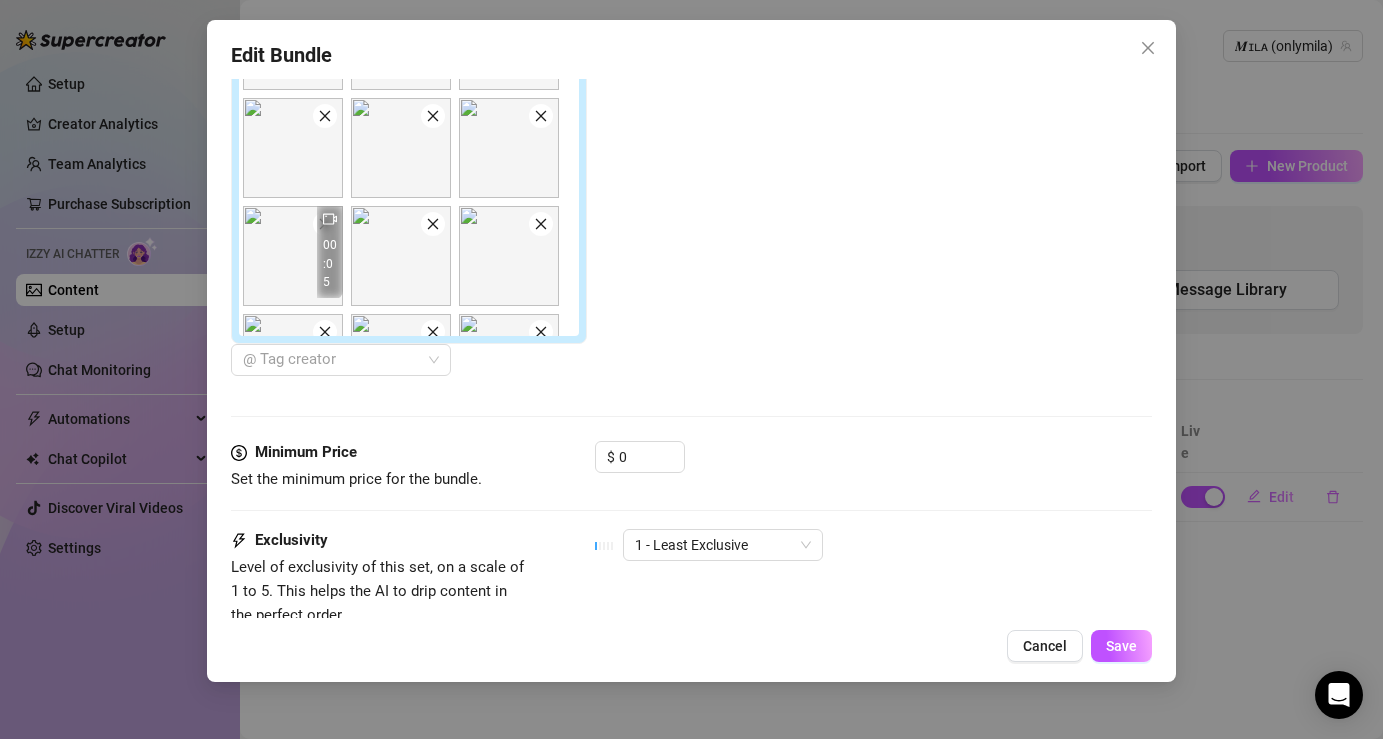 scroll, scrollTop: 1016, scrollLeft: 0, axis: vertical 